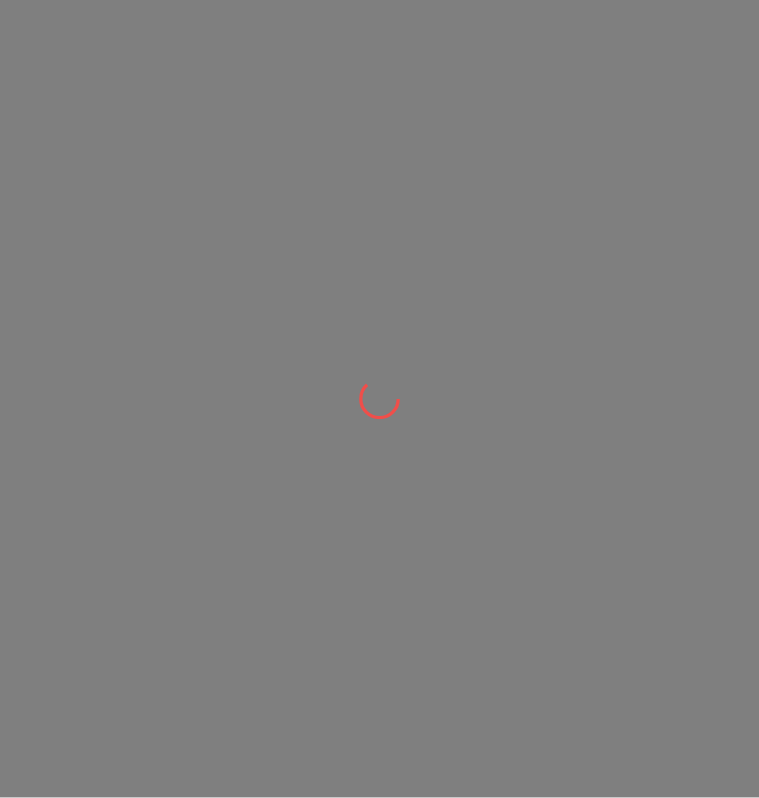 scroll, scrollTop: 0, scrollLeft: 0, axis: both 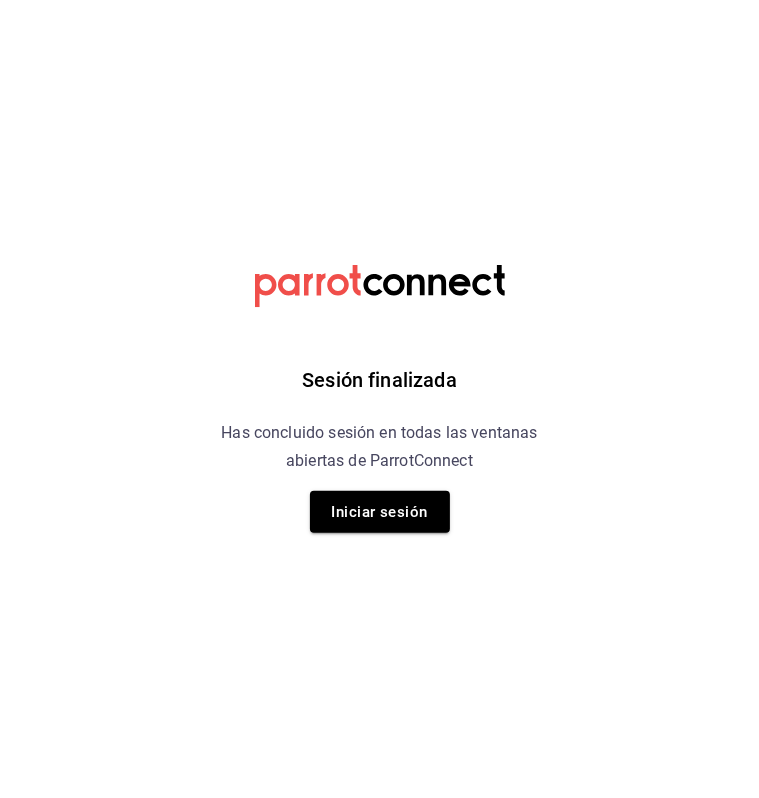 click 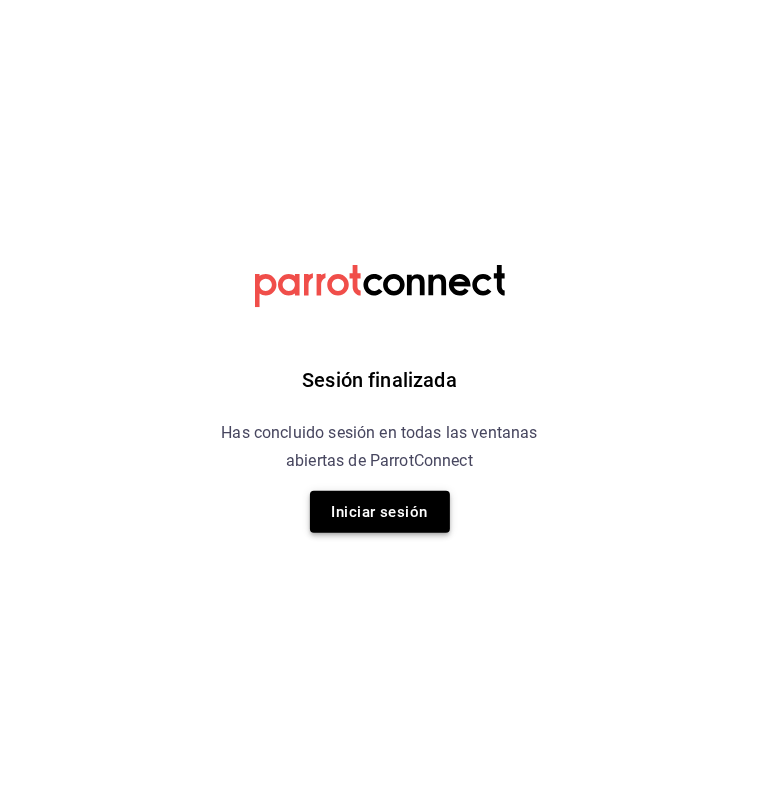 click on "Iniciar sesión" at bounding box center [380, 512] 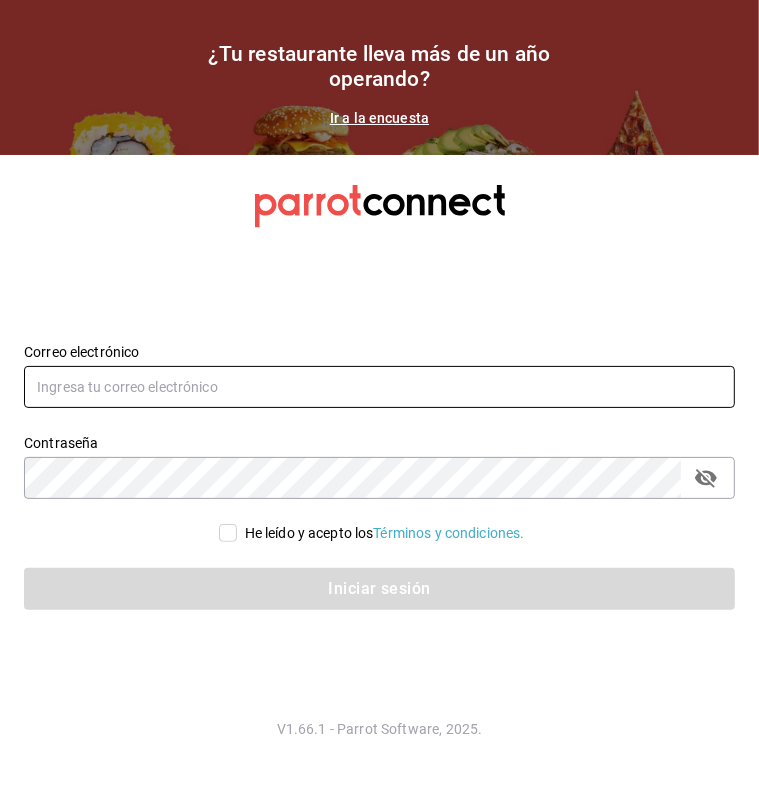 type on "[EMAIL]" 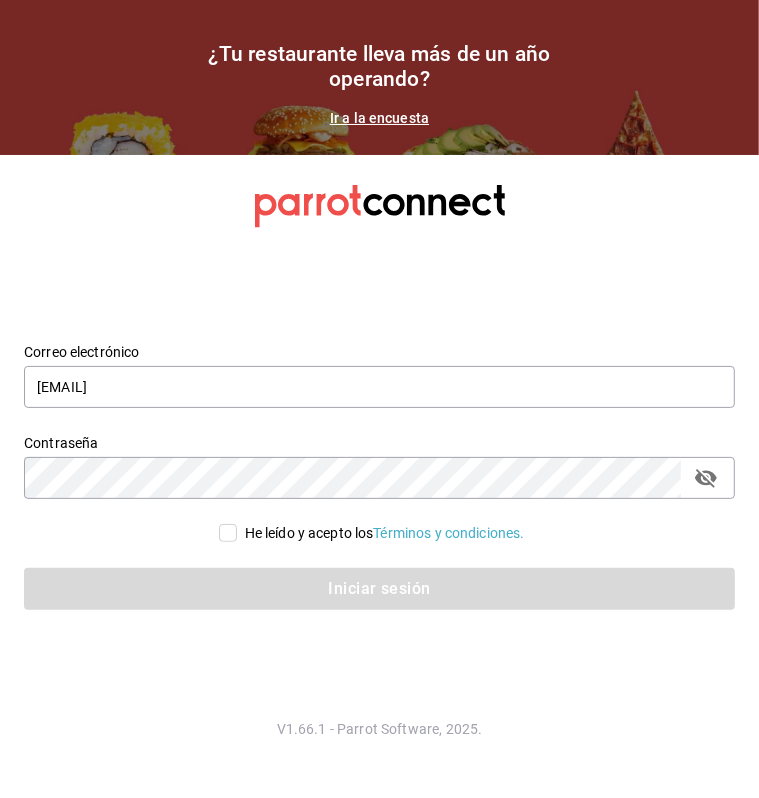 click on "He leído y acepto los  Términos y condiciones." at bounding box center (385, 533) 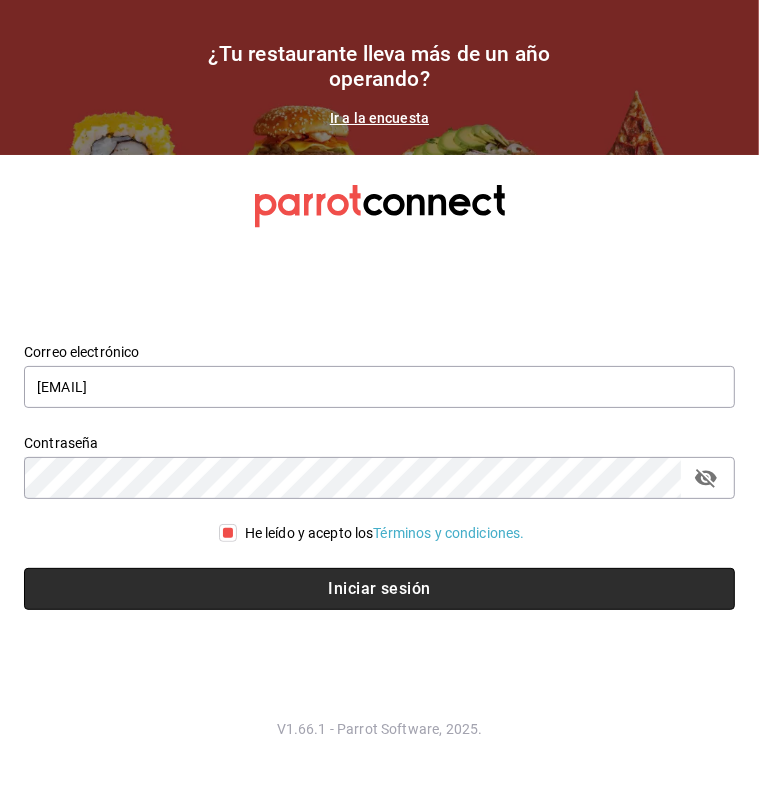 click on "Iniciar sesión" at bounding box center (379, 589) 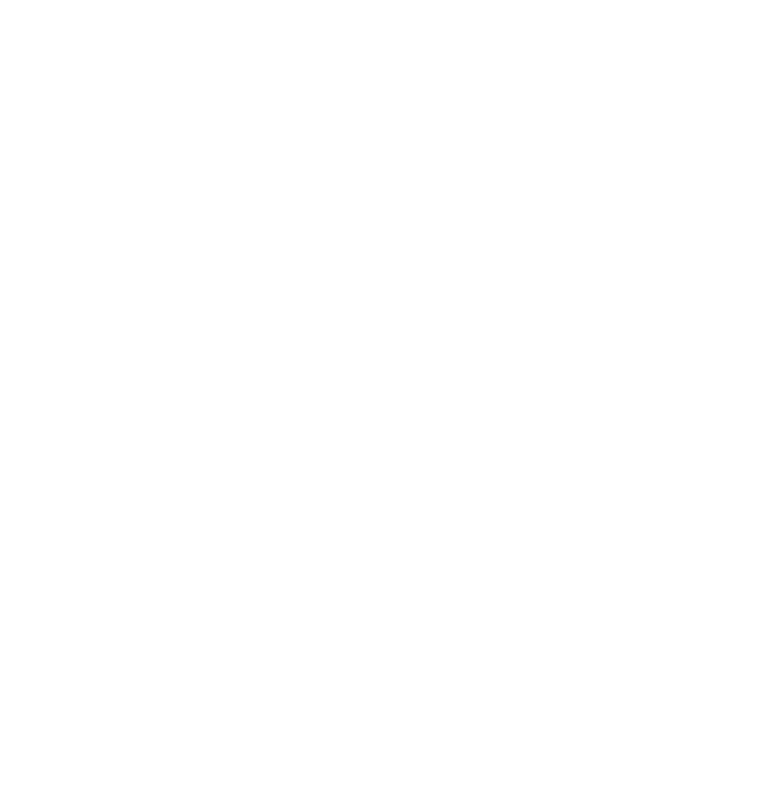 scroll, scrollTop: 0, scrollLeft: 0, axis: both 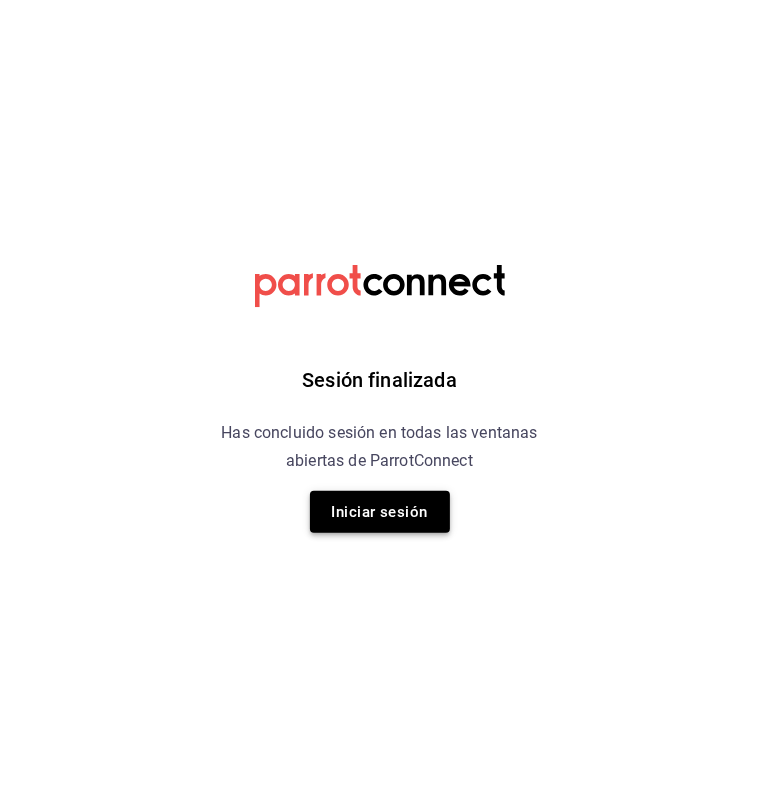 click on "Iniciar sesión" at bounding box center [380, 512] 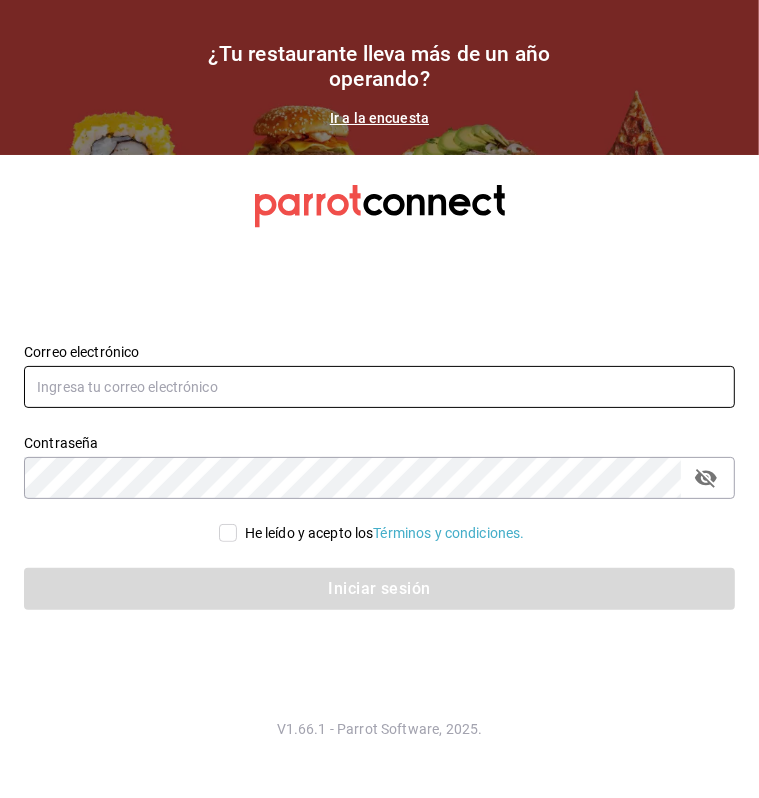 type on "[EMAIL]" 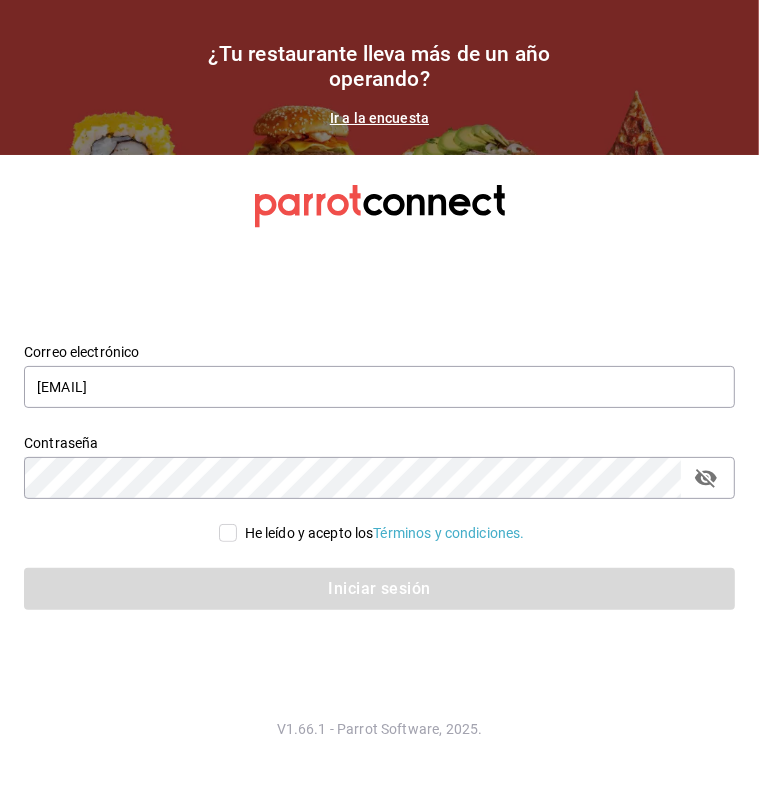 click on "He leído y acepto los  Términos y condiciones." at bounding box center [385, 533] 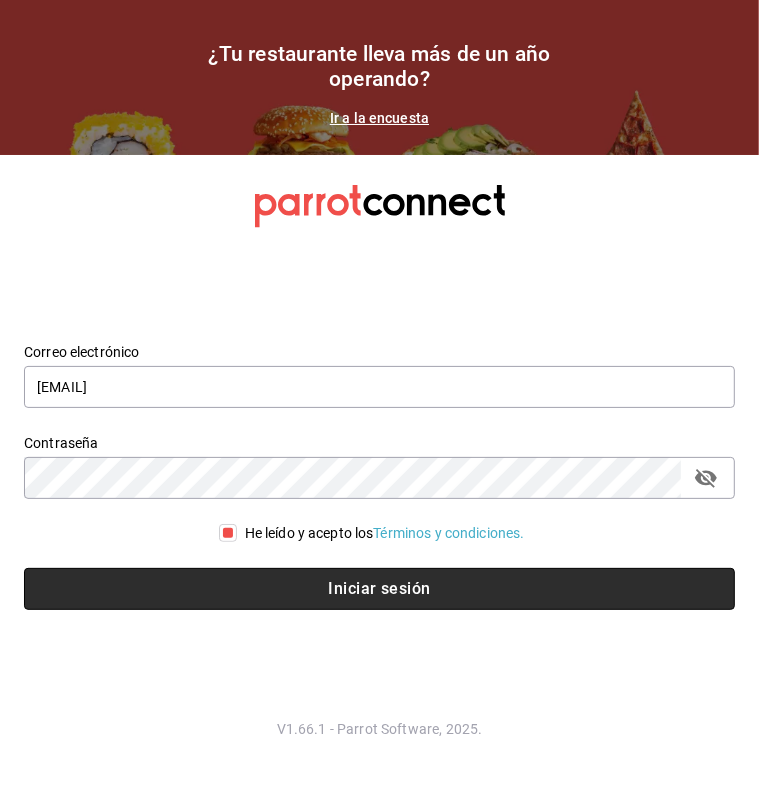 click on "Iniciar sesión" at bounding box center (379, 589) 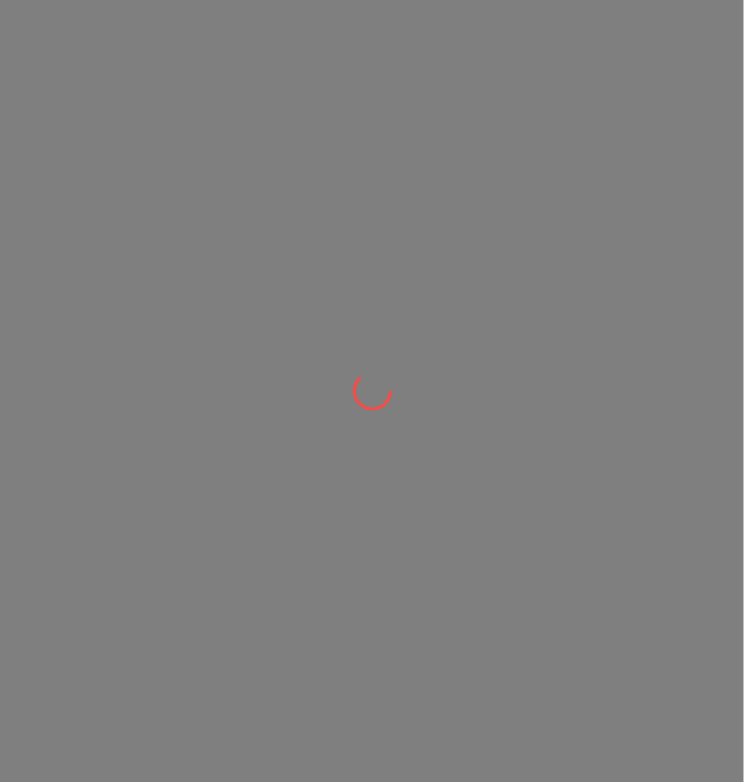 scroll, scrollTop: 0, scrollLeft: 0, axis: both 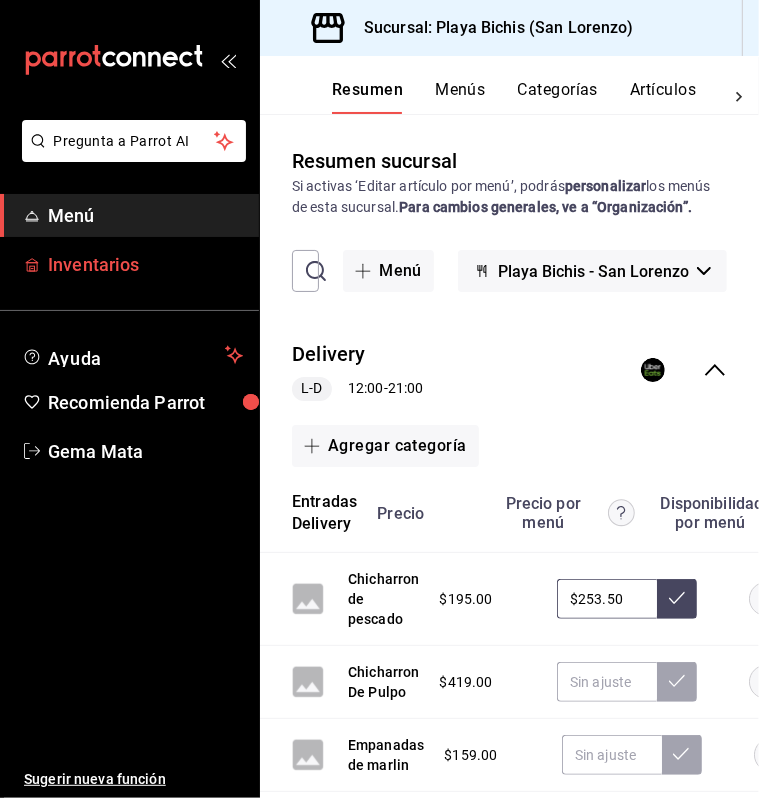 click on "Inventarios" at bounding box center [145, 264] 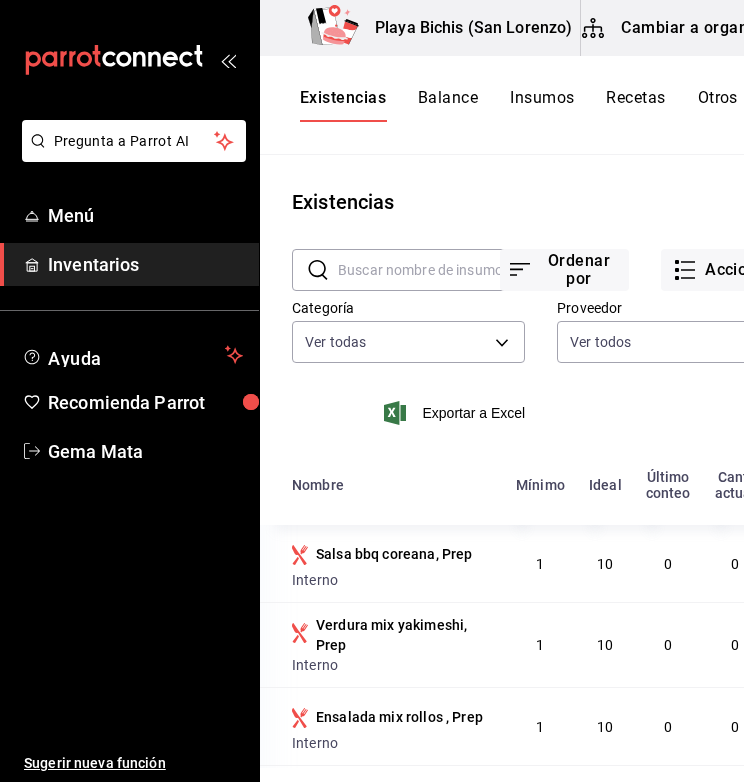 click 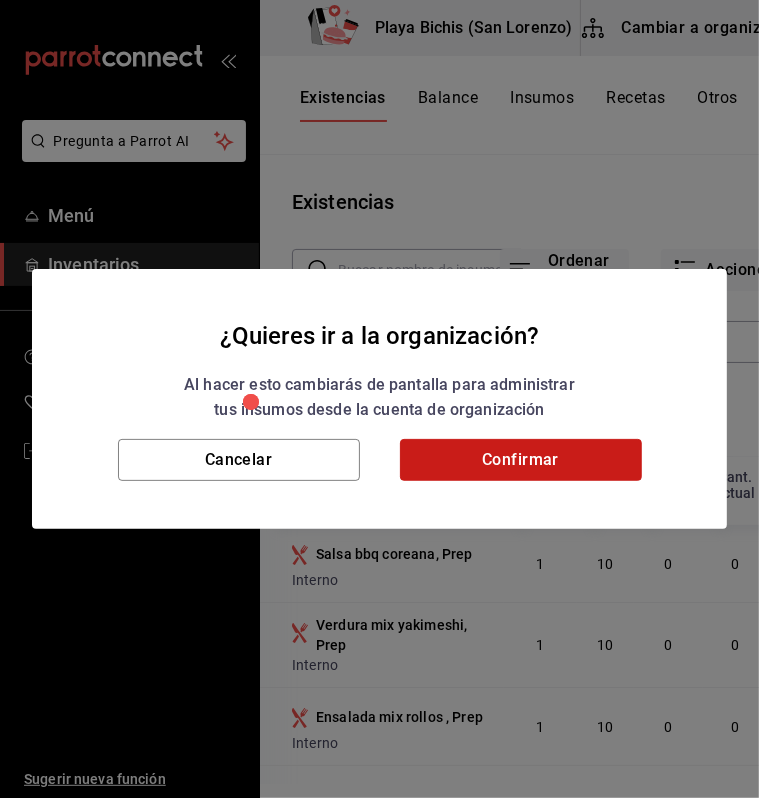 click on "Confirmar" at bounding box center (521, 460) 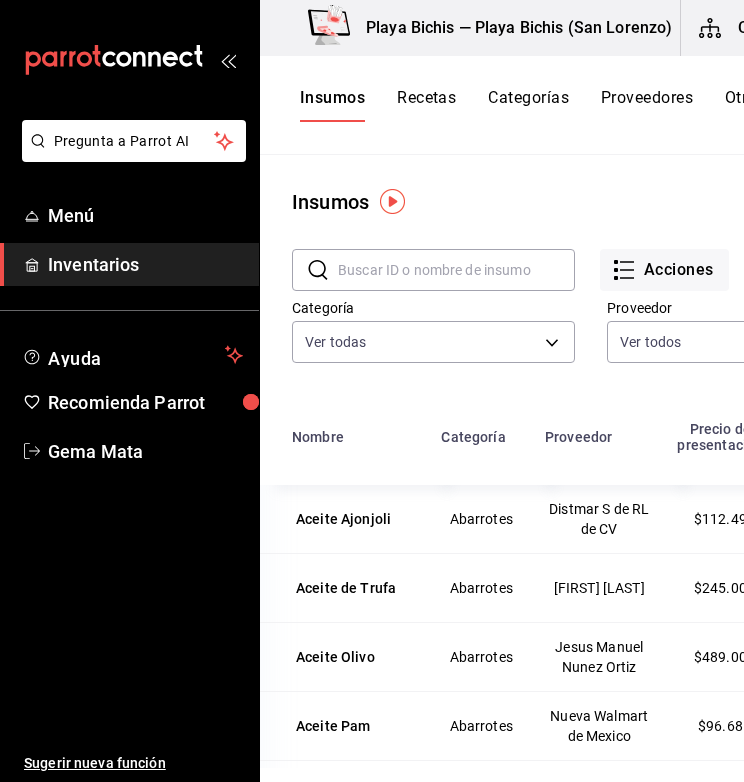 click at bounding box center (456, 270) 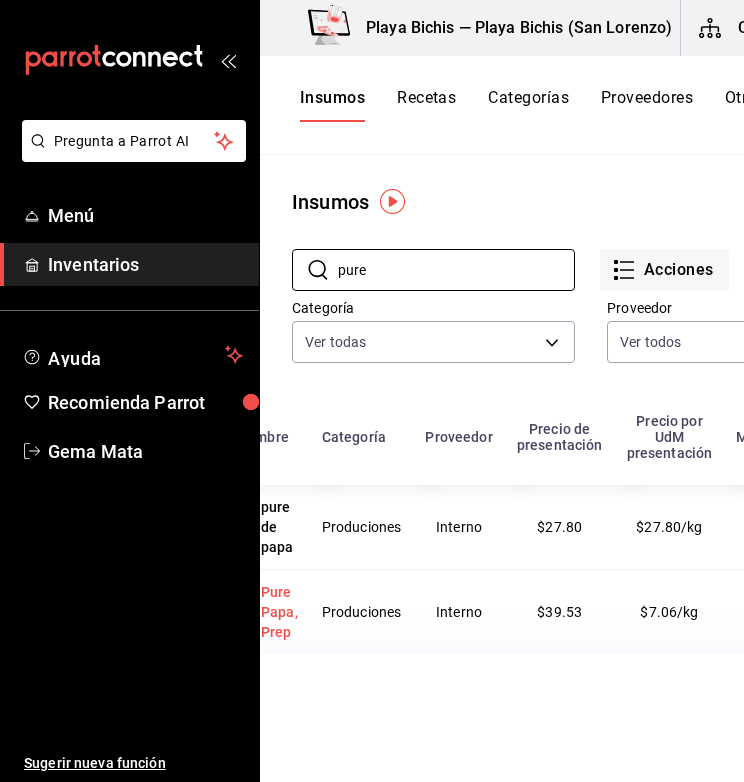 scroll, scrollTop: 0, scrollLeft: 83, axis: horizontal 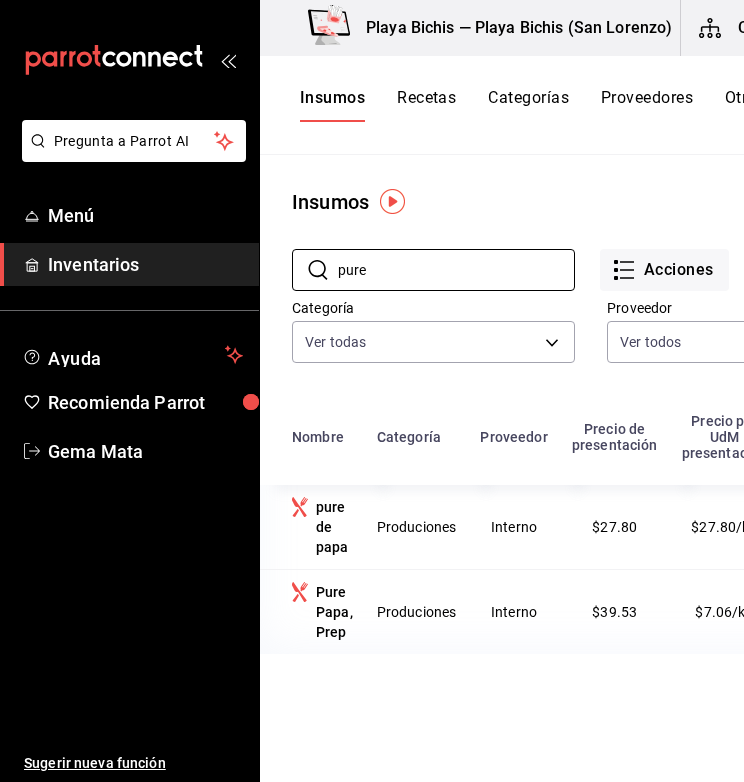 type on "pure" 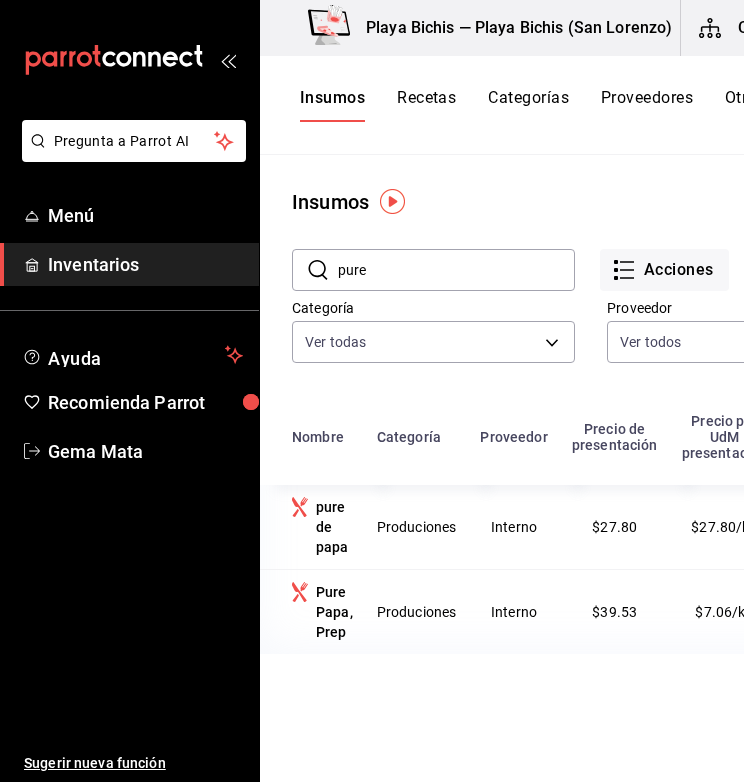 click on "Pure Papa, Prep" at bounding box center (334, 612) 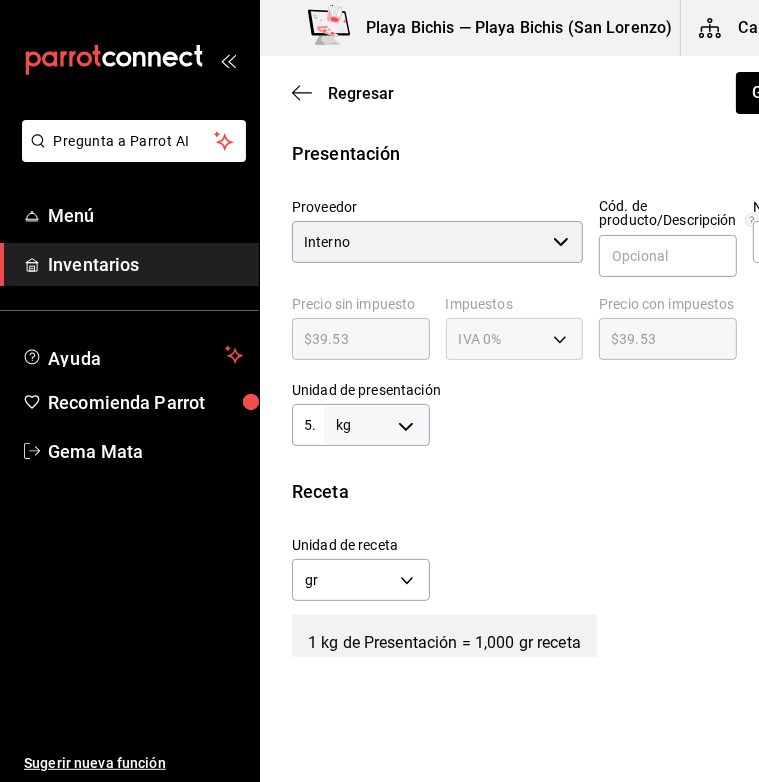 scroll, scrollTop: 400, scrollLeft: 0, axis: vertical 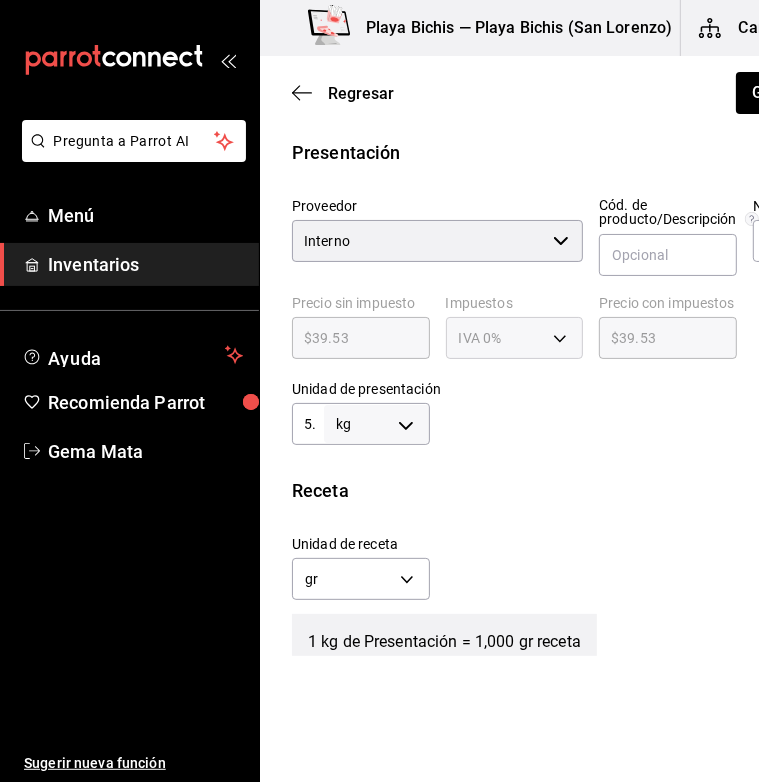 click on "5.6" at bounding box center [308, 424] 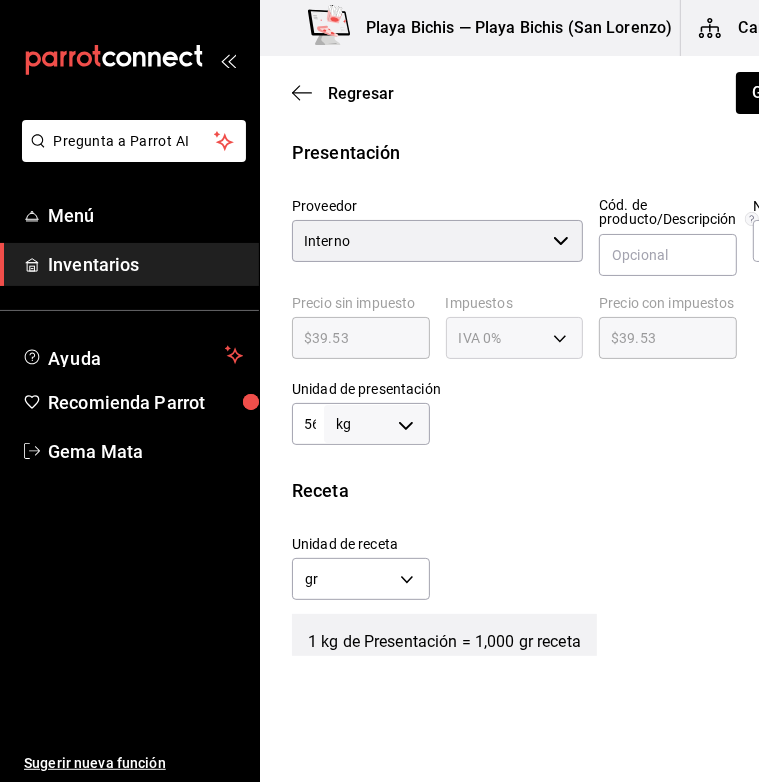 type on "56,000" 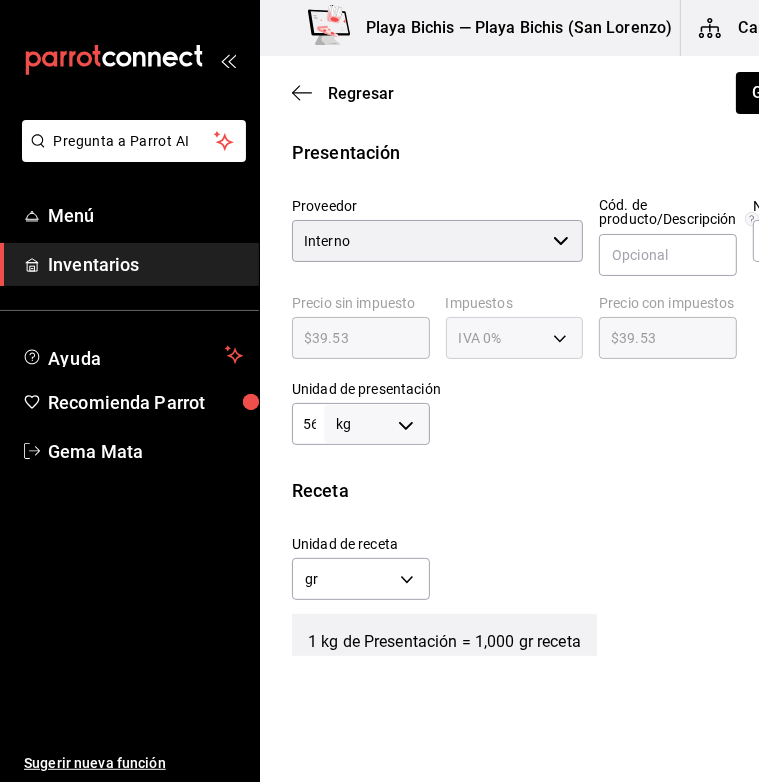type on "576" 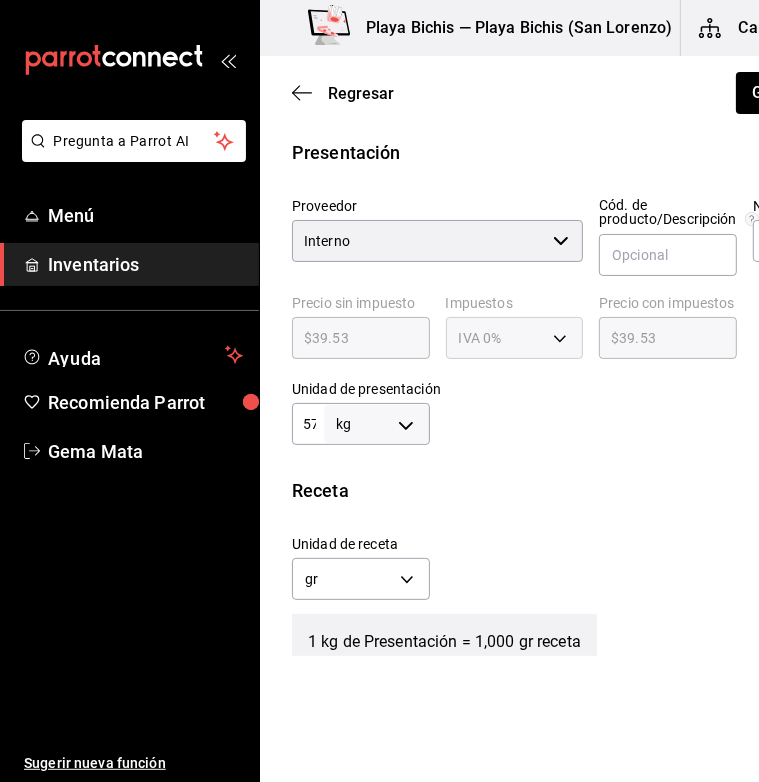 type on "576,000" 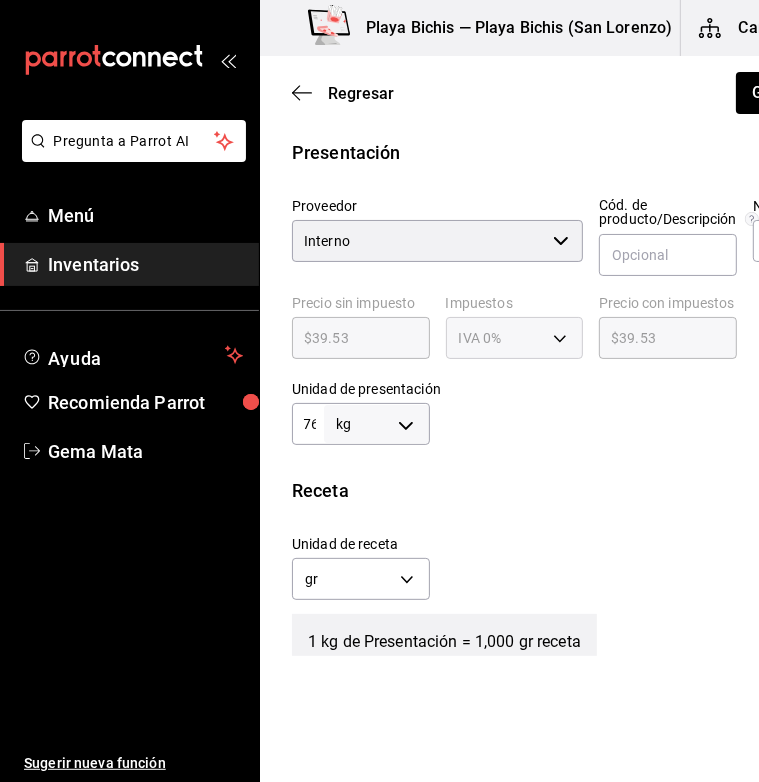 scroll, scrollTop: 0, scrollLeft: 0, axis: both 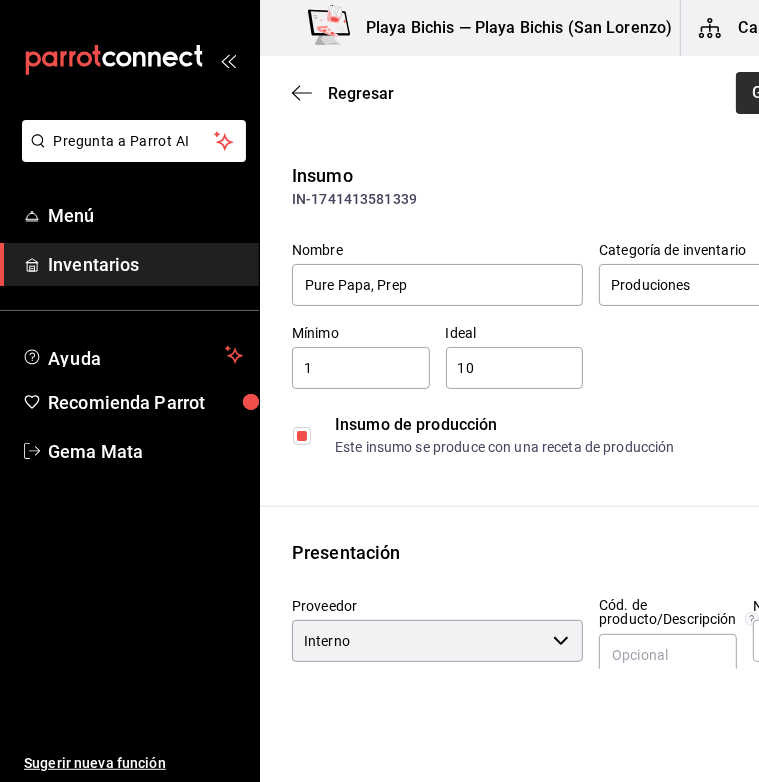type on "576" 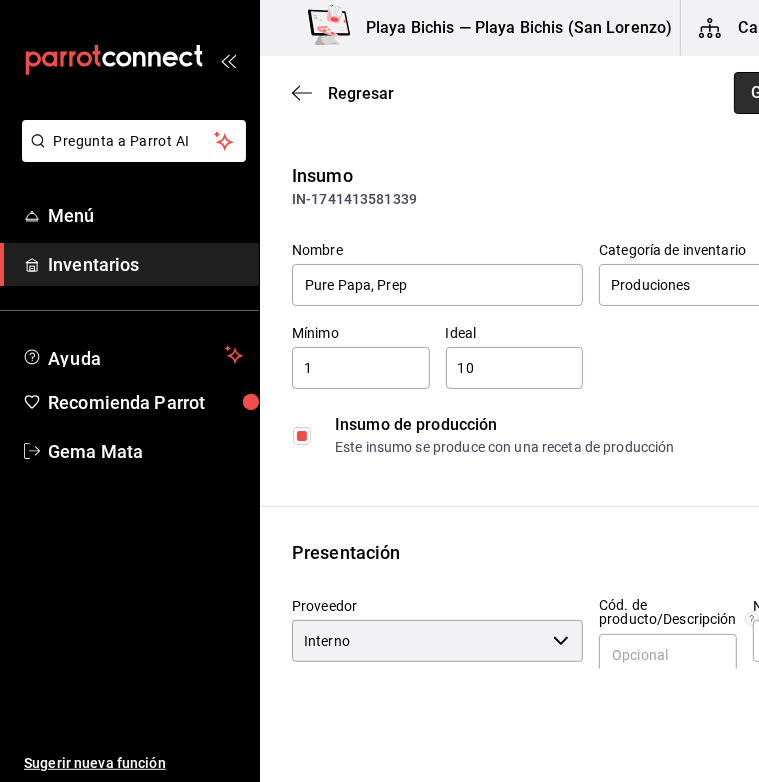 click on "Guardar insumo" at bounding box center [812, 93] 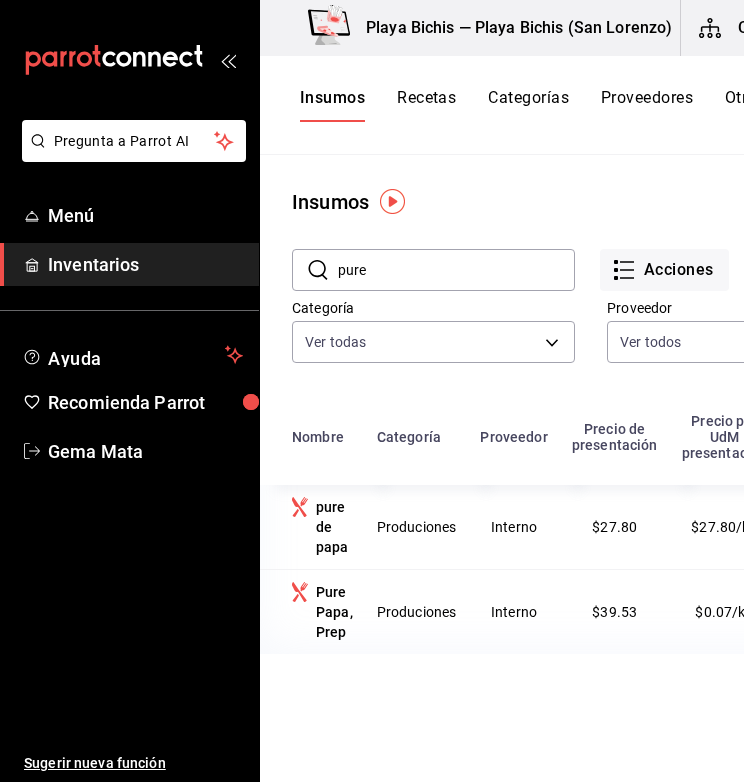 click on "Recetas" at bounding box center [426, 105] 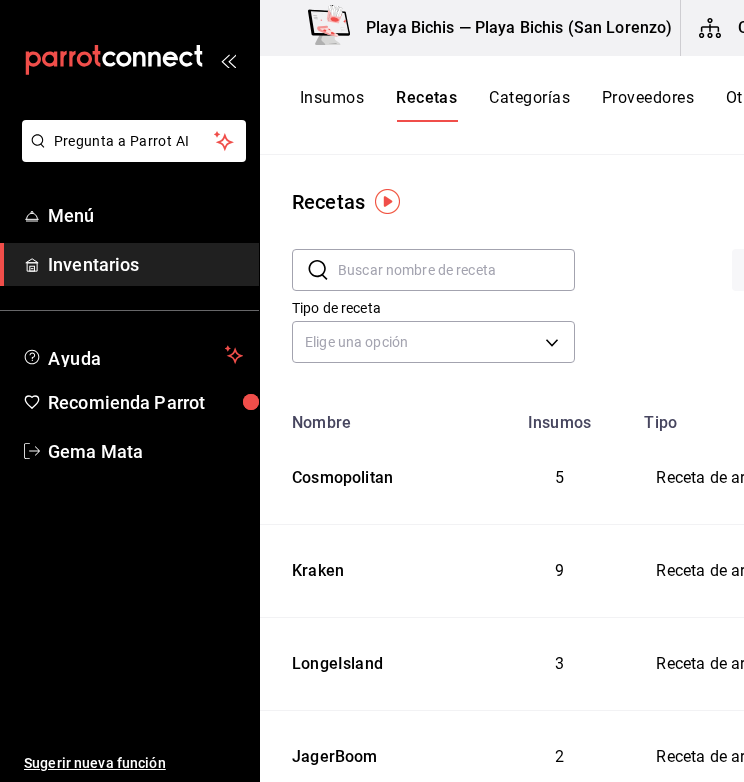 click at bounding box center (456, 270) 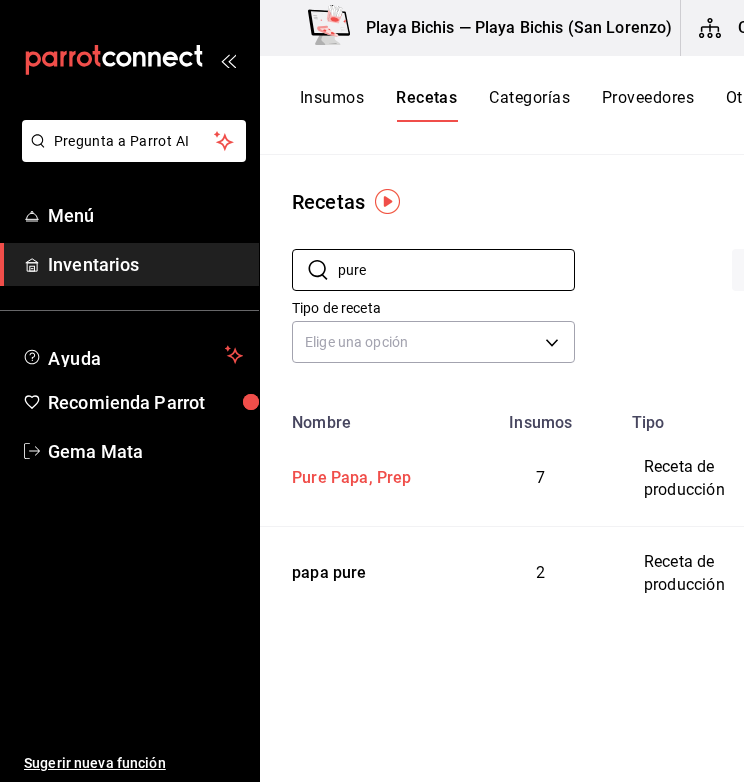 type on "pure" 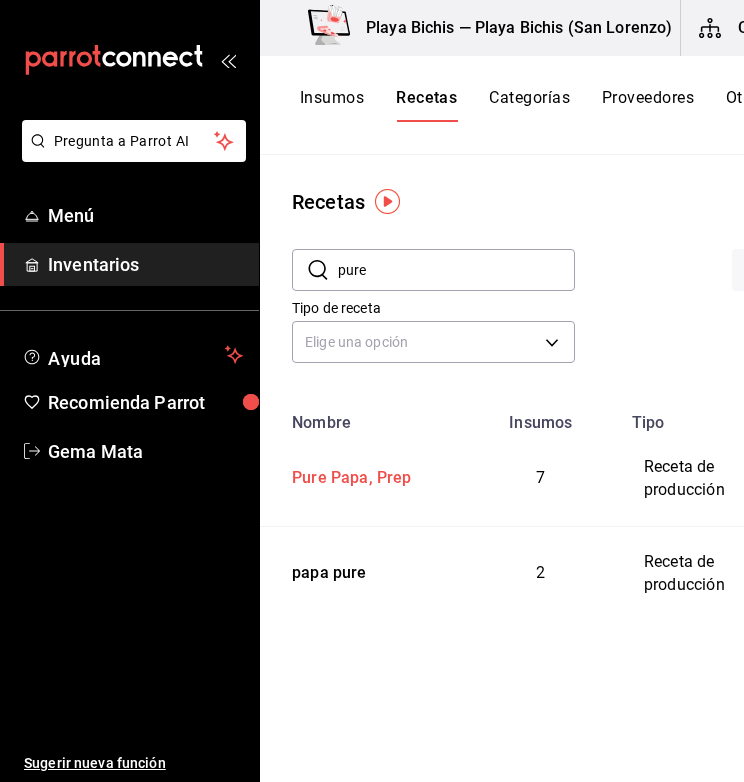 click on "Pure Papa, Prep" at bounding box center [361, 479] 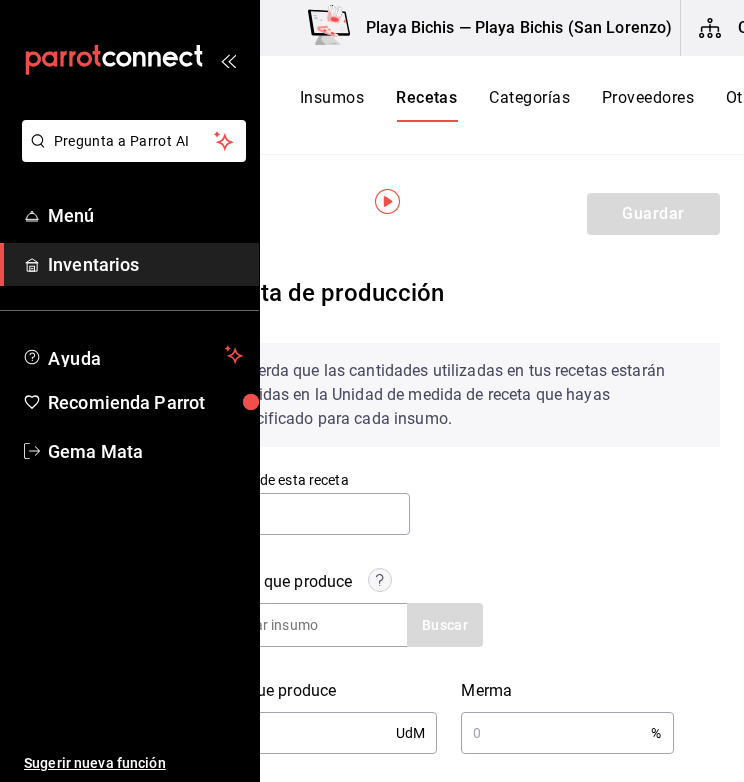 type on "Pure Papa, Prep" 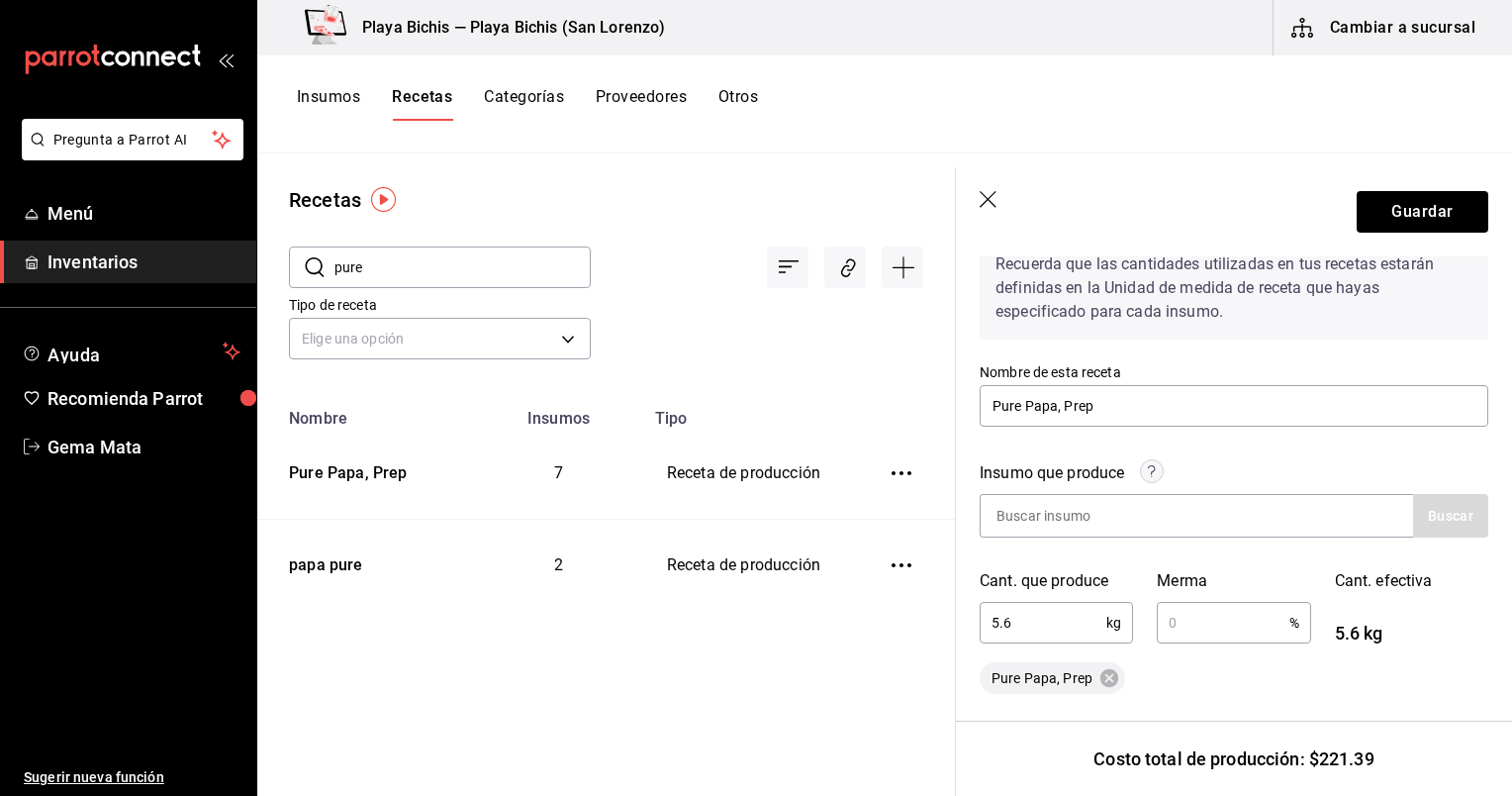 scroll, scrollTop: 106, scrollLeft: 0, axis: vertical 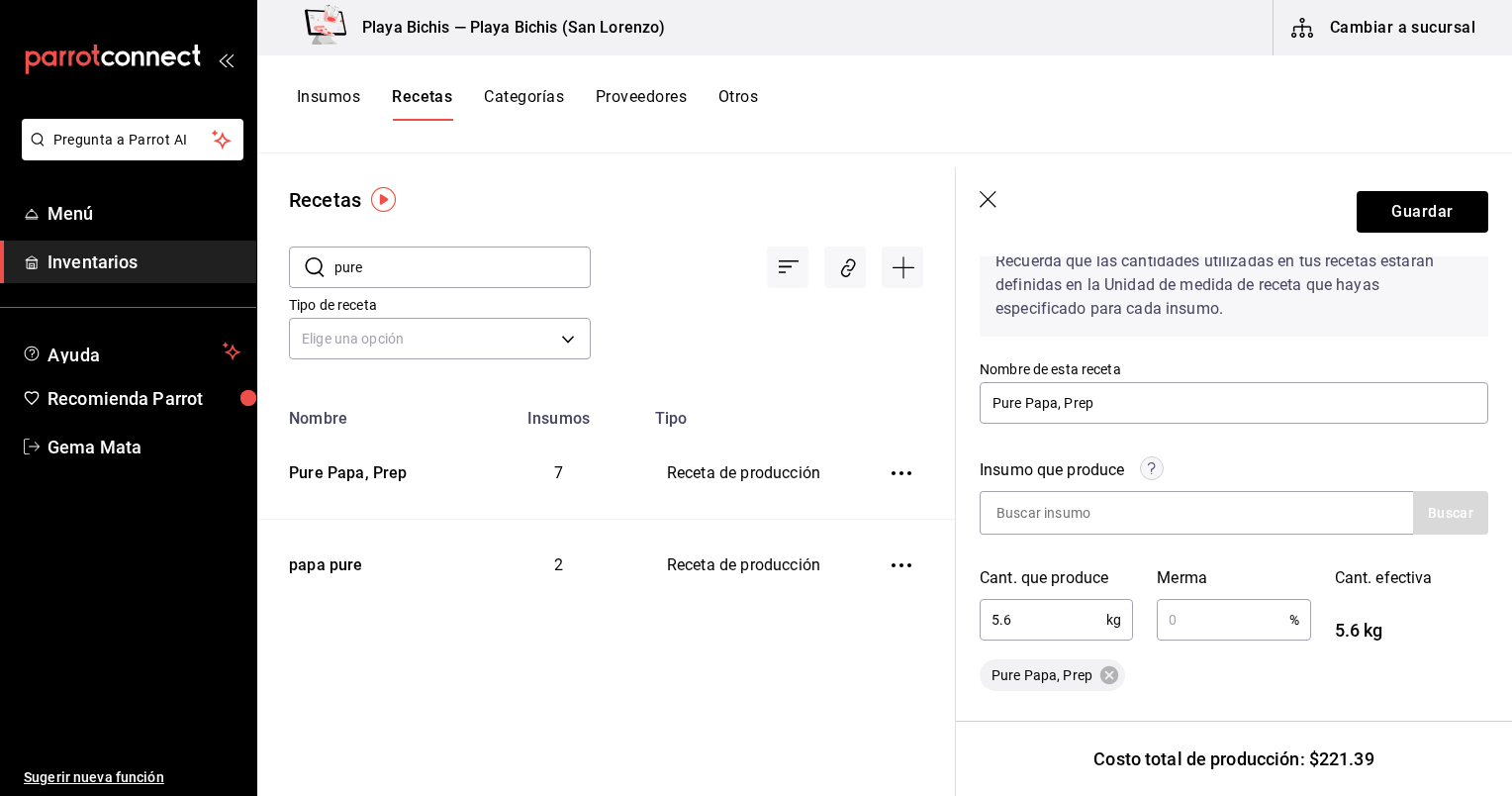 click on "5.6" at bounding box center [1043, 620] 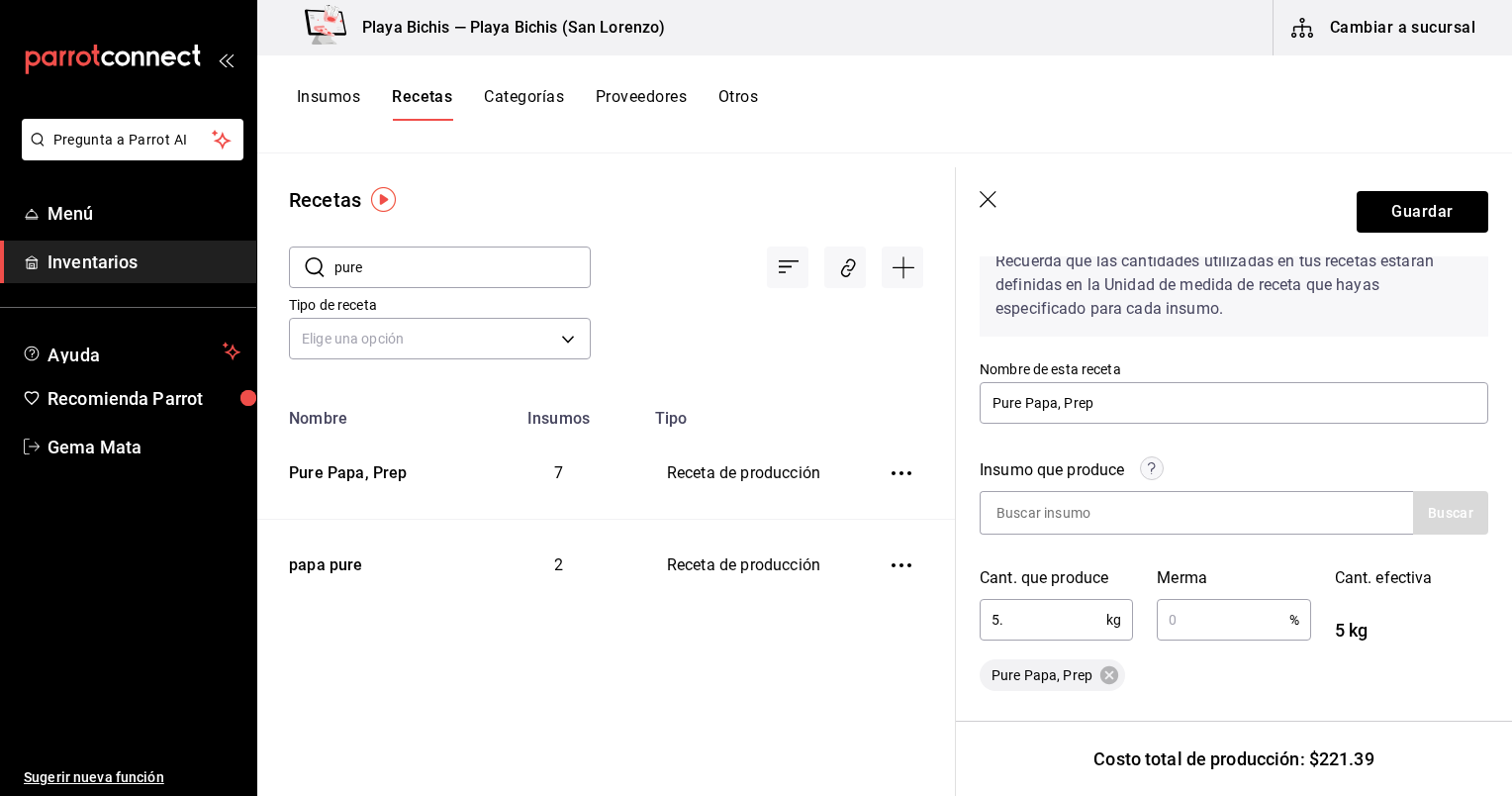 type on "5" 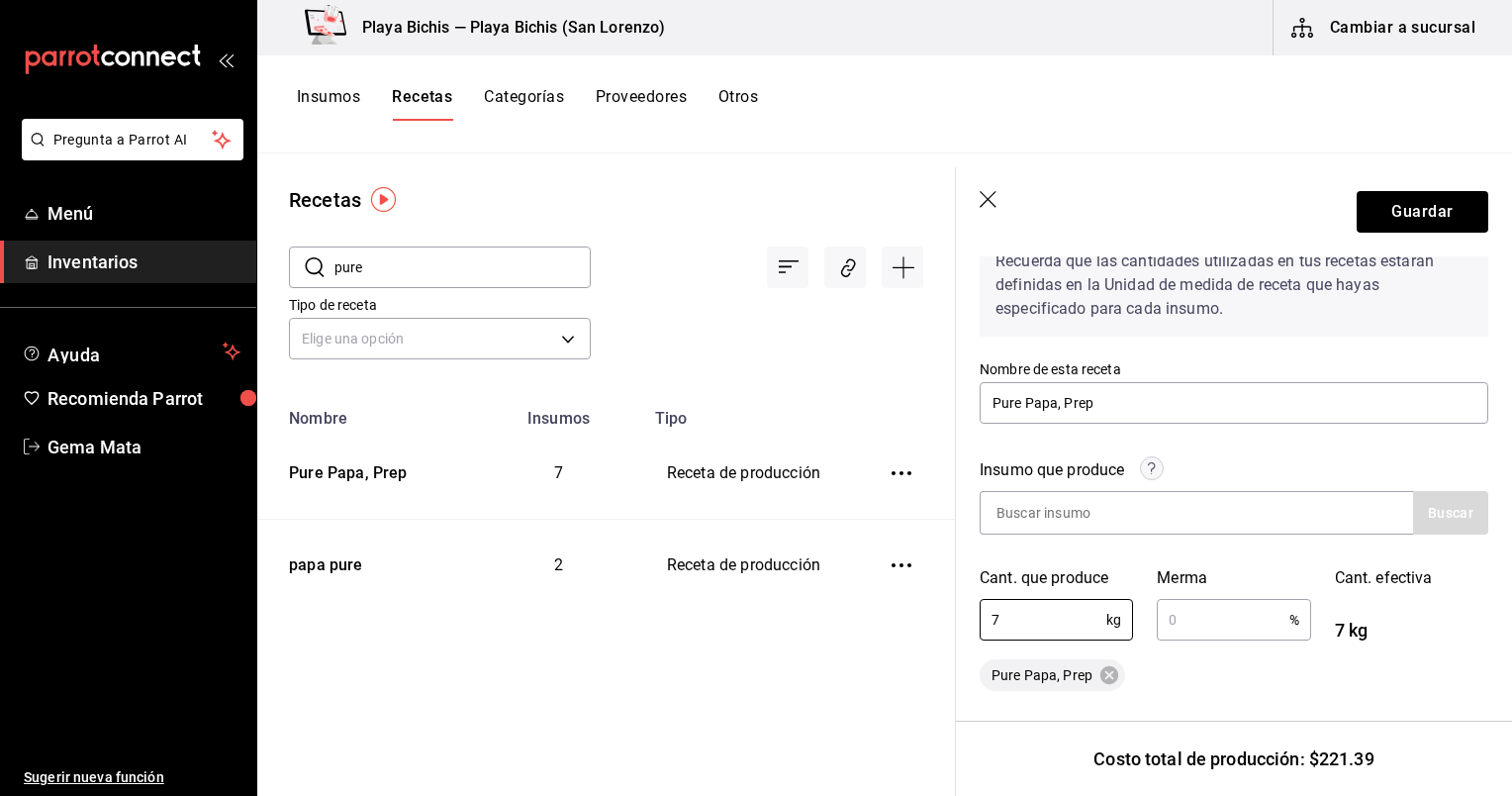 type on "7" 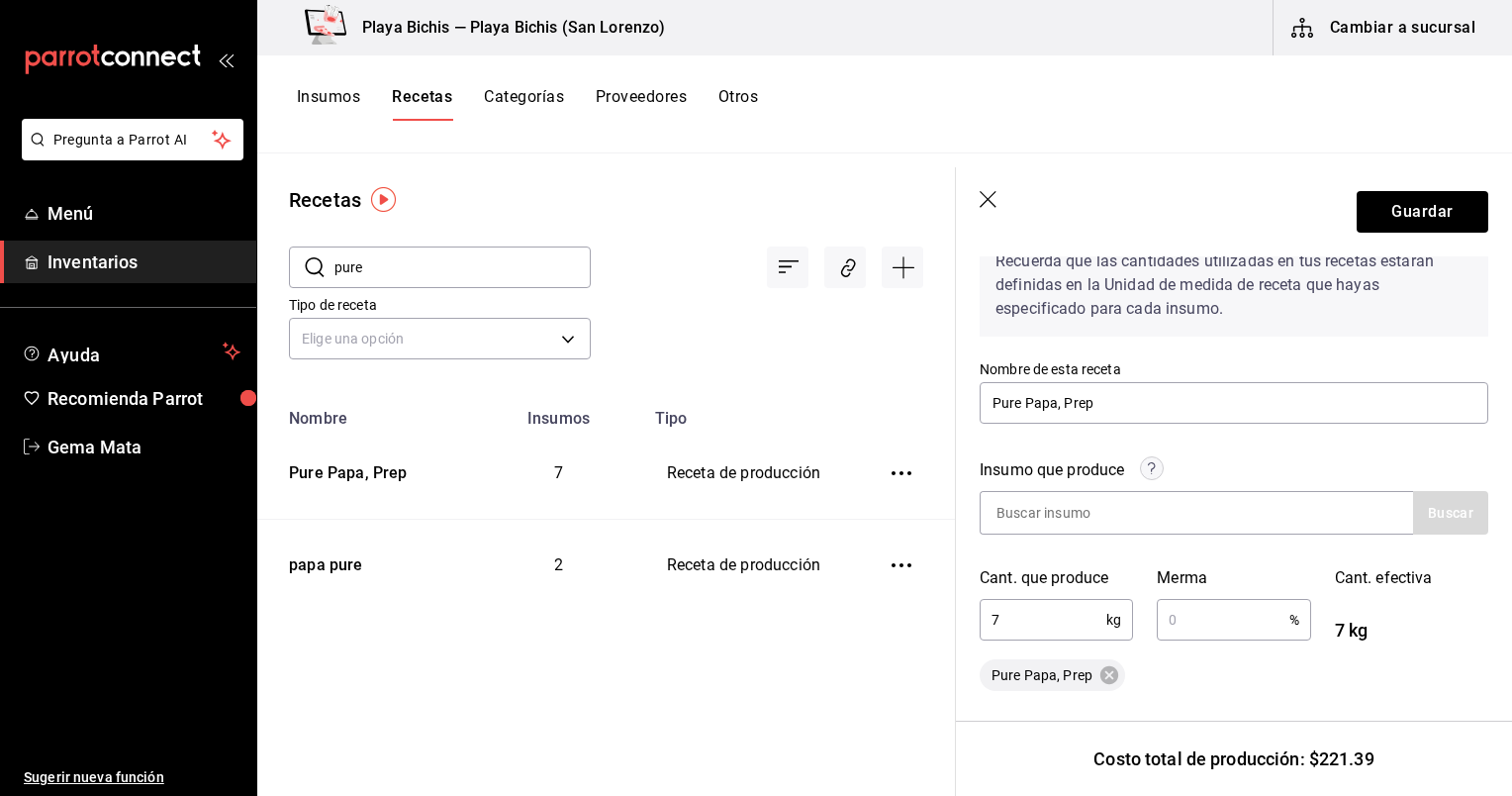 click at bounding box center (1222, 620) 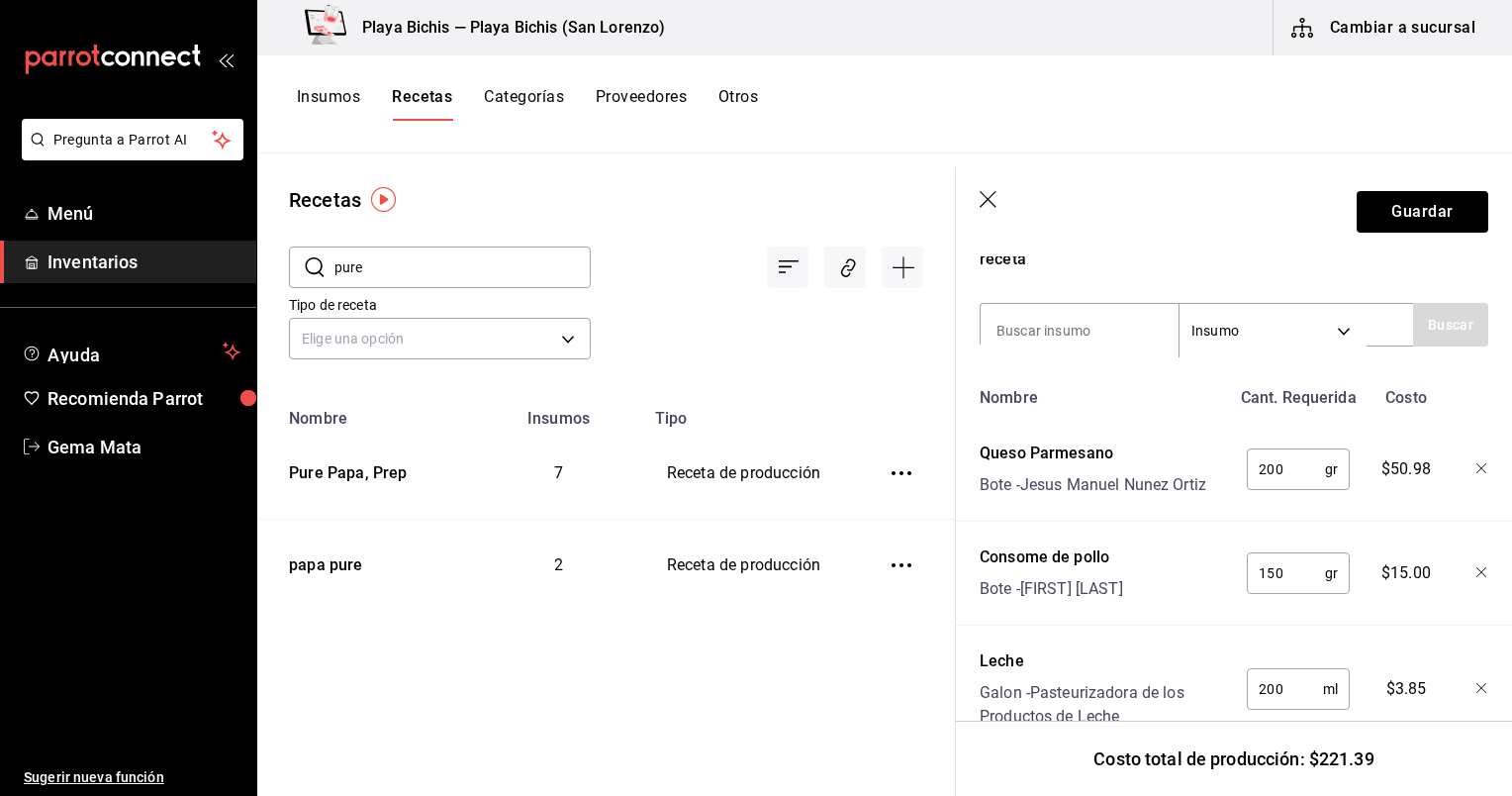 scroll, scrollTop: 667, scrollLeft: 0, axis: vertical 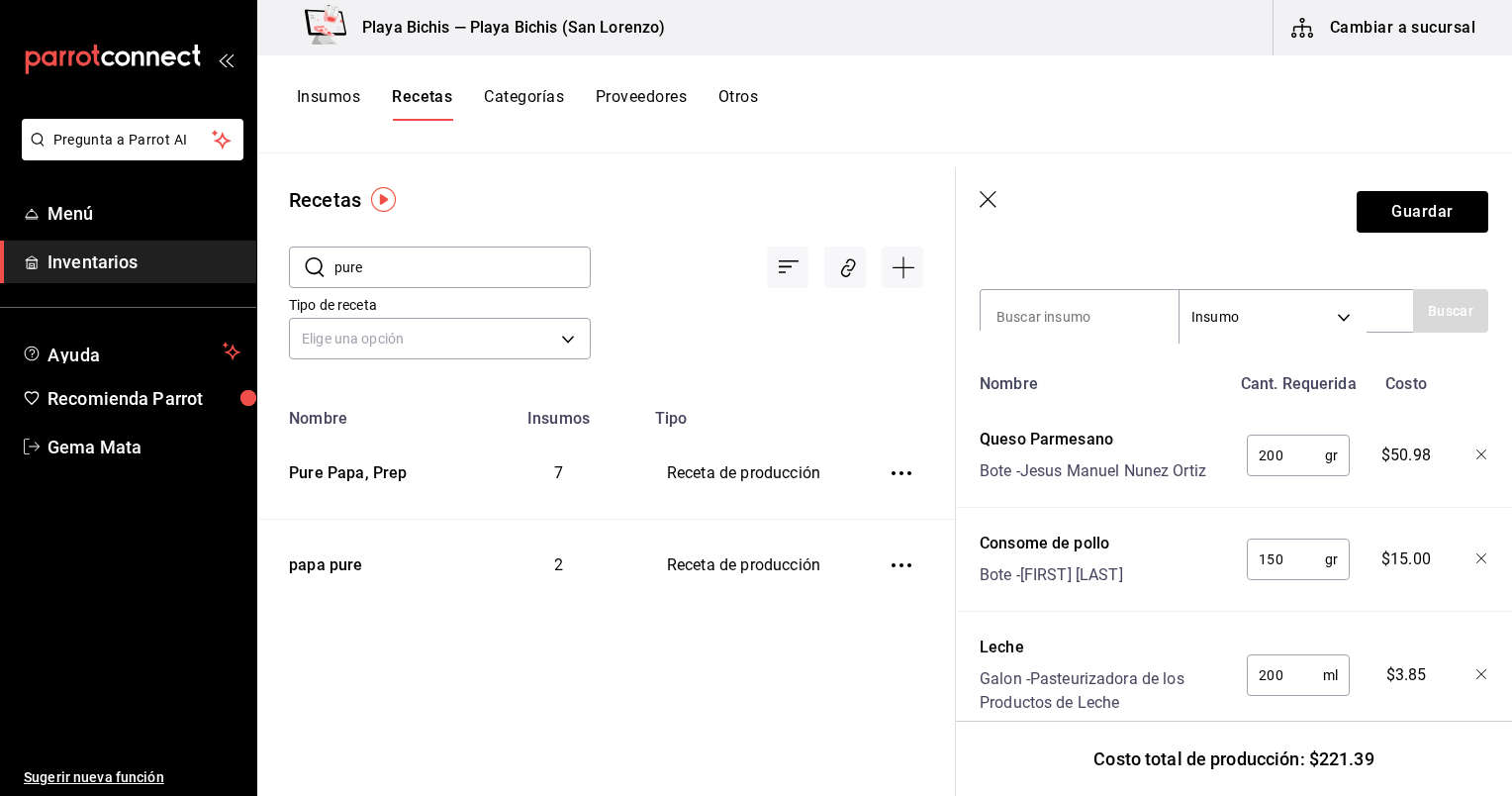 click on "200" at bounding box center (1285, 455) 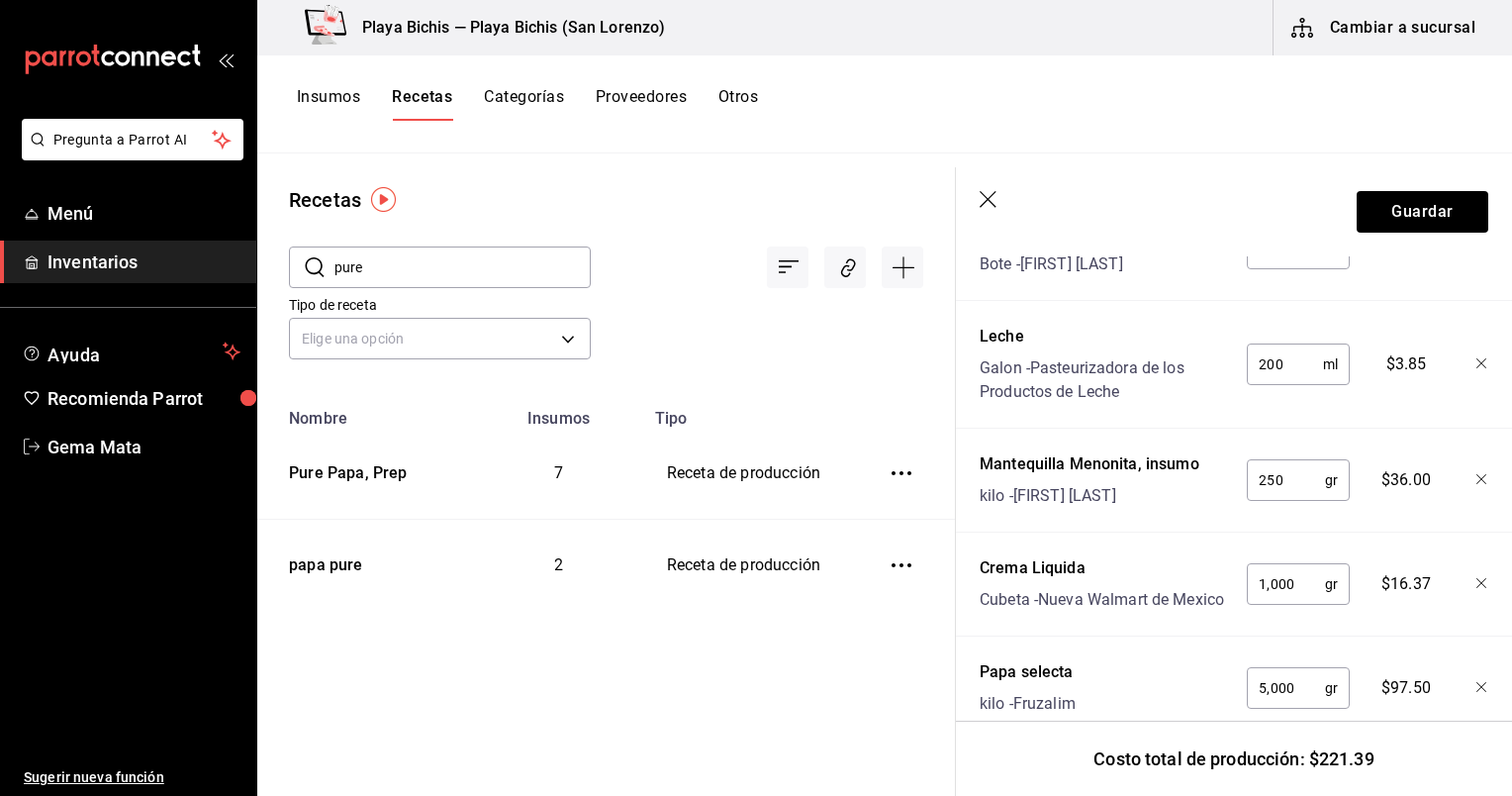 scroll, scrollTop: 980, scrollLeft: 0, axis: vertical 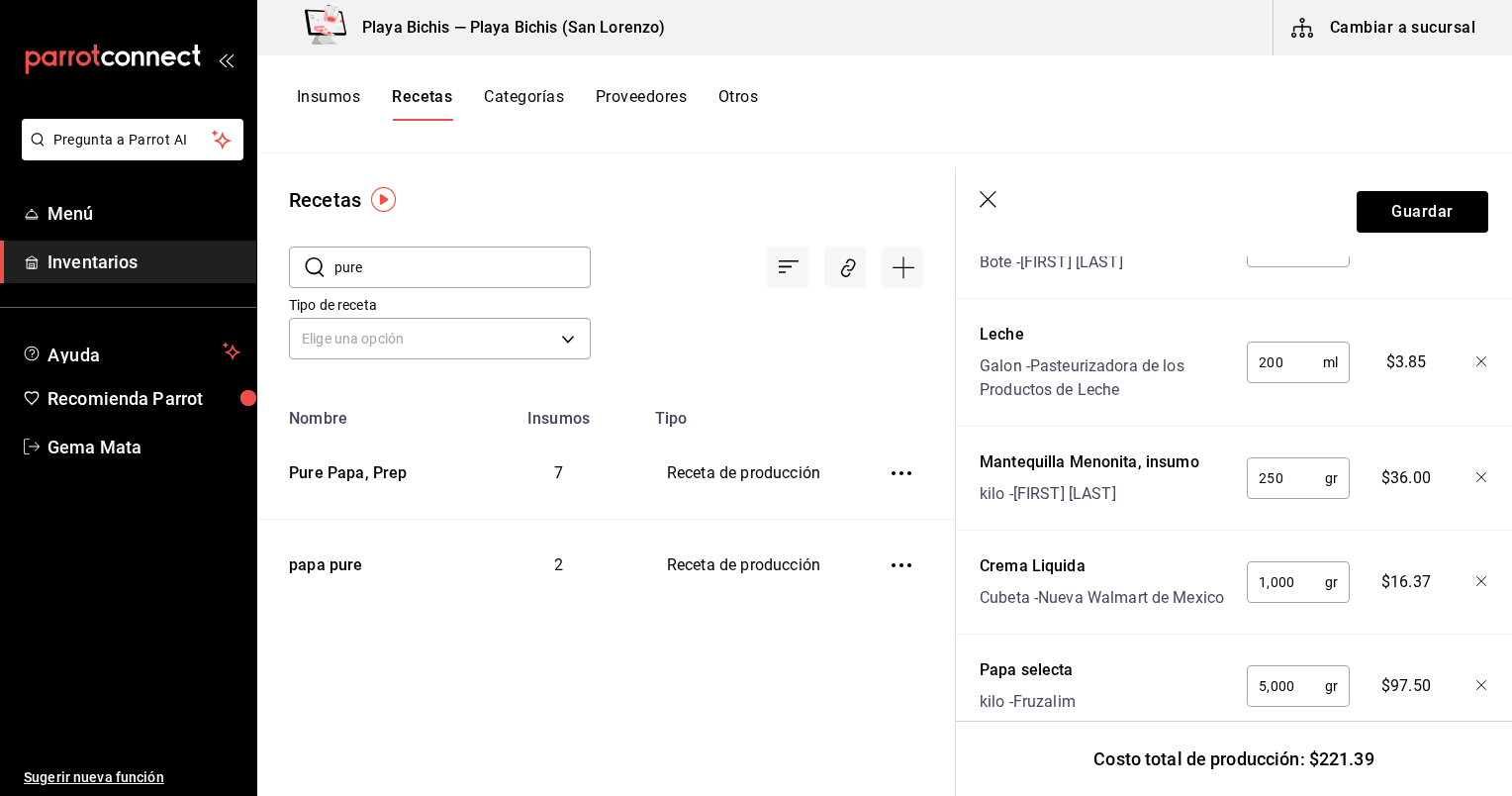 click on "250" at bounding box center [1285, 478] 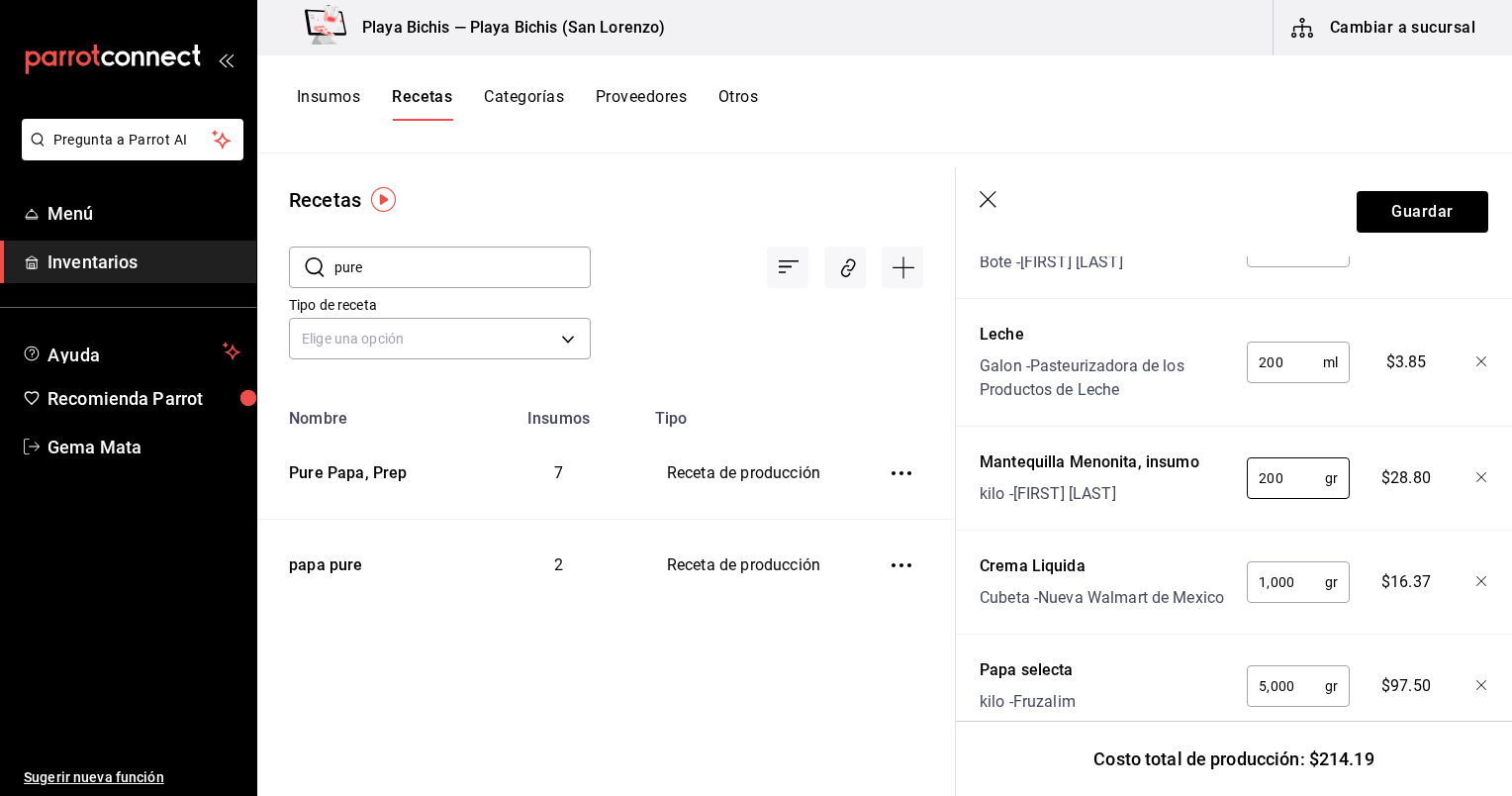 type on "200" 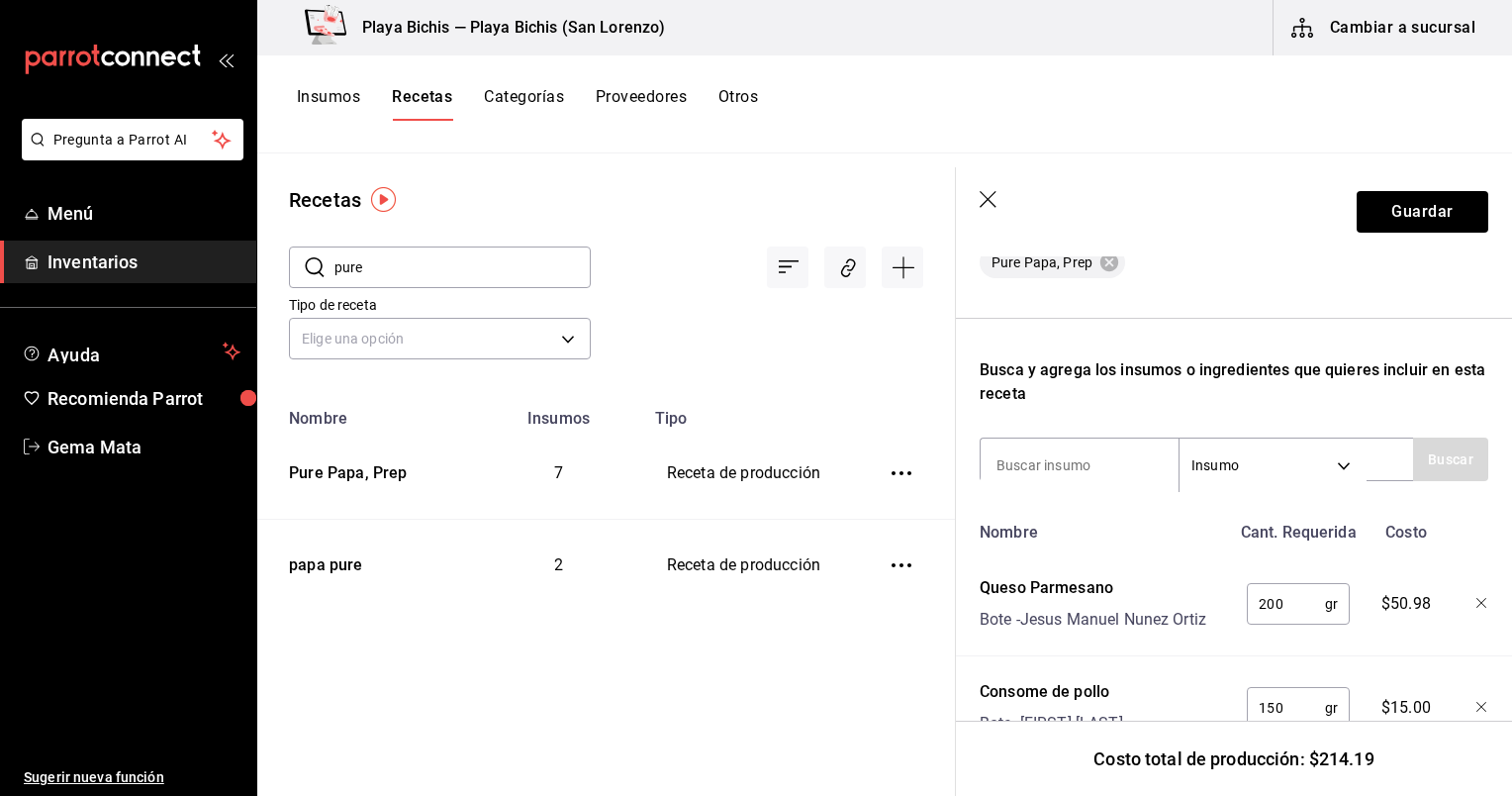 scroll, scrollTop: 442, scrollLeft: 0, axis: vertical 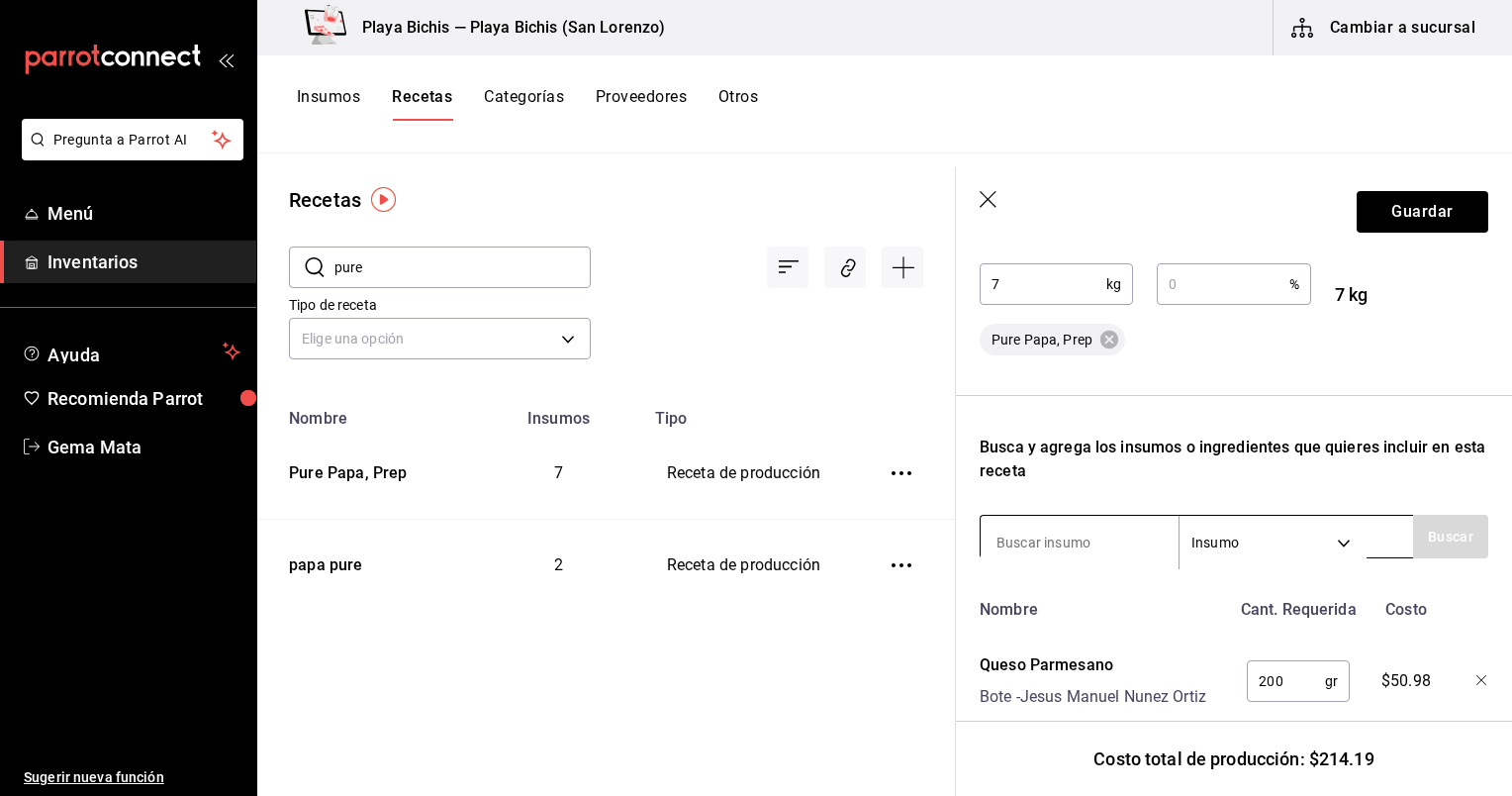 click at bounding box center [1080, 543] 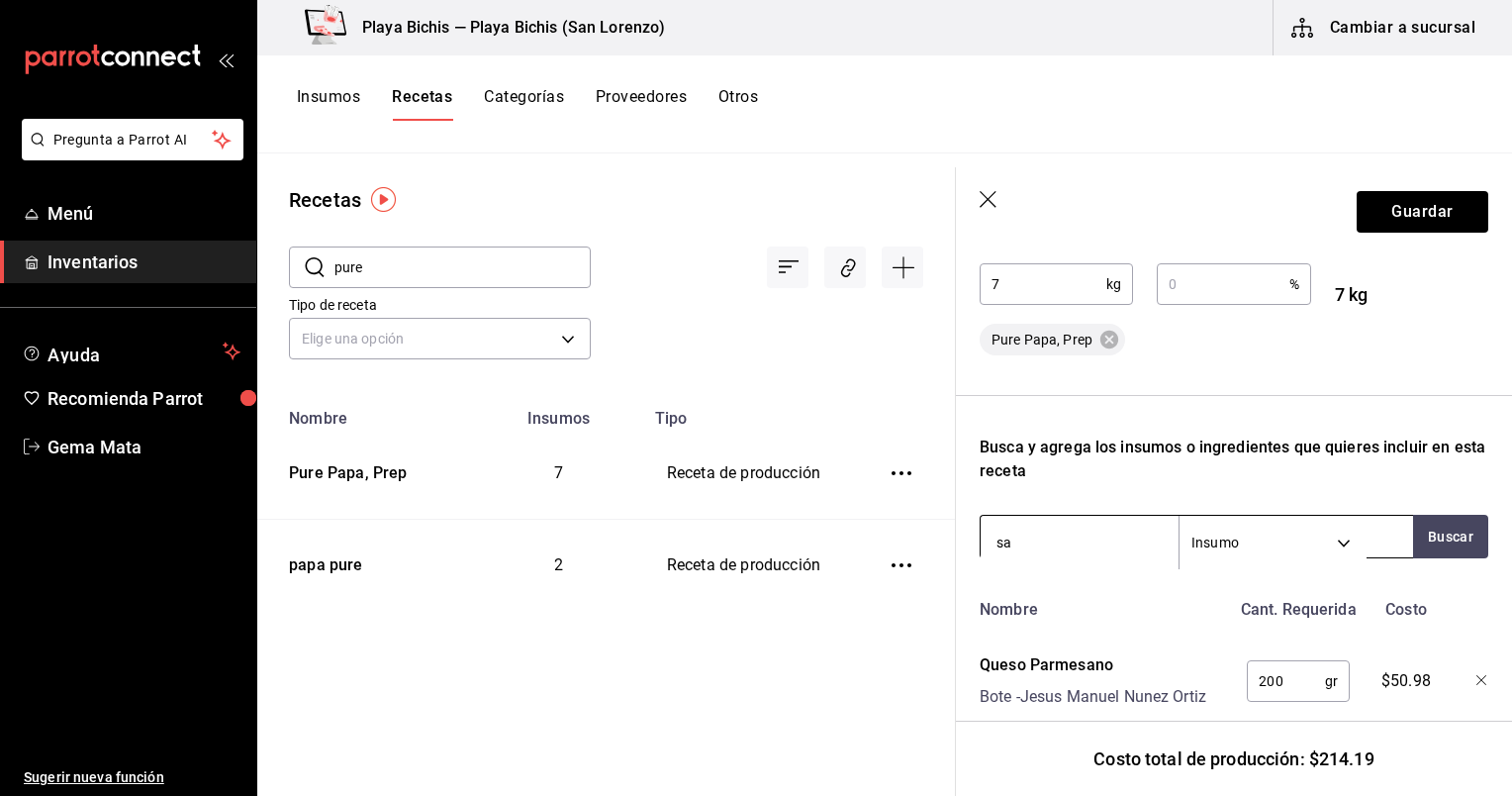 type on "sal" 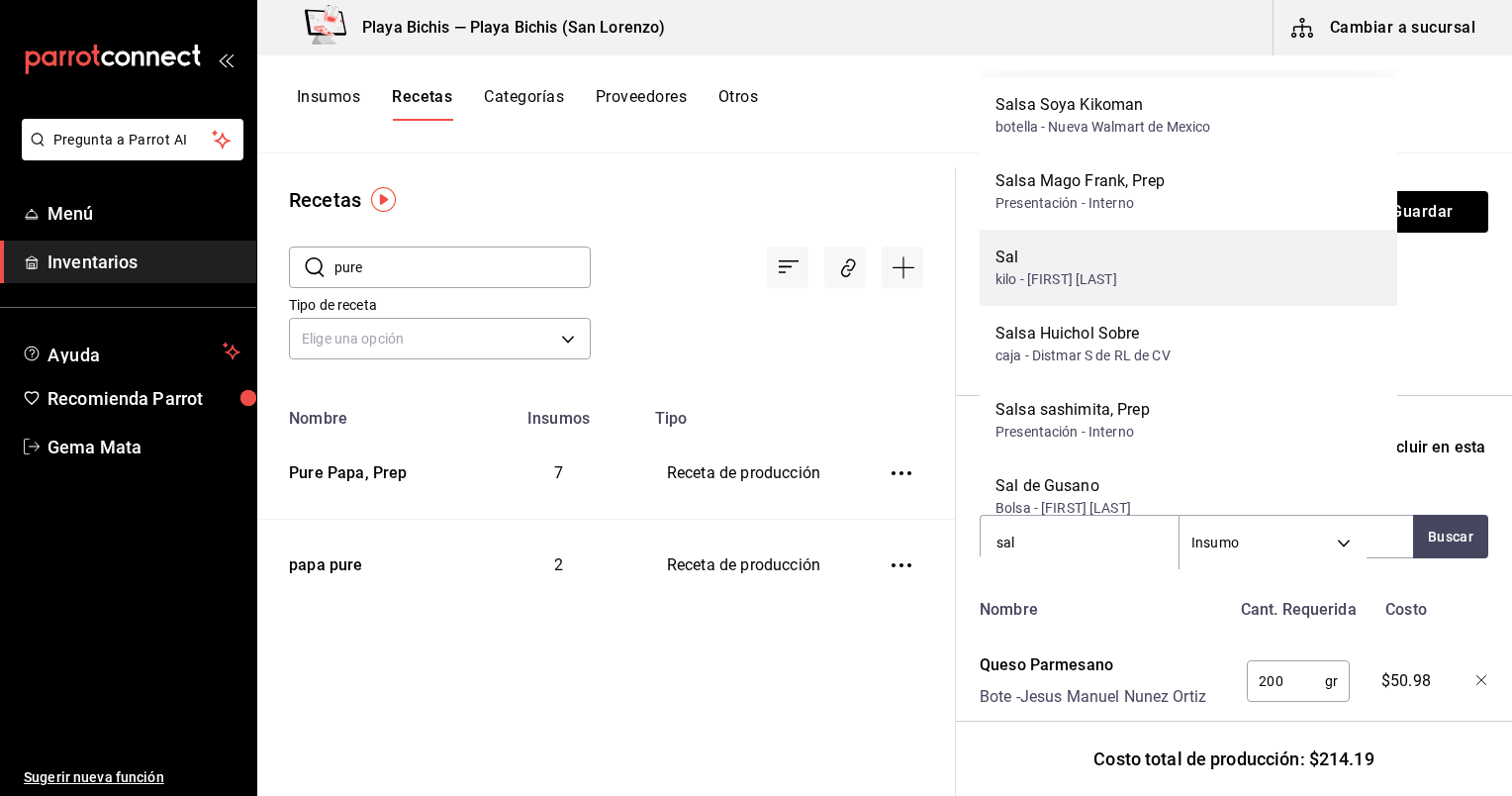 click on "Sal kilo - Ramon Lopez Gomez" at bounding box center (1188, 267) 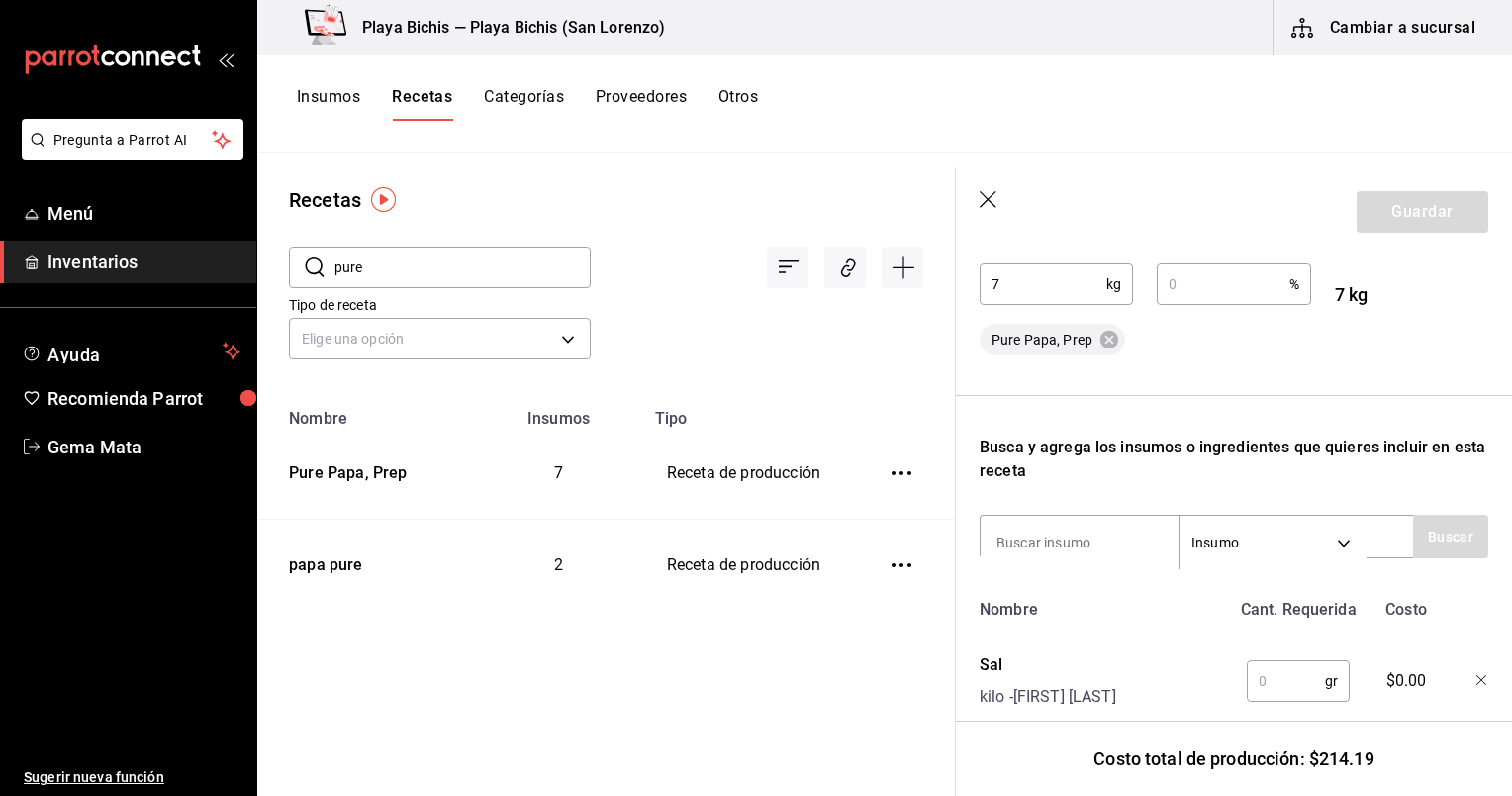 click at bounding box center [1285, 681] 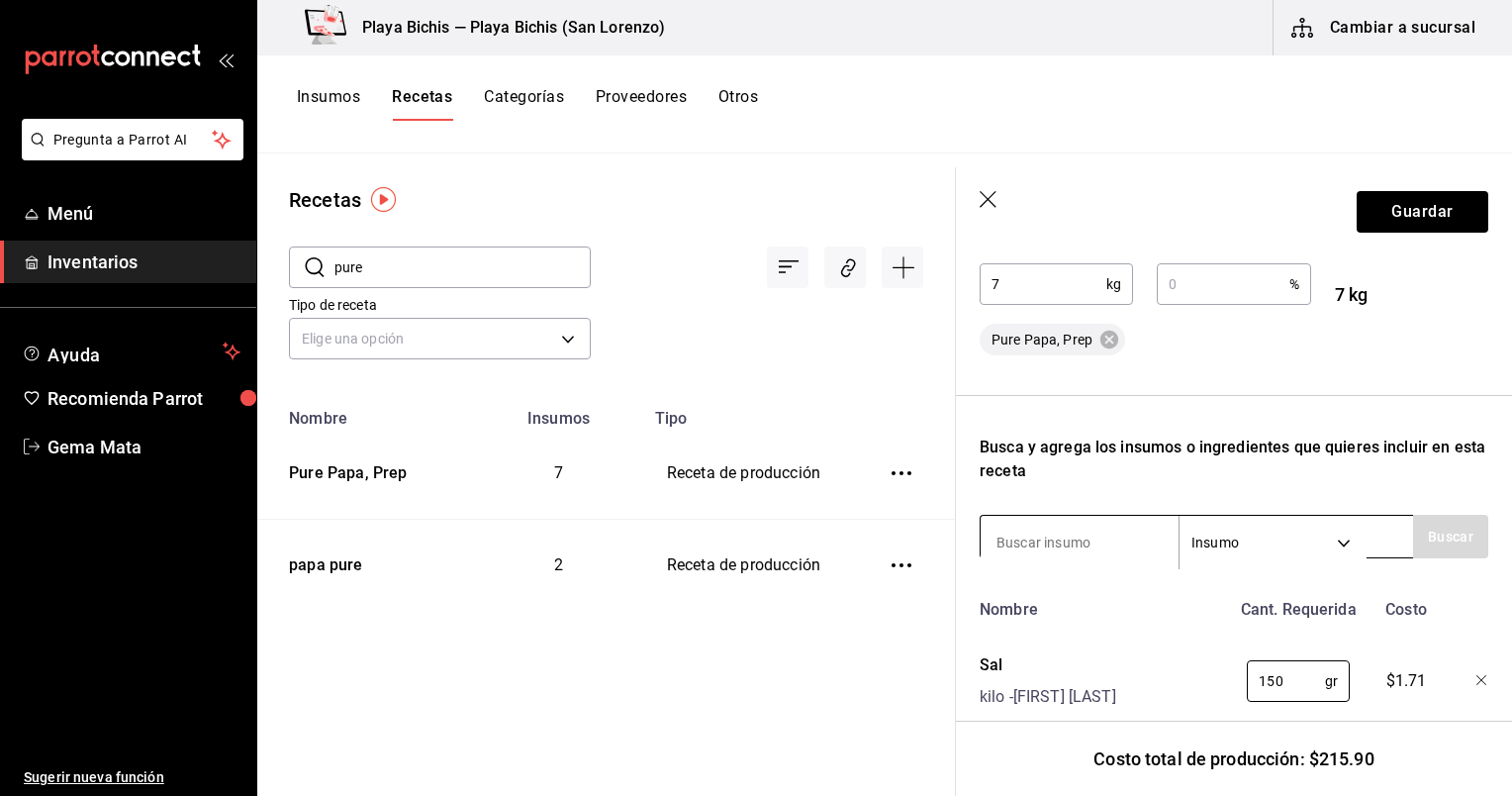 type on "150" 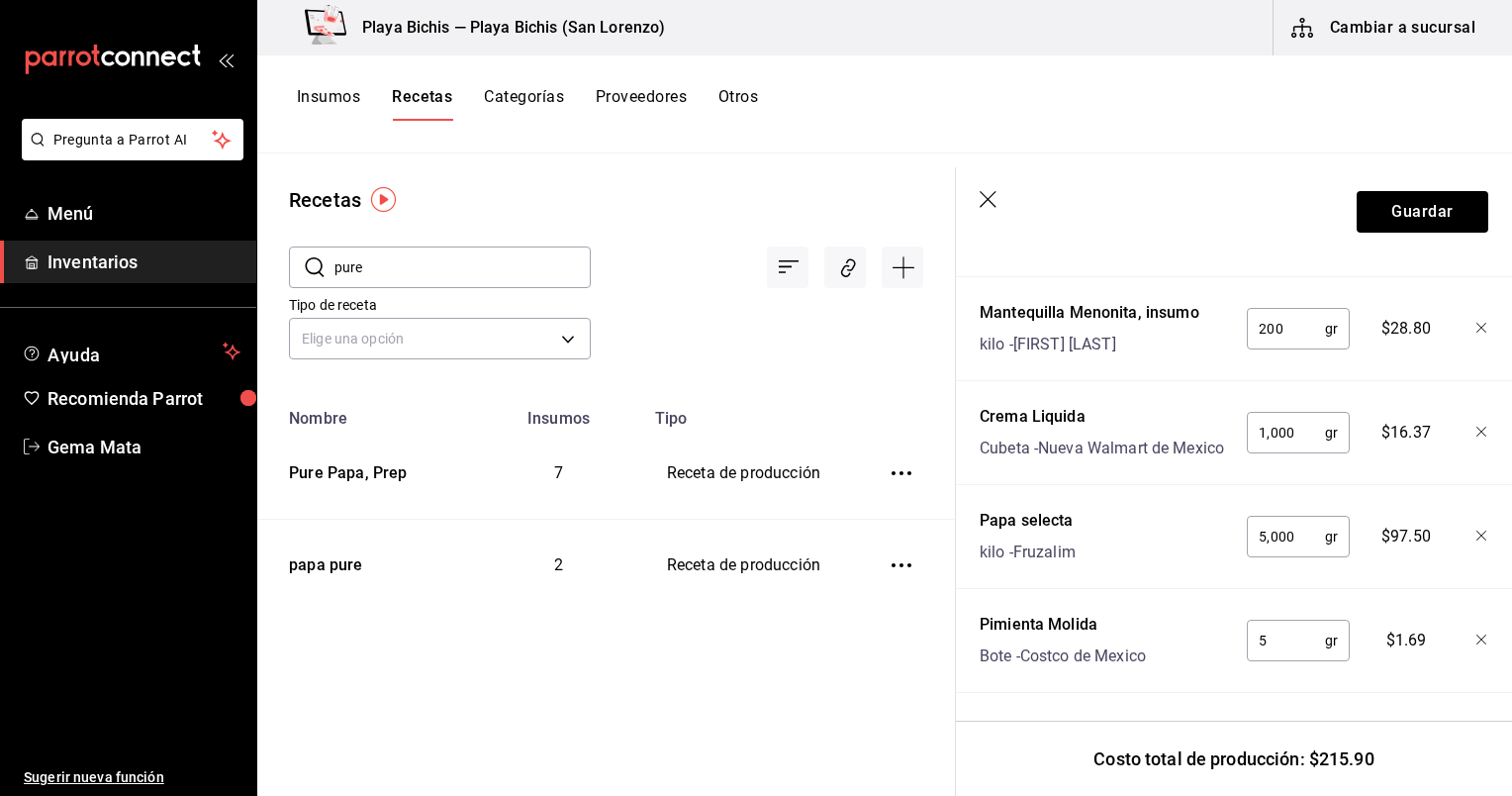 scroll, scrollTop: 1271, scrollLeft: 0, axis: vertical 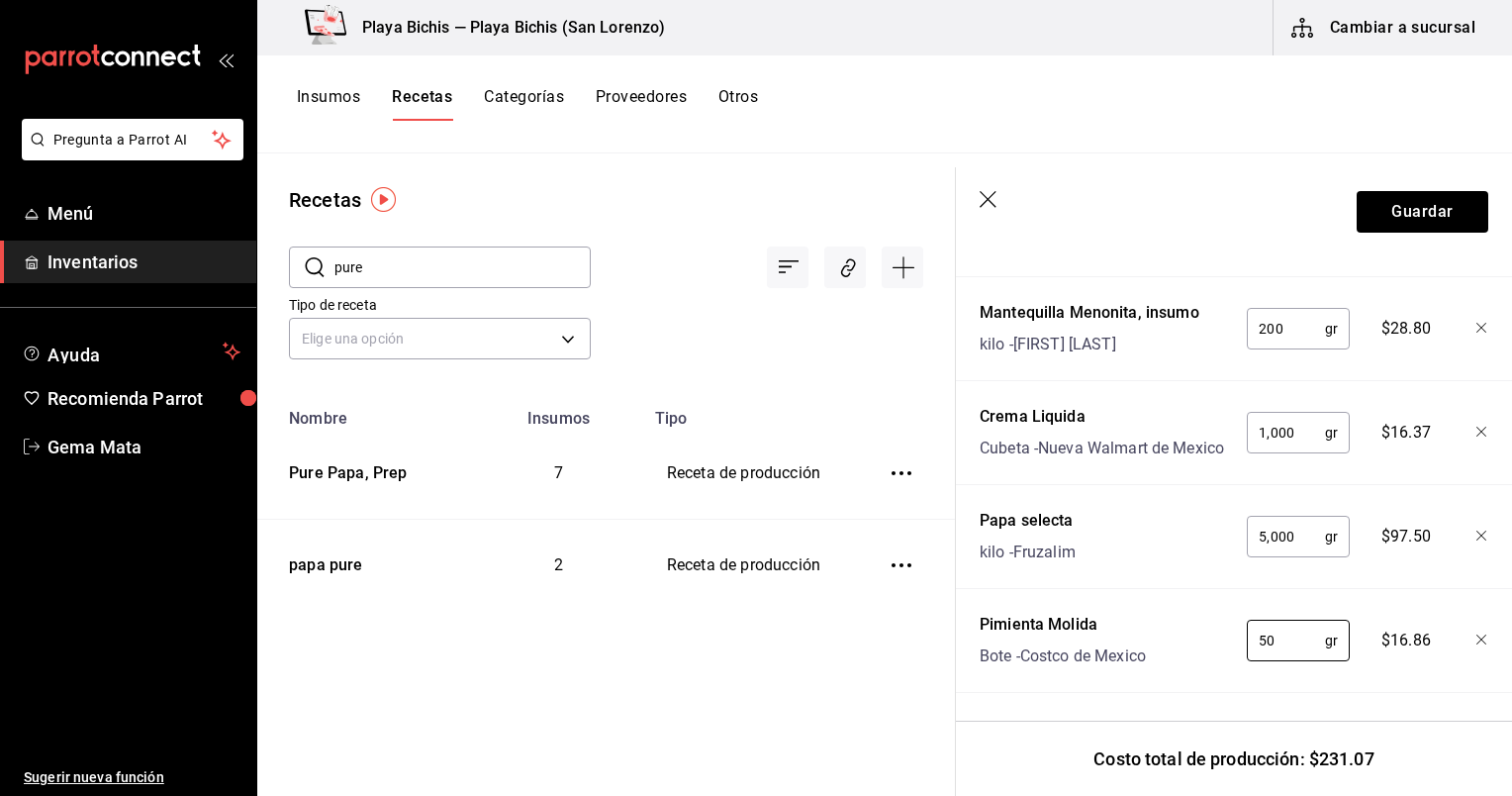 type on "50" 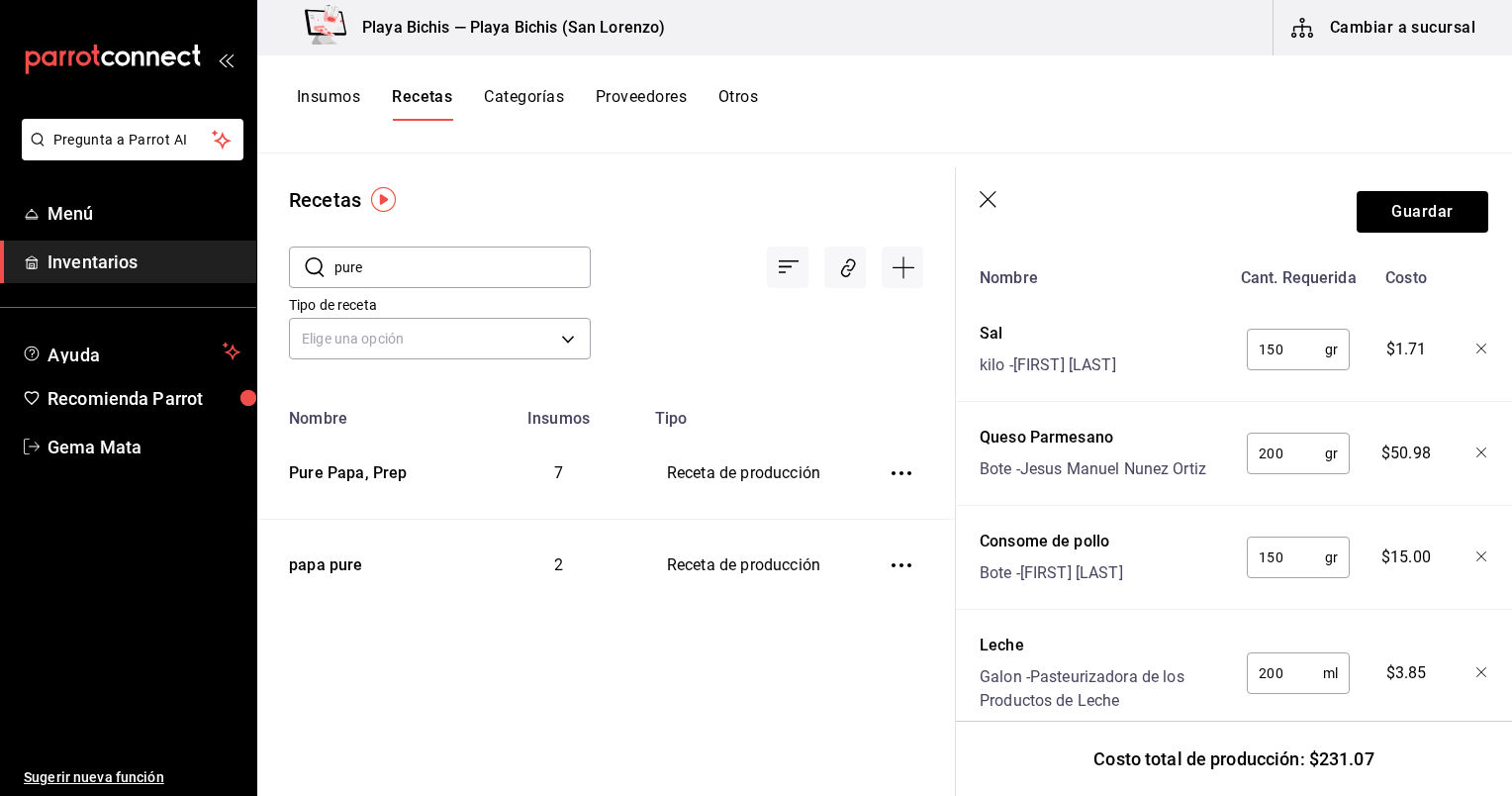 scroll, scrollTop: 772, scrollLeft: 0, axis: vertical 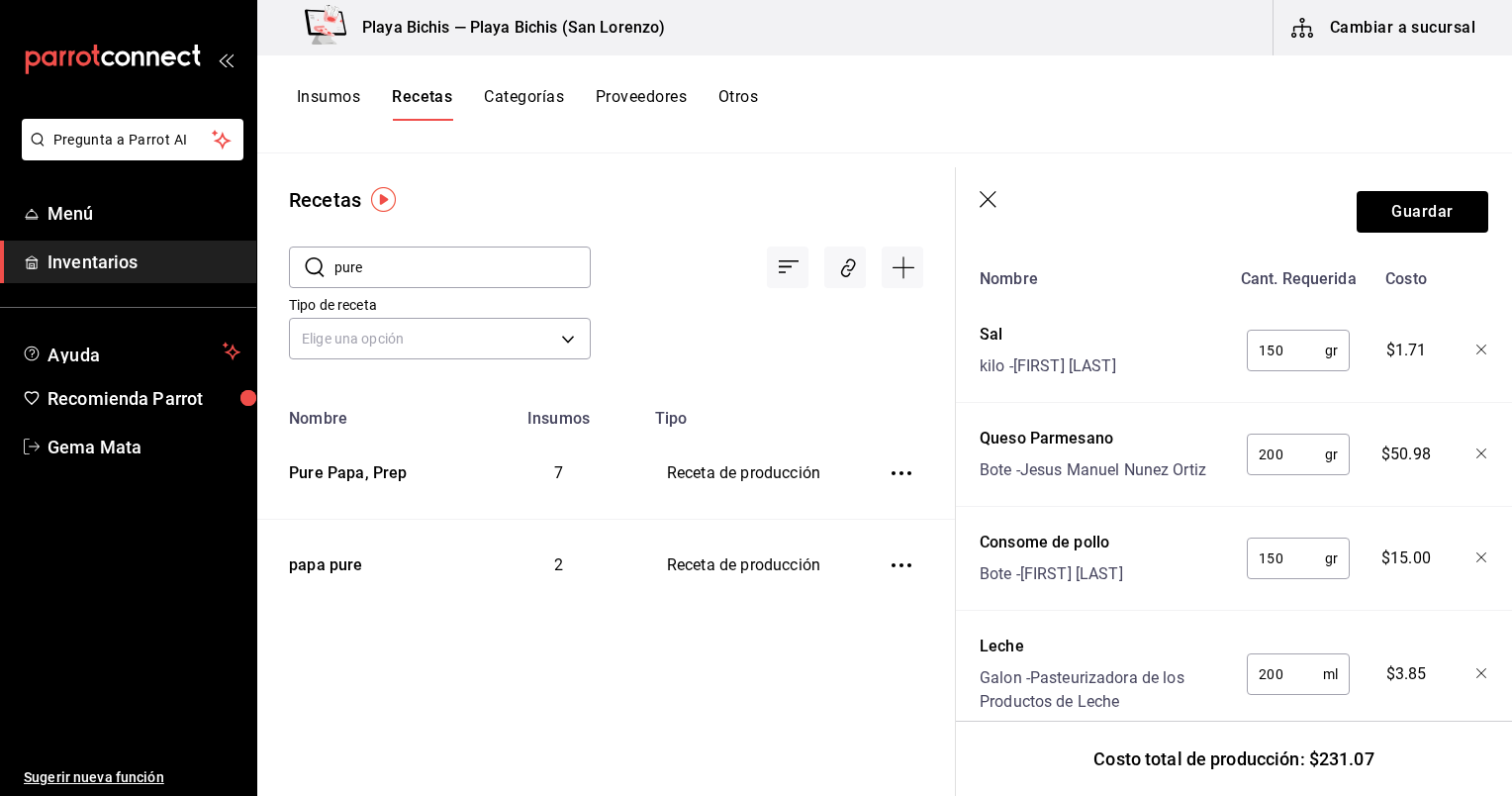 click on "200" at bounding box center [1285, 454] 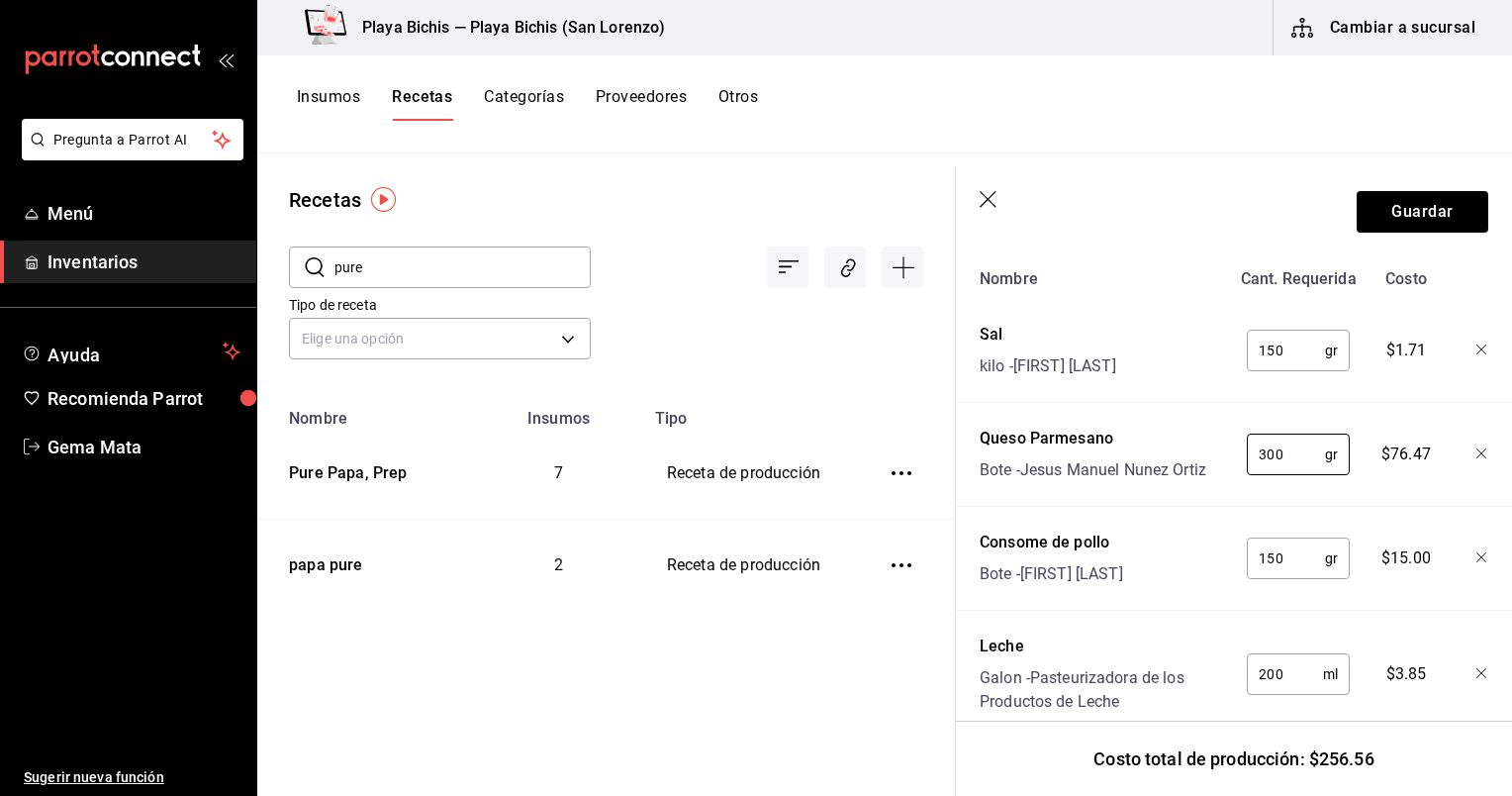 type on "300" 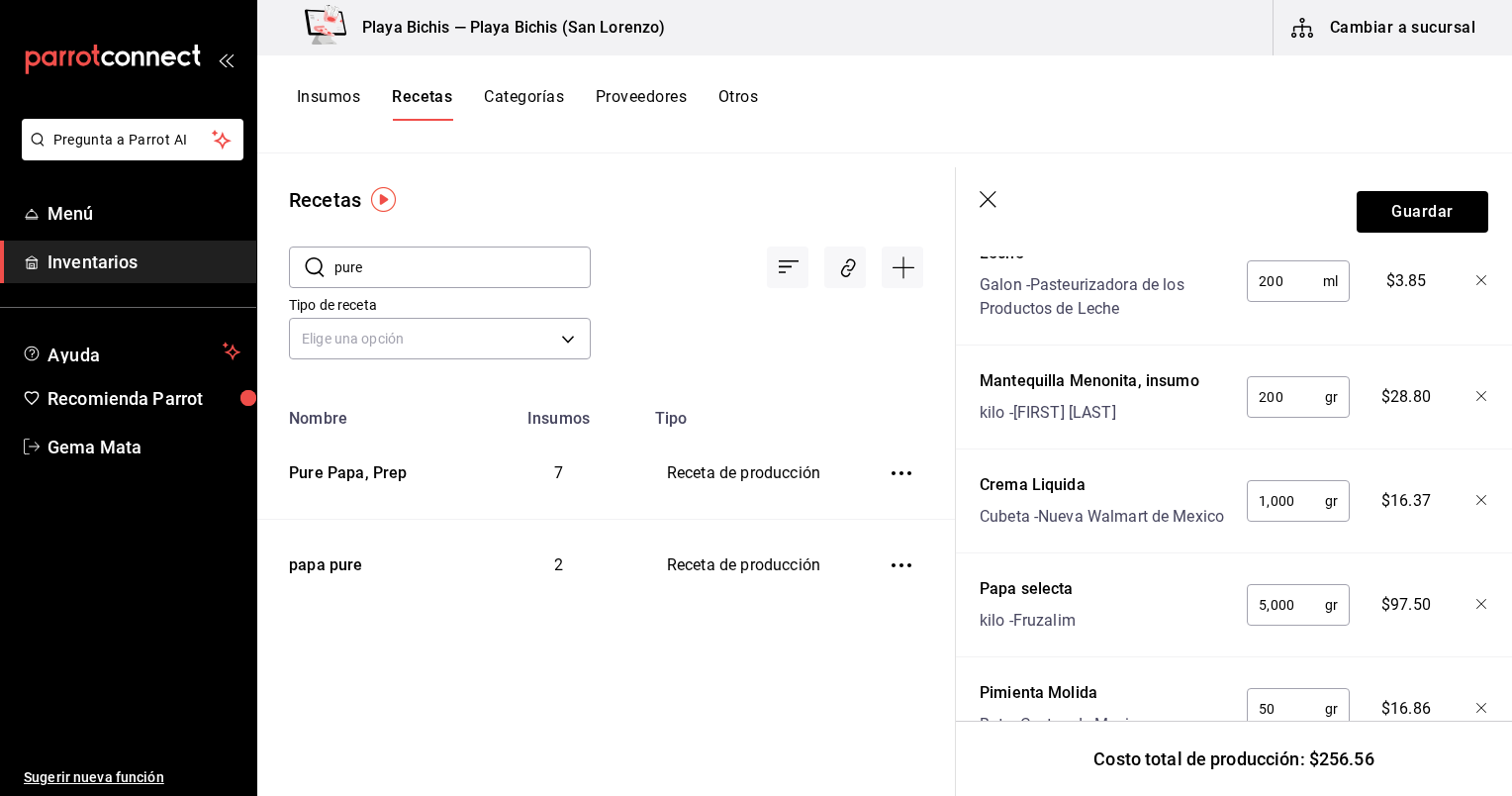 scroll, scrollTop: 1167, scrollLeft: 0, axis: vertical 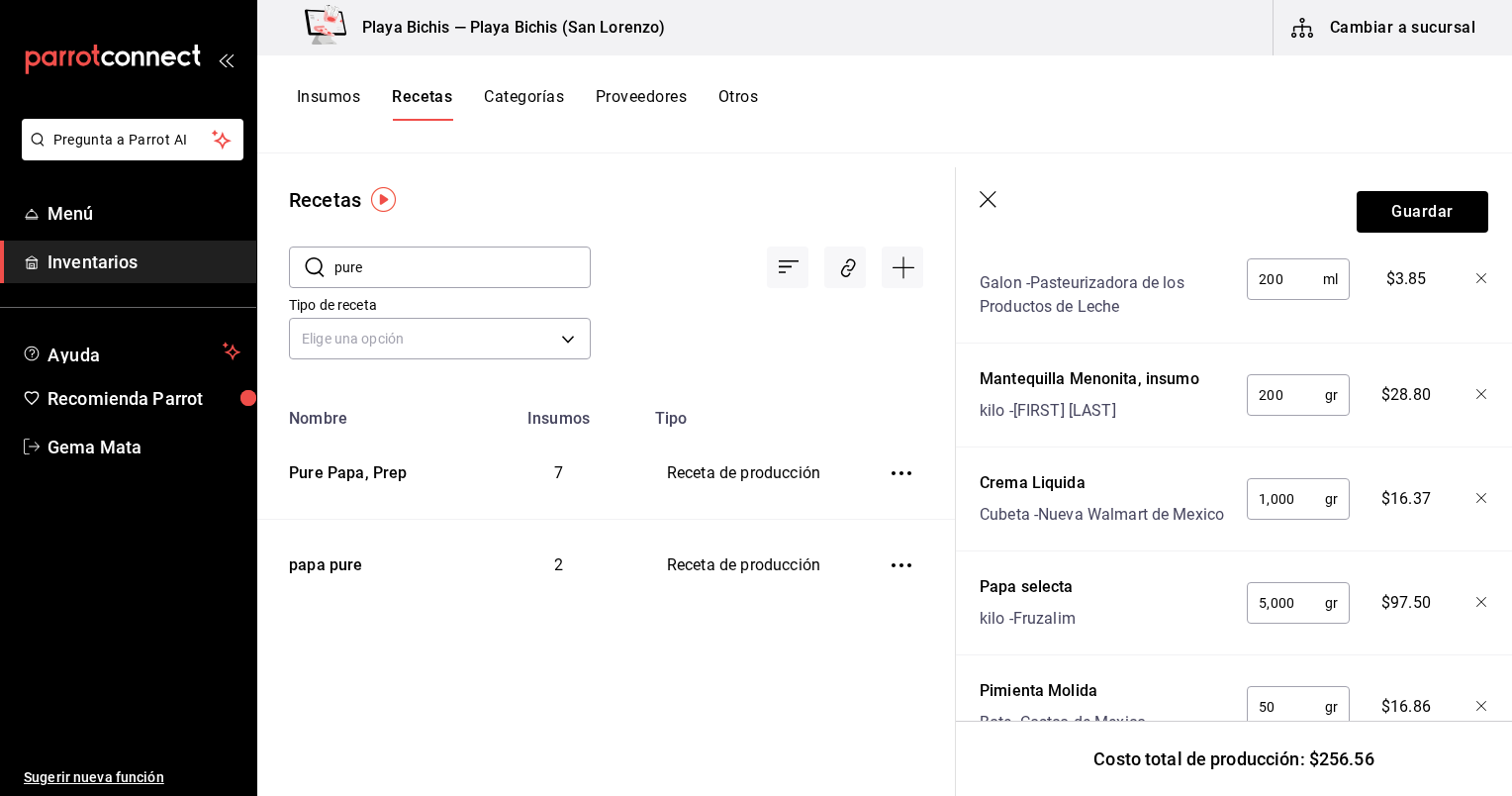 click on "1,000" at bounding box center [1285, 499] 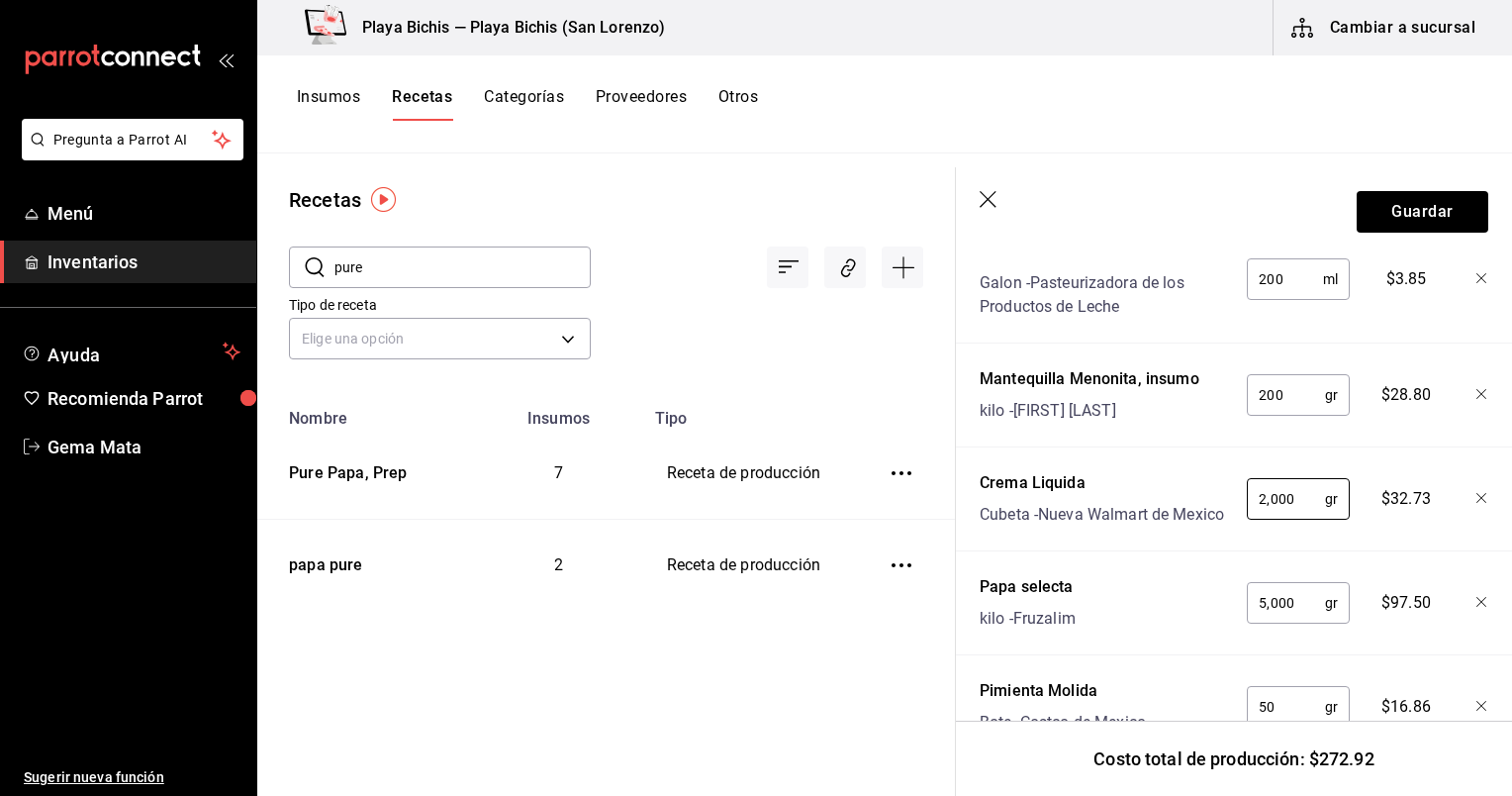 type on "2,000" 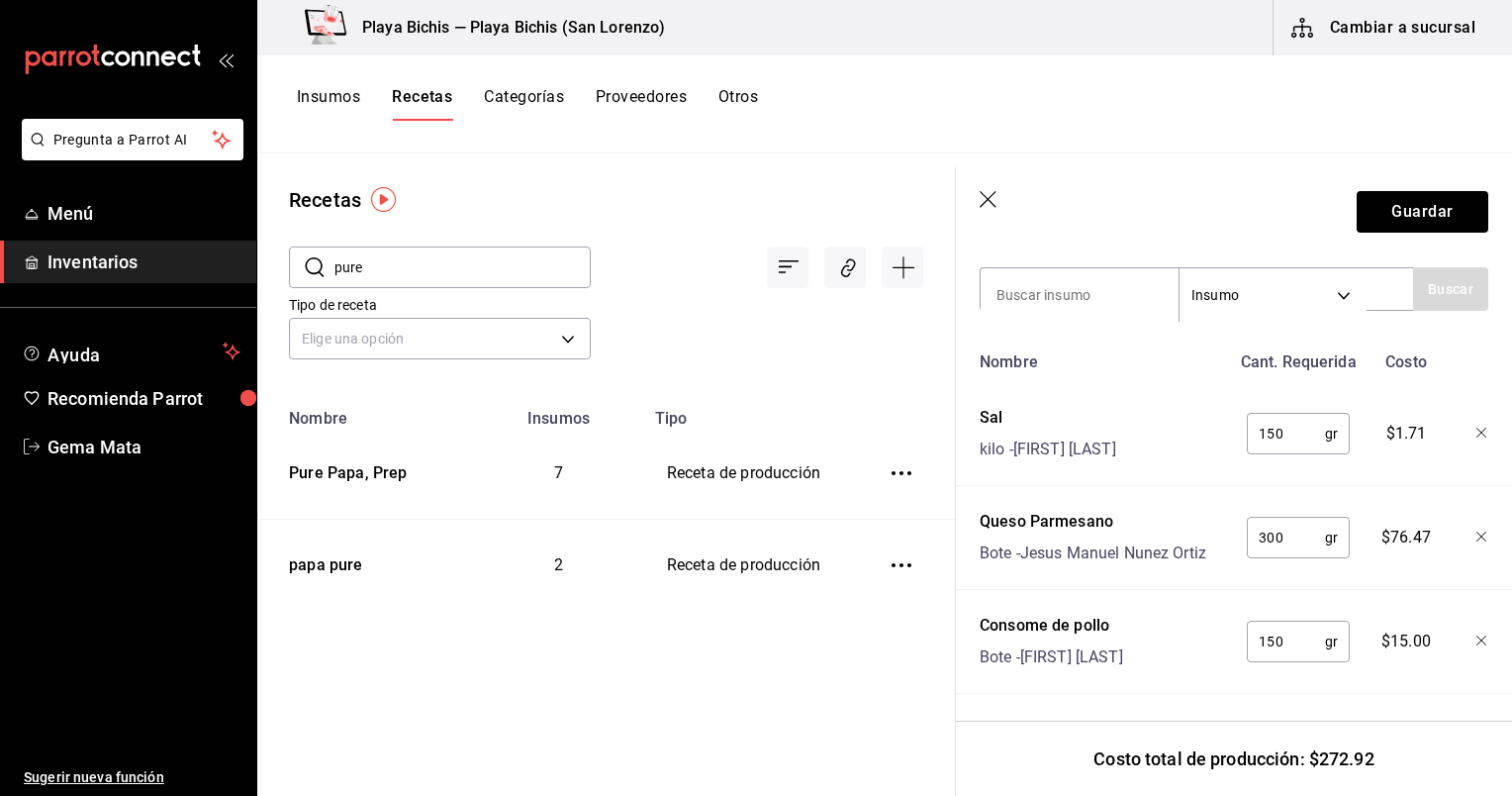 scroll, scrollTop: 859, scrollLeft: 0, axis: vertical 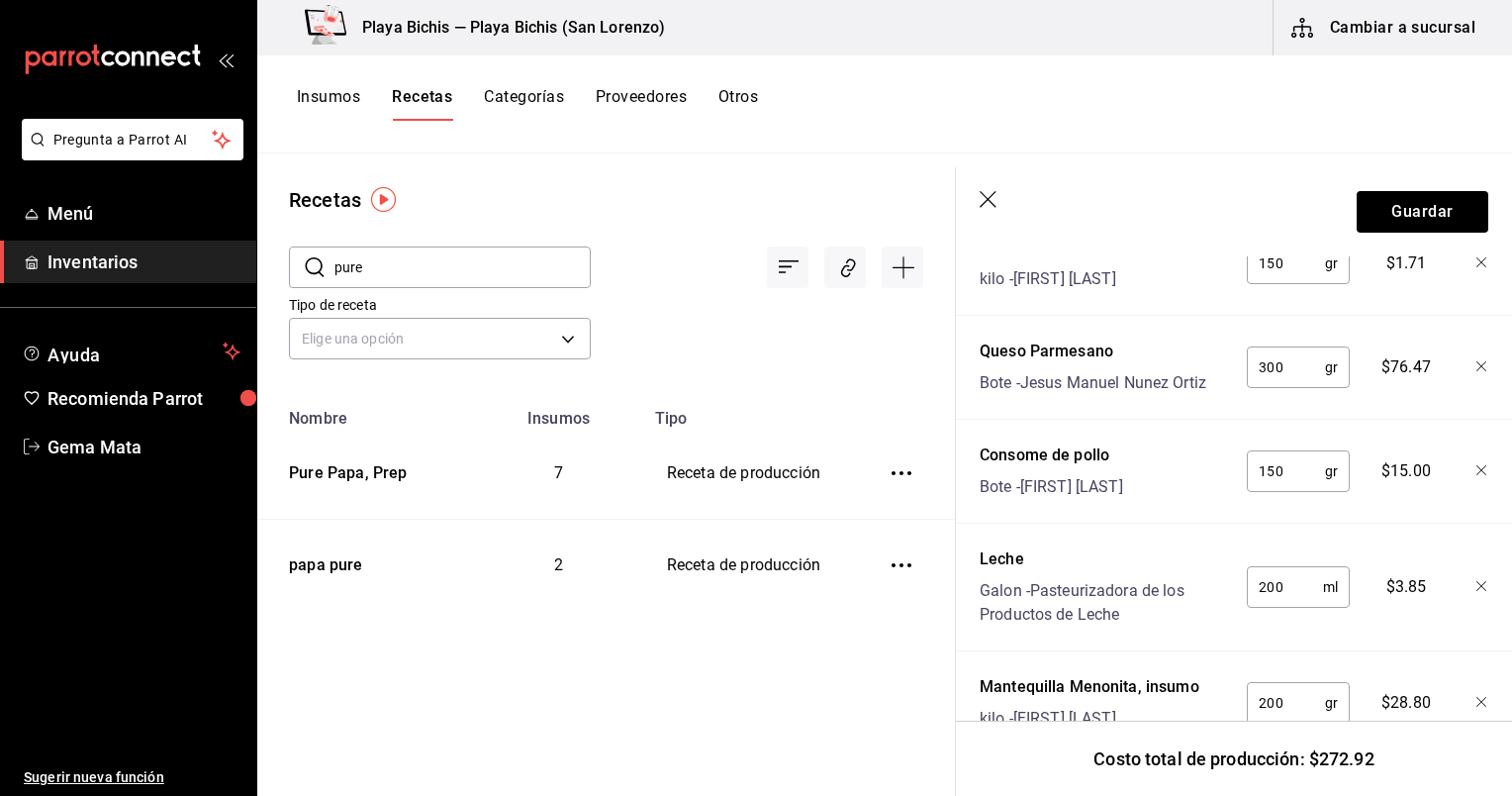 click 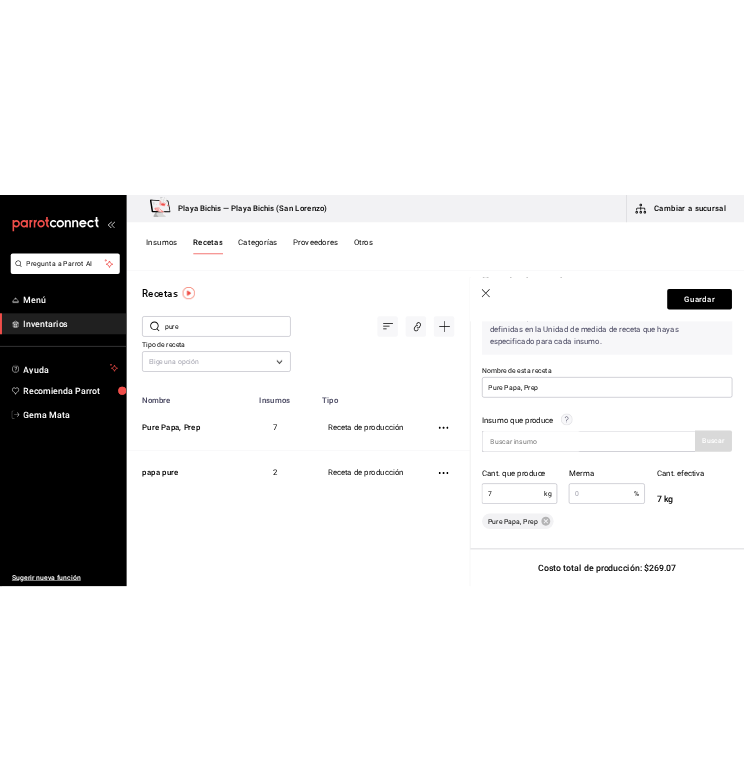 scroll, scrollTop: 0, scrollLeft: 0, axis: both 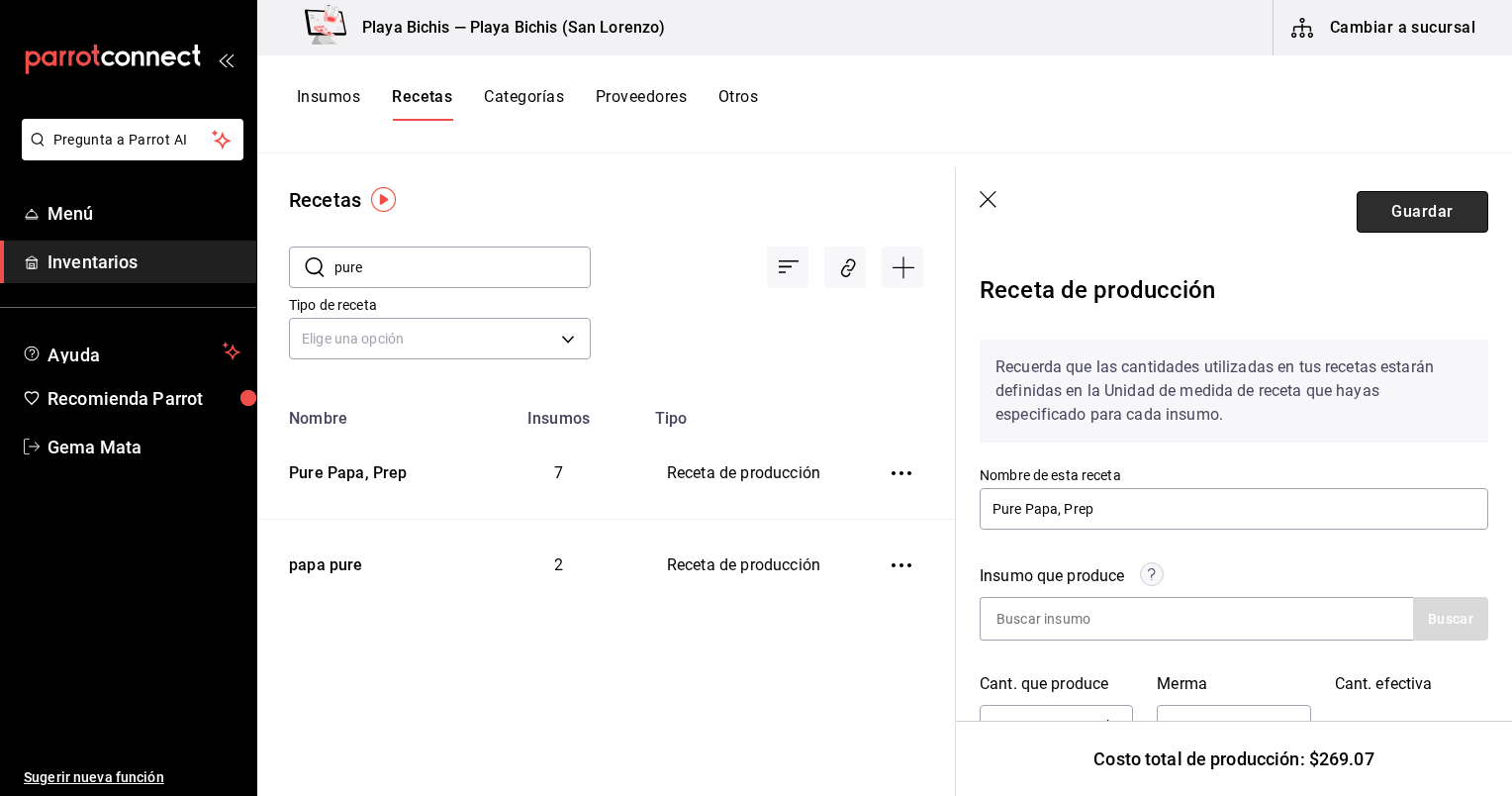 click on "Guardar" at bounding box center [1422, 212] 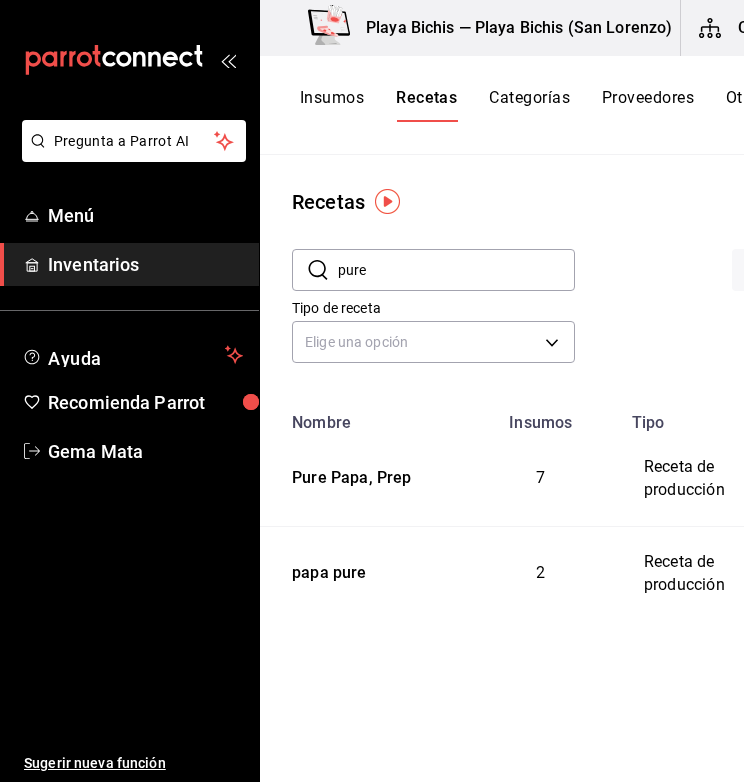 click on "Insumos" at bounding box center [332, 105] 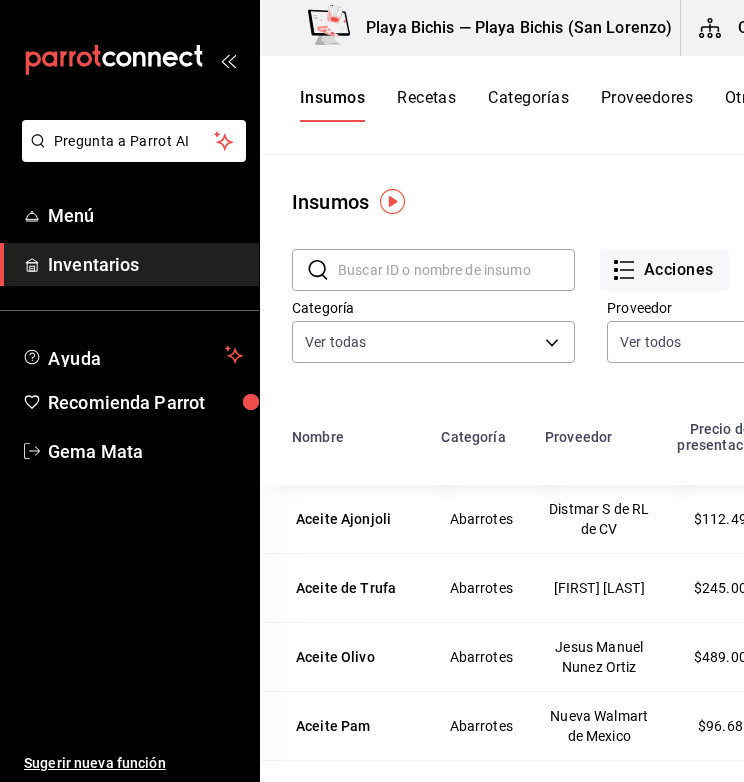 click at bounding box center (456, 270) 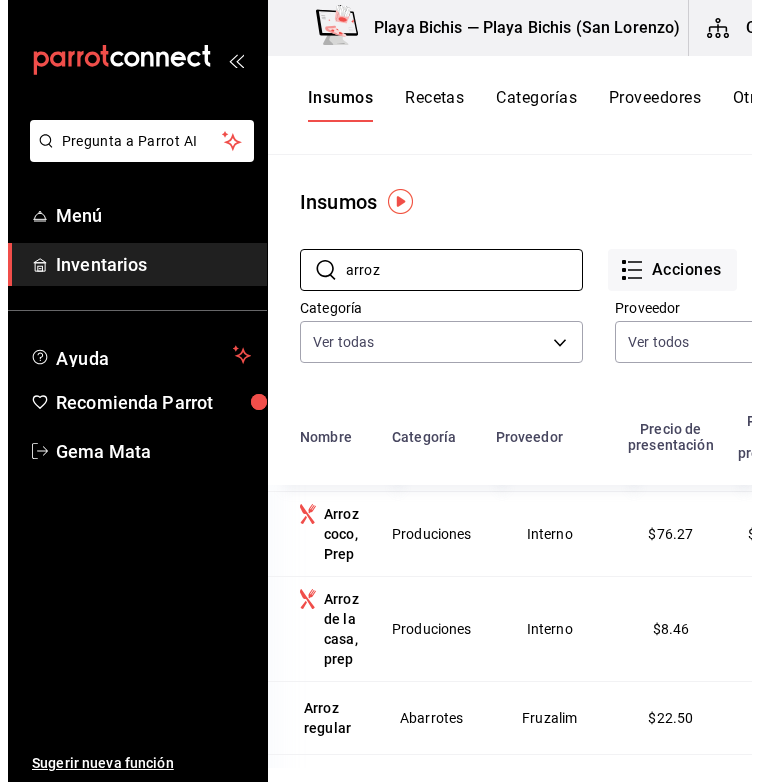 scroll, scrollTop: 97, scrollLeft: 2, axis: both 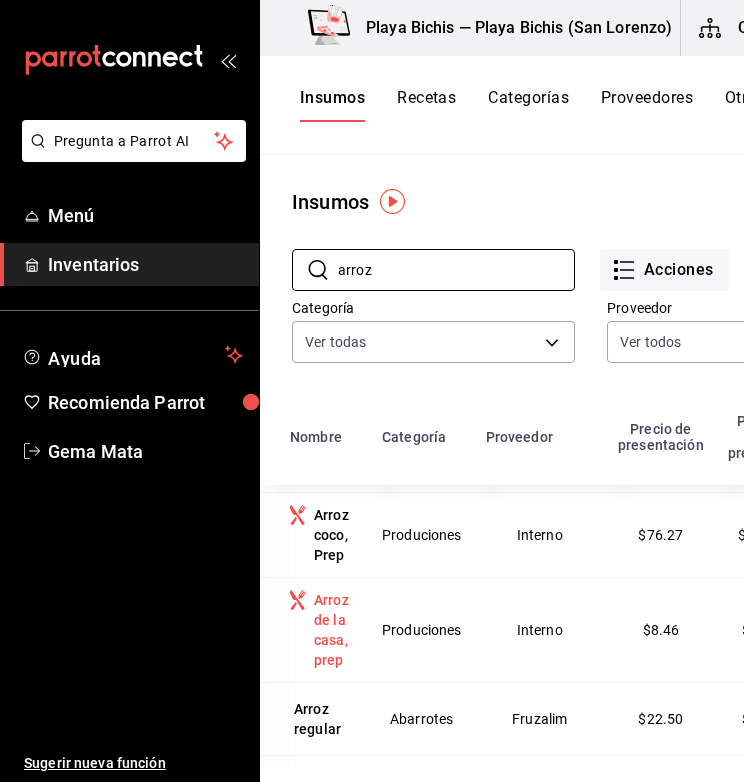 type on "arroz" 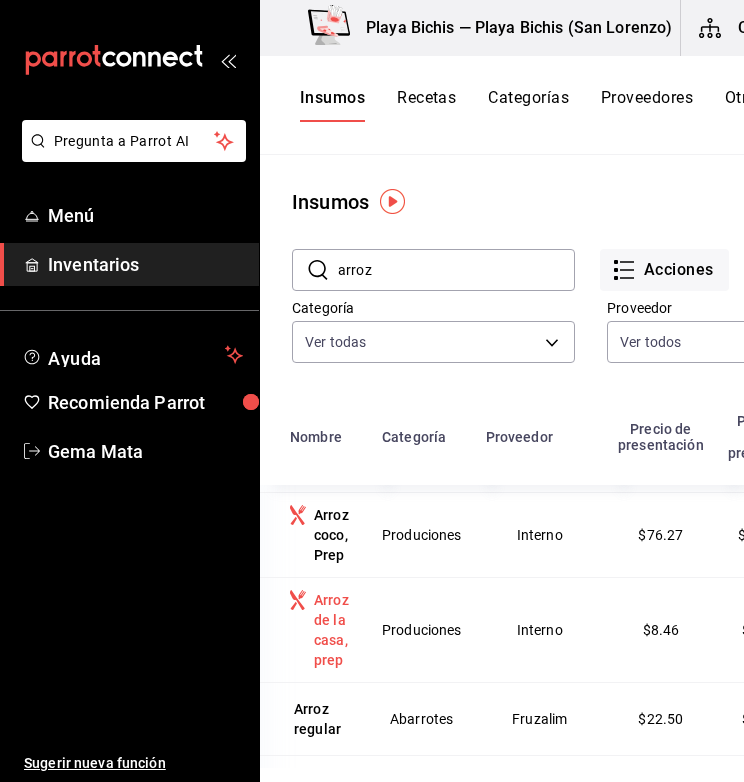 click on "Arroz  de la casa, prep" at bounding box center [336, 630] 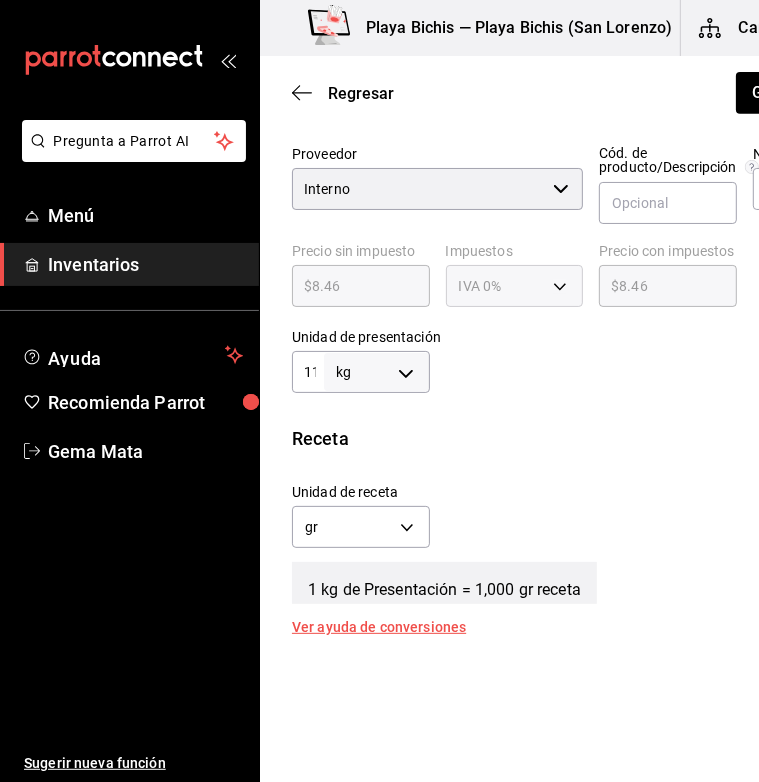 scroll, scrollTop: 451, scrollLeft: 0, axis: vertical 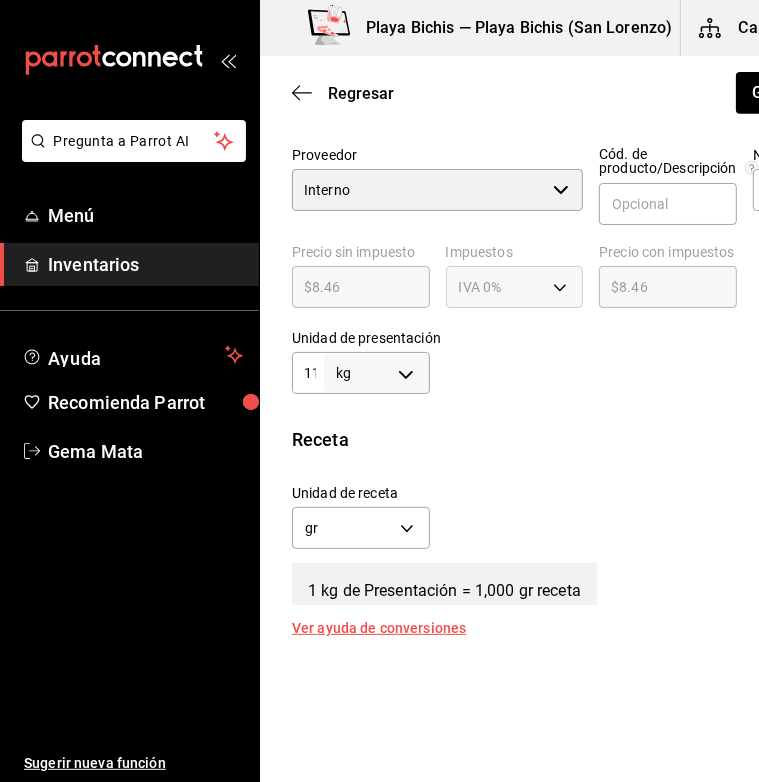 click on "11.2" at bounding box center [308, 373] 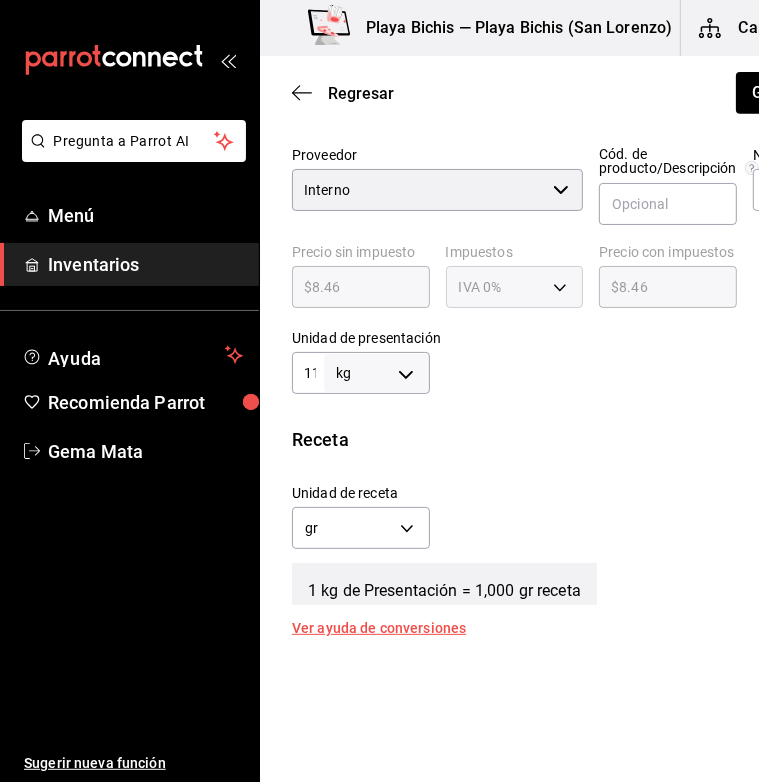 click on "11.2" at bounding box center [308, 373] 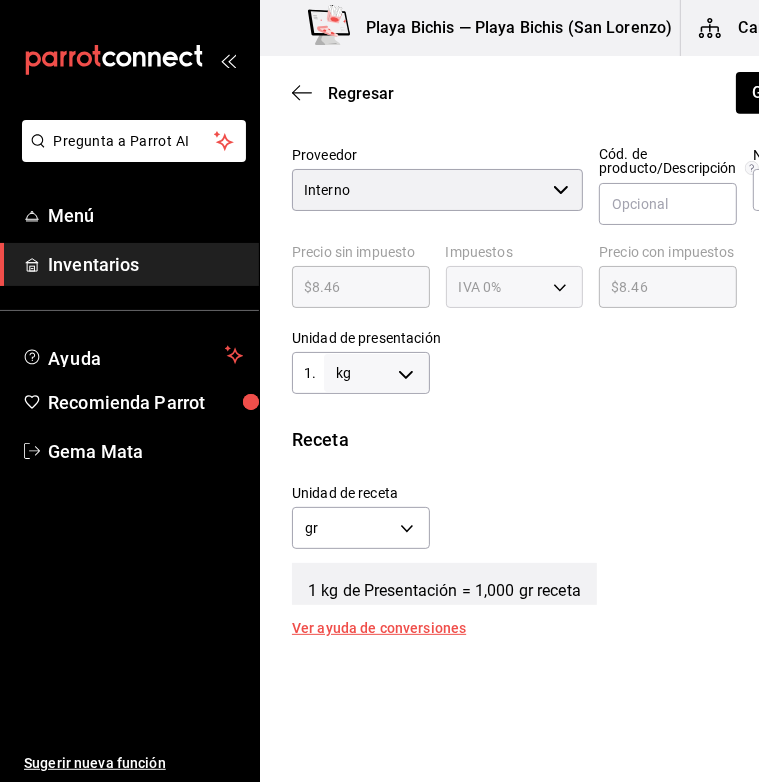 type on "1,200" 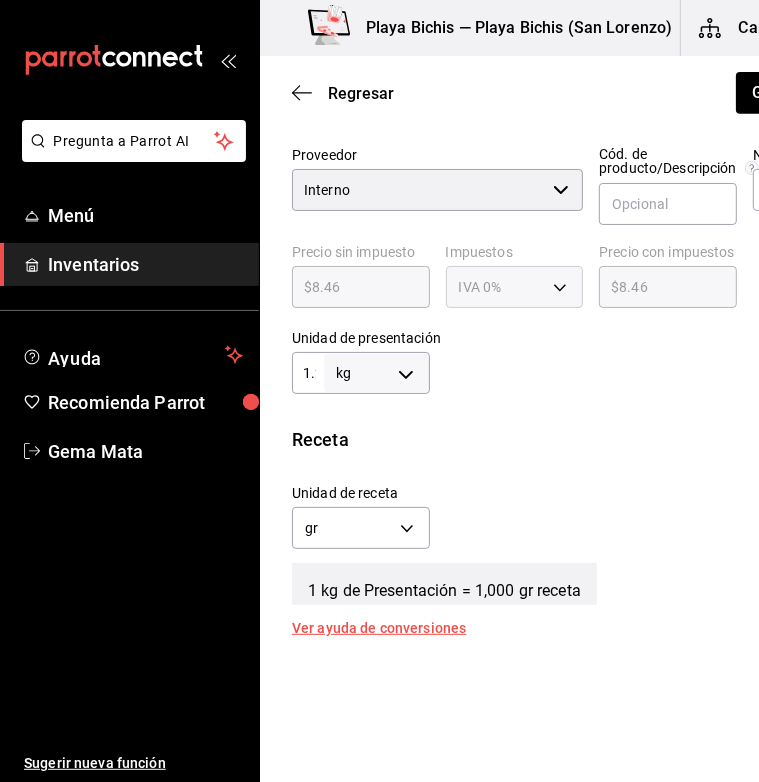 type on ".2" 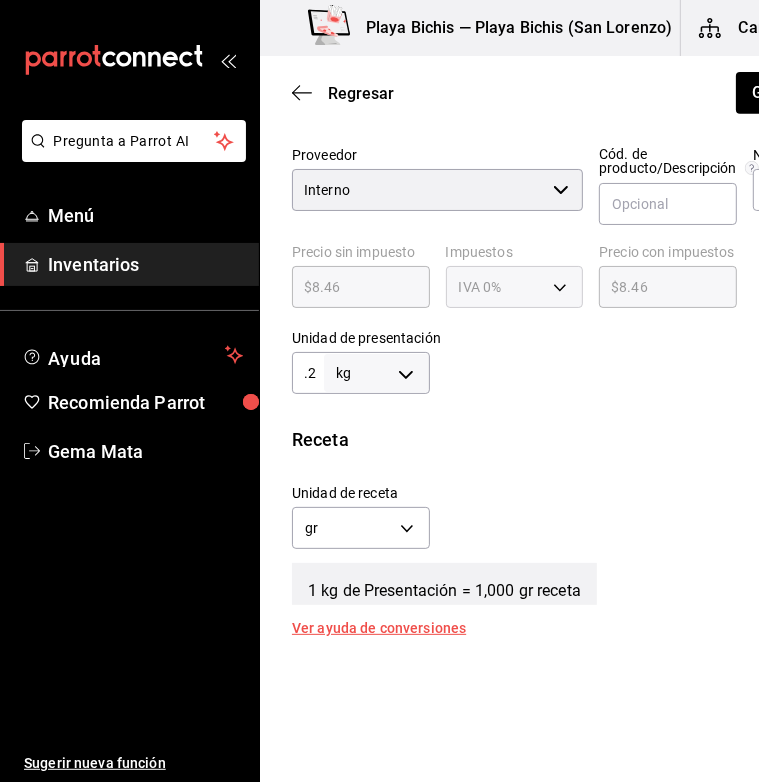 type on "200" 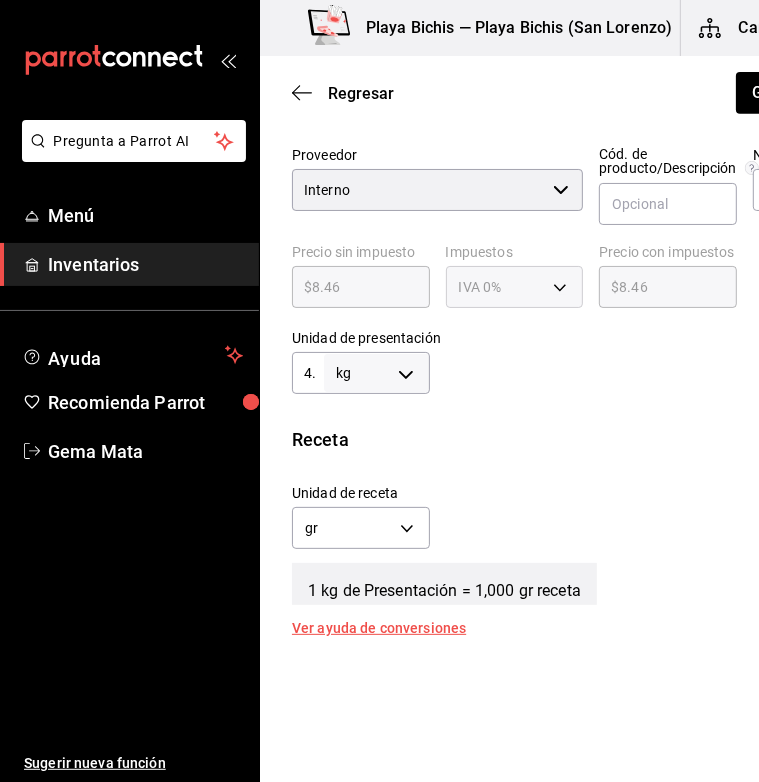 type on "4,200" 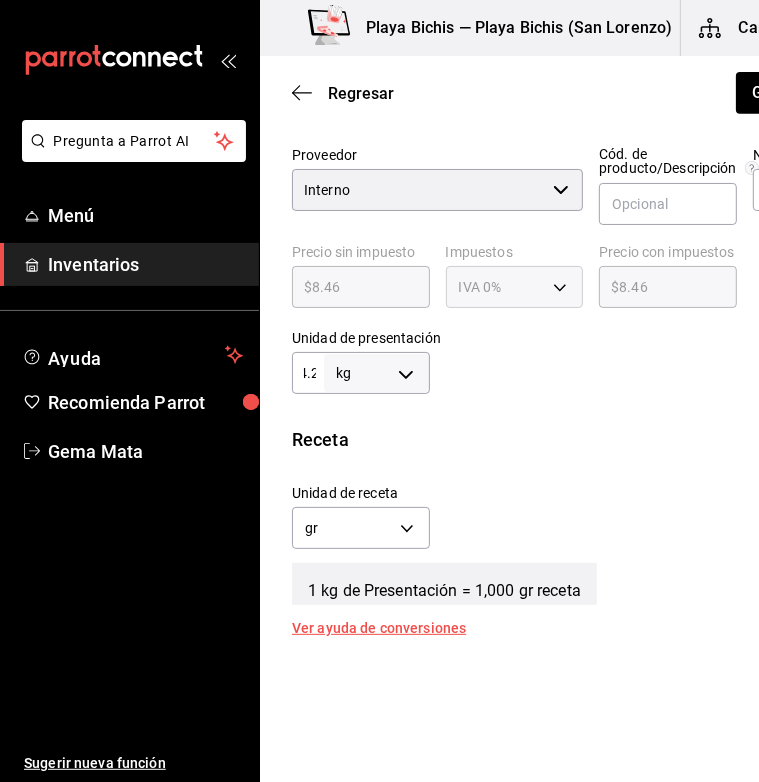 scroll, scrollTop: 0, scrollLeft: 12, axis: horizontal 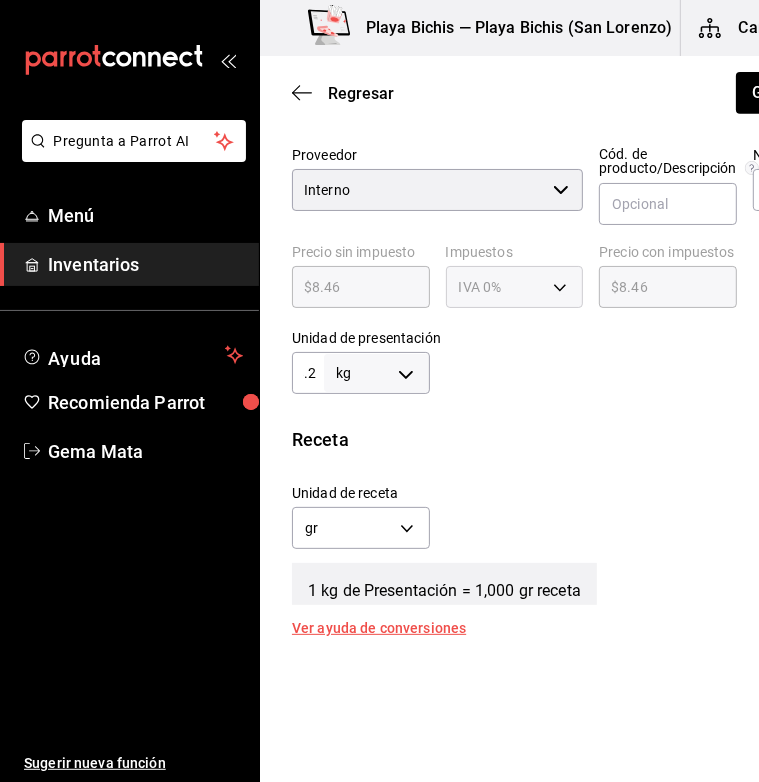 type on "4." 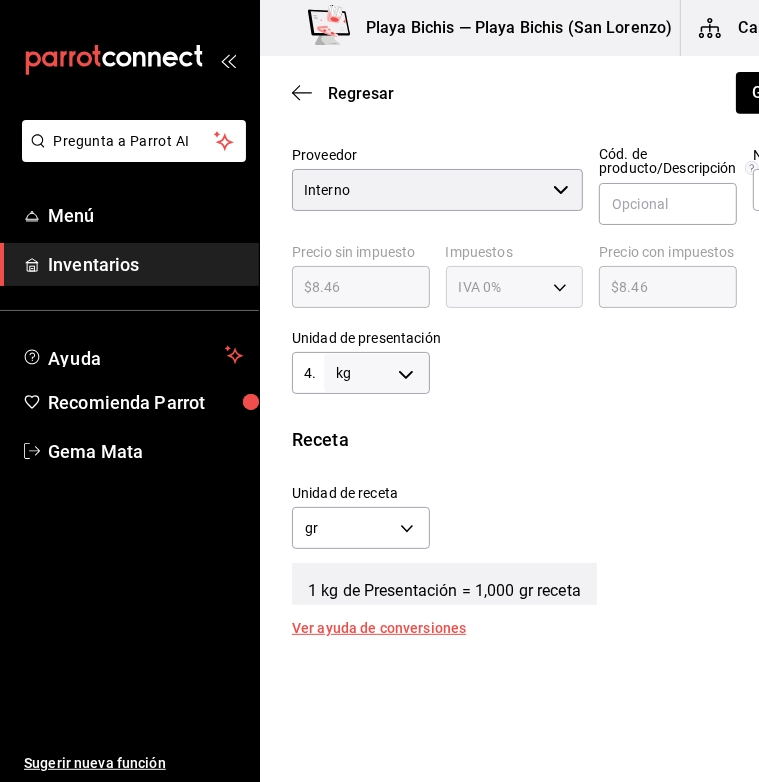 type on "4,000" 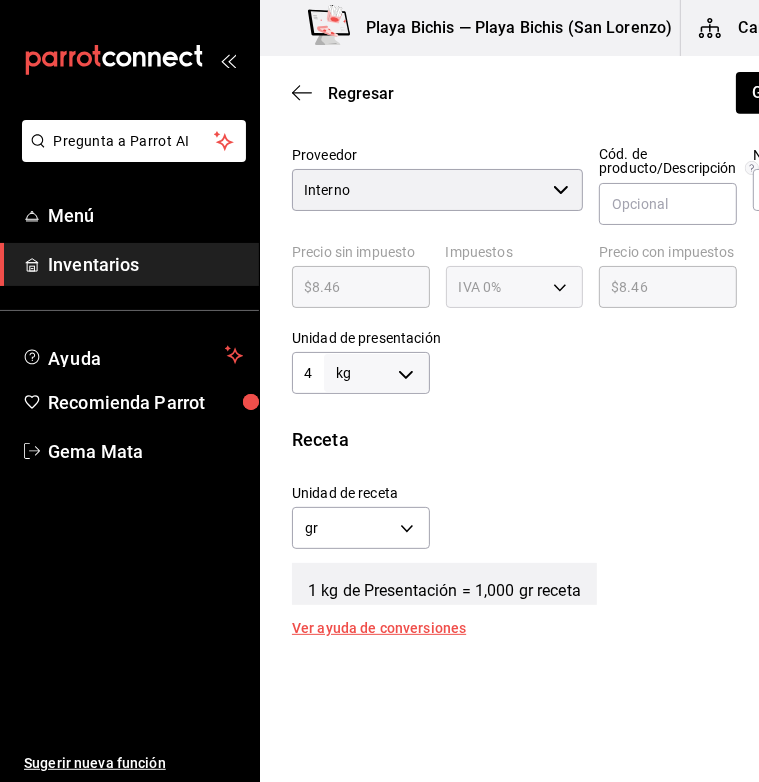 scroll, scrollTop: 0, scrollLeft: 0, axis: both 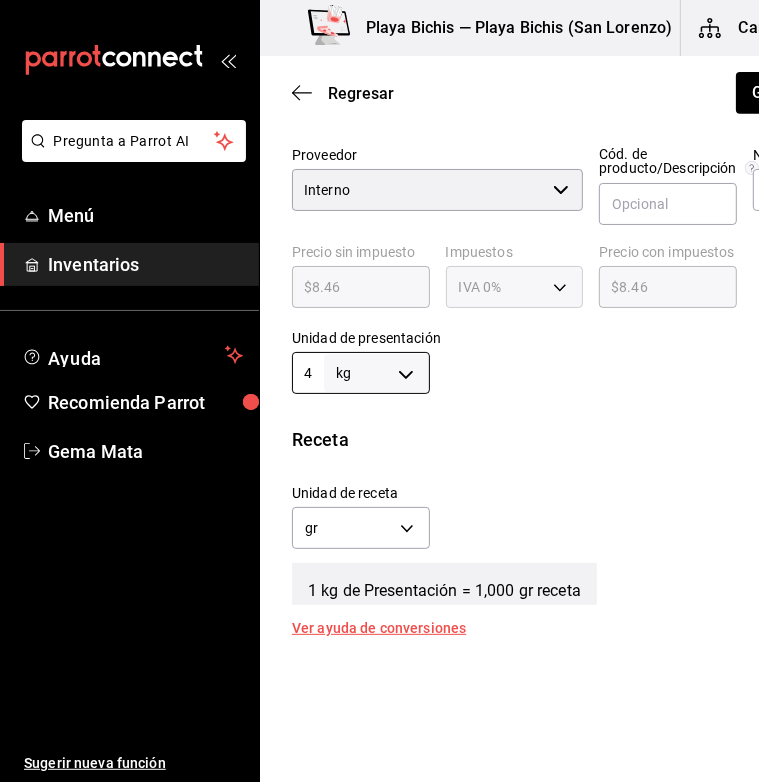 type on "4" 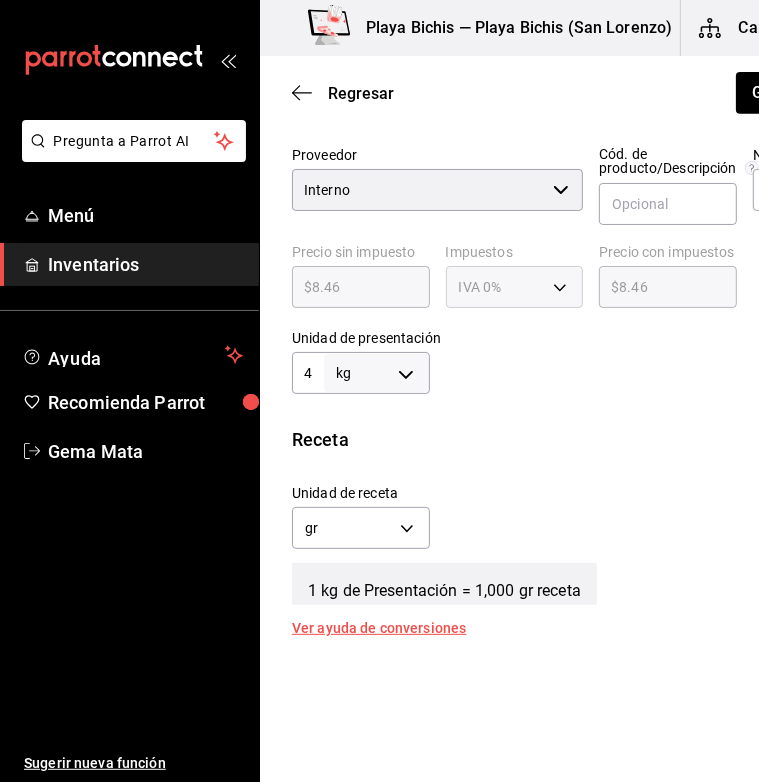 scroll, scrollTop: 0, scrollLeft: 0, axis: both 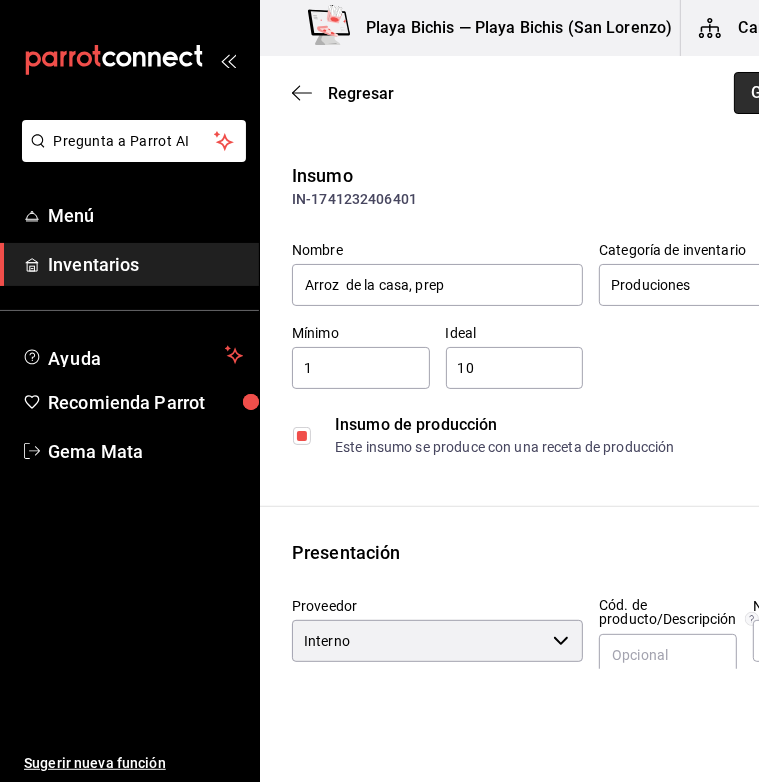 click on "Guardar insumo" at bounding box center (812, 93) 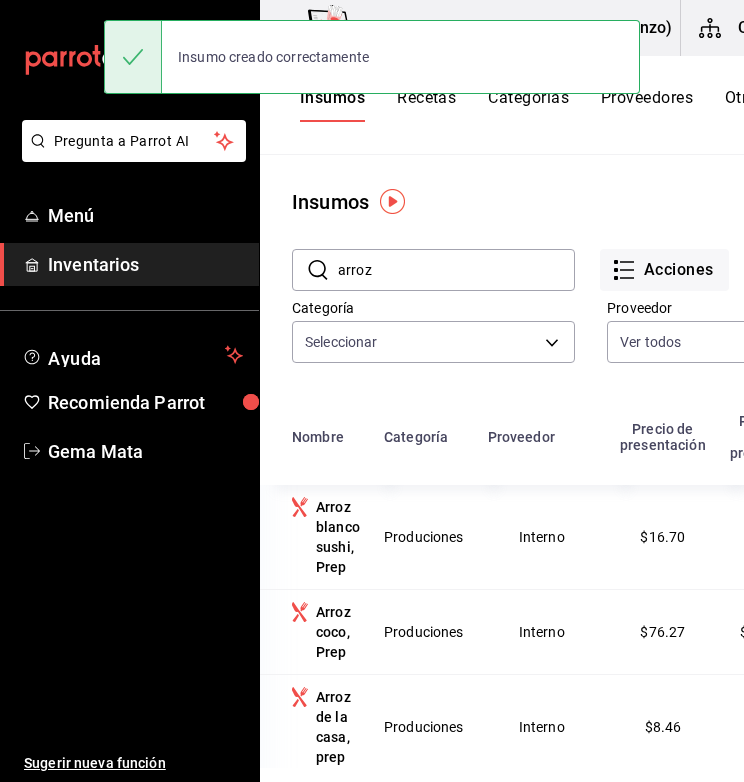 click on "Recetas" at bounding box center (426, 105) 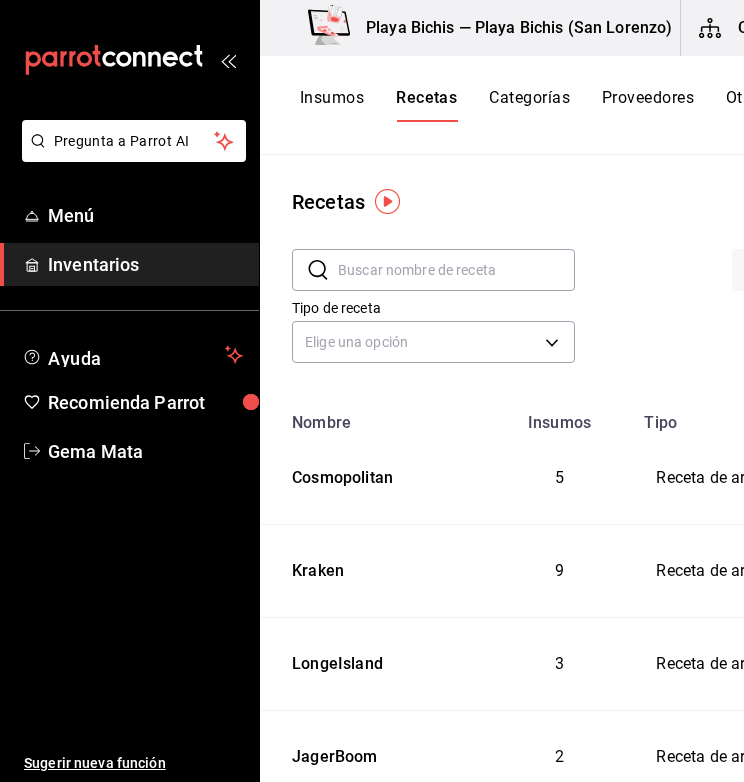 click at bounding box center [456, 270] 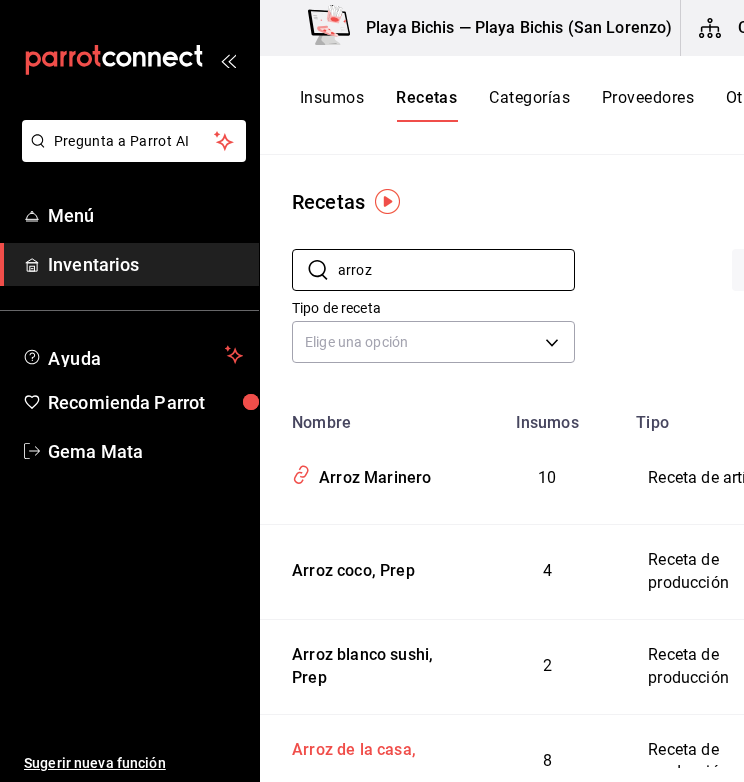 type on "arroz" 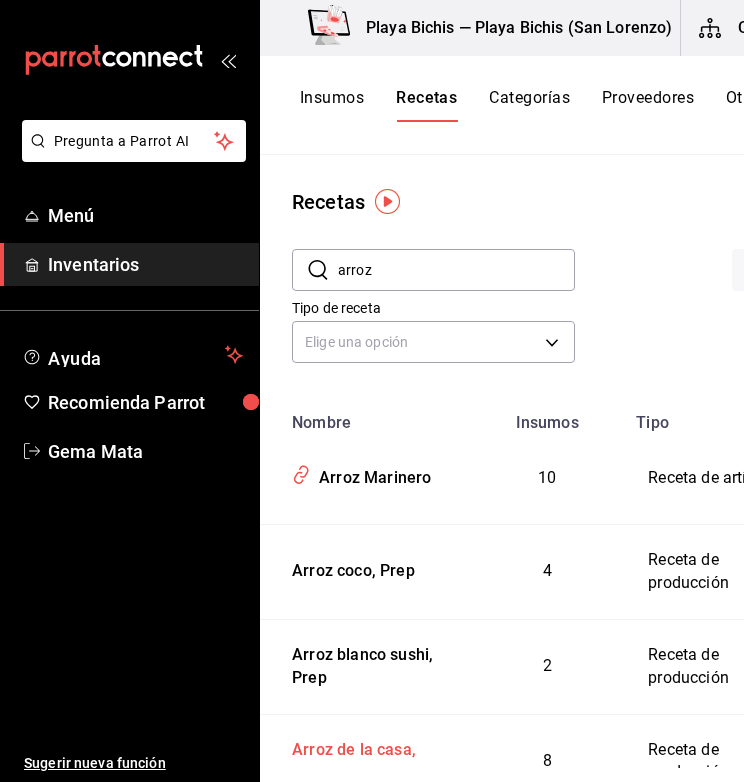 click on "Arroz  de la casa, prep" at bounding box center (365, 761) 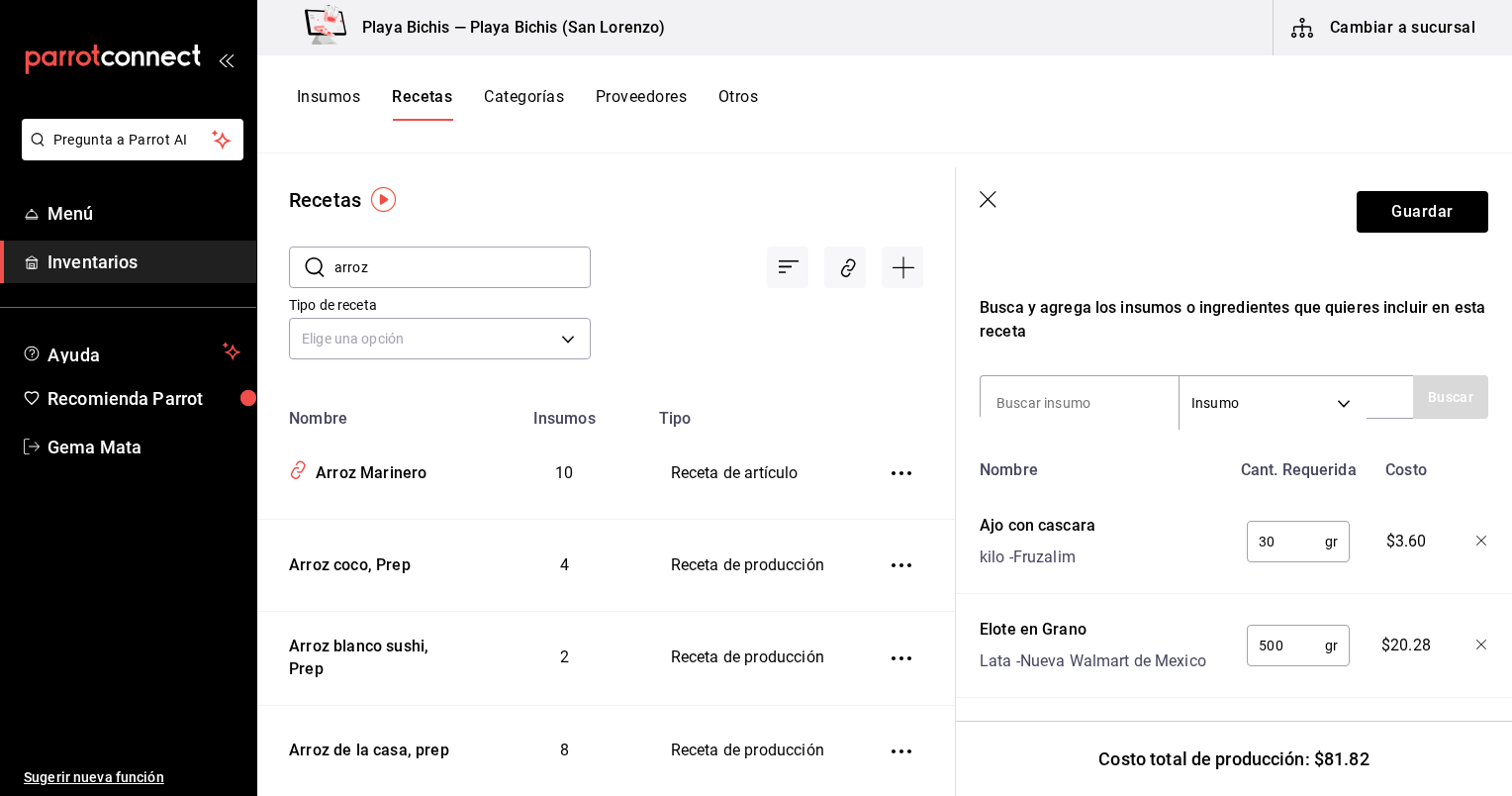 scroll, scrollTop: 580, scrollLeft: 0, axis: vertical 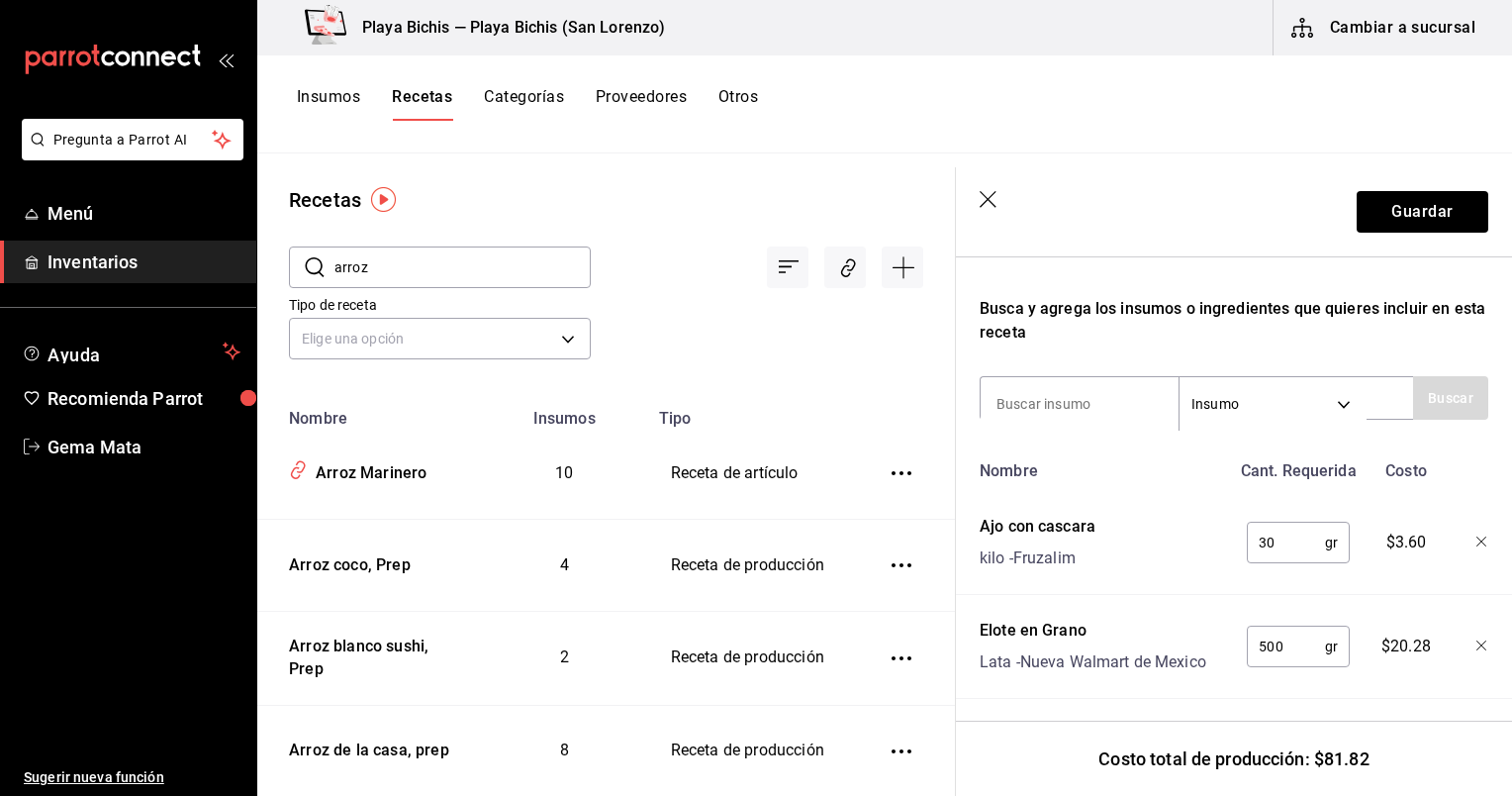 click on "30" at bounding box center (1285, 543) 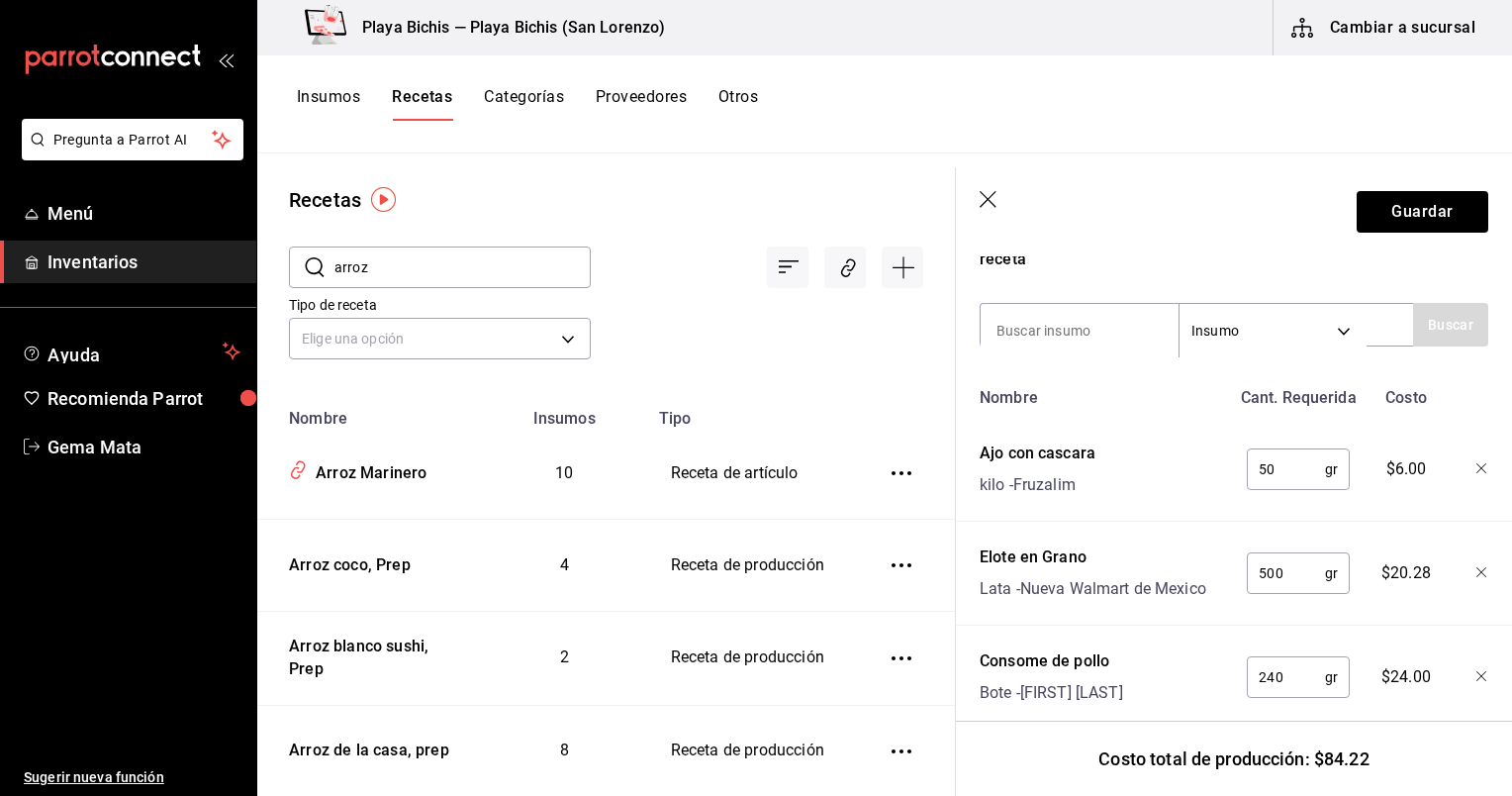 scroll, scrollTop: 653, scrollLeft: 0, axis: vertical 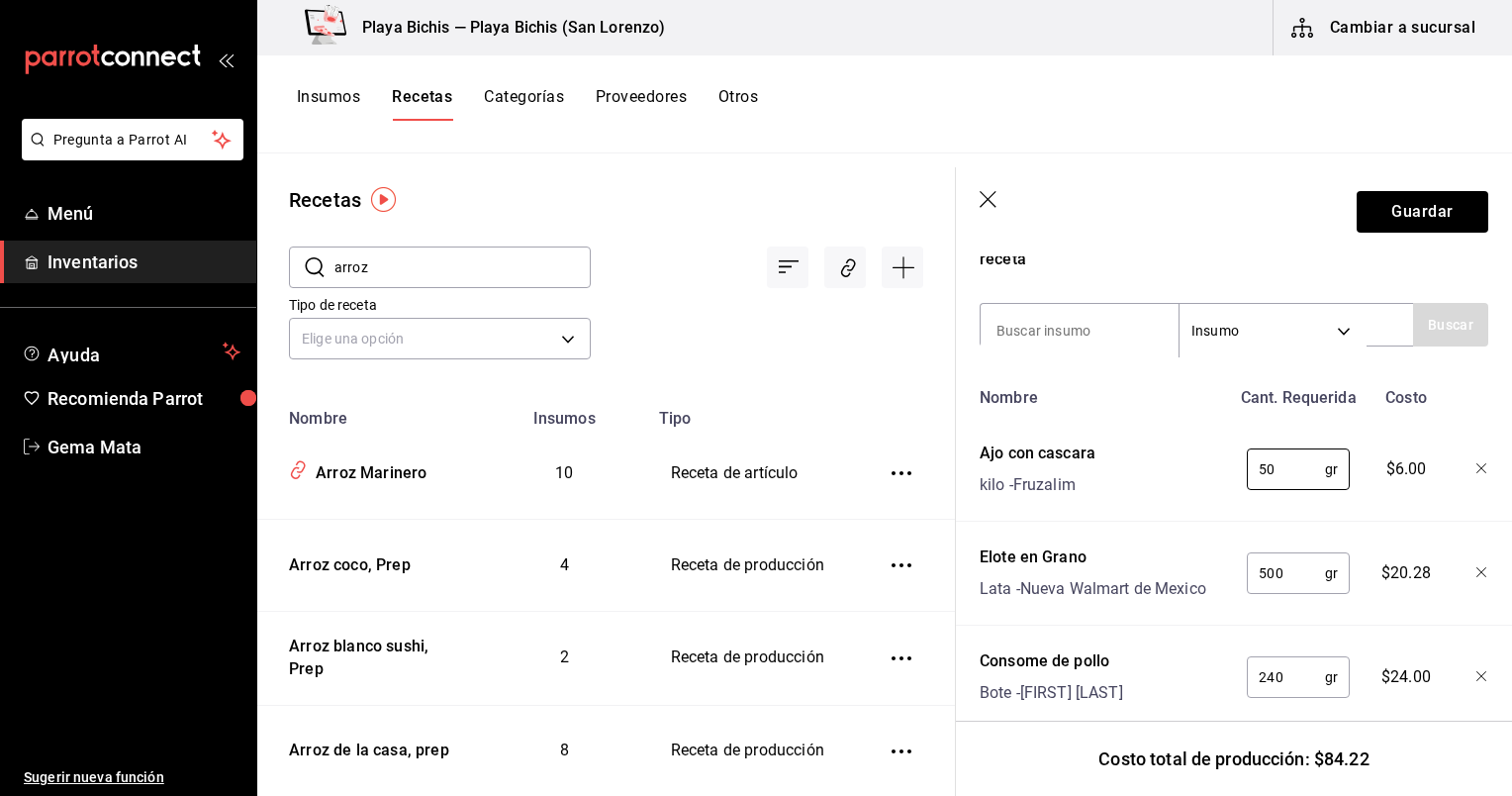 type on "50" 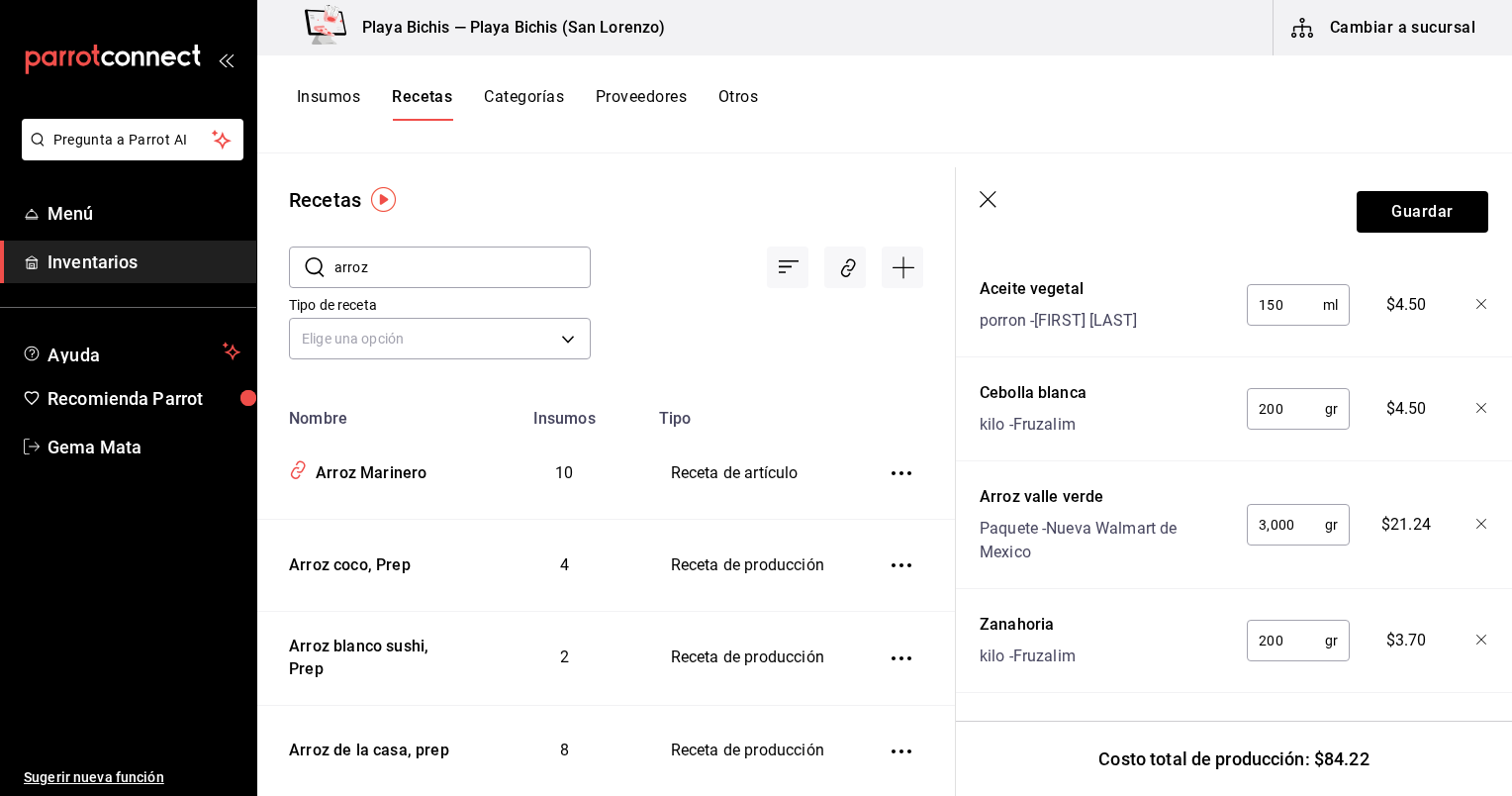 click on "3,000" at bounding box center (1285, 525) 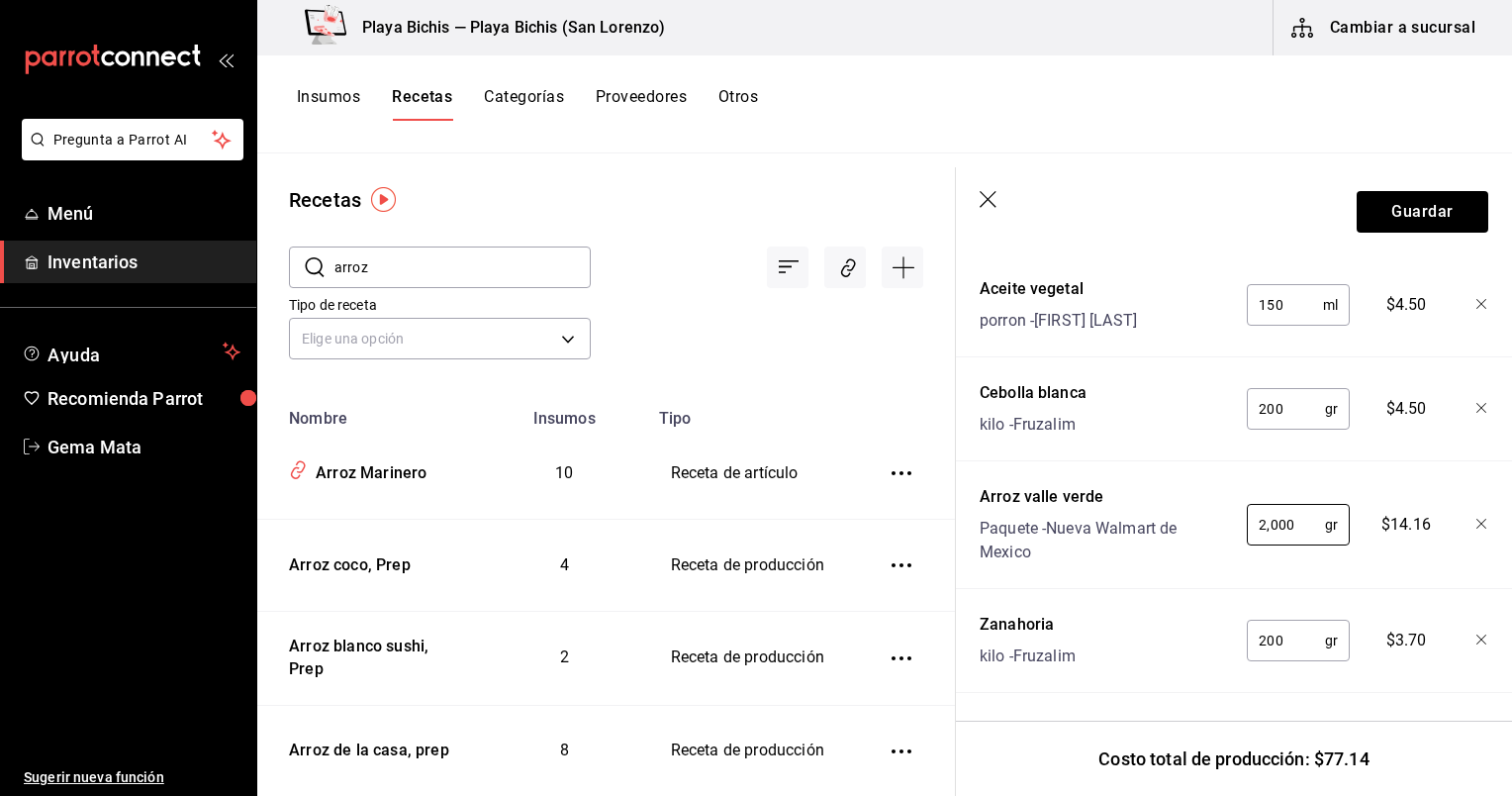 type on "2,000" 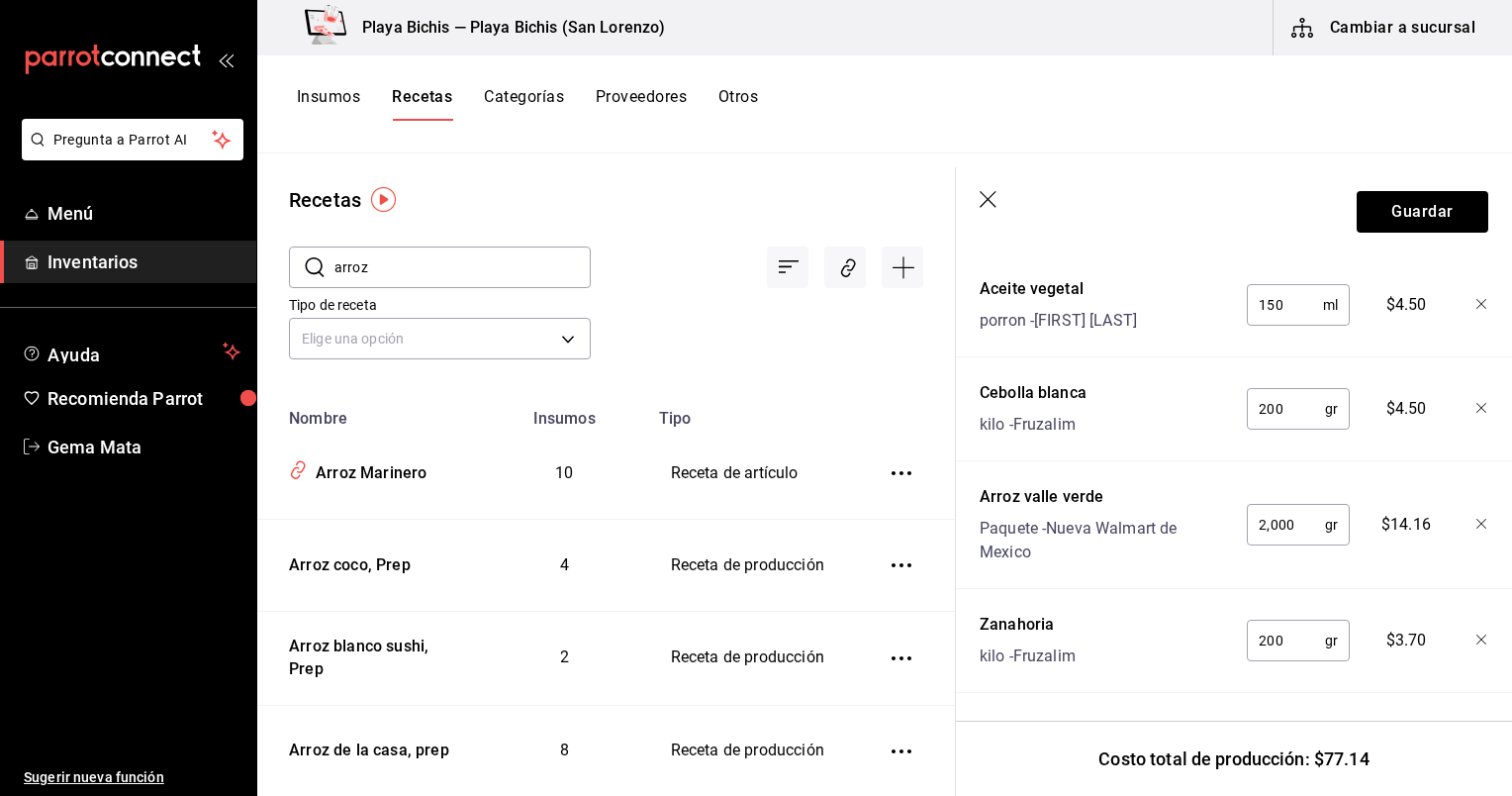click on "200" at bounding box center [1285, 641] 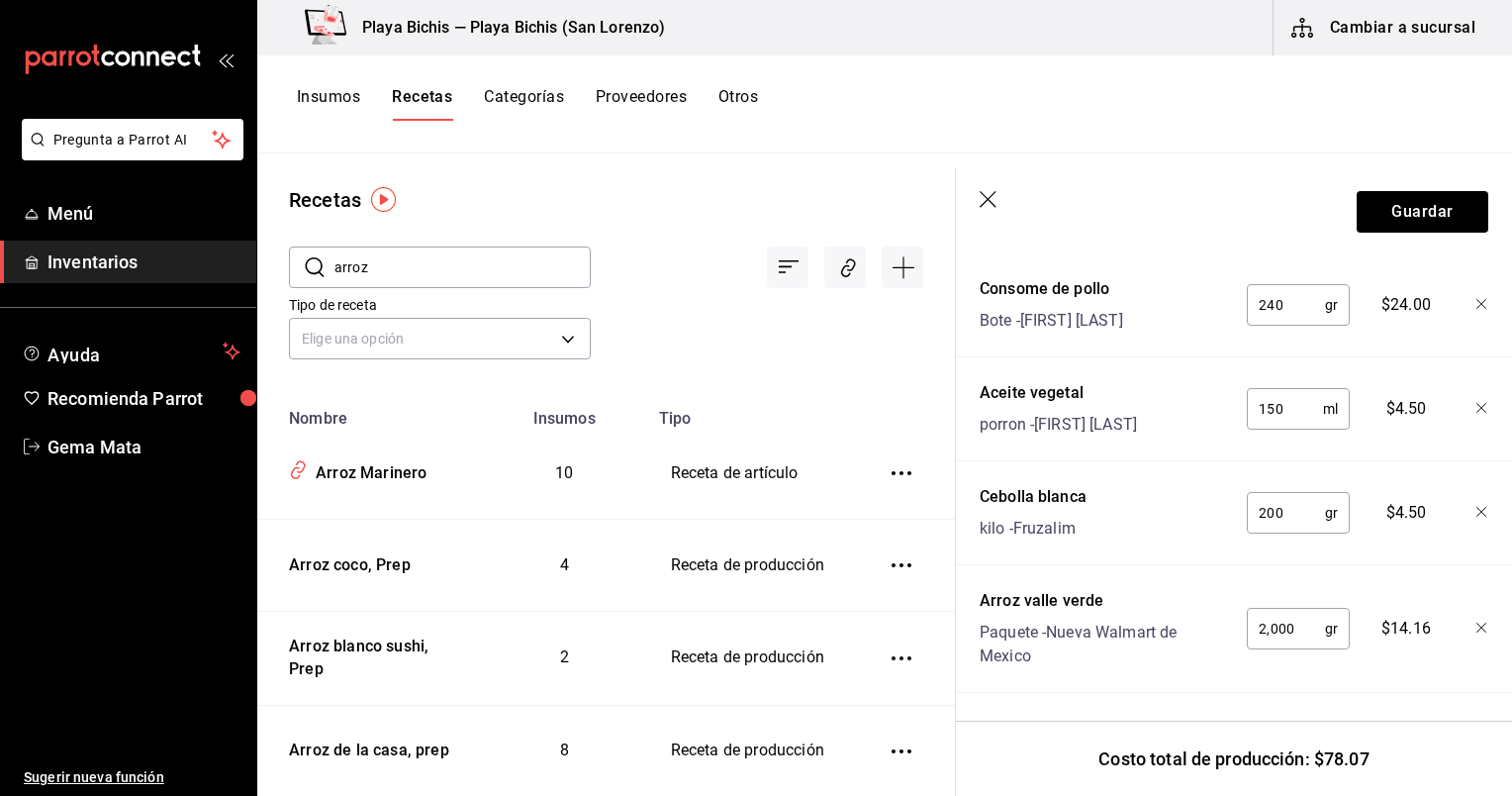 scroll, scrollTop: 1026, scrollLeft: 0, axis: vertical 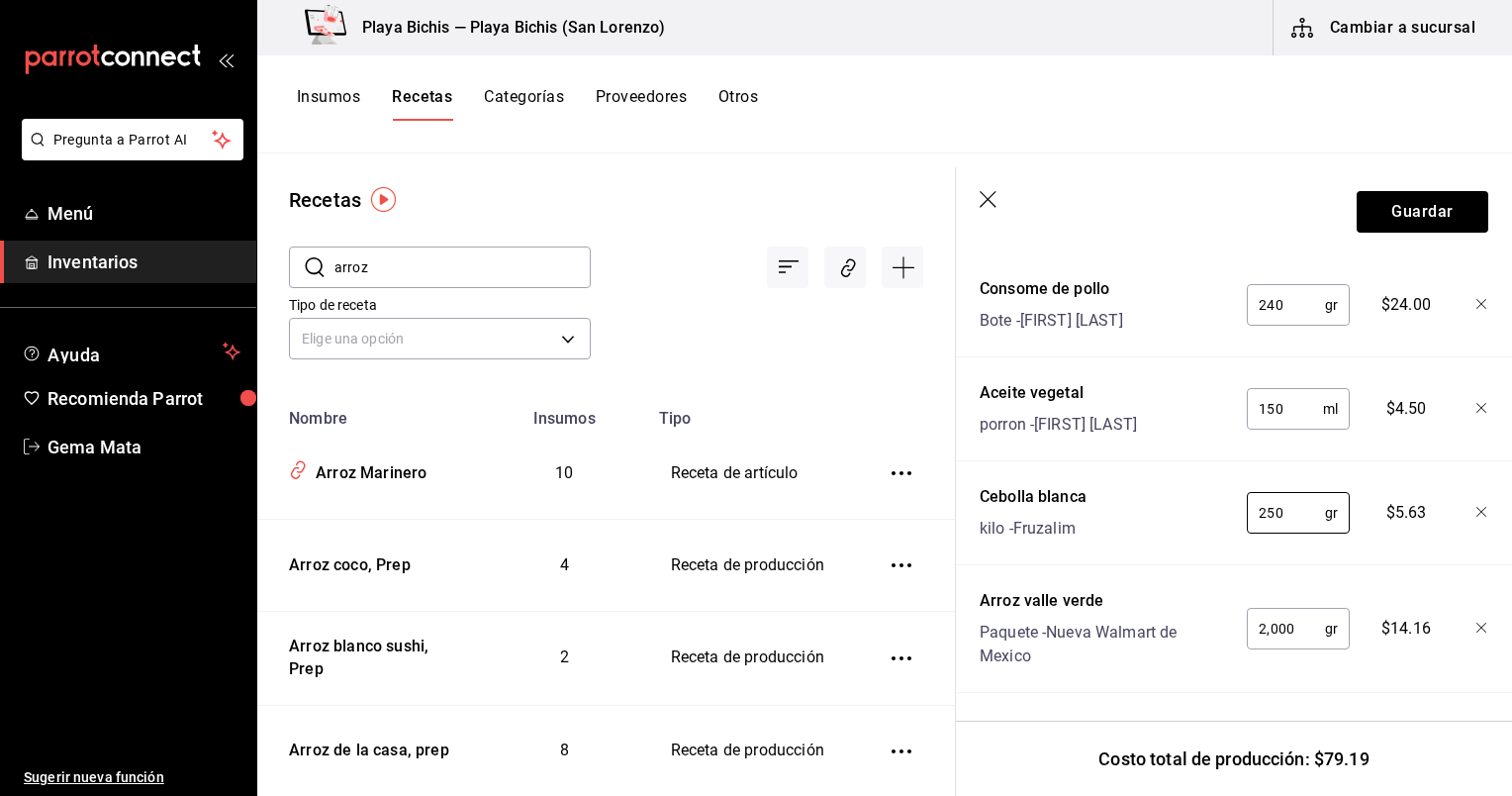 type on "250" 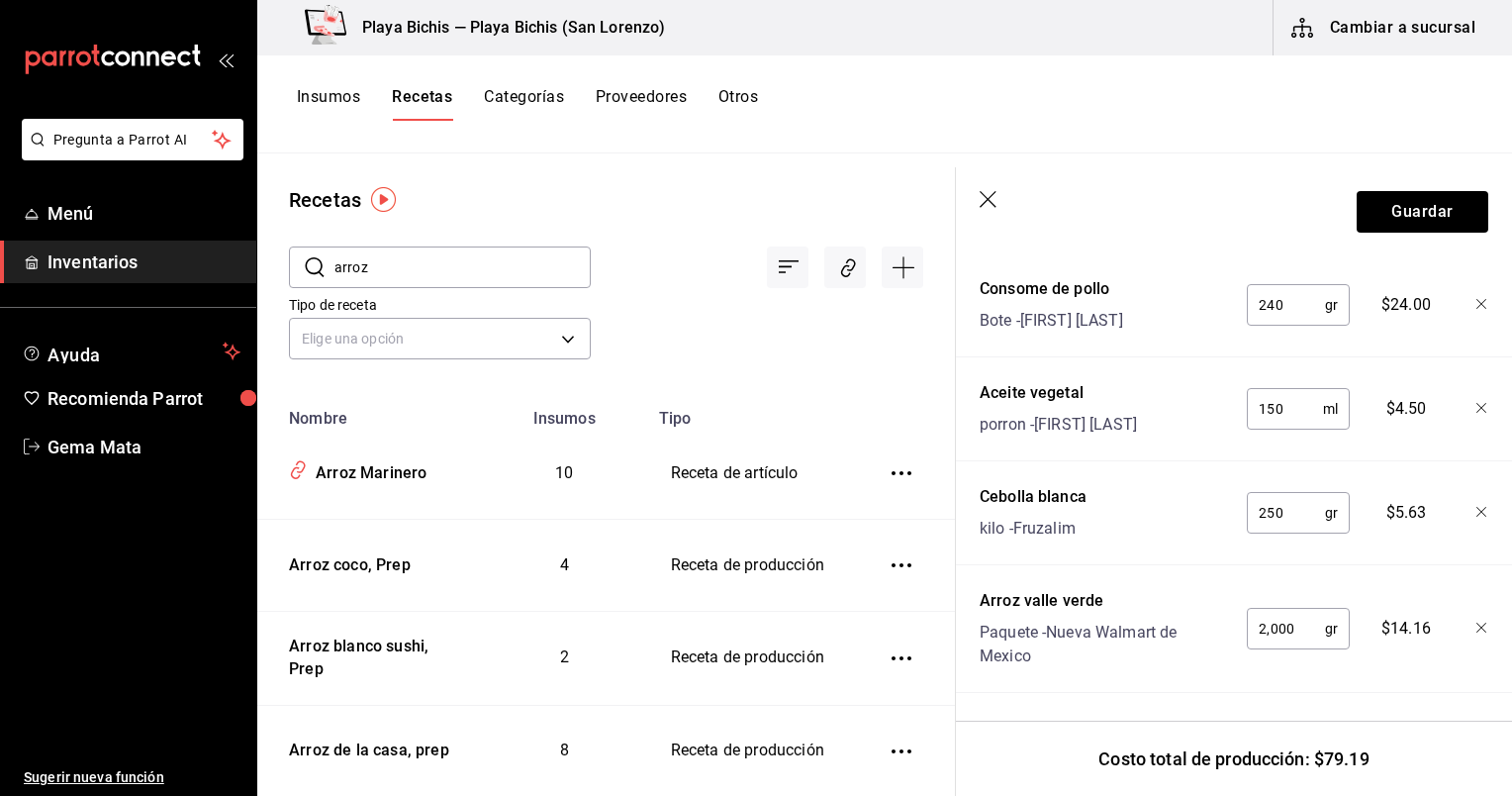 click on "240" at bounding box center (1285, 305) 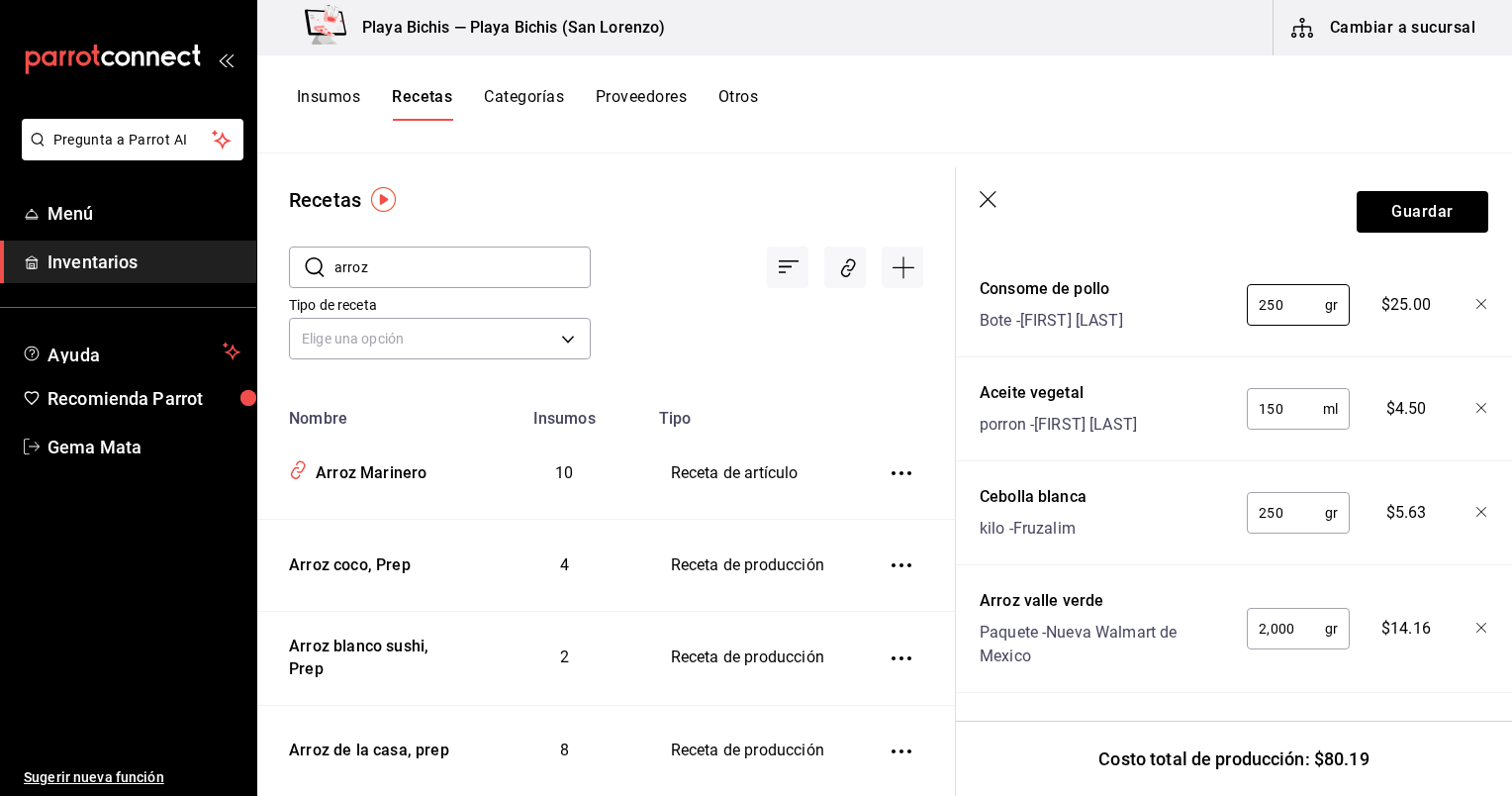 type on "250" 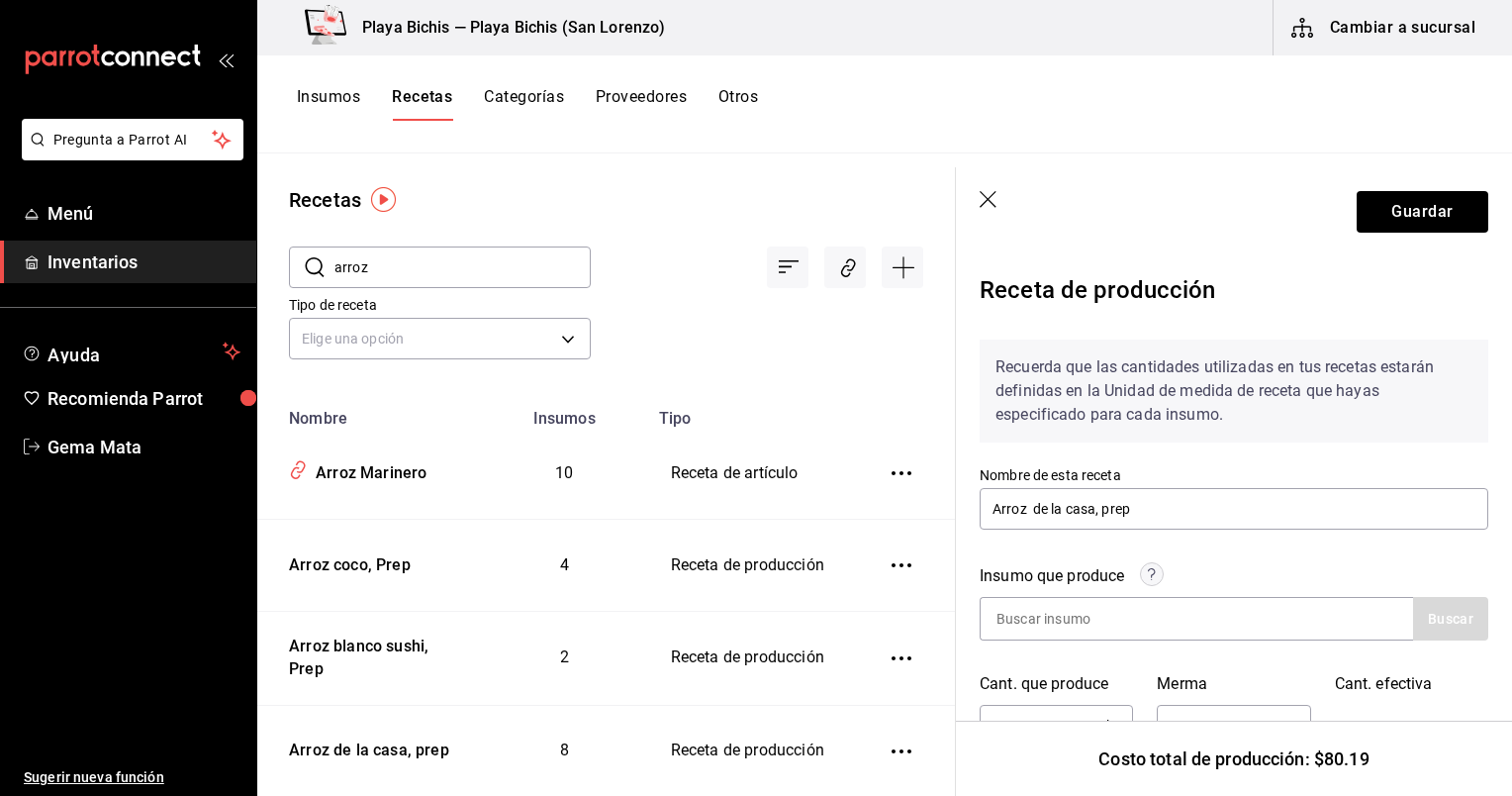 scroll, scrollTop: 131, scrollLeft: 0, axis: vertical 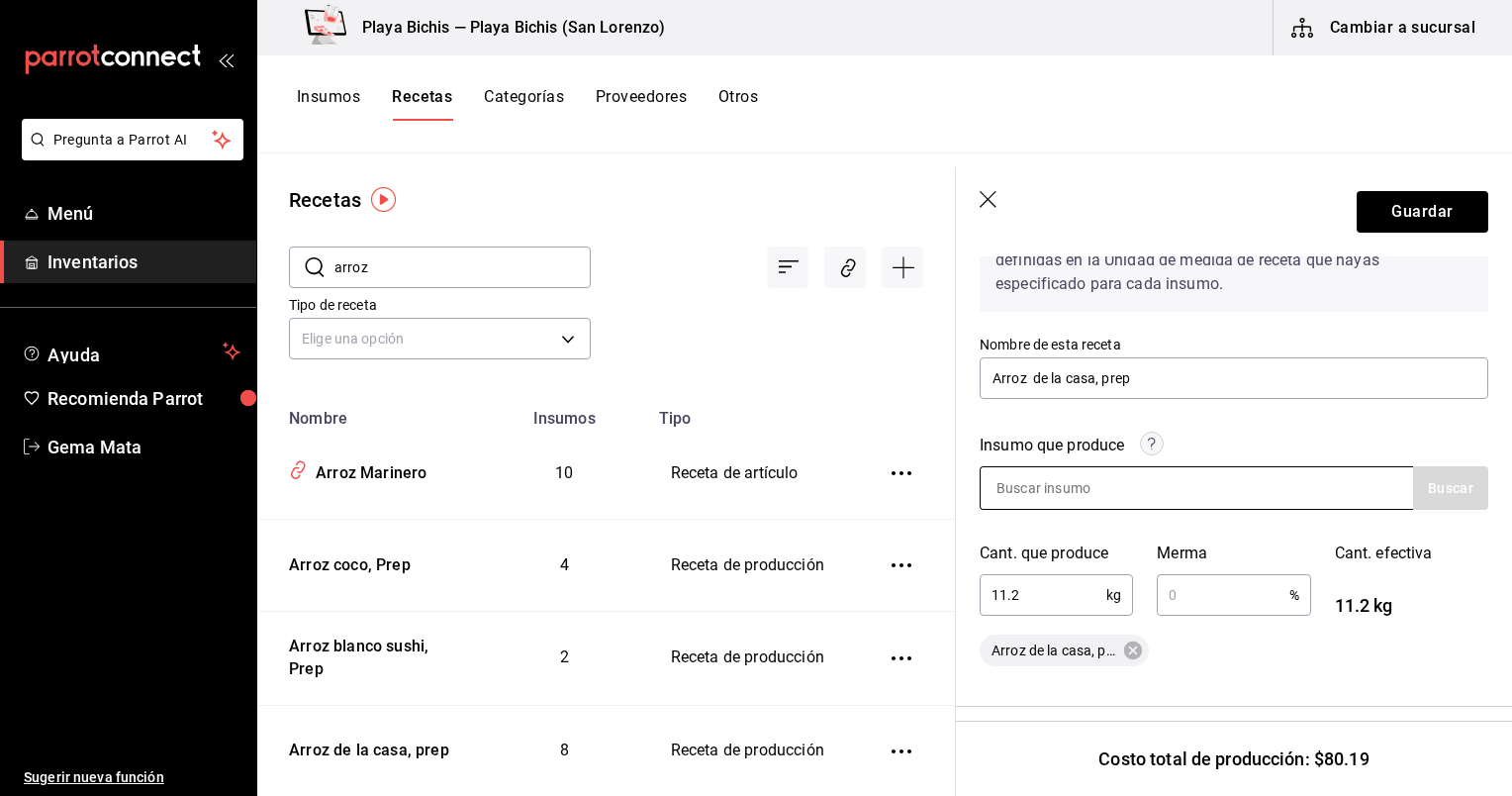 click at bounding box center (1080, 488) 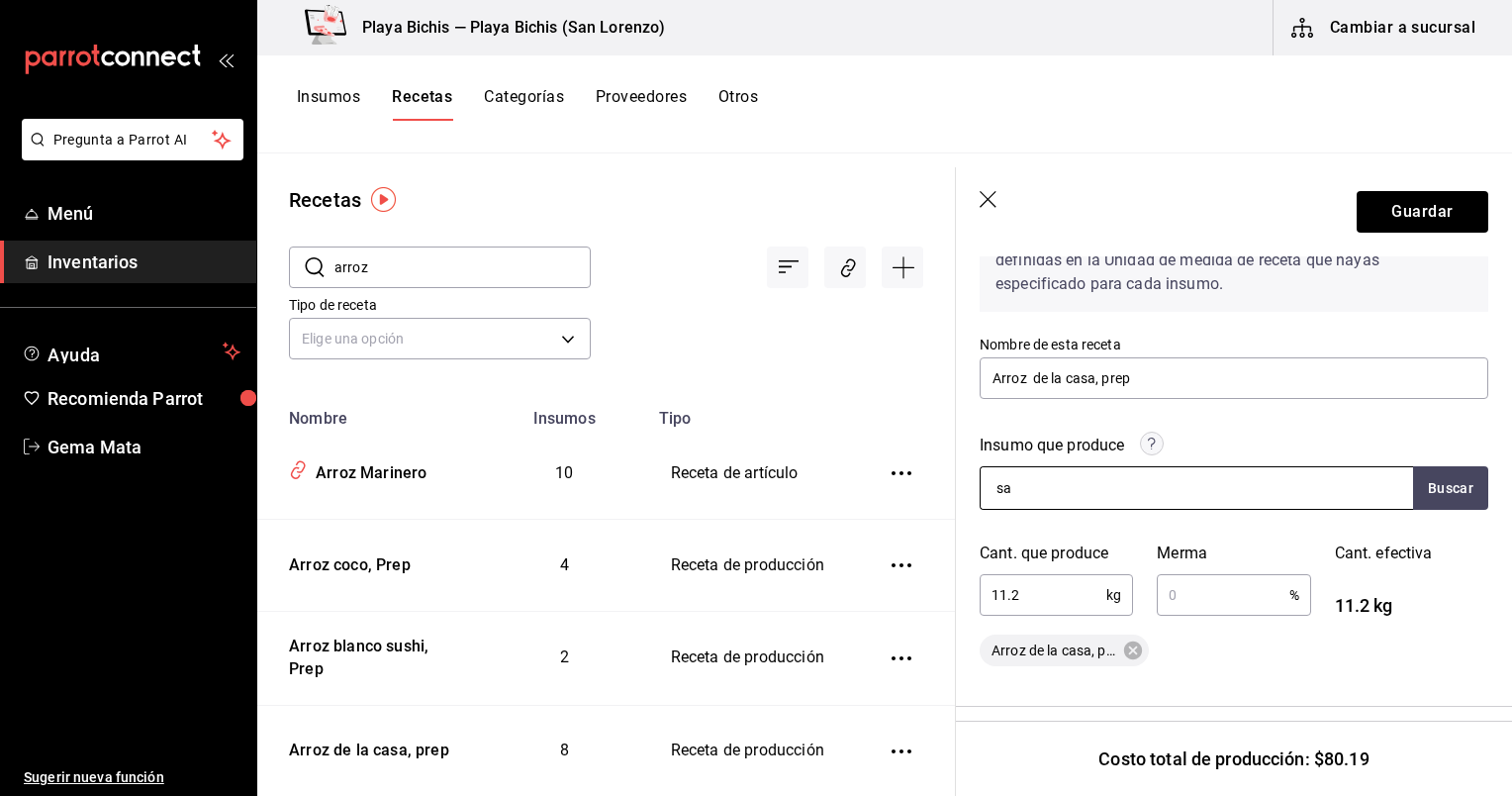 type on "s" 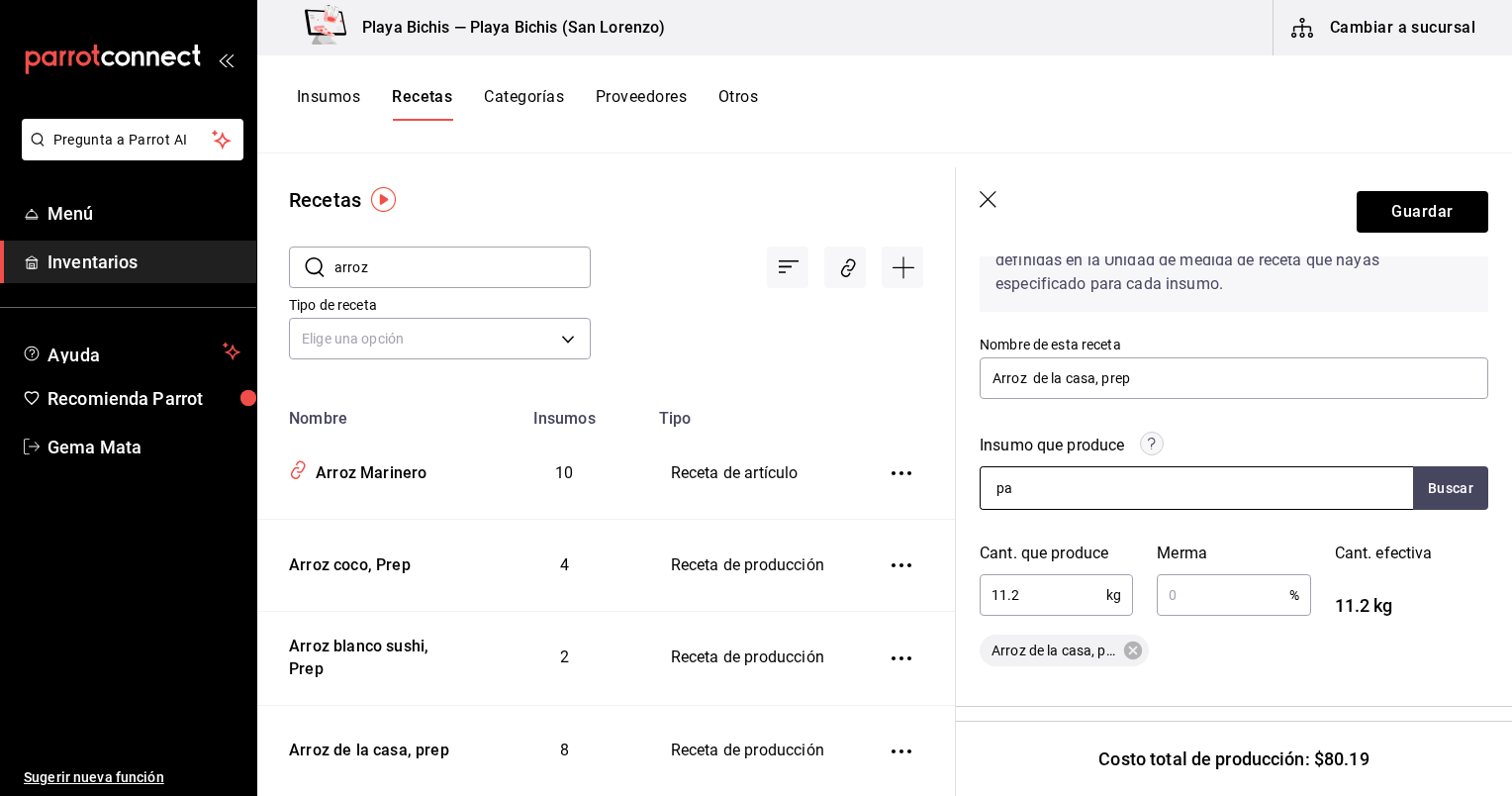 type on "p" 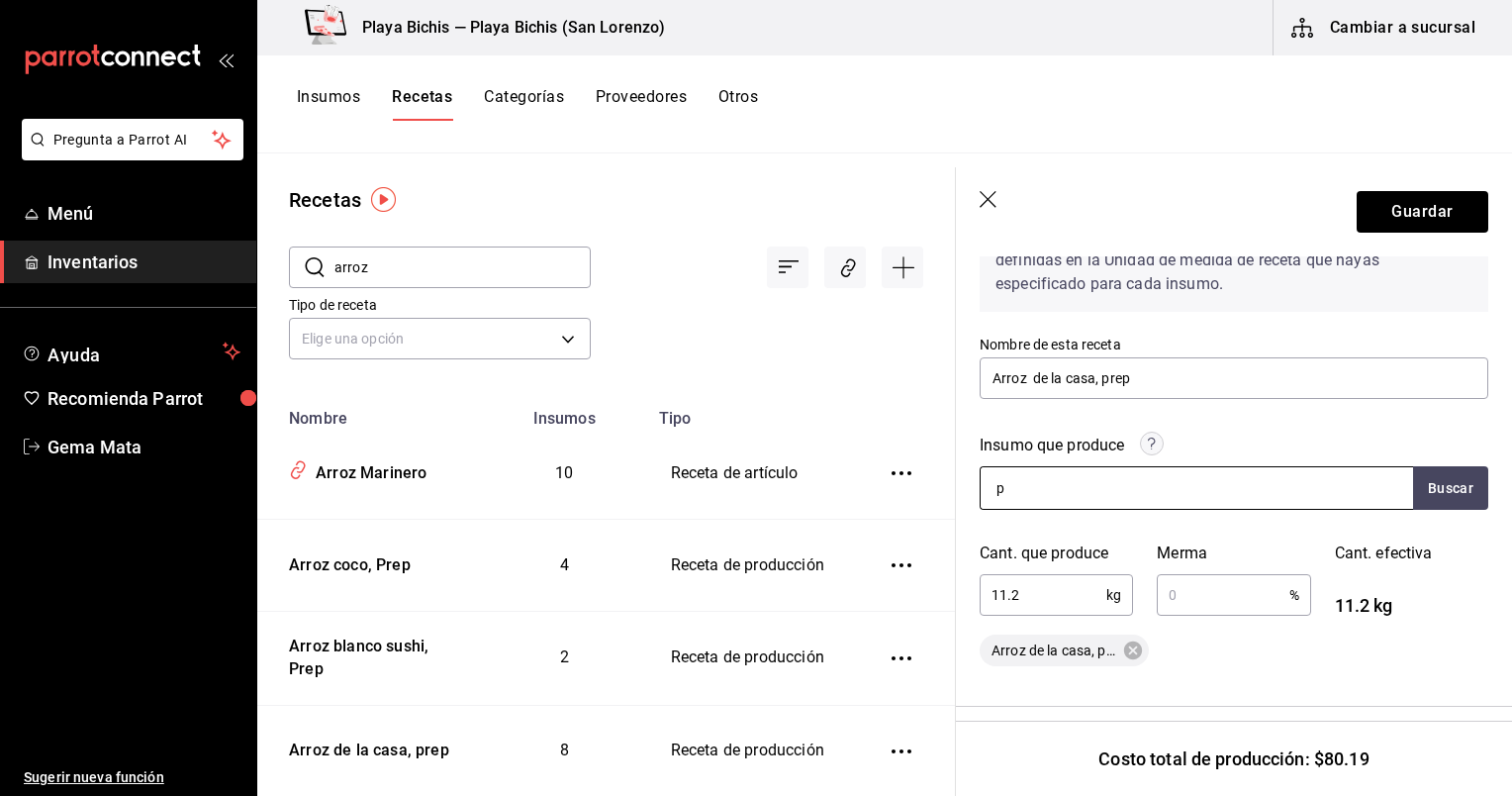 type 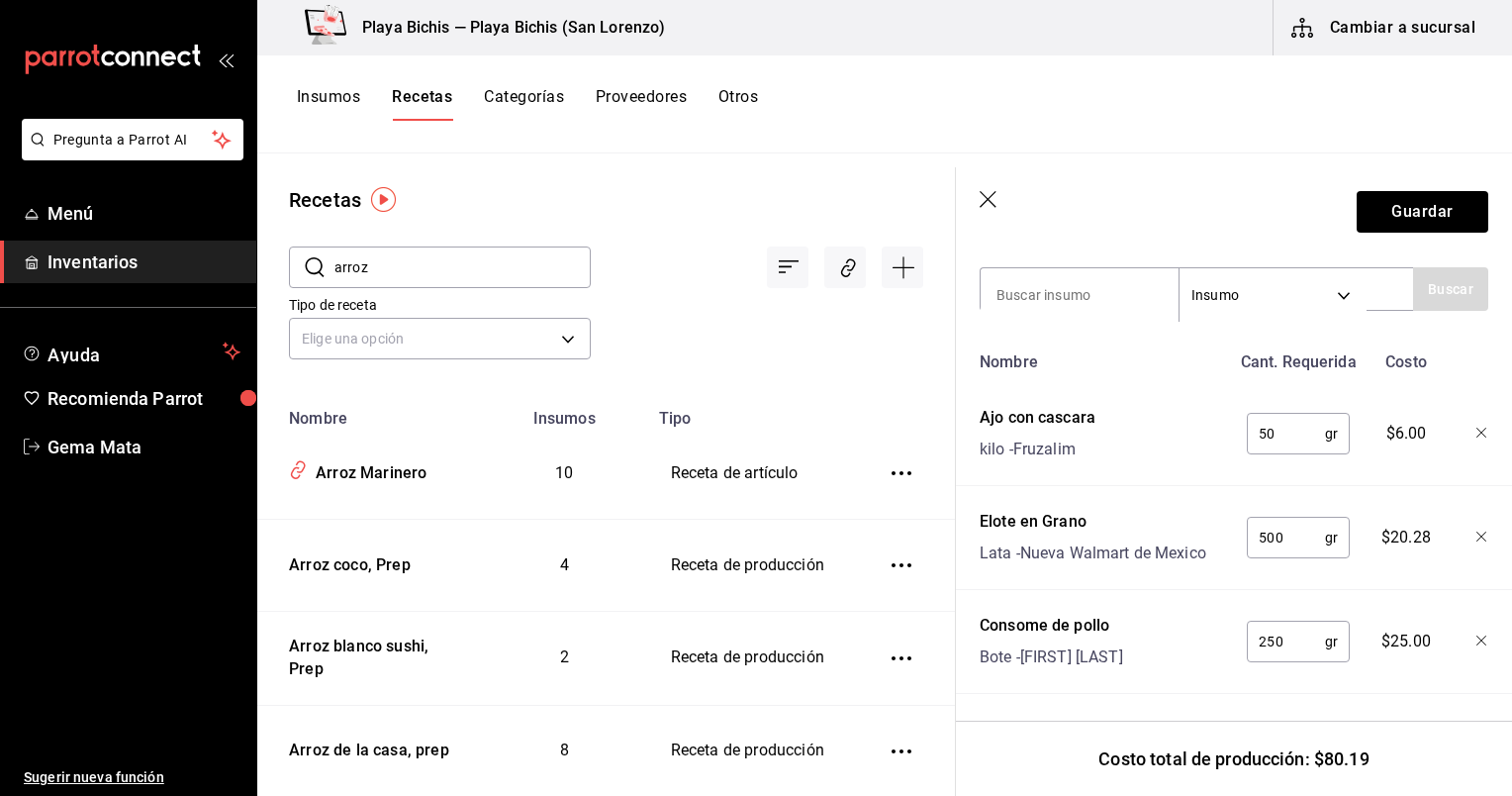 scroll, scrollTop: 688, scrollLeft: 0, axis: vertical 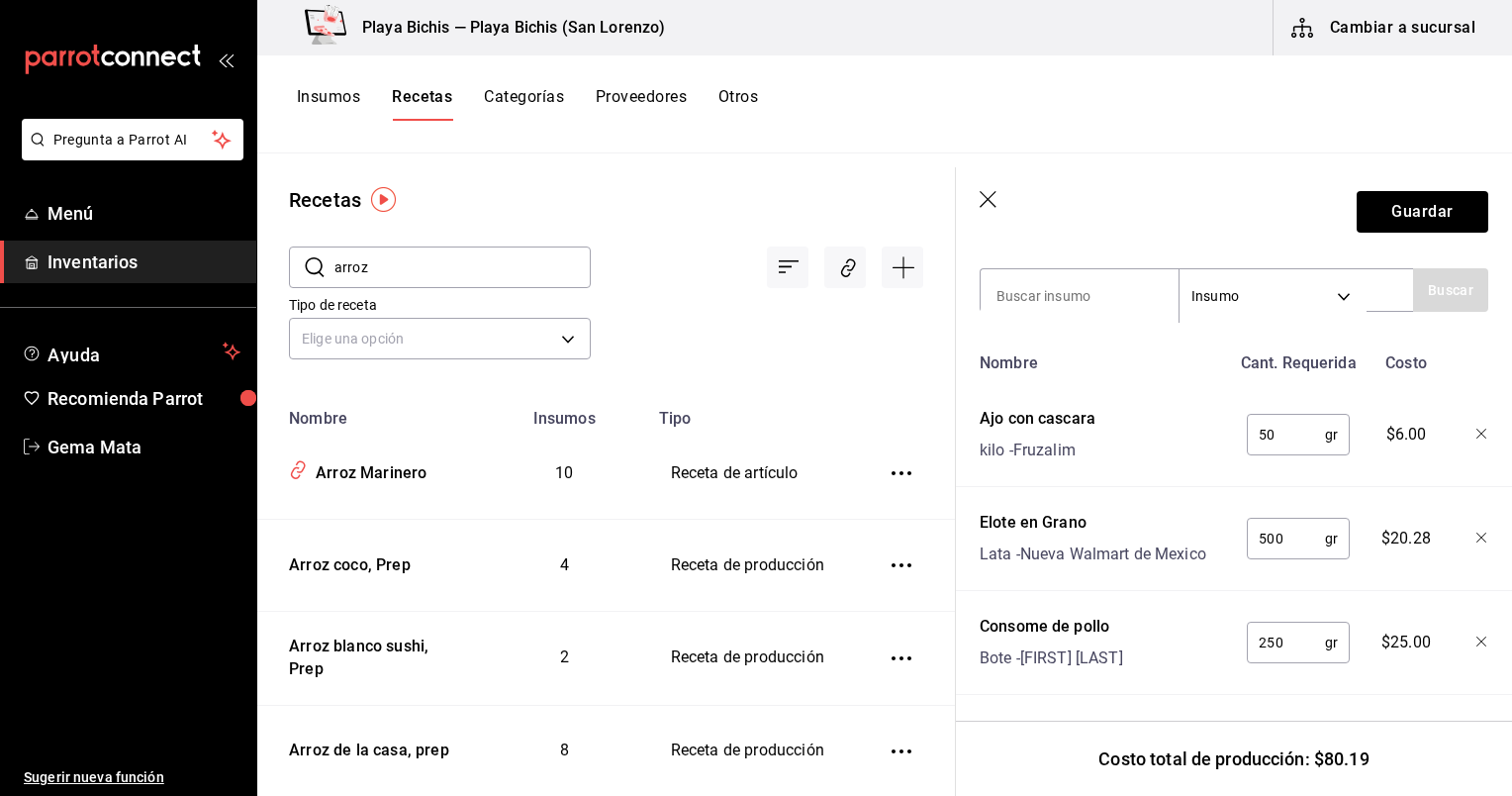 click on "500" at bounding box center [1285, 539] 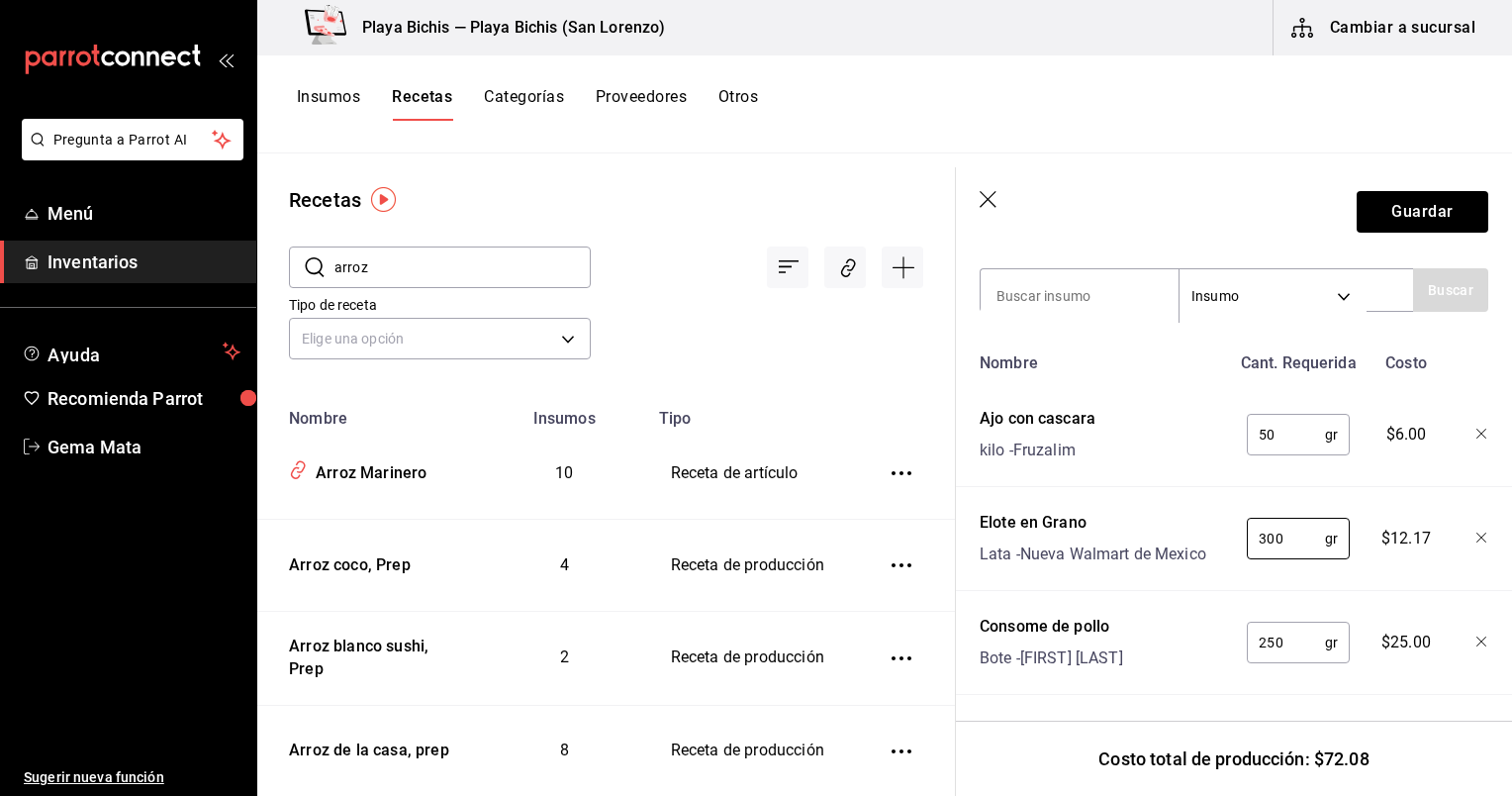 type on "300" 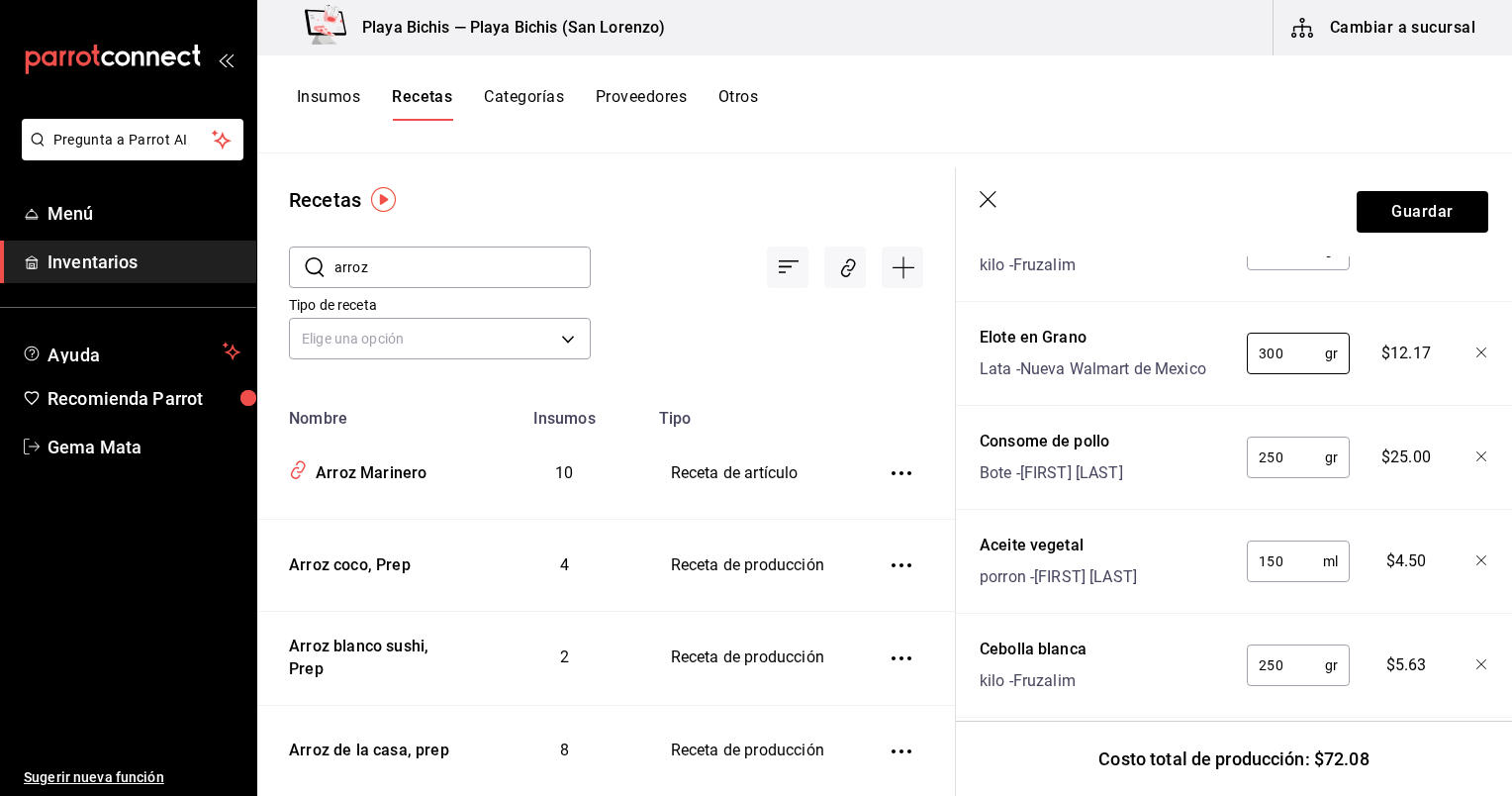 scroll, scrollTop: 871, scrollLeft: 0, axis: vertical 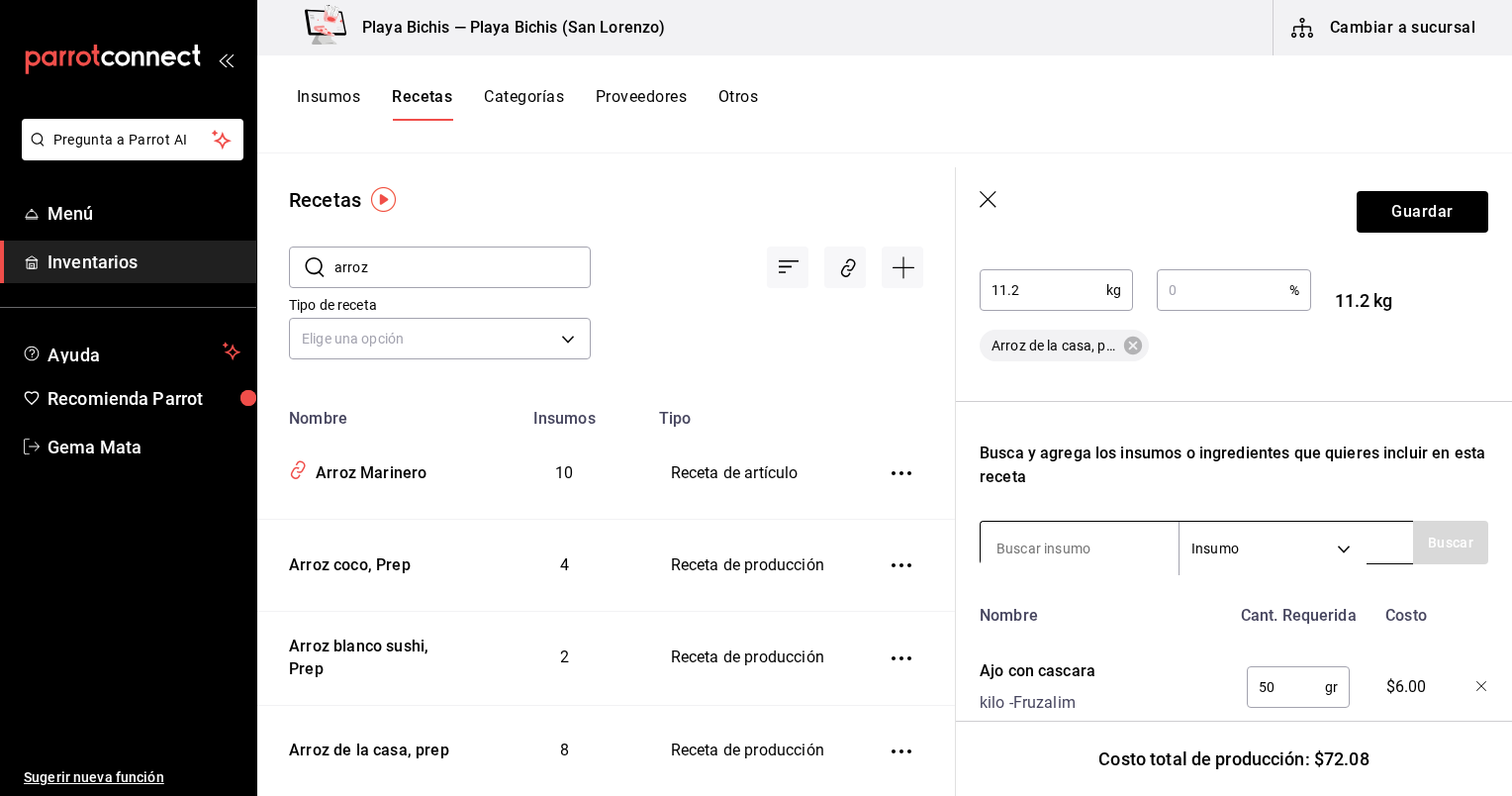 click at bounding box center [1080, 548] 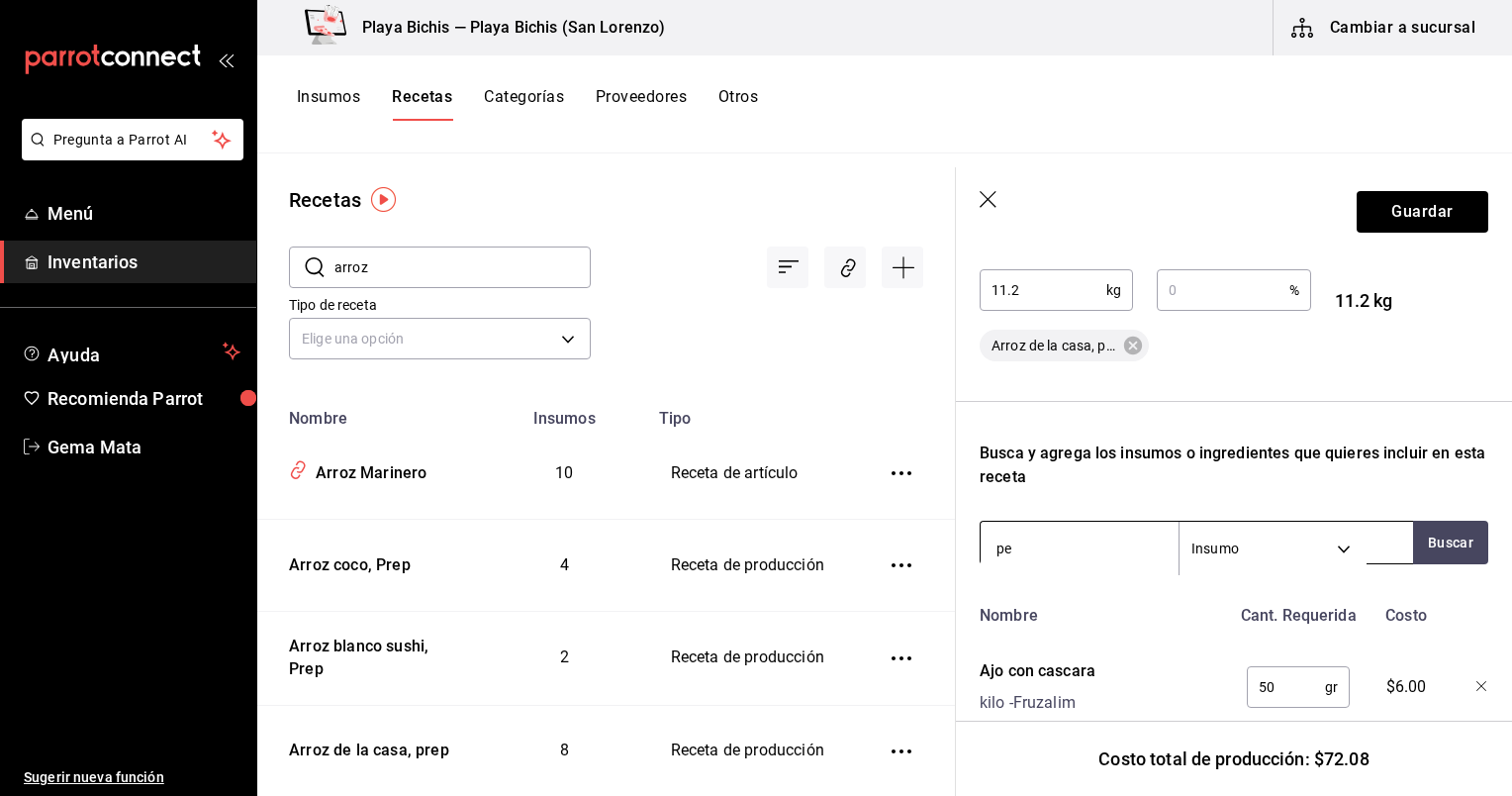 type on "p" 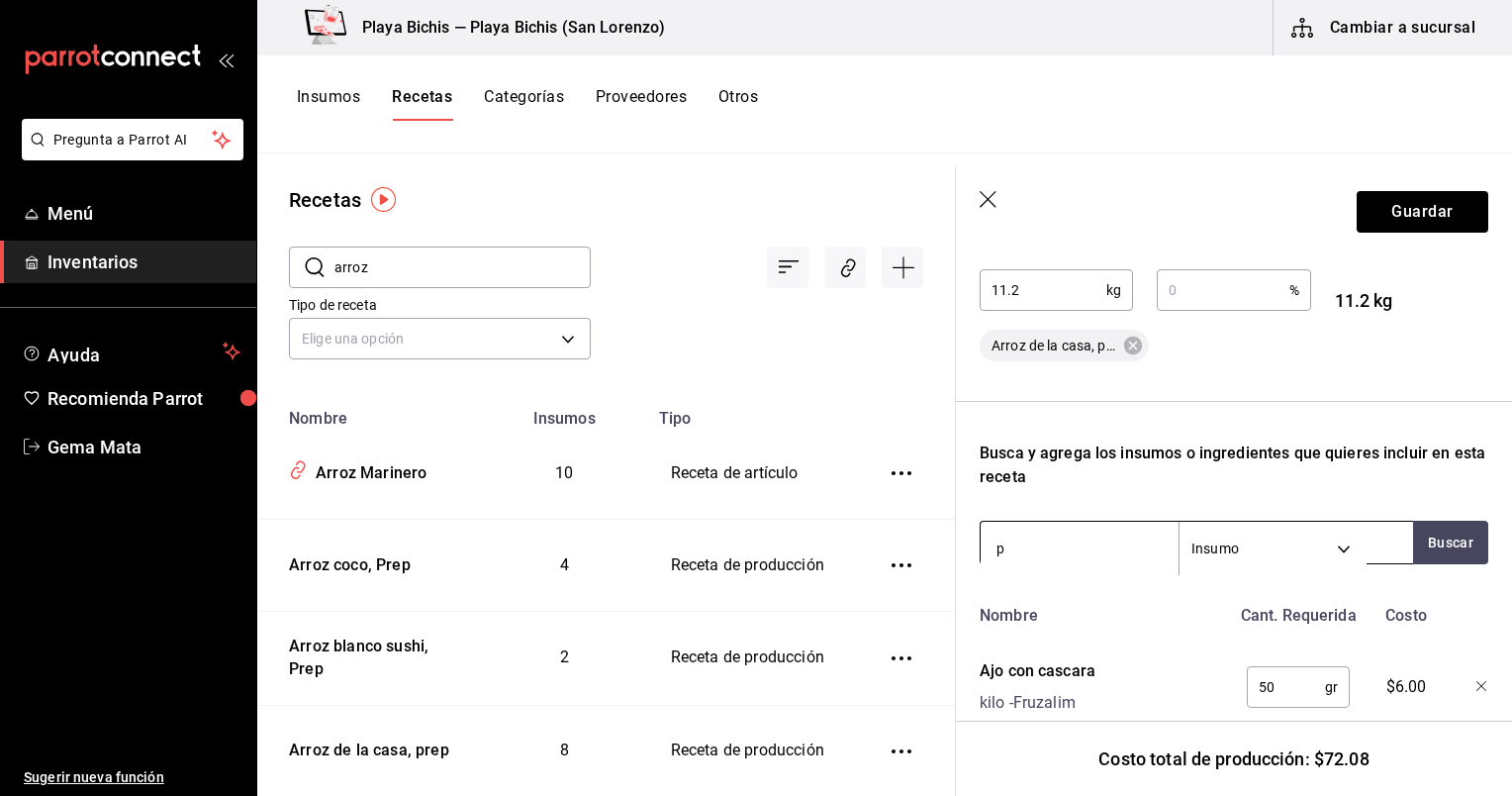 type 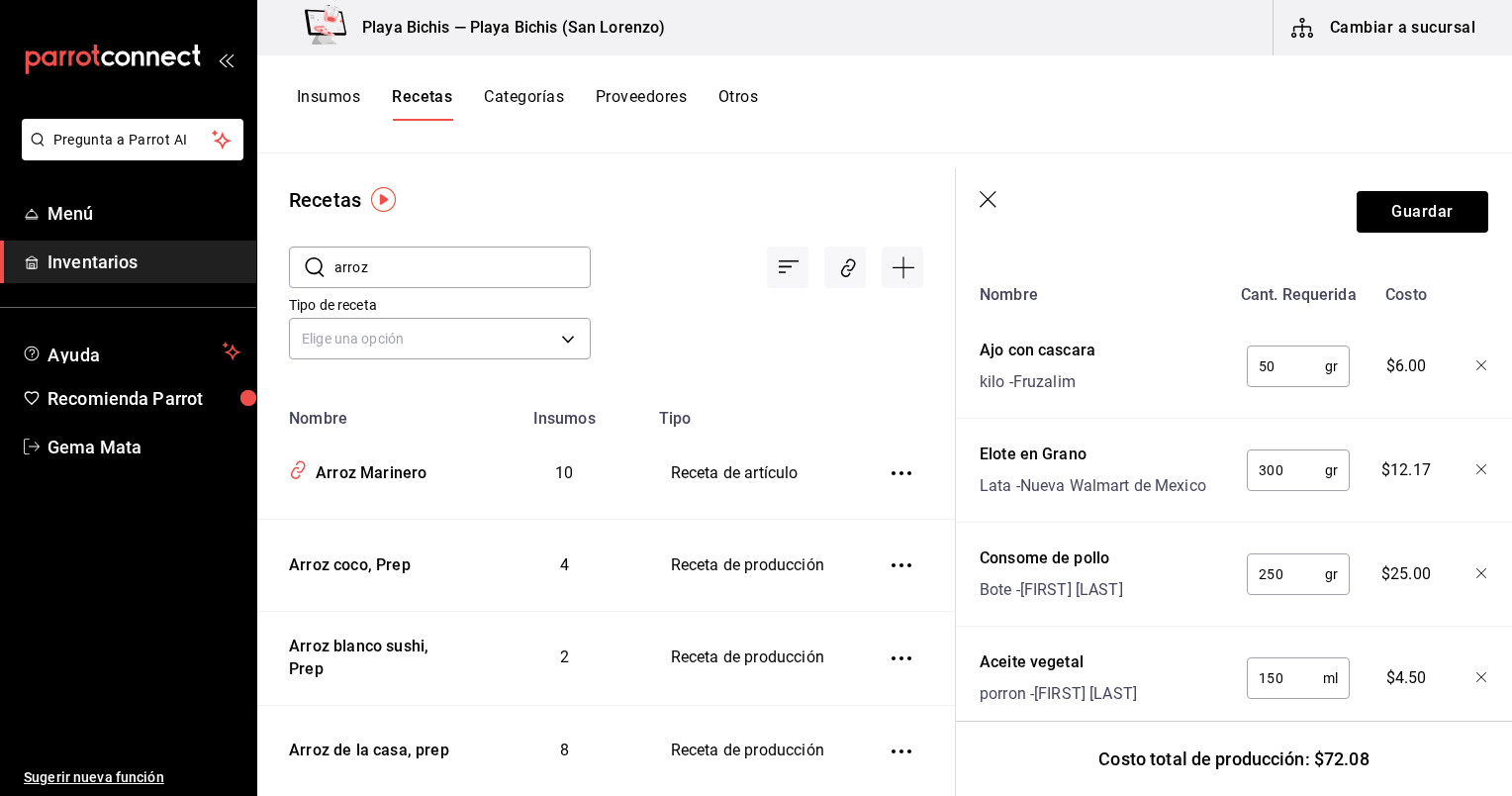 scroll, scrollTop: 758, scrollLeft: 0, axis: vertical 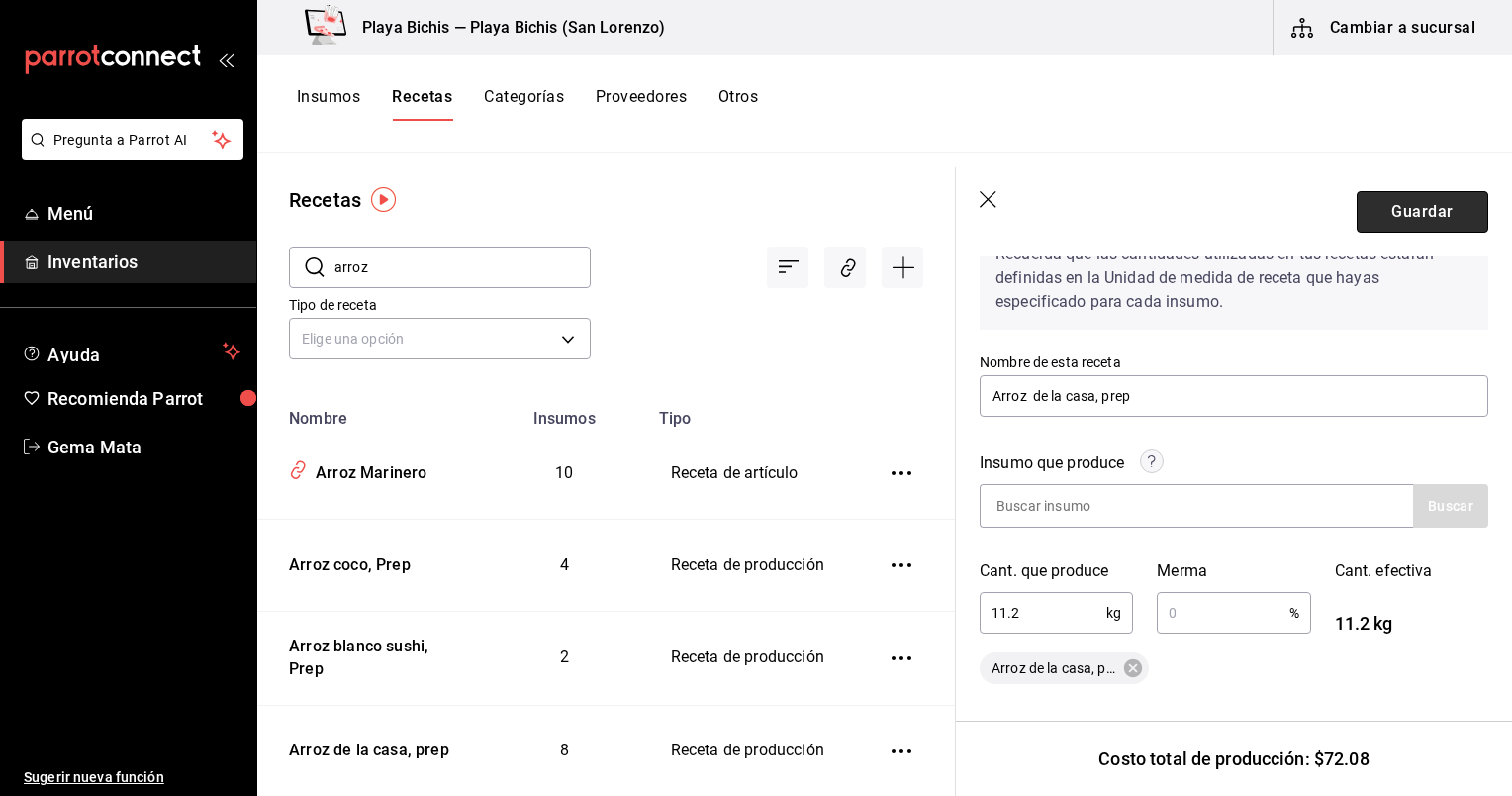 click on "Guardar" at bounding box center (1422, 212) 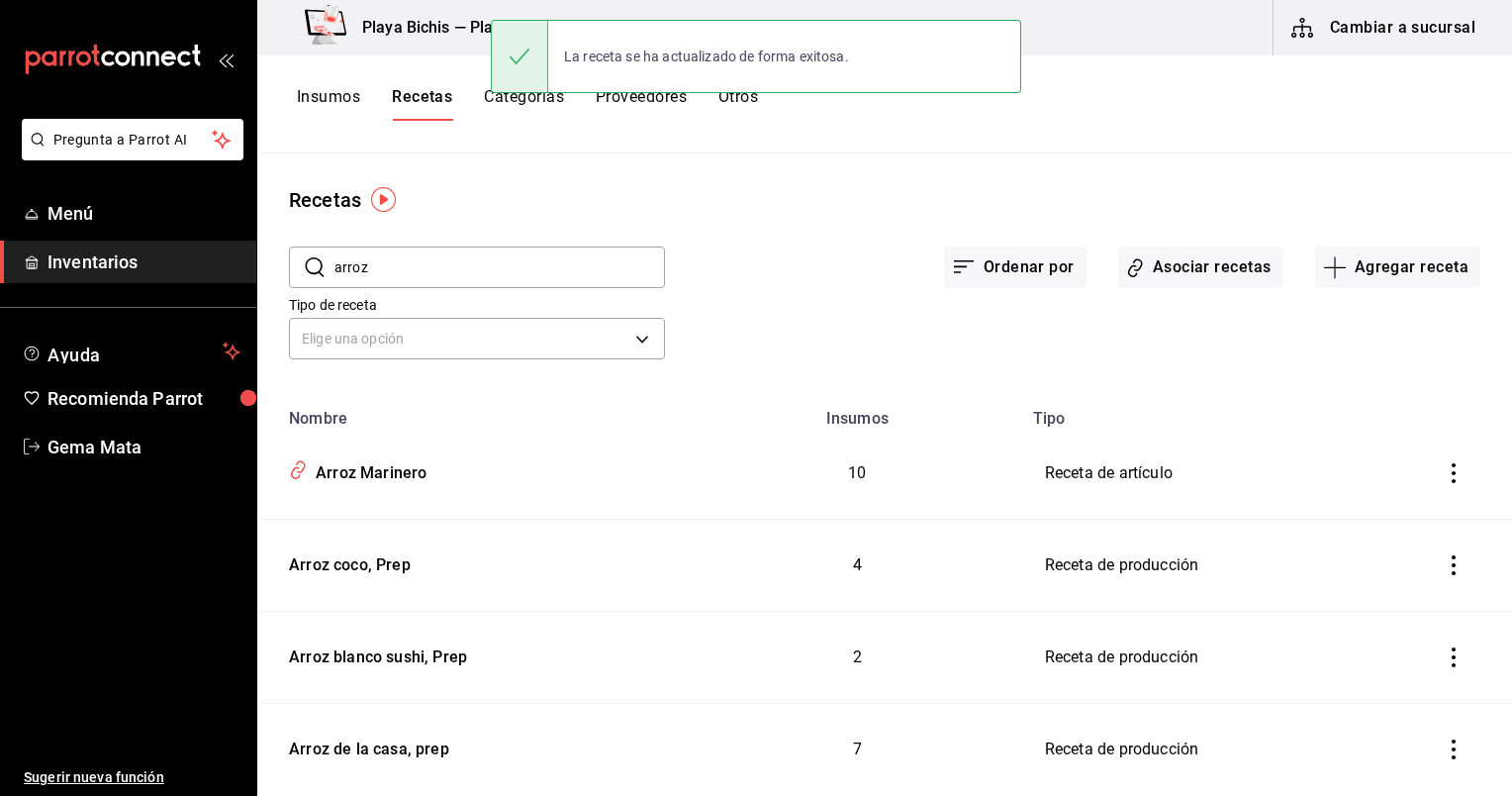 scroll, scrollTop: 0, scrollLeft: 0, axis: both 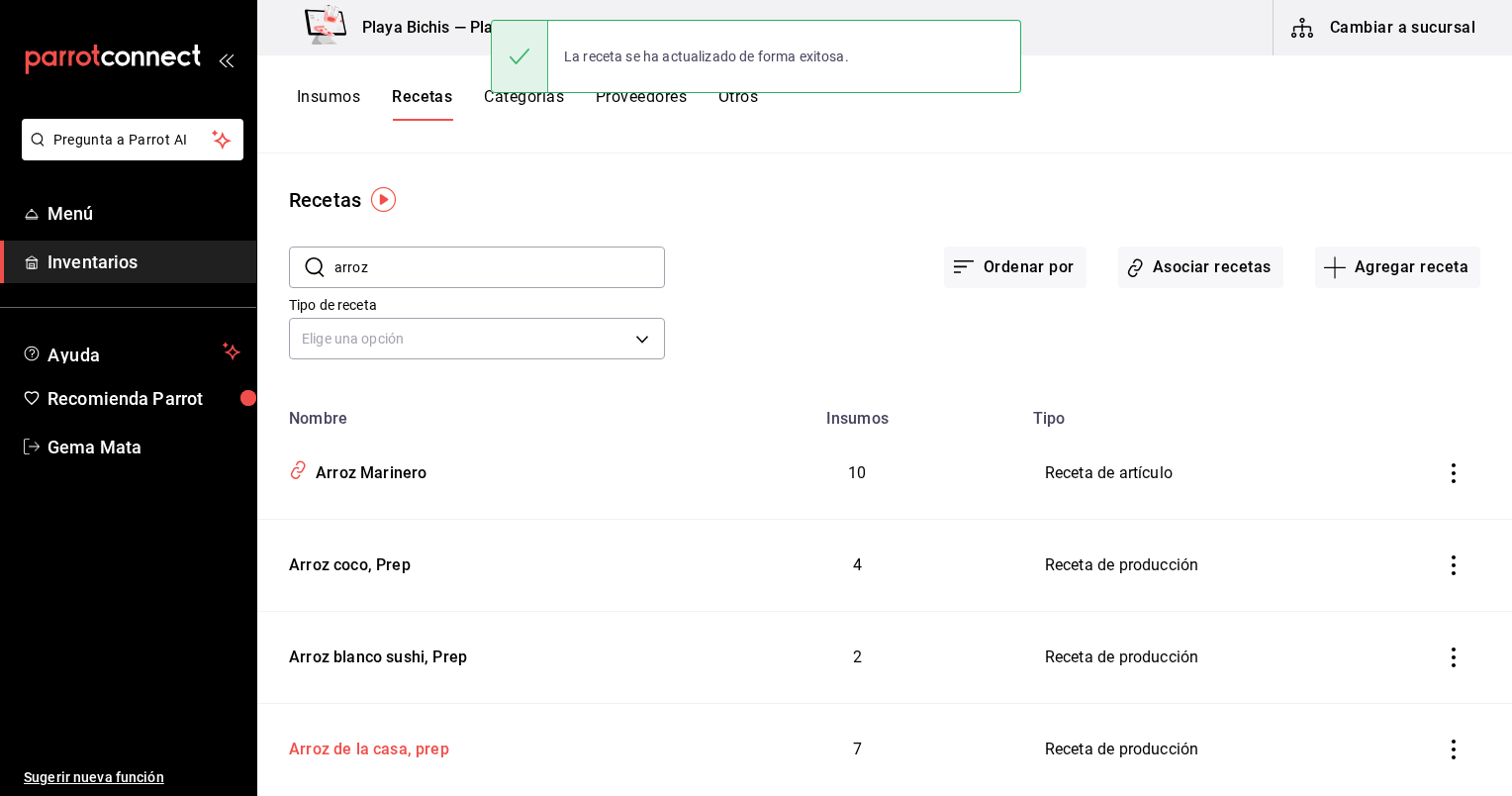 click on "Arroz  de la casa, prep" at bounding box center [365, 746] 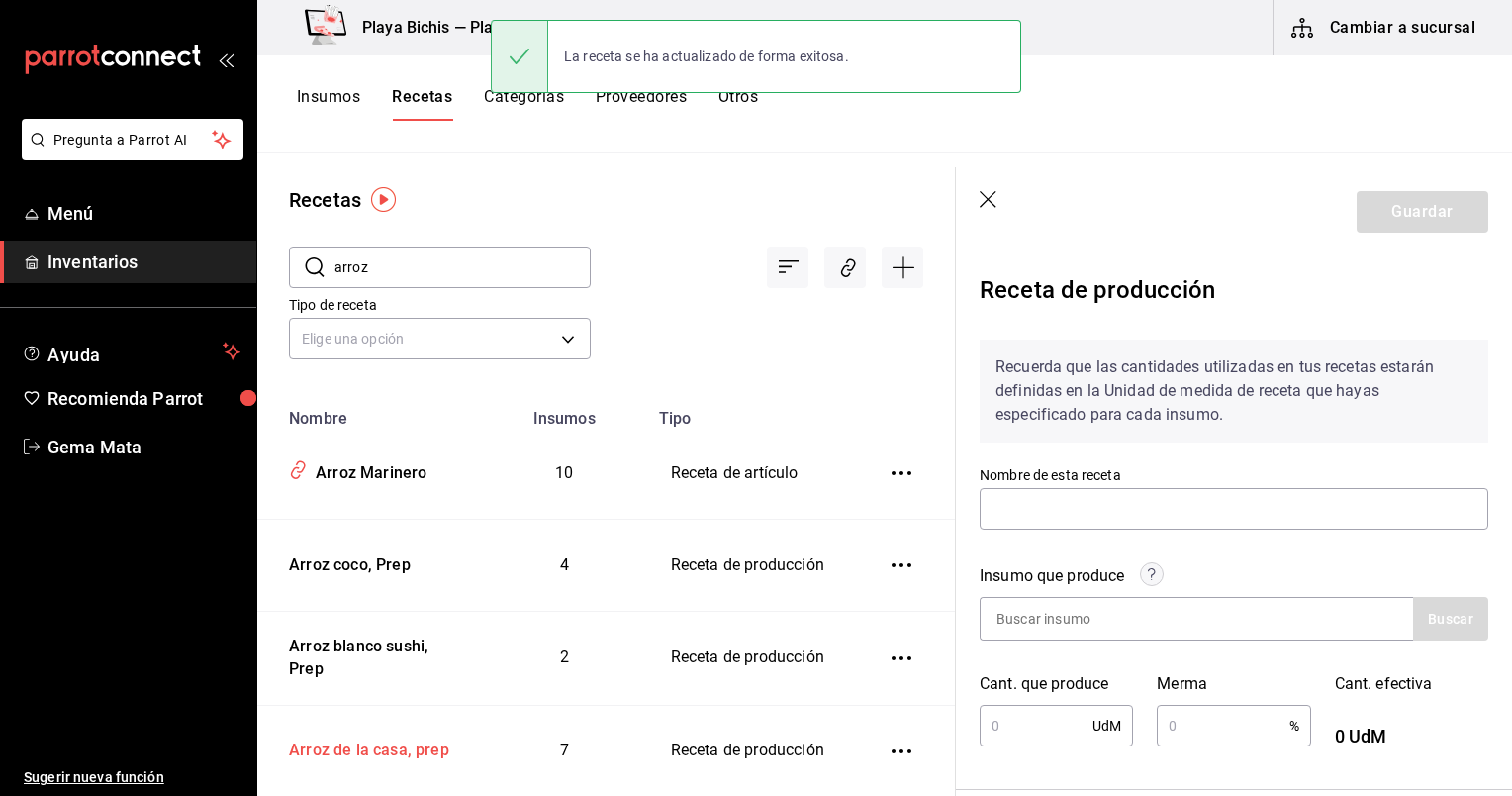 type on "Arroz  de la casa, prep" 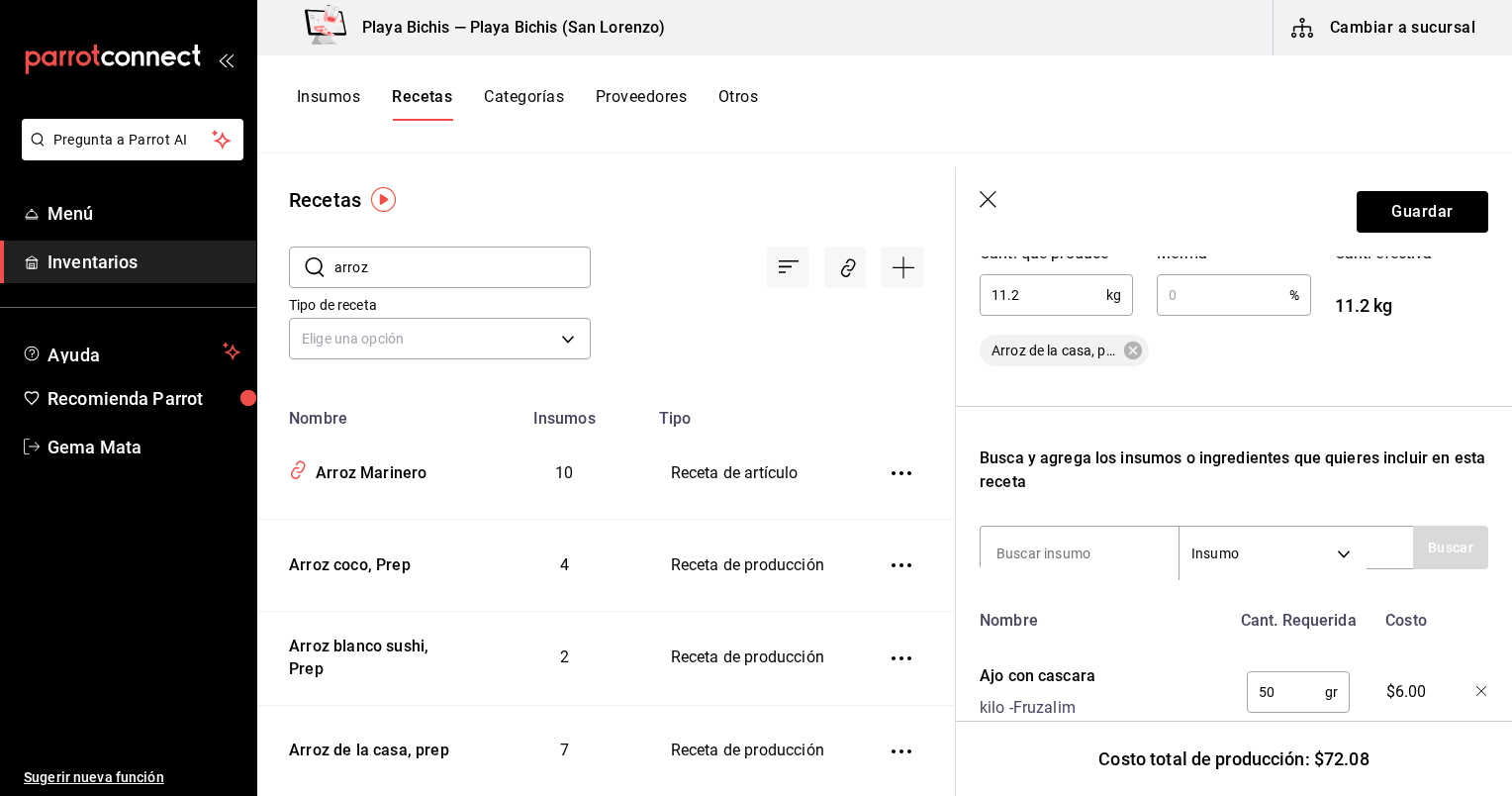 scroll, scrollTop: 450, scrollLeft: 0, axis: vertical 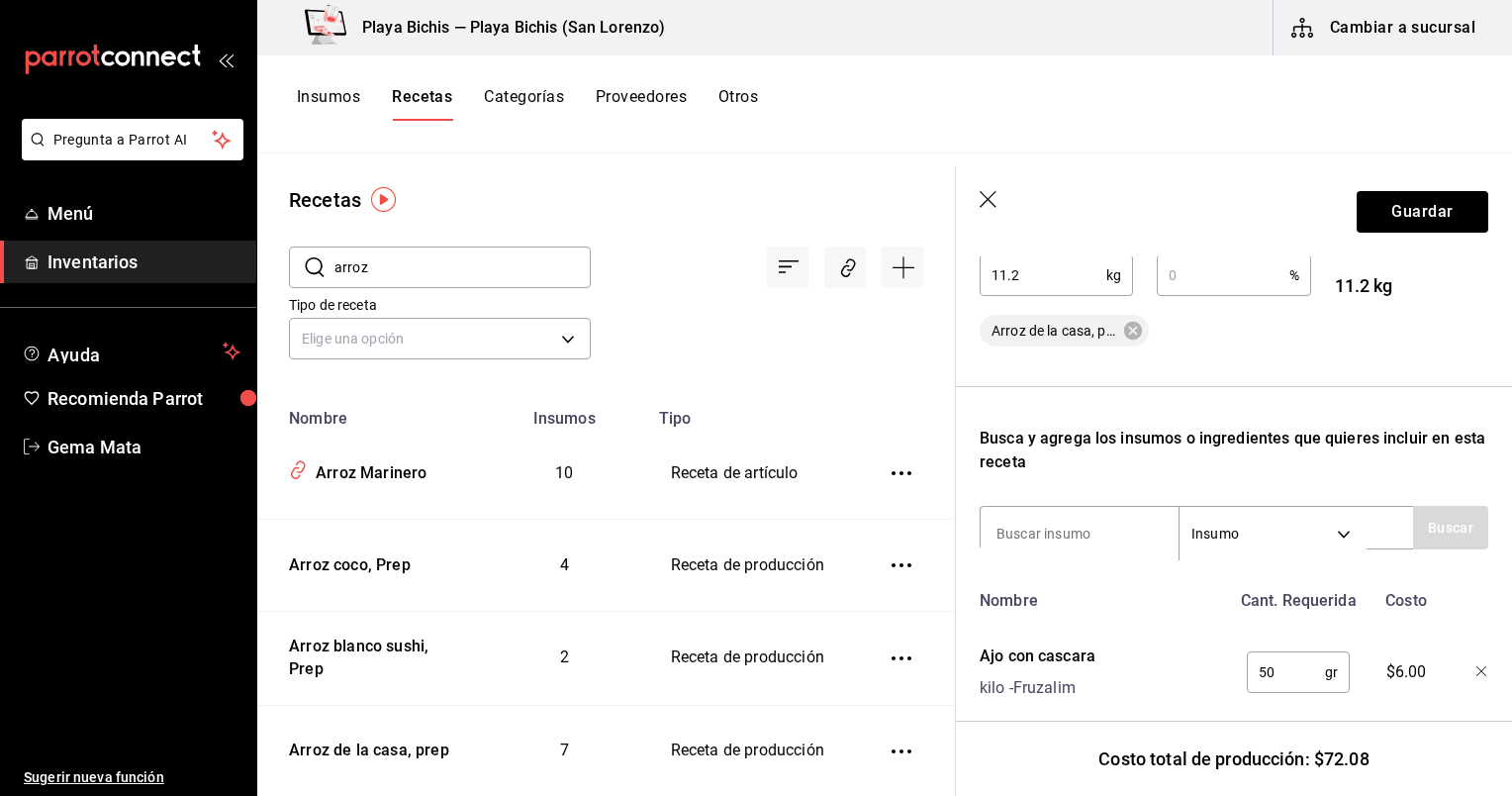 click on "11.2" at bounding box center [1043, 275] 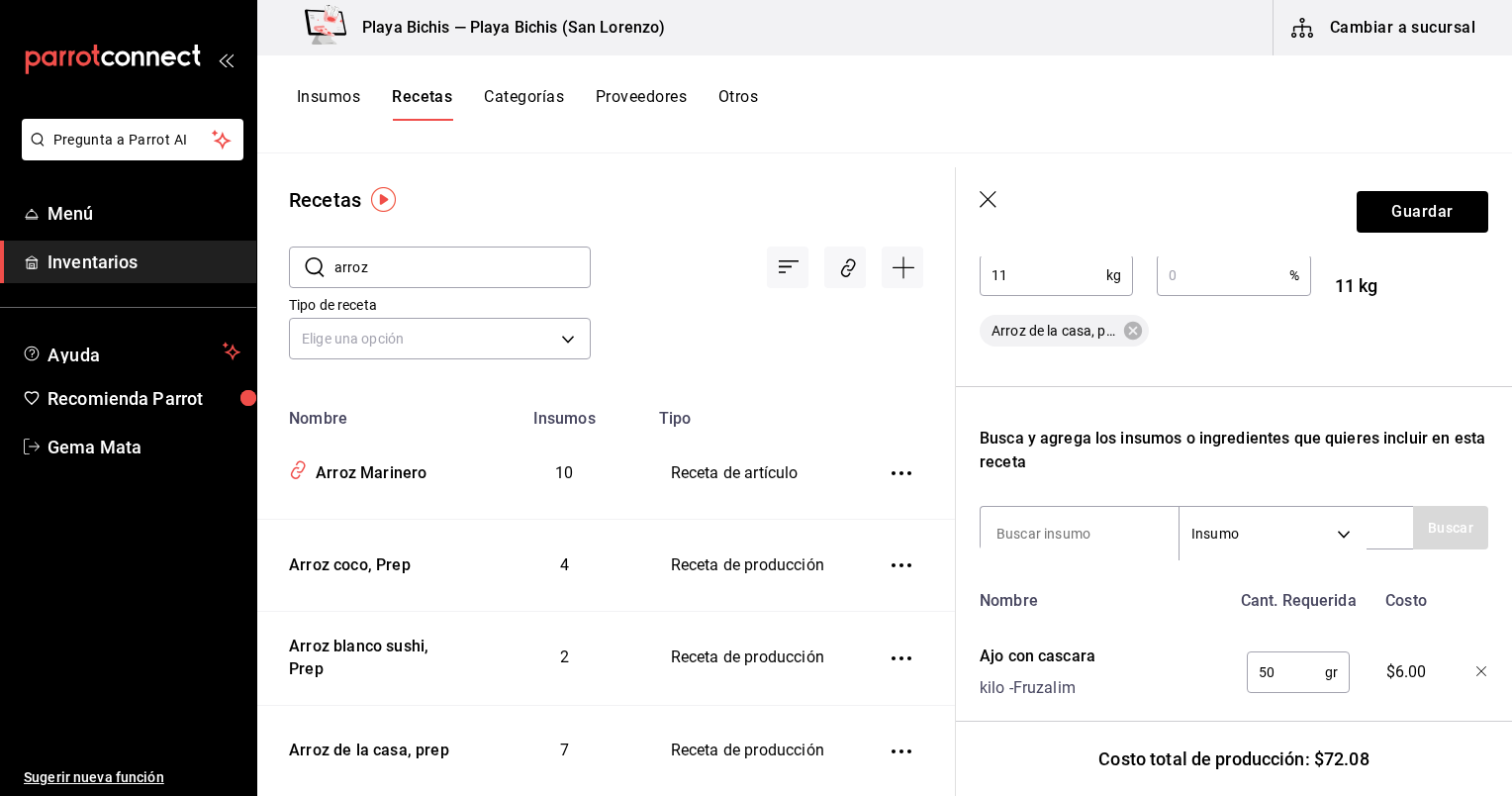 type on "1" 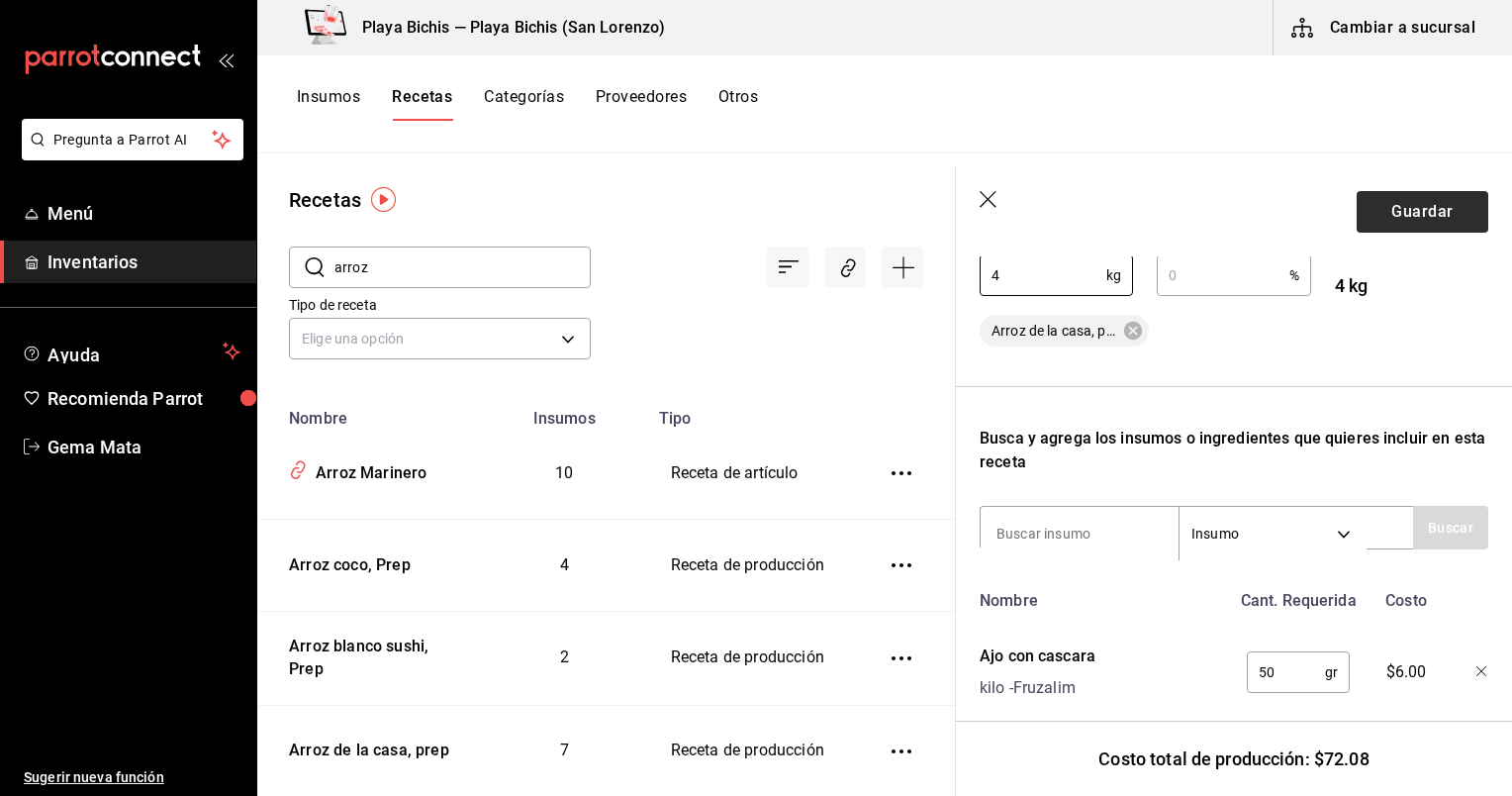 type on "4" 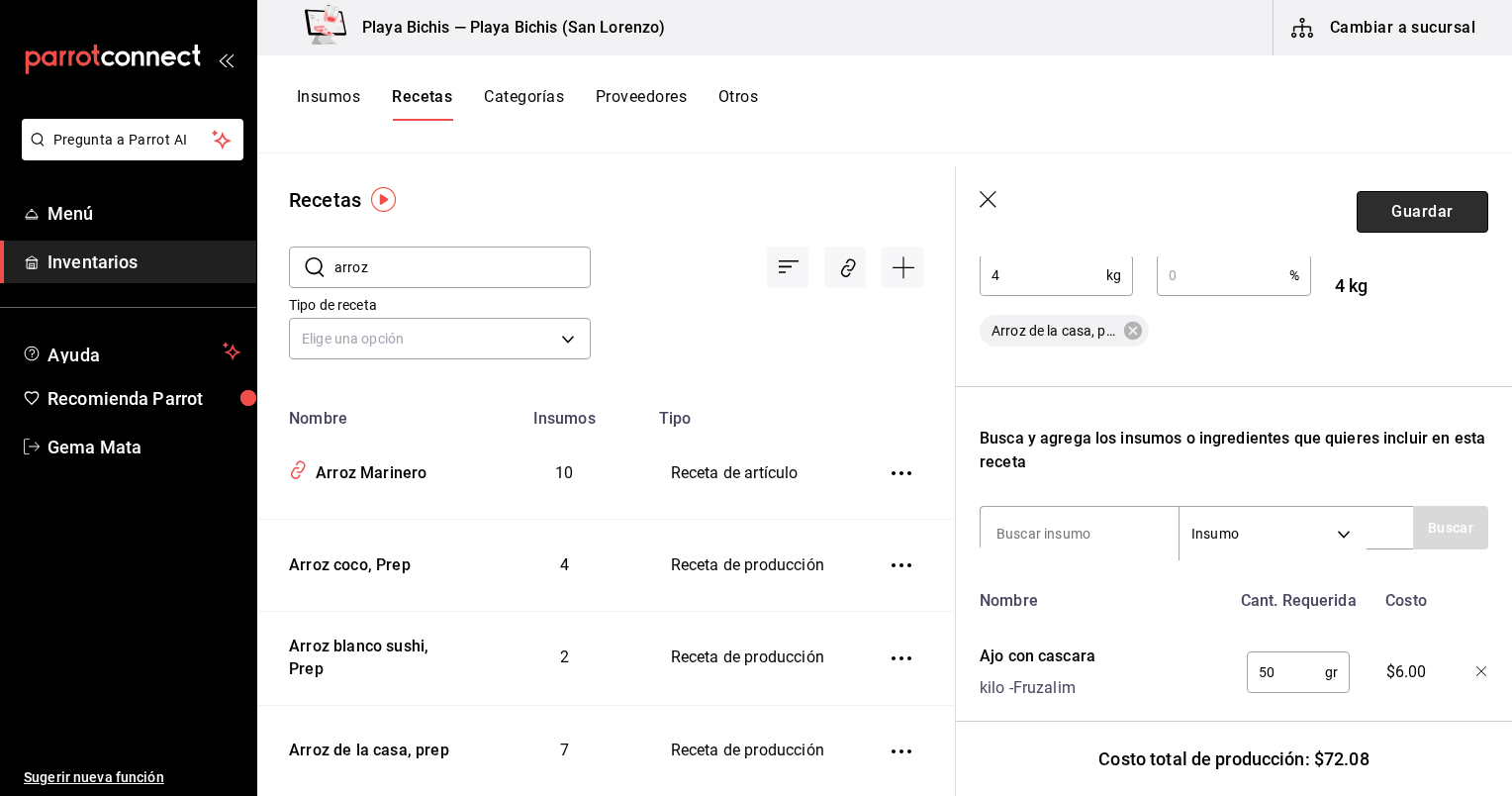 click on "Guardar" at bounding box center (1422, 212) 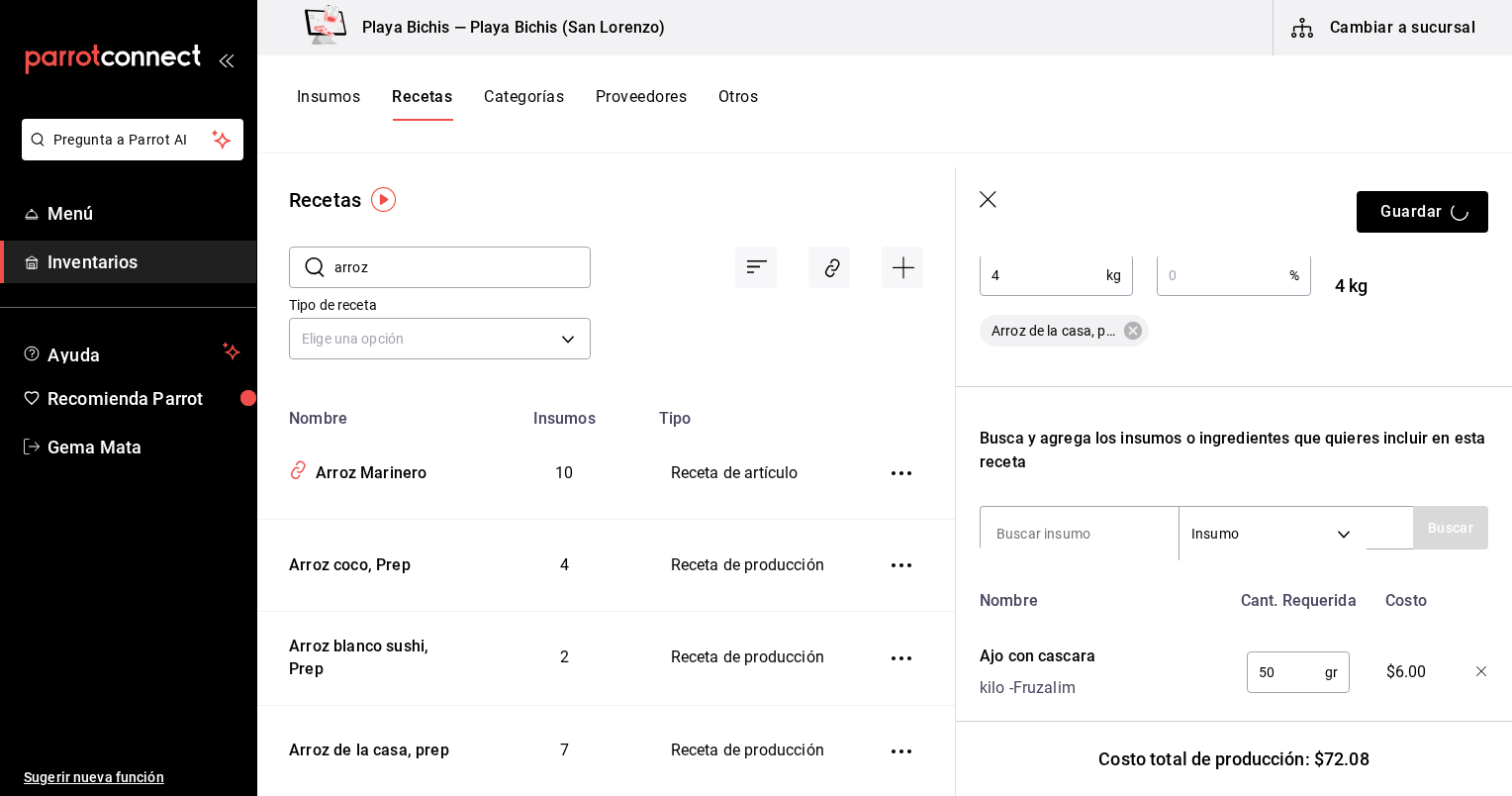 scroll, scrollTop: 0, scrollLeft: 0, axis: both 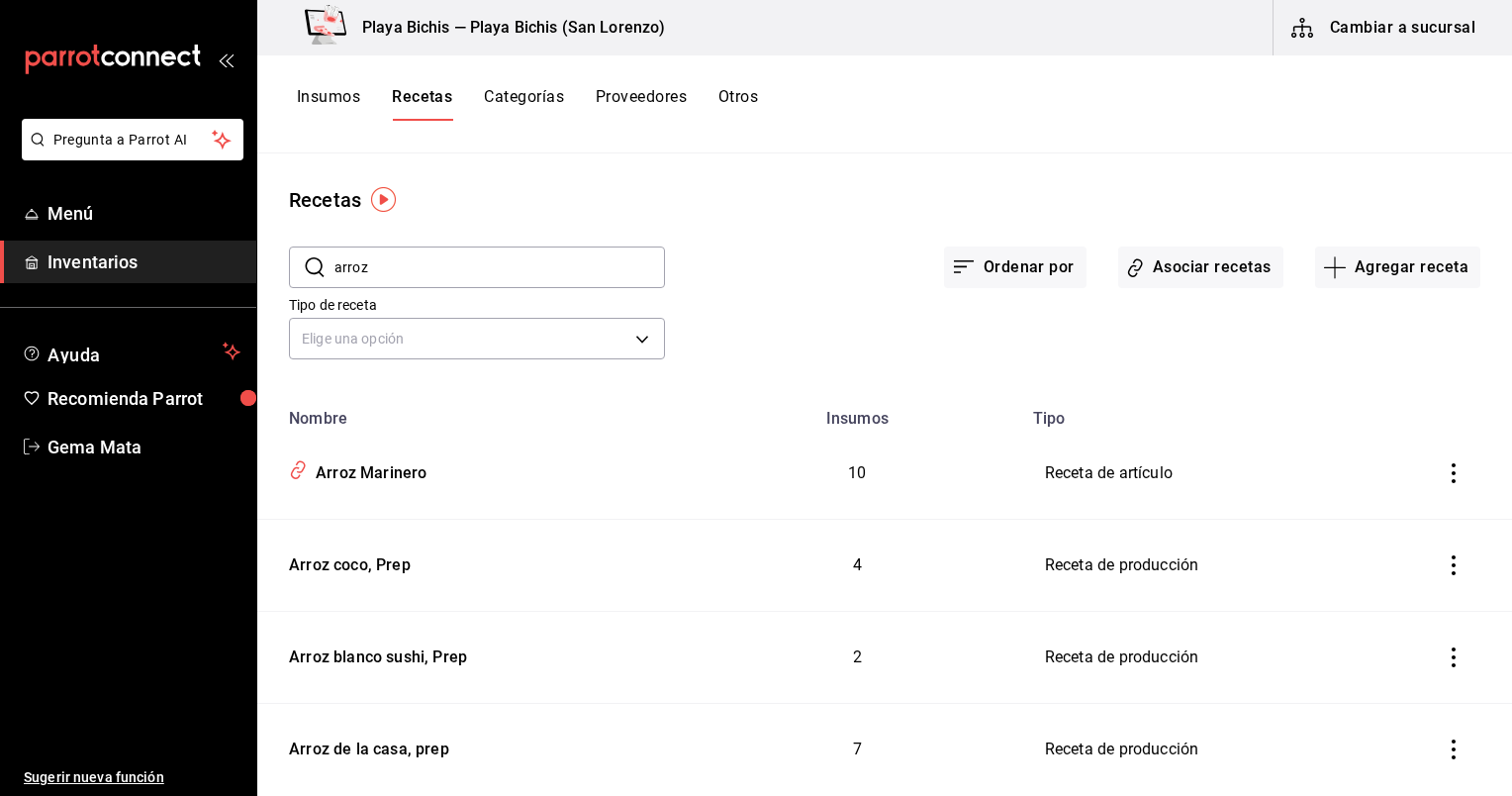 click on "Insumos Recetas Categorías Proveedores Otros" at bounding box center (885, 104) 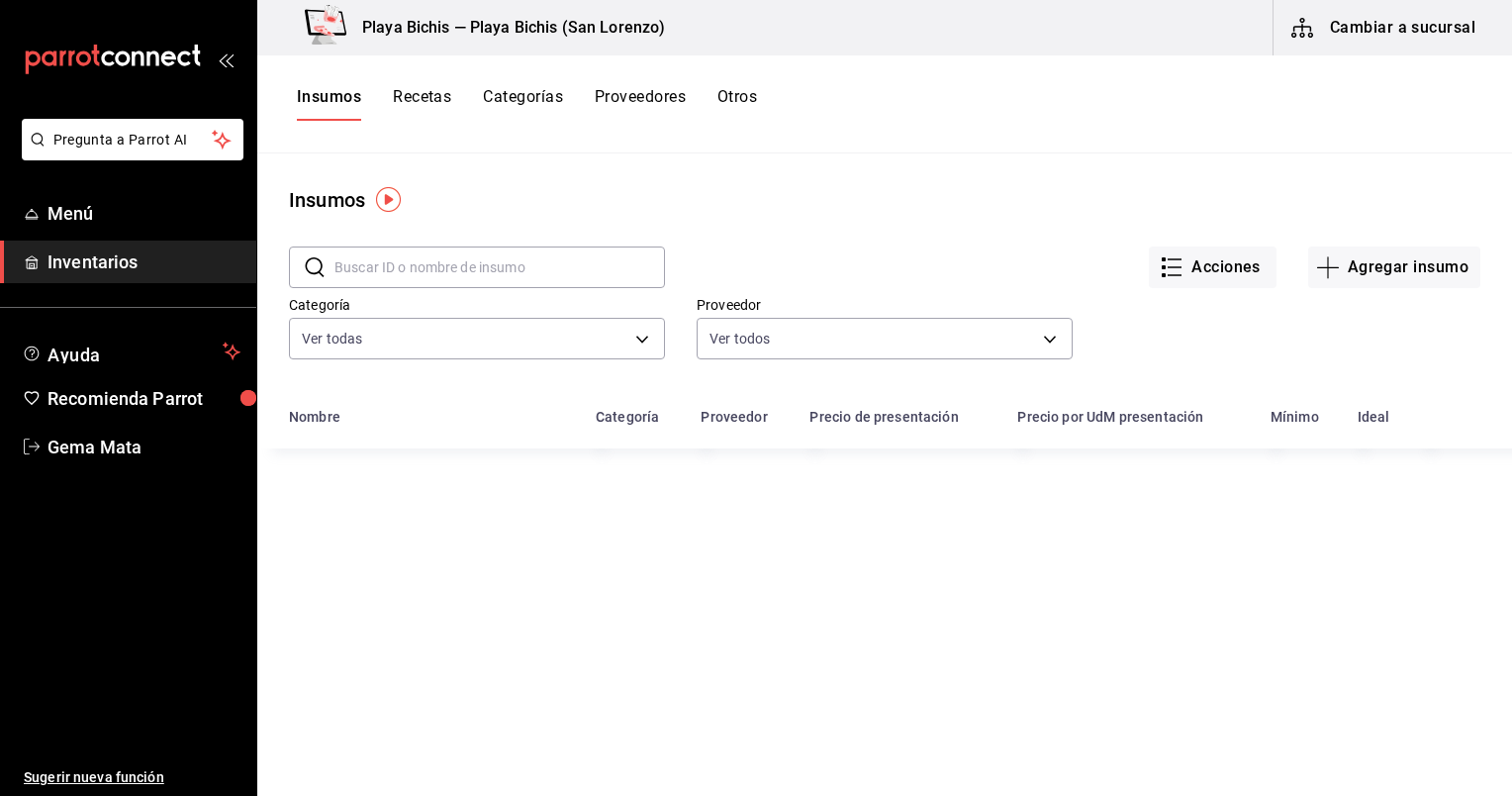 click at bounding box center [500, 267] 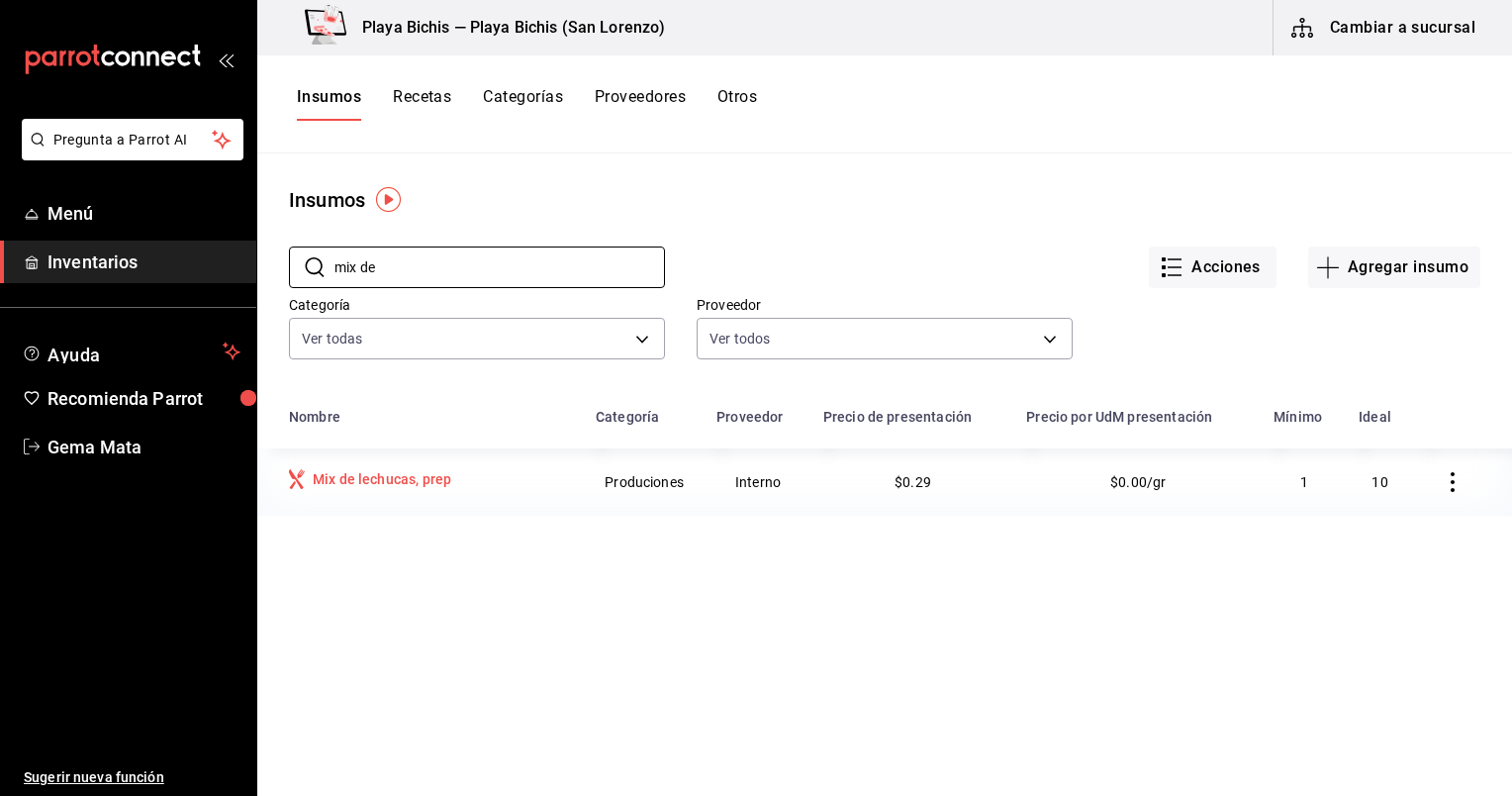 type on "mix de" 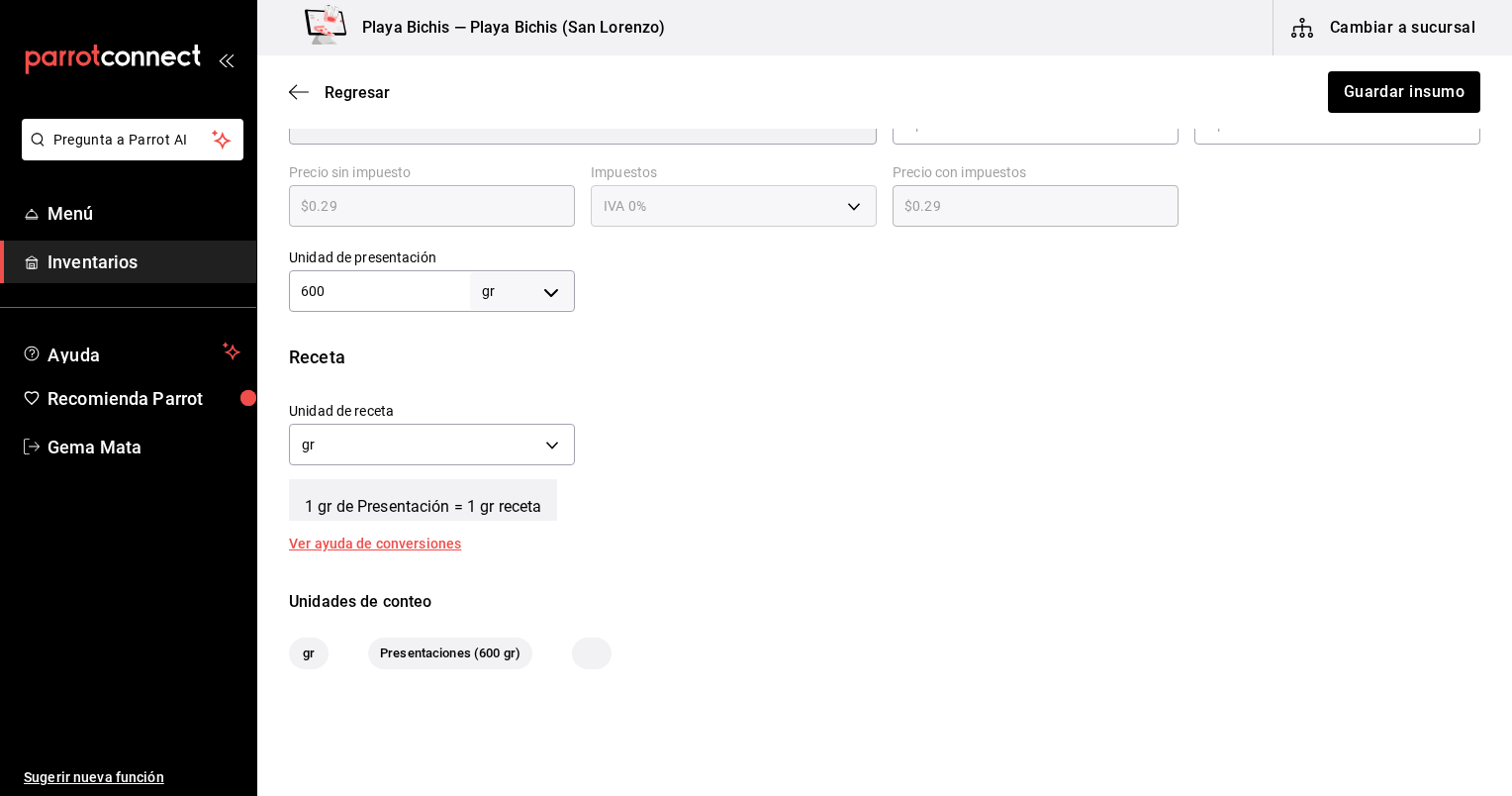 scroll, scrollTop: 561, scrollLeft: 0, axis: vertical 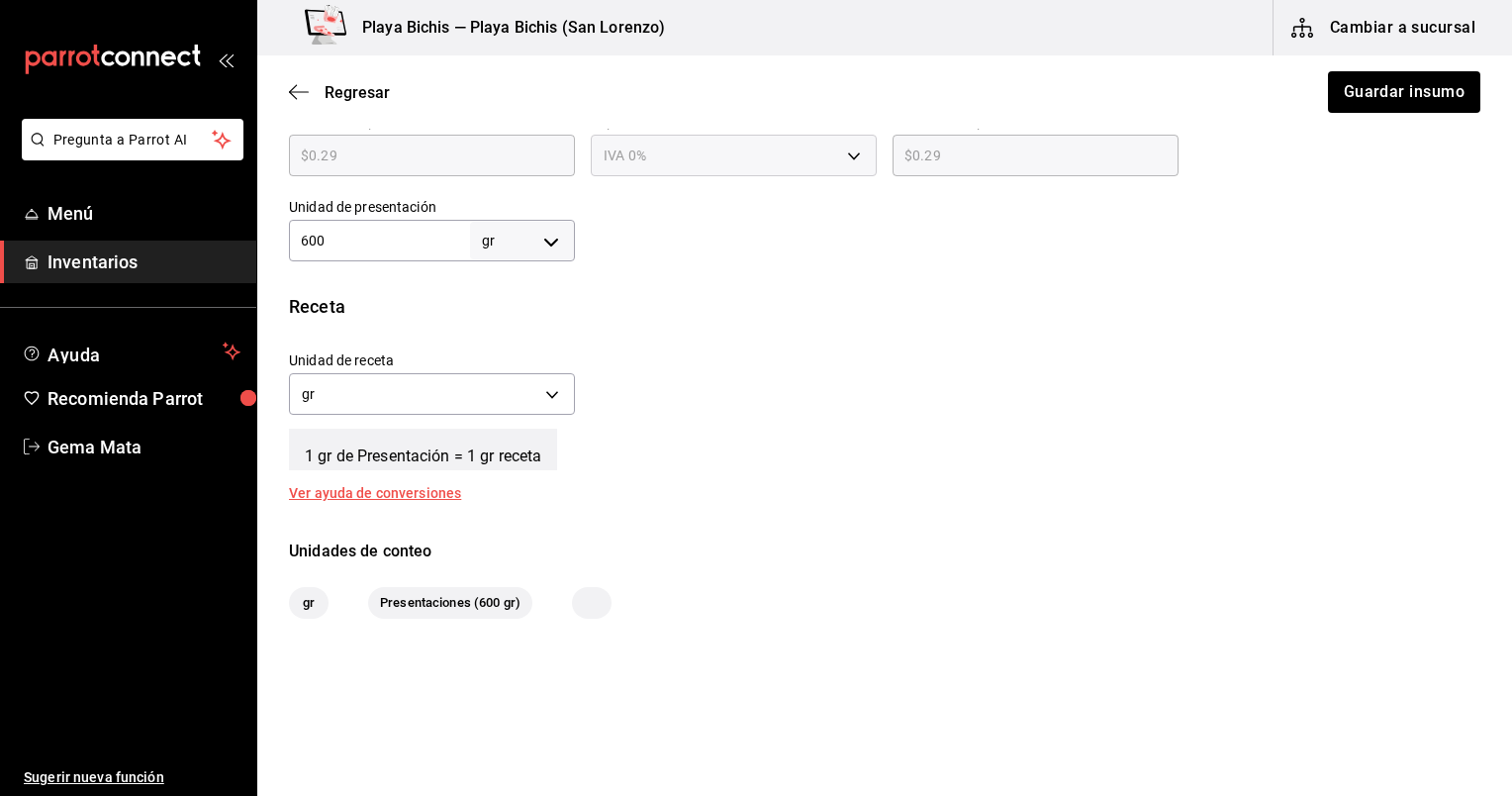 type on "Mix de lechugas, prep" 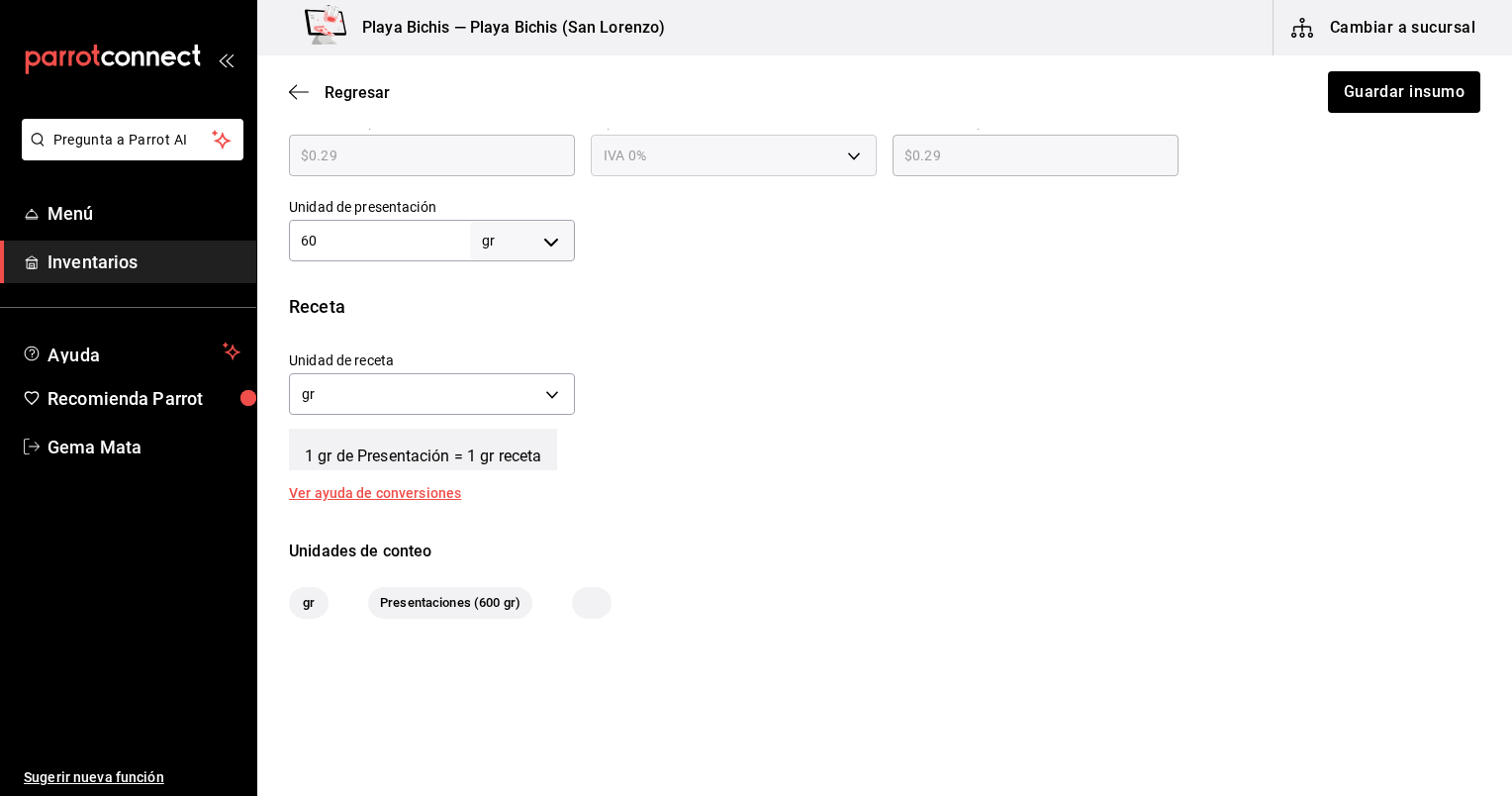 type on "60" 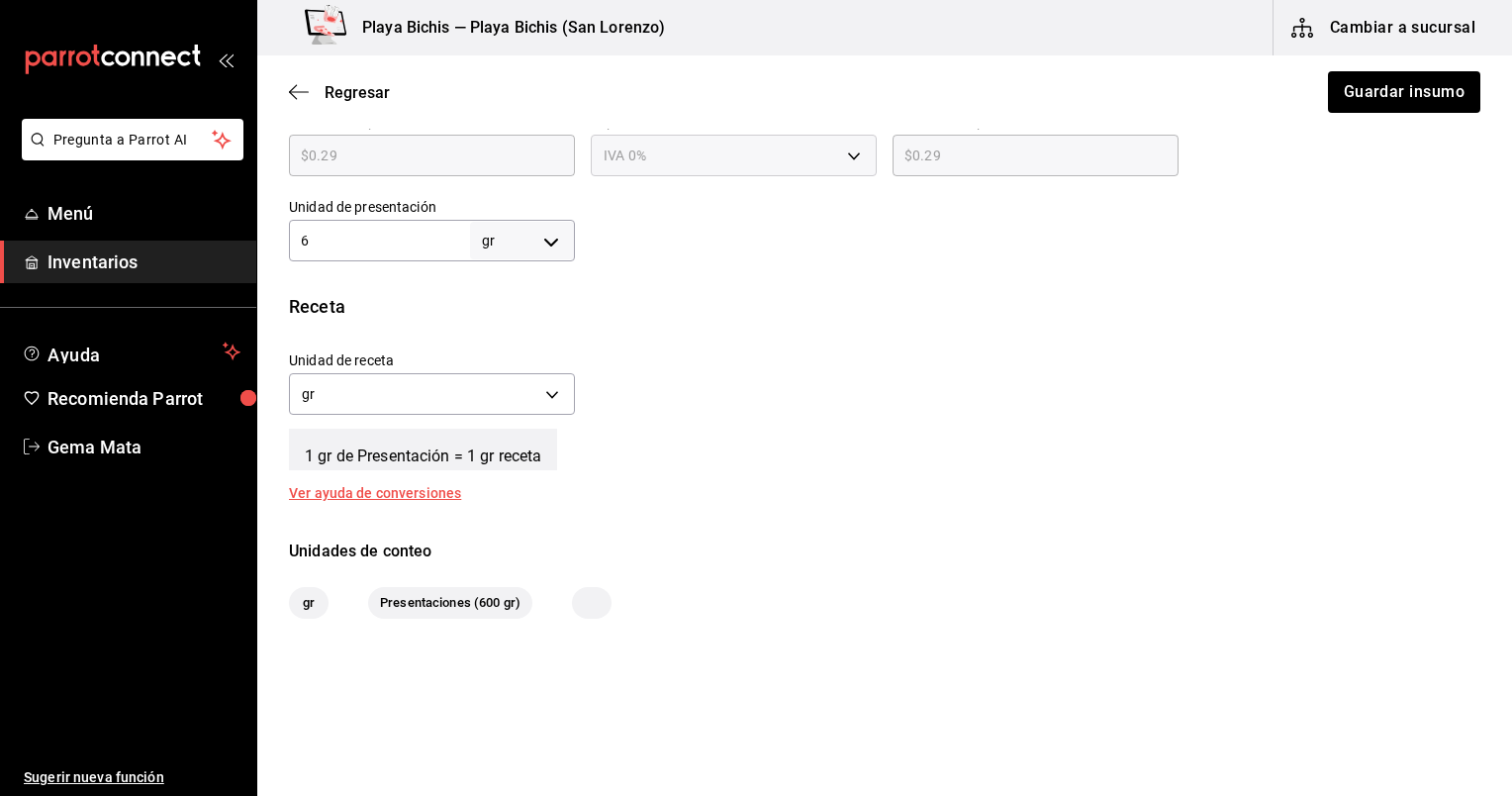 type on "6" 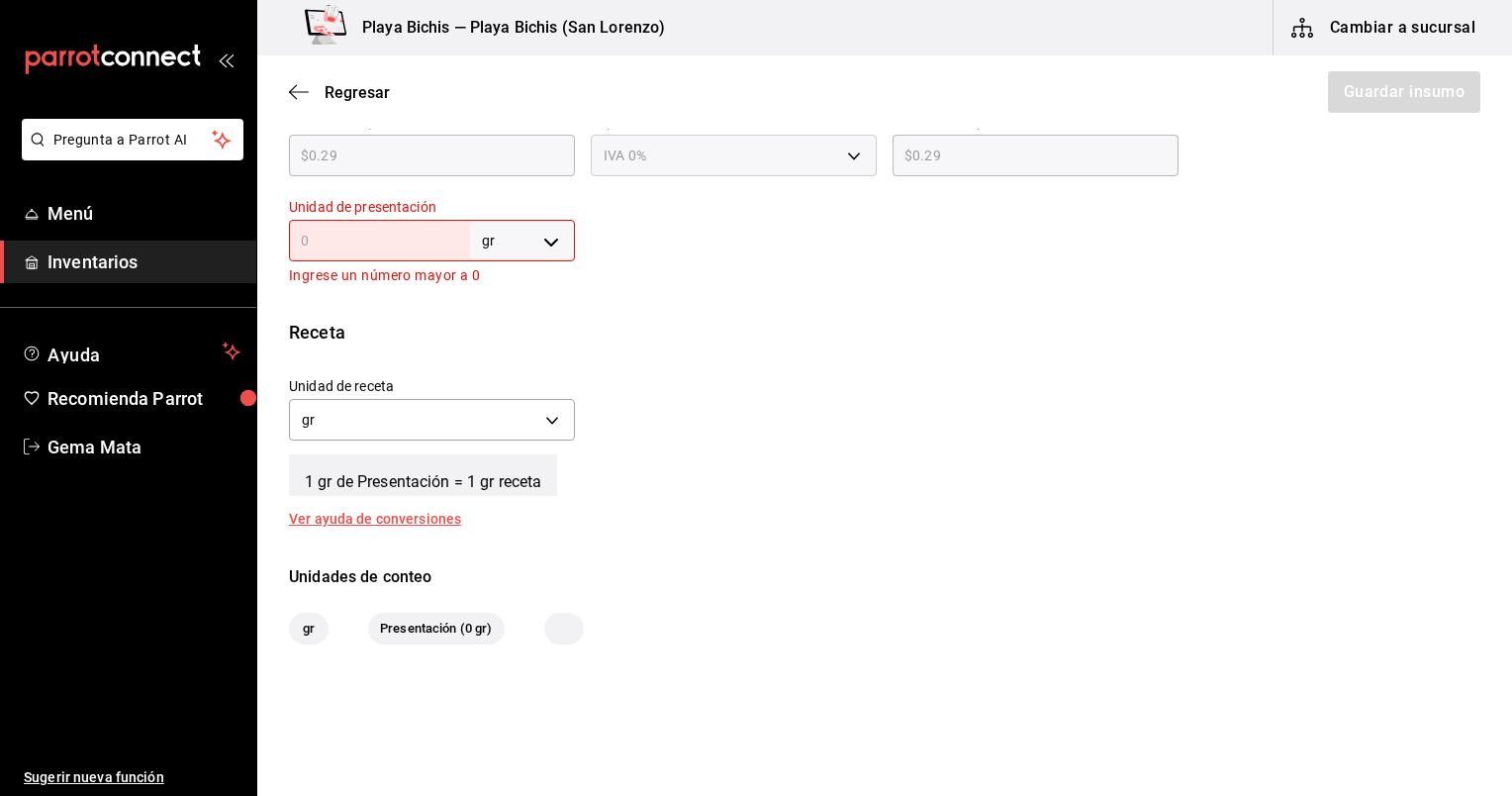 type on "1" 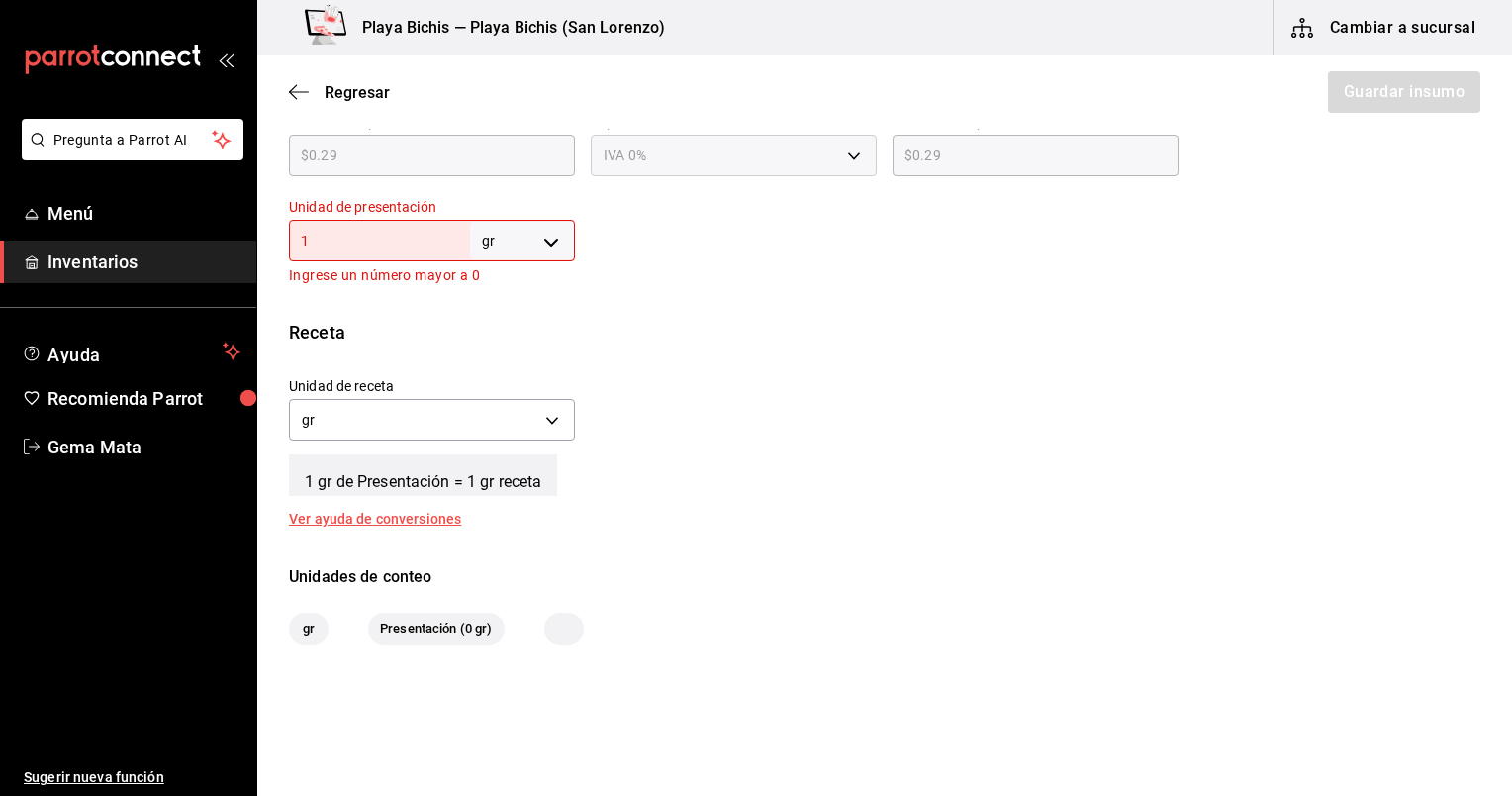 type on "1" 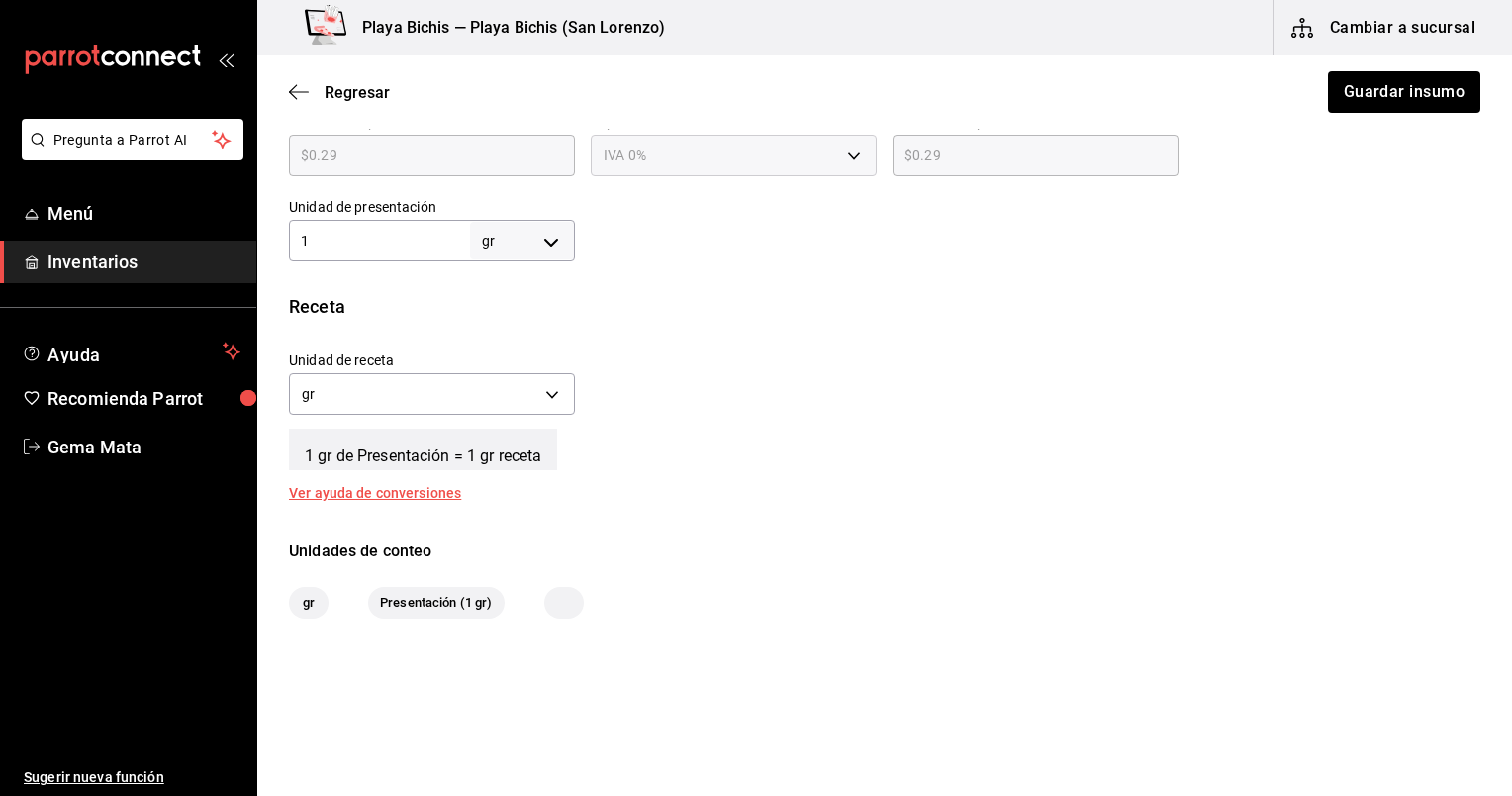 type on "1" 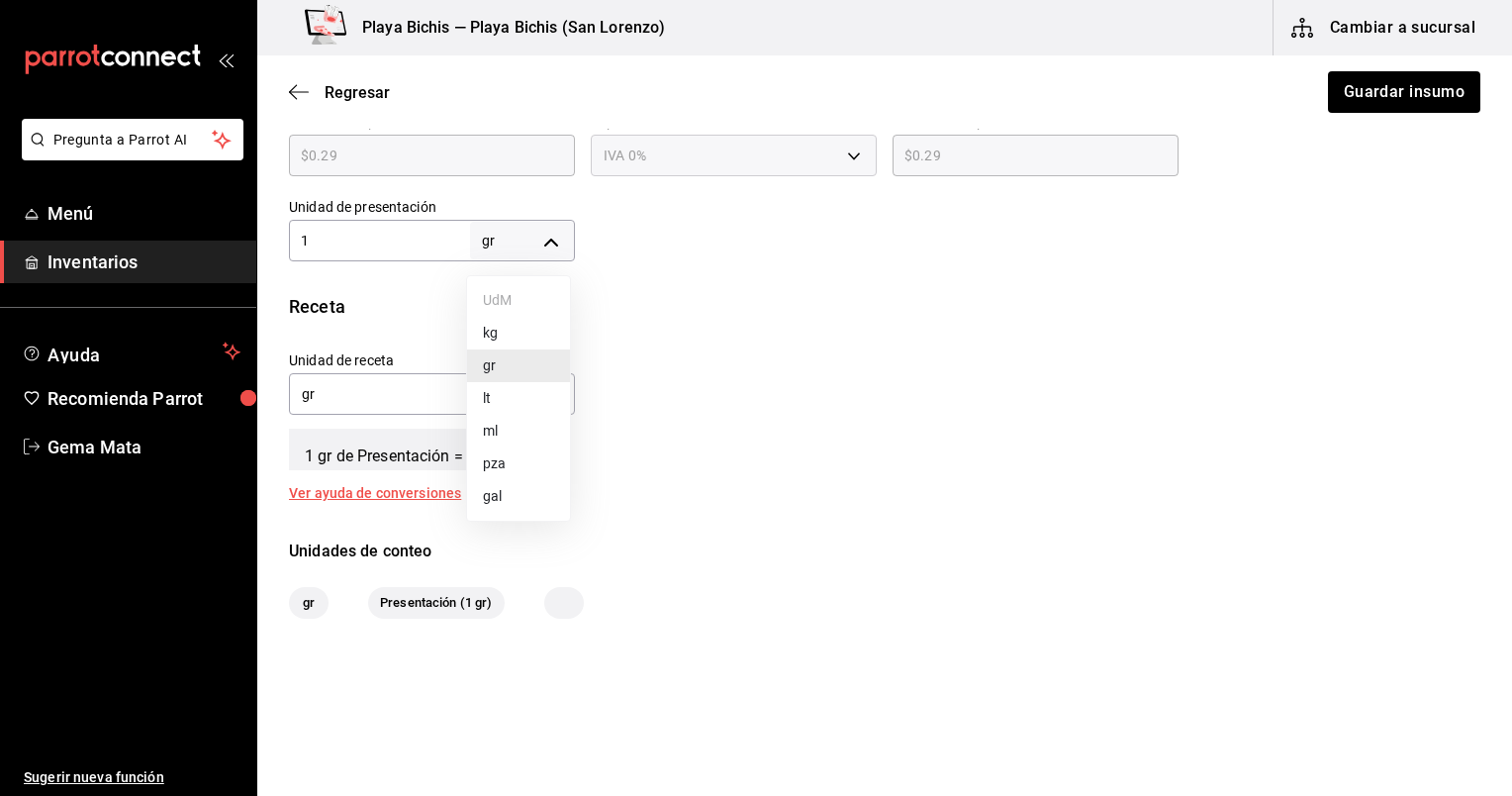 click on "kg" at bounding box center (519, 333) 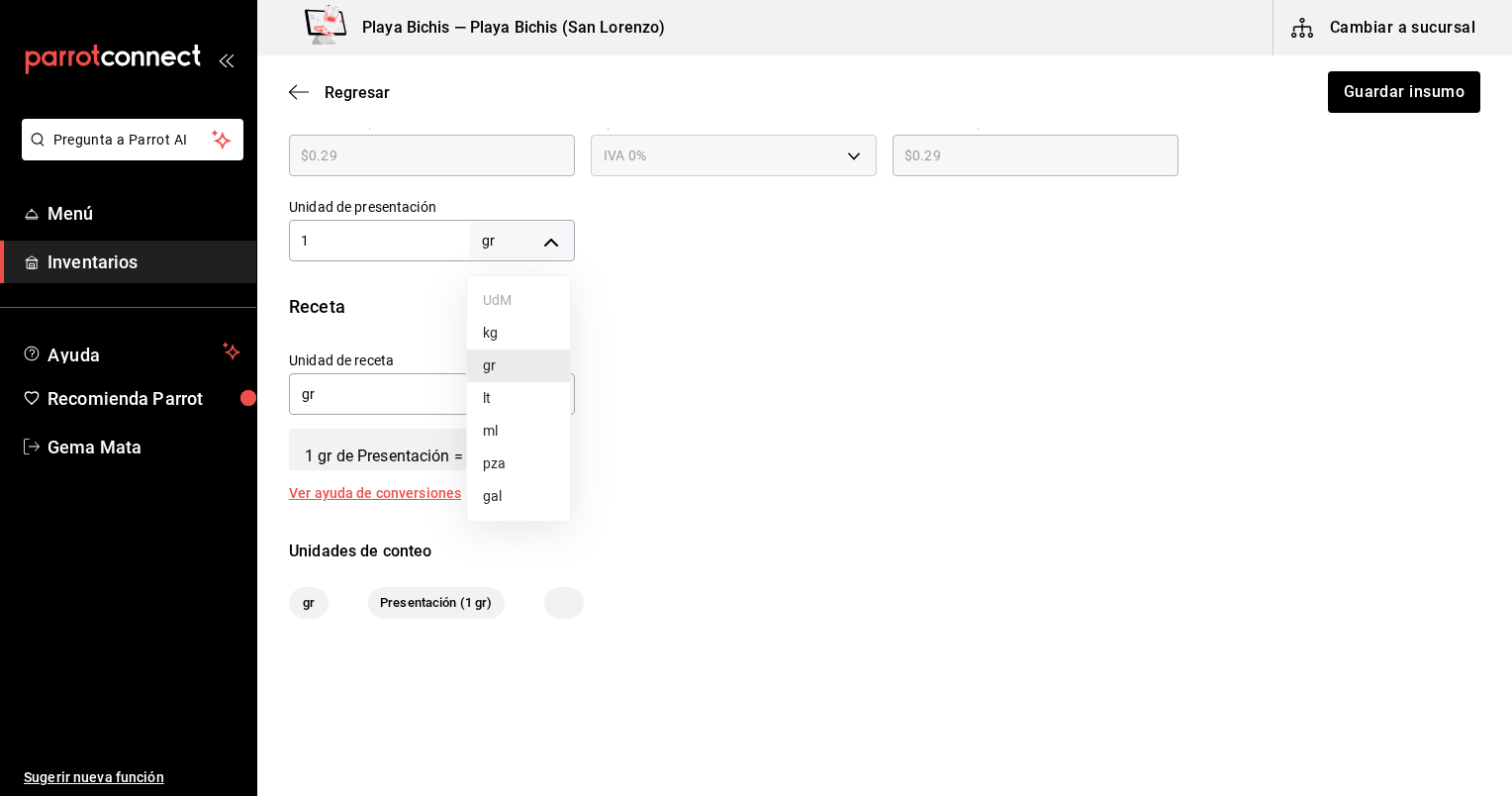 type on "KILOGRAM" 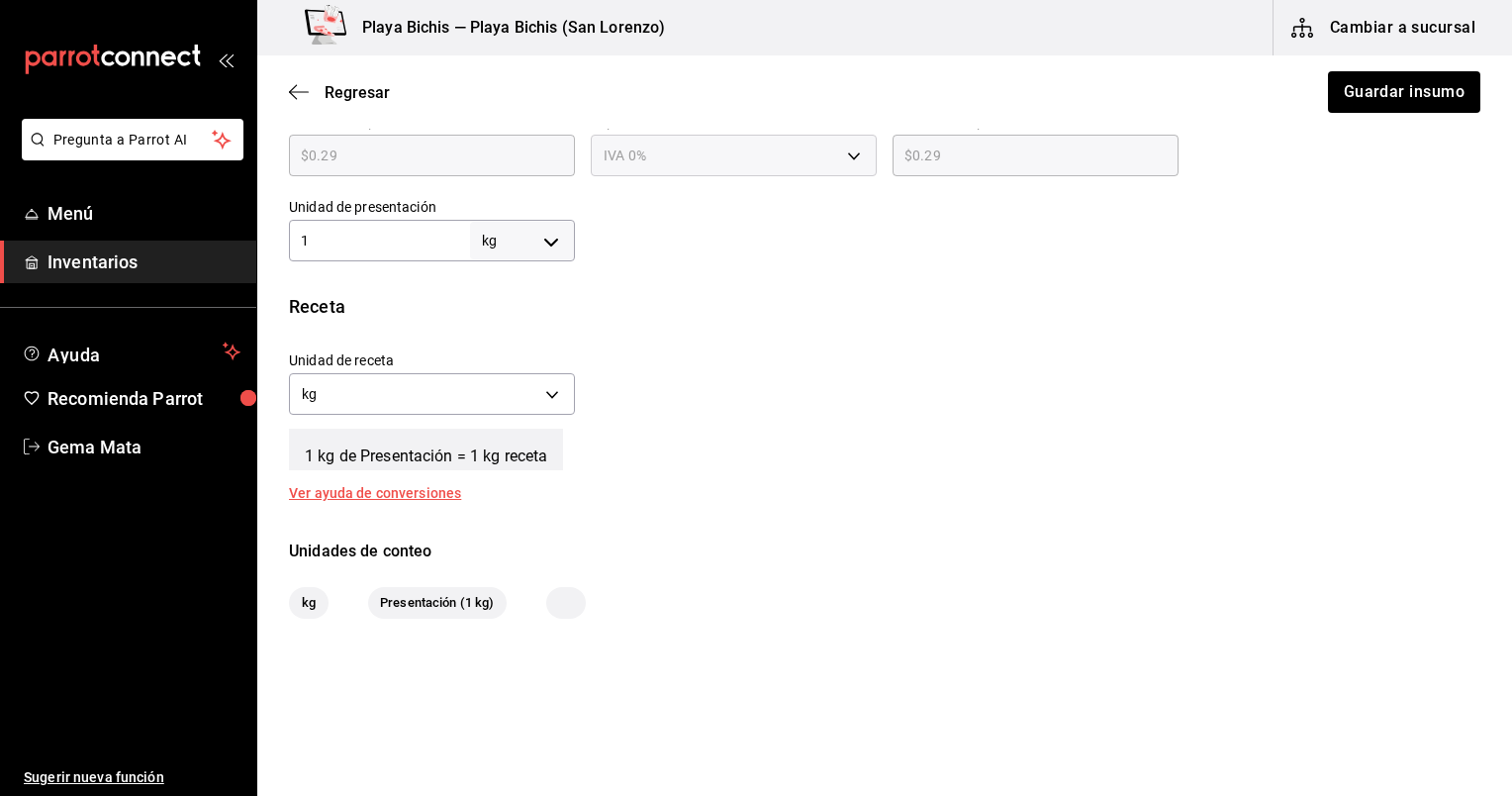 click on "kg KILOGRAM" at bounding box center [431, 391] 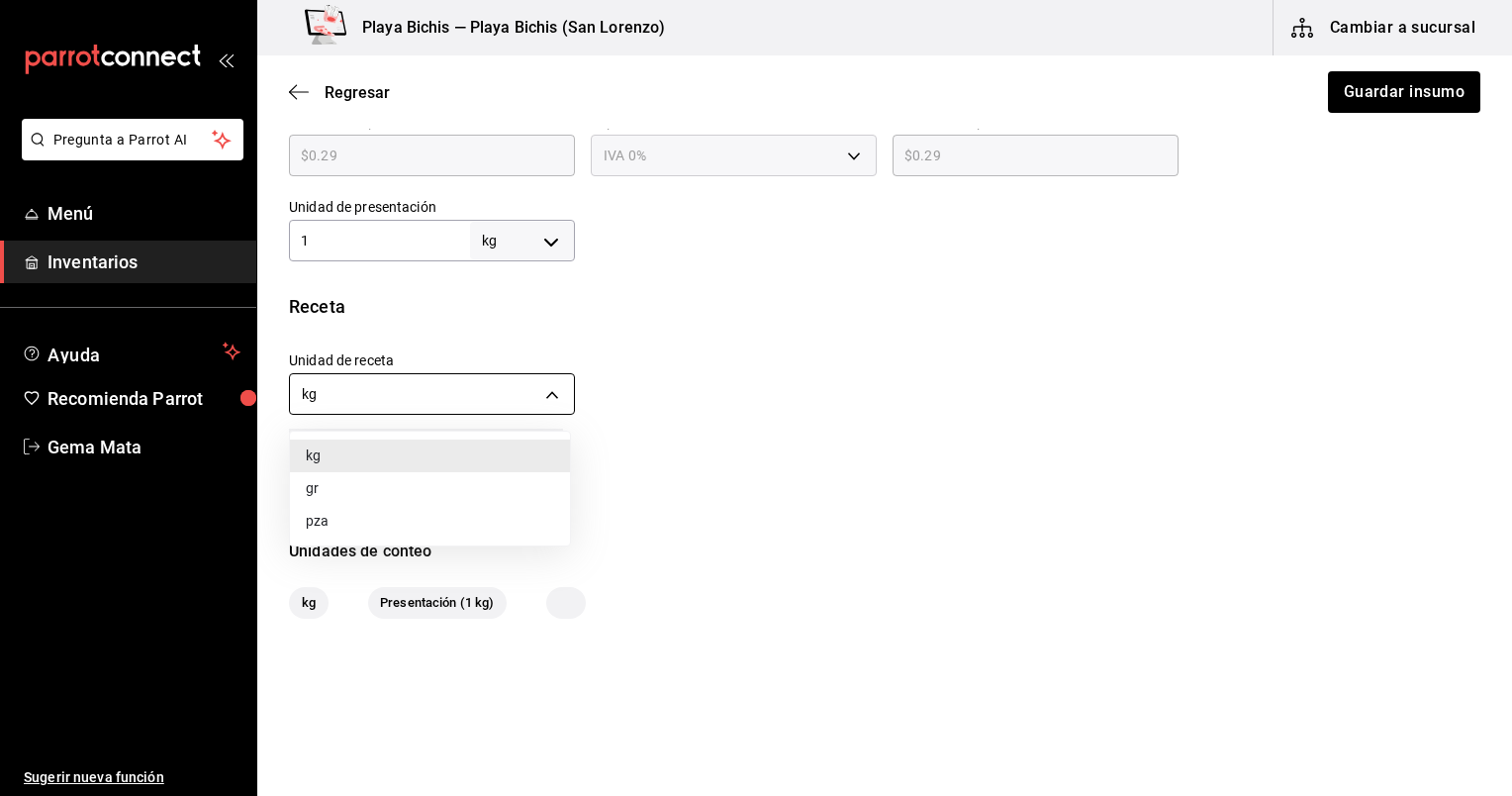 click on "Pregunta a Parrot AI Menú   Inventarios   Ayuda Recomienda Parrot   Gema Mata   Sugerir nueva función   Playa Bichis — Playa Bichis (San Lorenzo) Cambiar a sucursal Regresar Guardar insumo Insumo IN-1741412932650 Nombre Mix de lechugas, prep Categoría de inventario Produciones ​ Mínimo 1 ​ Ideal 10 ​ Insumo de producción Este insumo se produce con una receta de producción Presentación Proveedor Interno ​ Cód. de producto/Descripción Nombre de presentación Precio sin impuesto $0.29 ​ Impuestos IVA 0% IVA_0 Precio con impuestos $0.29 ​ Unidad de presentación 1 kg KILOGRAM ​ Receta Unidad de receta kg KILOGRAM Factor de conversión 1 ​ 1 kg de Presentación = 1 kg receta Ver ayuda de conversiones Unidades de conteo kg Presentación (1 kg) ; GANA 1 MES GRATIS EN TU SUSCRIPCIÓN AQUÍ Ver video tutorial Ir a video Pregunta a Parrot AI Menú   Inventarios   Ayuda Recomienda Parrot   Gema Mata   Sugerir nueva función   Visitar centro de ayuda (81) 2046 6363 soporte@parrotsoftware.io kg" at bounding box center (756, 342) 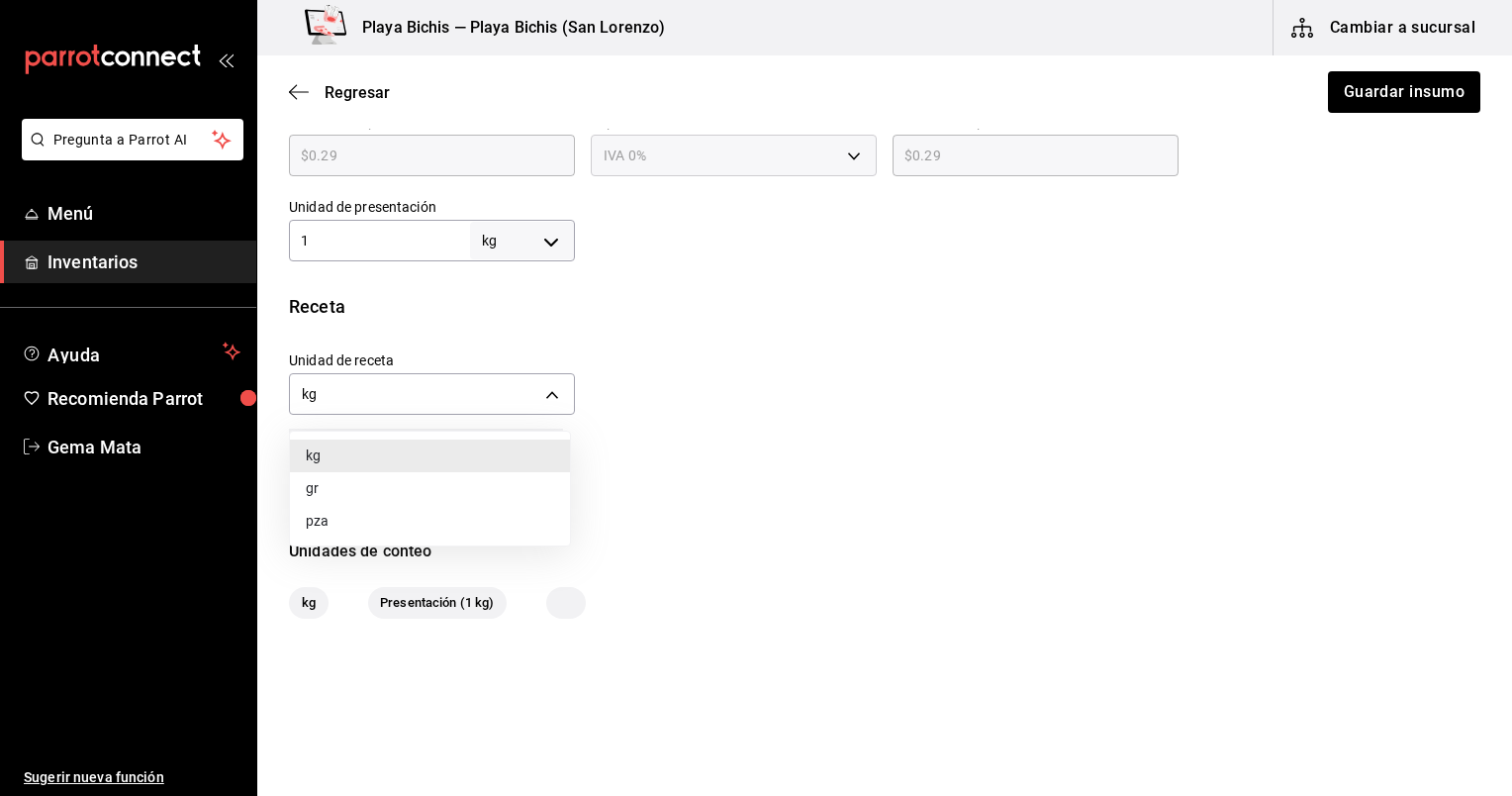 click on "gr" at bounding box center [429, 488] 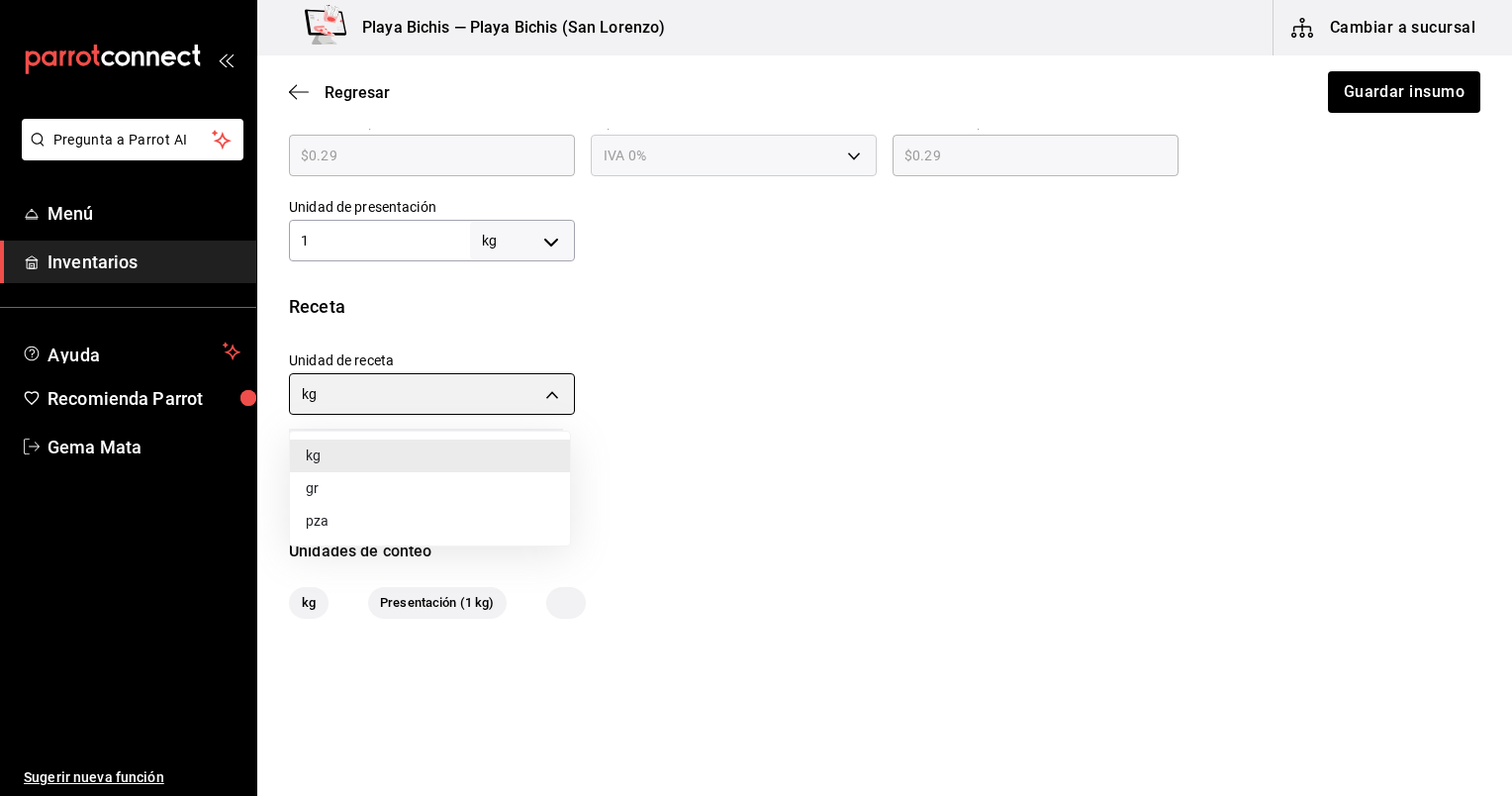 type on "GRAM" 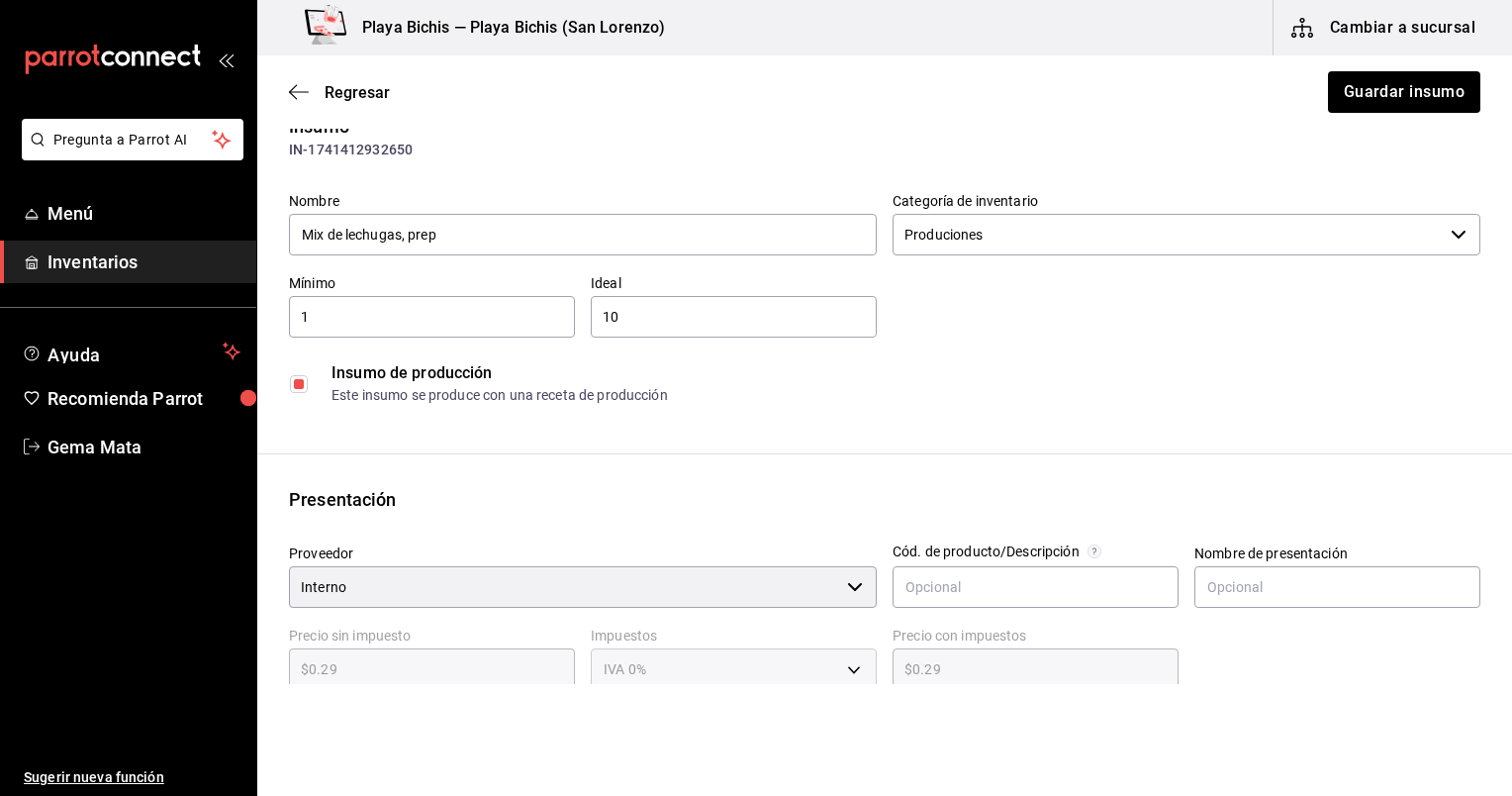 scroll, scrollTop: 0, scrollLeft: 0, axis: both 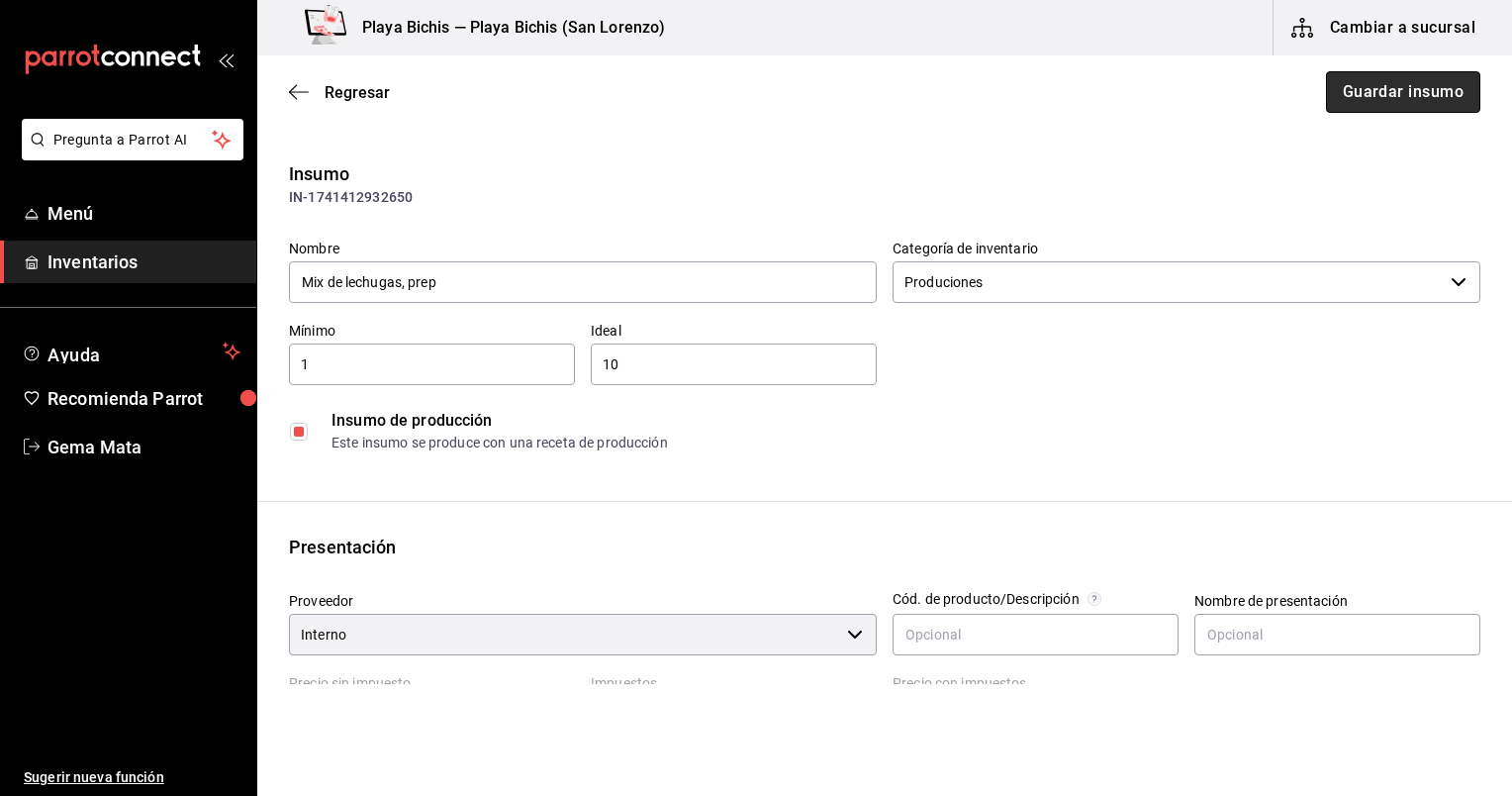 click on "Guardar insumo" at bounding box center [1403, 92] 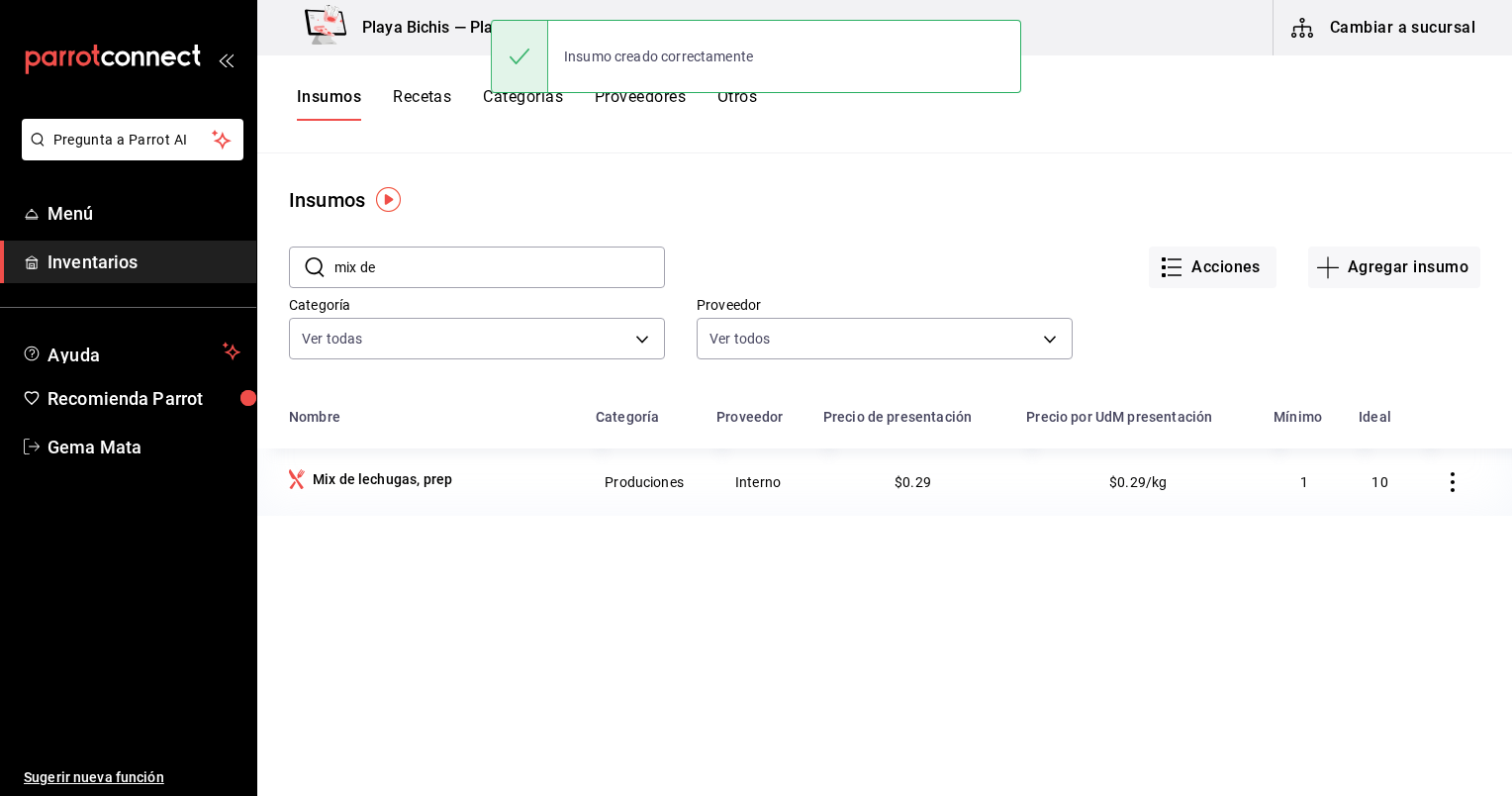 click on "Recetas" at bounding box center (422, 104) 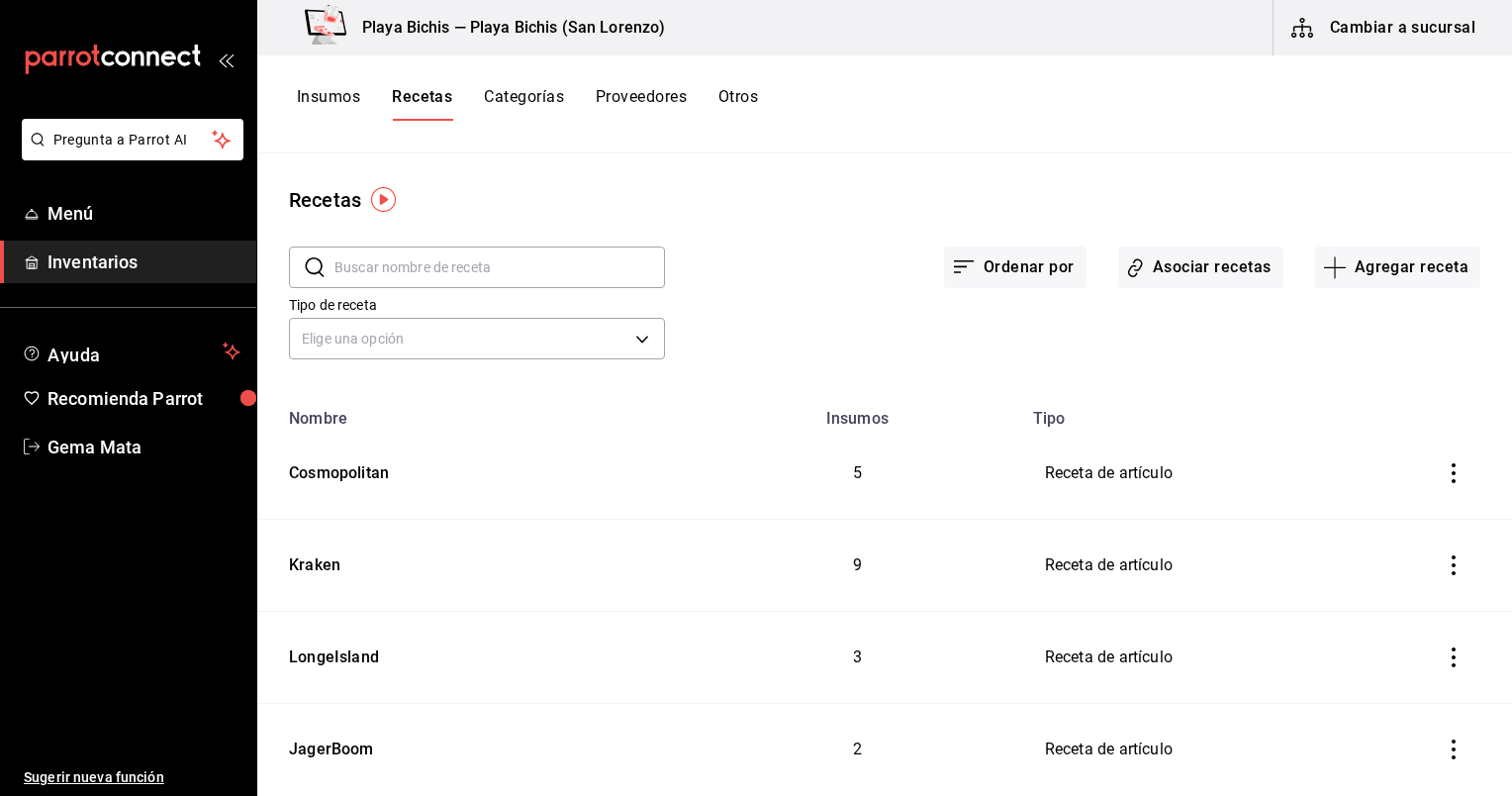 click at bounding box center [500, 267] 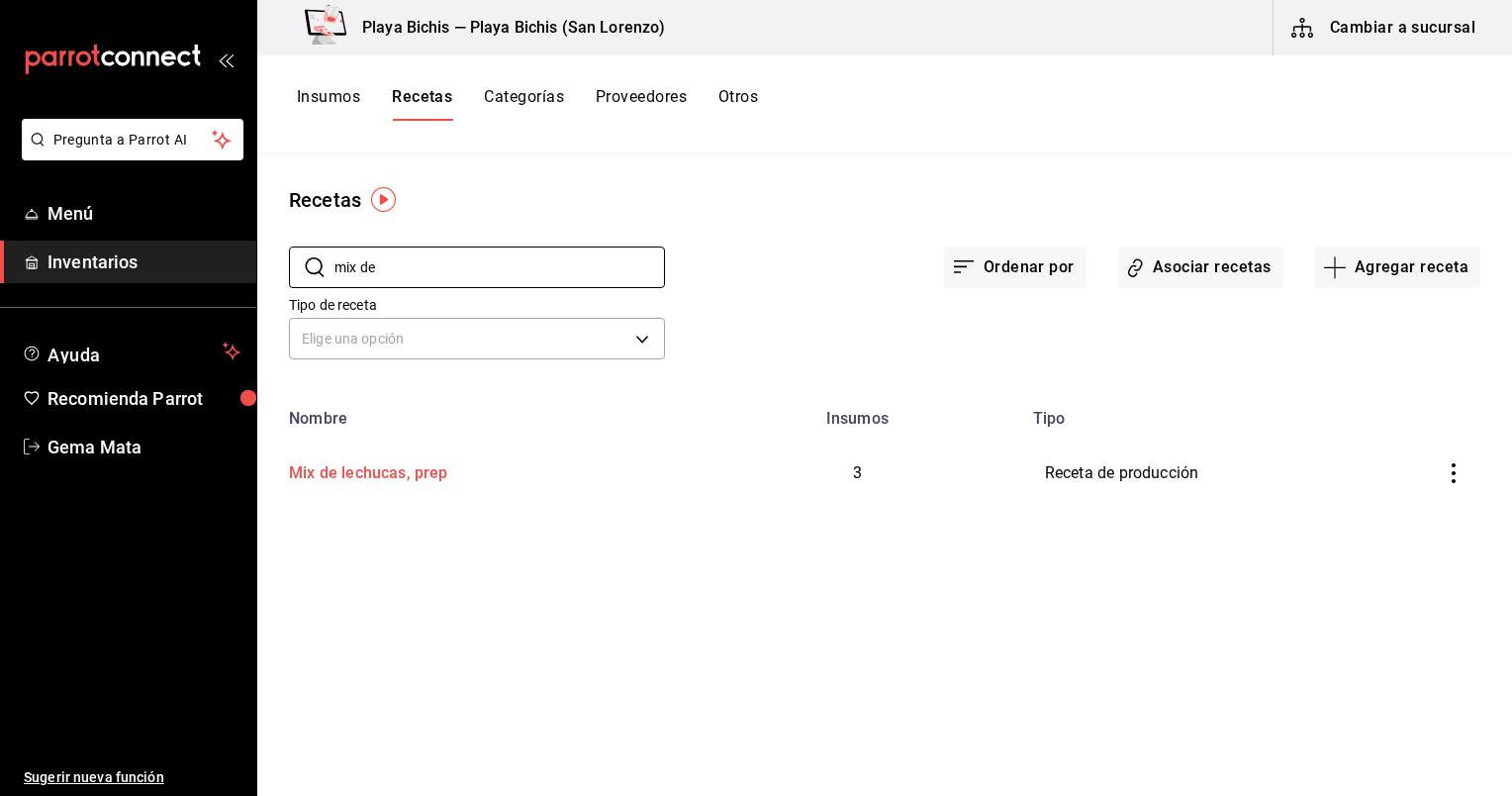 type on "mix de" 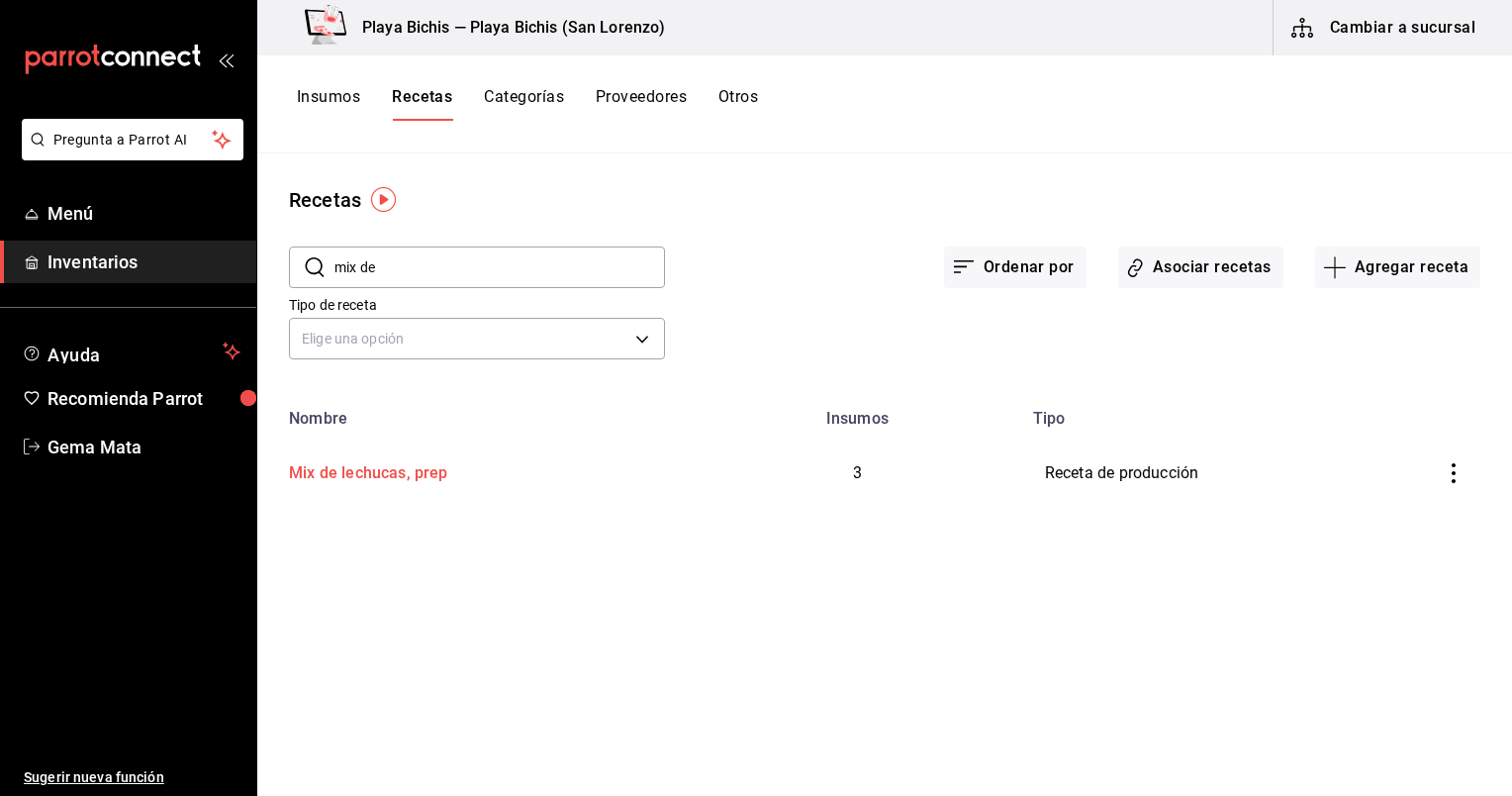 click on "Mix de lechucas, prep" at bounding box center (364, 469) 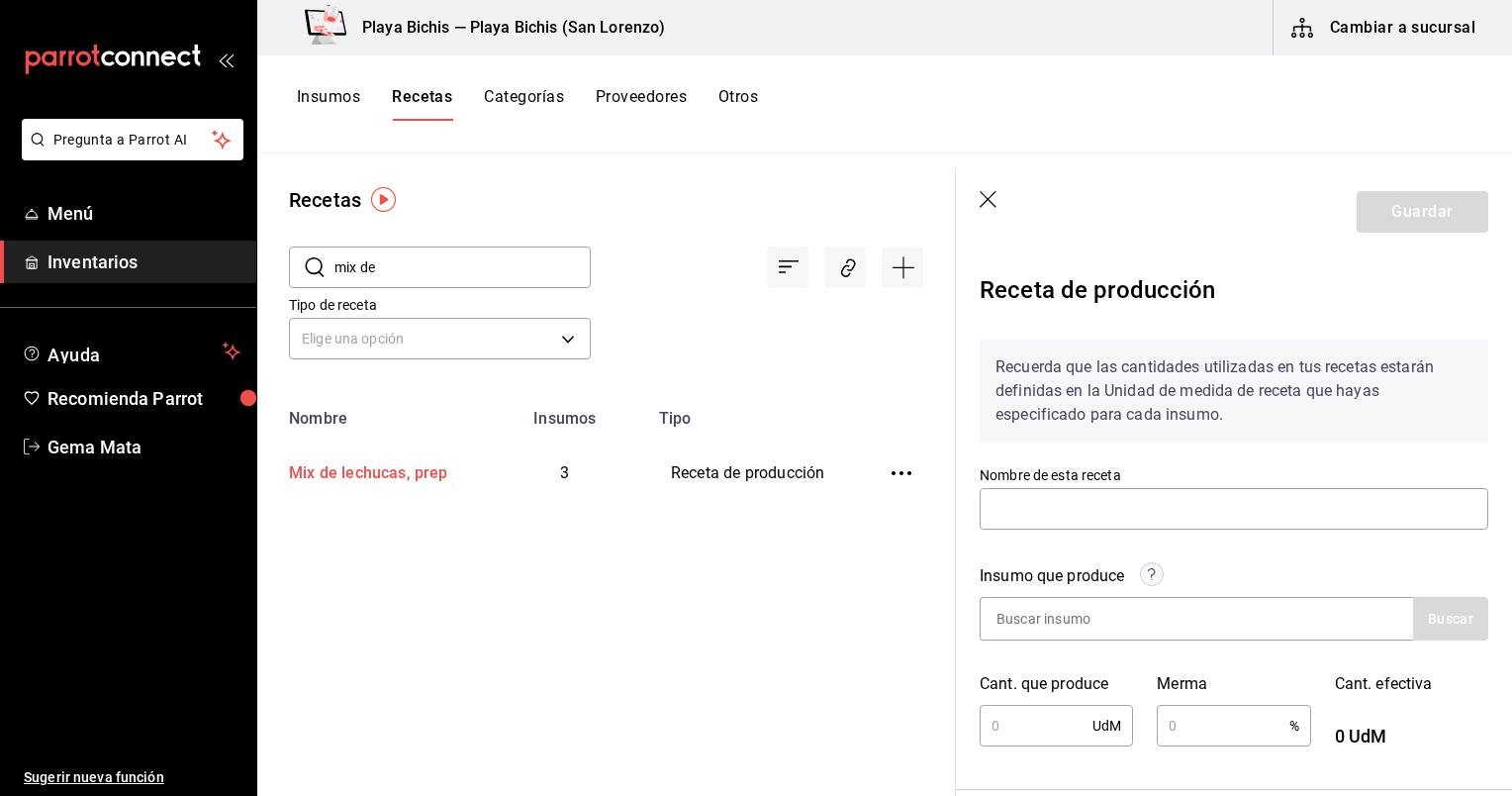 type on "Mix de lechucas, prep" 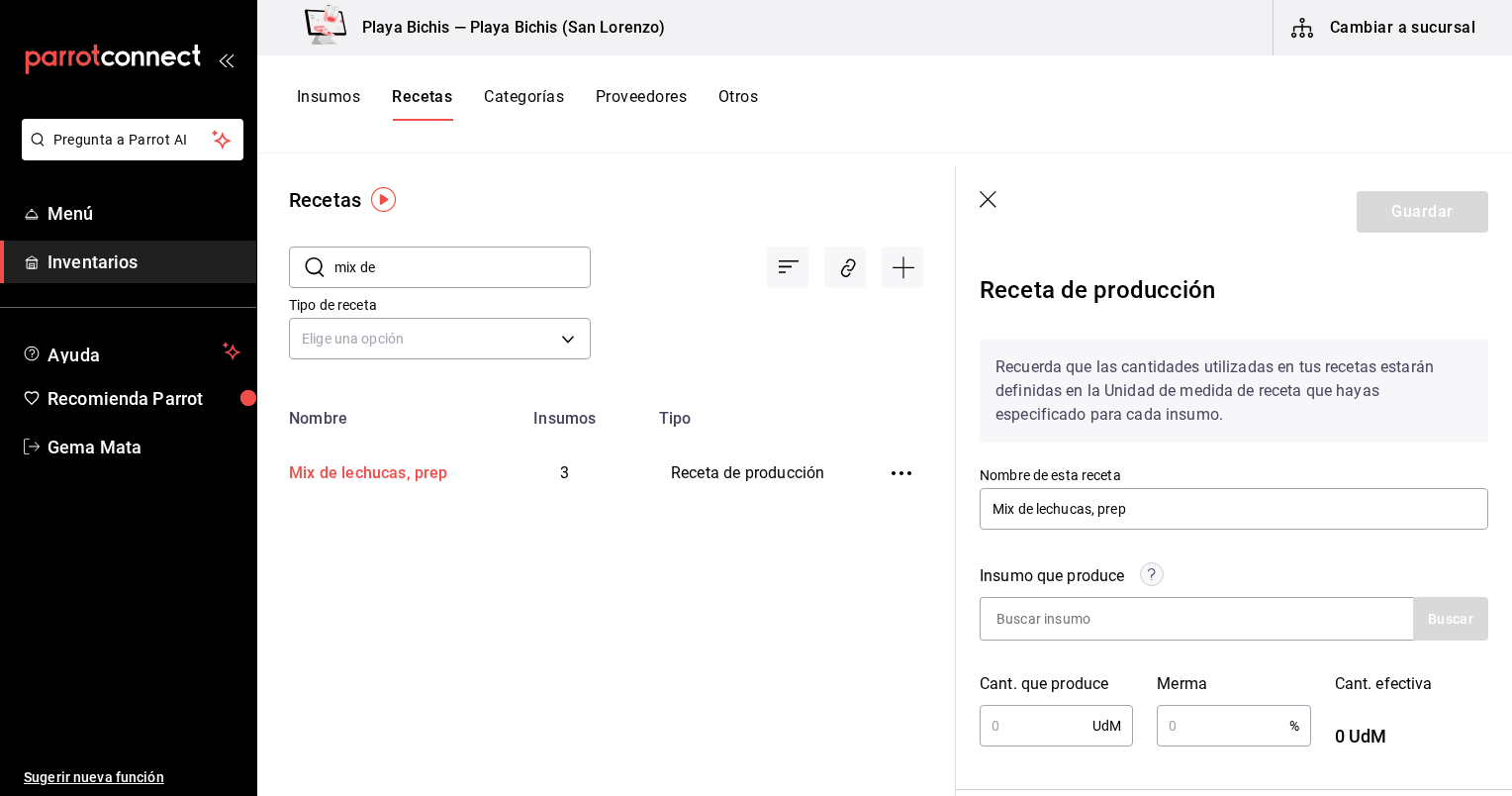 type on "600" 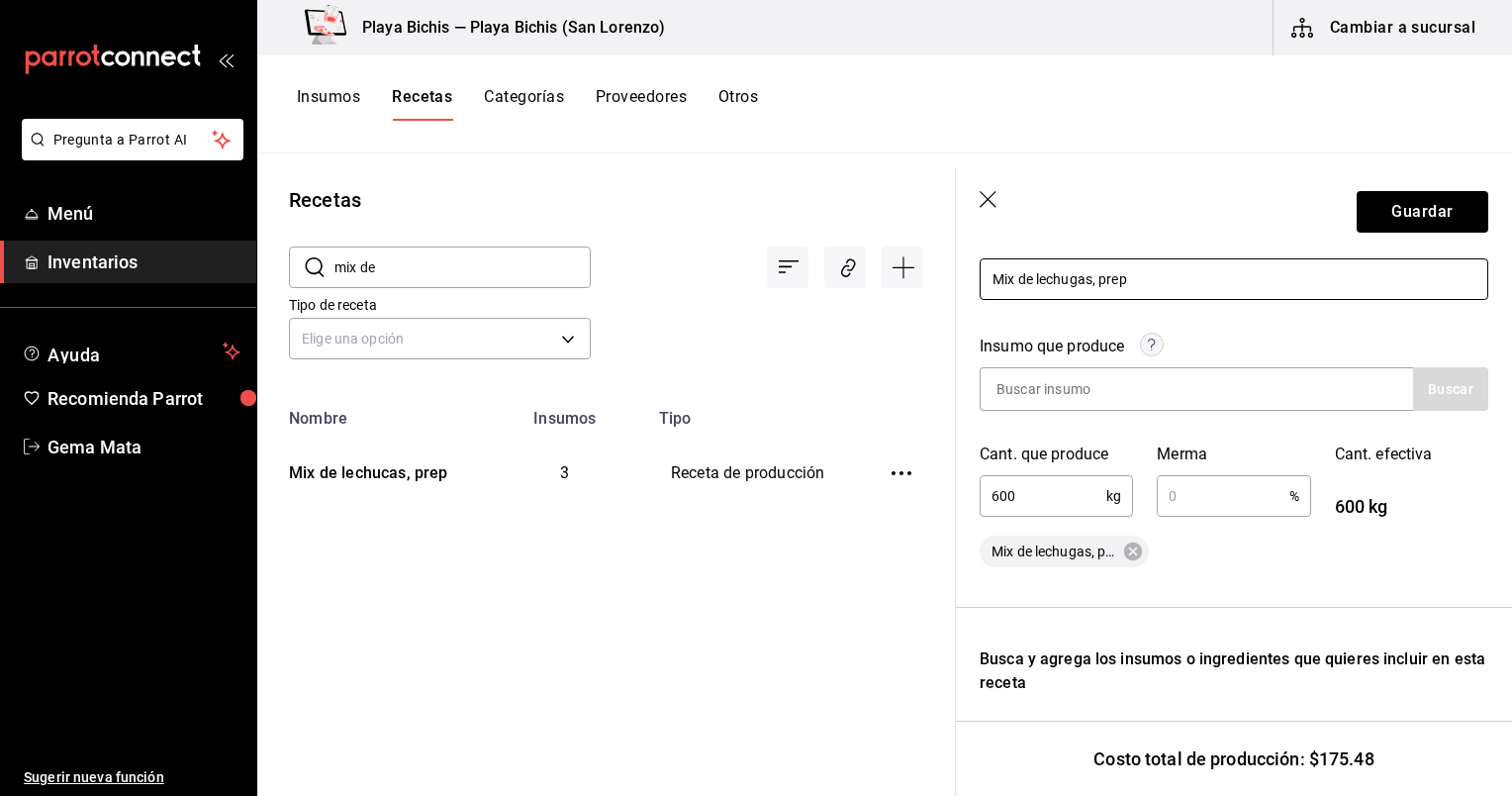 scroll, scrollTop: 230, scrollLeft: 0, axis: vertical 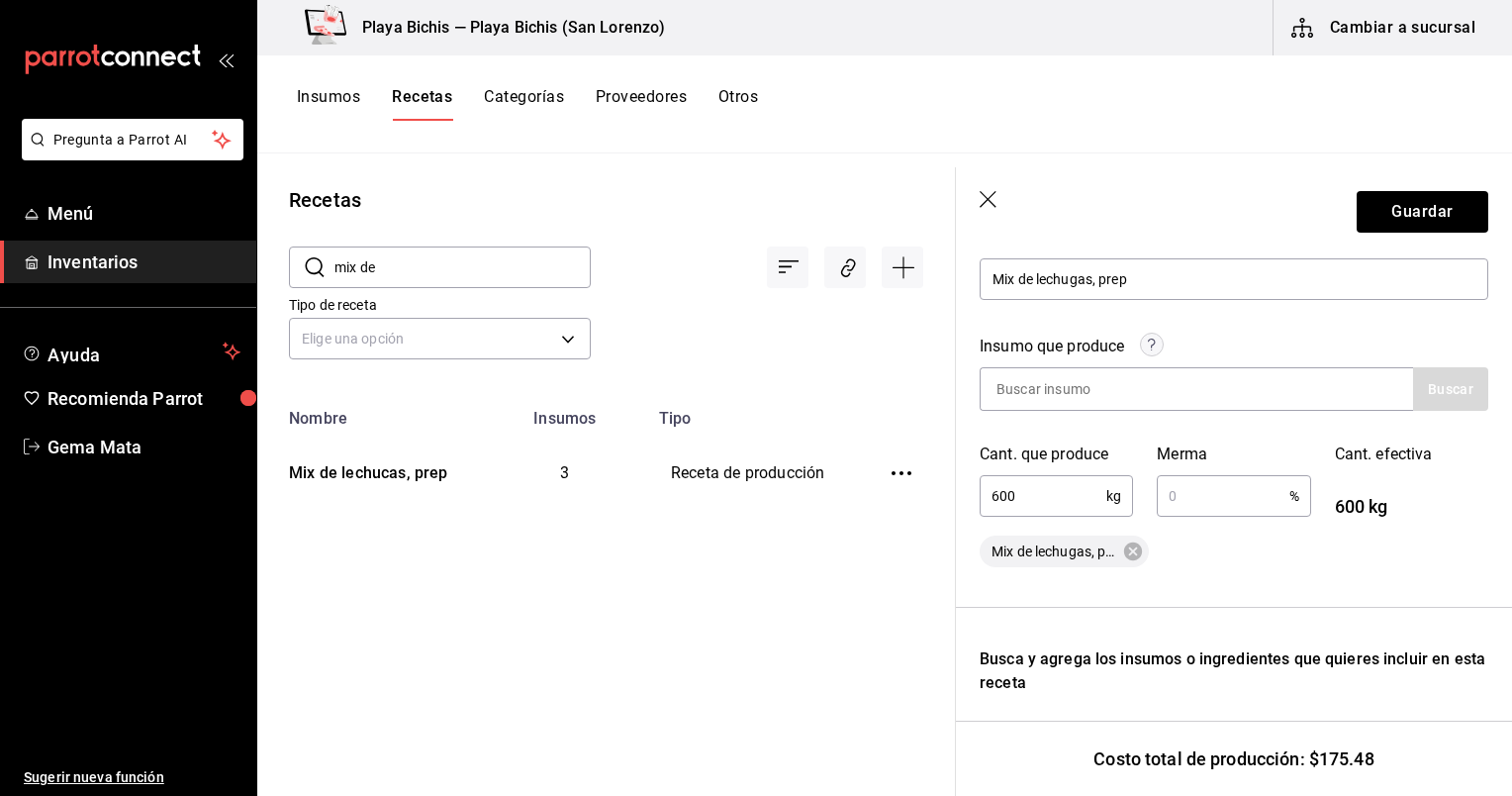 click on "600" at bounding box center (1043, 496) 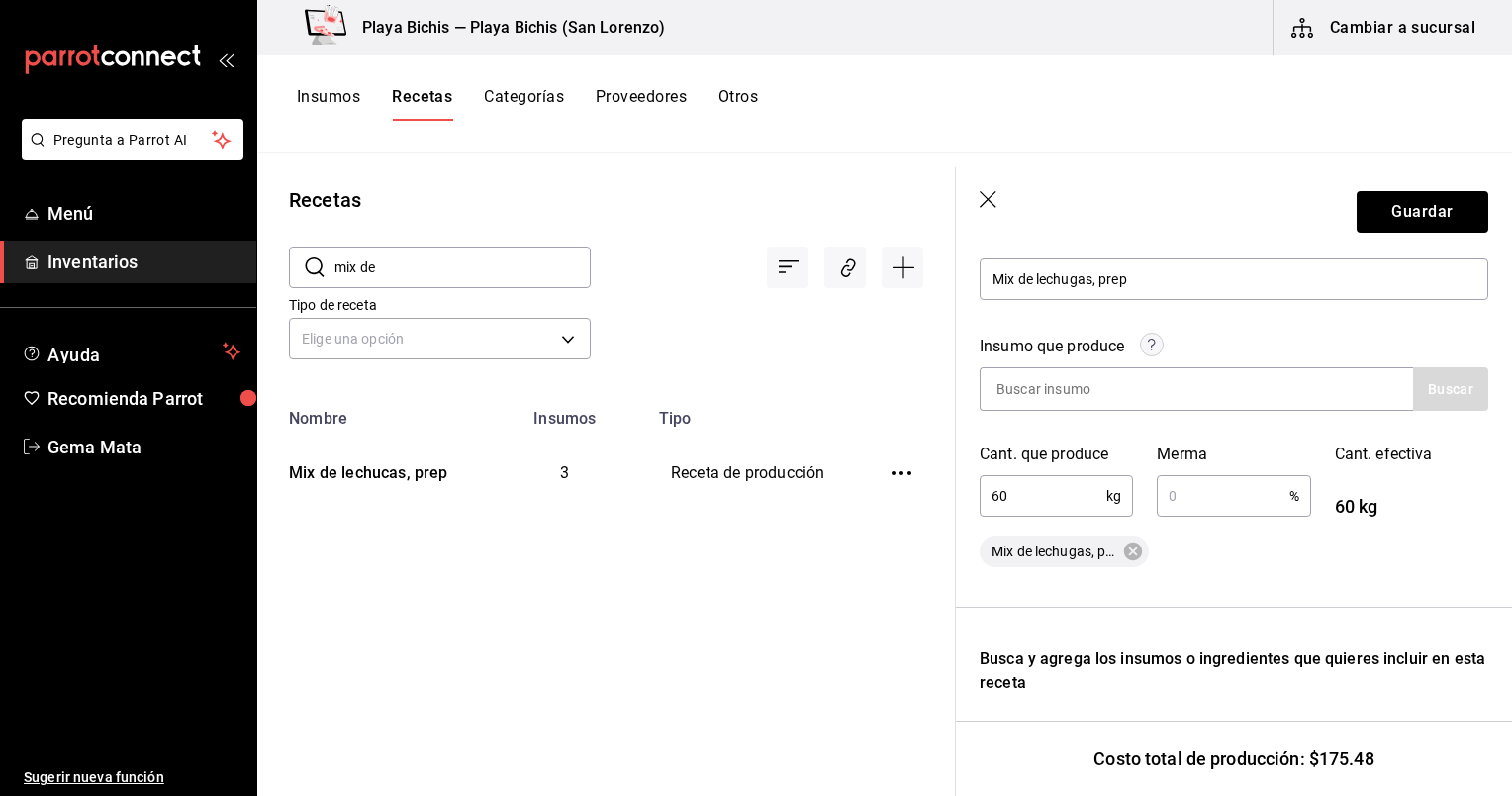 type on "6" 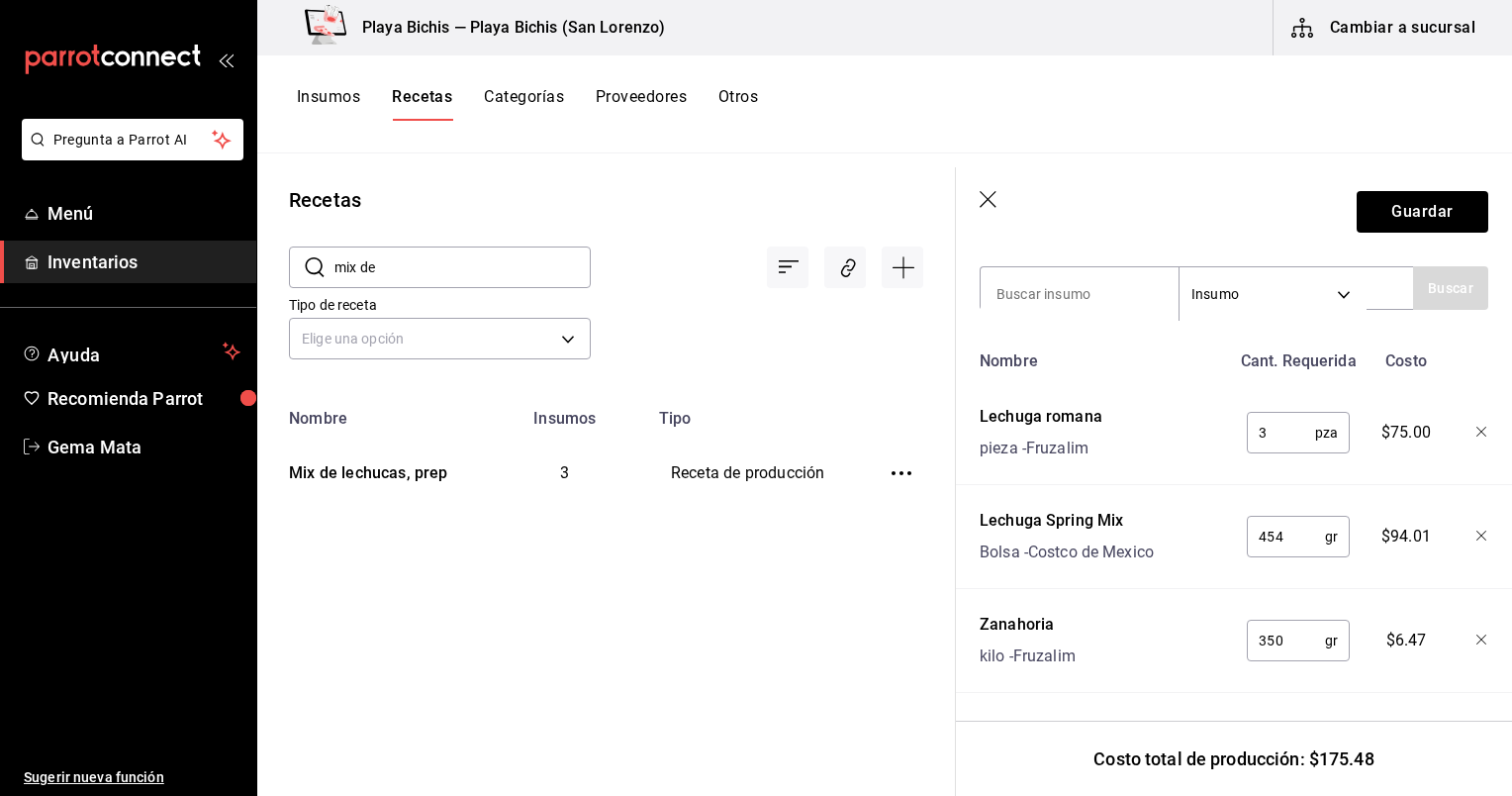 scroll, scrollTop: 705, scrollLeft: 0, axis: vertical 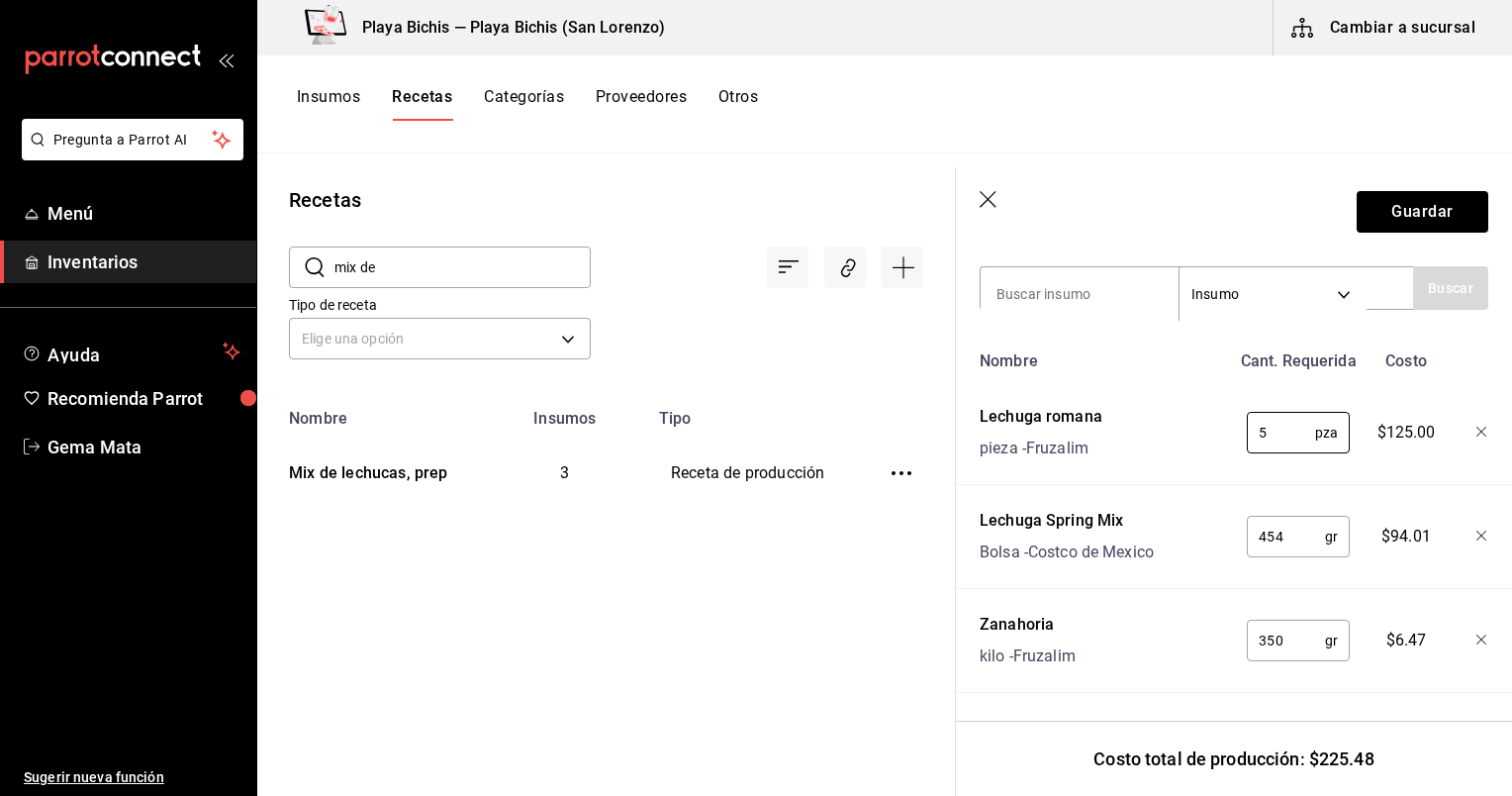 type on "5" 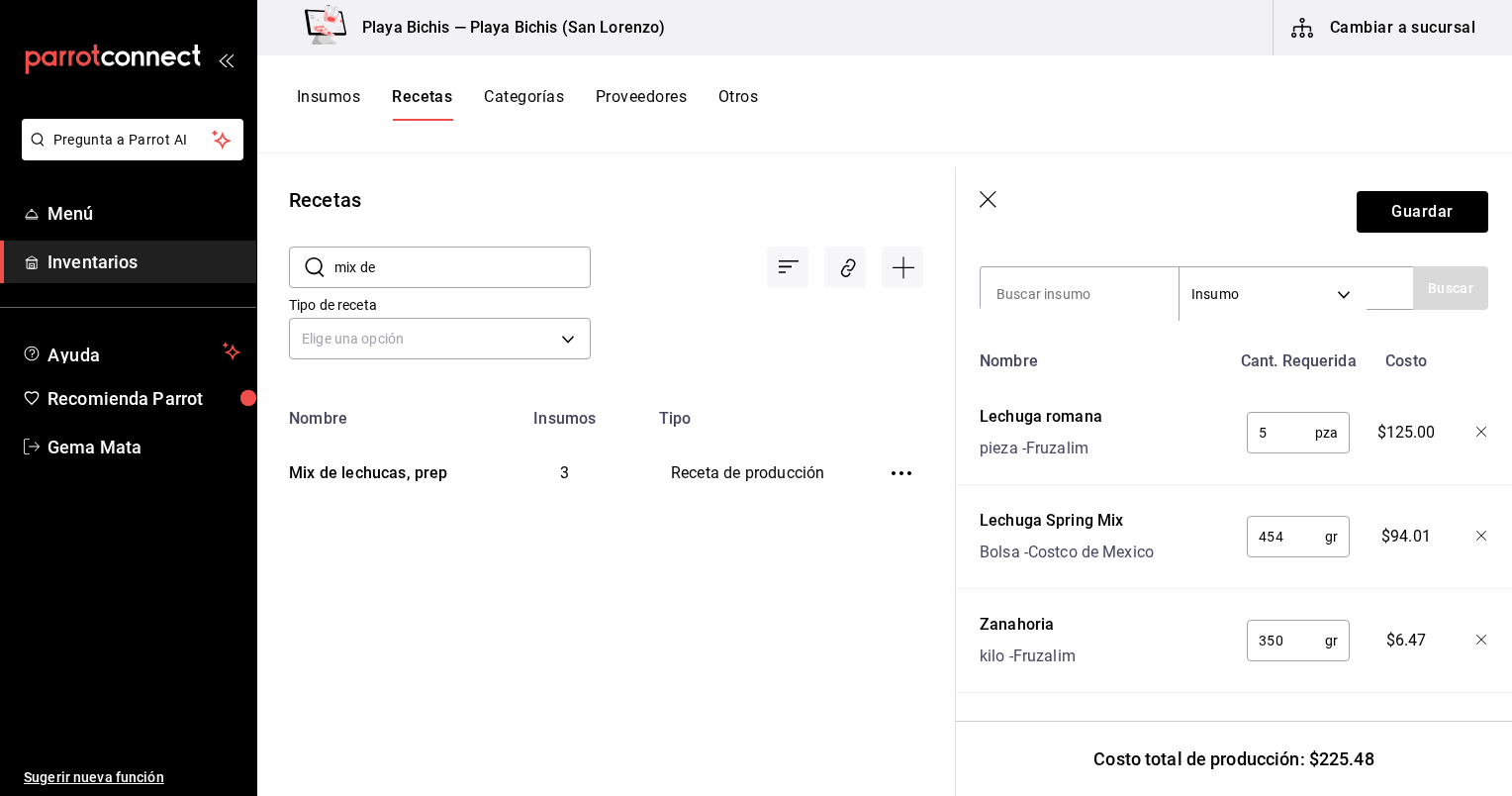 click on "350" at bounding box center [1285, 641] 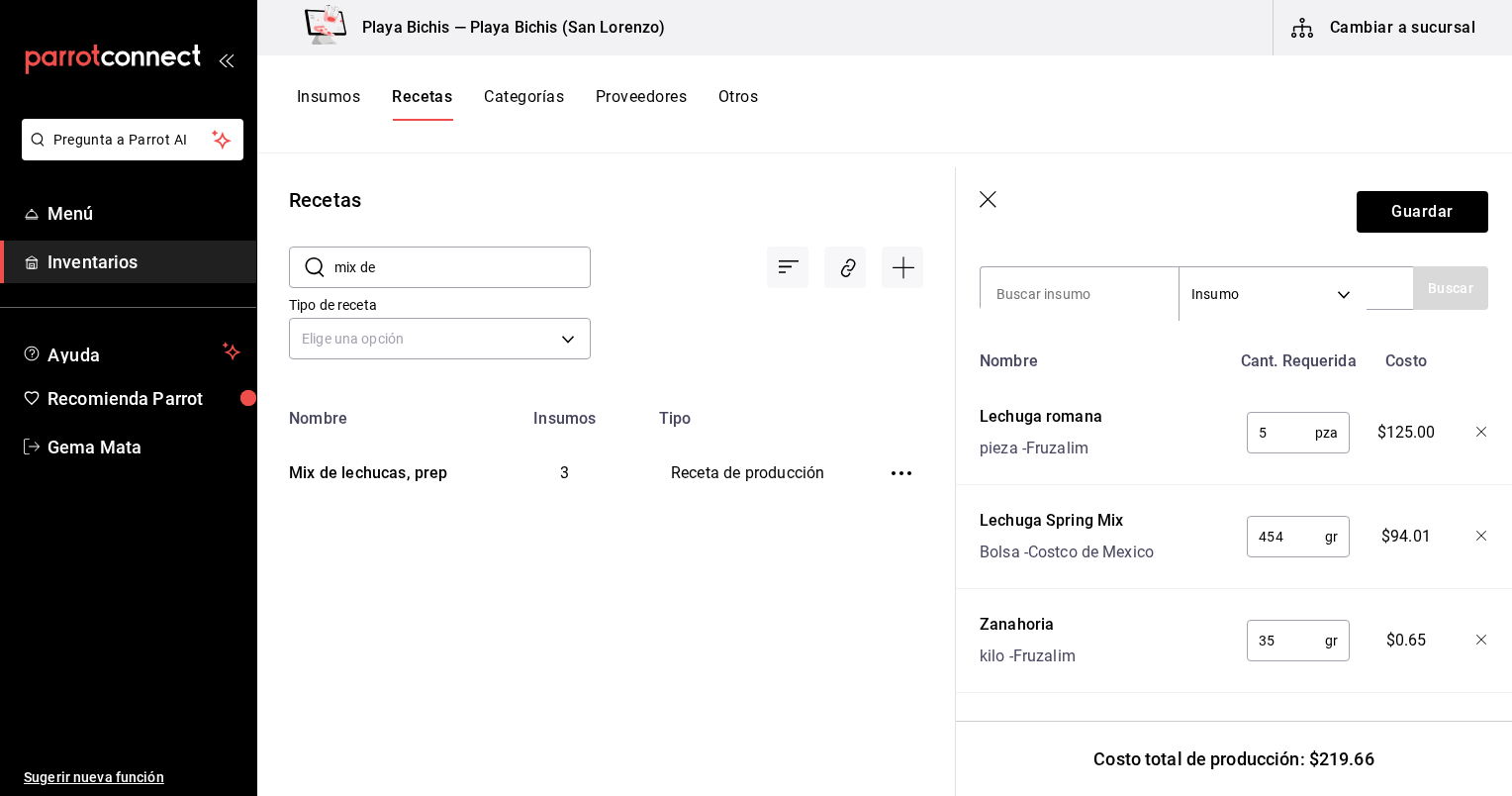 type on "3" 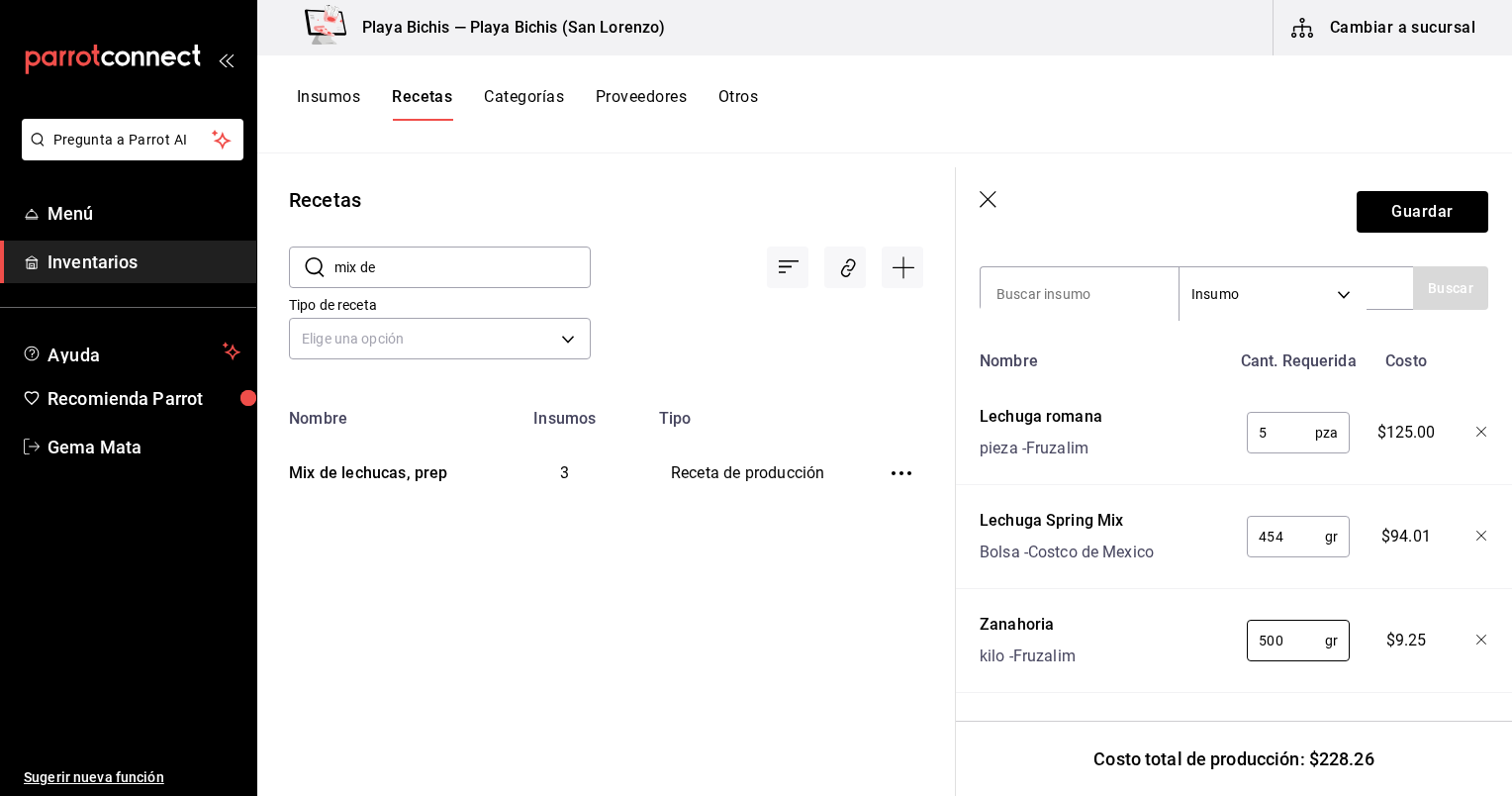 type on "500" 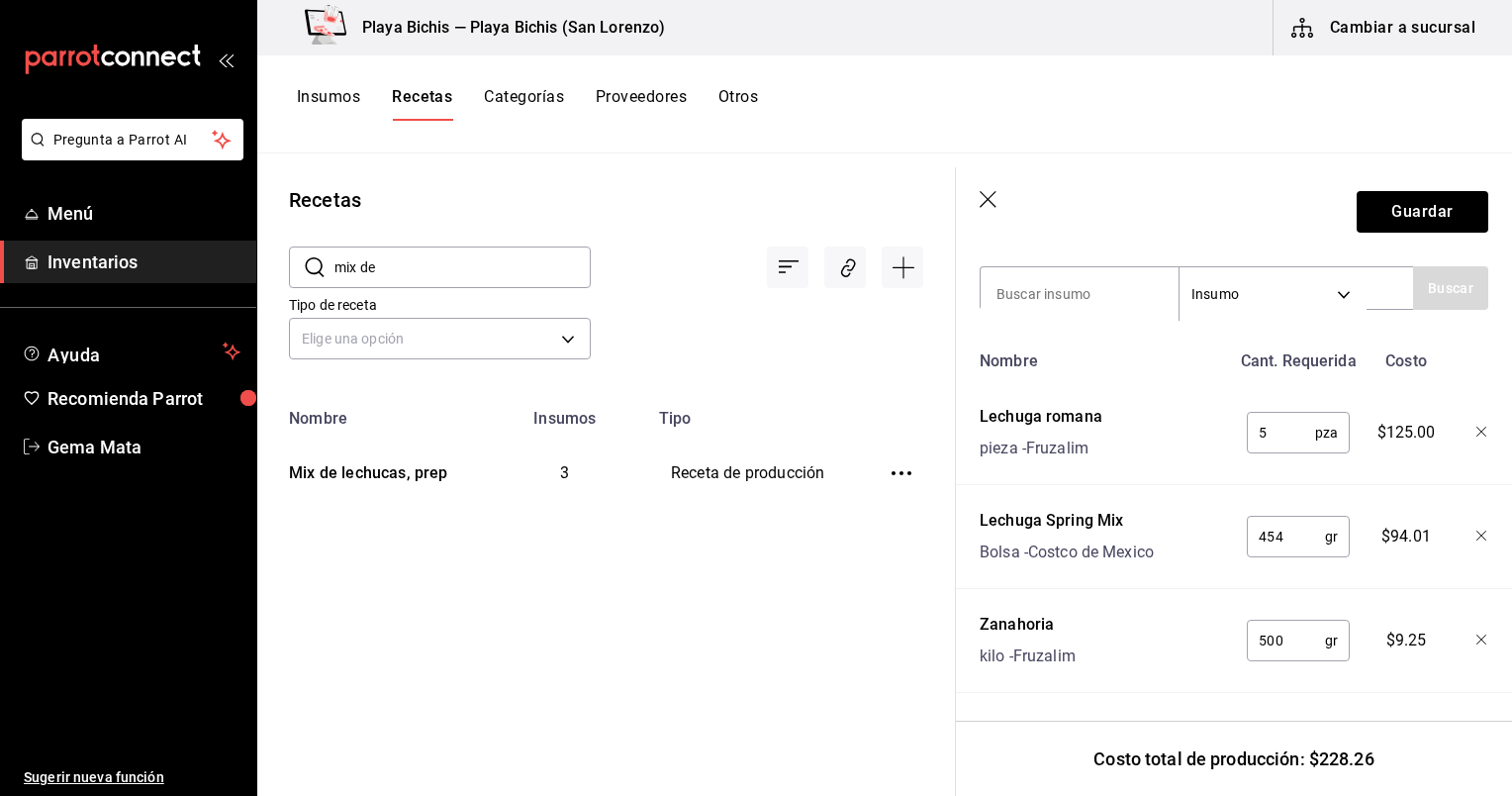 click on "Recetas ​ mix de ​ Tipo de receta Elige una opción default Nombre Insumos Tipo Mix de lechucas, prep 3 Receta de producción" at bounding box center (606, 467) 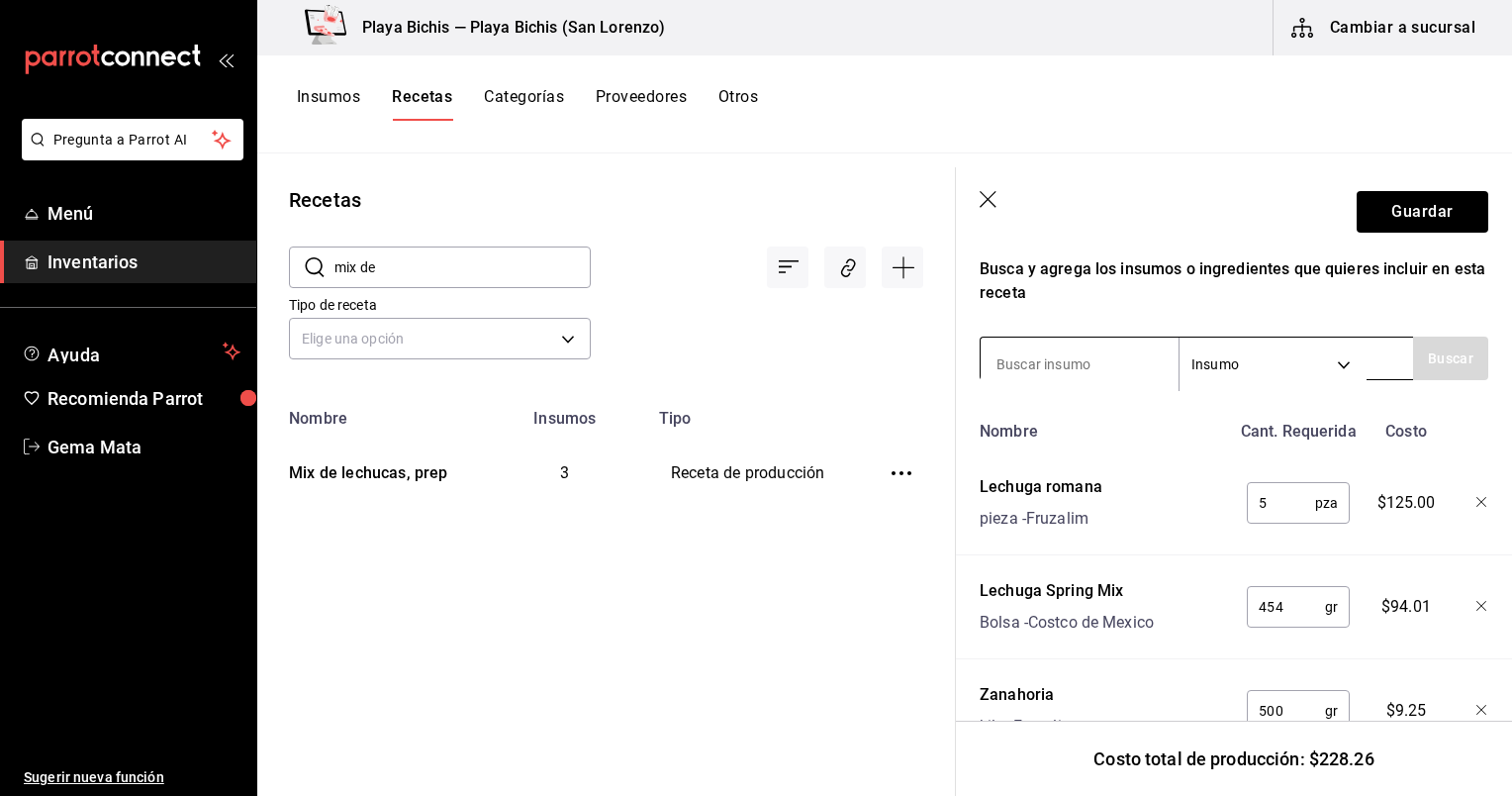 click at bounding box center (1080, 364) 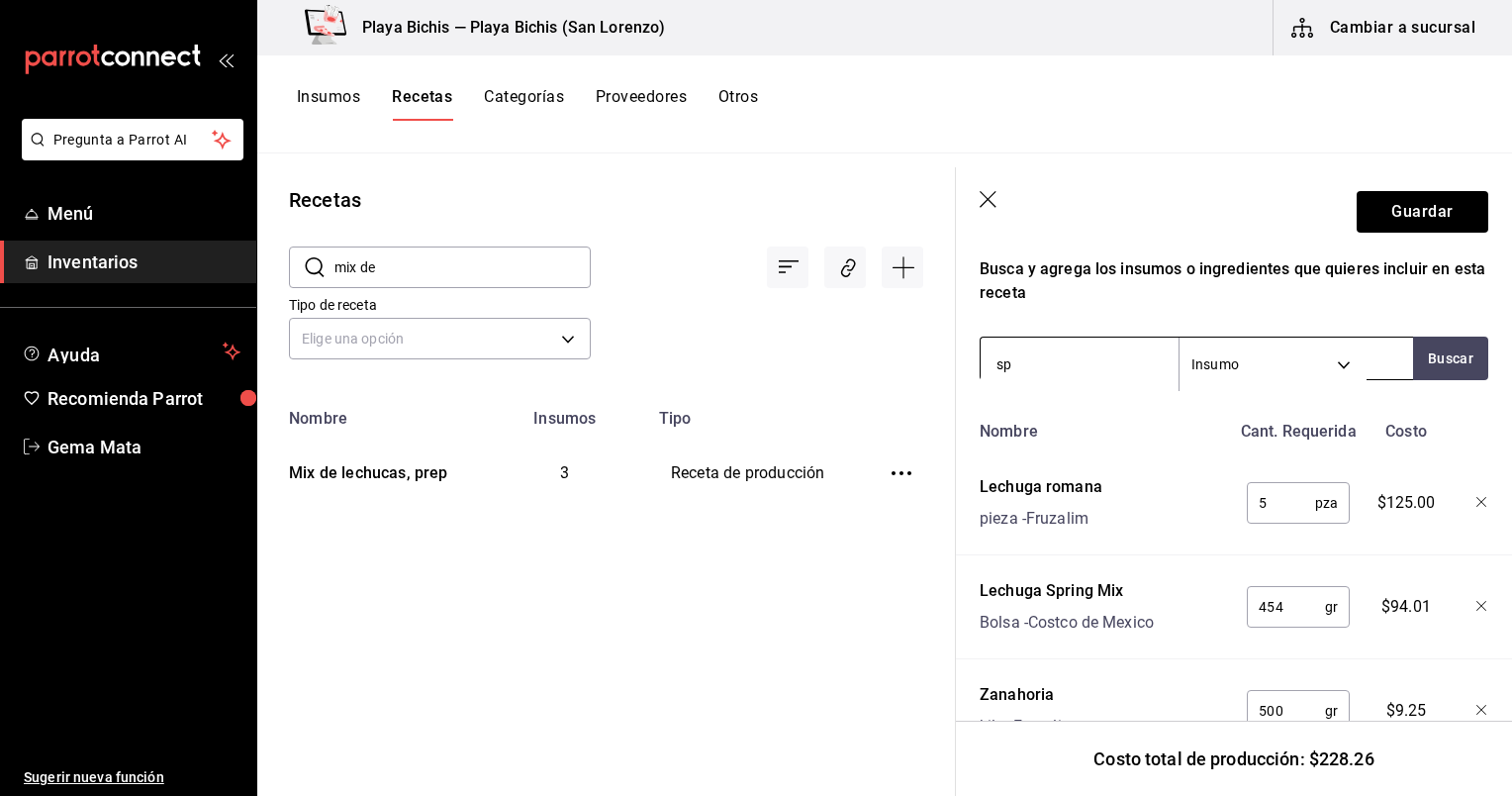 type on "s" 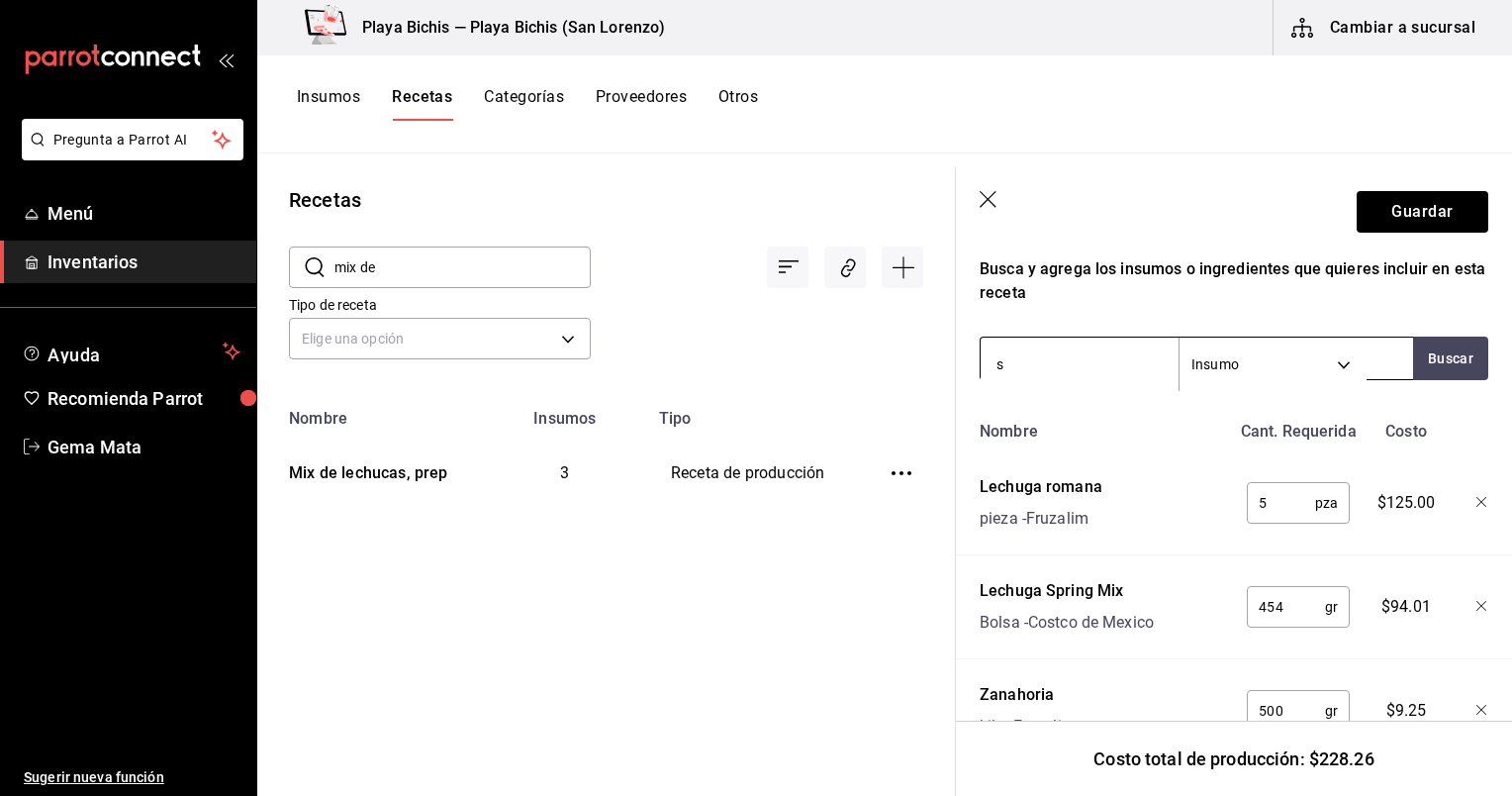 type 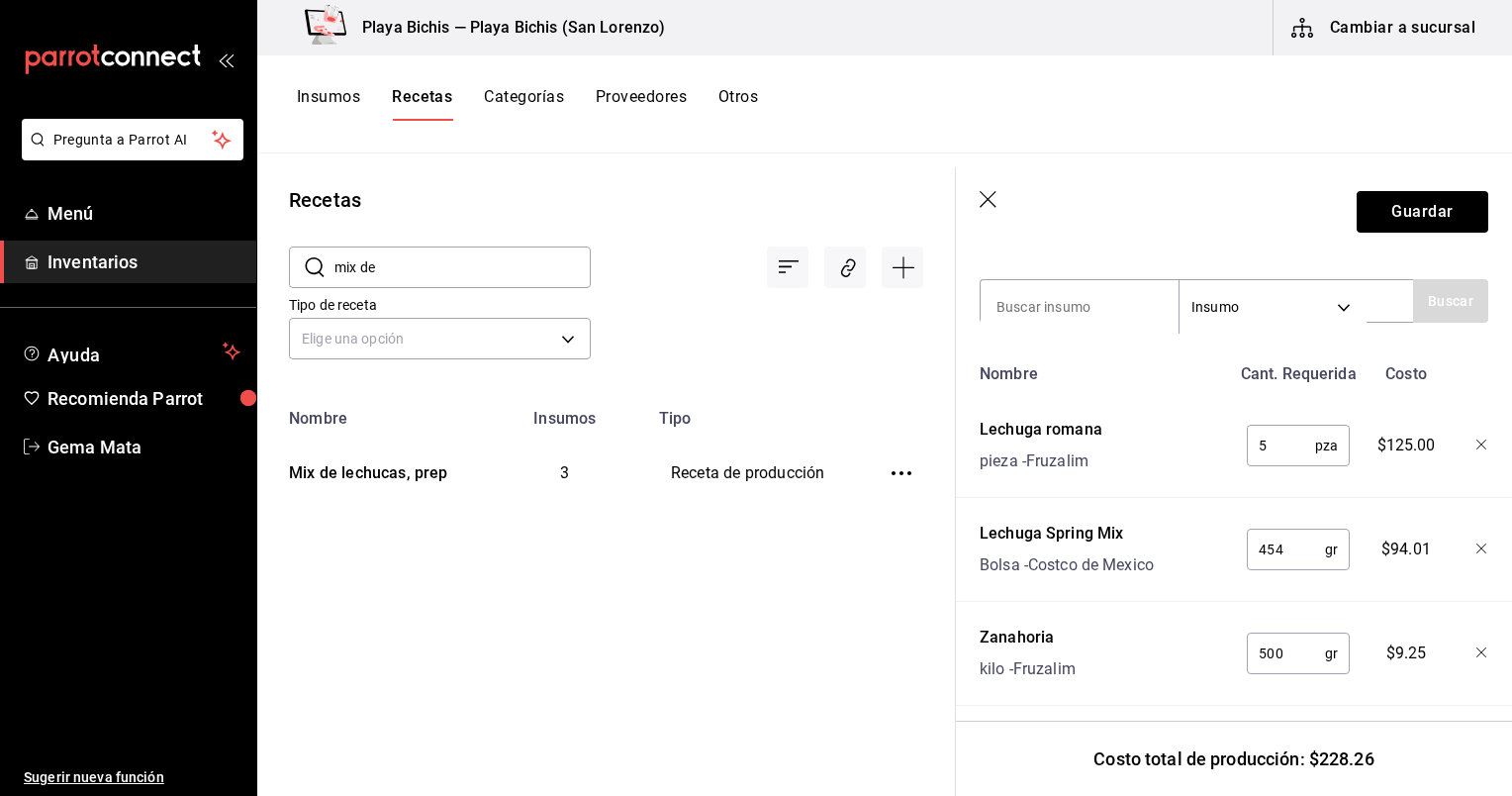 scroll, scrollTop: 679, scrollLeft: 0, axis: vertical 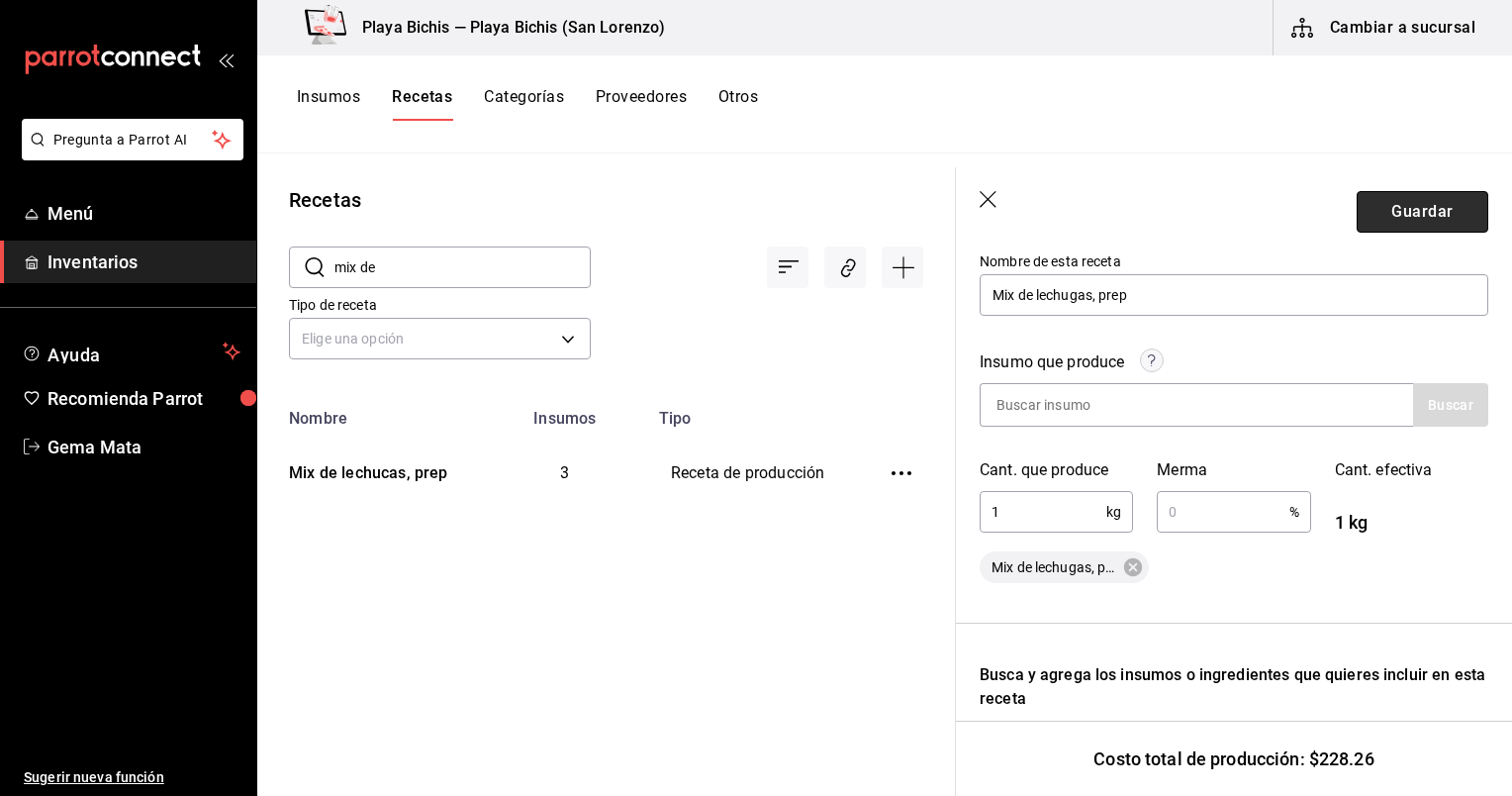 click on "Guardar" at bounding box center (1422, 212) 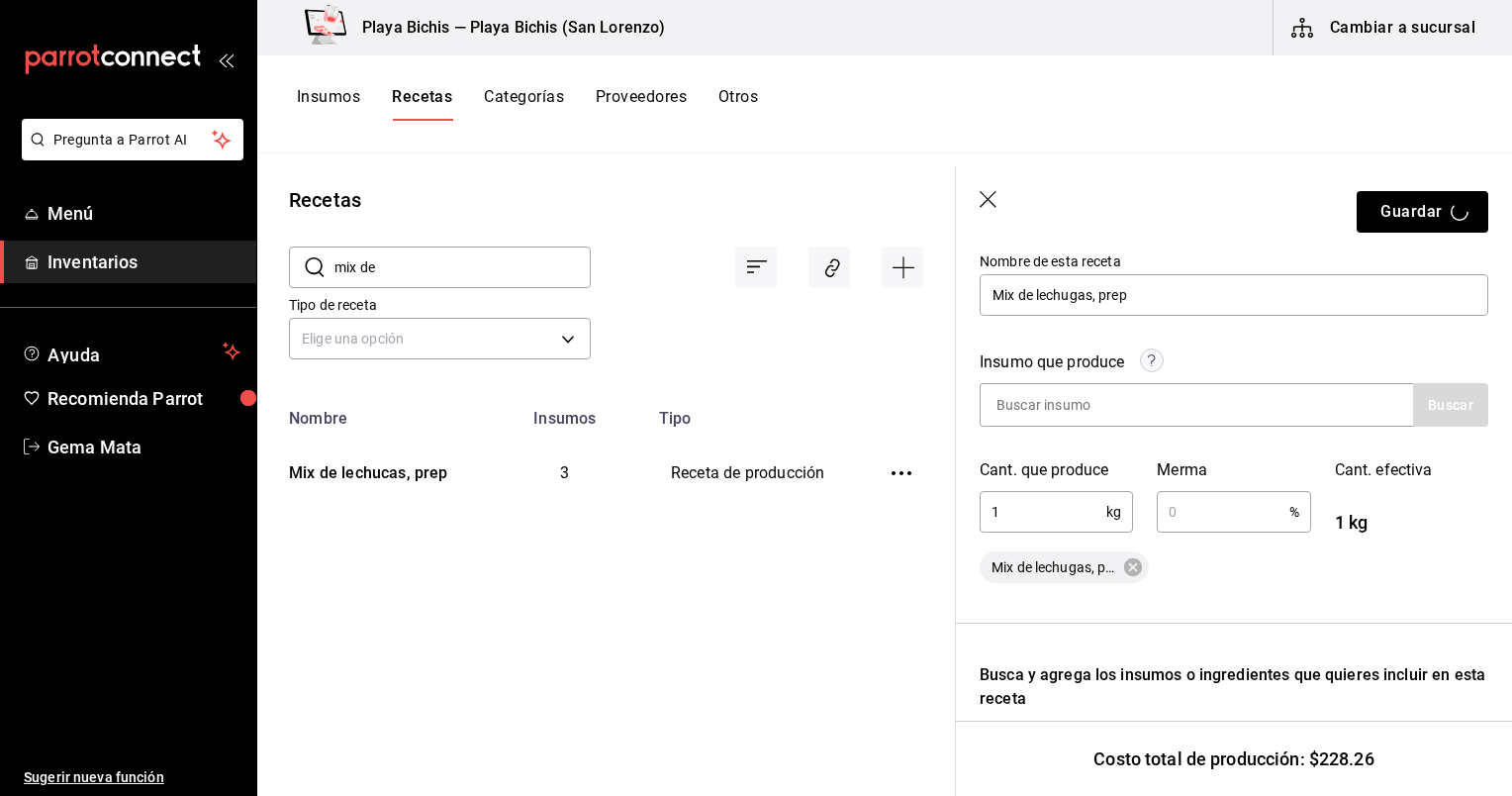 scroll, scrollTop: 0, scrollLeft: 0, axis: both 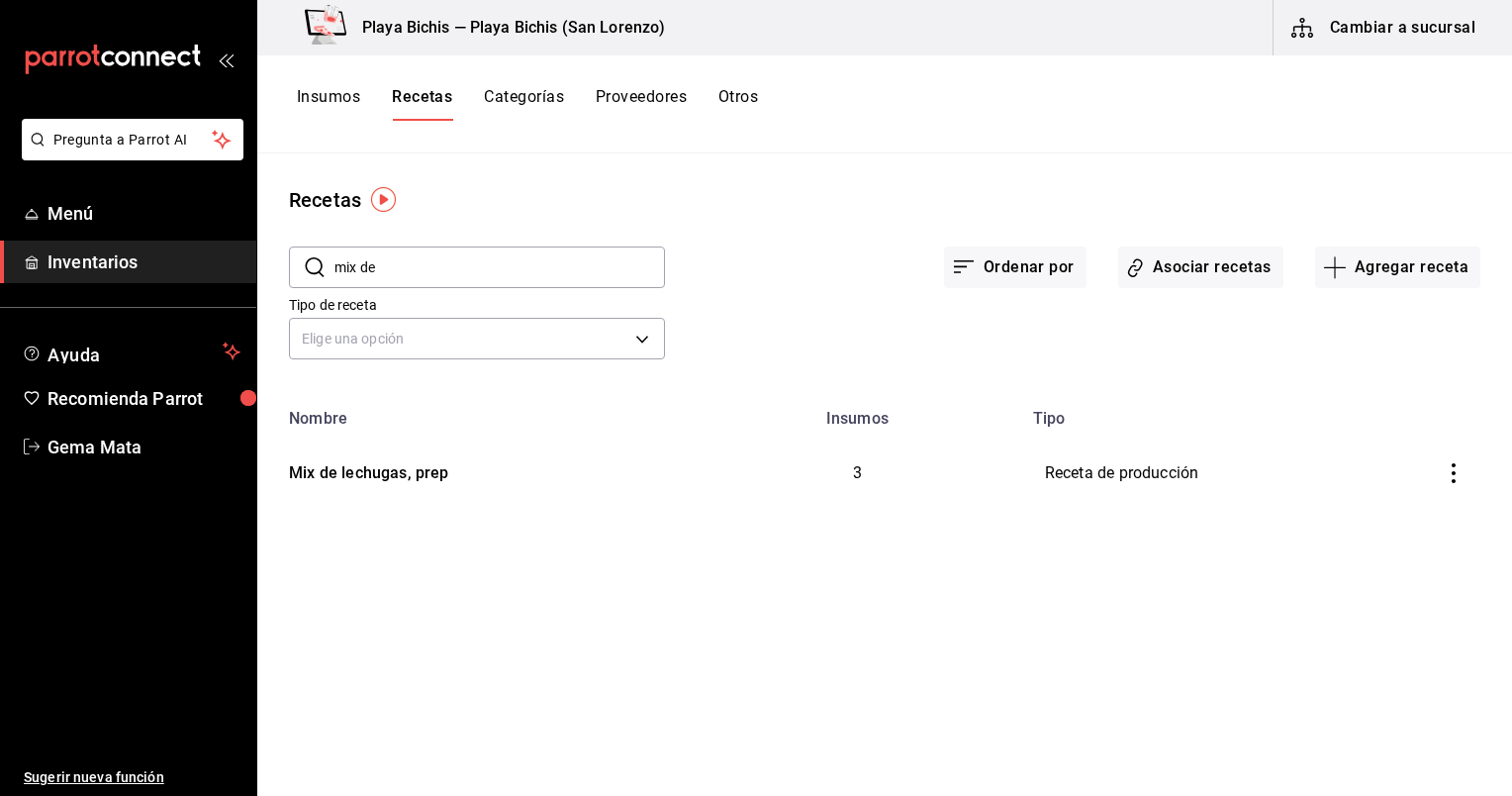click on "mix de" at bounding box center (500, 267) 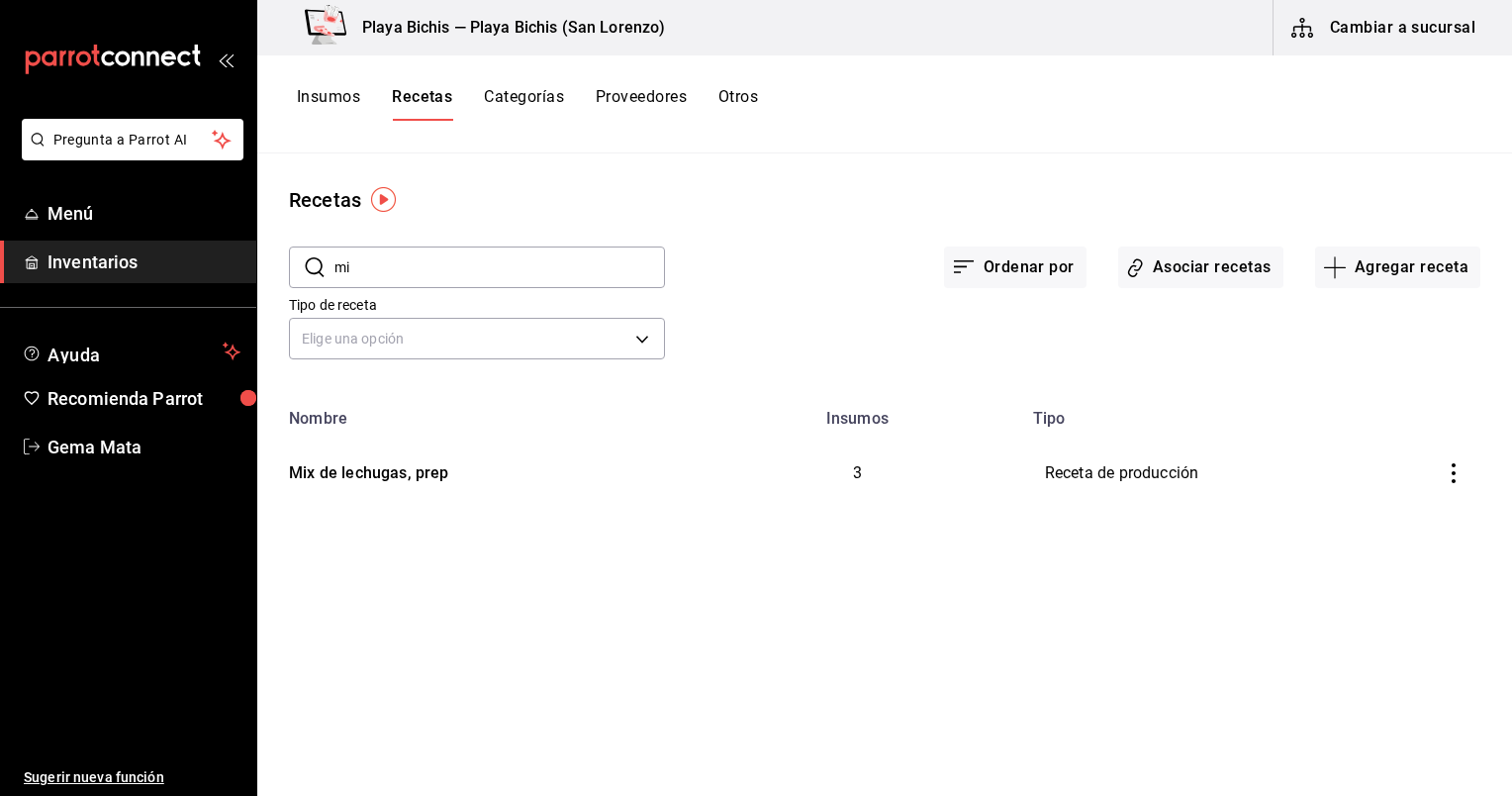 type on "m" 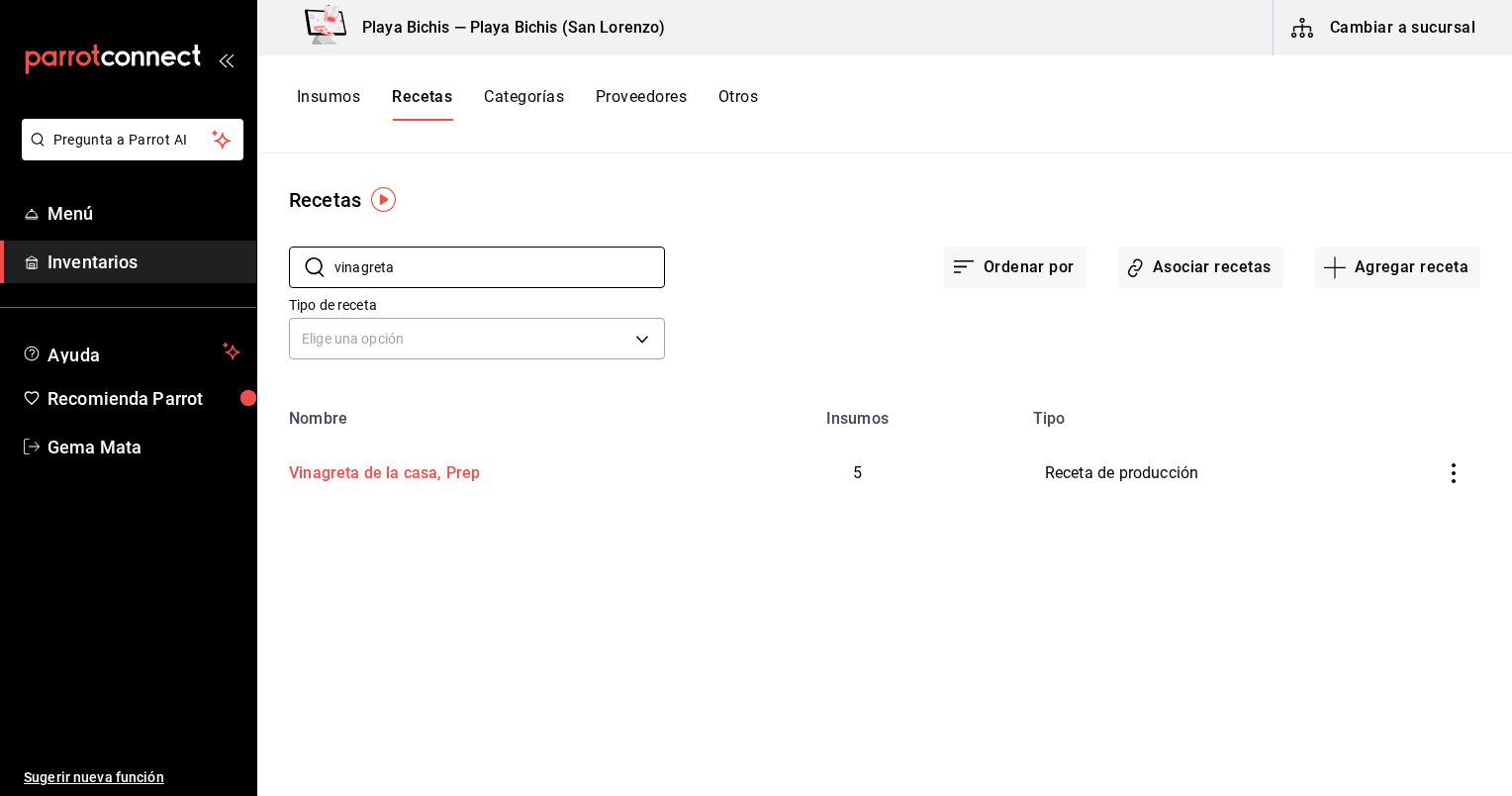 type on "vinagreta" 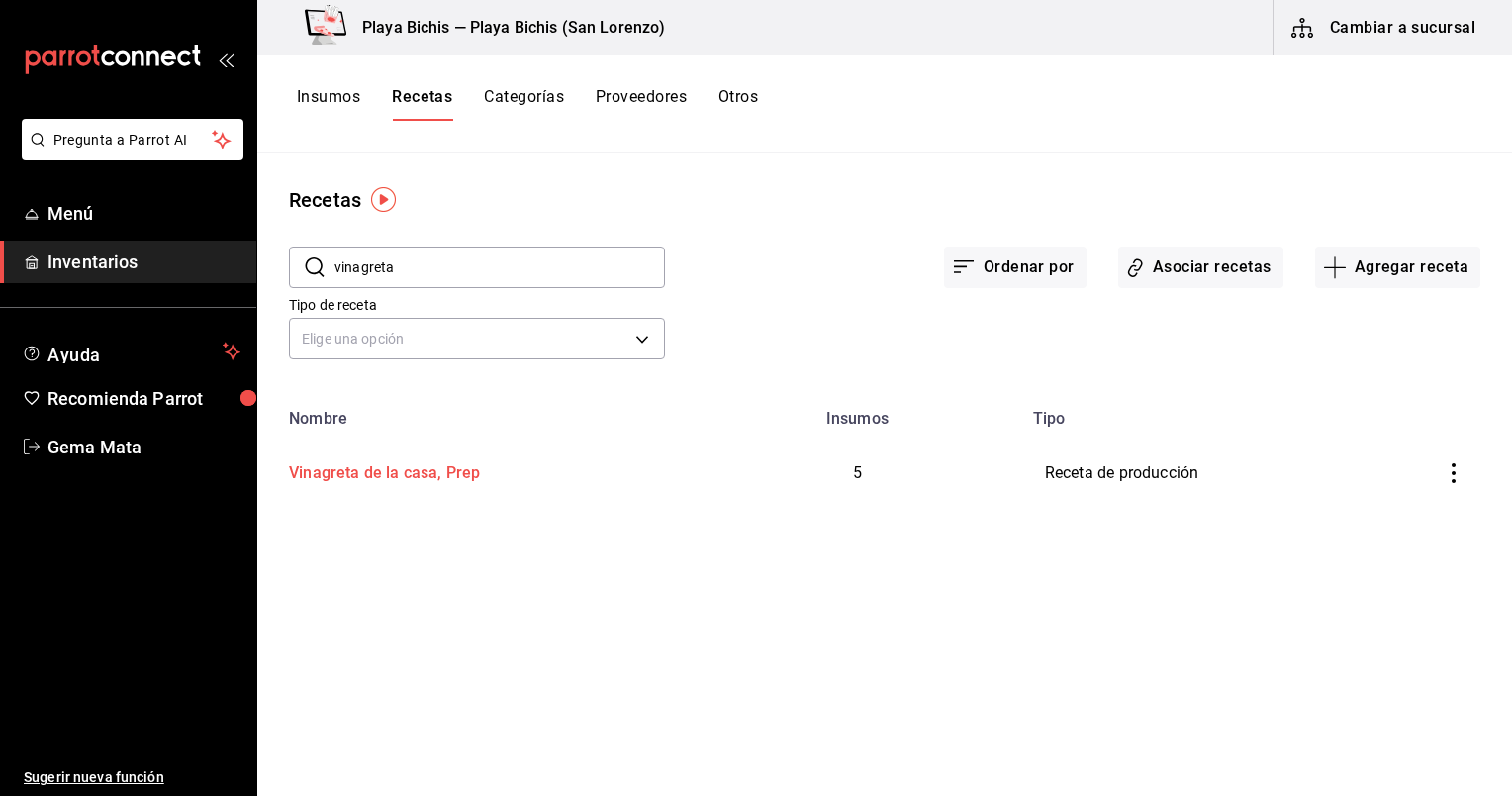 click on "Vinagreta de la casa, Prep" at bounding box center [380, 469] 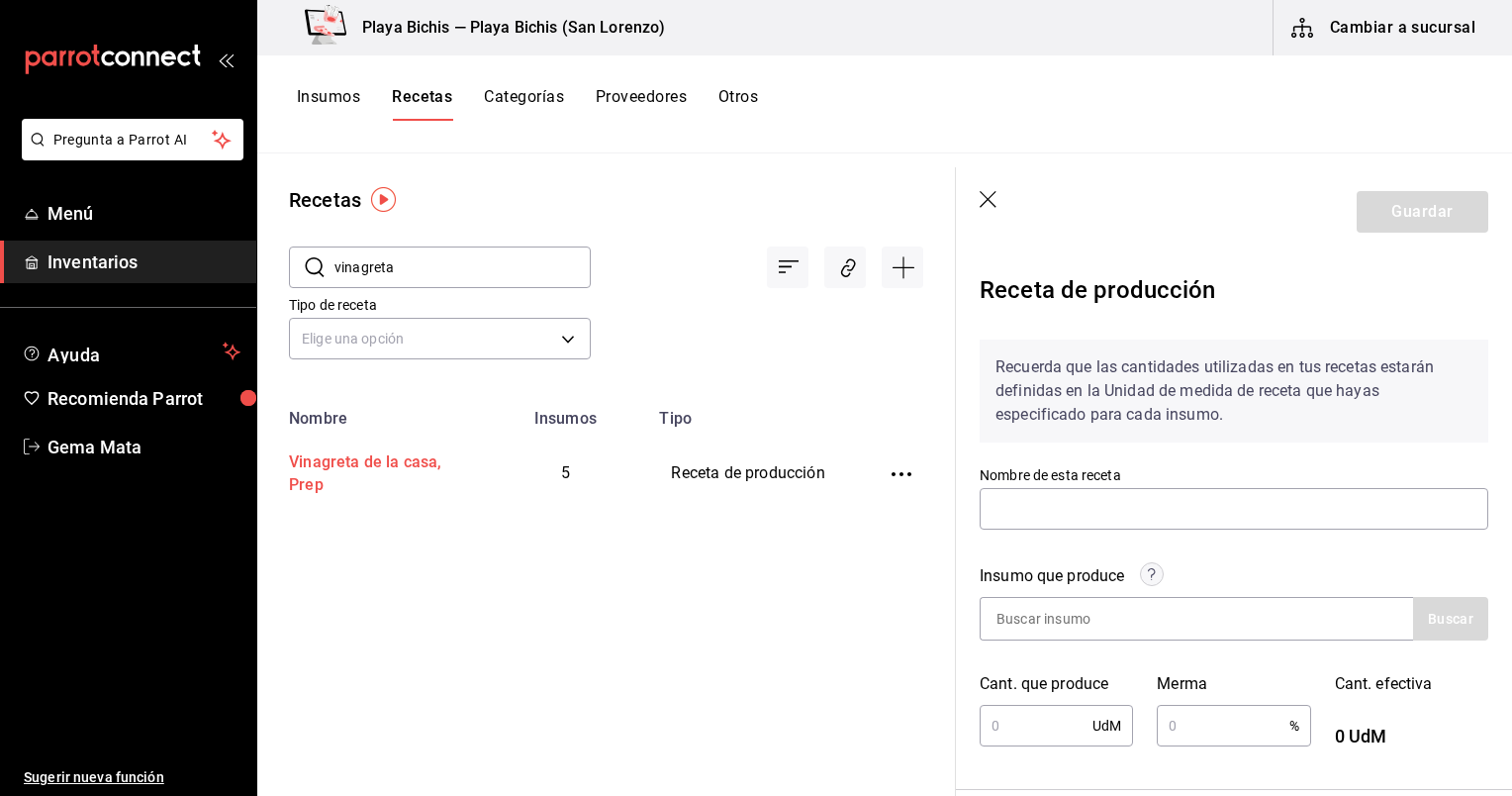 type on "Vinagreta de la casa, Prep" 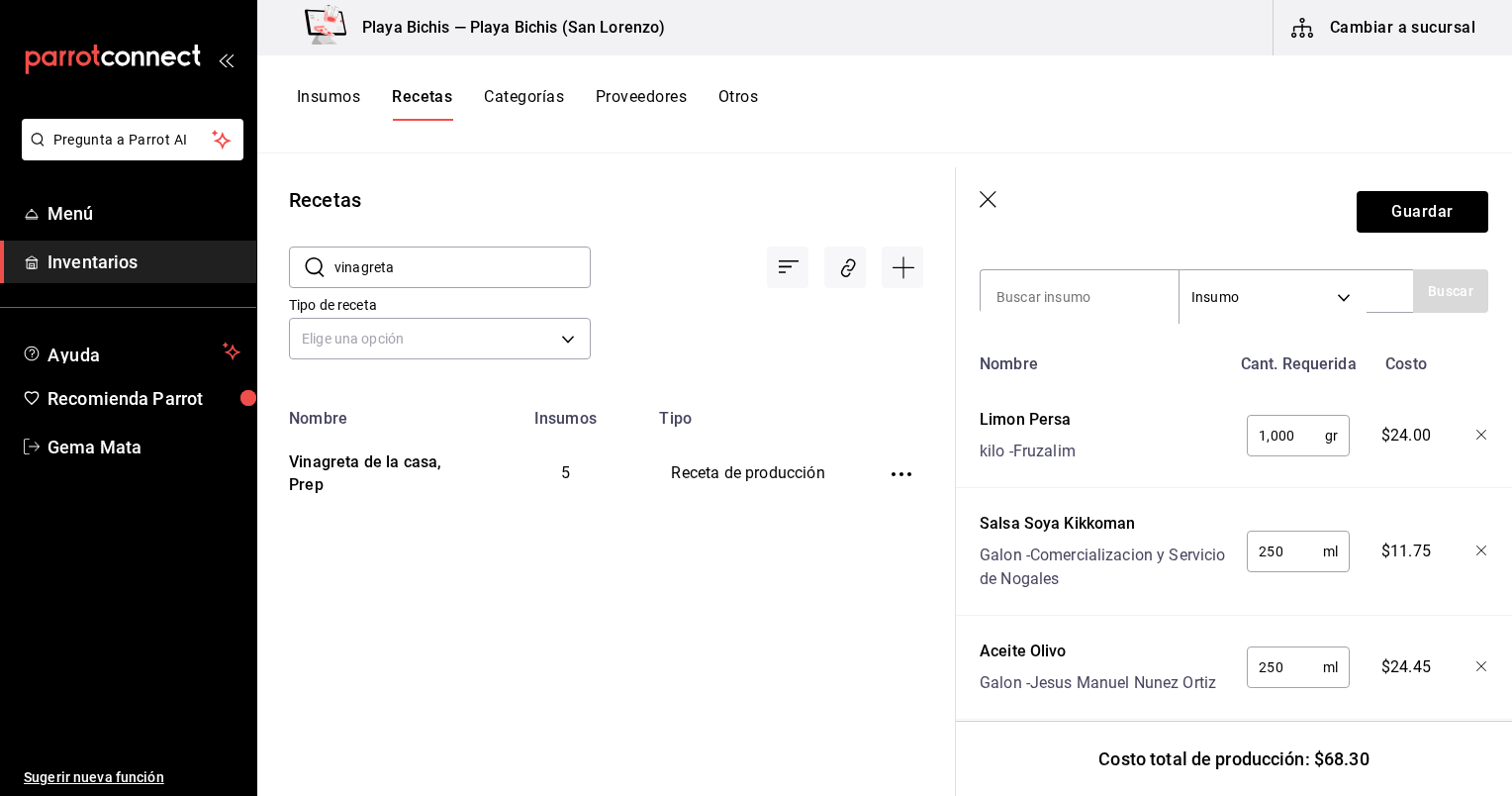 scroll, scrollTop: 686, scrollLeft: 0, axis: vertical 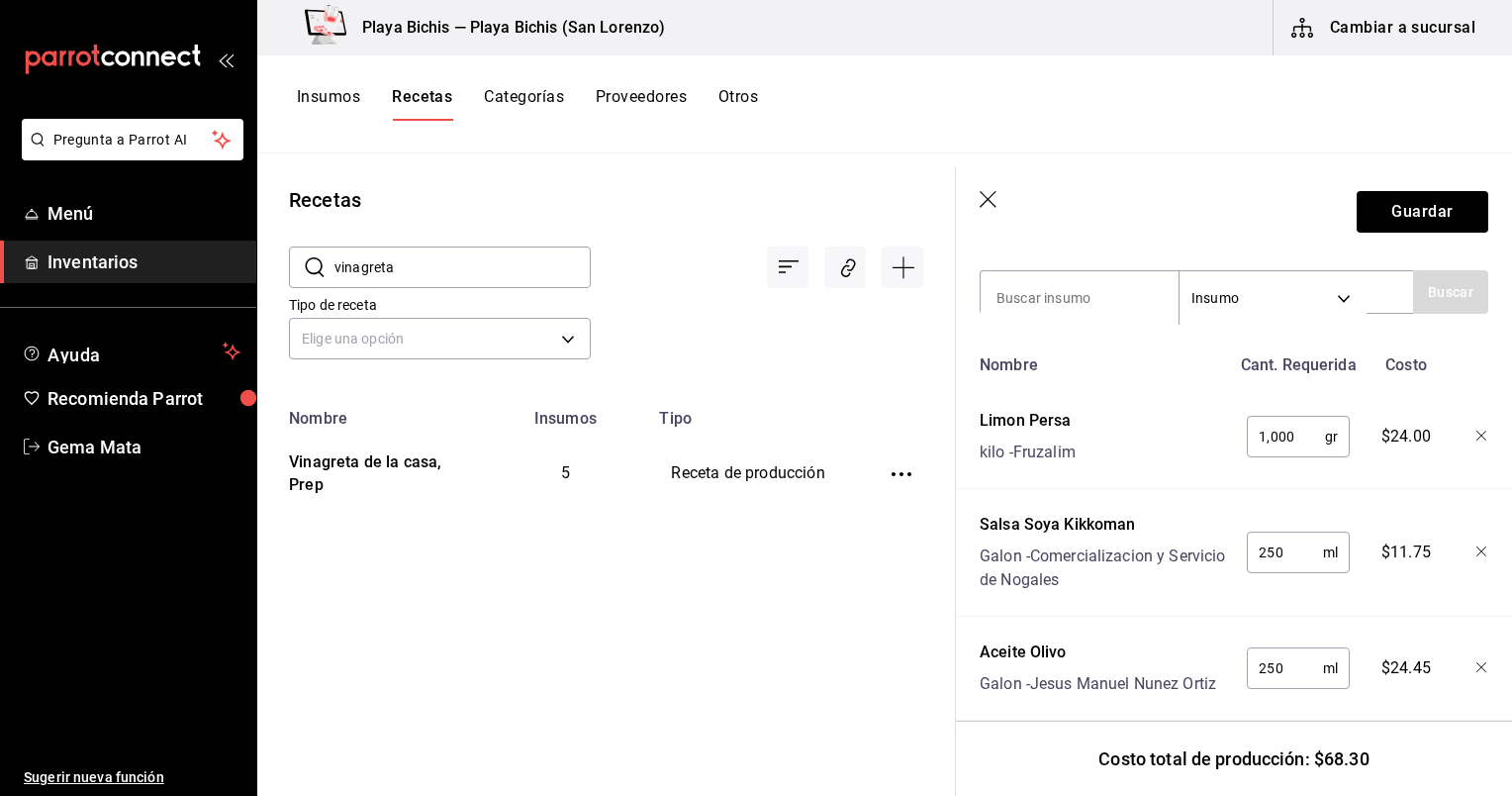 click on "Tipo de receta Elige una opción default" at bounding box center (590, 311) 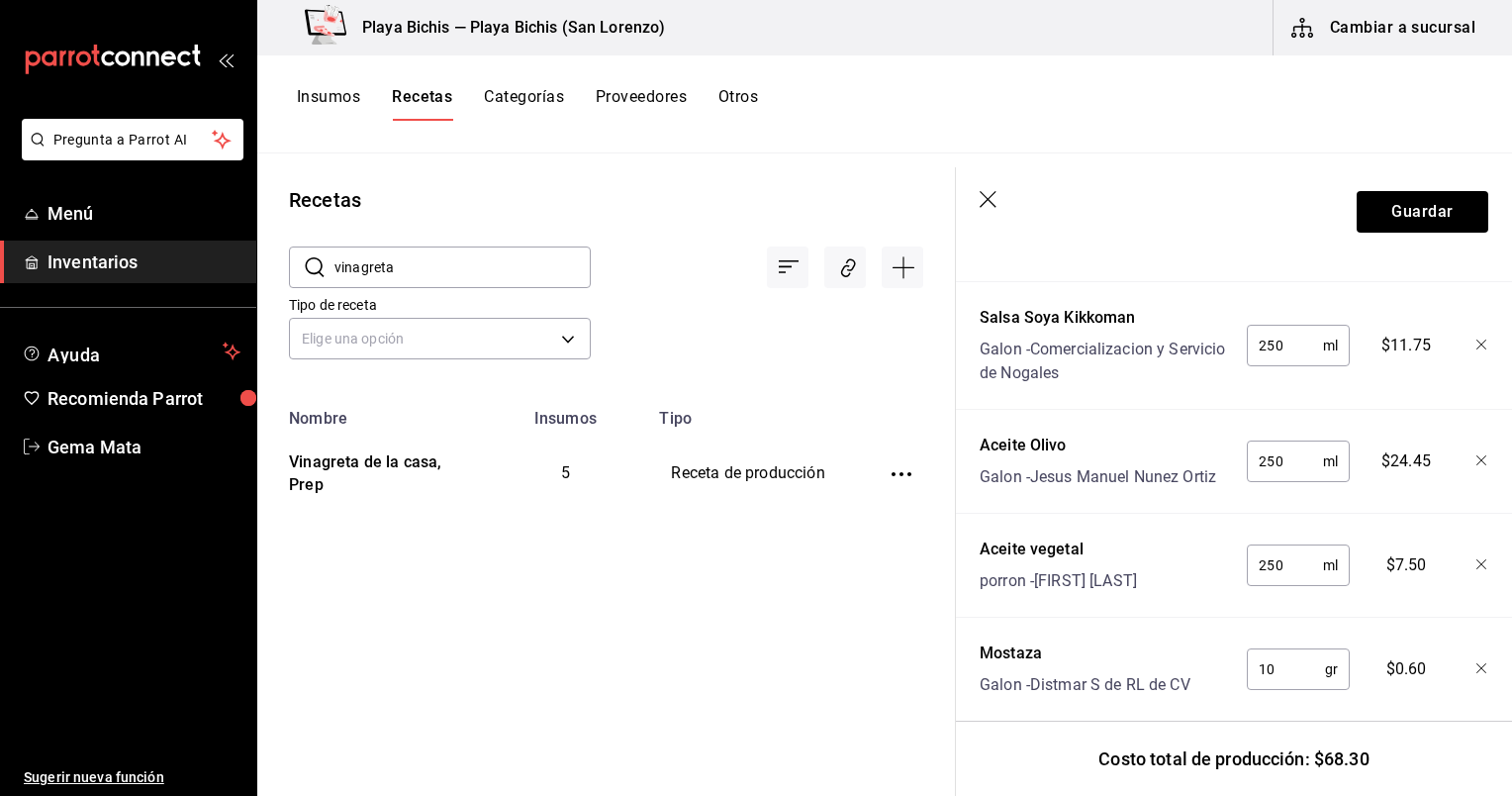scroll, scrollTop: 937, scrollLeft: 0, axis: vertical 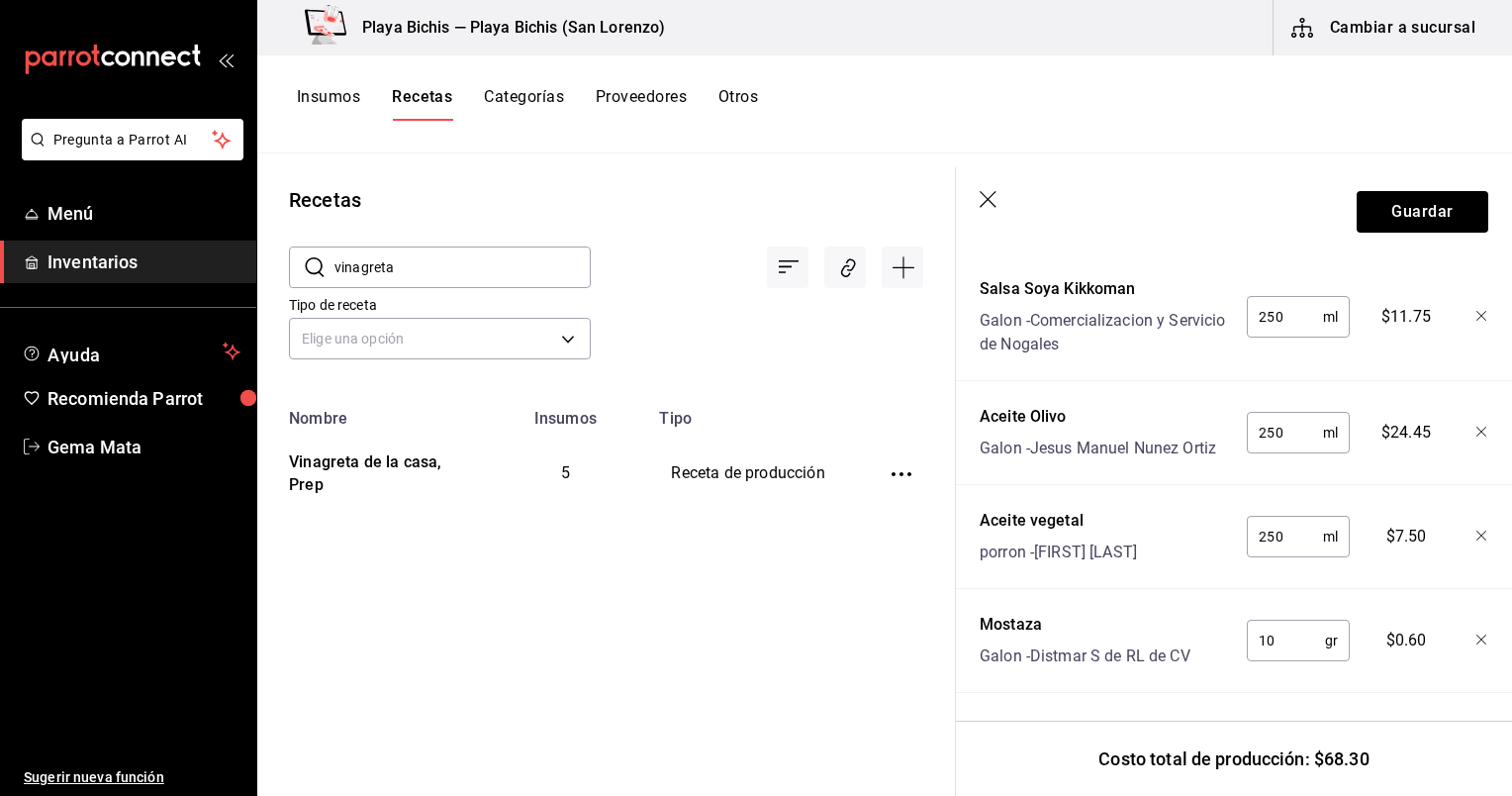click 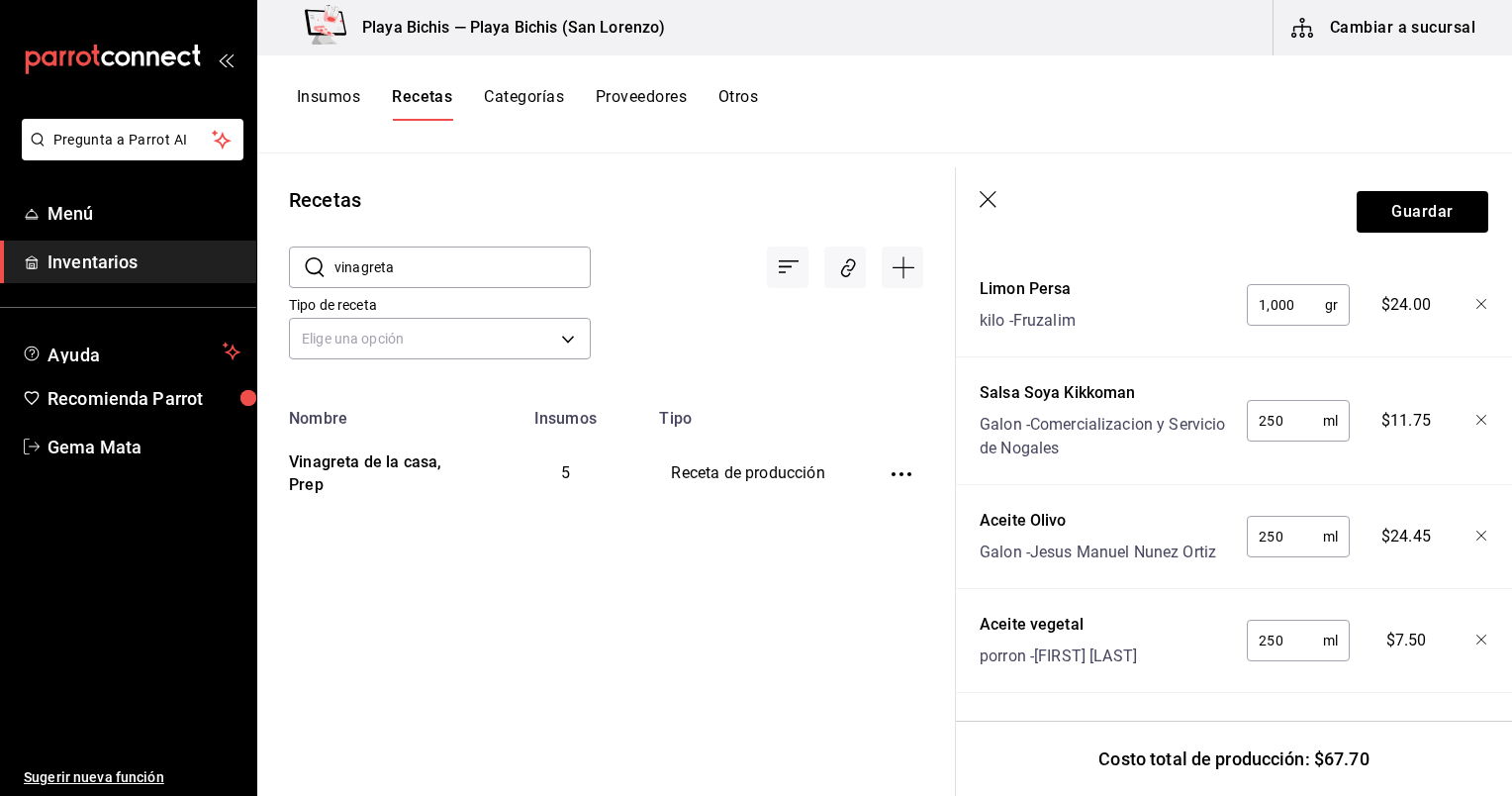 scroll, scrollTop: 697, scrollLeft: 0, axis: vertical 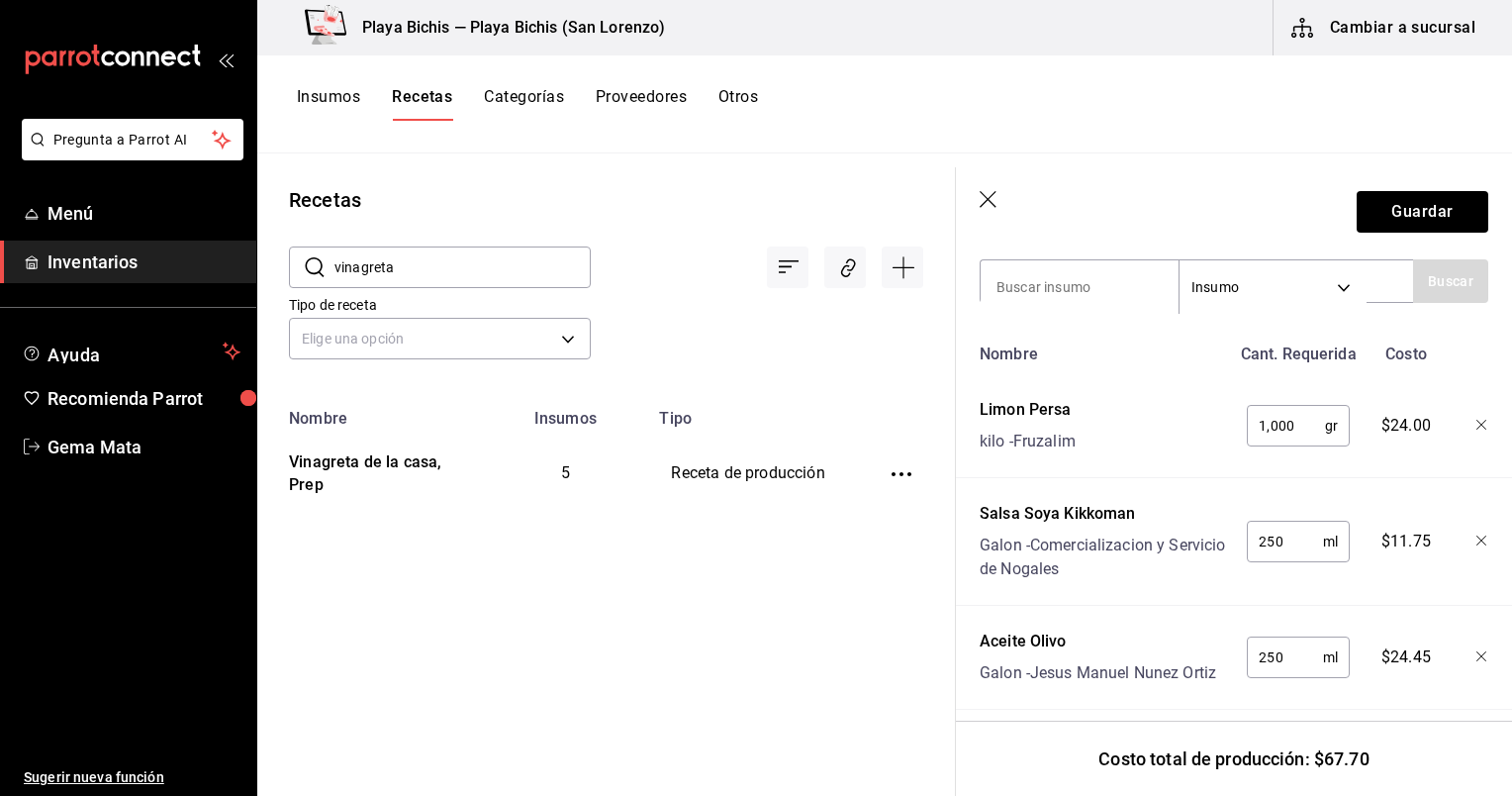 click 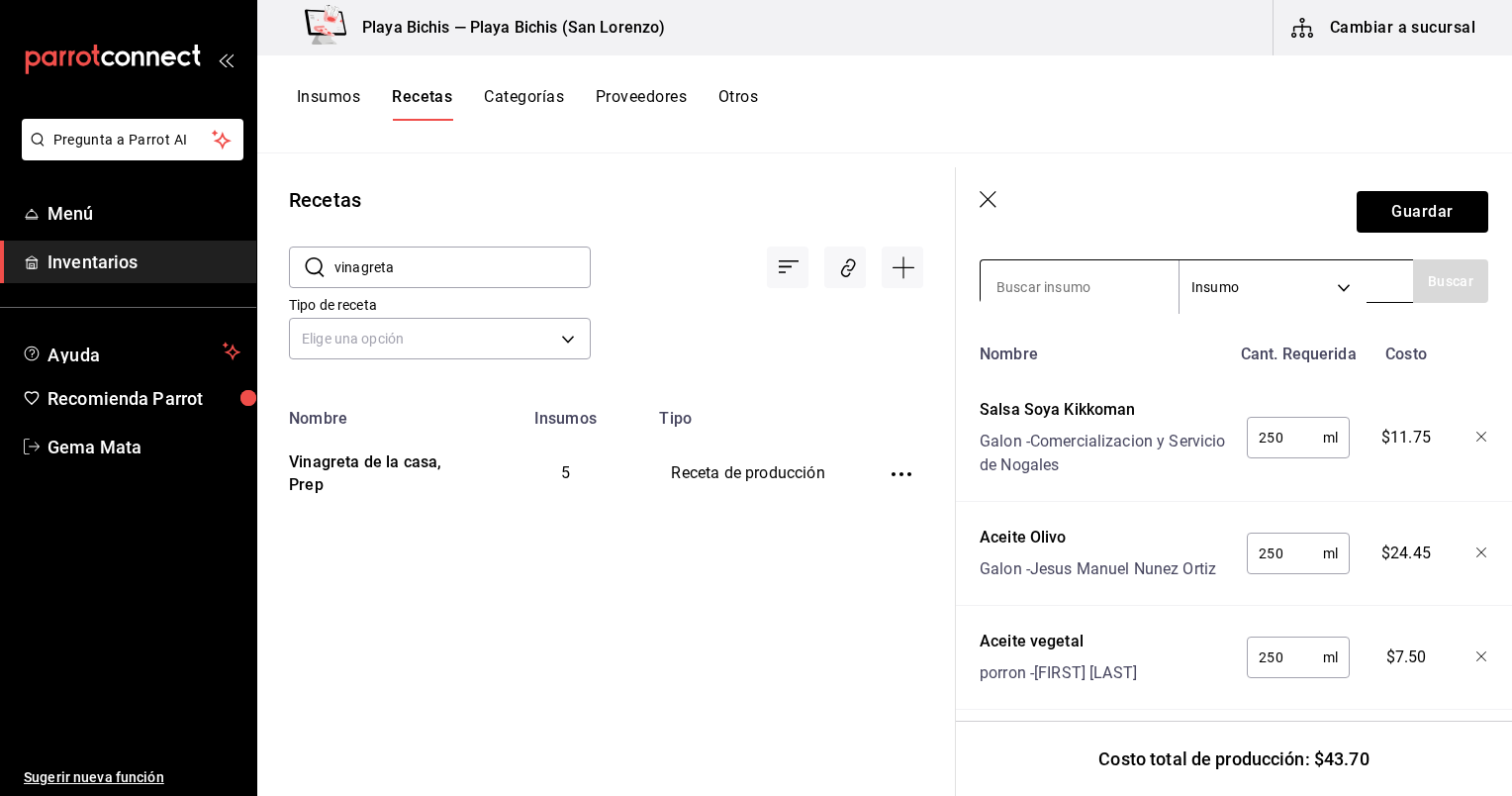 click at bounding box center (1080, 287) 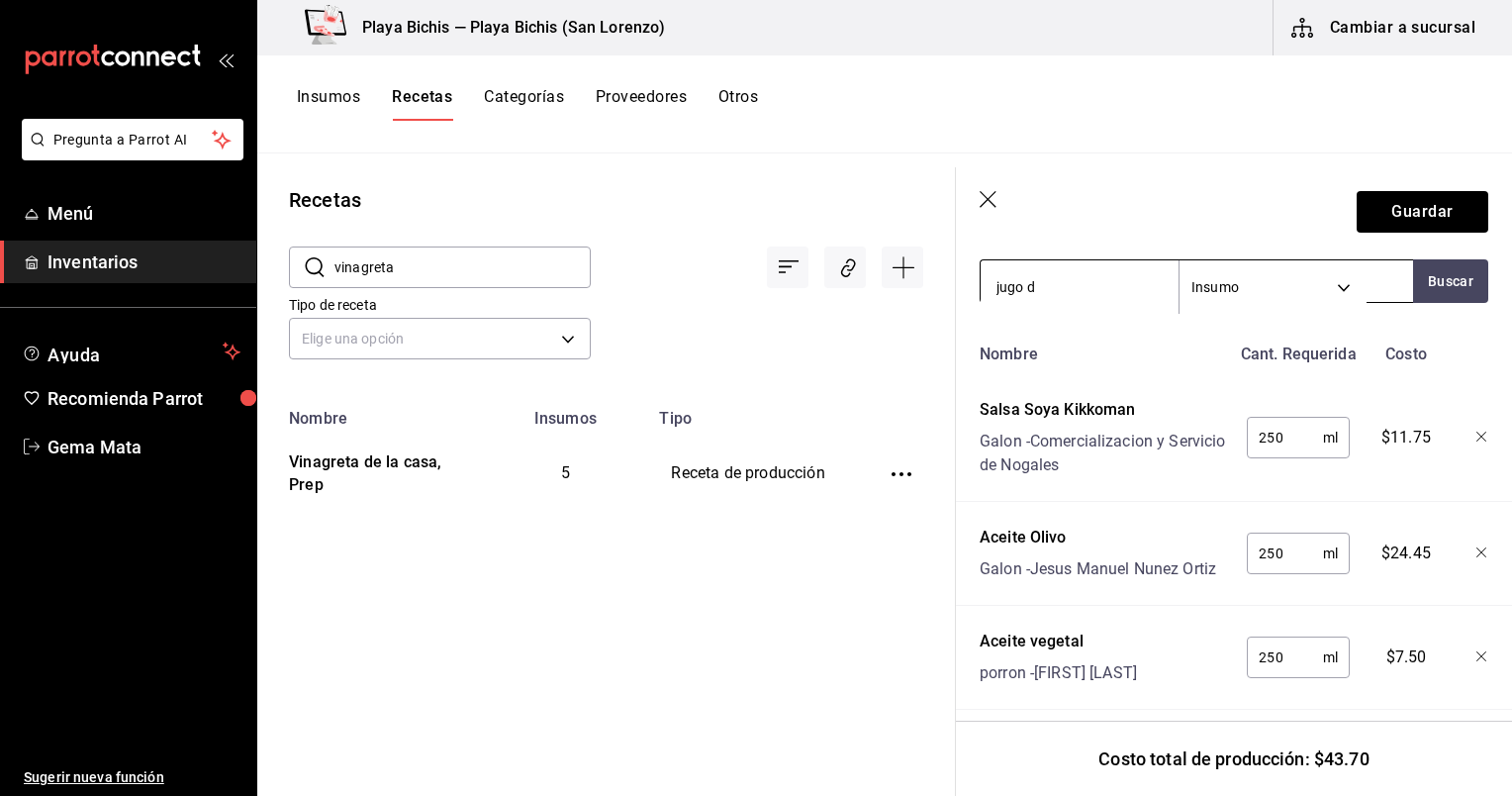 type on "jugo de" 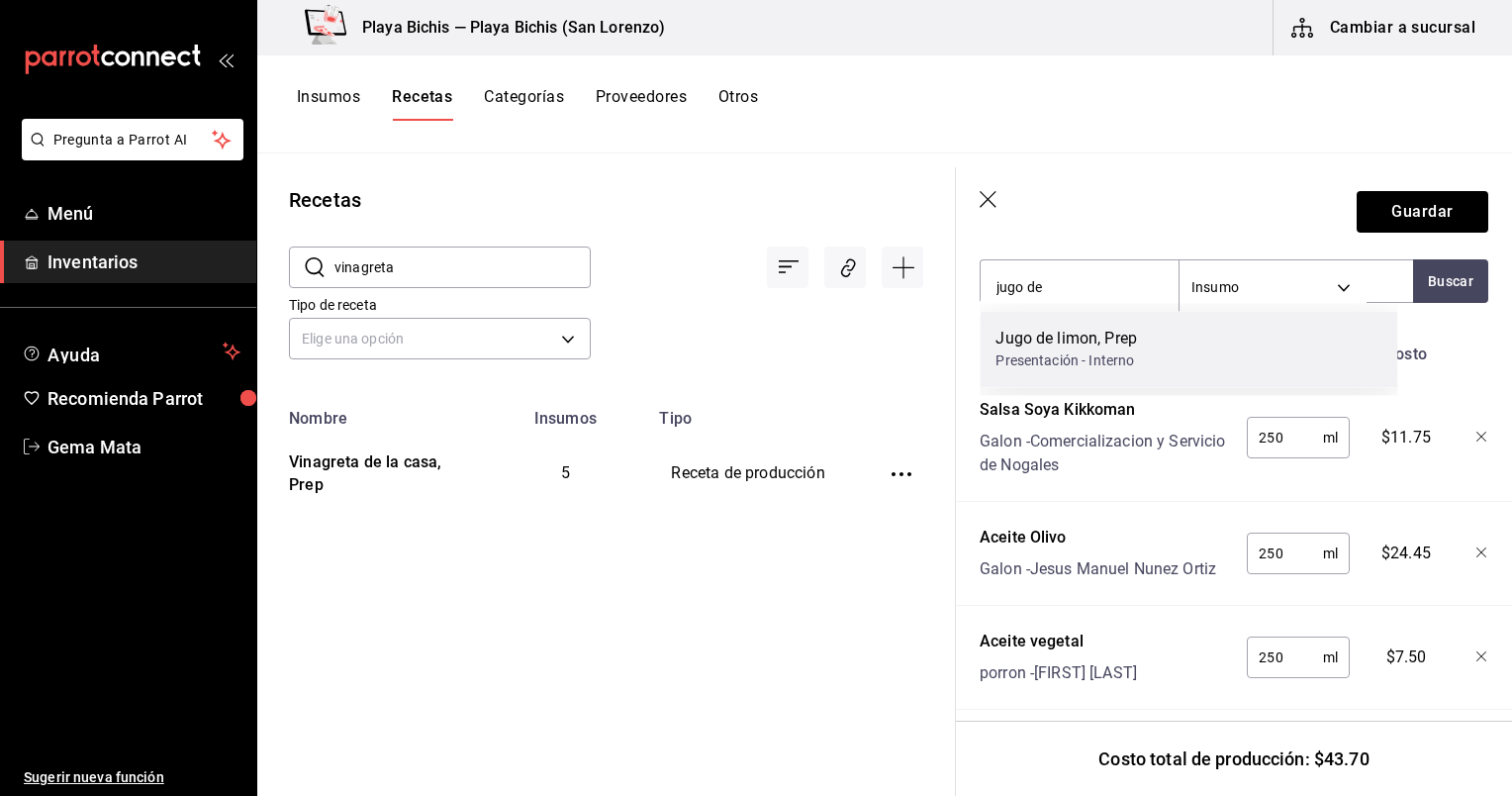 click on "Jugo de limon, Prep Presentación - Interno" at bounding box center [1188, 348] 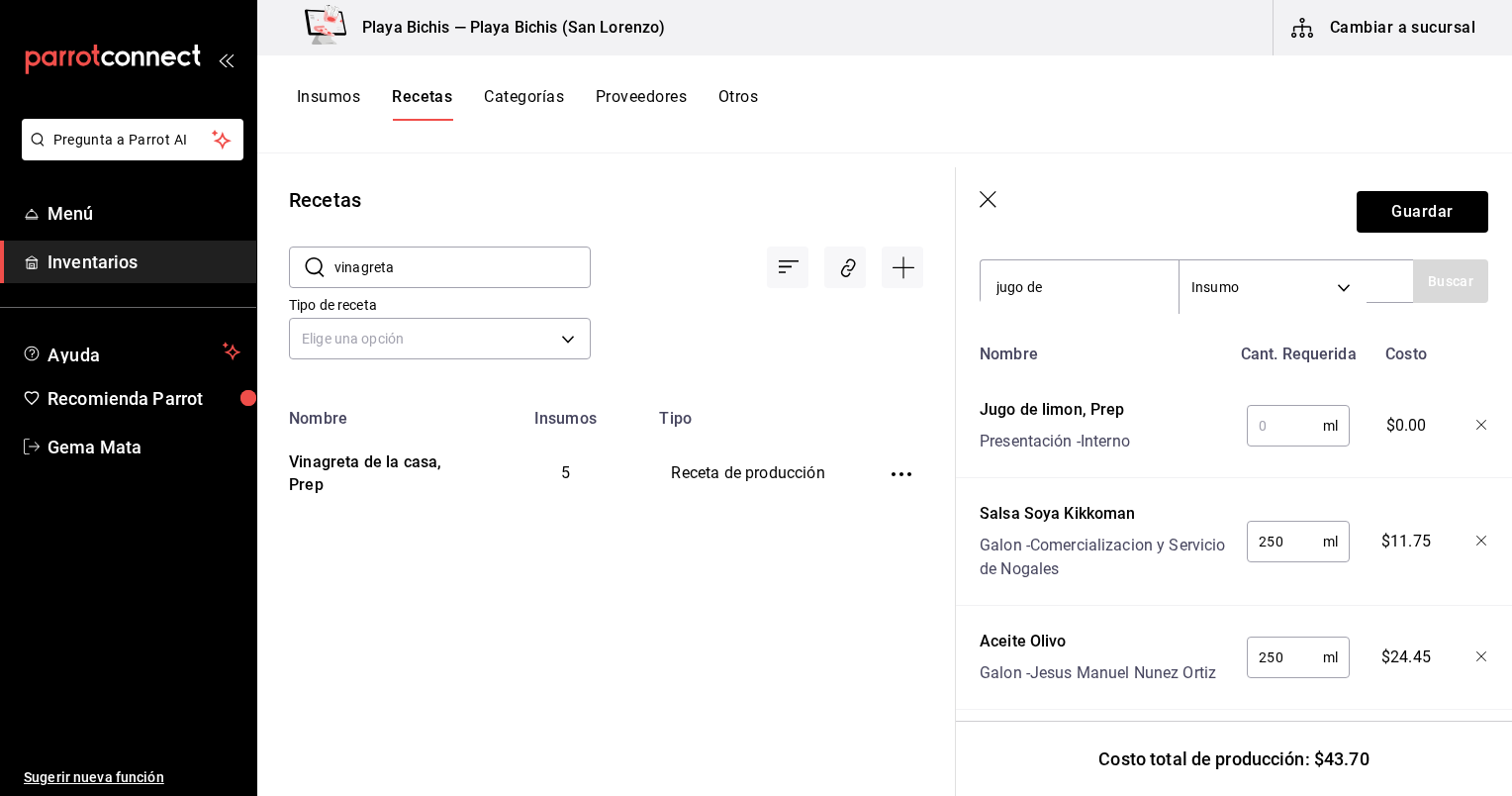 type 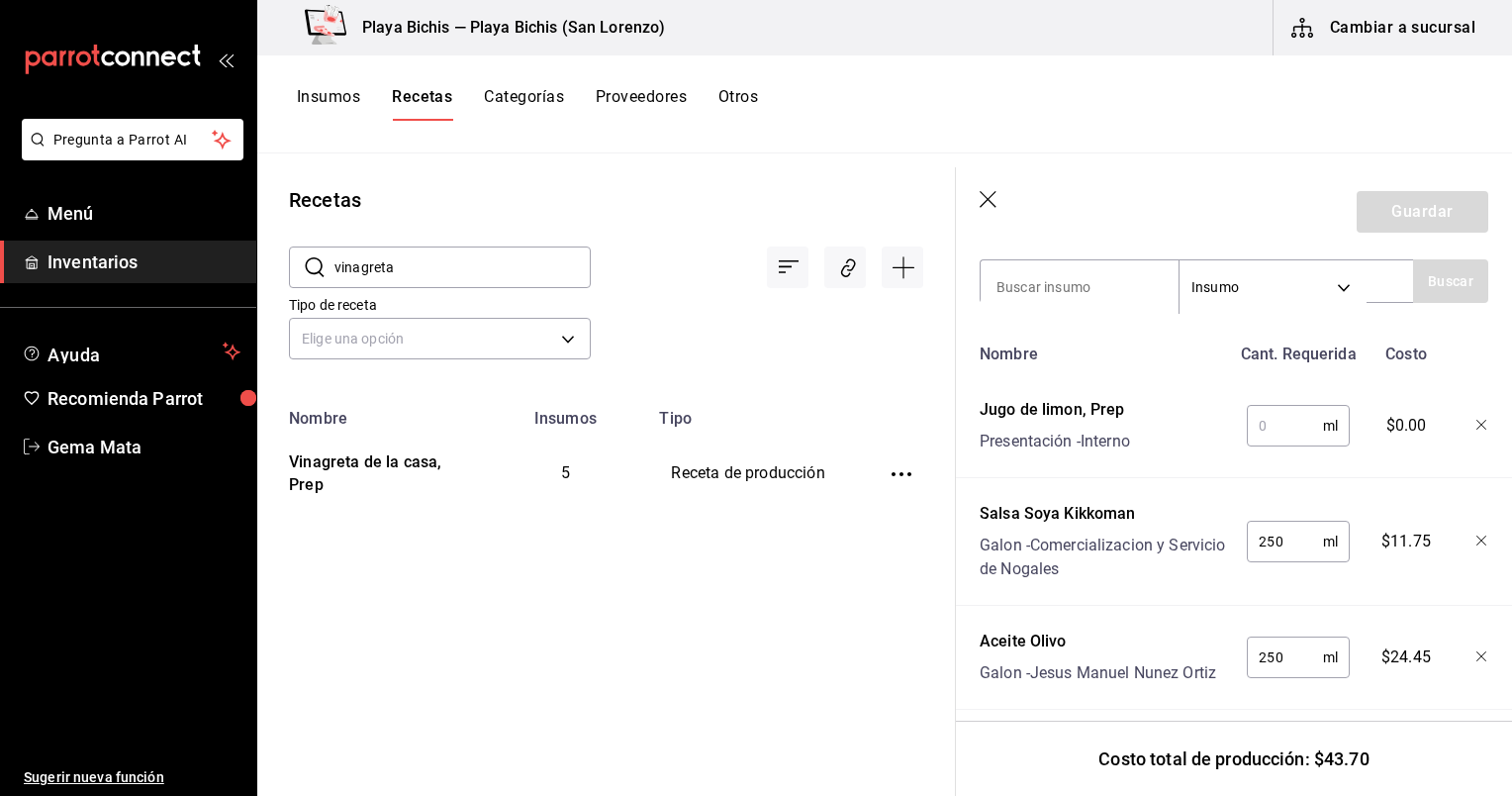click at bounding box center [1284, 426] 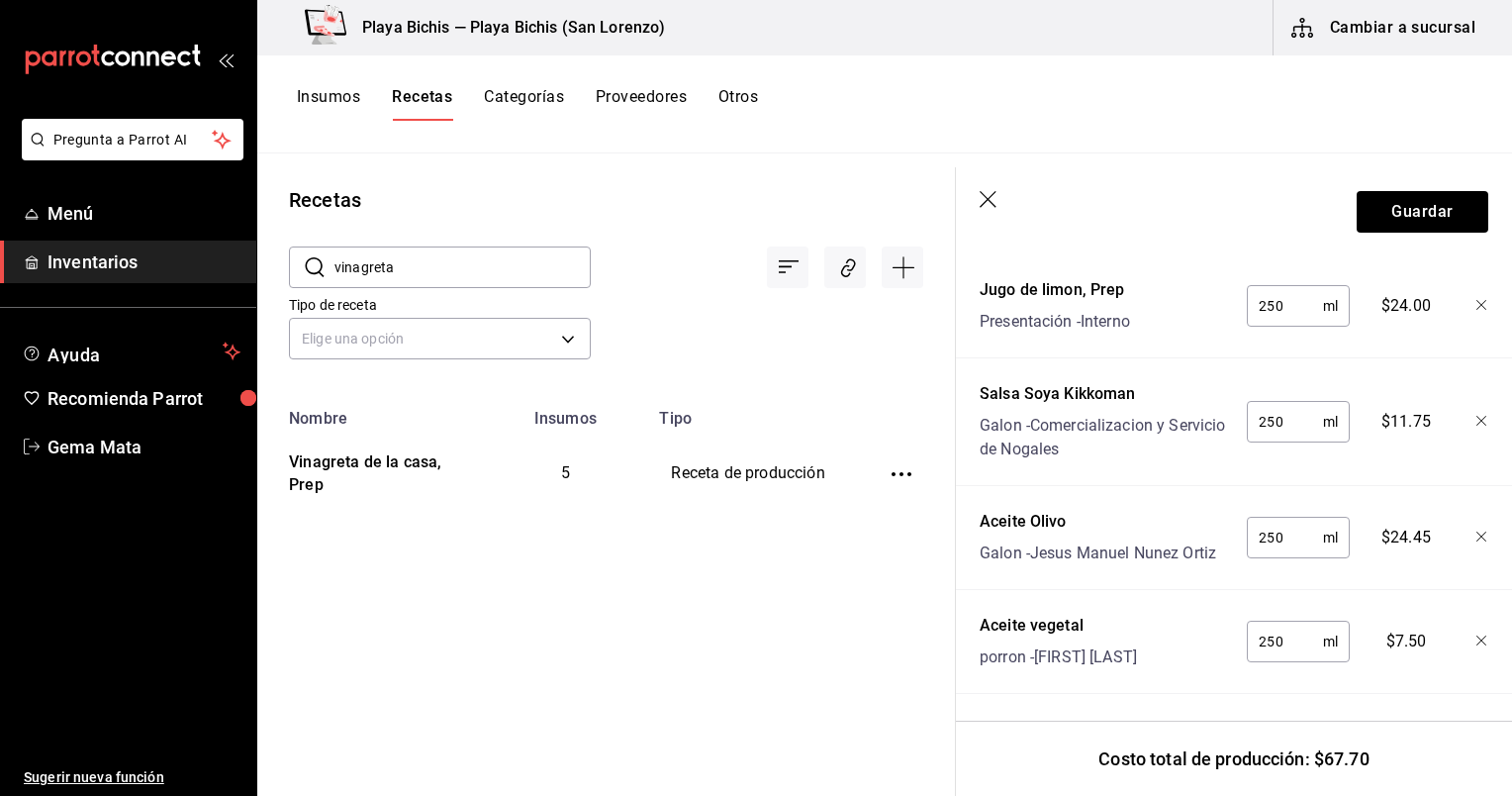 scroll, scrollTop: 832, scrollLeft: 0, axis: vertical 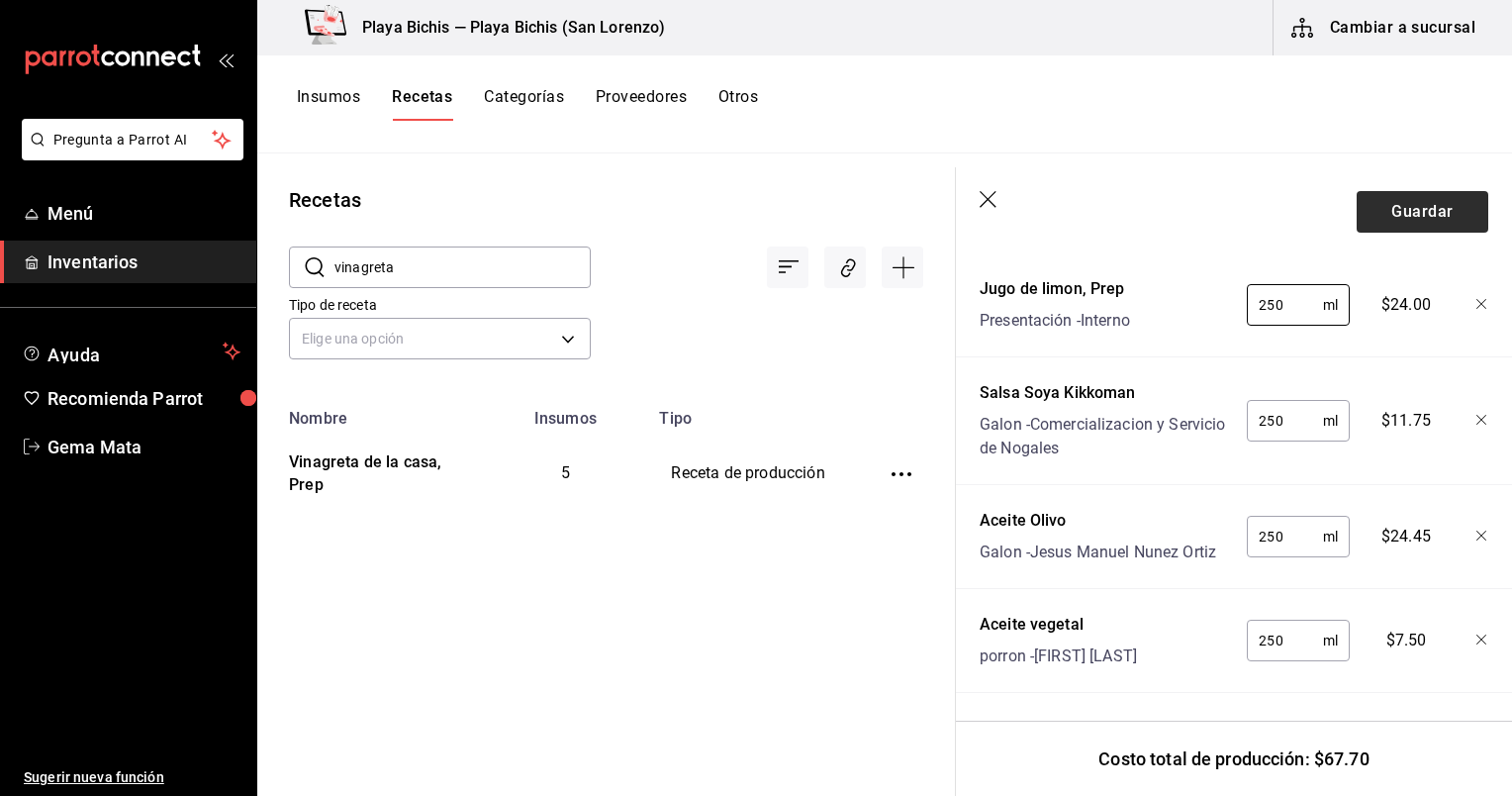 type on "250" 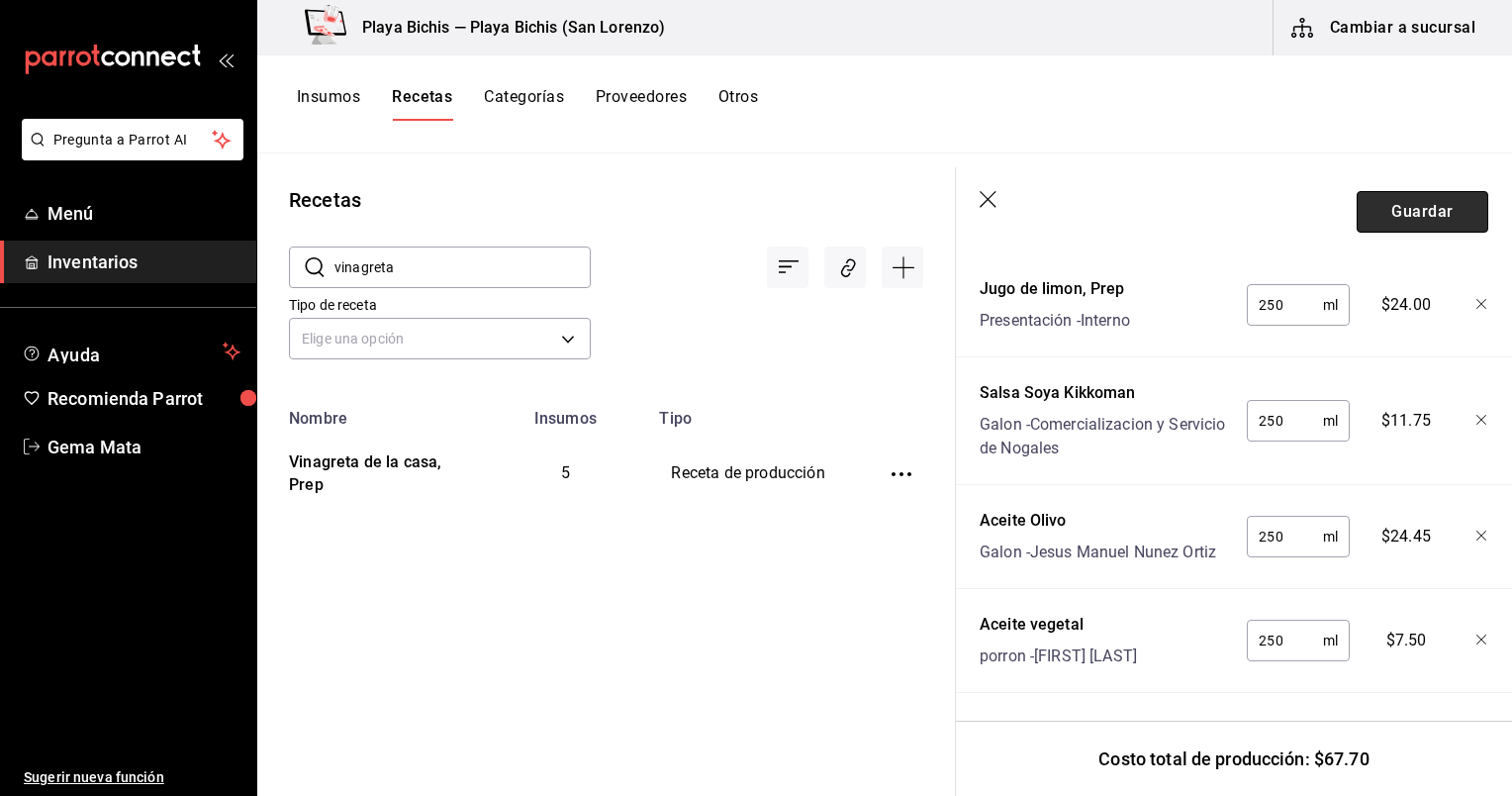 click on "Guardar" at bounding box center [1422, 212] 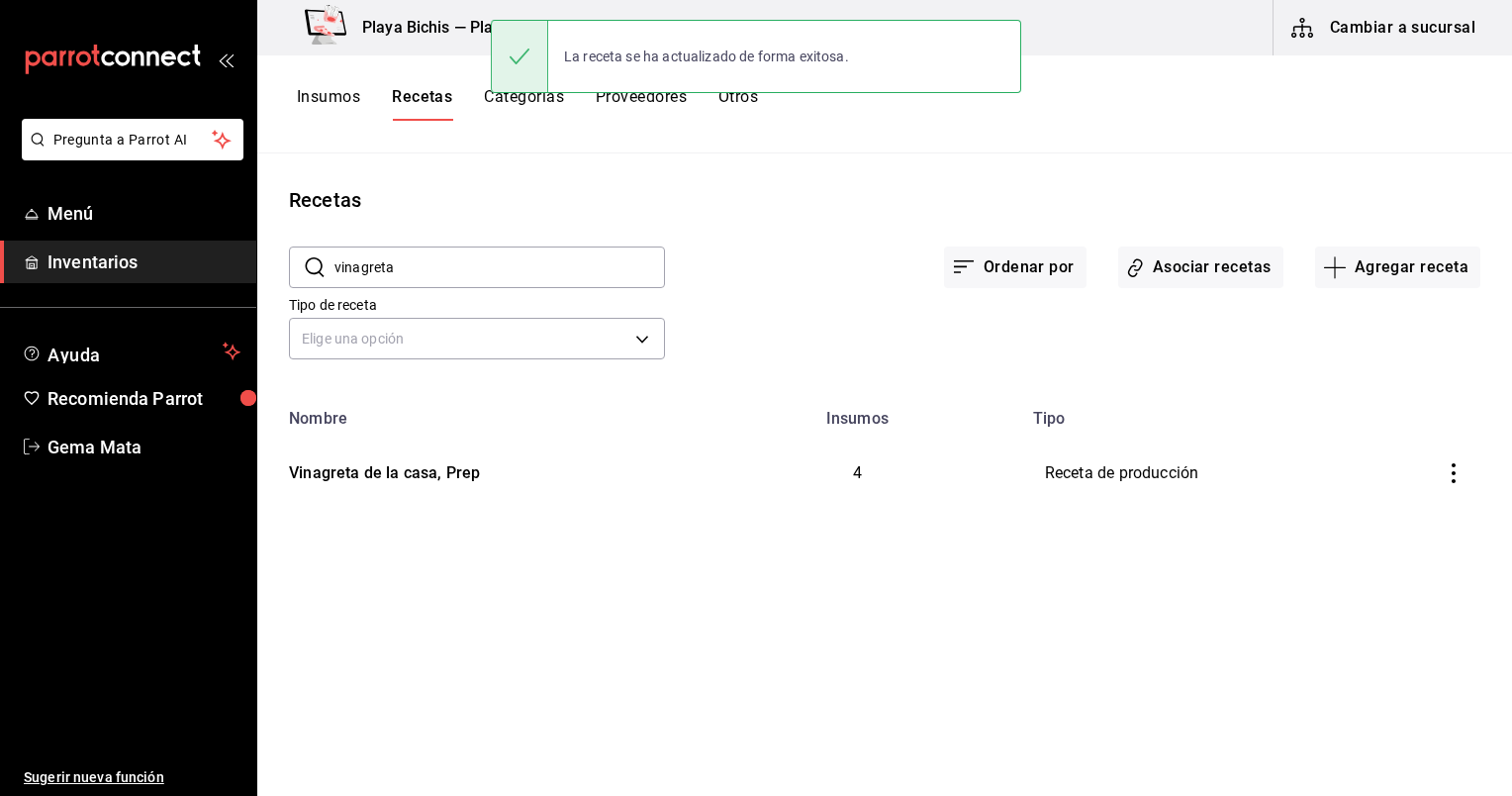 scroll, scrollTop: 0, scrollLeft: 0, axis: both 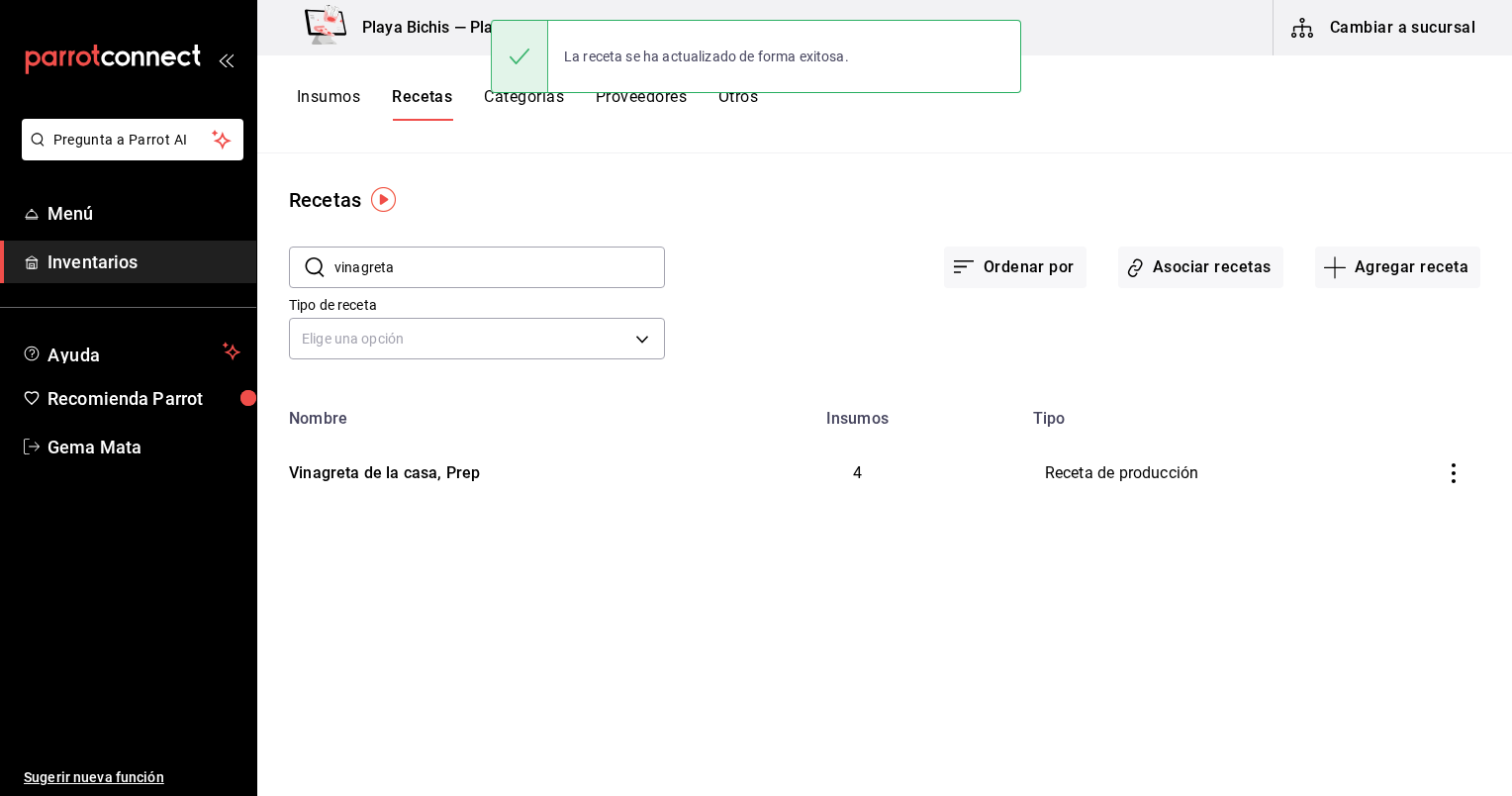 click on "vinagreta" at bounding box center [500, 267] 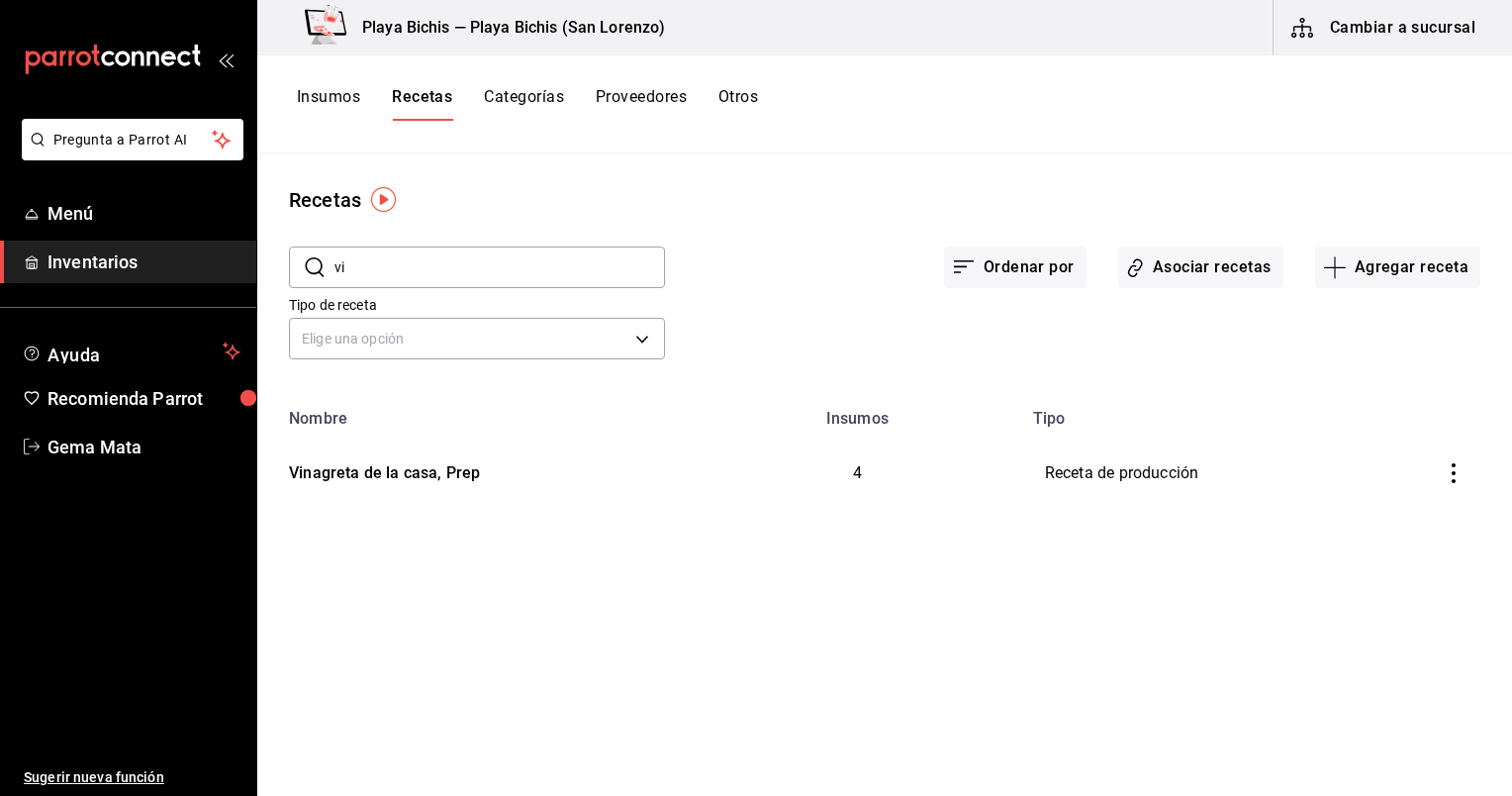 type on "v" 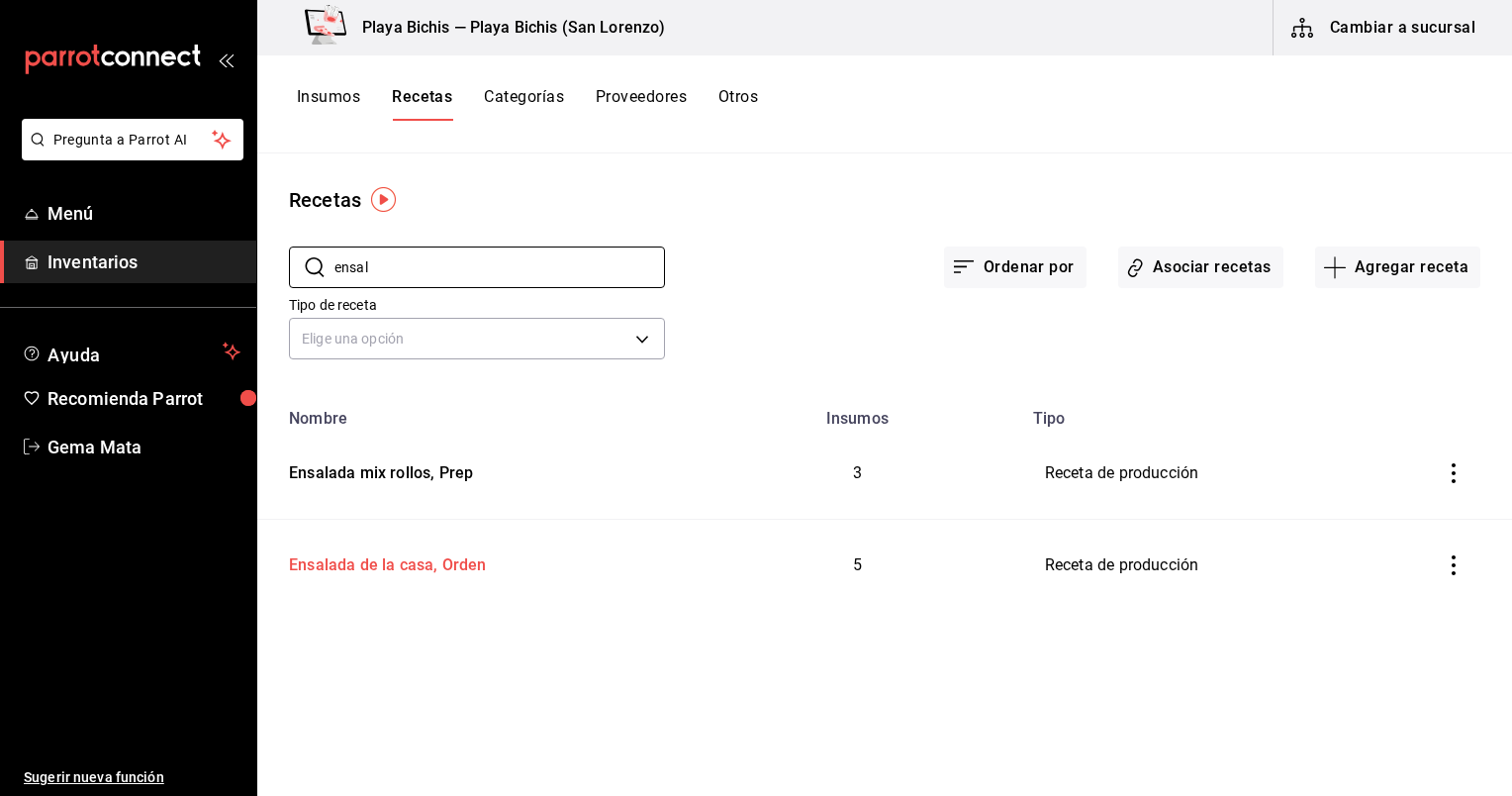 type on "ensal" 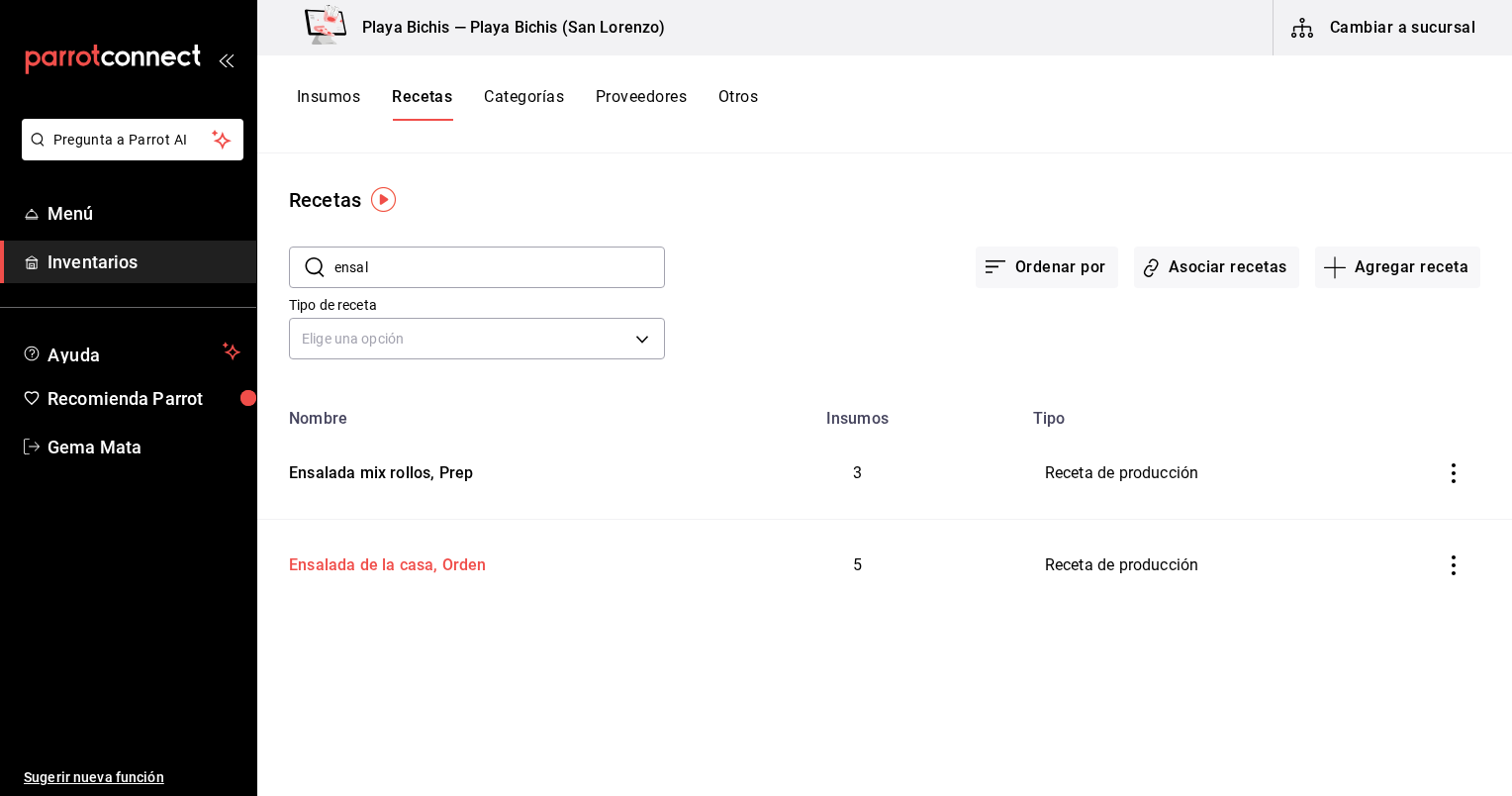 type on "Ensalada de la casa, Orden" 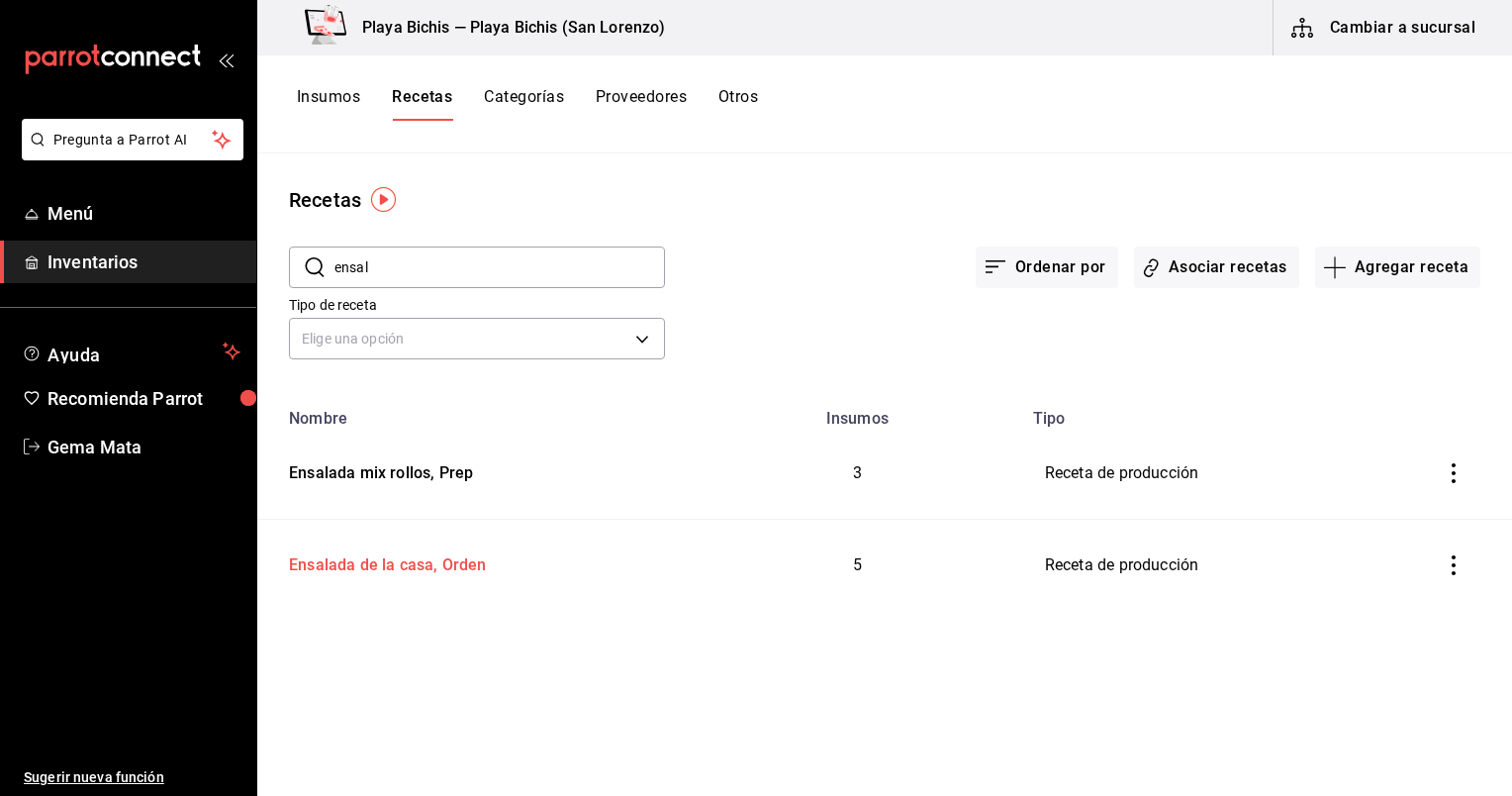 type on "60" 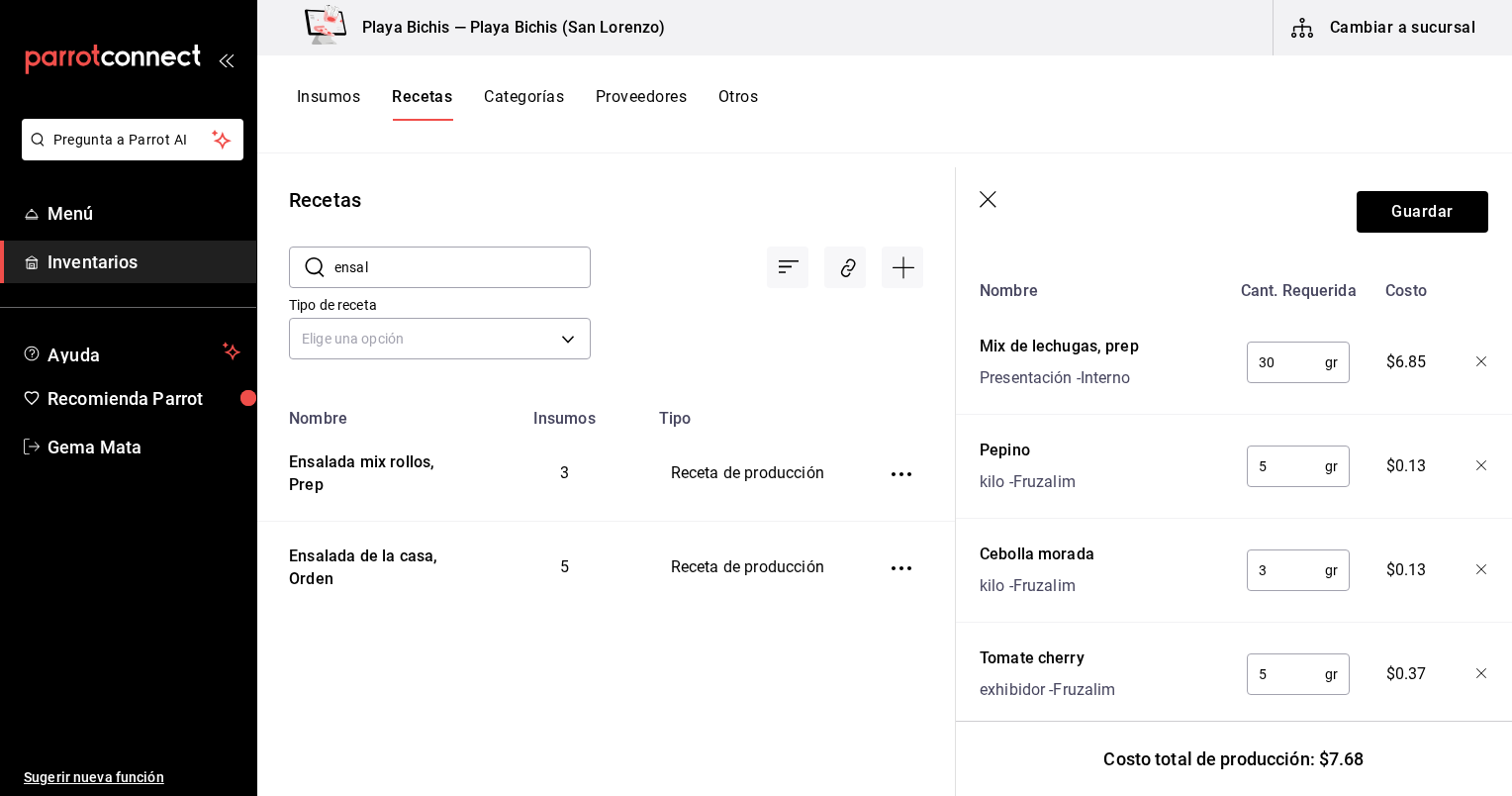 scroll, scrollTop: 760, scrollLeft: 0, axis: vertical 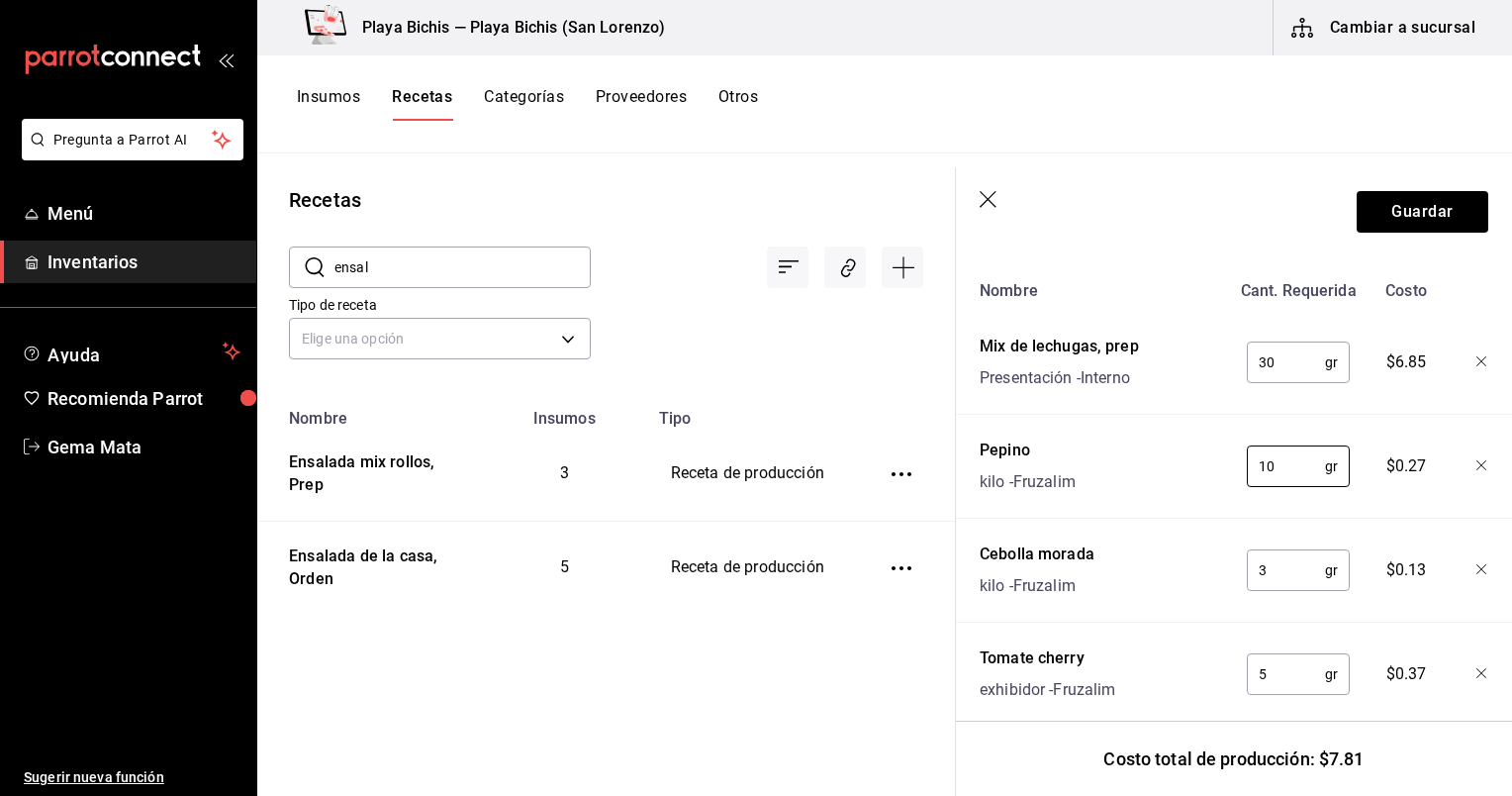 type on "10" 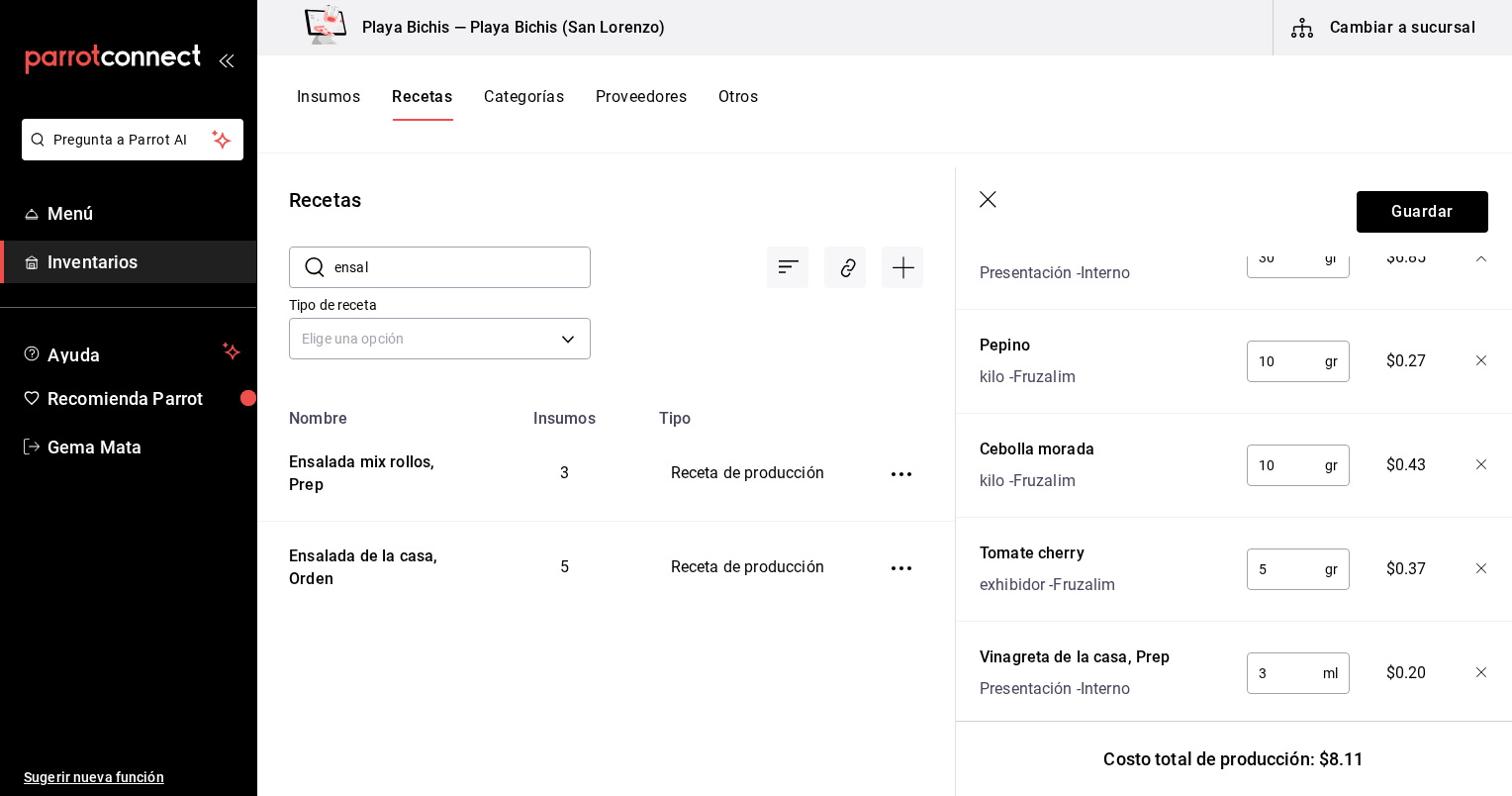 scroll, scrollTop: 863, scrollLeft: 0, axis: vertical 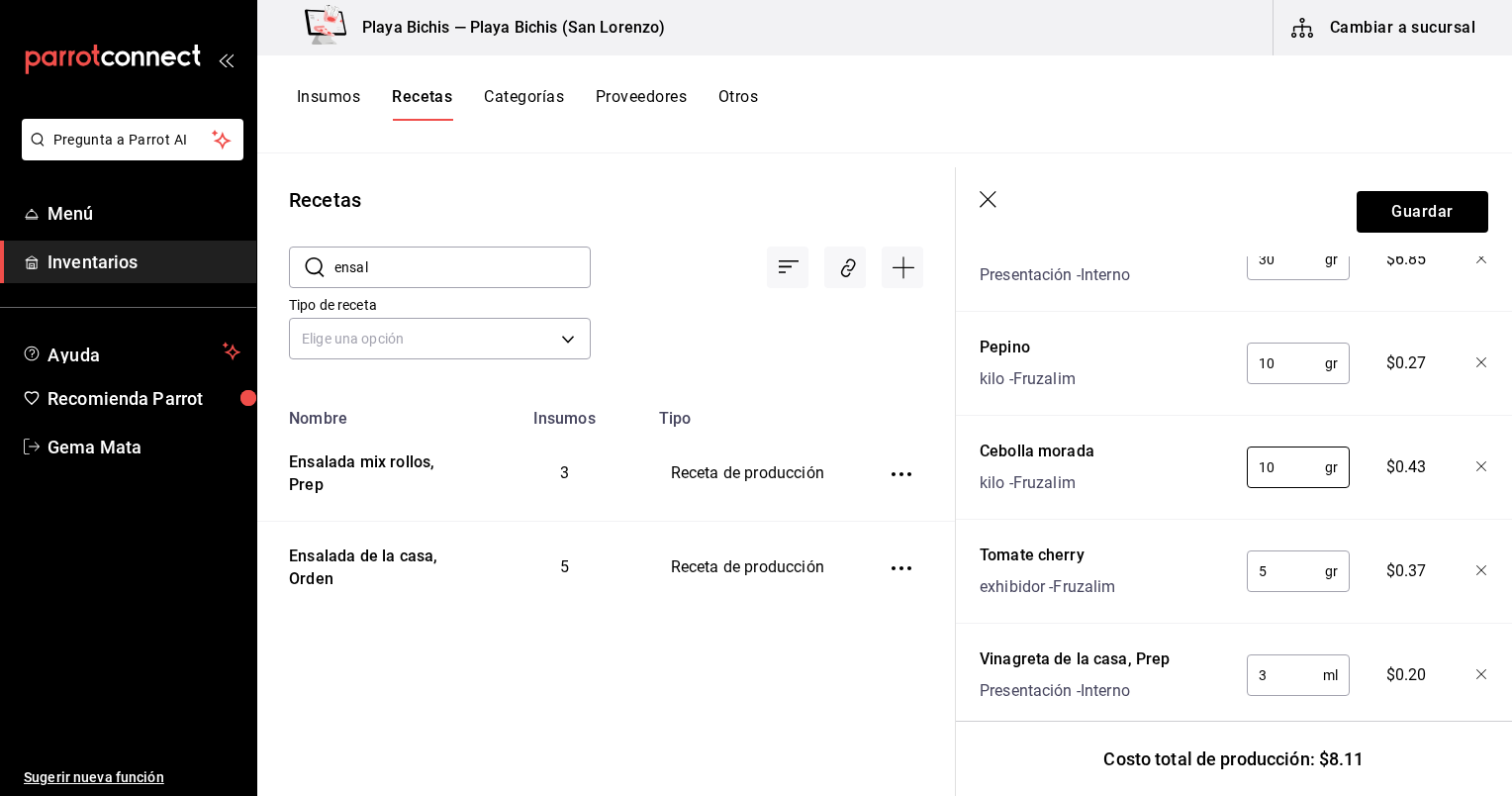 type on "10" 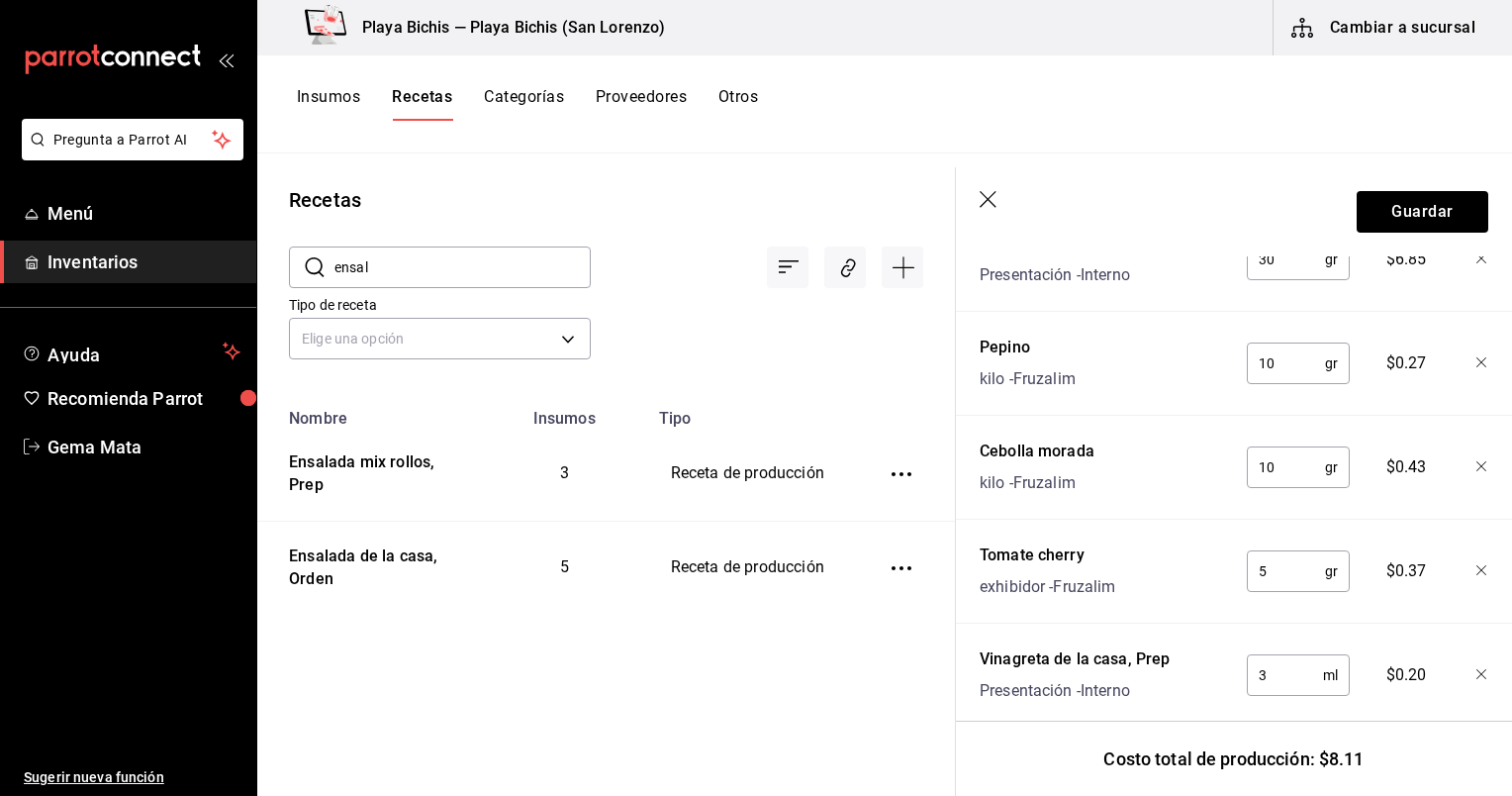 click on "5" at bounding box center [1285, 571] 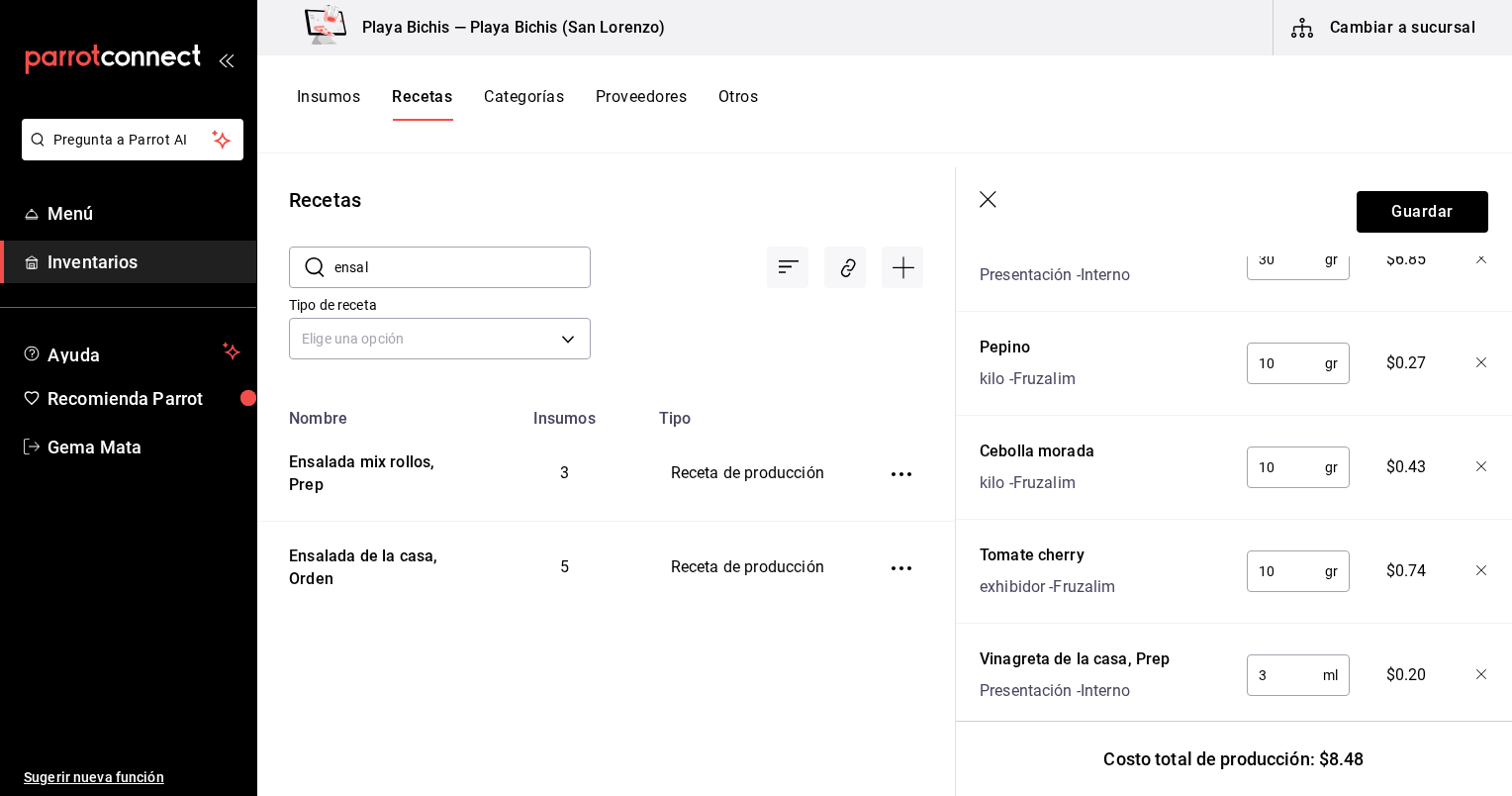 scroll, scrollTop: 913, scrollLeft: 0, axis: vertical 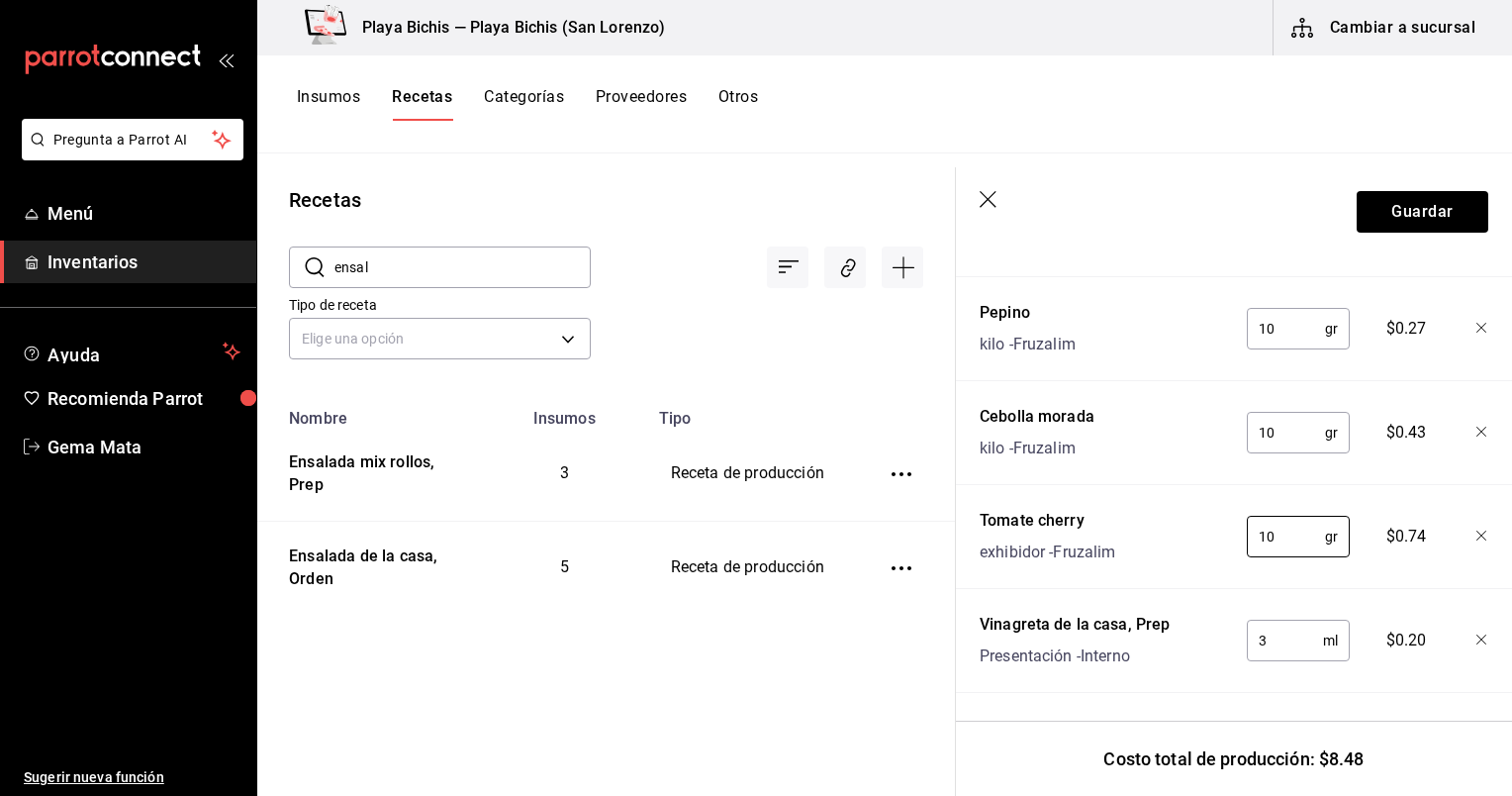 type on "10" 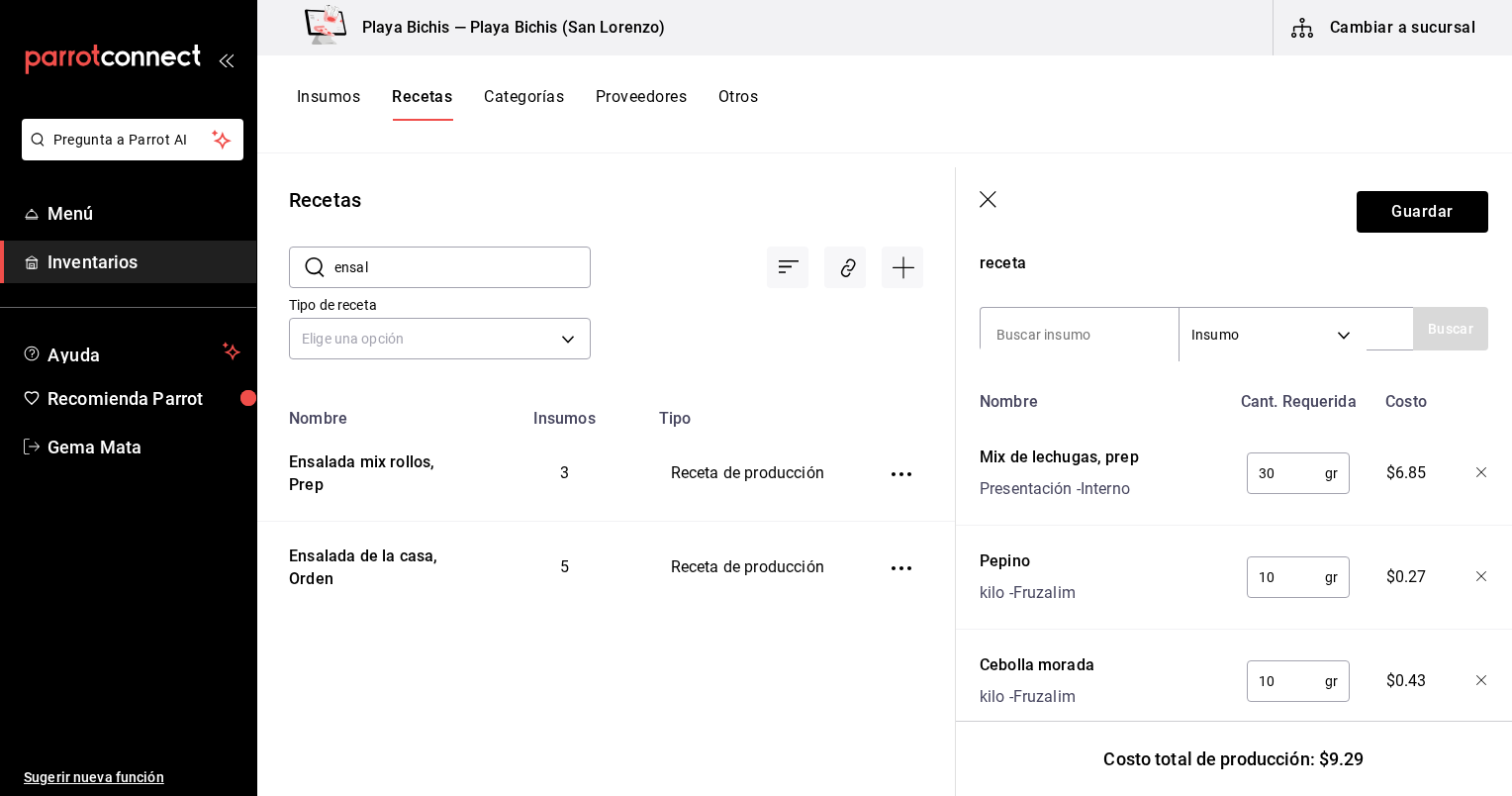 scroll, scrollTop: 605, scrollLeft: 0, axis: vertical 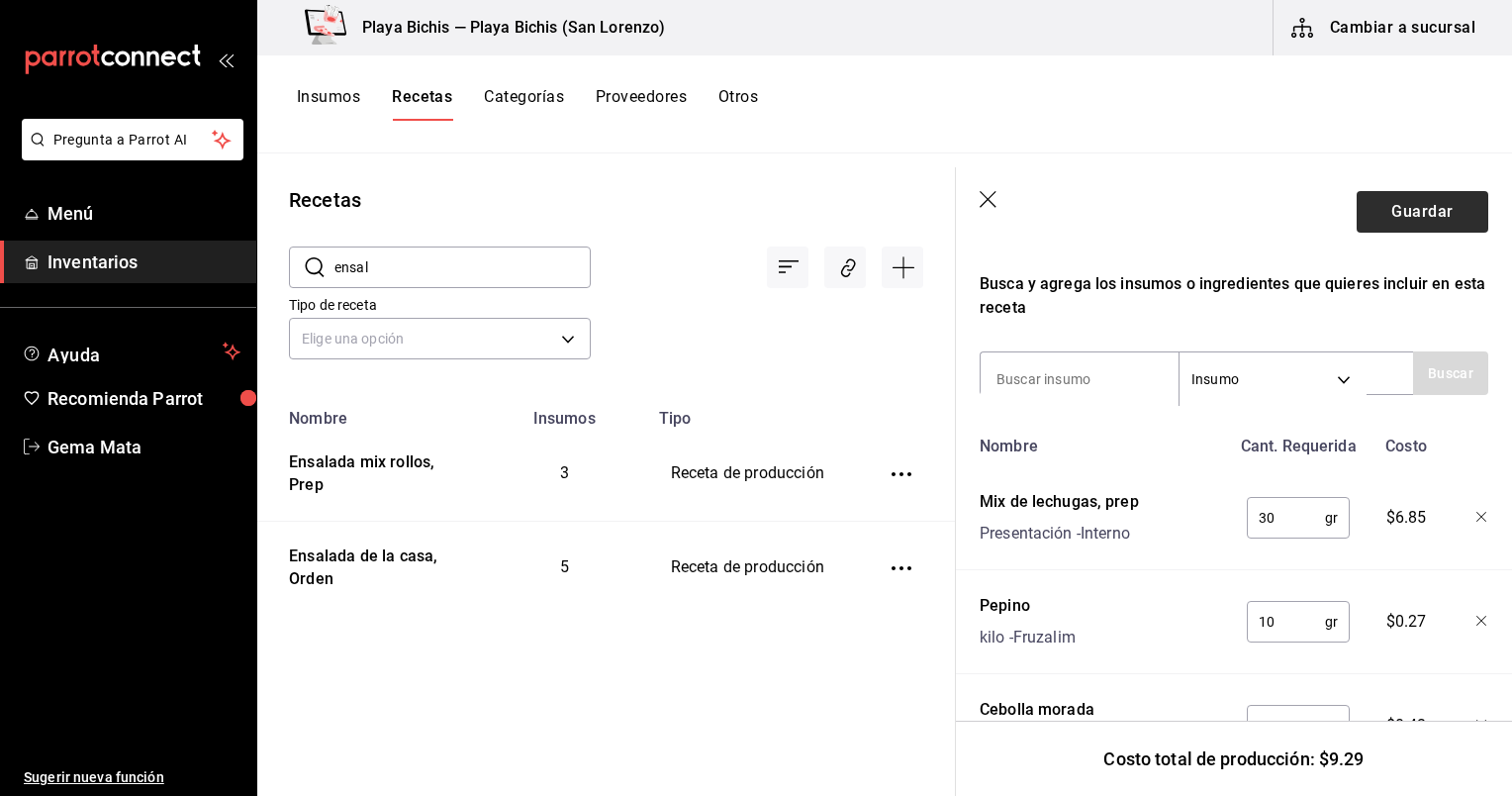 type on "15" 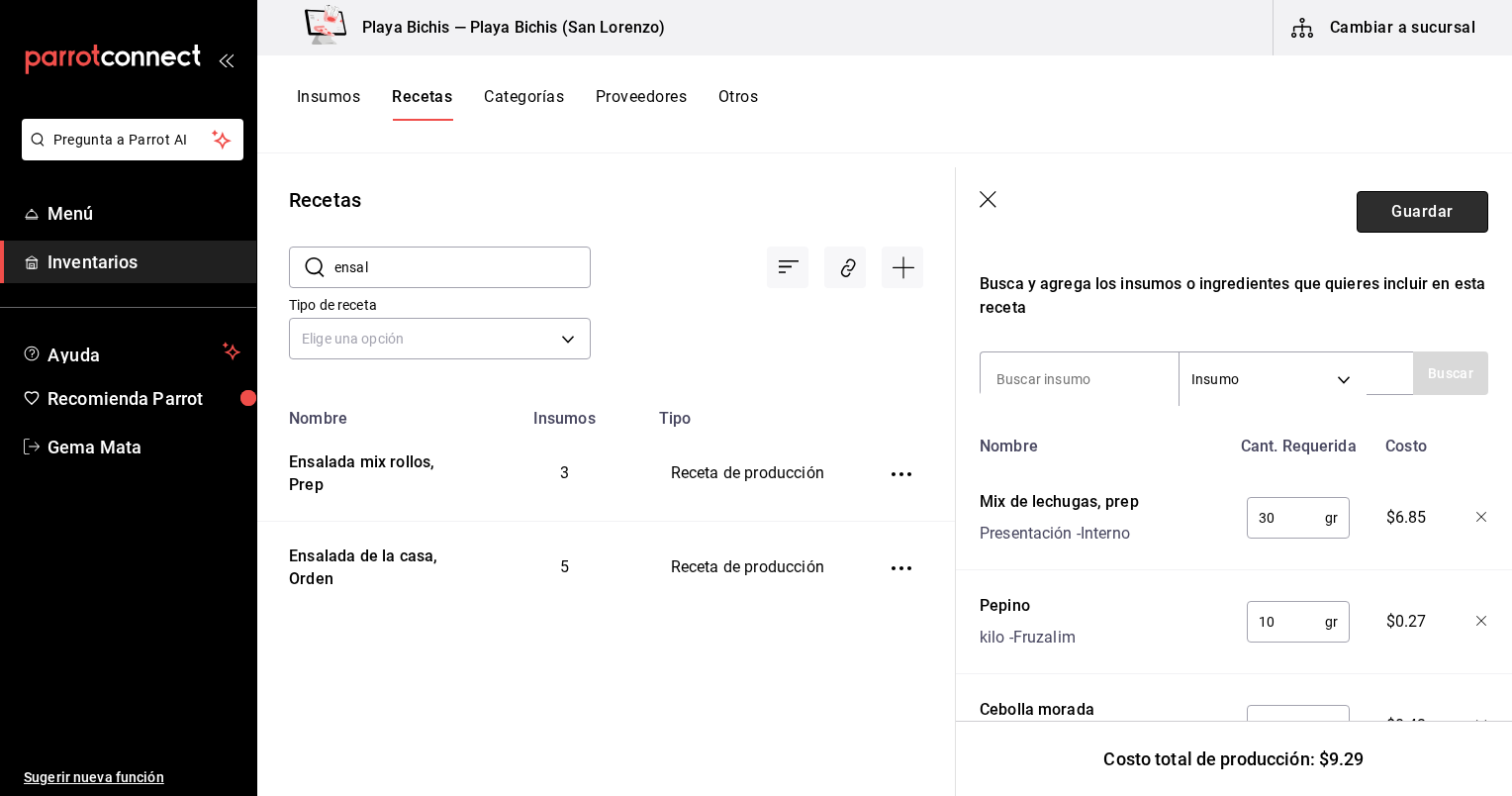 click on "Guardar" at bounding box center (1422, 212) 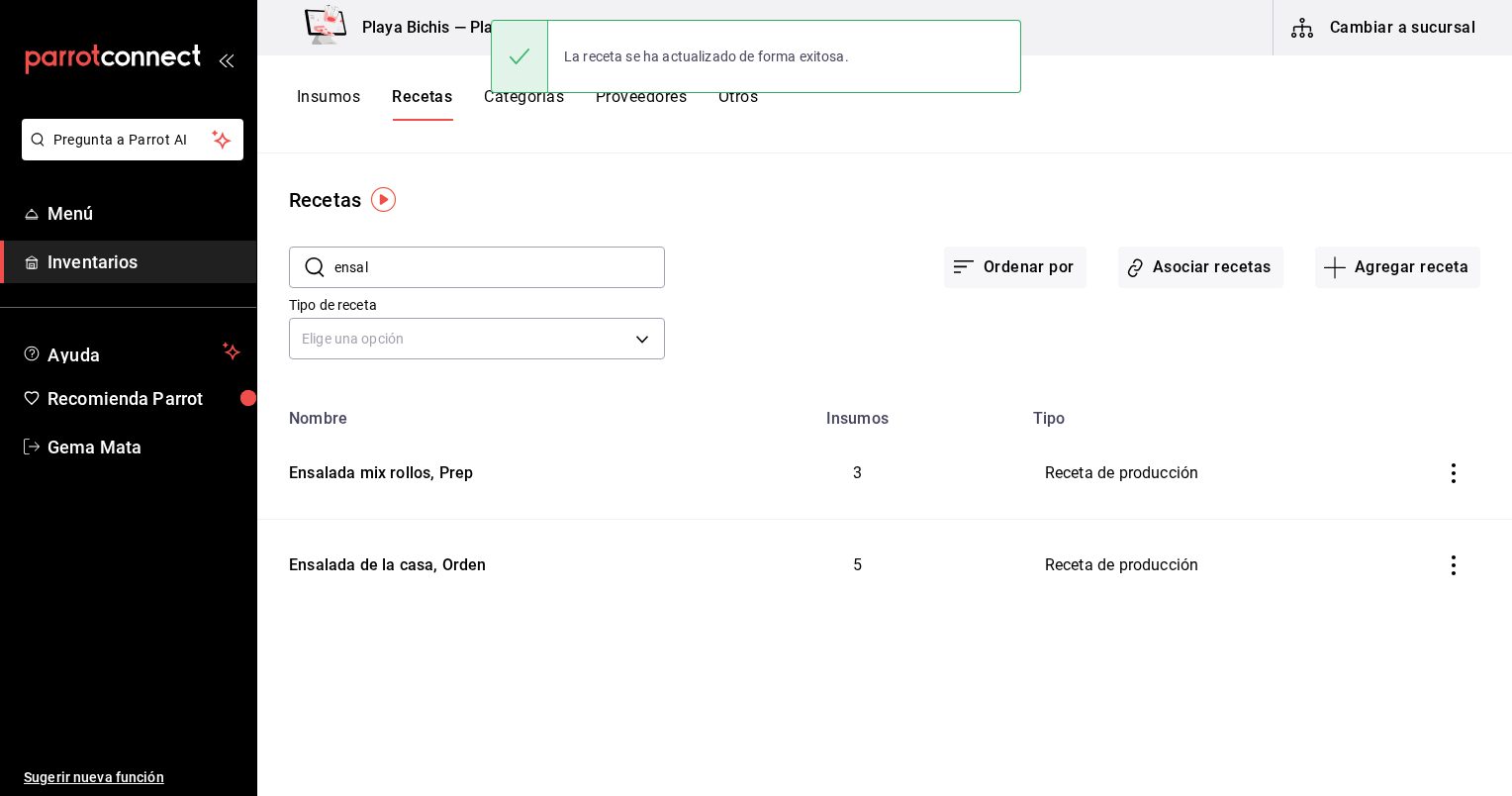 scroll, scrollTop: 0, scrollLeft: 0, axis: both 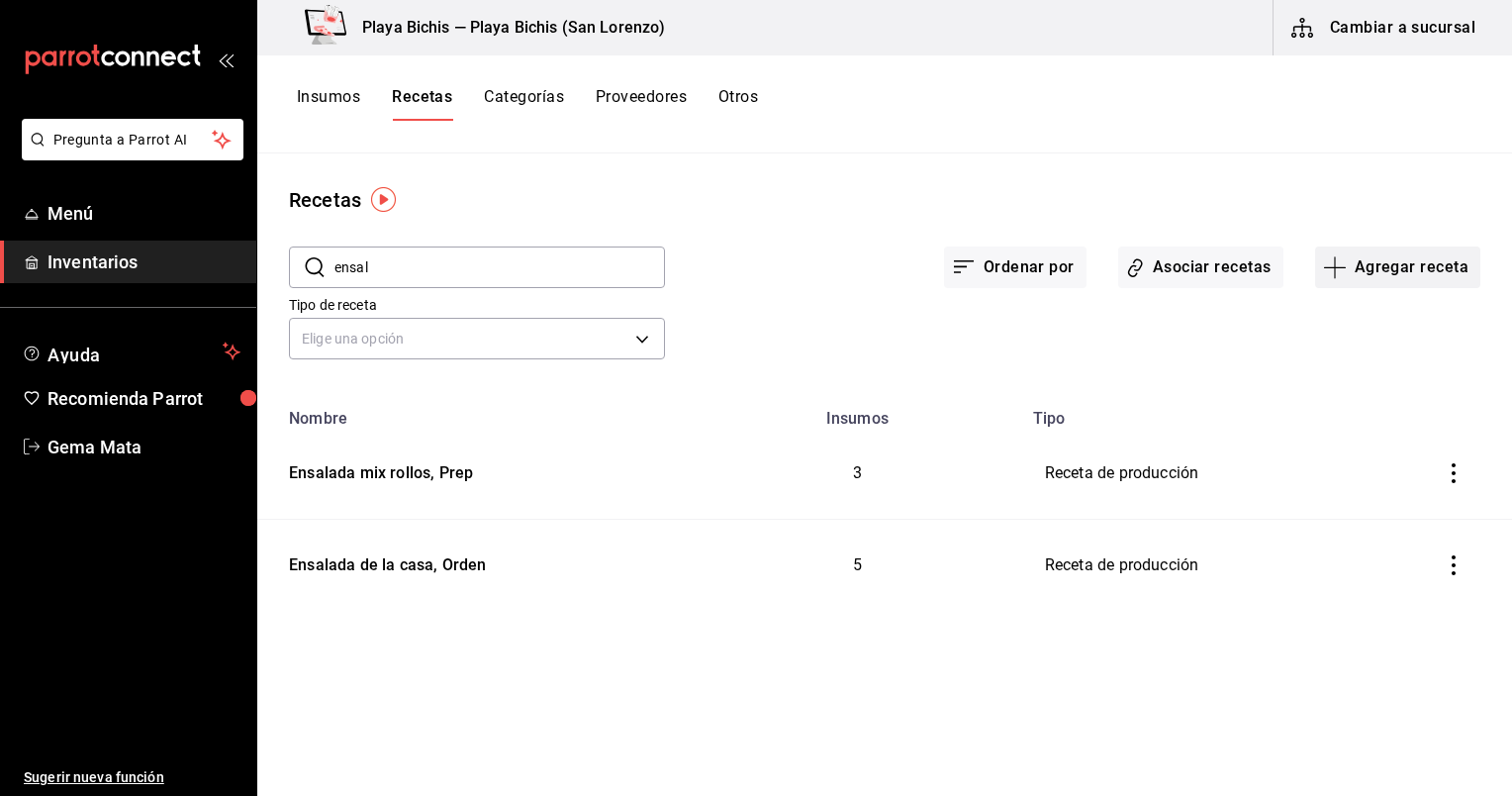 click on "Agregar receta" at bounding box center [1397, 267] 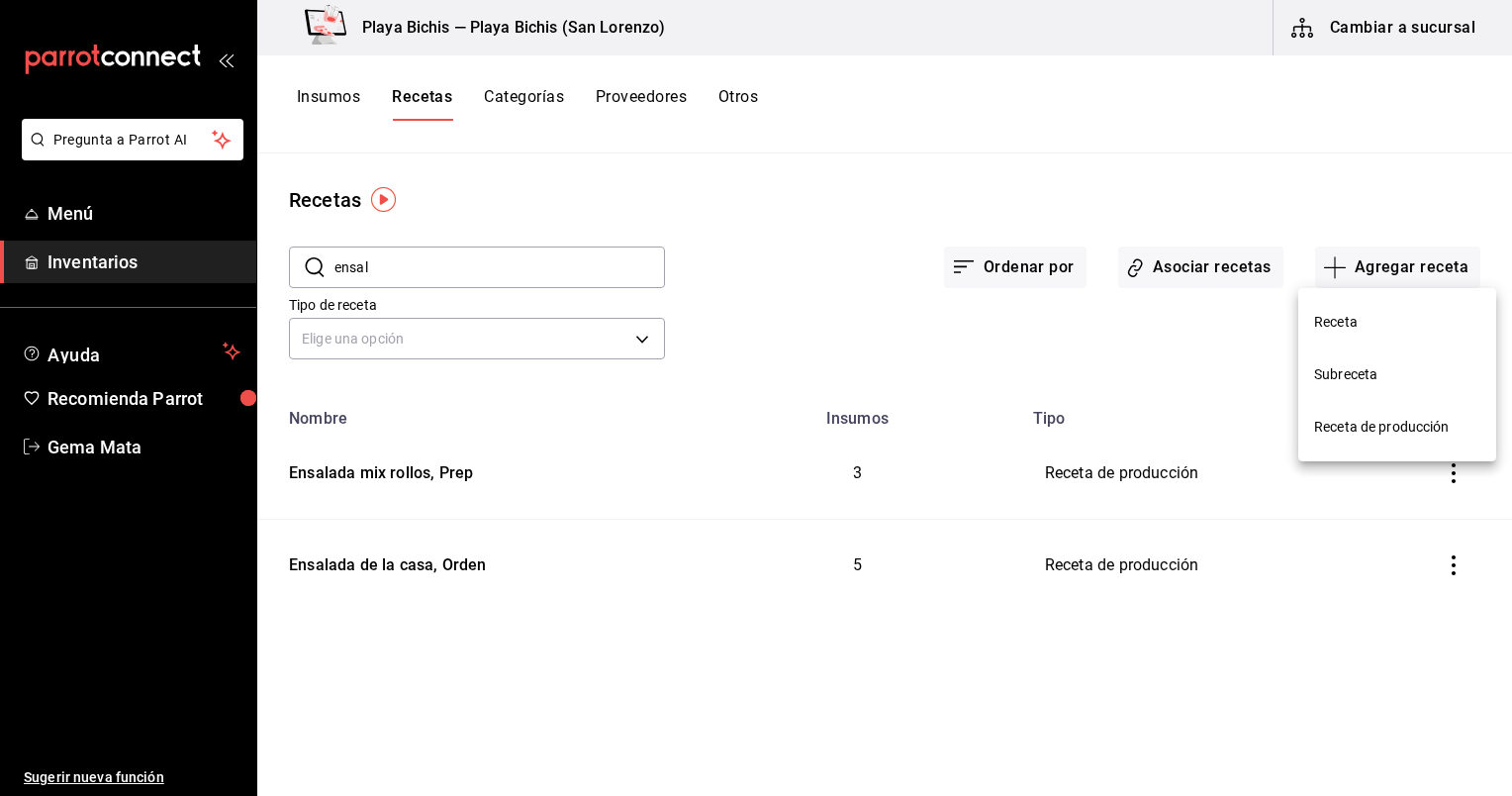click on "Receta" at bounding box center [1397, 322] 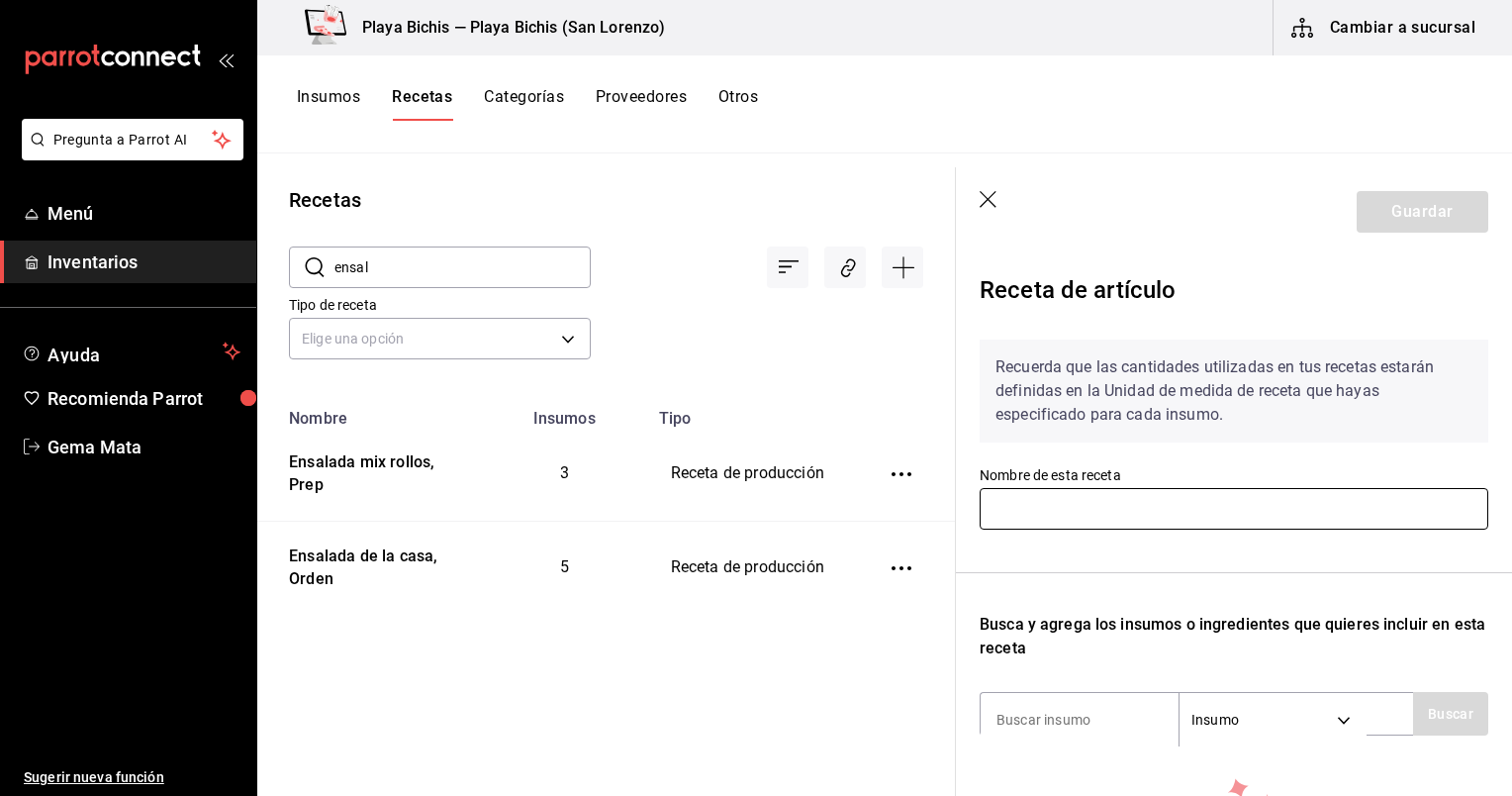 click at bounding box center (1234, 509) 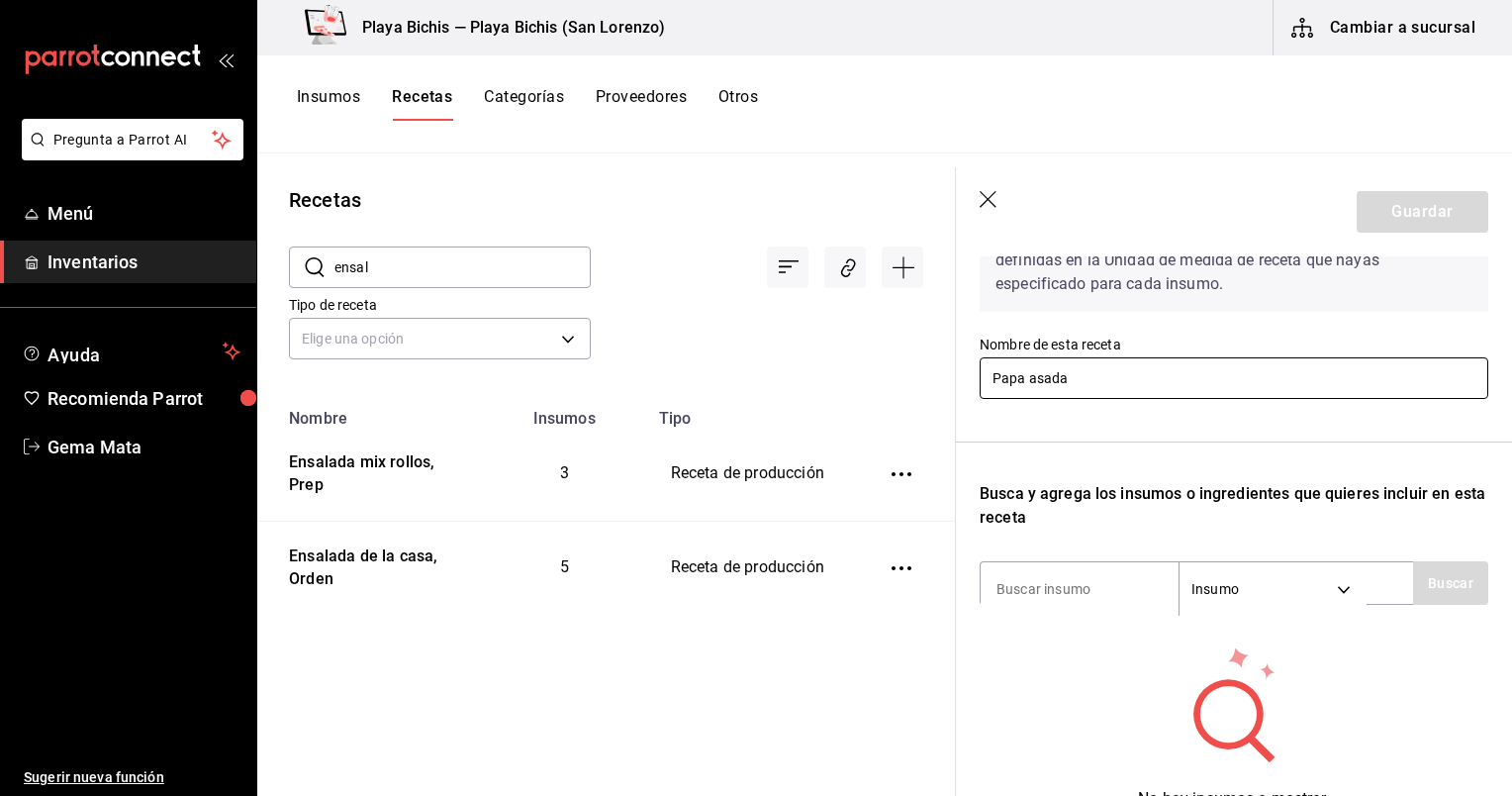 scroll, scrollTop: 263, scrollLeft: 0, axis: vertical 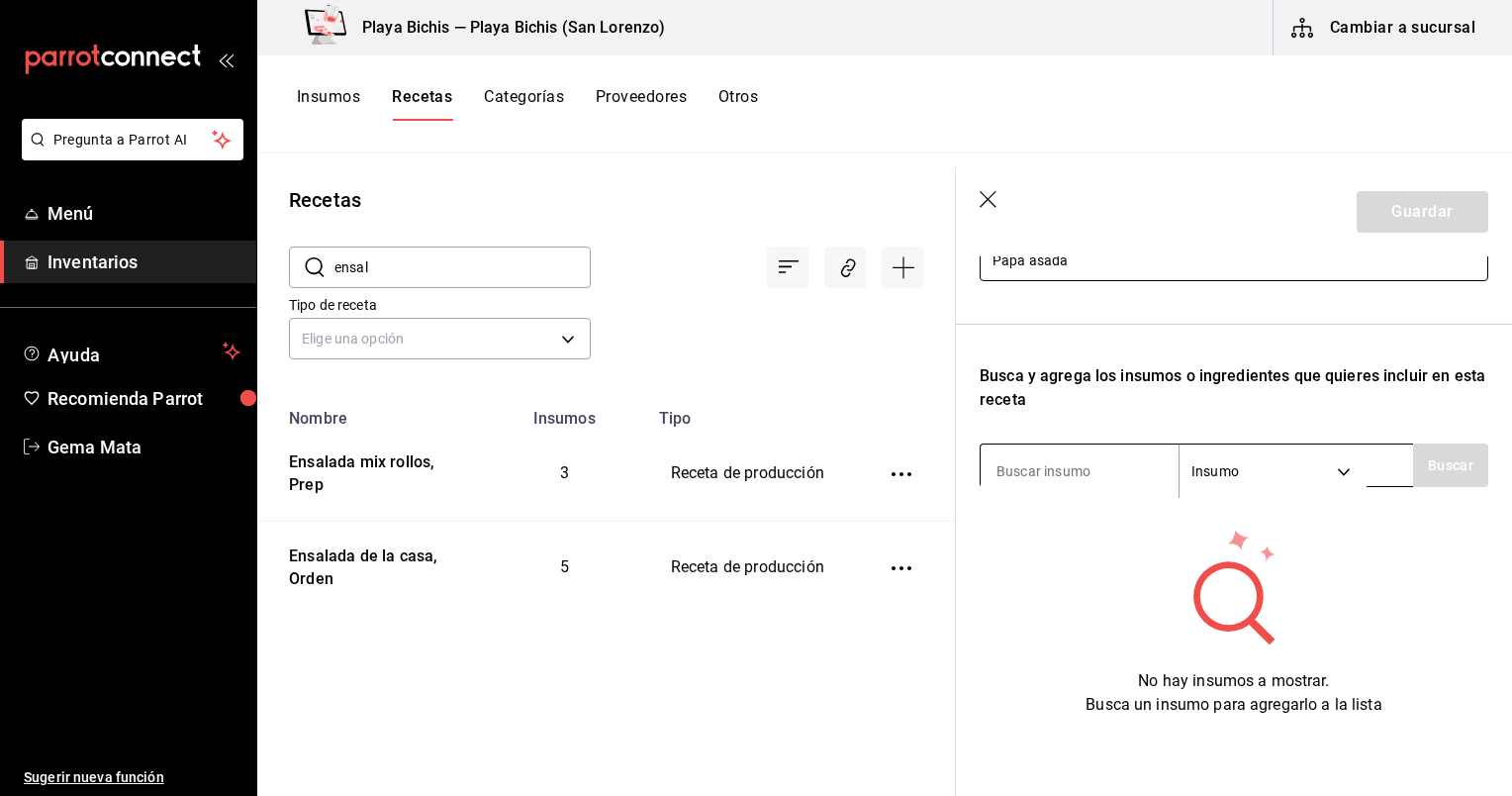 type on "Papa asada" 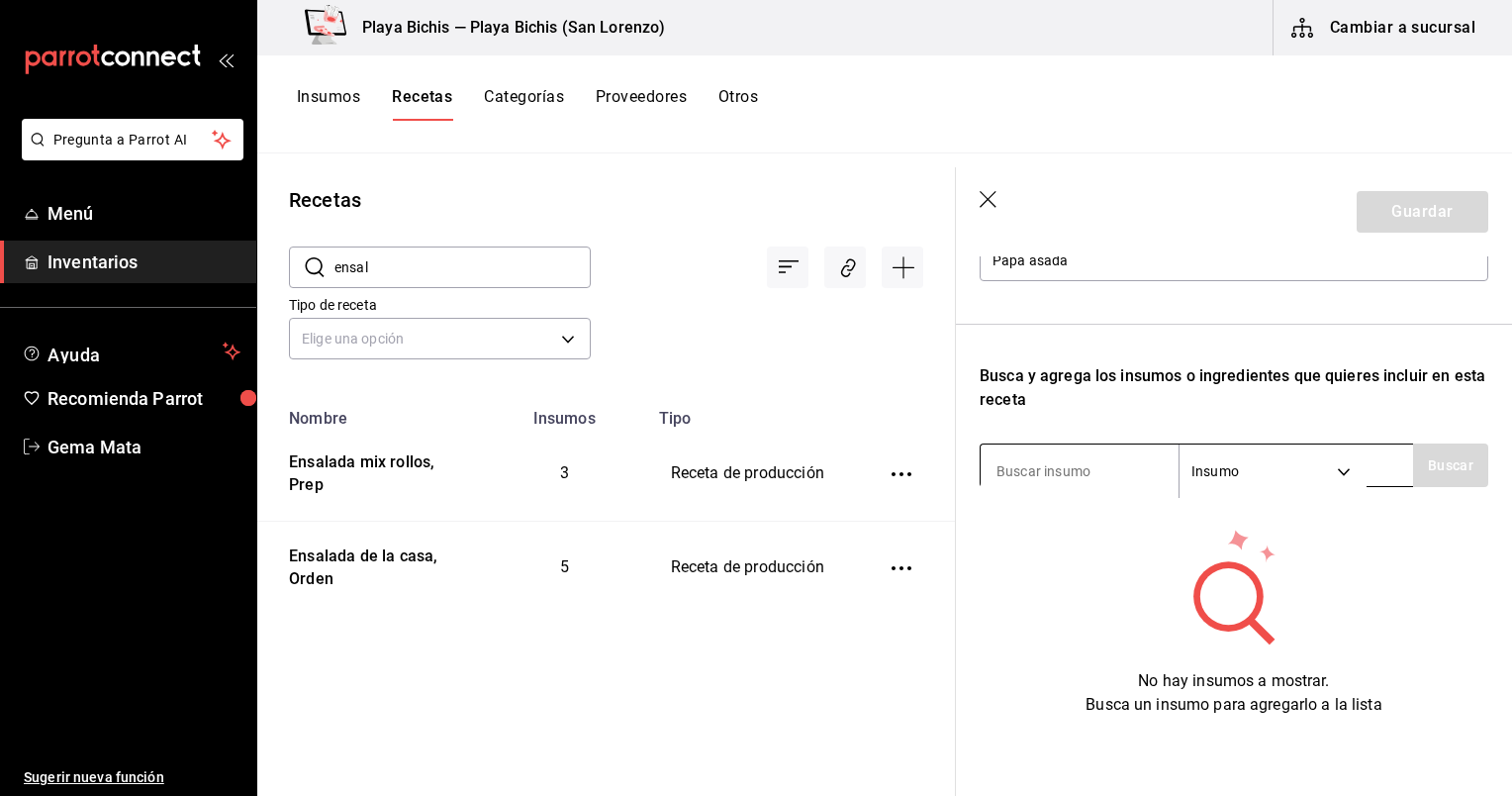 click at bounding box center [1080, 471] 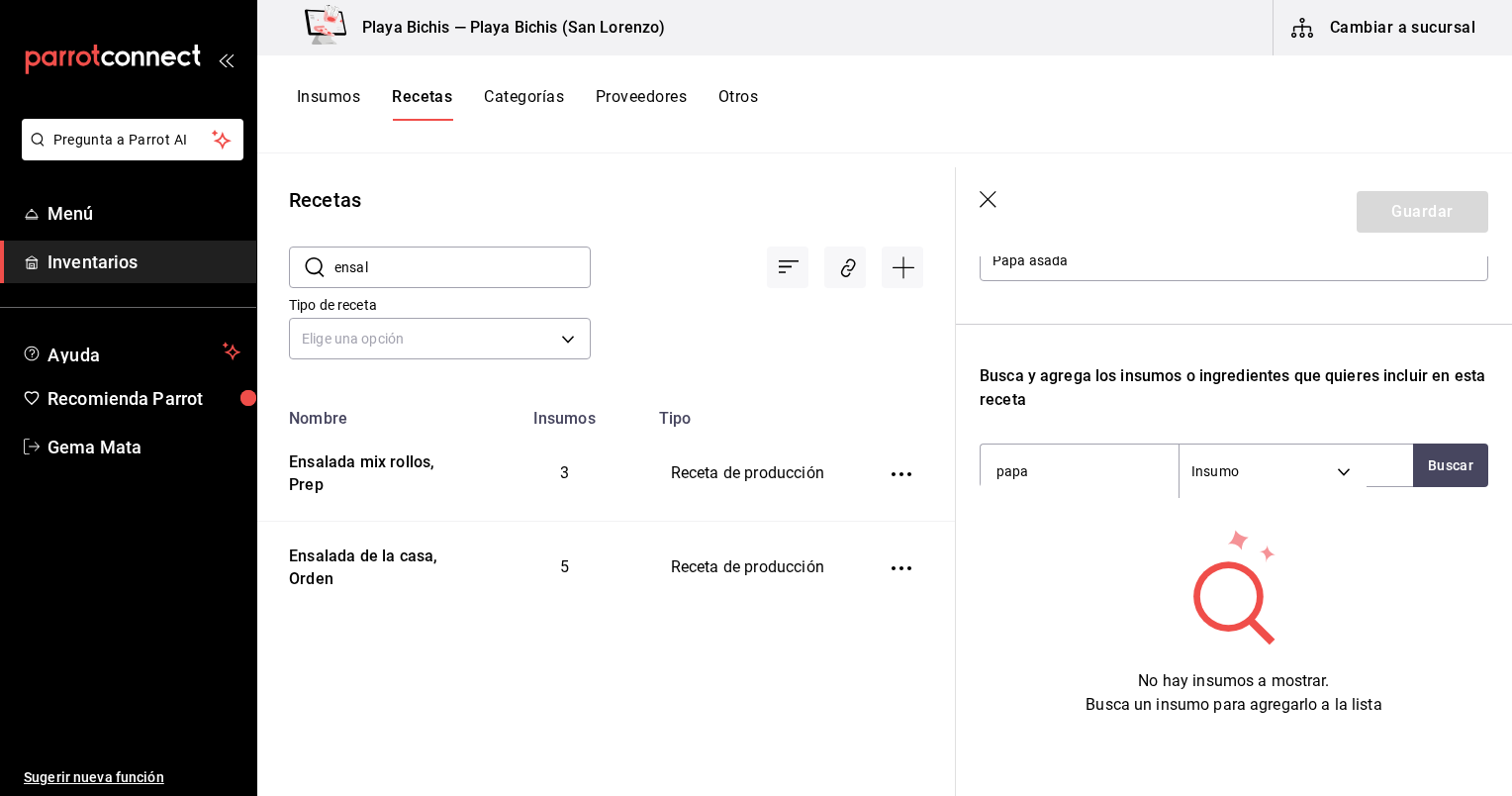 type on "papa" 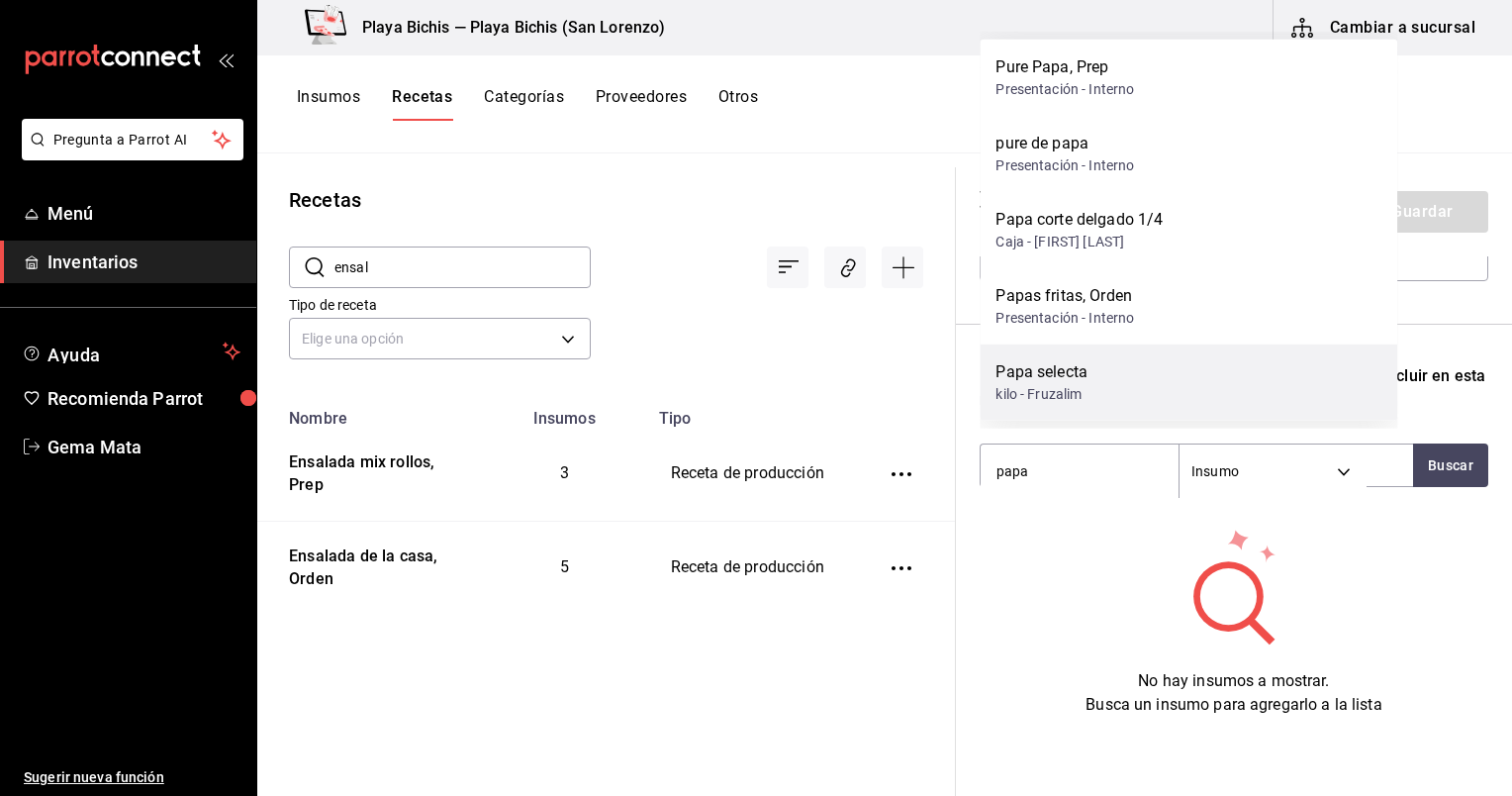 click on "Papa selecta kilo - Fruzalim" at bounding box center (1188, 382) 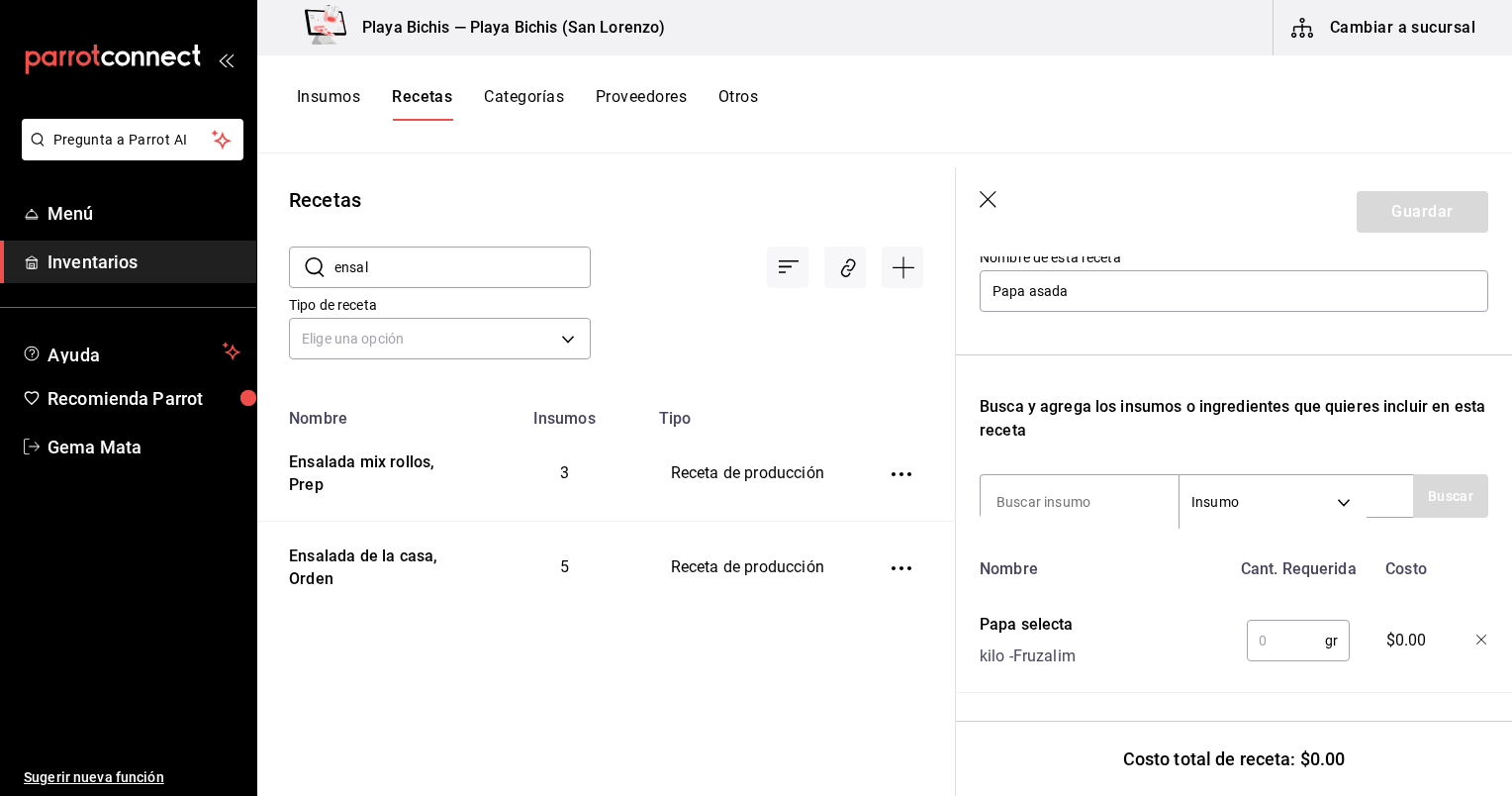scroll, scrollTop: 233, scrollLeft: 0, axis: vertical 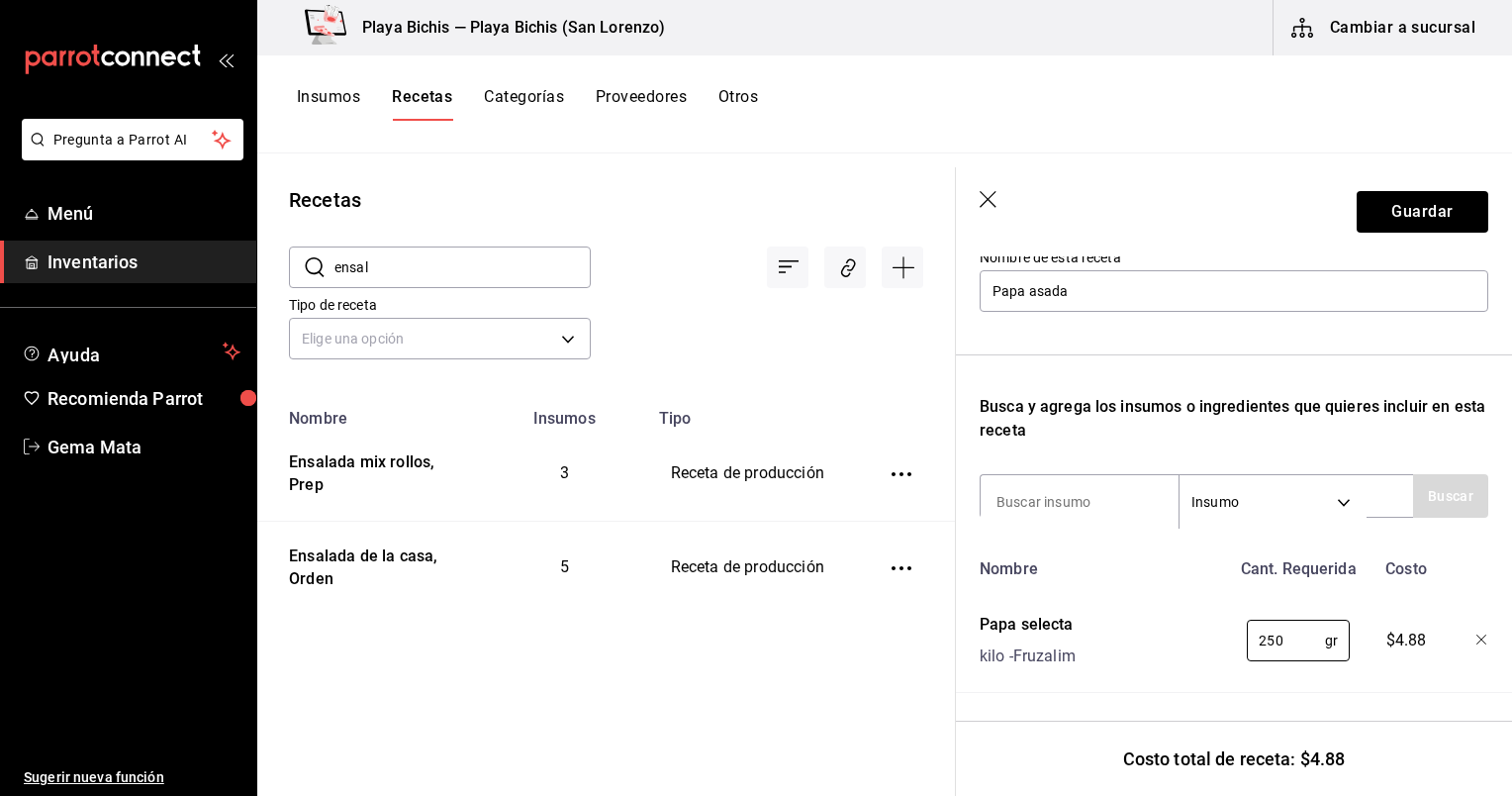 type on "250" 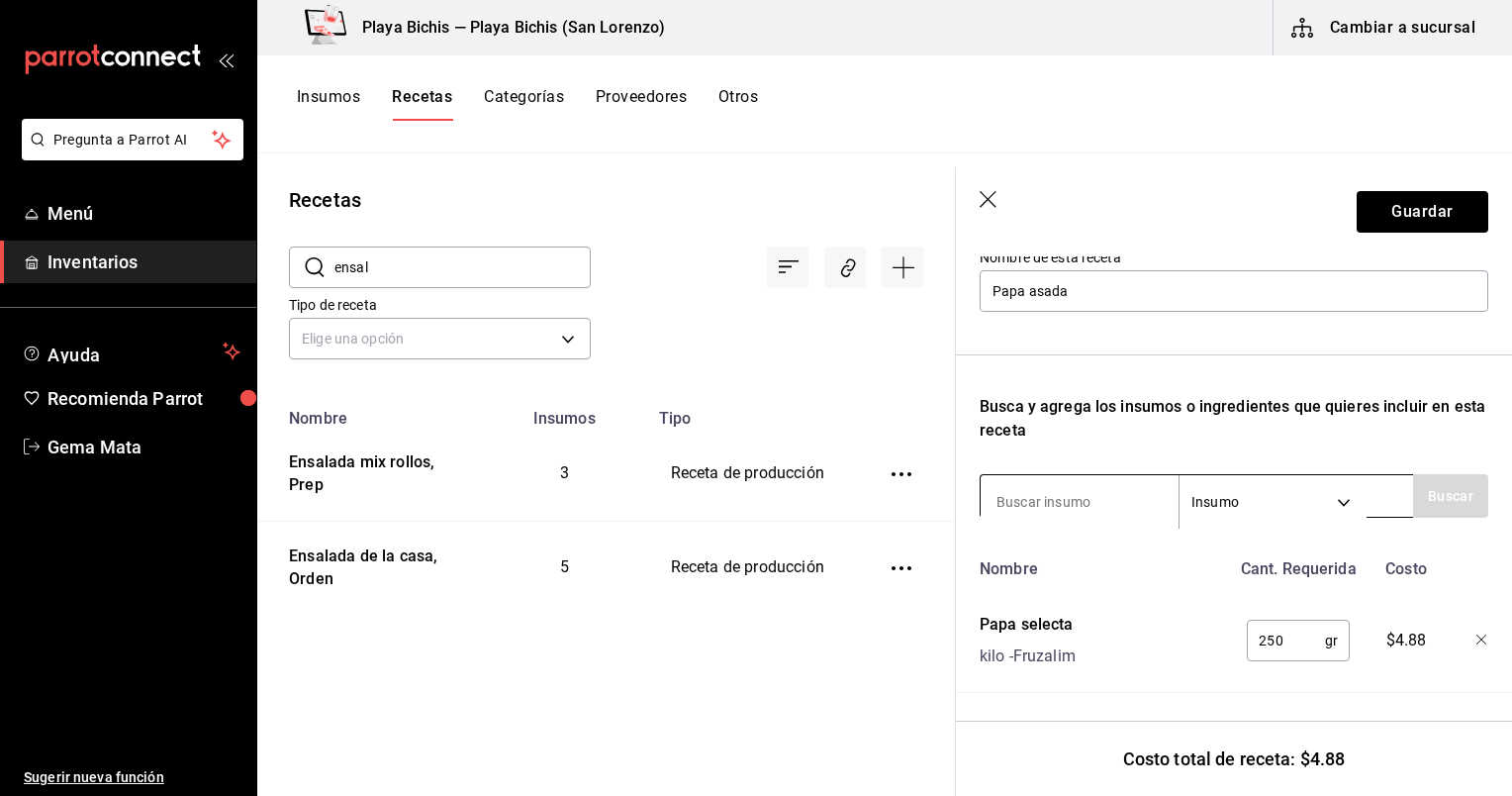 click at bounding box center (1080, 502) 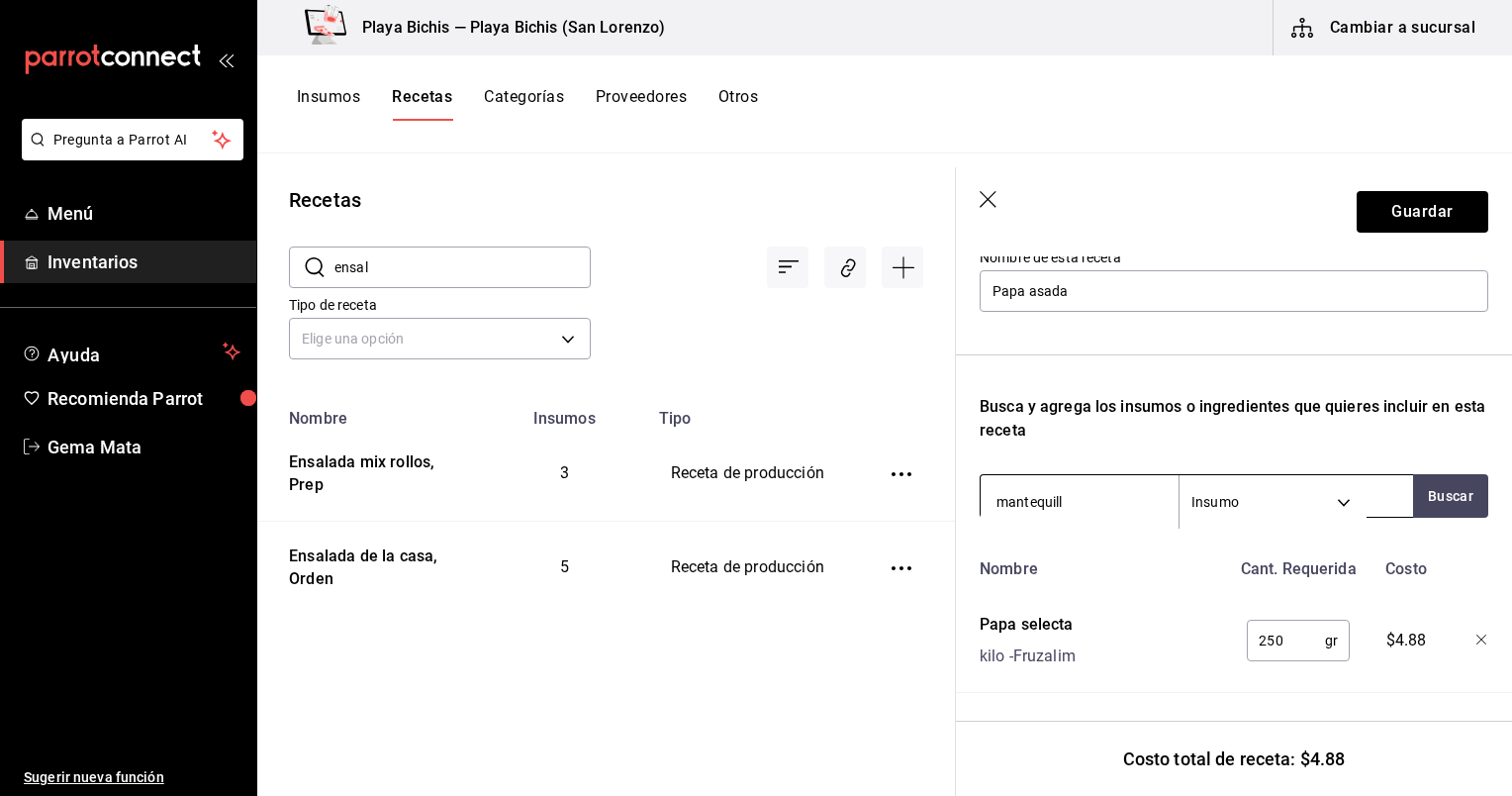 type on "mantequilla" 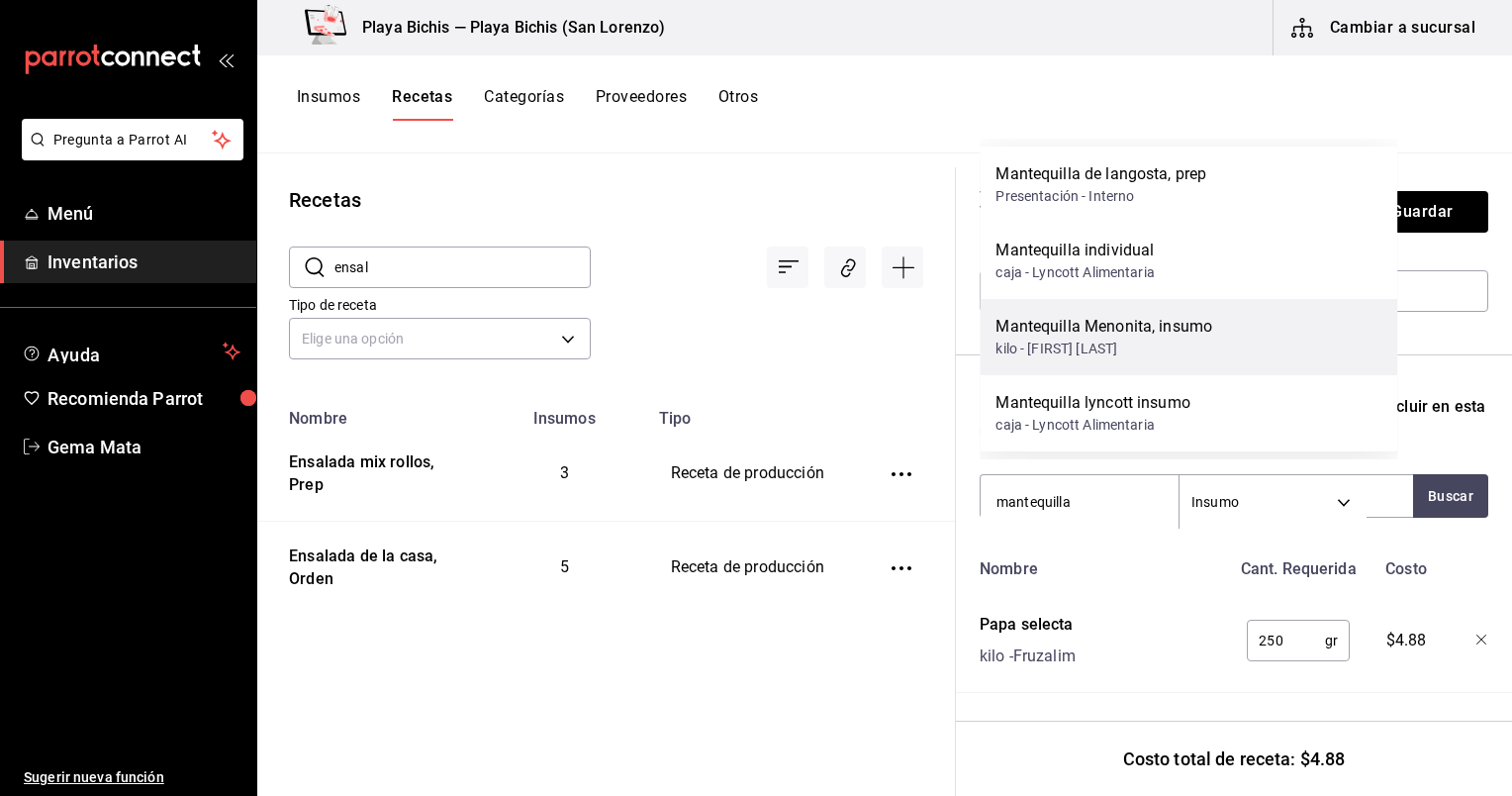 click on "Mantequilla Menonita, insumo kilo - Arturo Peinado Garcia" at bounding box center (1188, 337) 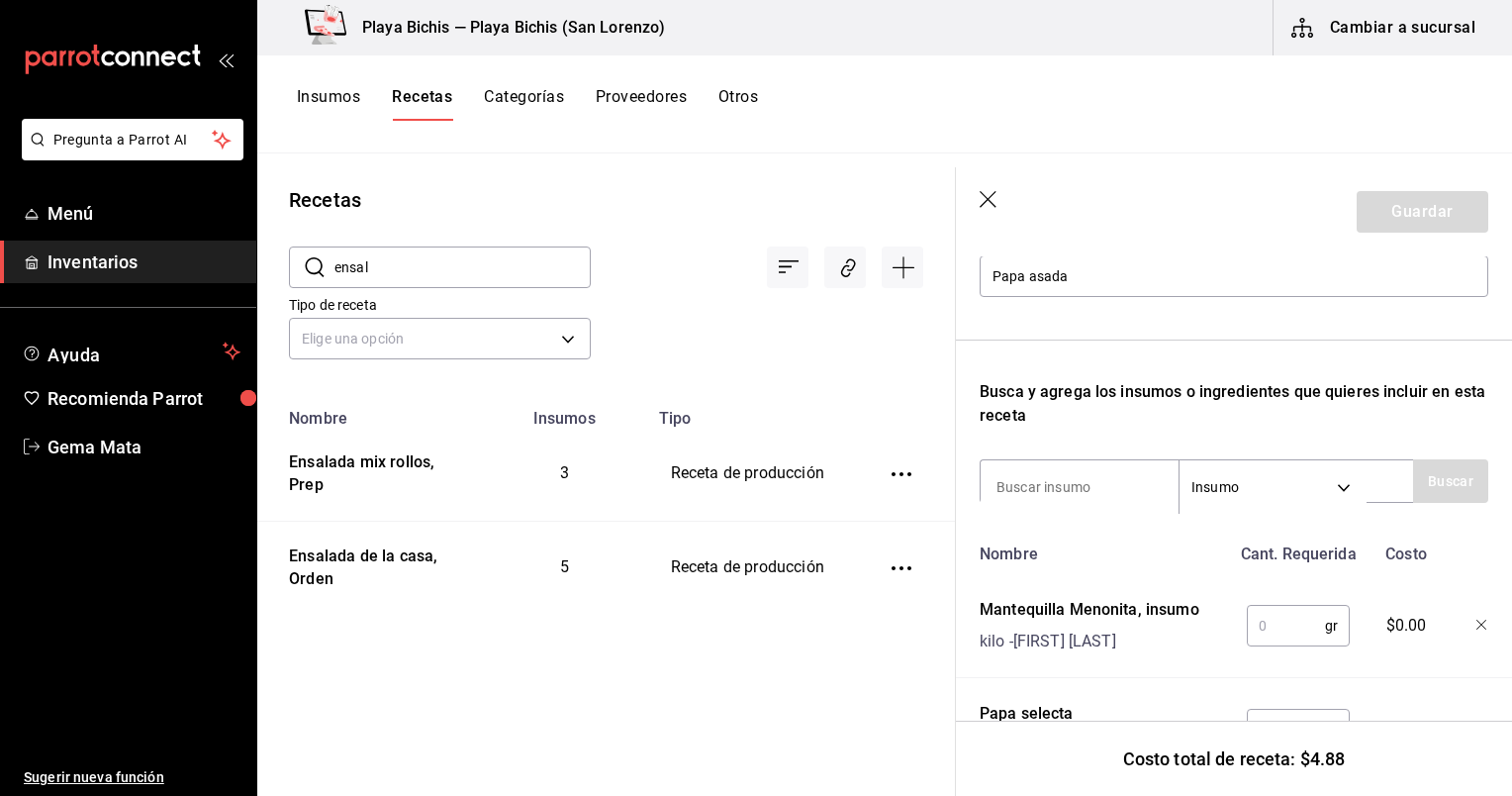 click at bounding box center (1285, 626) 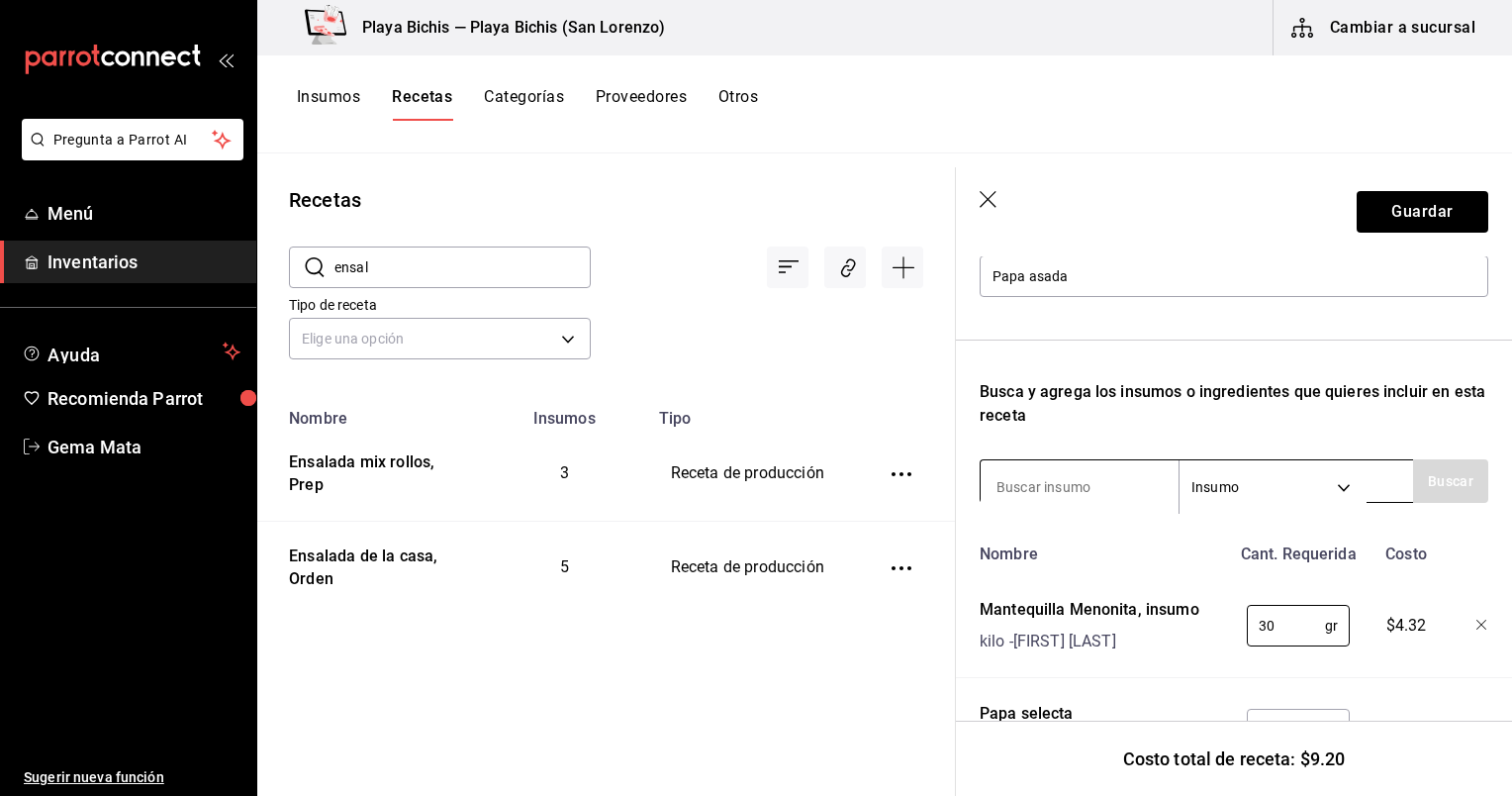type on "30" 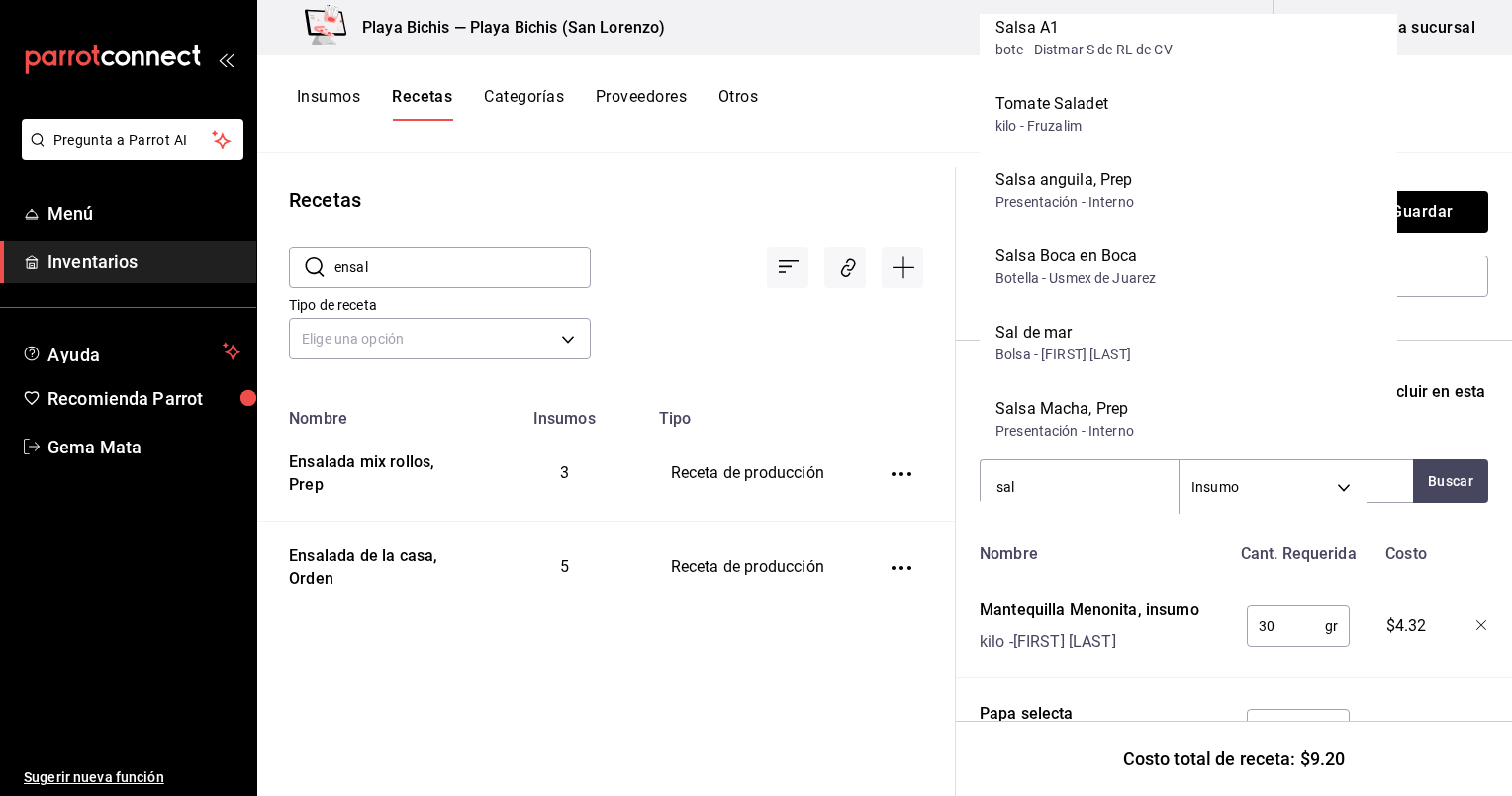 scroll, scrollTop: 4829, scrollLeft: 0, axis: vertical 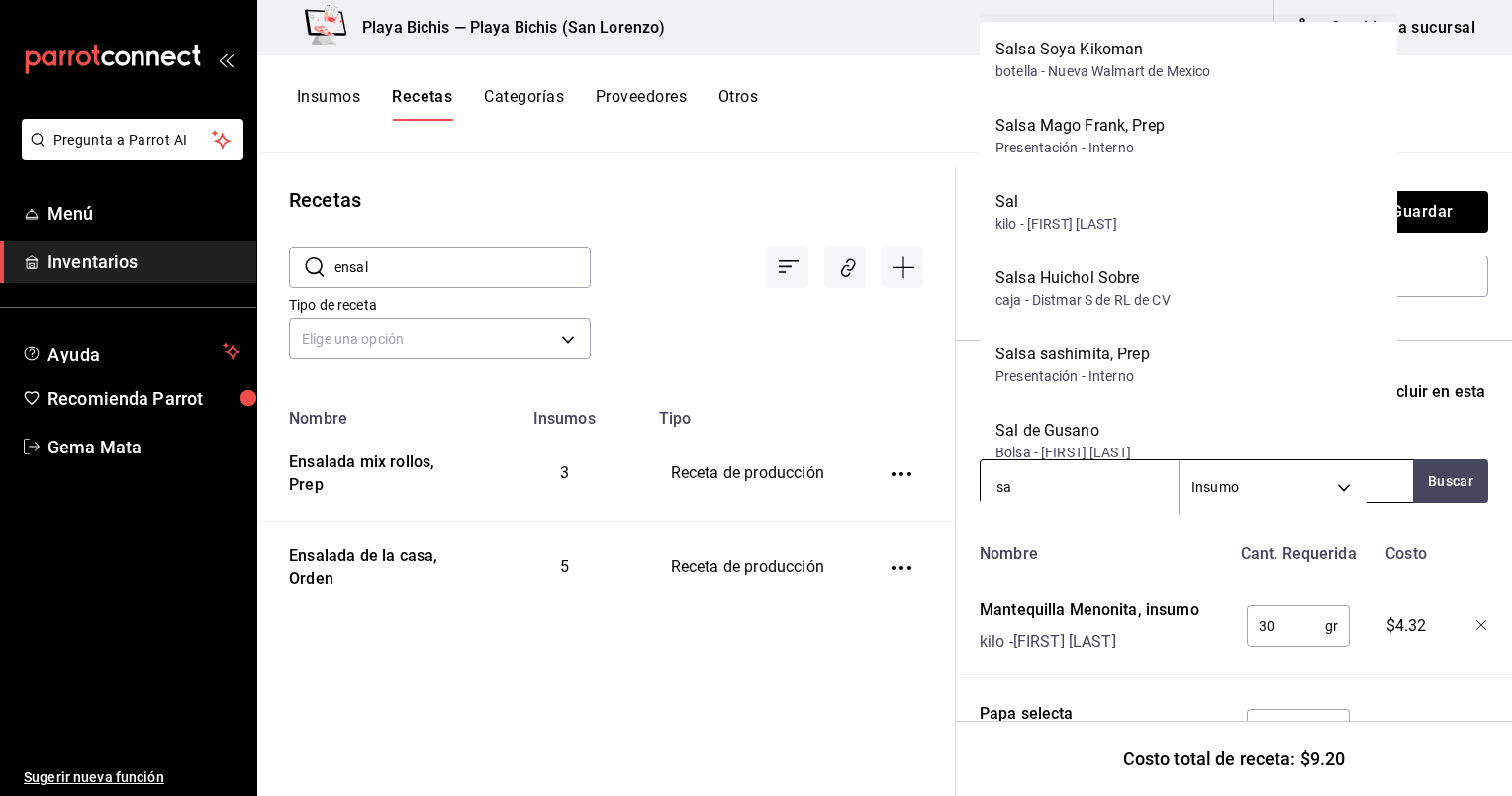 type on "s" 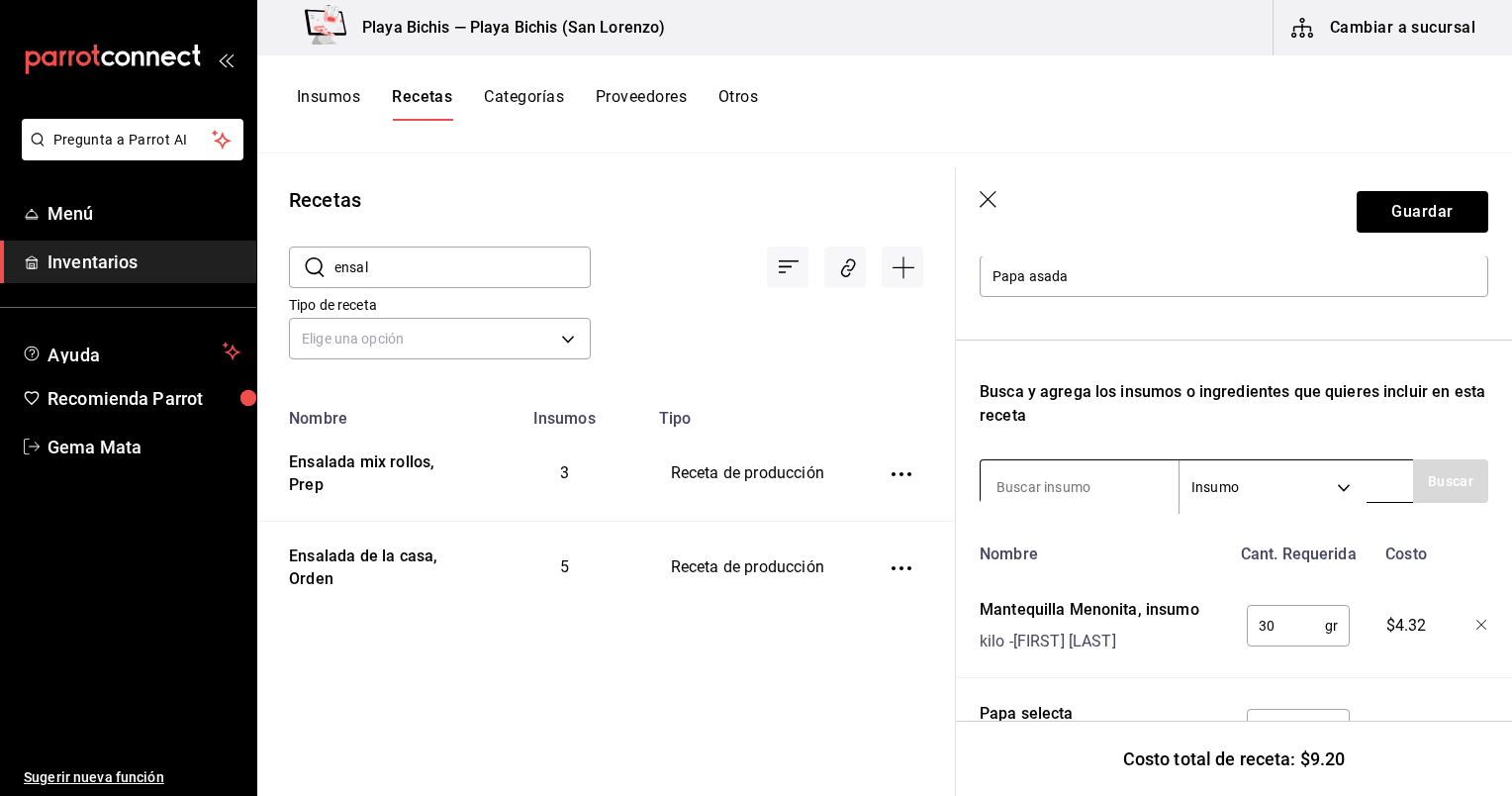 type on "s" 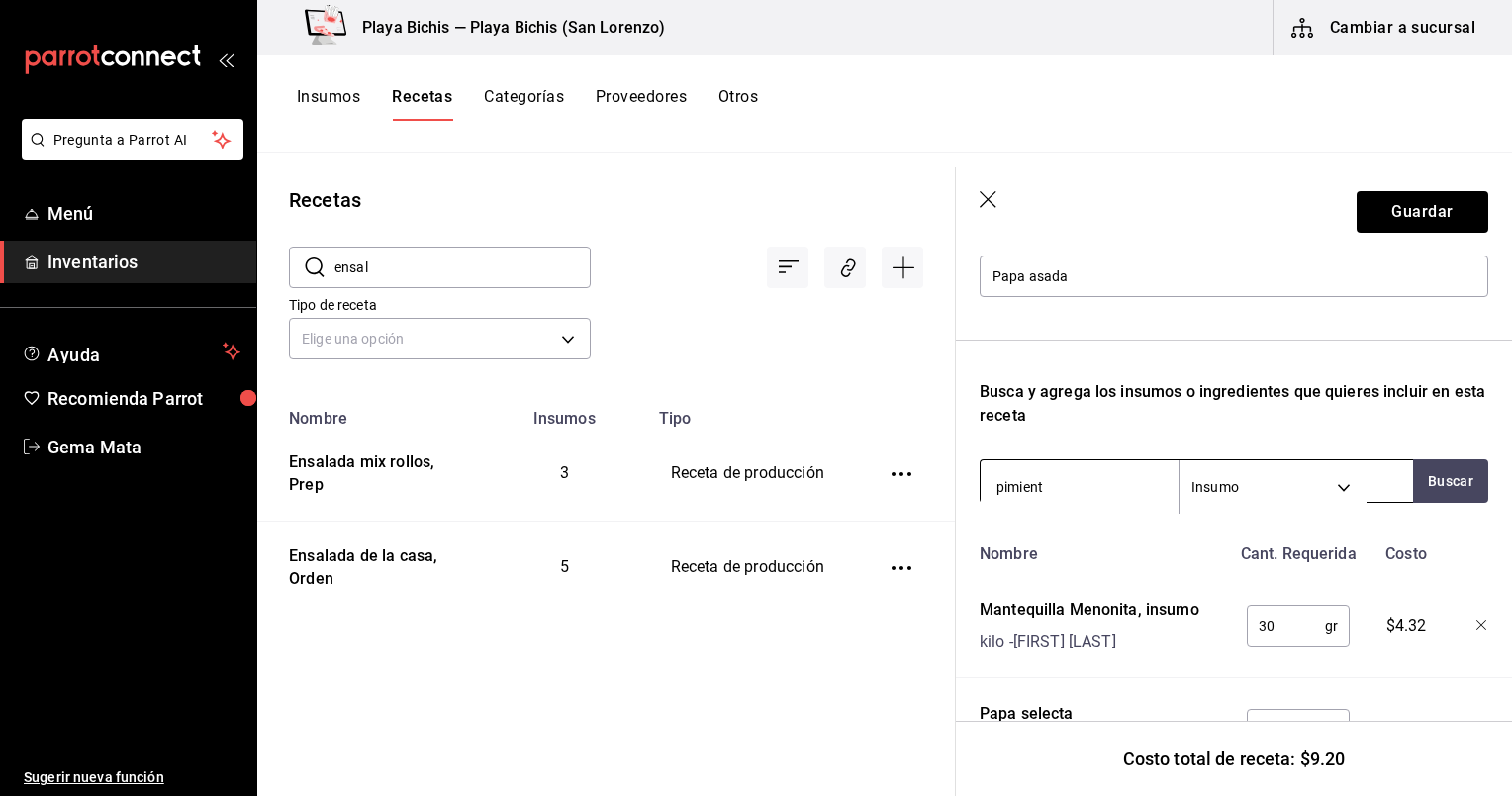 type on "pimienta" 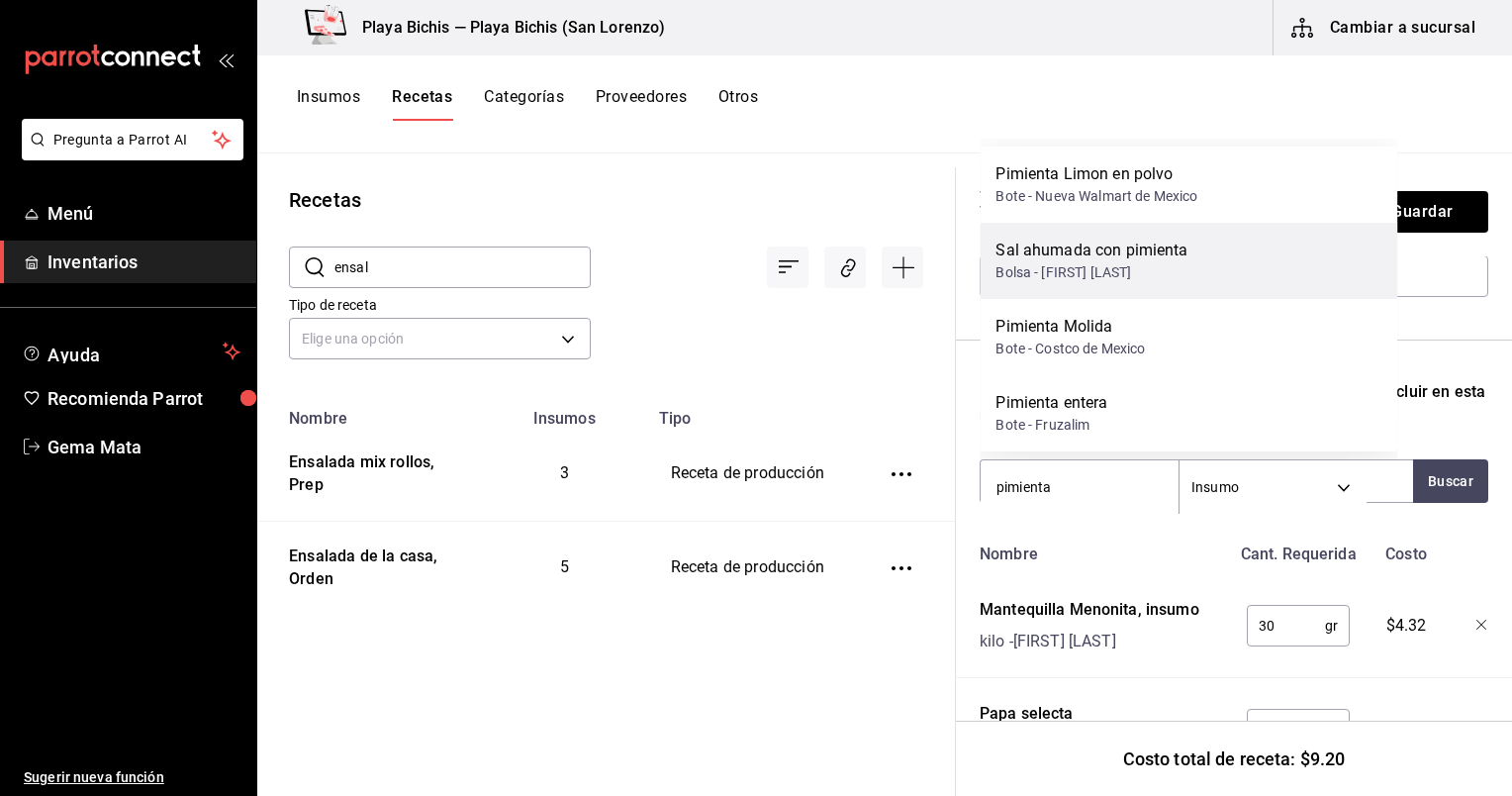 click on "Bolsa - [FIRST] [LAST] [LAST]" at bounding box center (1091, 272) 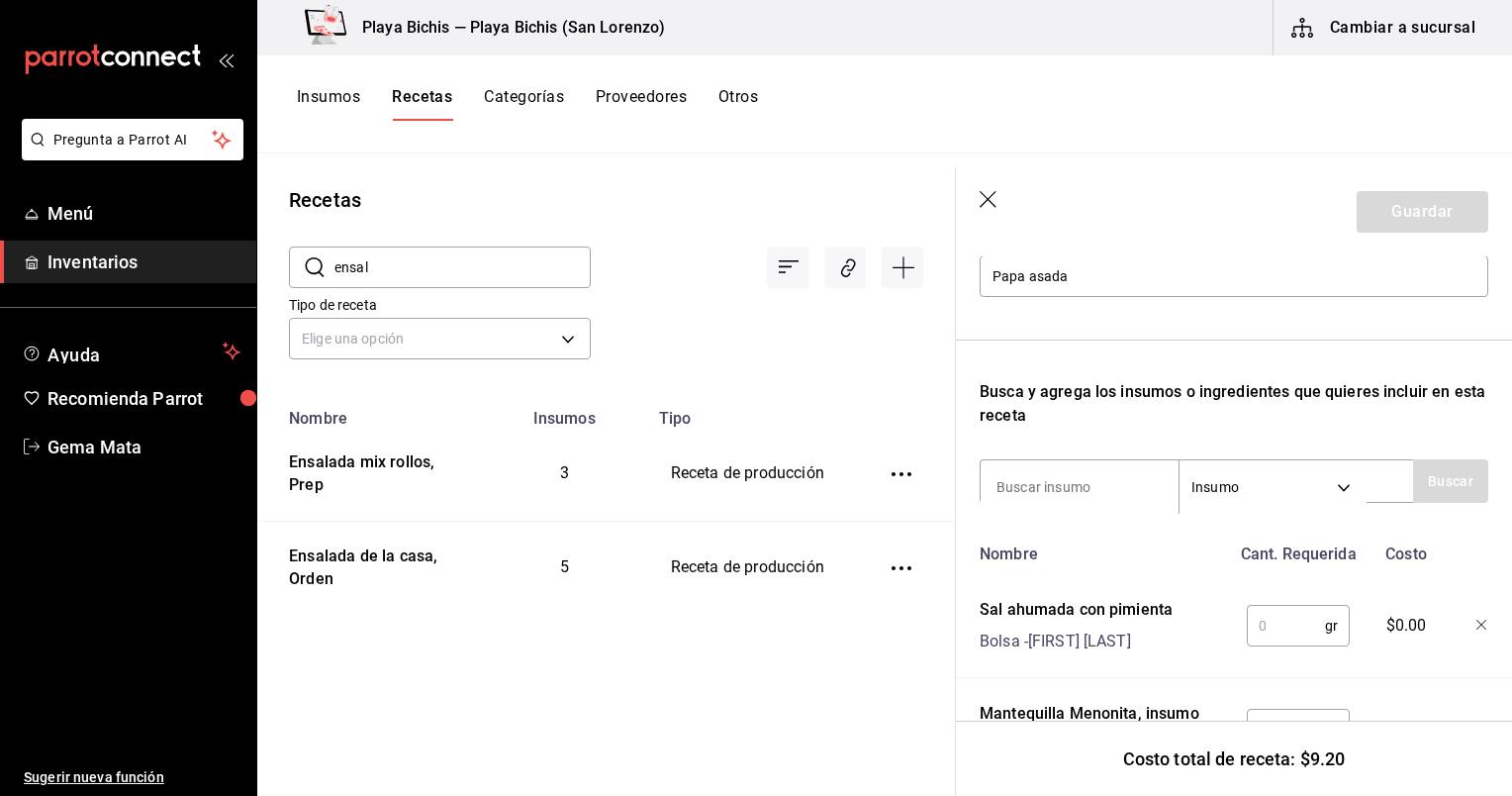 click at bounding box center [1285, 626] 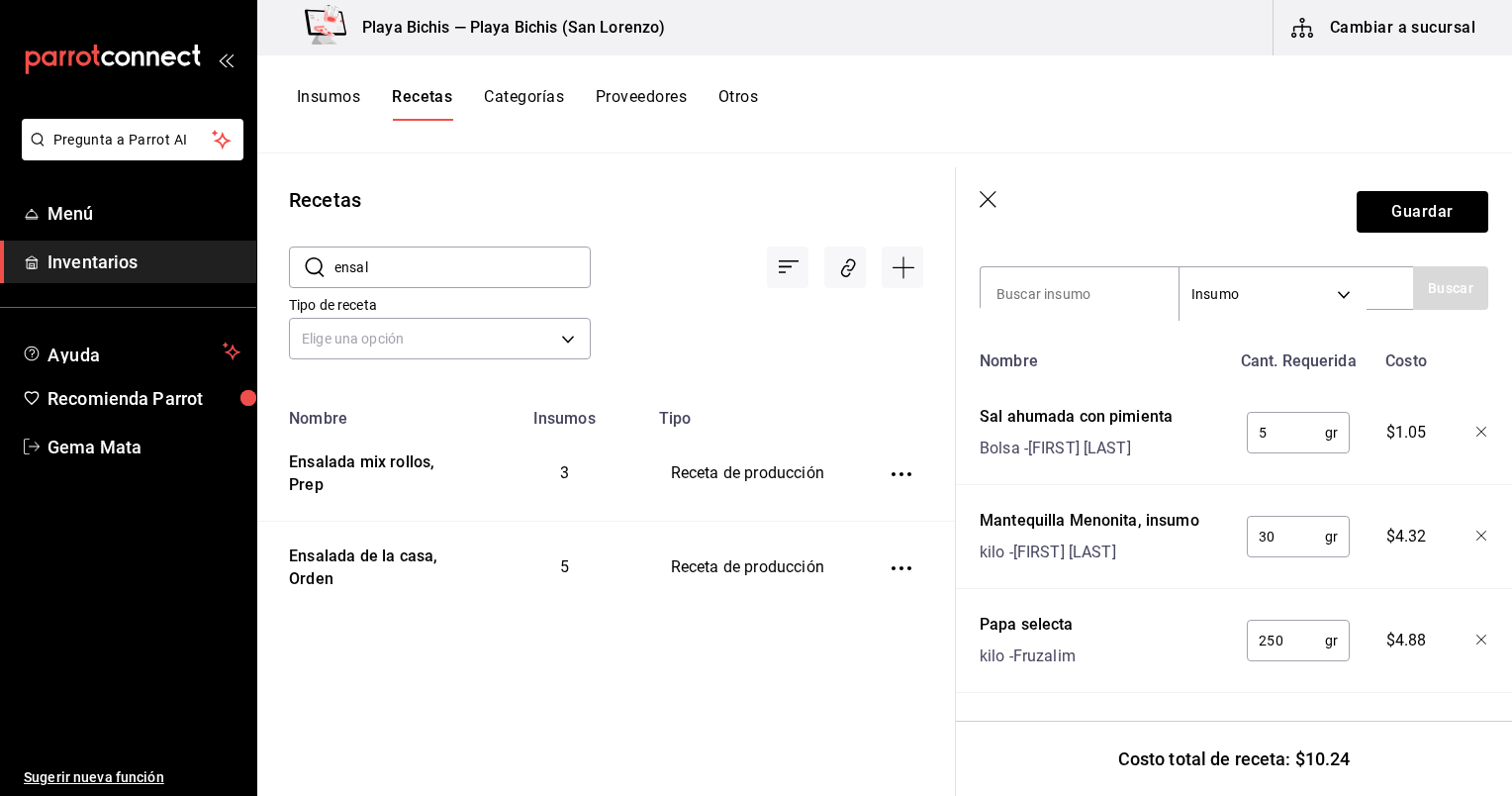 scroll, scrollTop: 448, scrollLeft: 0, axis: vertical 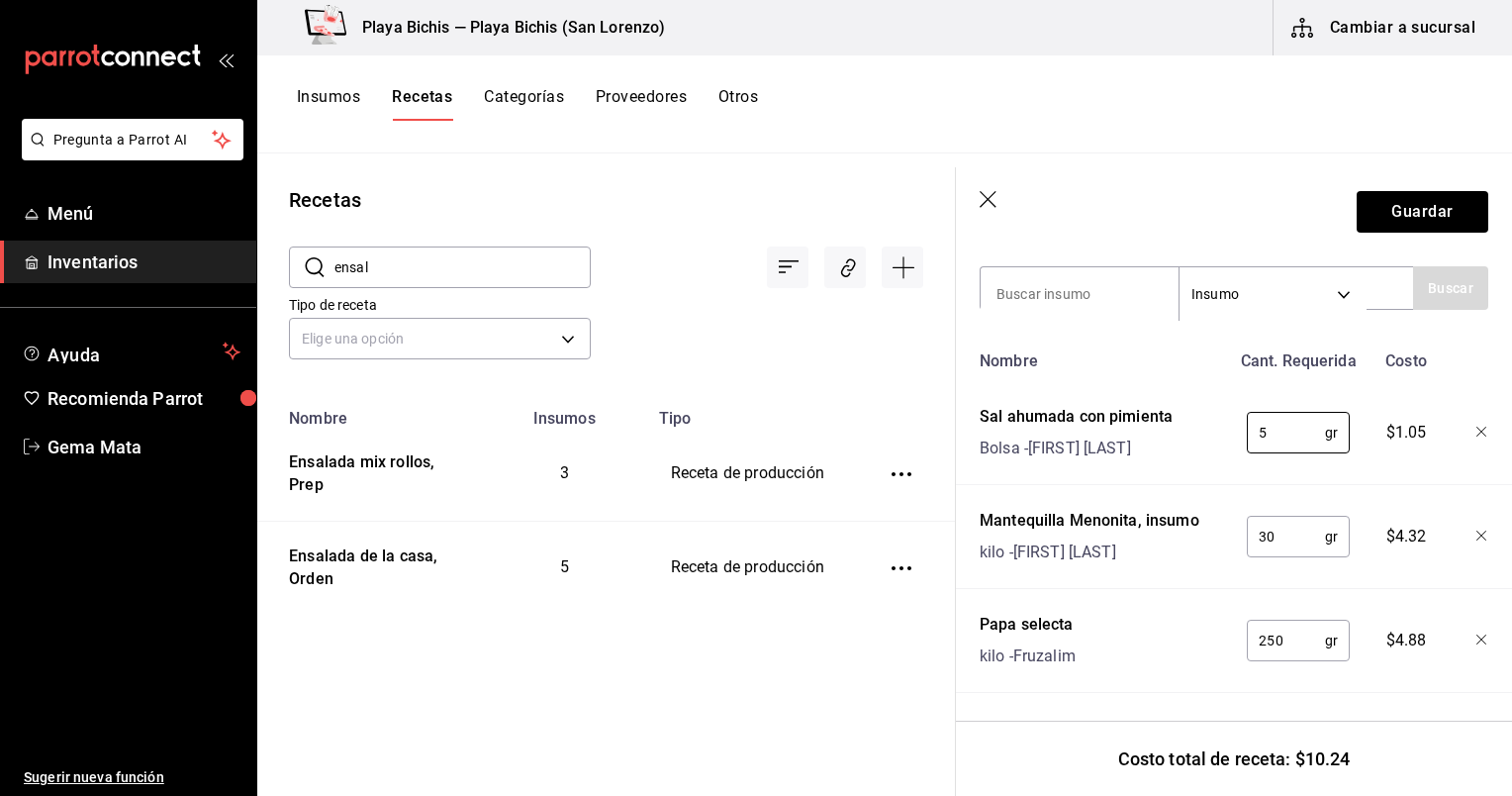 type on "5" 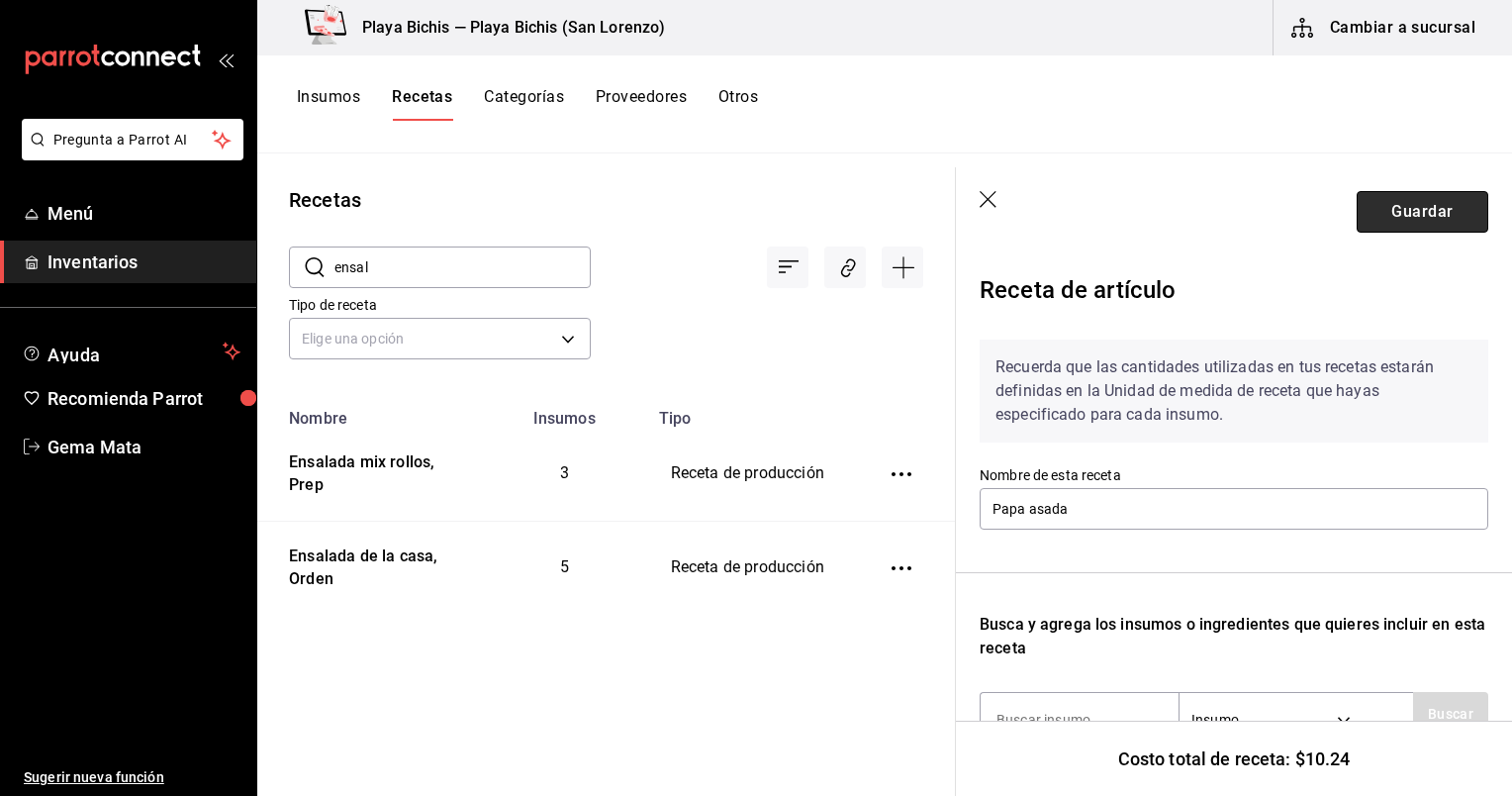 click on "Guardar" at bounding box center (1422, 212) 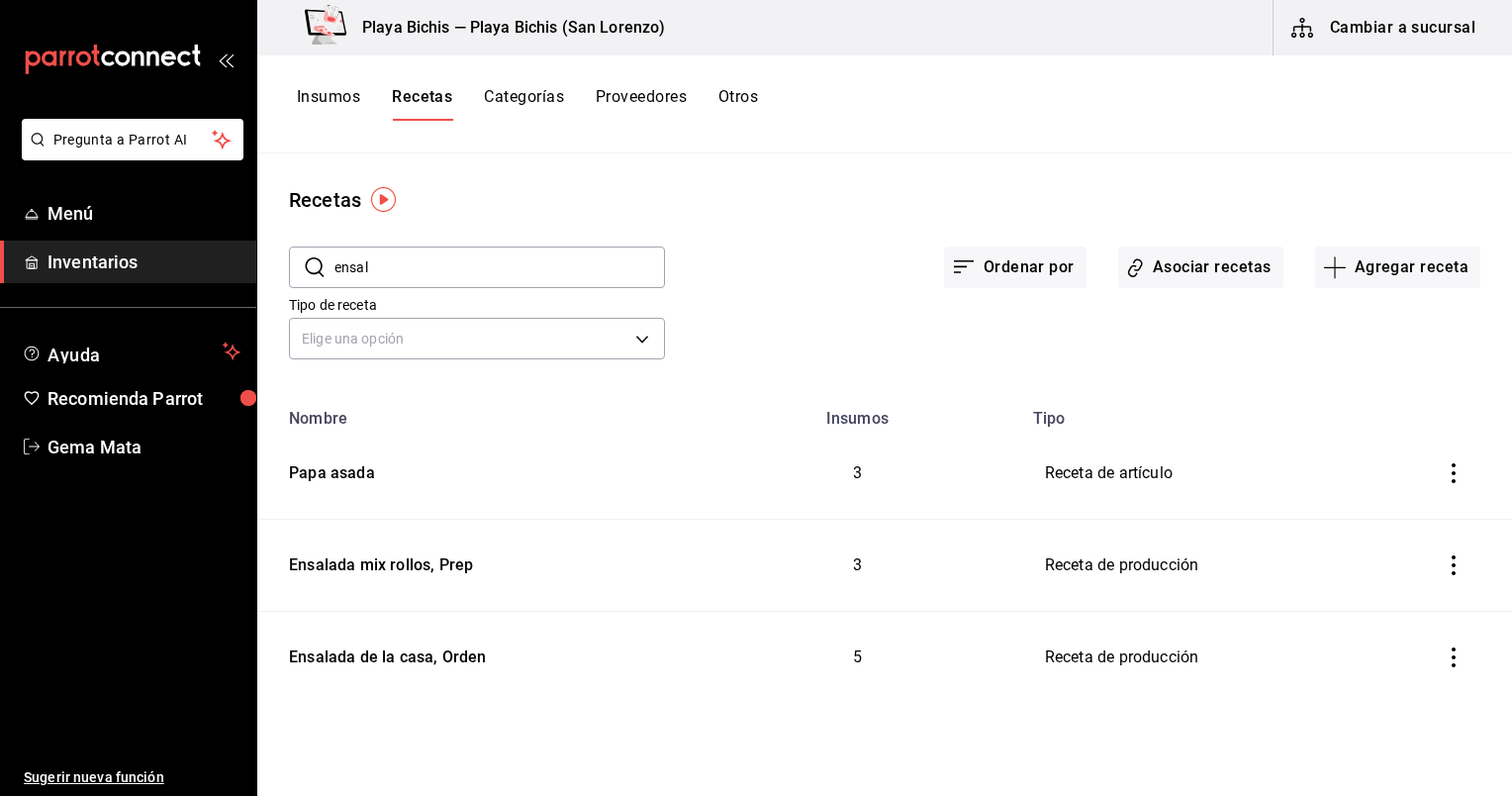 click on "ensal" at bounding box center (500, 267) 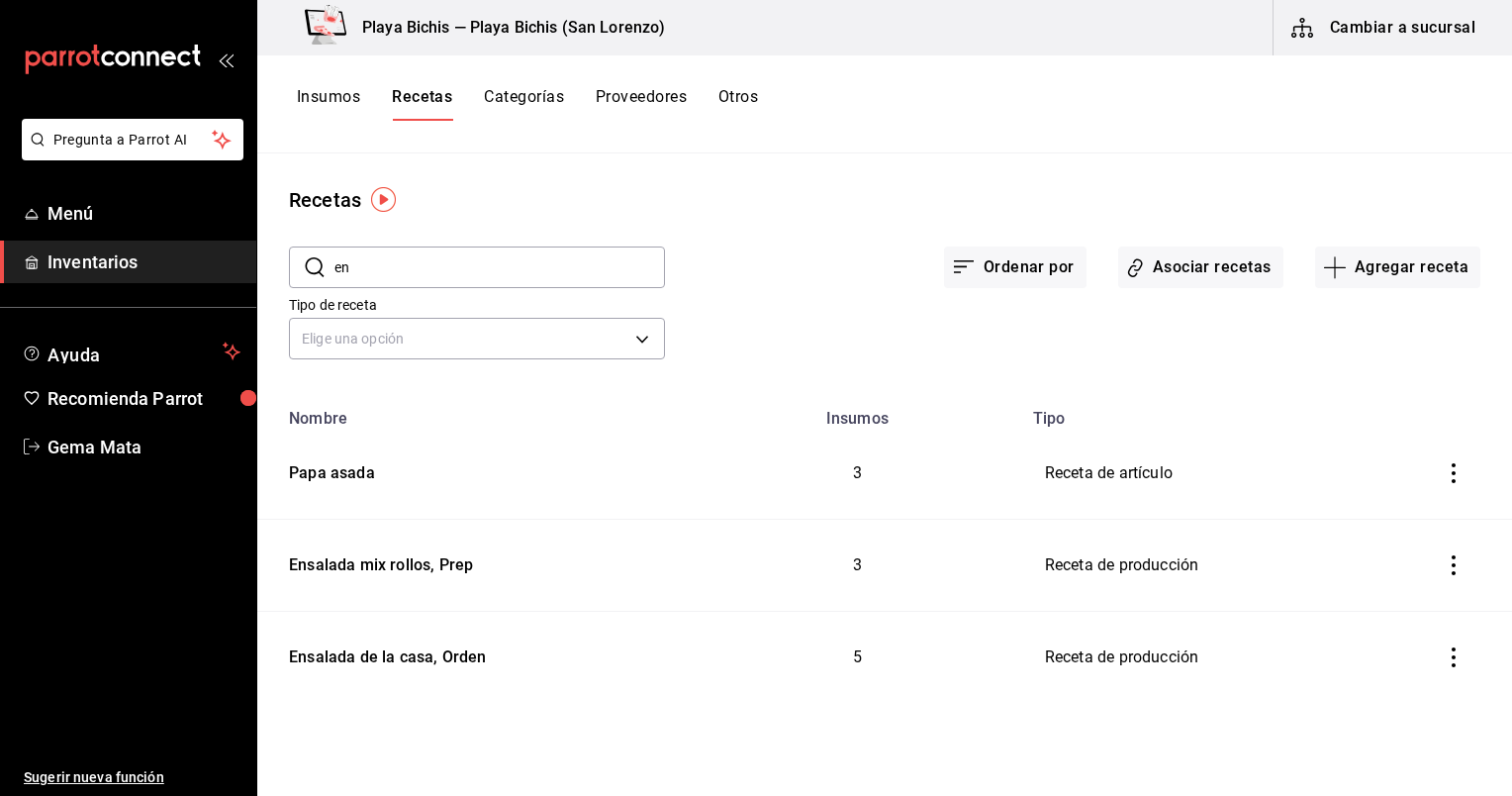 type on "e" 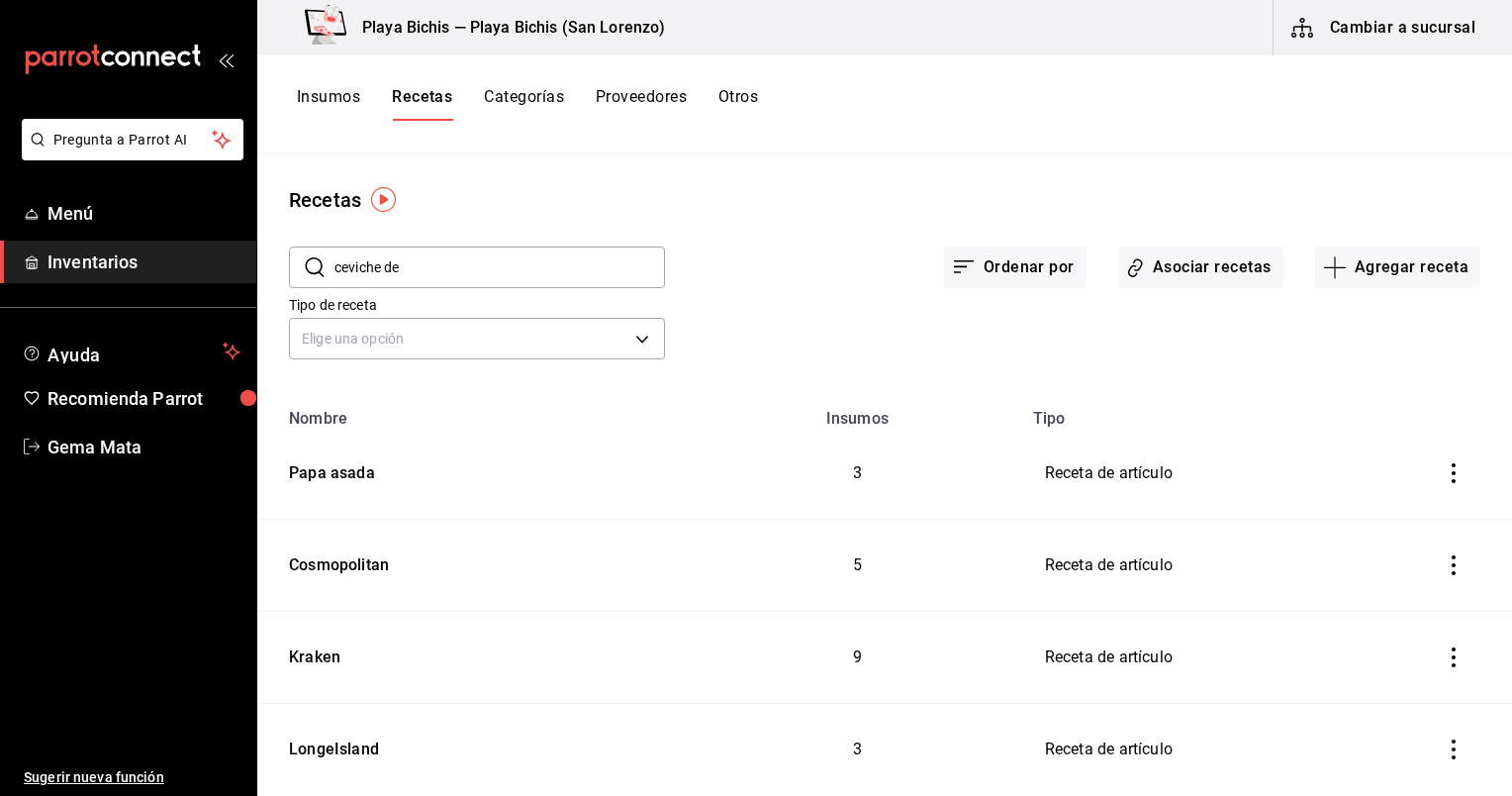 type on "ceviche de" 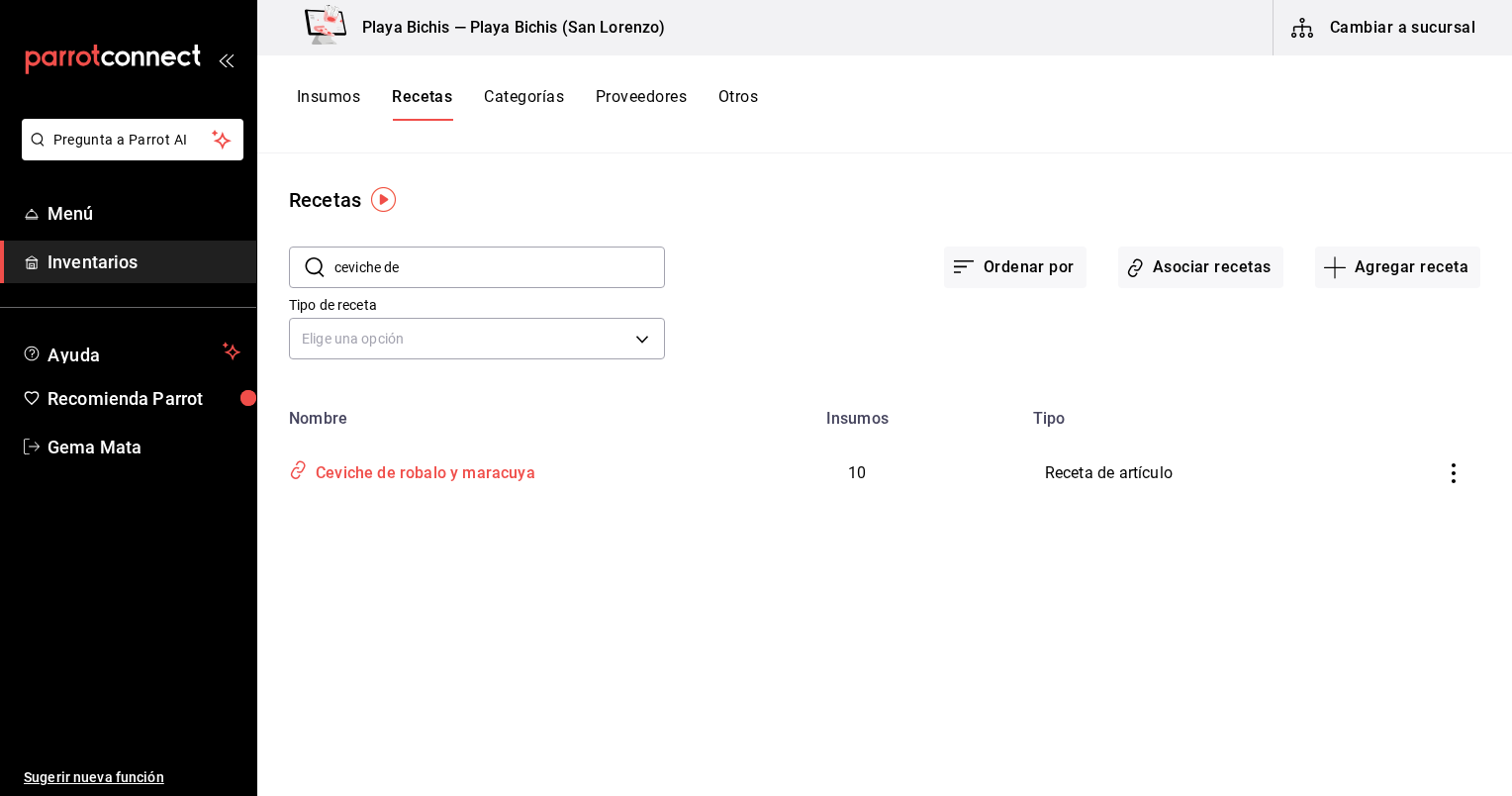 click on "Ceviche de robalo y maracuya" at bounding box center [422, 469] 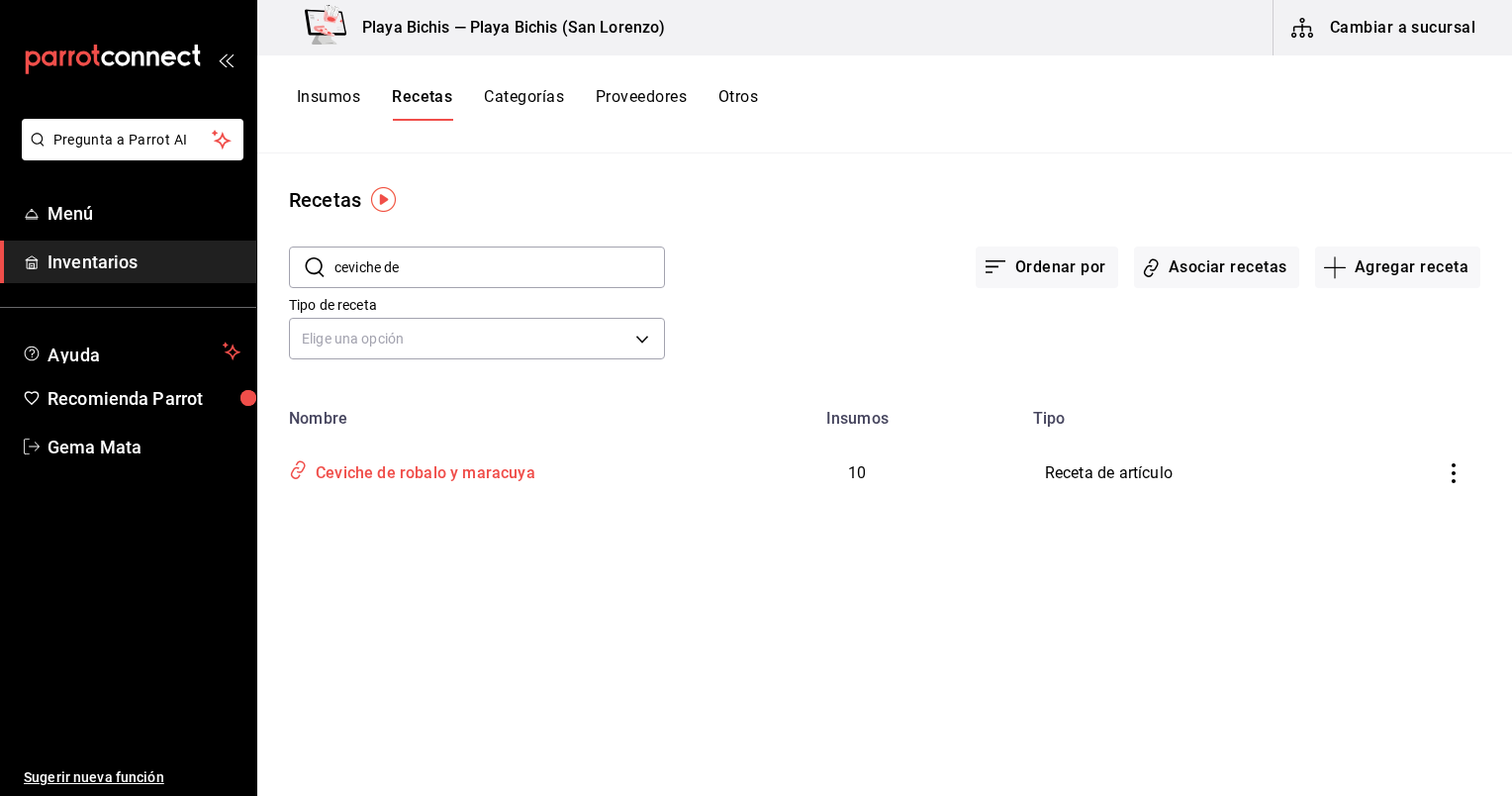 type on "Ceviche de robalo y maracuya" 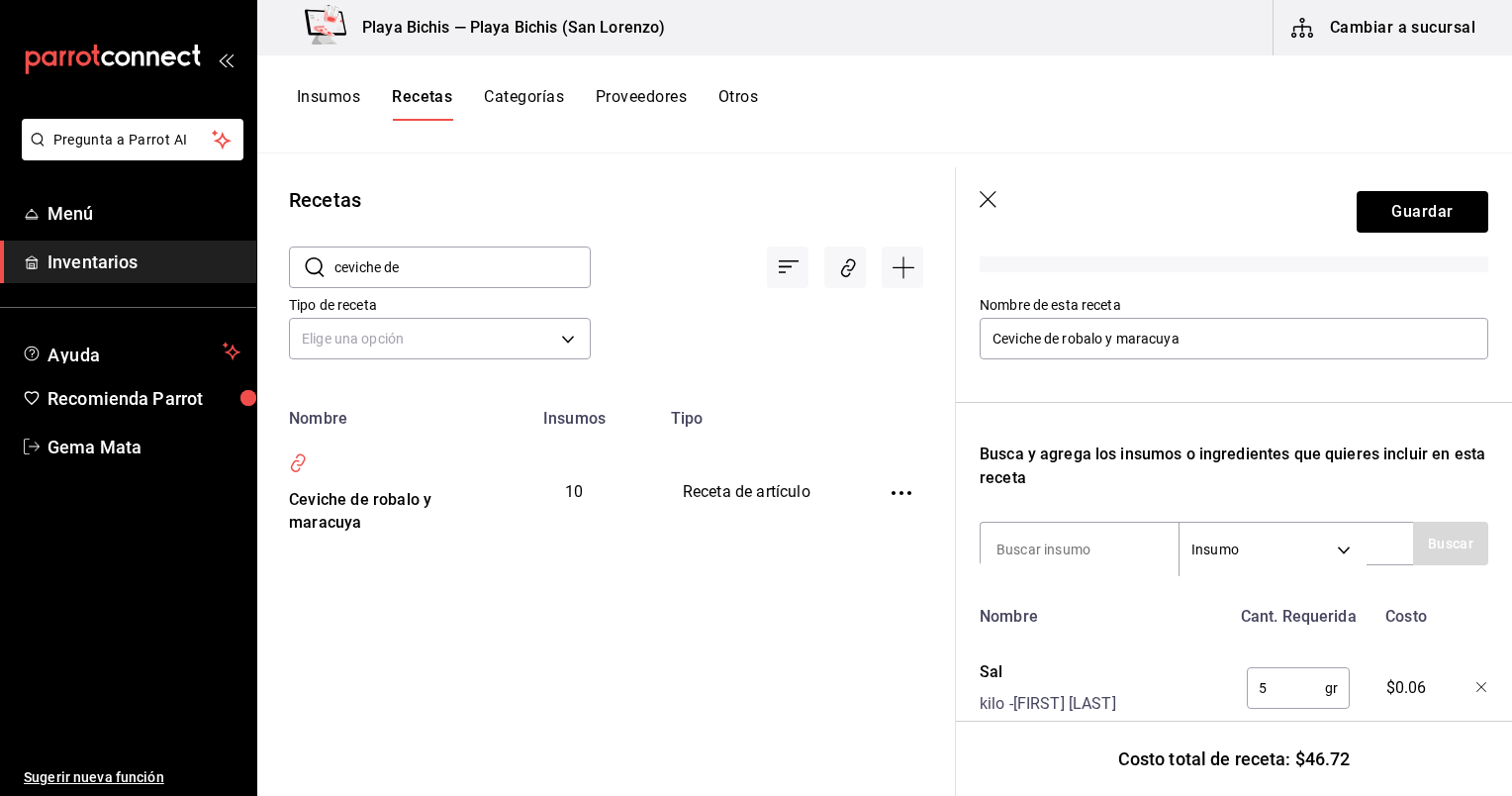 scroll, scrollTop: 172, scrollLeft: 0, axis: vertical 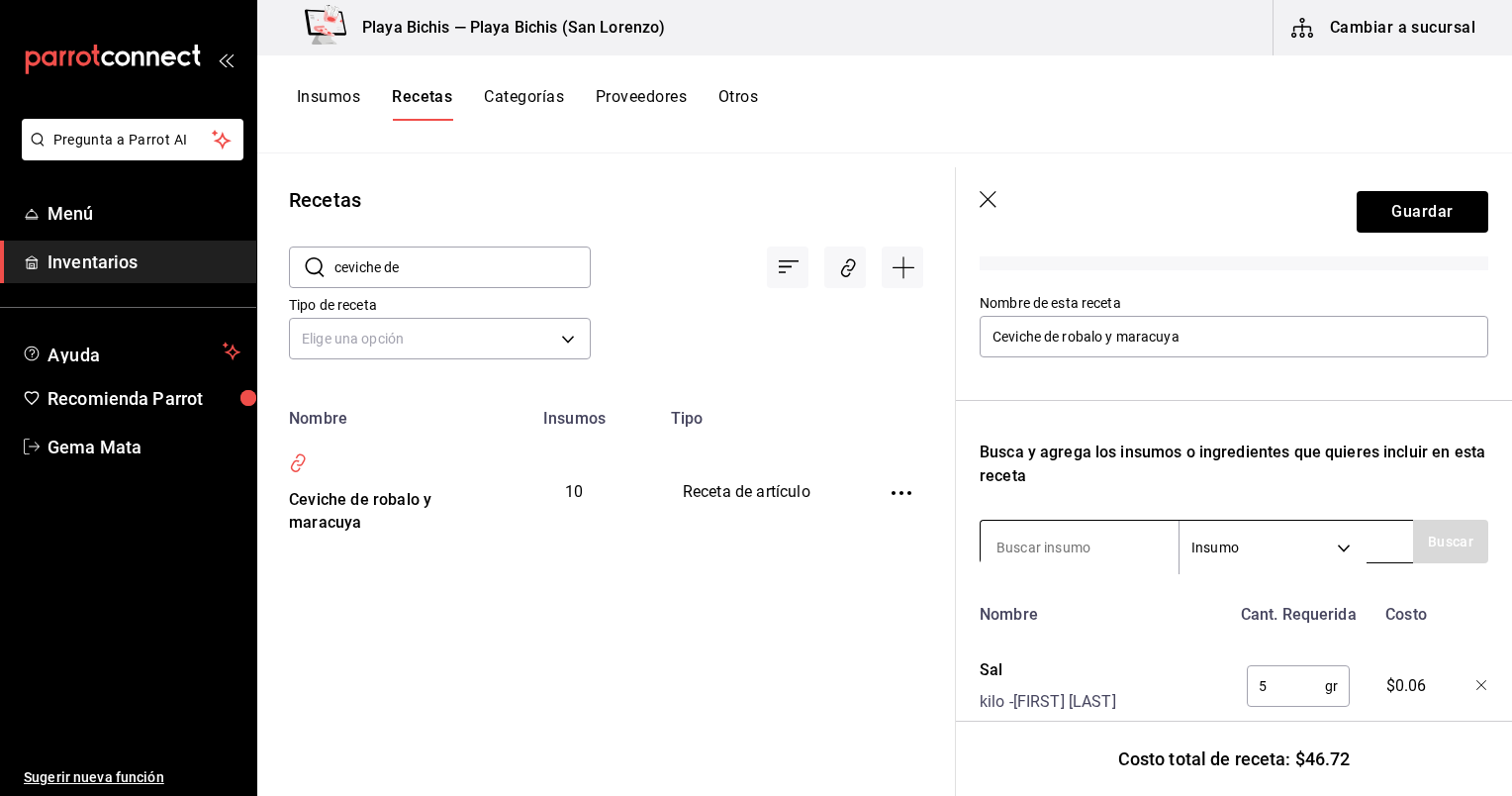 click at bounding box center (1080, 547) 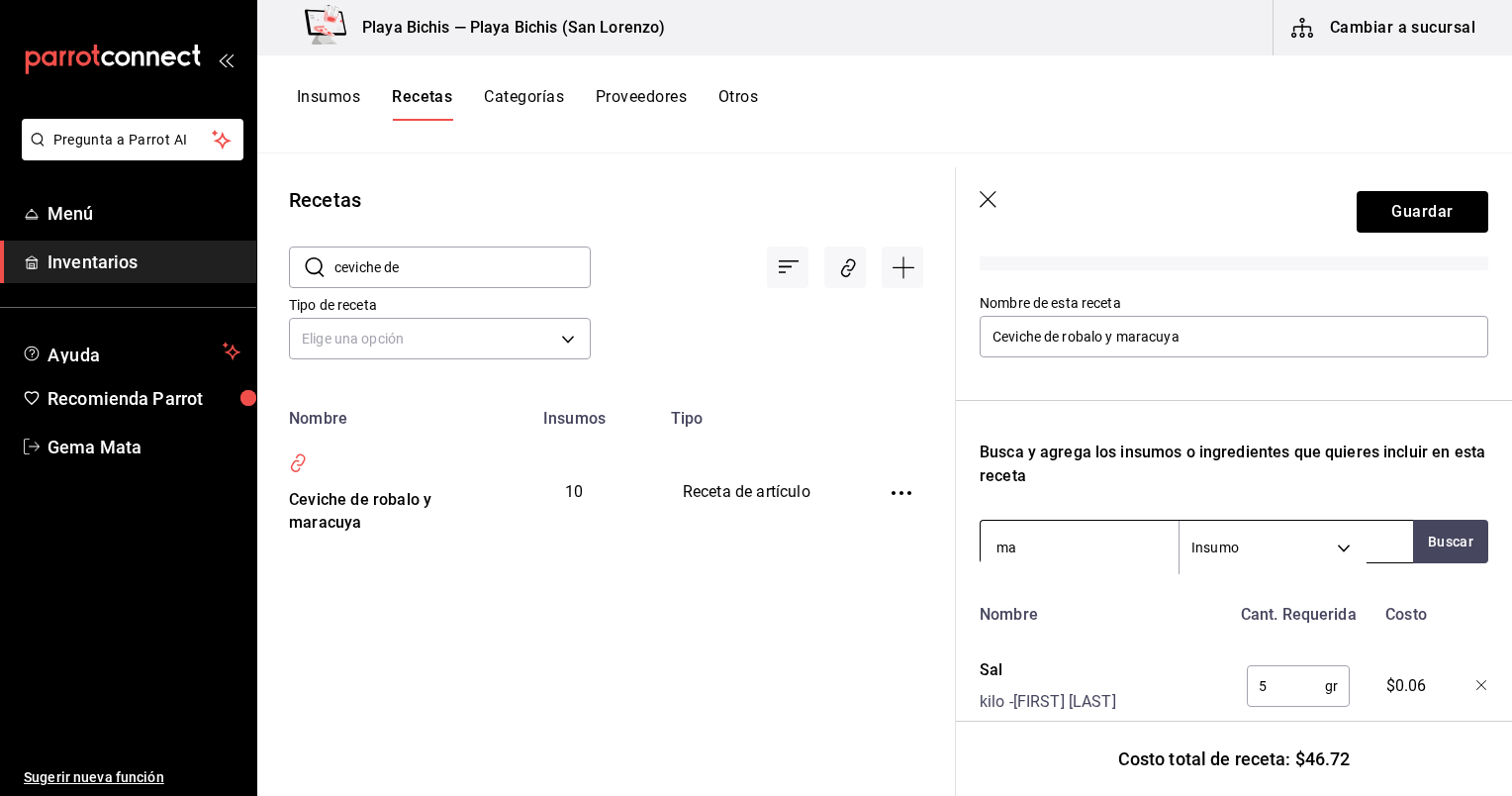 type on "m" 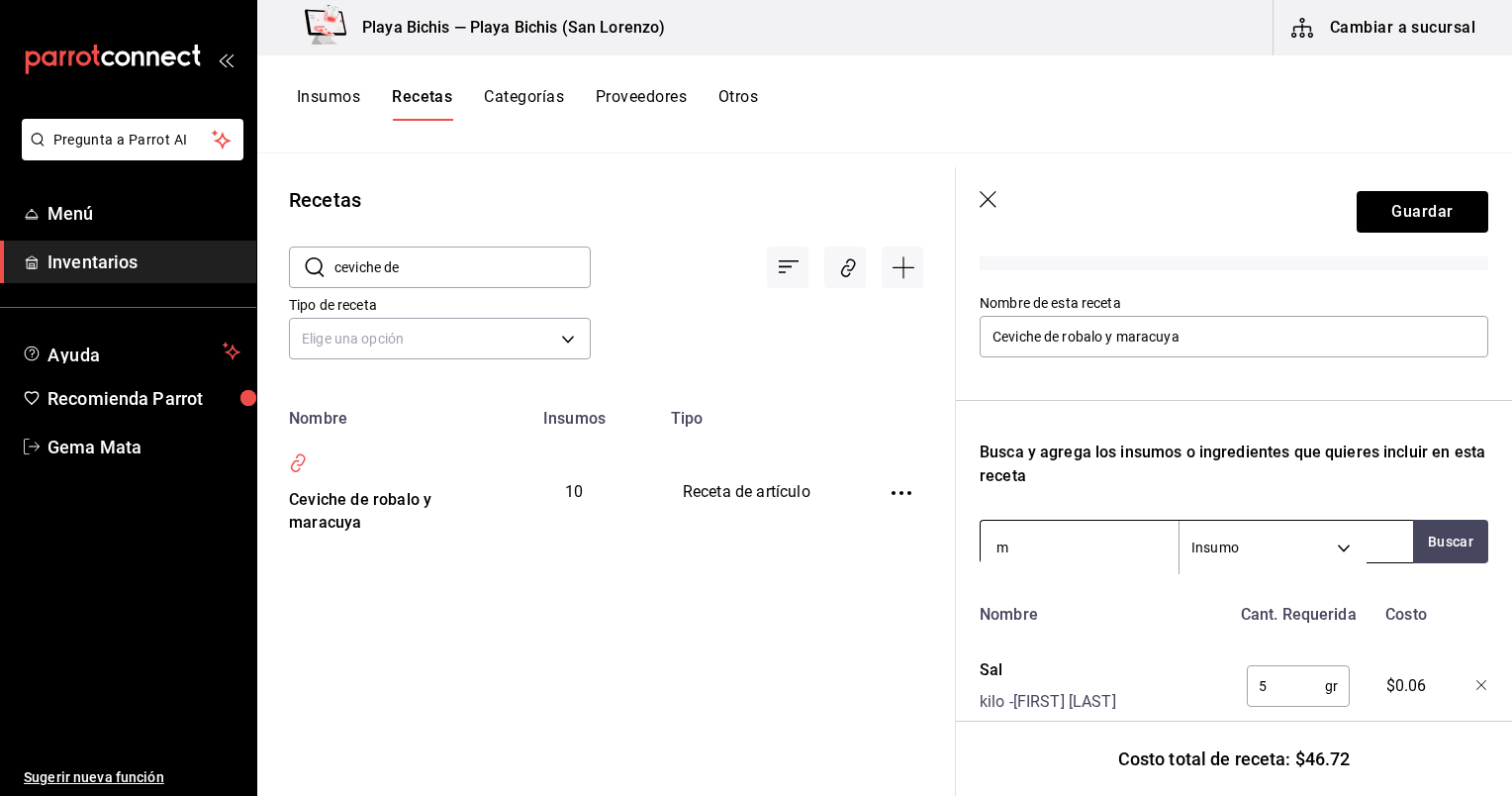 type 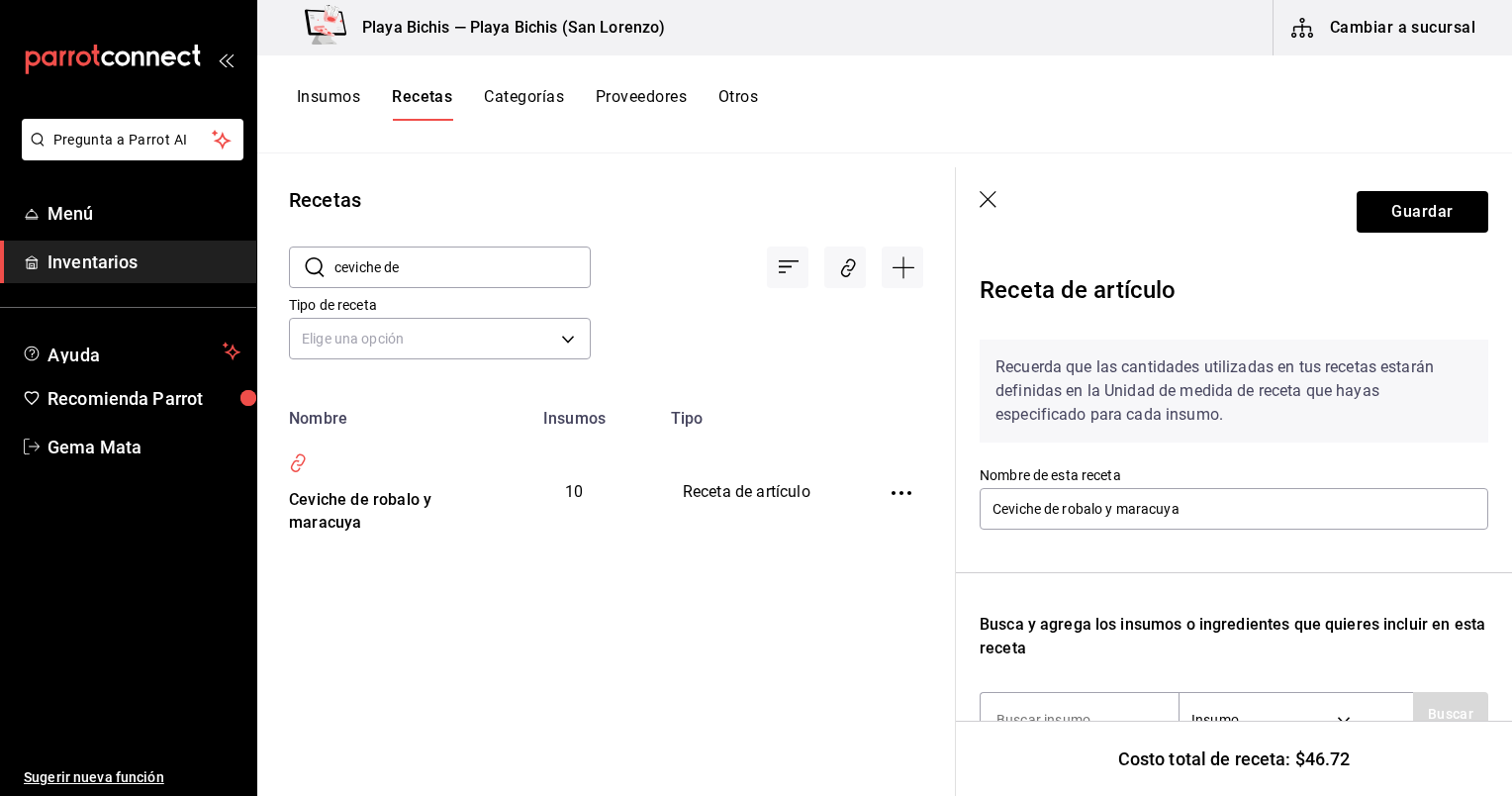 scroll, scrollTop: 0, scrollLeft: 0, axis: both 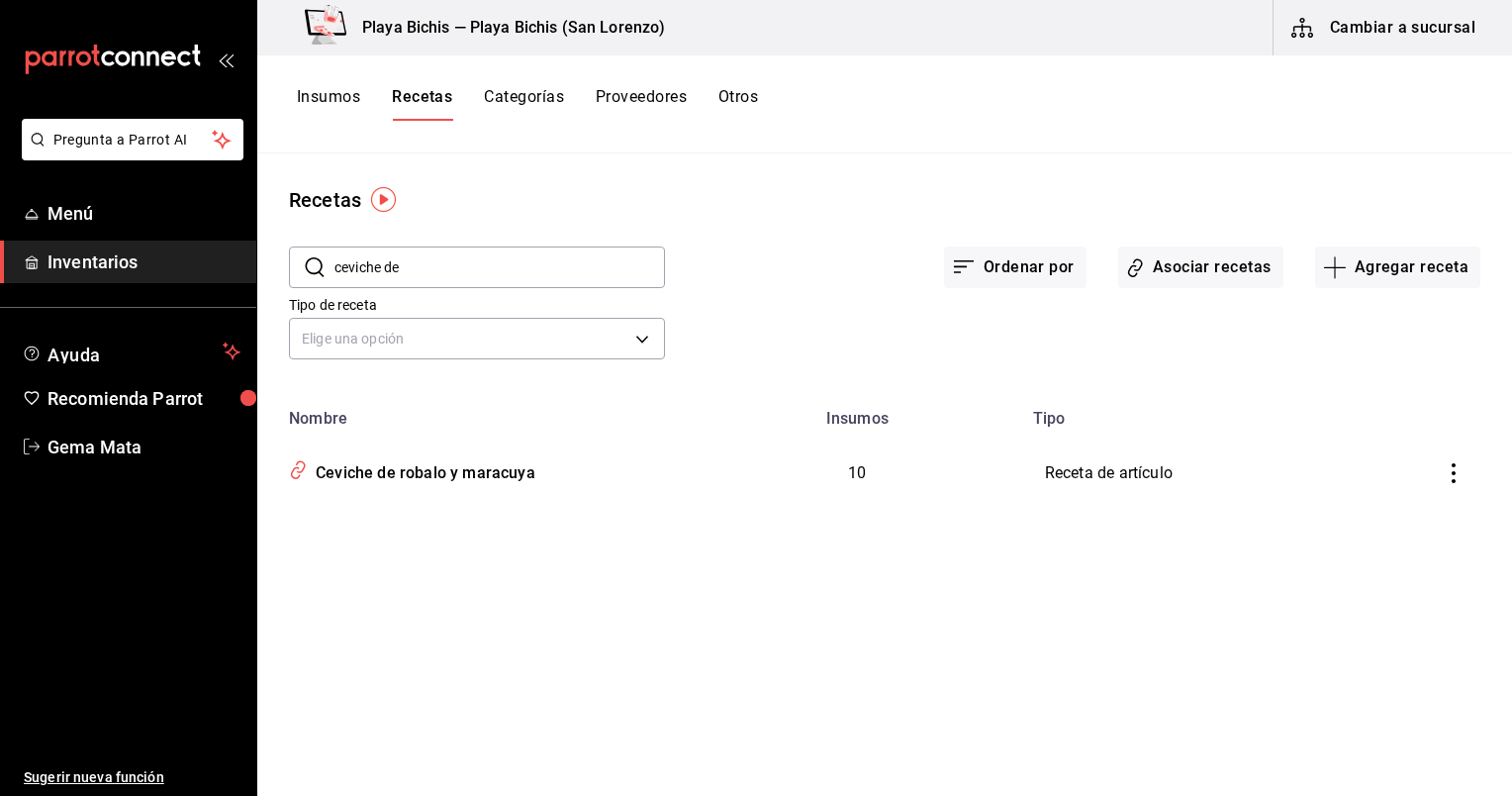 click on "ceviche de" at bounding box center [500, 267] 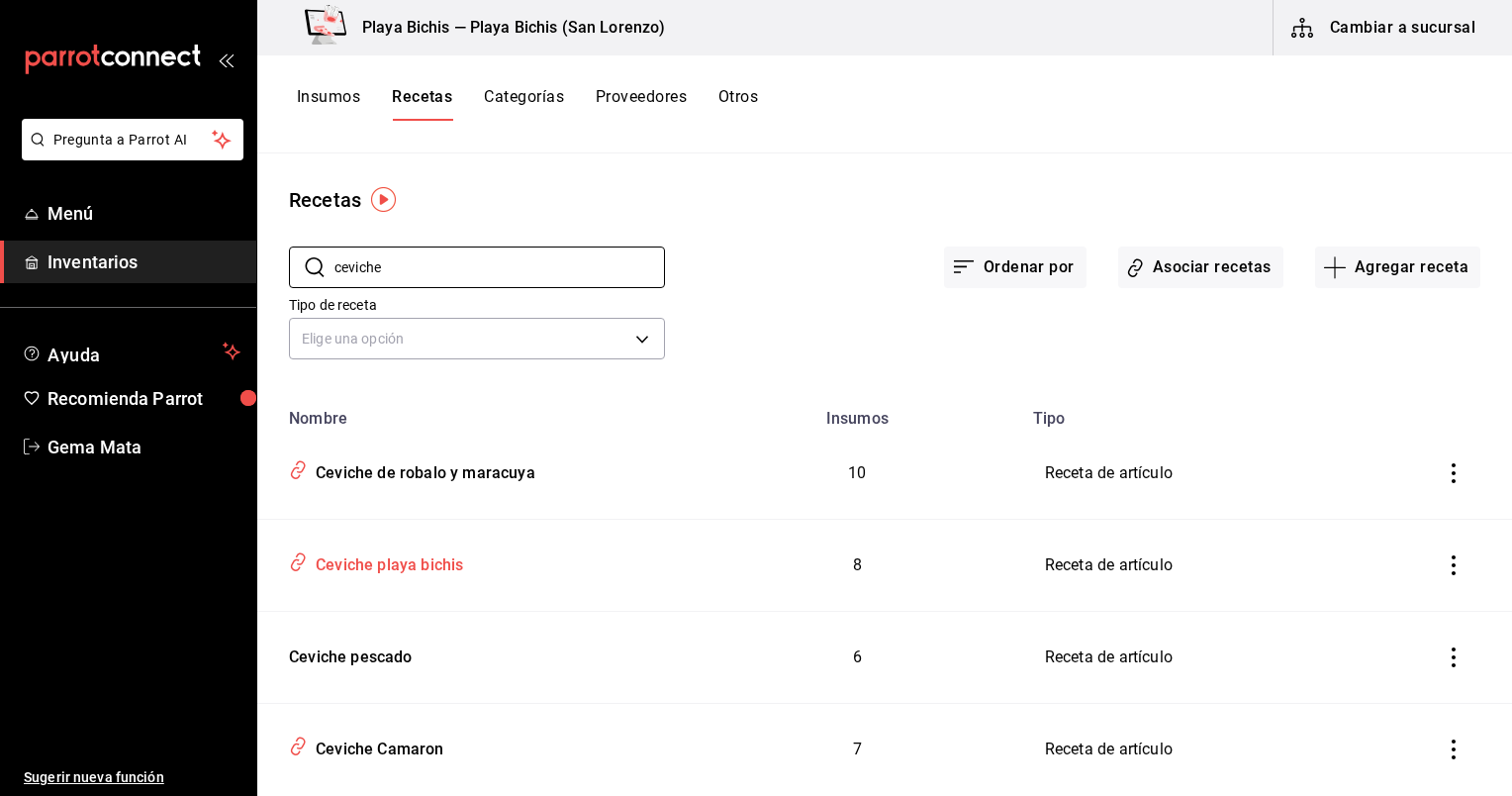 type on "ceviche" 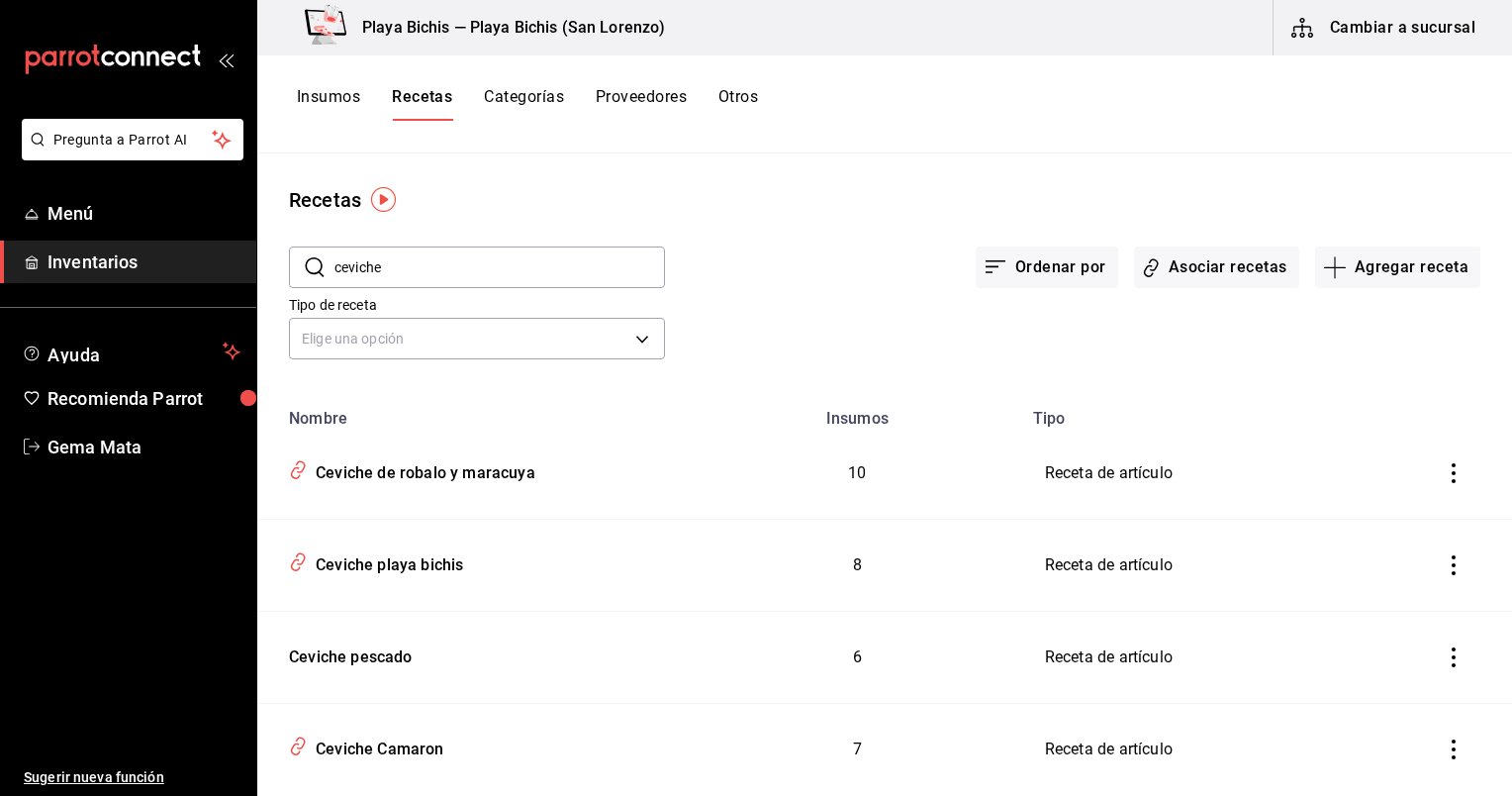 type on "Ceviche playa bichis" 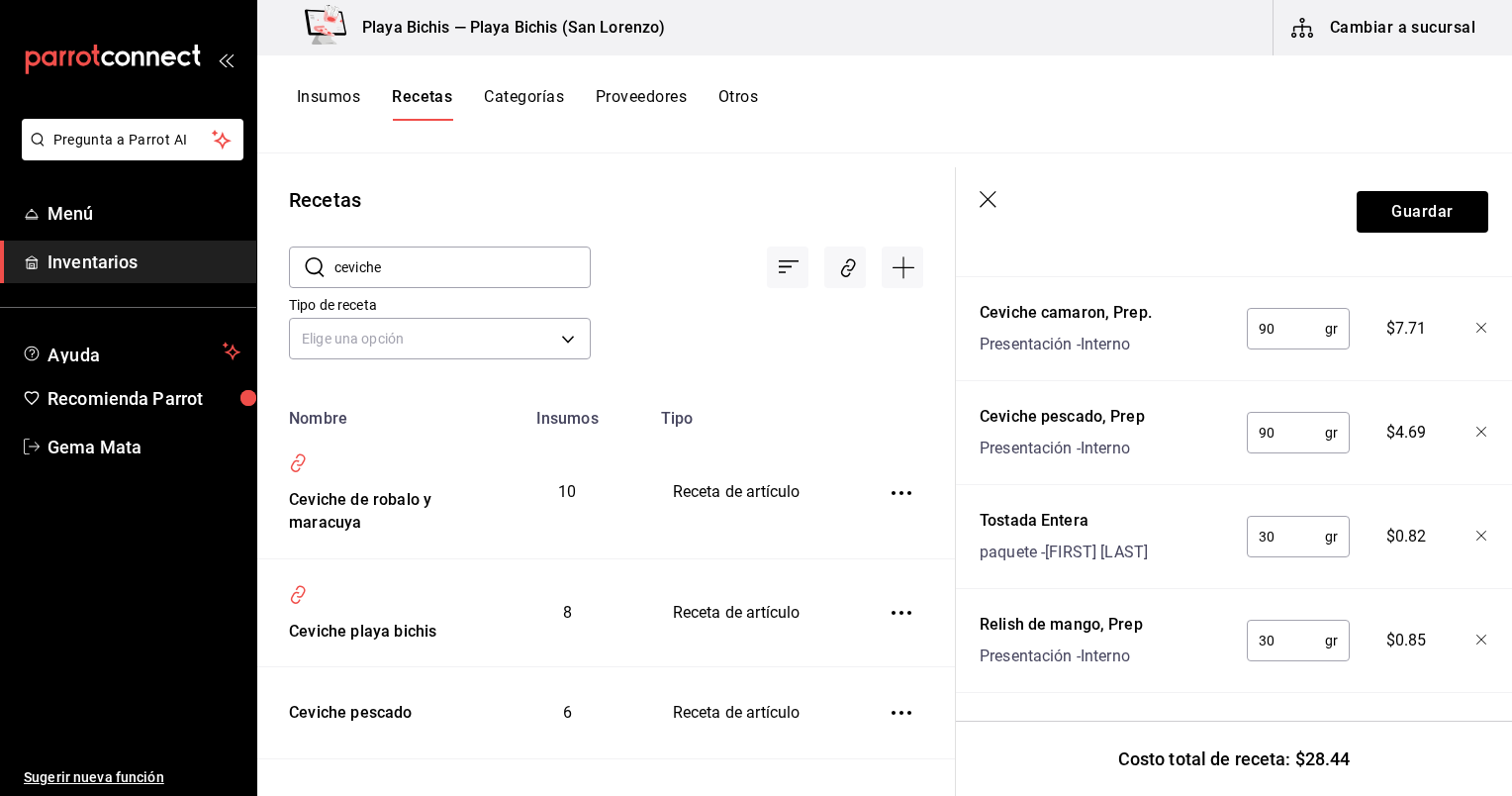 scroll, scrollTop: 1008, scrollLeft: 0, axis: vertical 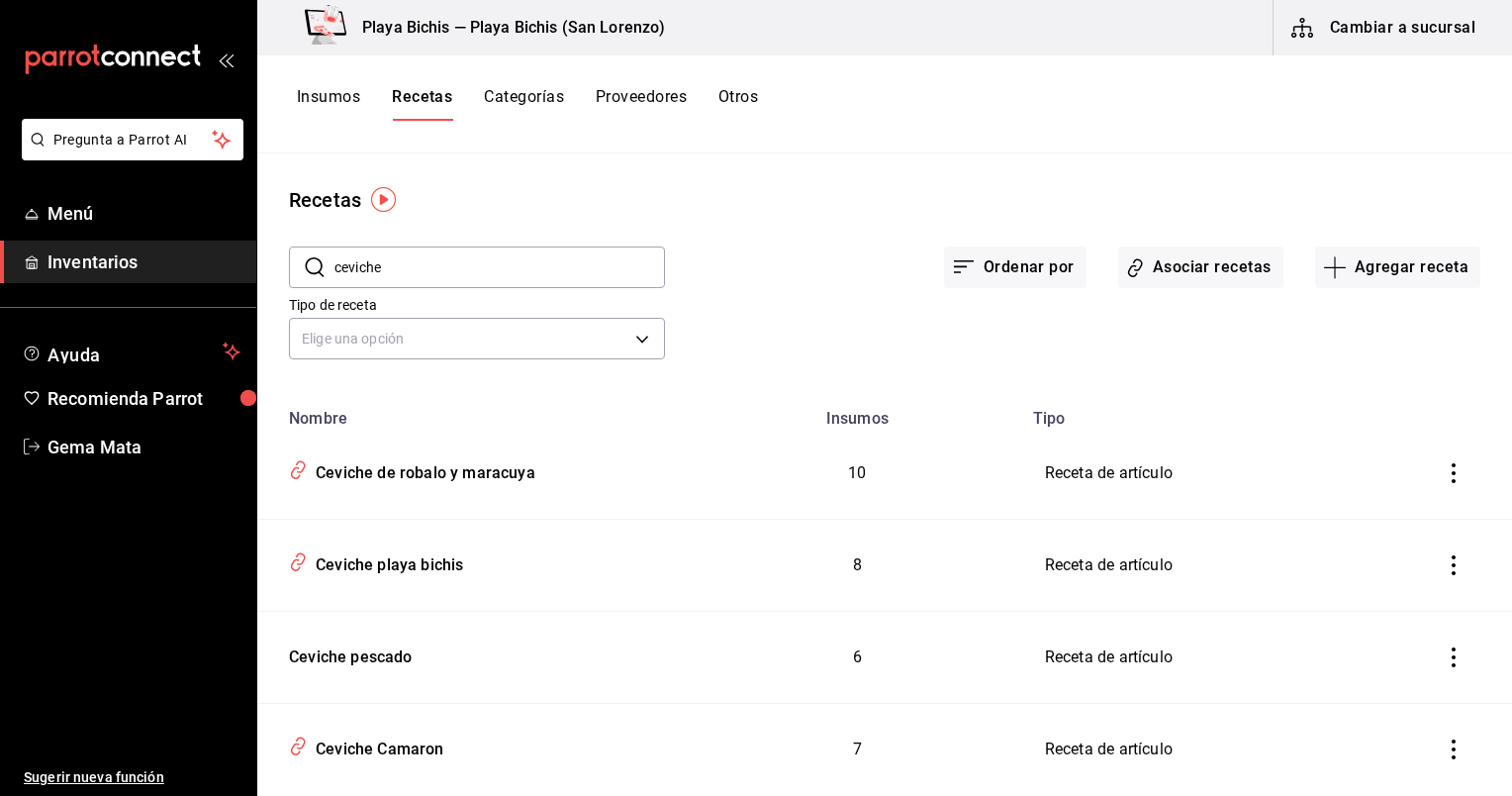 click on "ceviche" at bounding box center [500, 267] 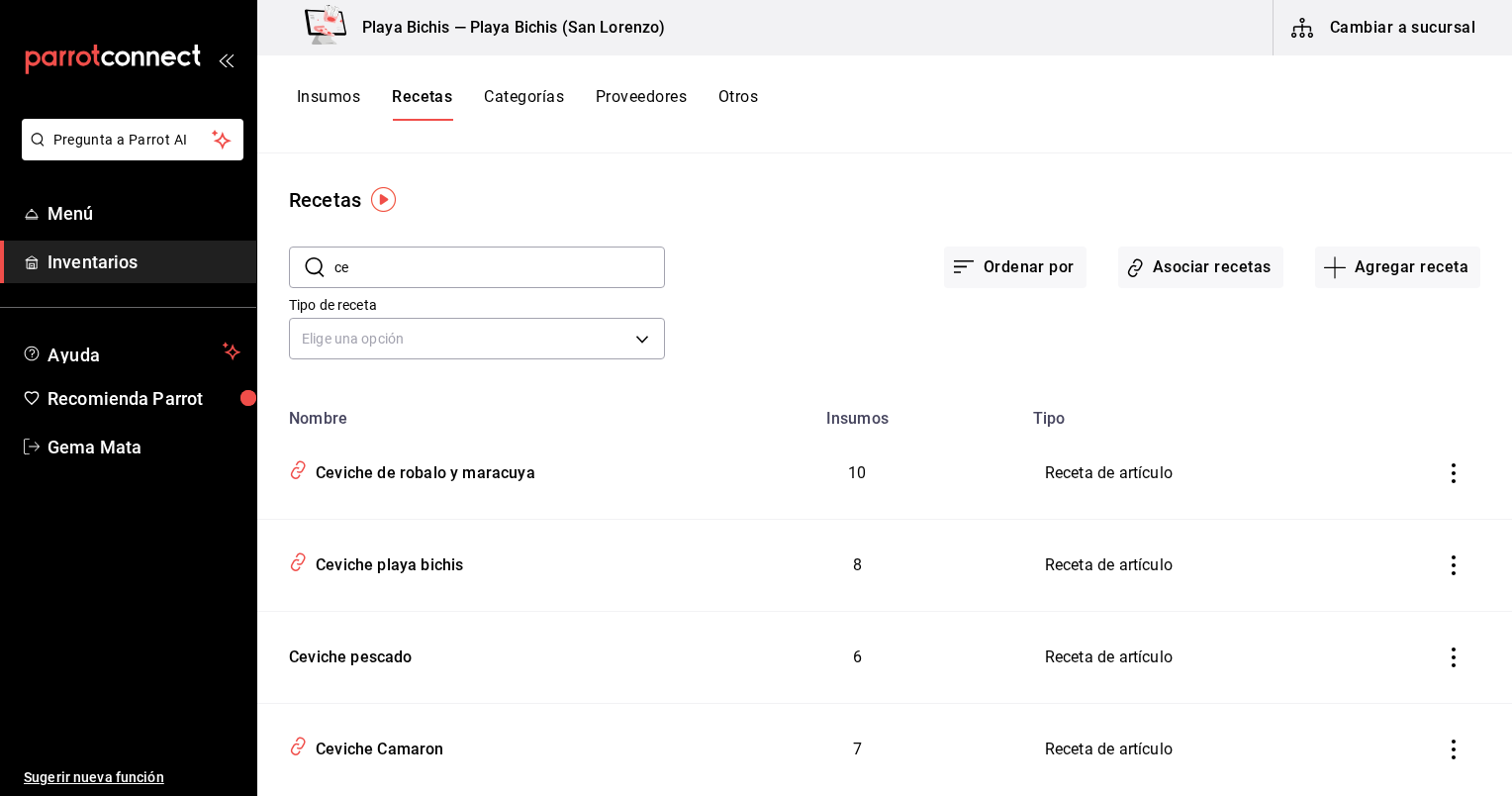 type on "c" 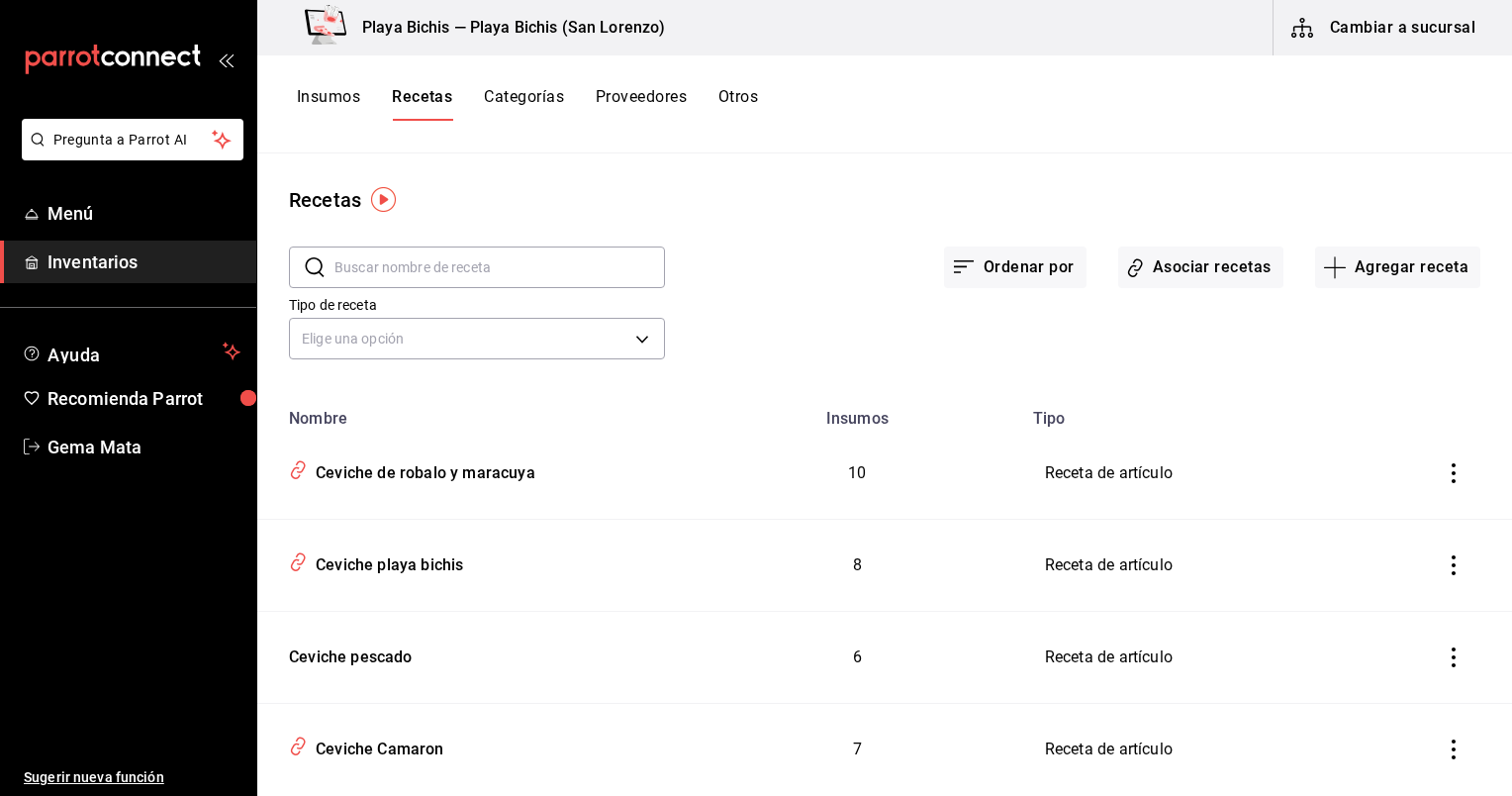 type on "a" 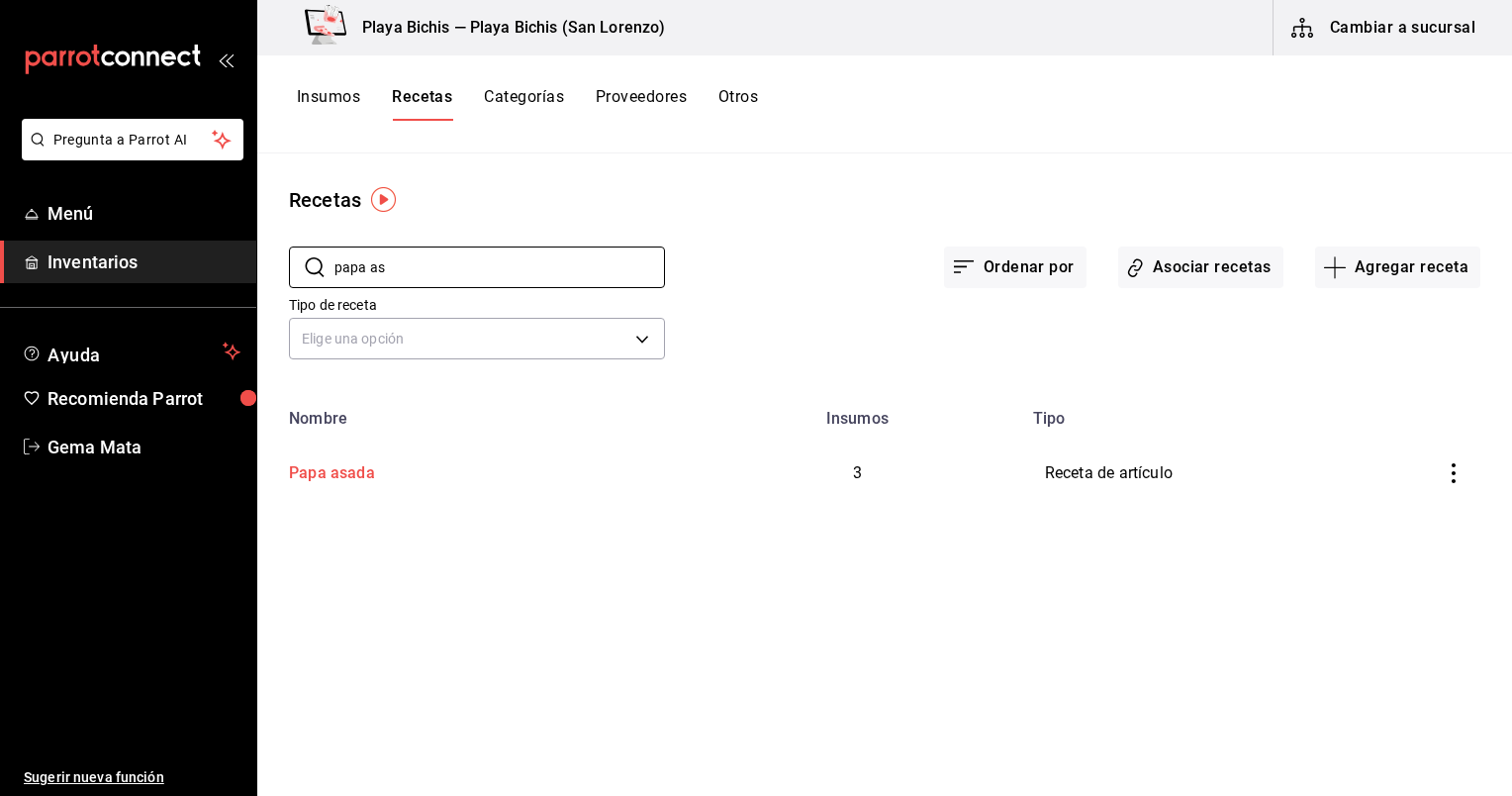 type on "papa as" 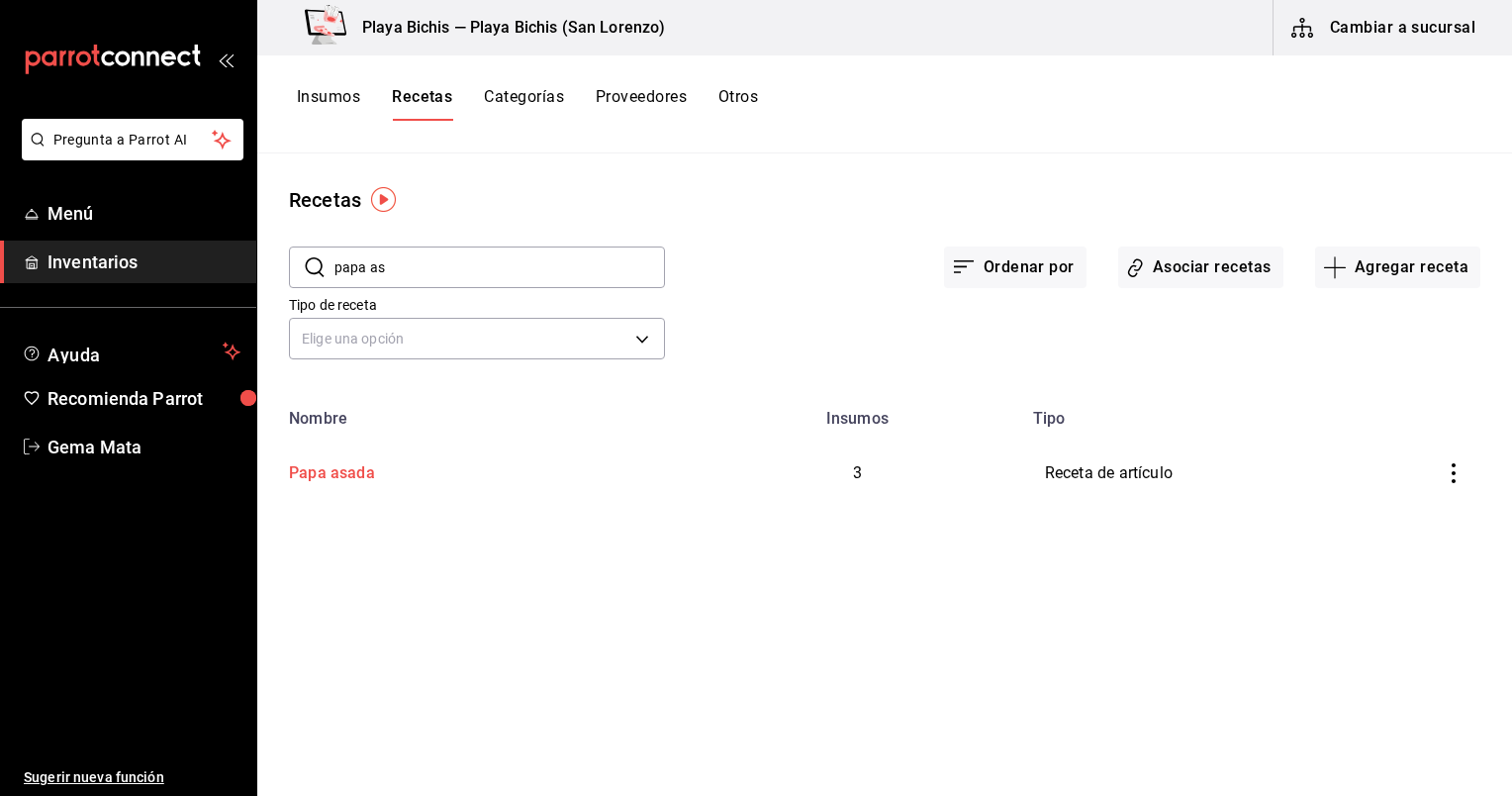 click on "Papa asada" at bounding box center [328, 469] 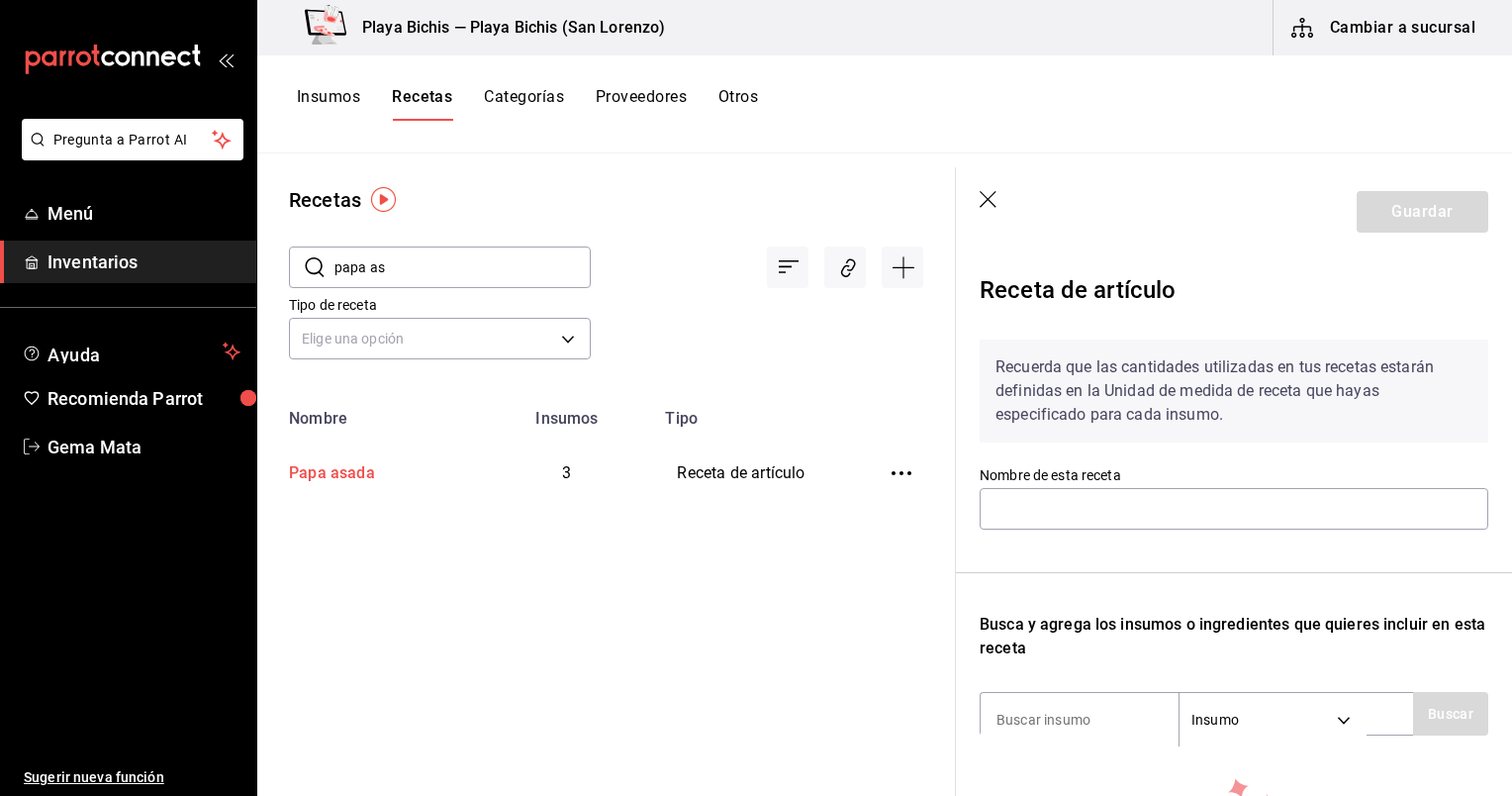 type on "Papa asada" 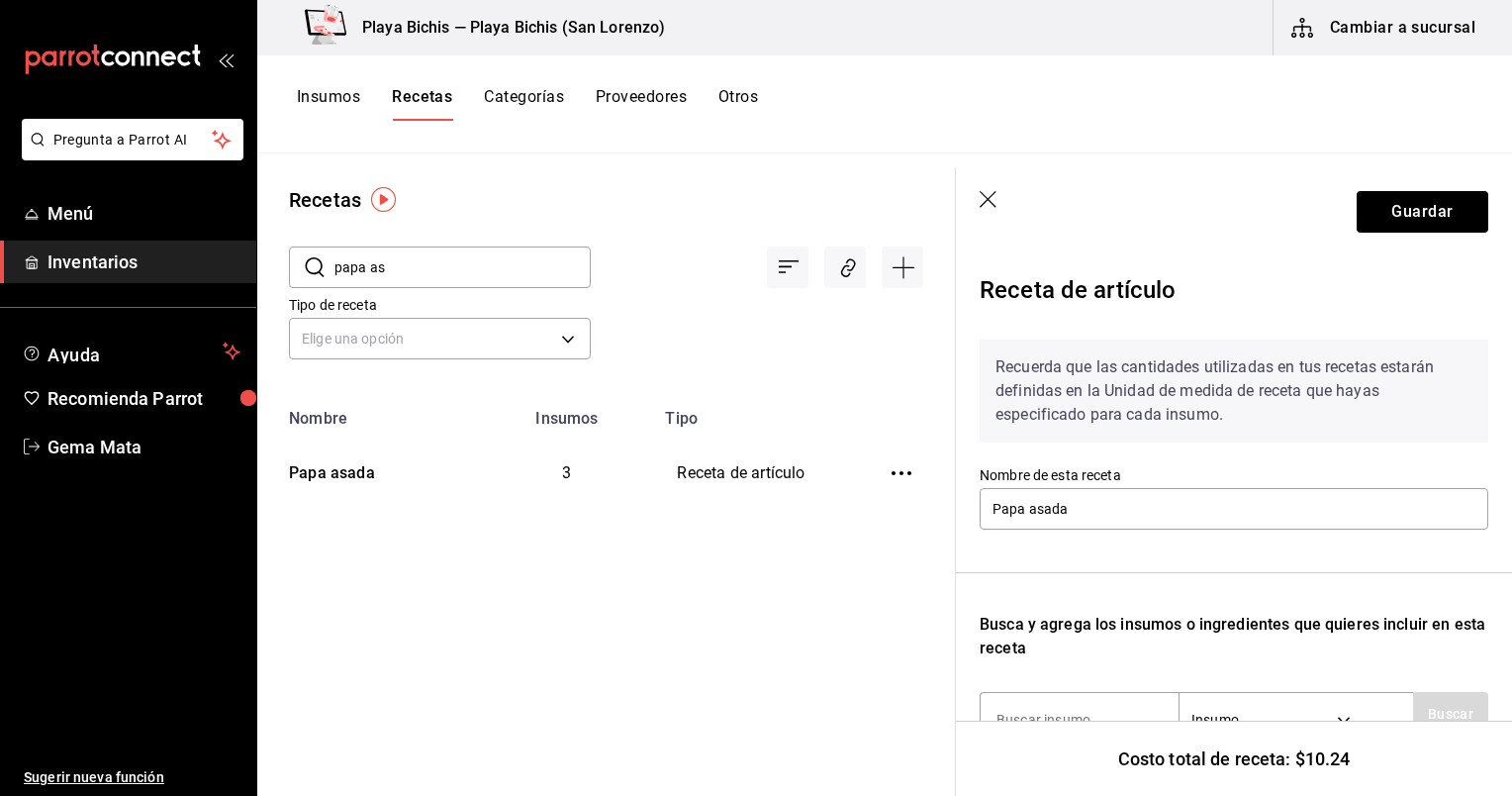 scroll, scrollTop: 463, scrollLeft: 0, axis: vertical 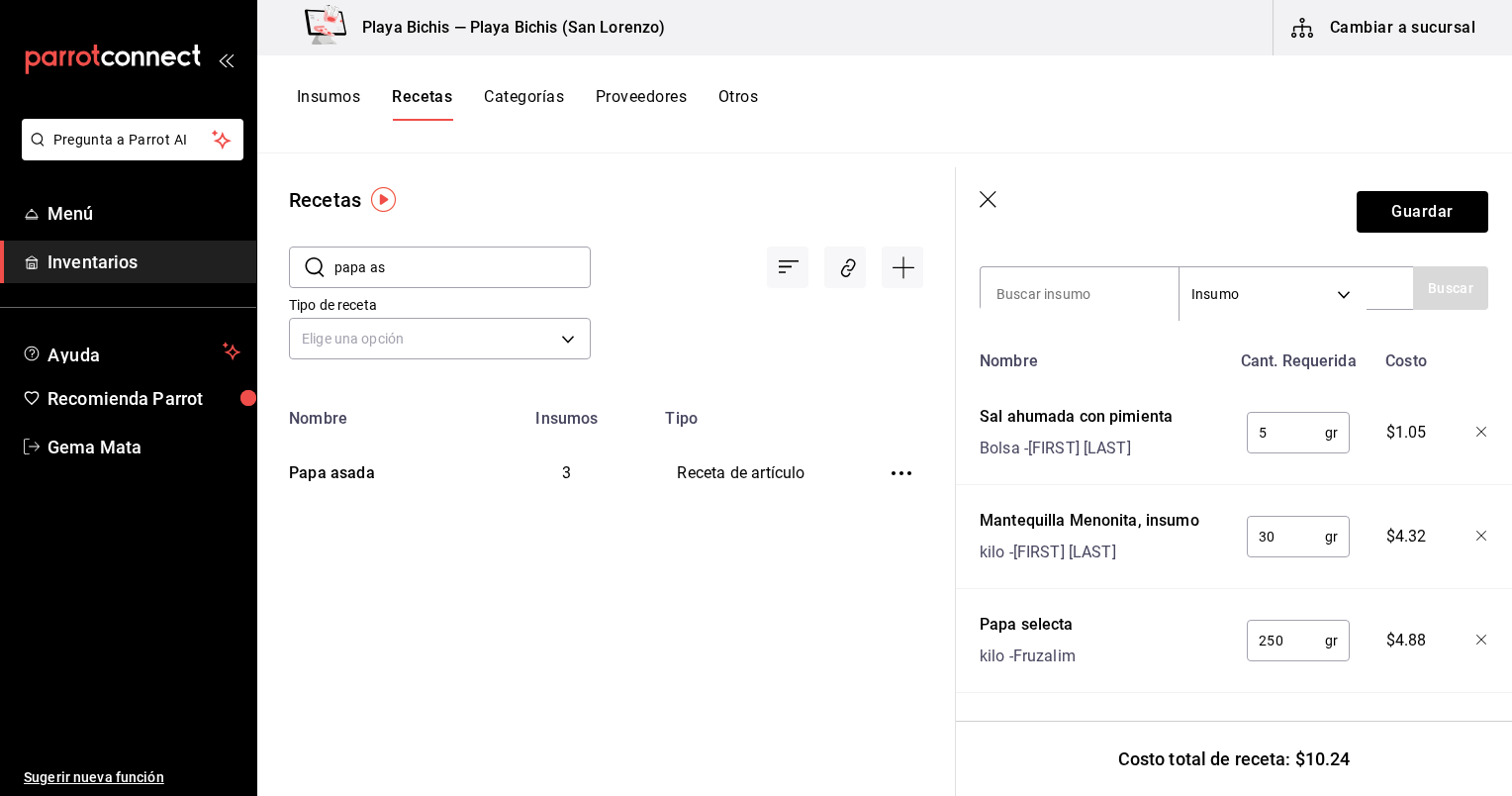 click 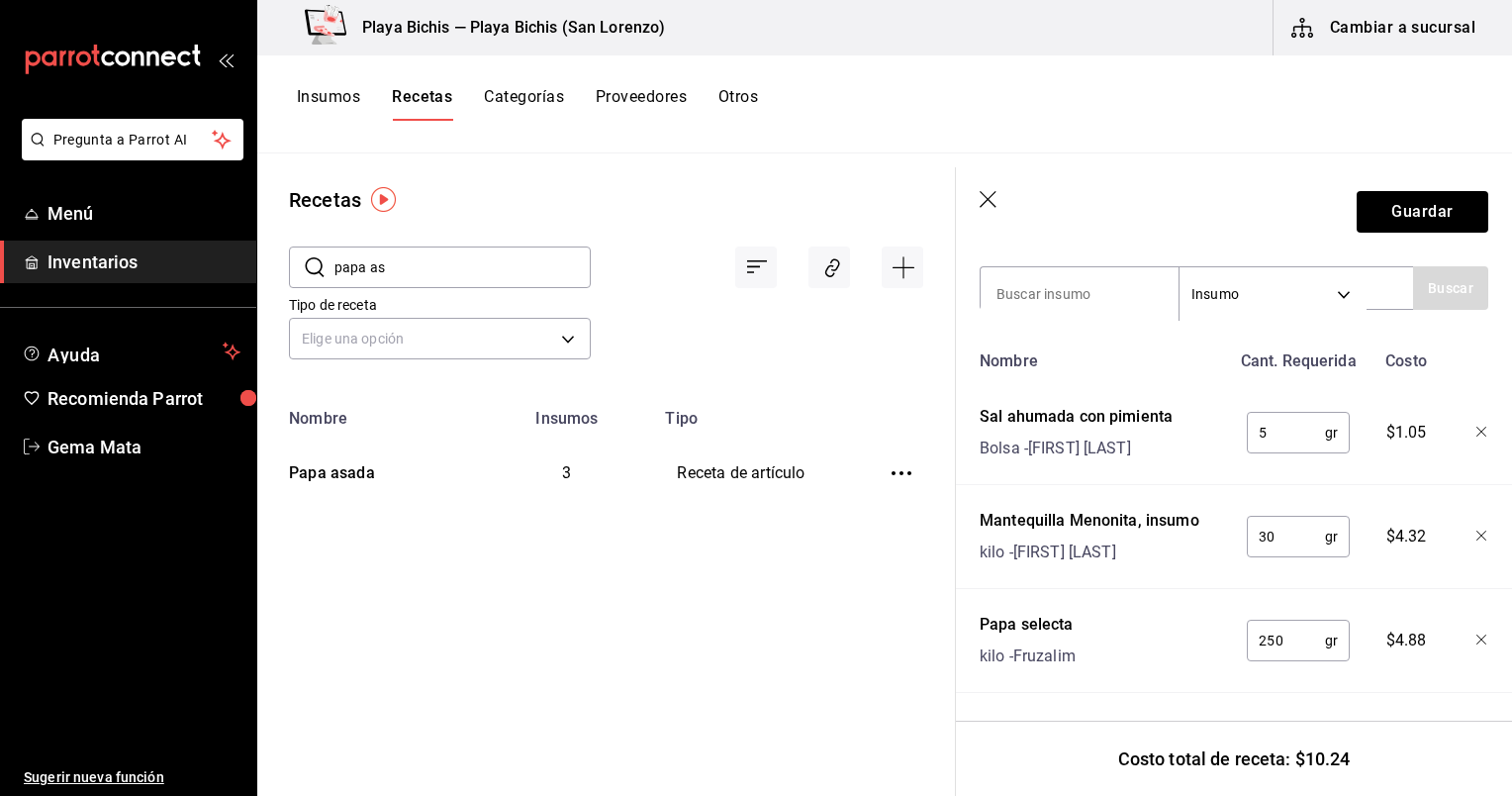 scroll, scrollTop: 0, scrollLeft: 0, axis: both 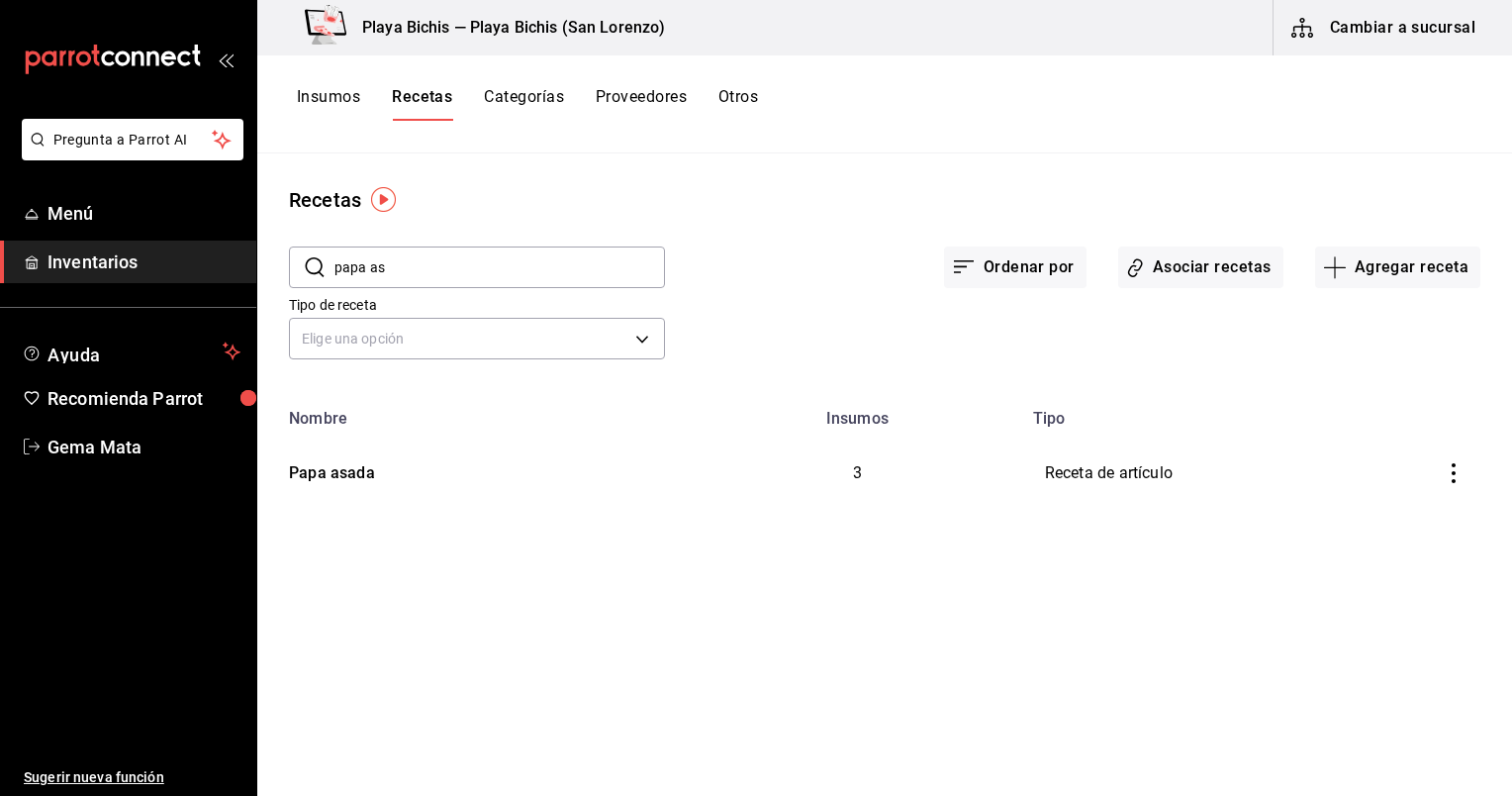 click on "papa as" at bounding box center [500, 267] 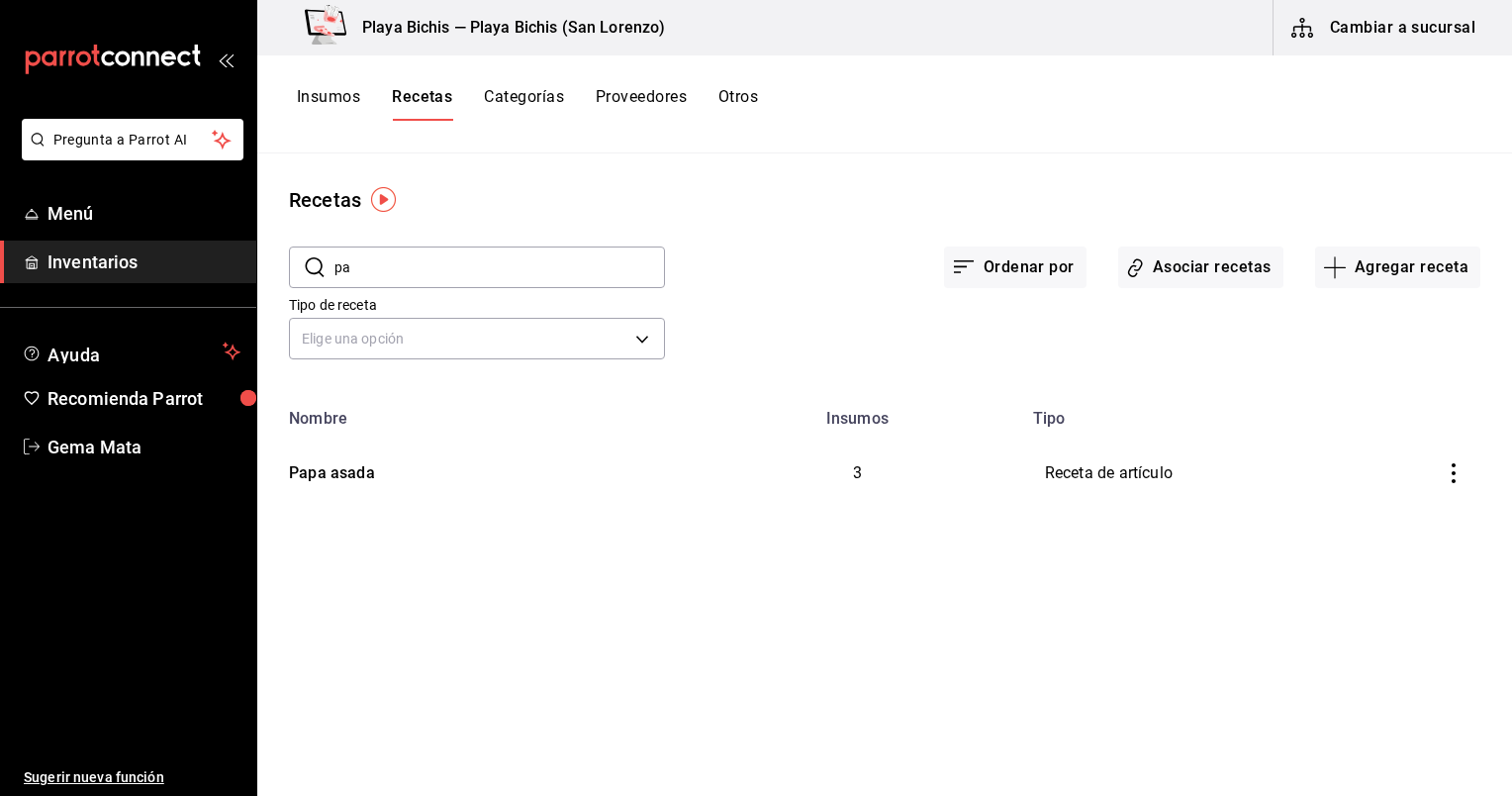 type on "p" 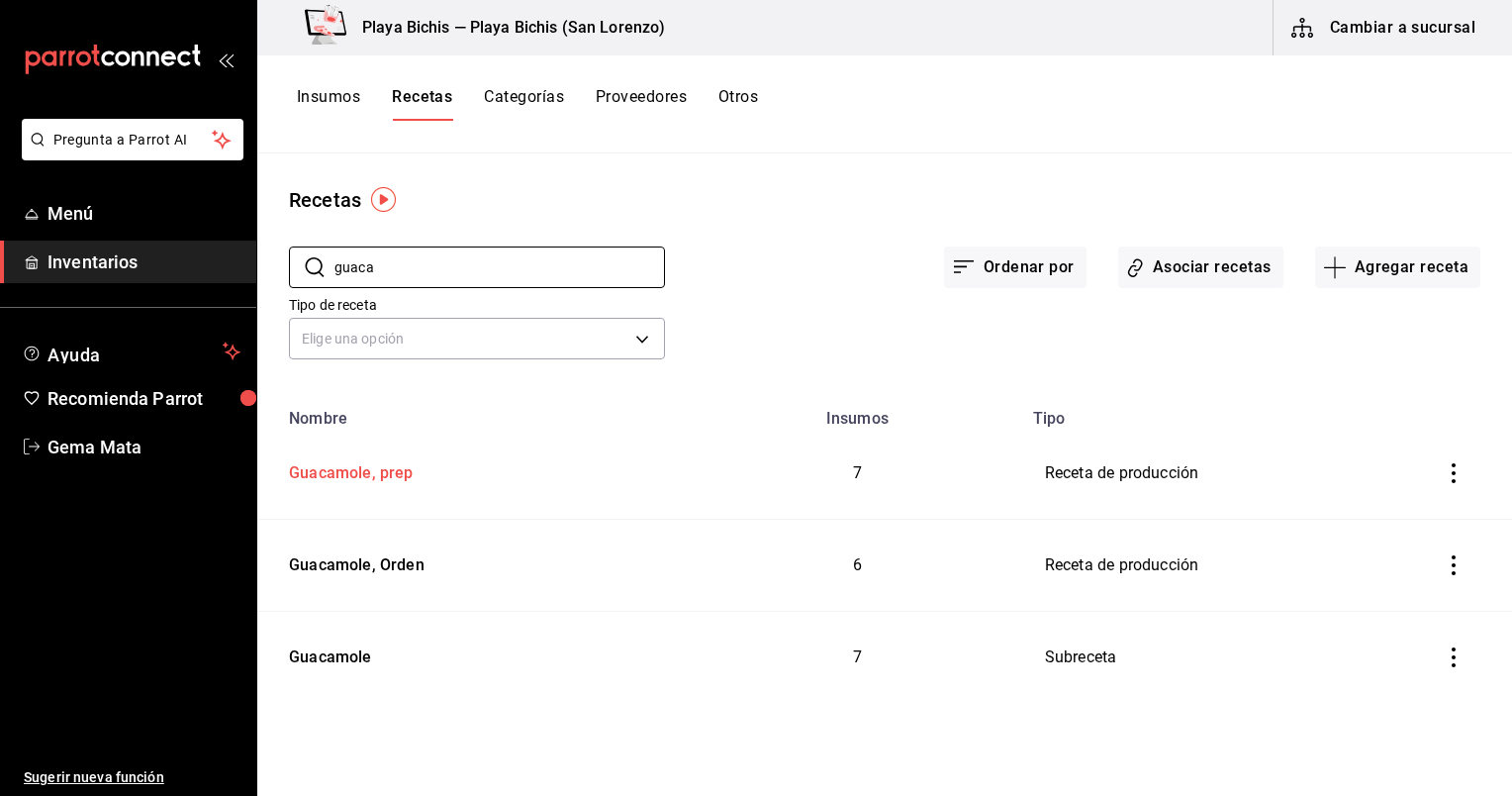 type on "guaca" 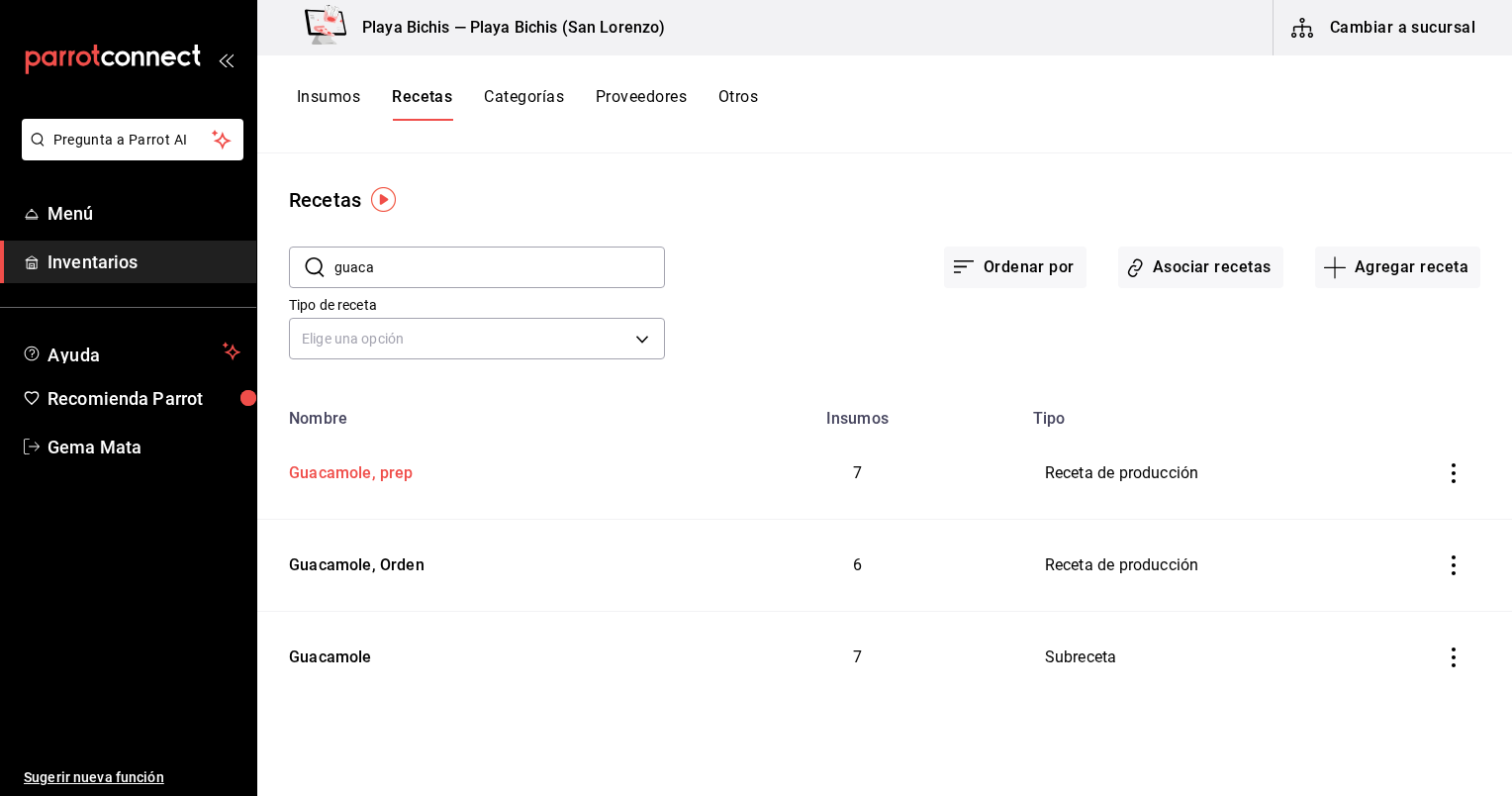 click on "Guacamole, prep" at bounding box center (475, 469) 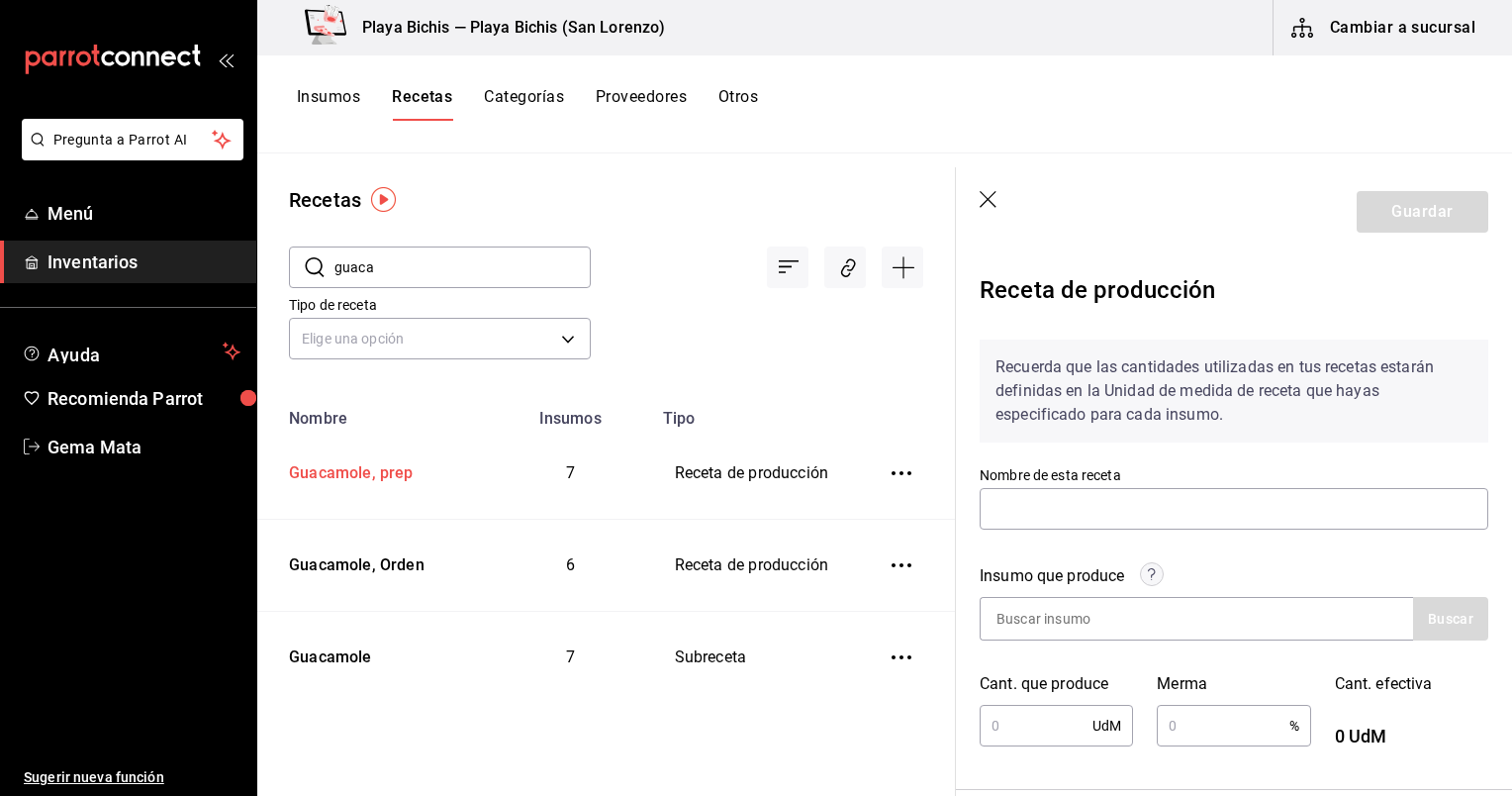 type on "Guacamole, prep" 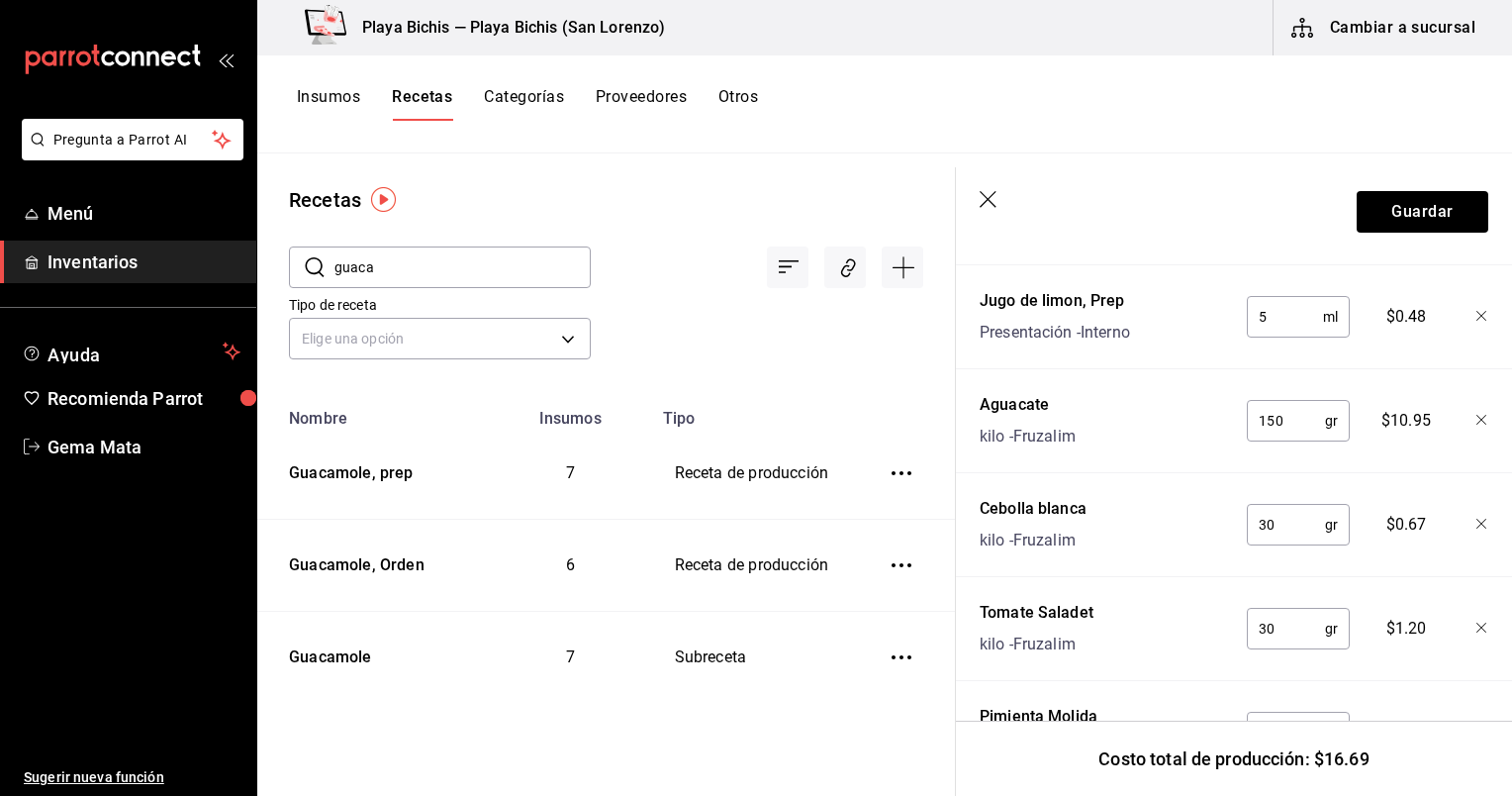 scroll, scrollTop: 1016, scrollLeft: 0, axis: vertical 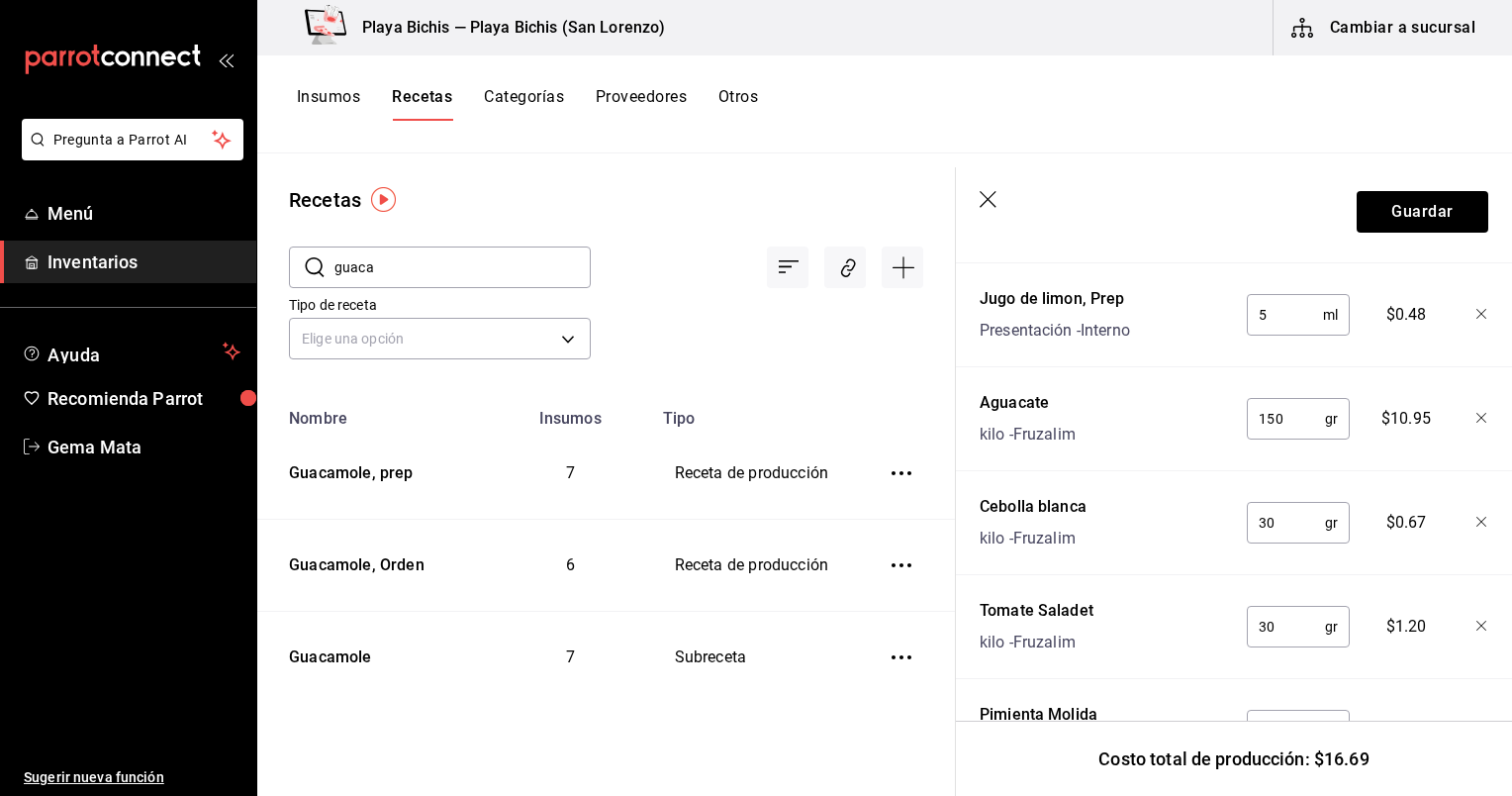 click at bounding box center (757, 251) 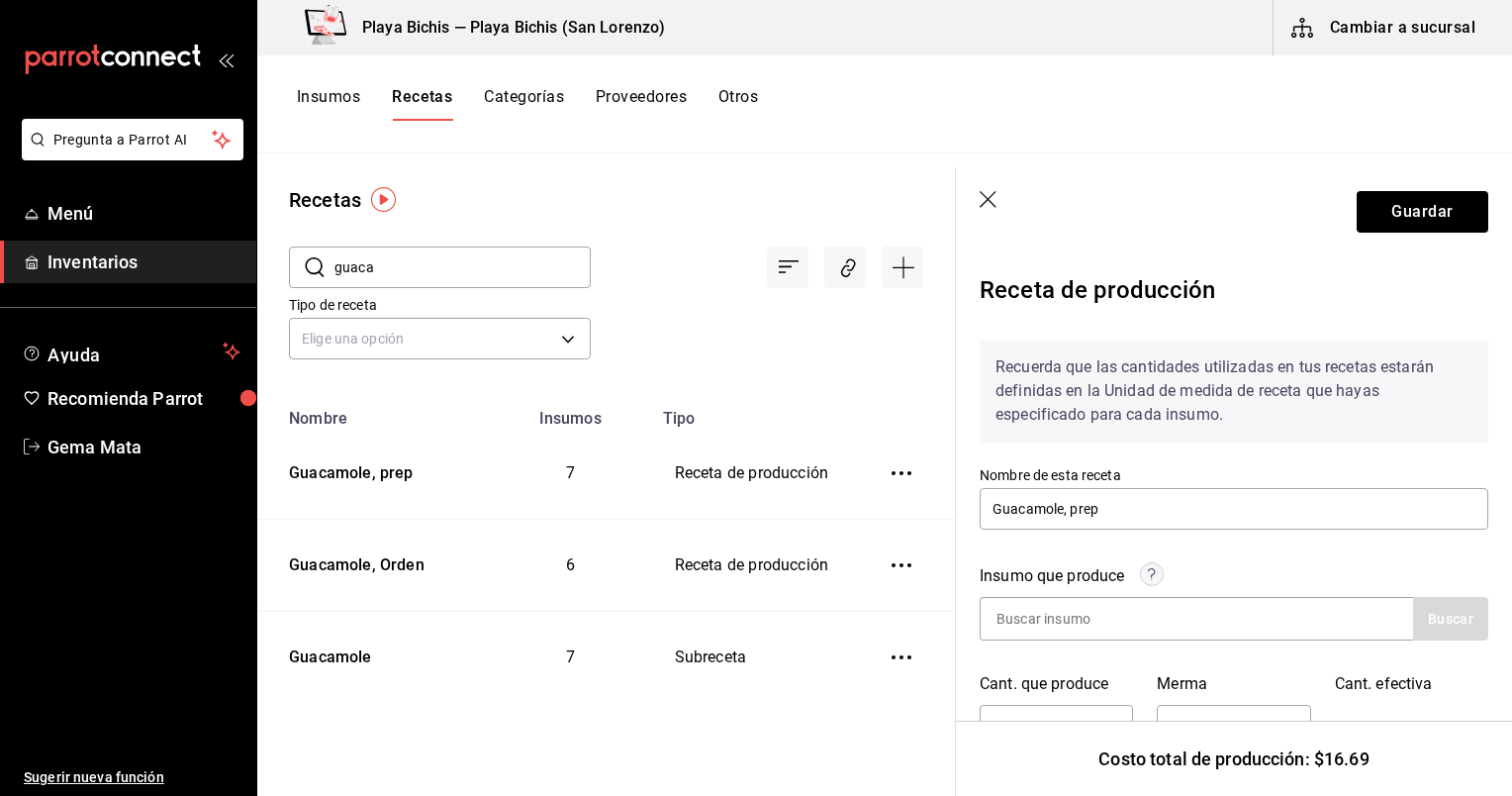 scroll, scrollTop: 131, scrollLeft: 0, axis: vertical 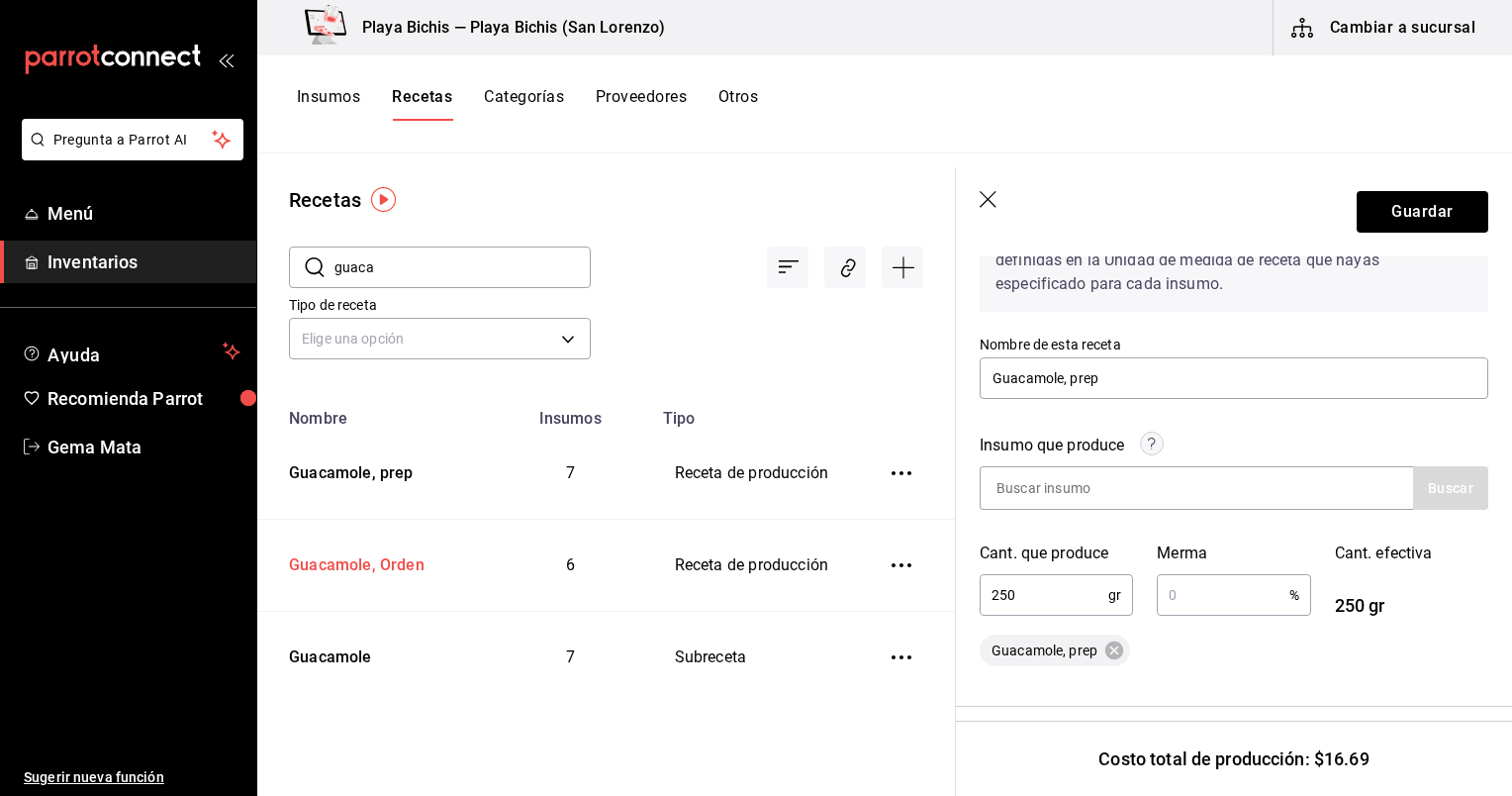 click on "Guacamole, Orden" at bounding box center [352, 561] 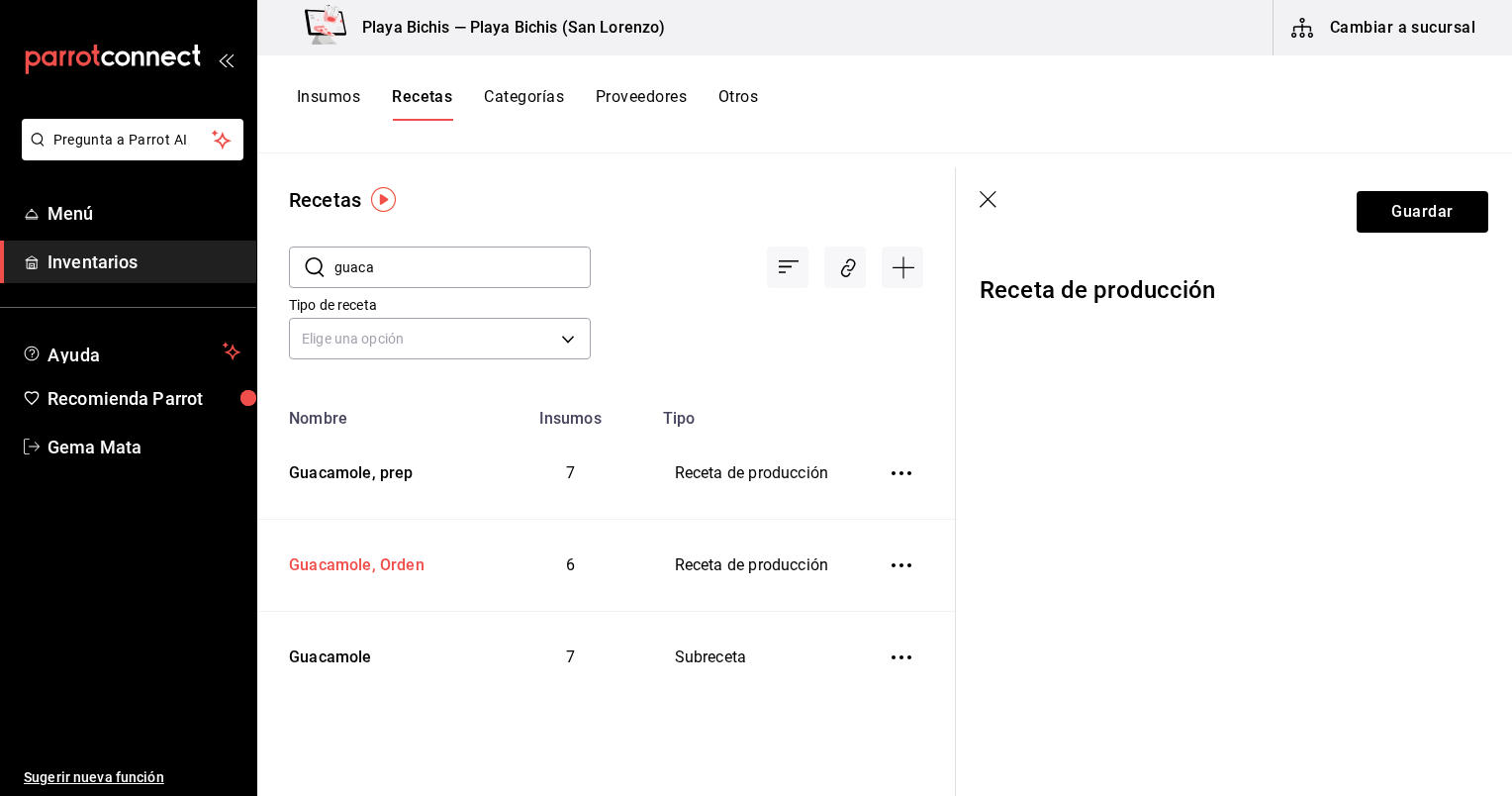 scroll, scrollTop: 0, scrollLeft: 0, axis: both 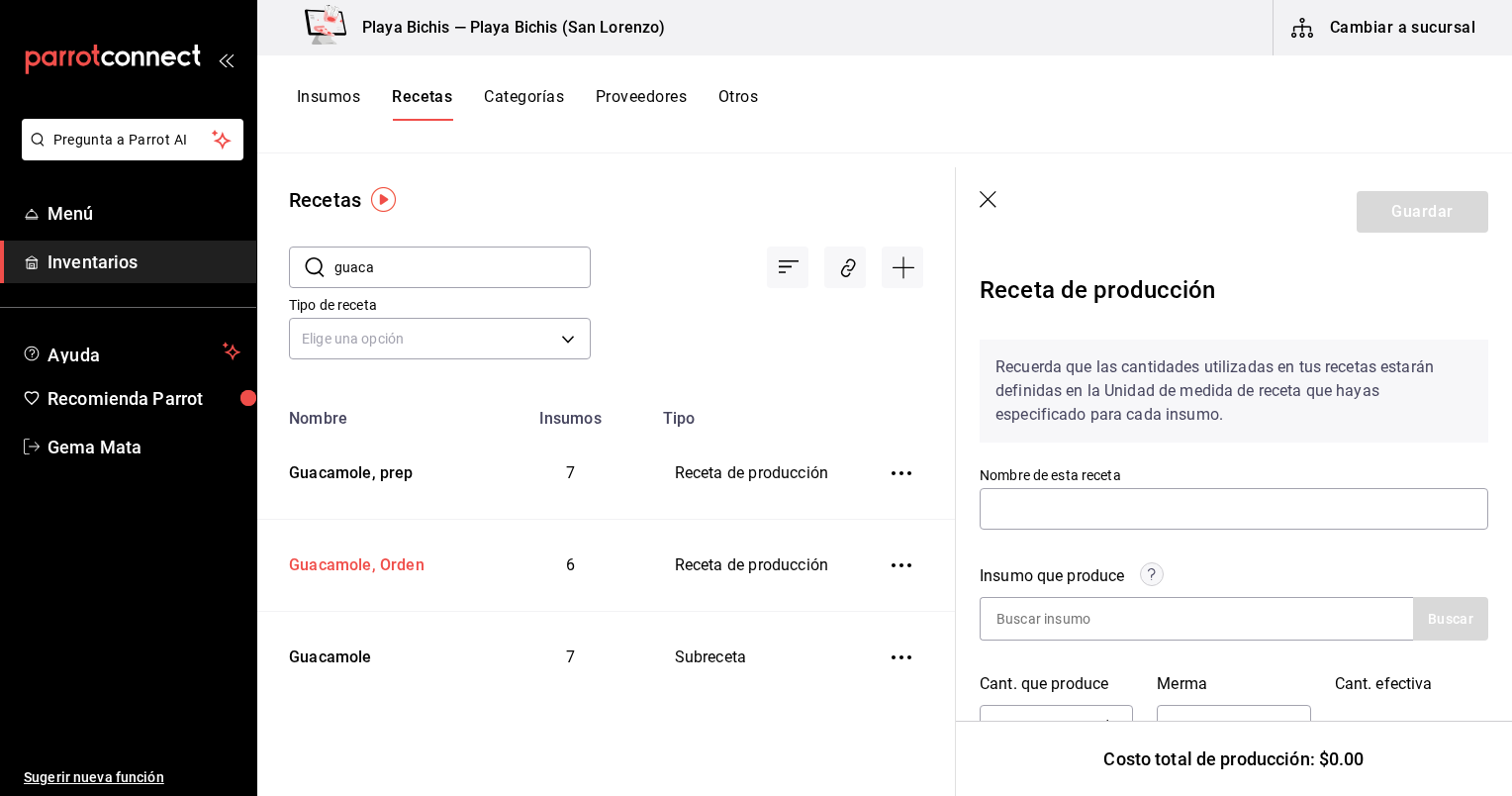 type on "Guacamole, Orden" 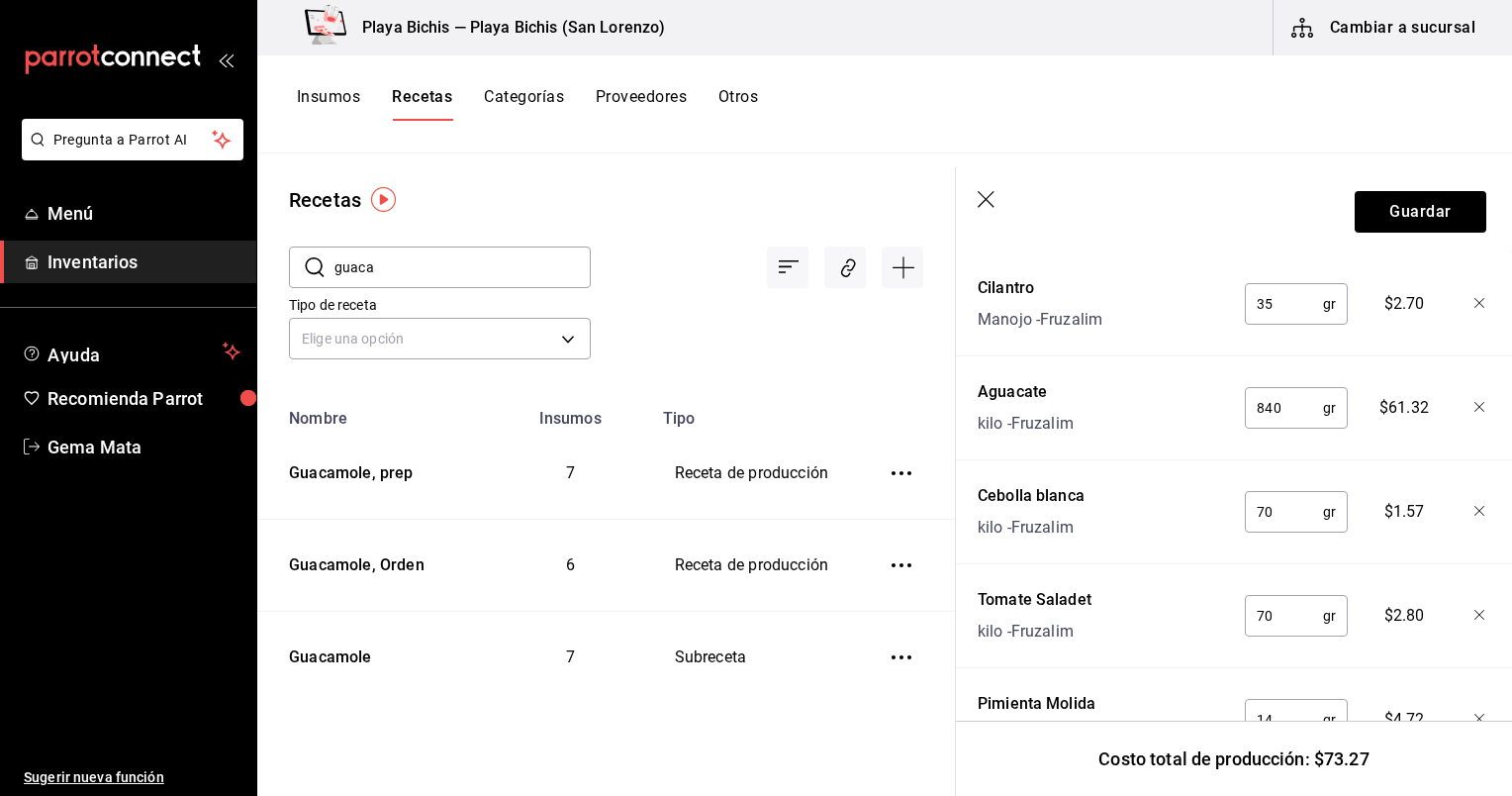 scroll, scrollTop: 927, scrollLeft: 2, axis: both 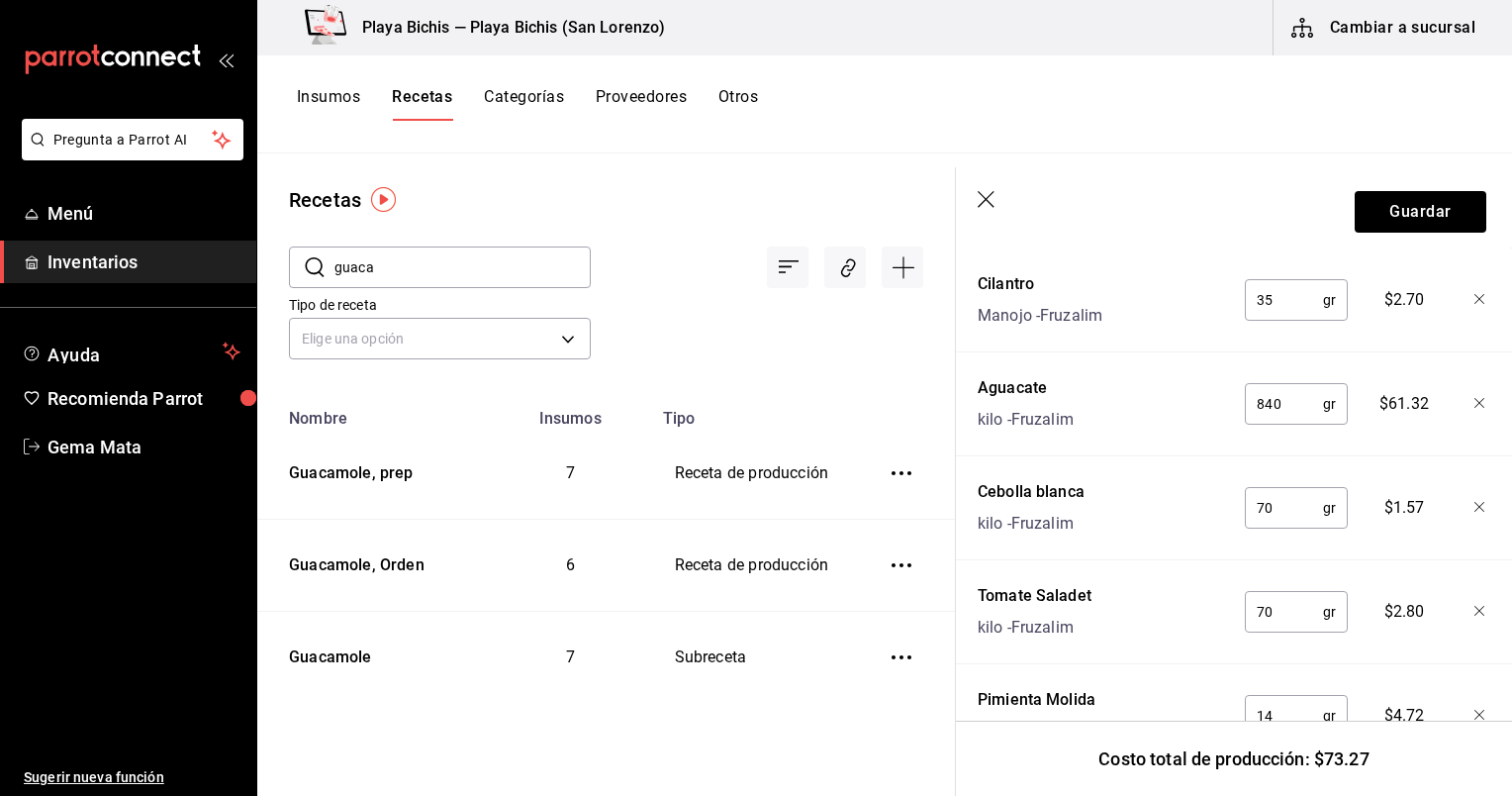 click on "Guardar" at bounding box center [1232, 212] 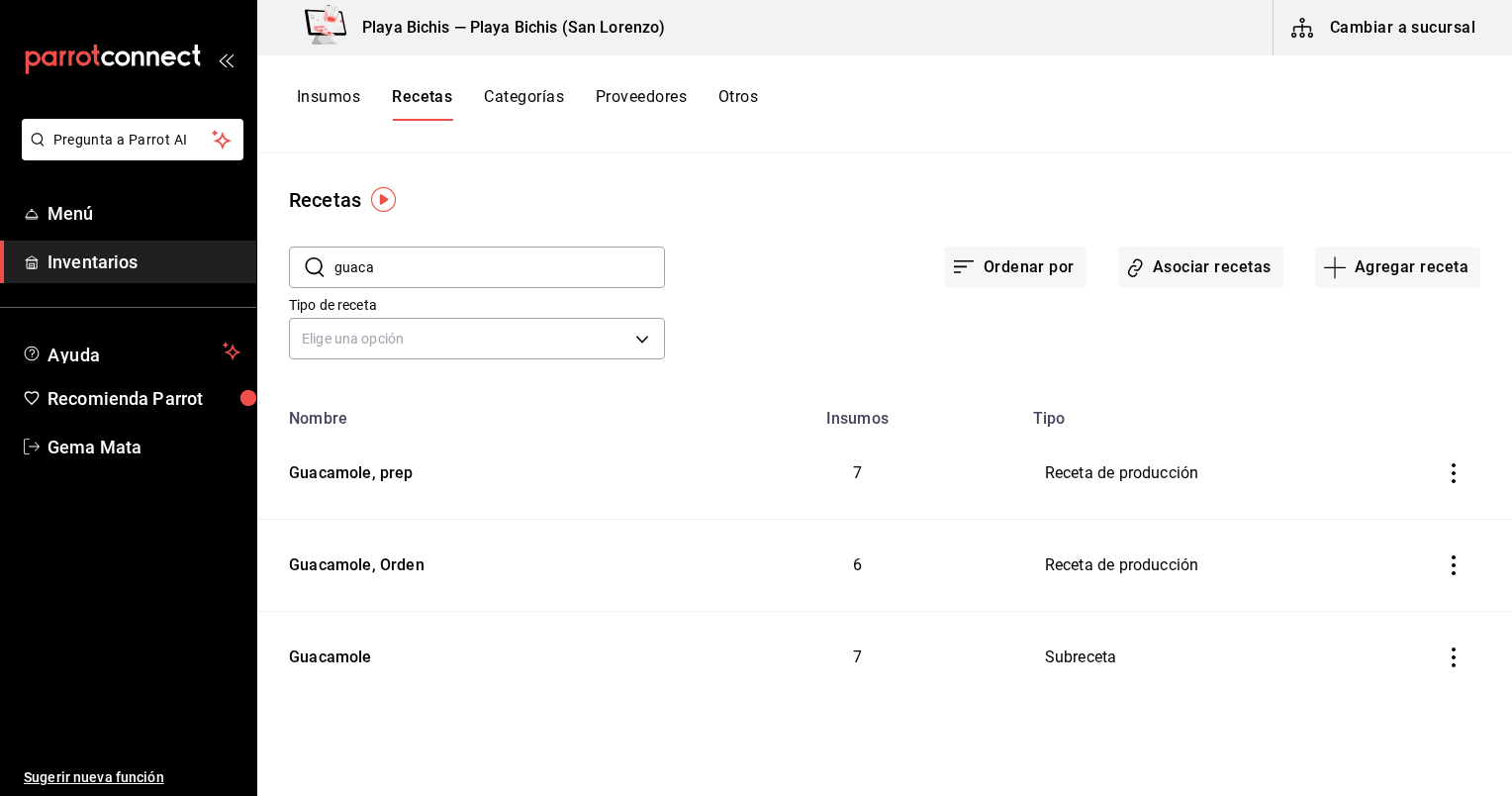 scroll, scrollTop: 0, scrollLeft: 0, axis: both 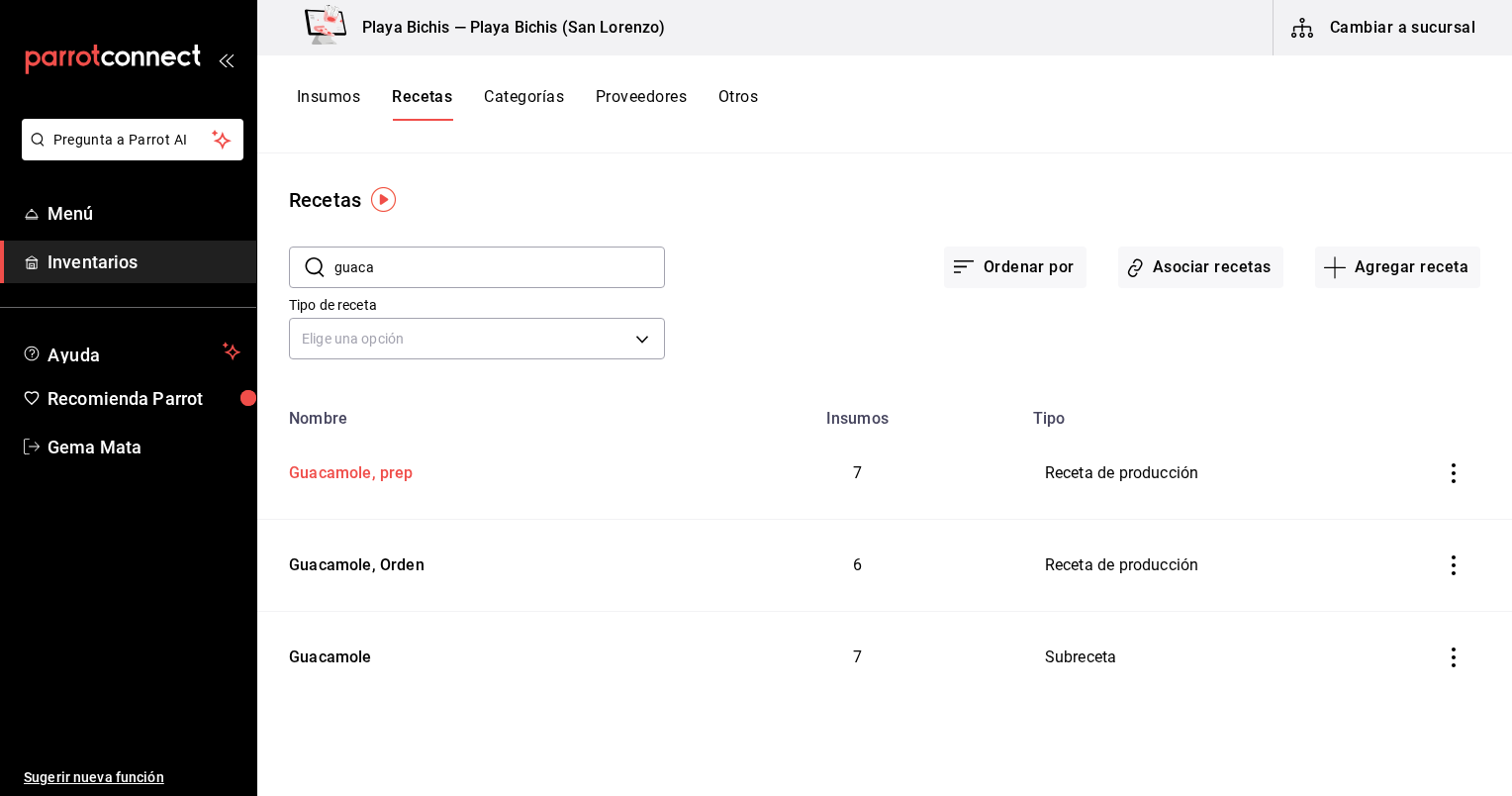 click on "Guacamole, prep" at bounding box center (475, 469) 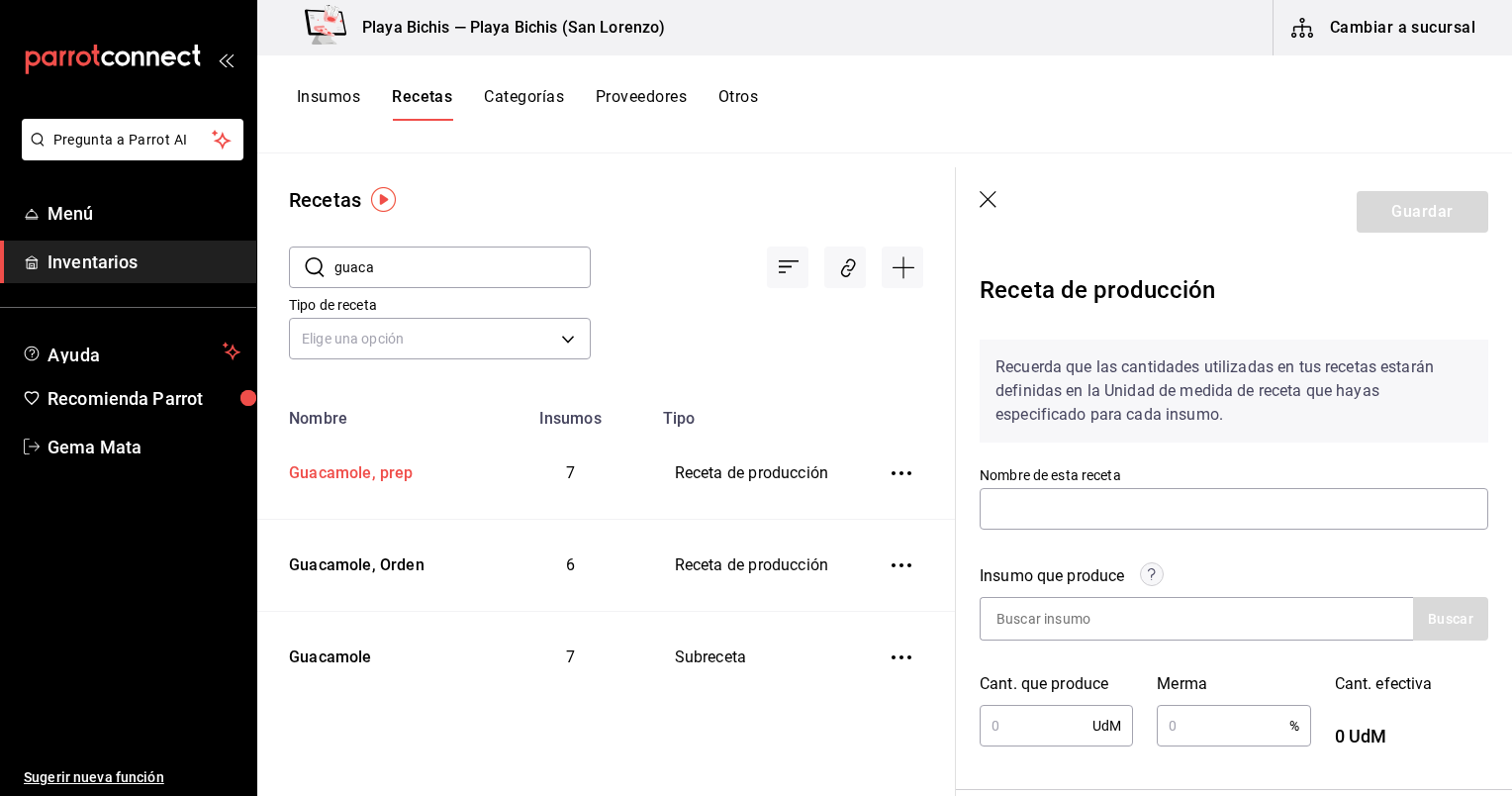 type on "Guacamole, prep" 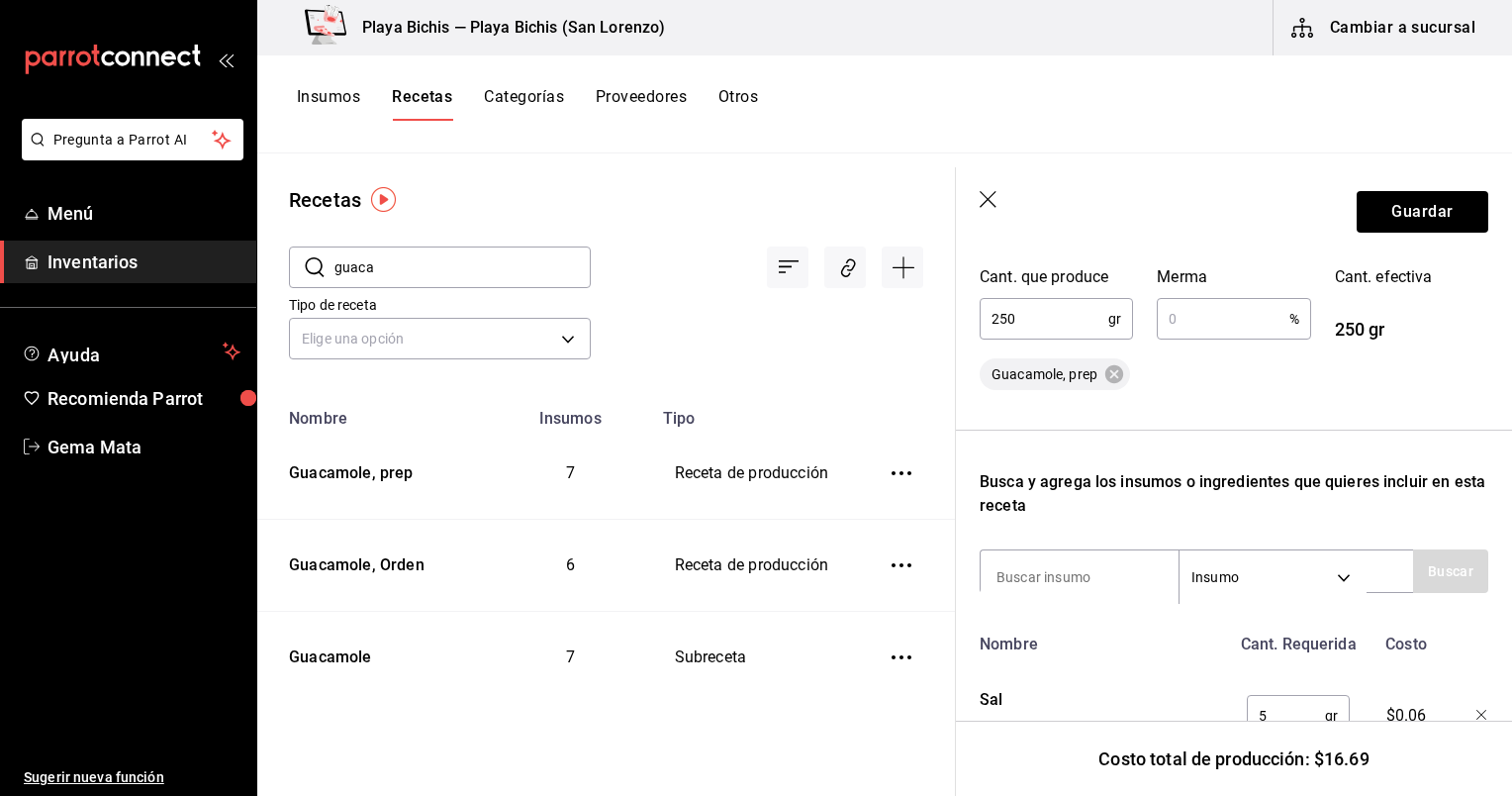 scroll, scrollTop: 408, scrollLeft: 0, axis: vertical 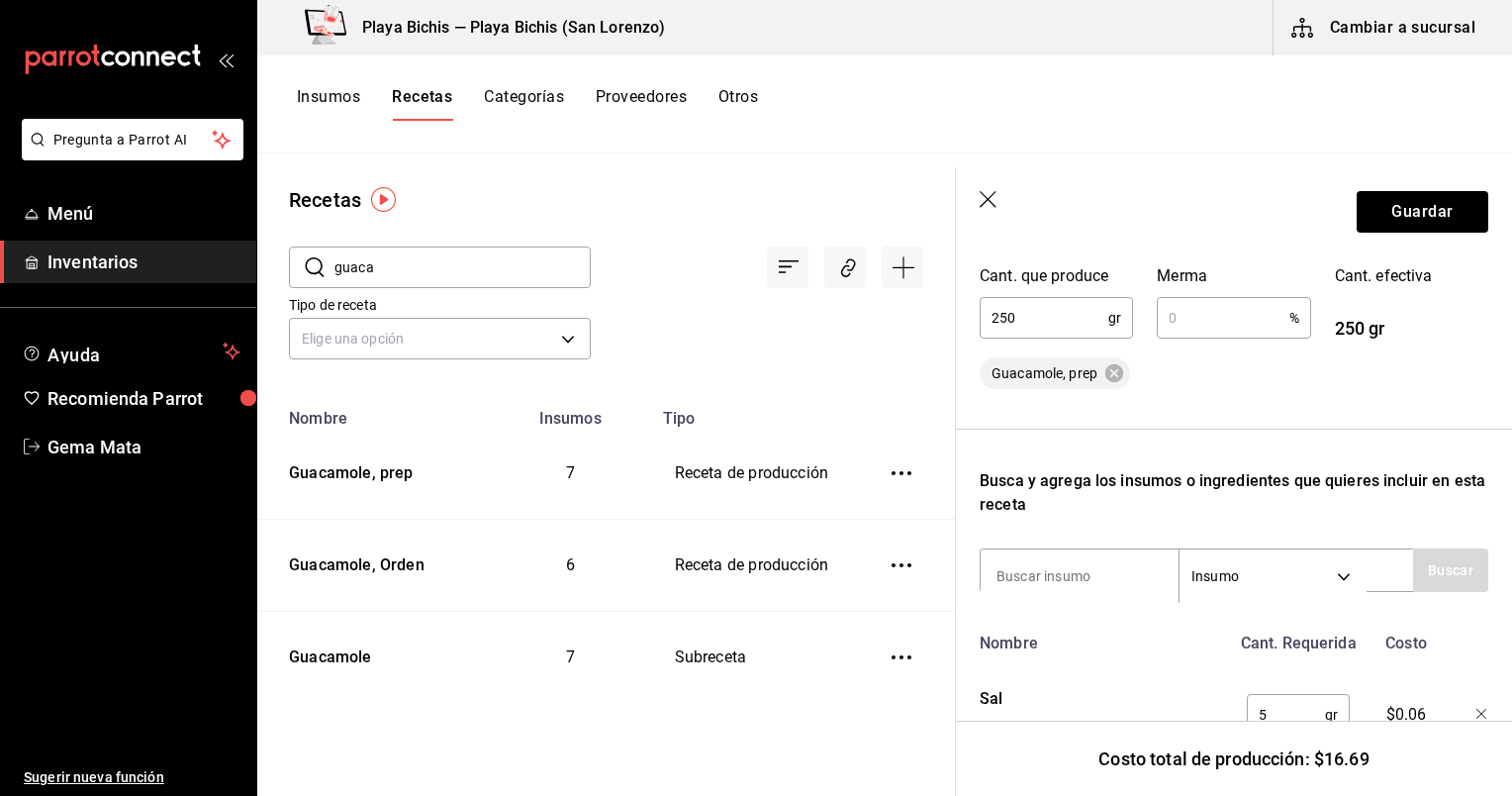 click on "Guardar" at bounding box center [1234, 212] 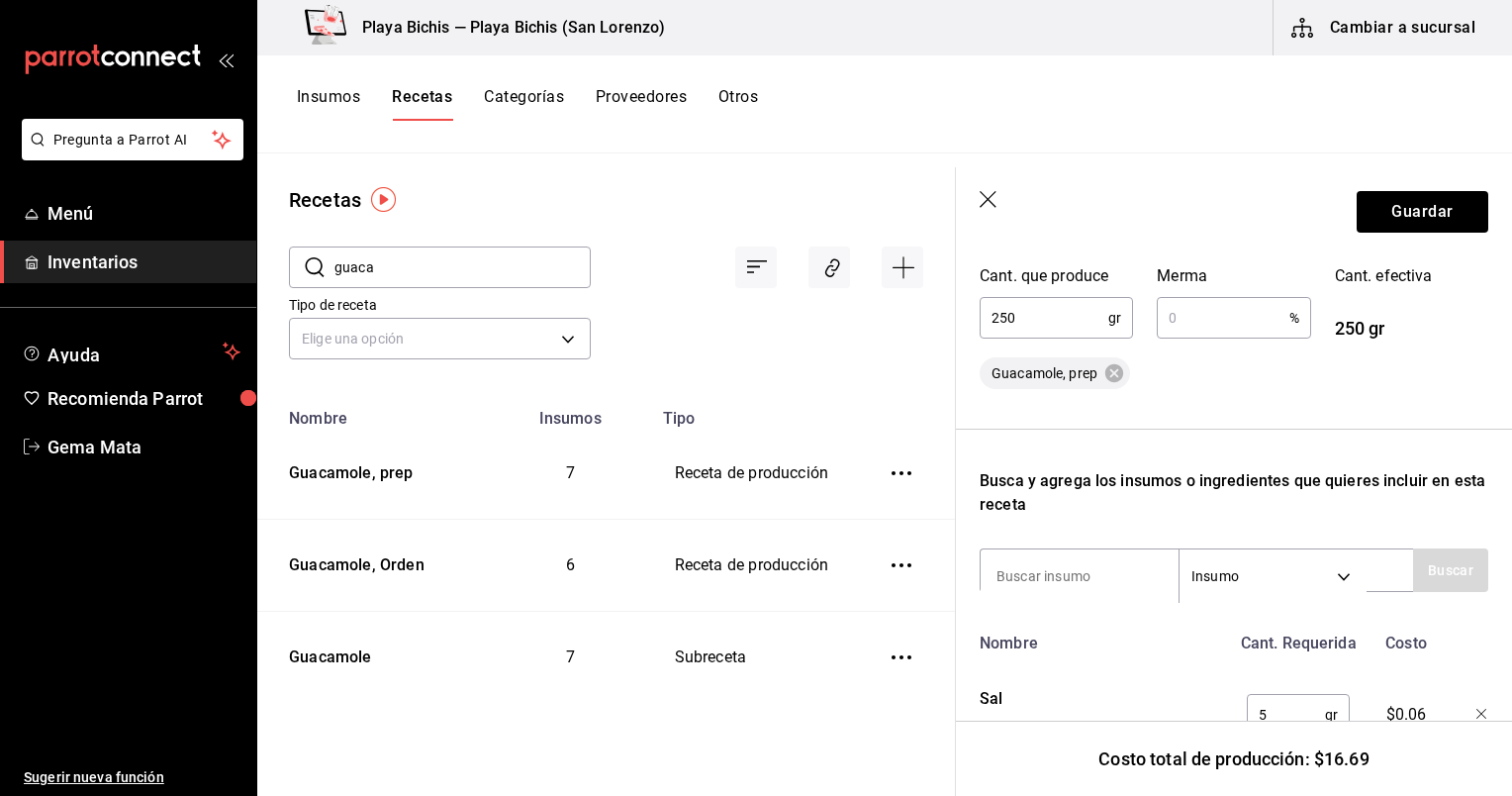 scroll, scrollTop: 0, scrollLeft: 0, axis: both 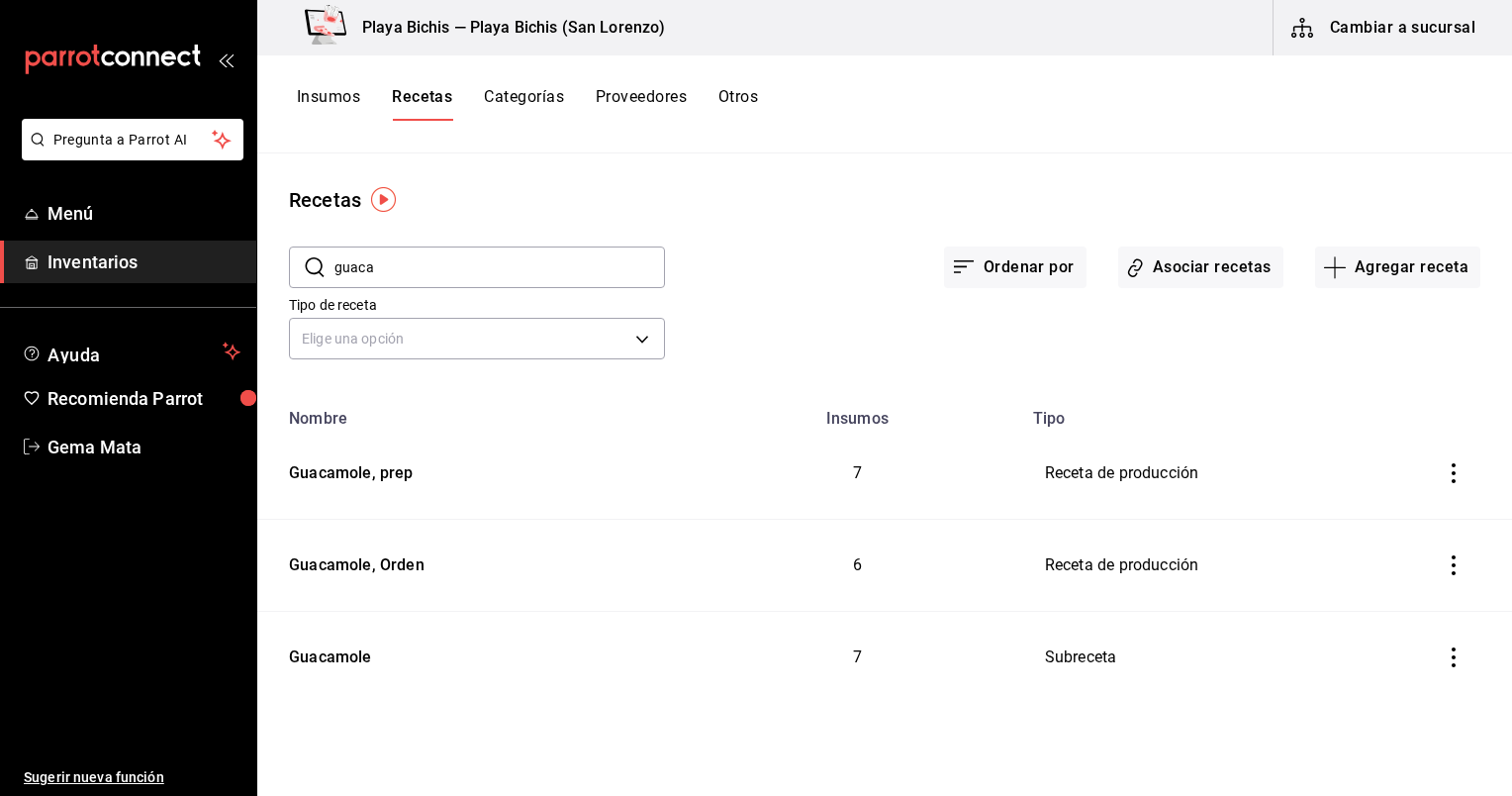 click on "Insumos" at bounding box center (329, 104) 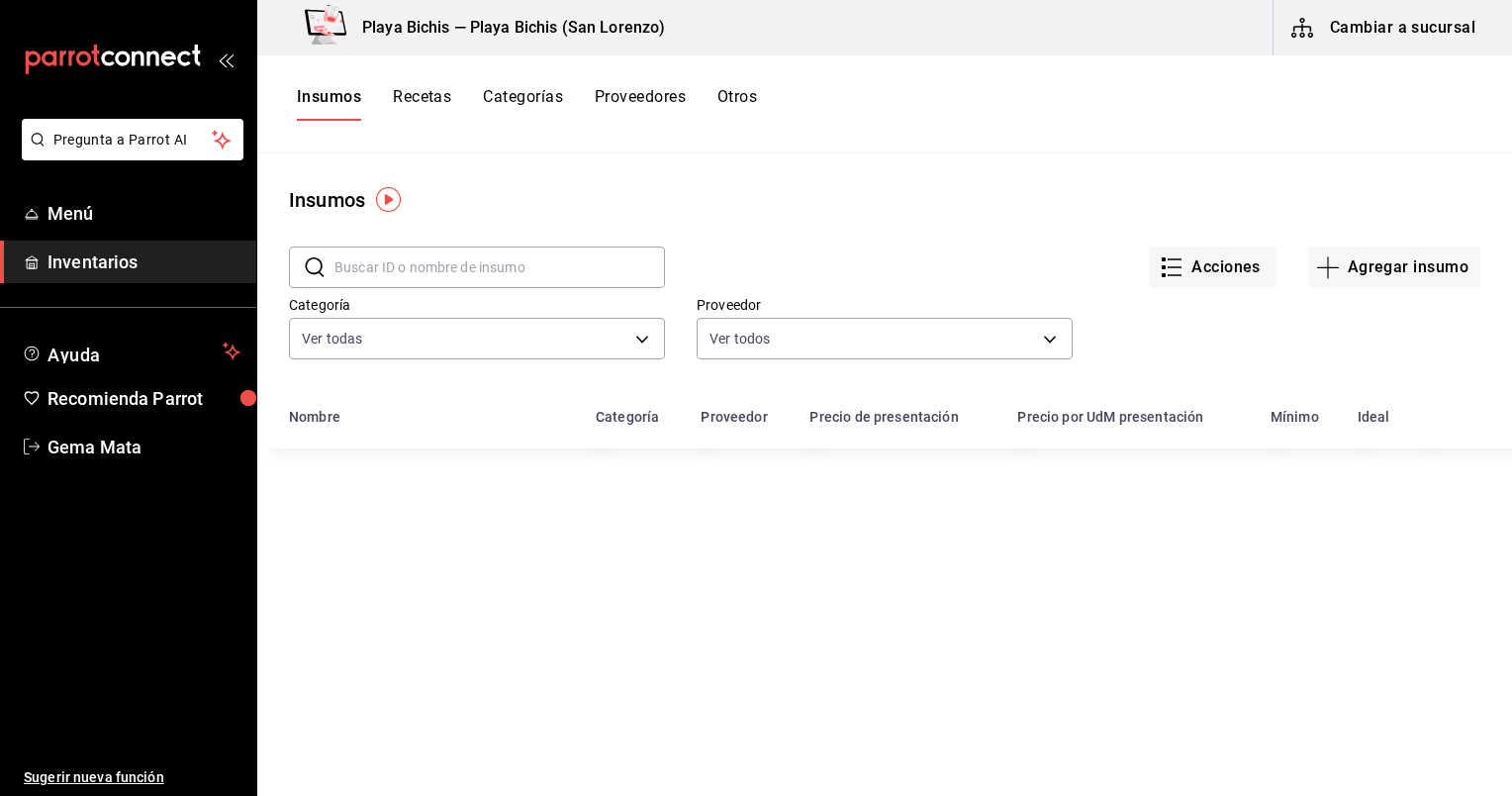 click at bounding box center [500, 267] 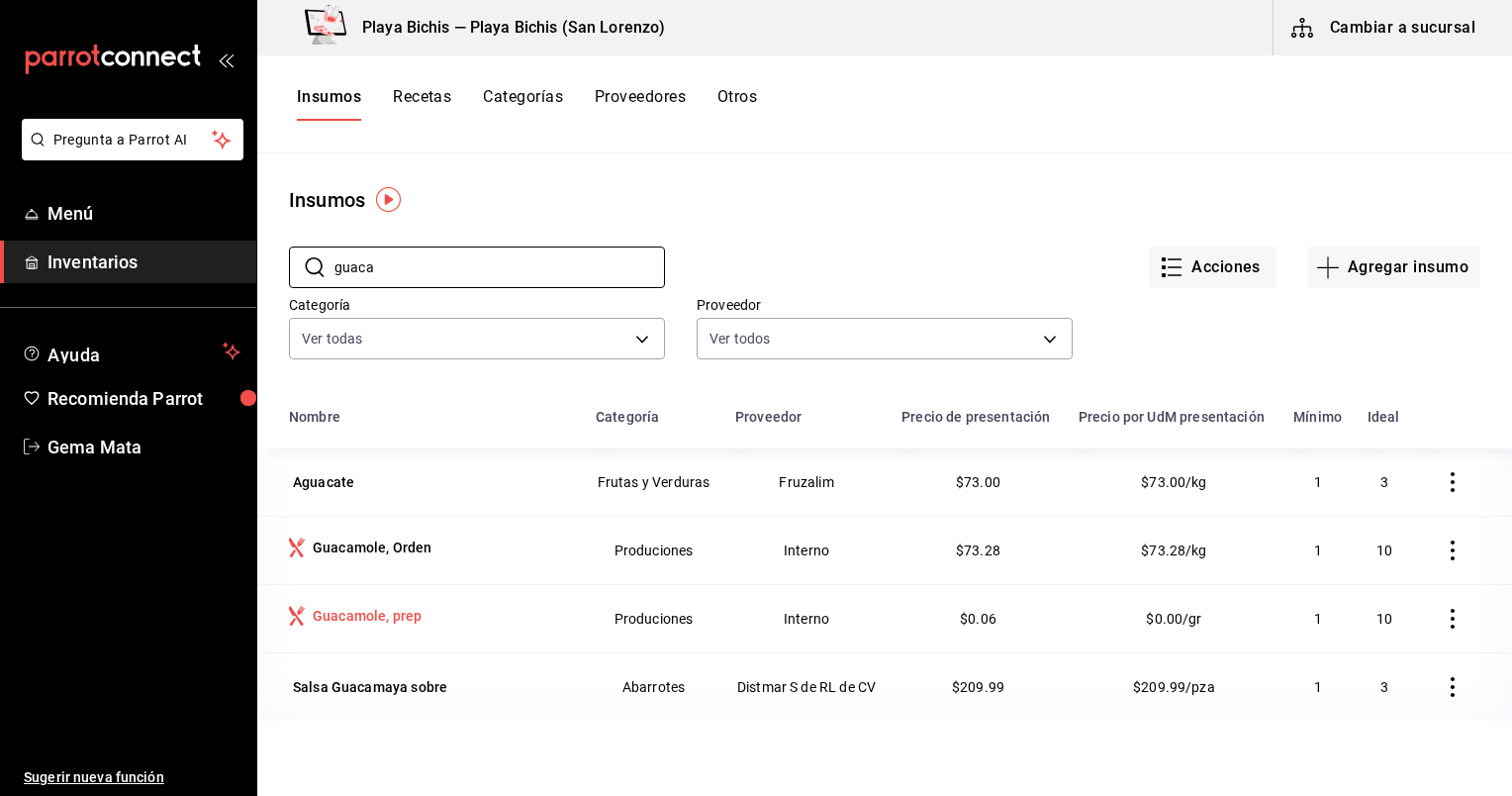 type on "guaca" 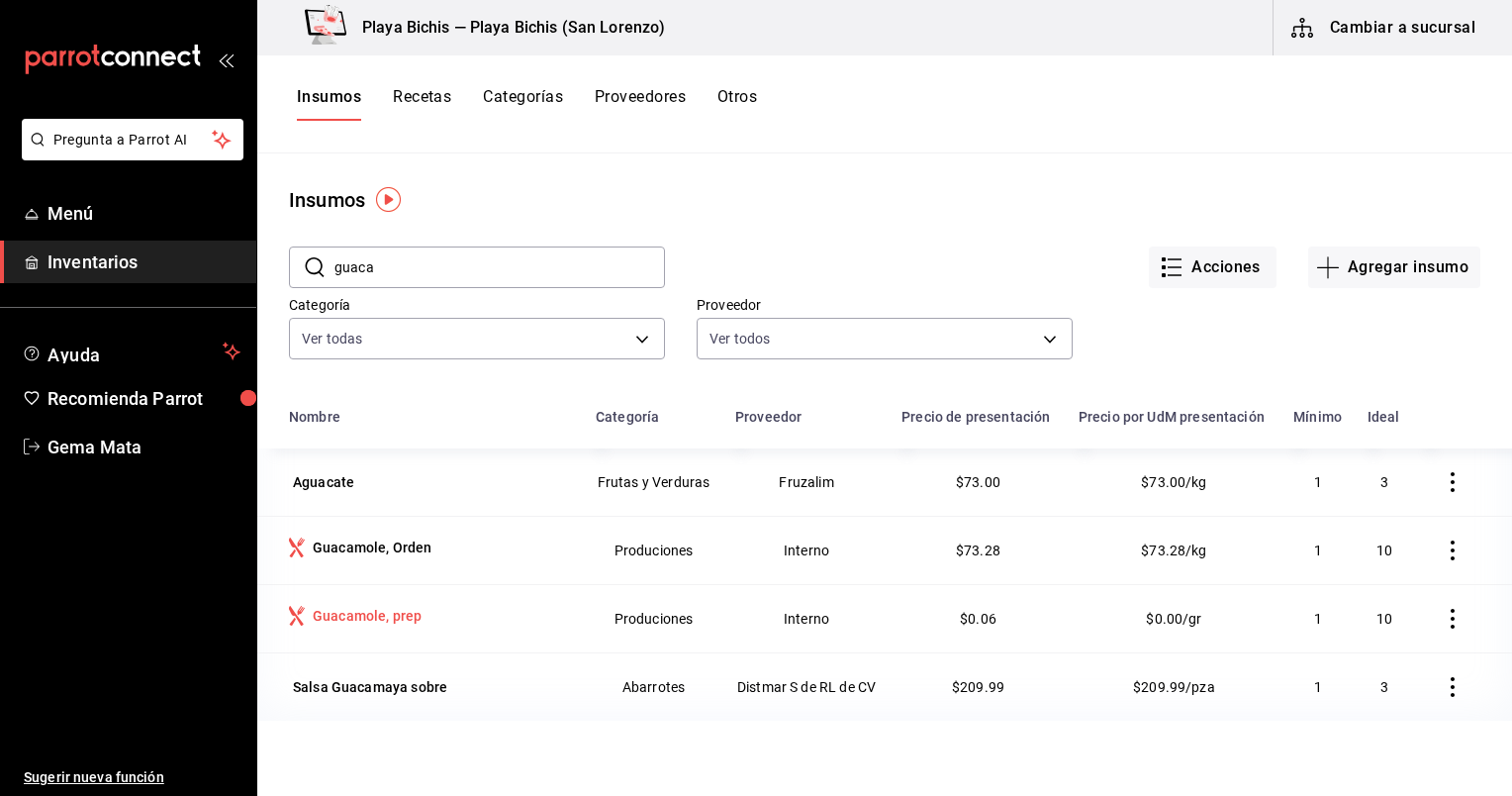 click on "Guacamole, prep" at bounding box center [367, 616] 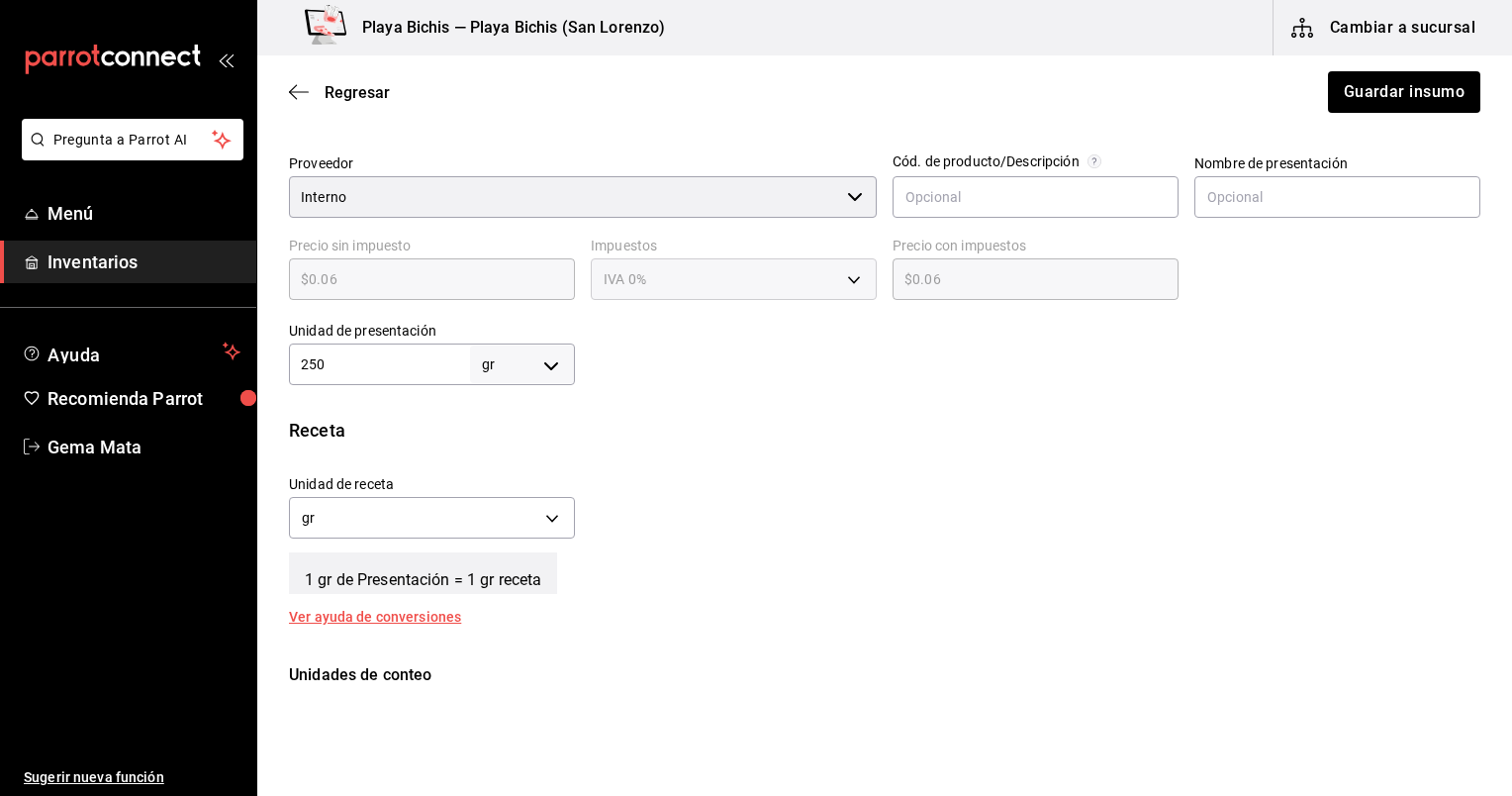 scroll, scrollTop: 439, scrollLeft: 0, axis: vertical 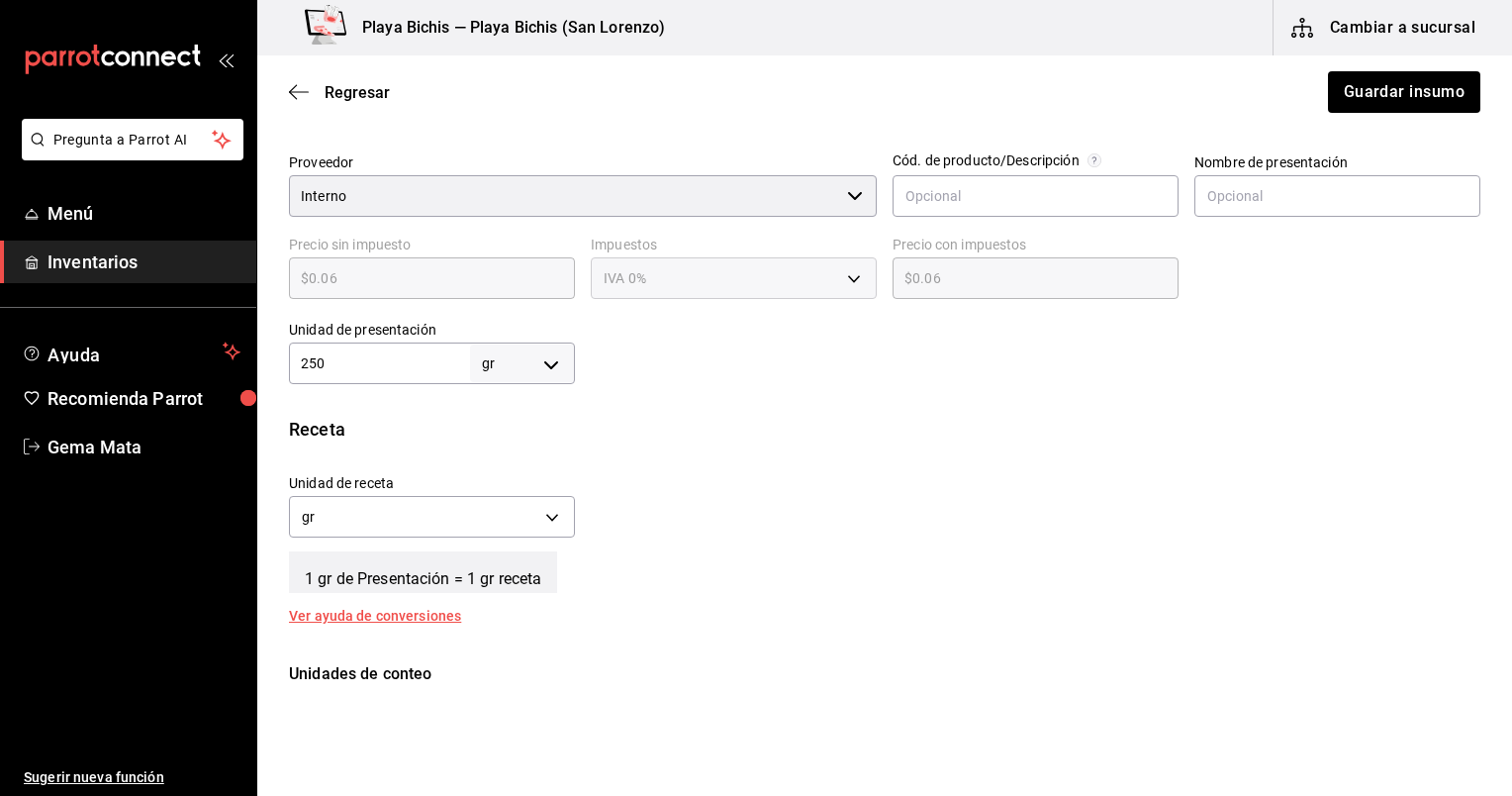 click on "Impuestos" at bounding box center (733, 245) 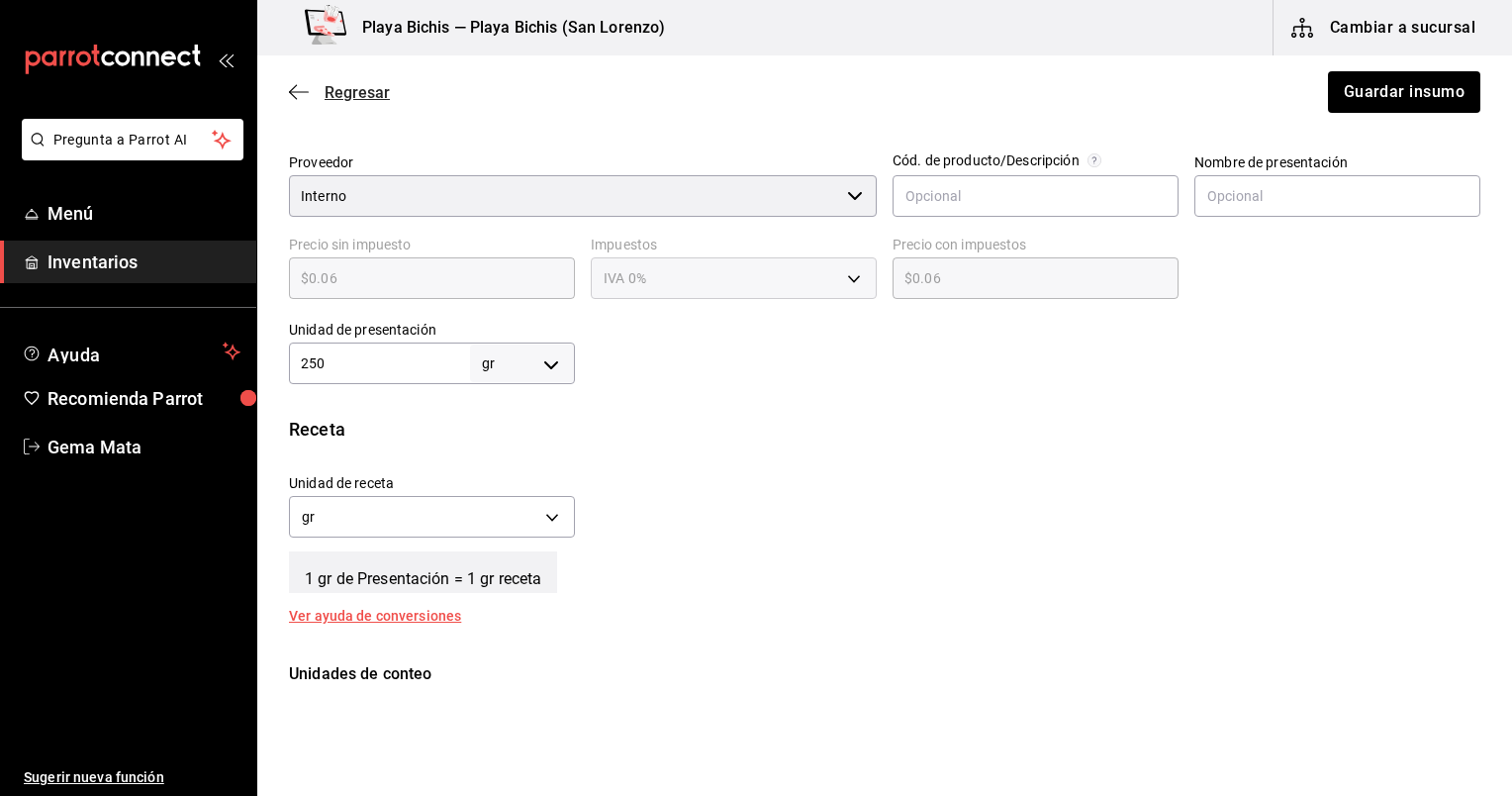 click 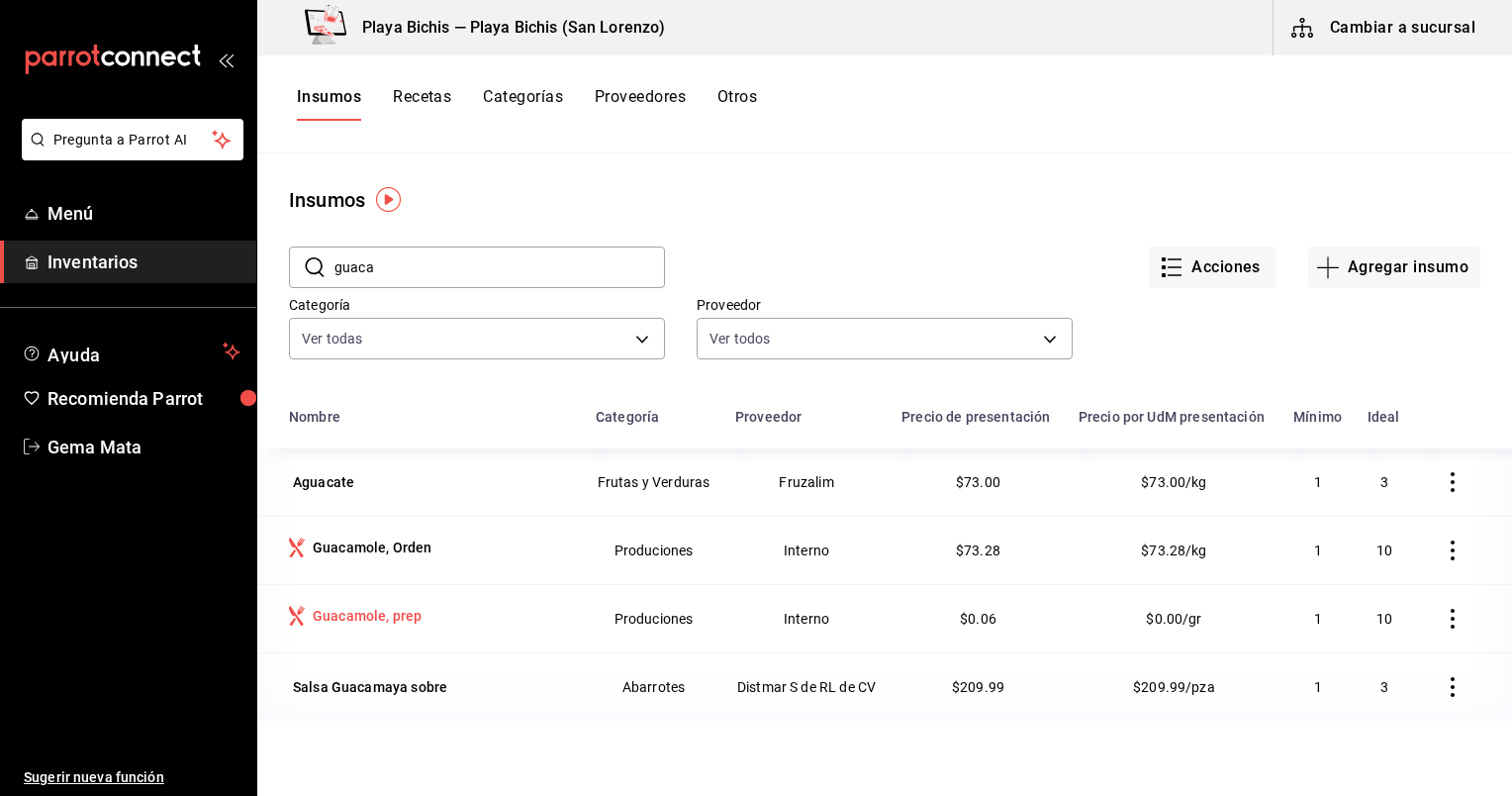click on "Guacamole, prep" at bounding box center [421, 618] 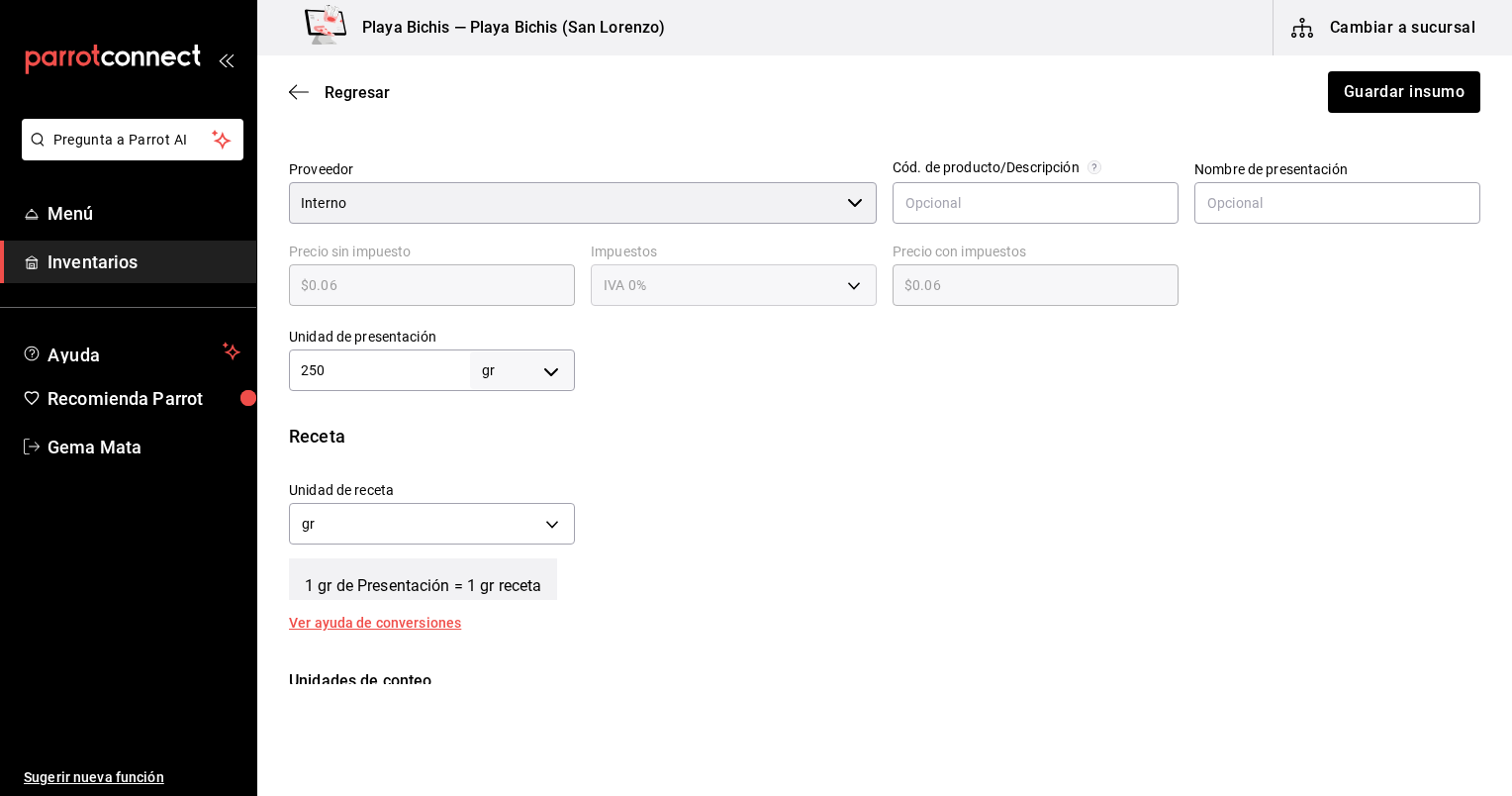 scroll, scrollTop: 434, scrollLeft: 0, axis: vertical 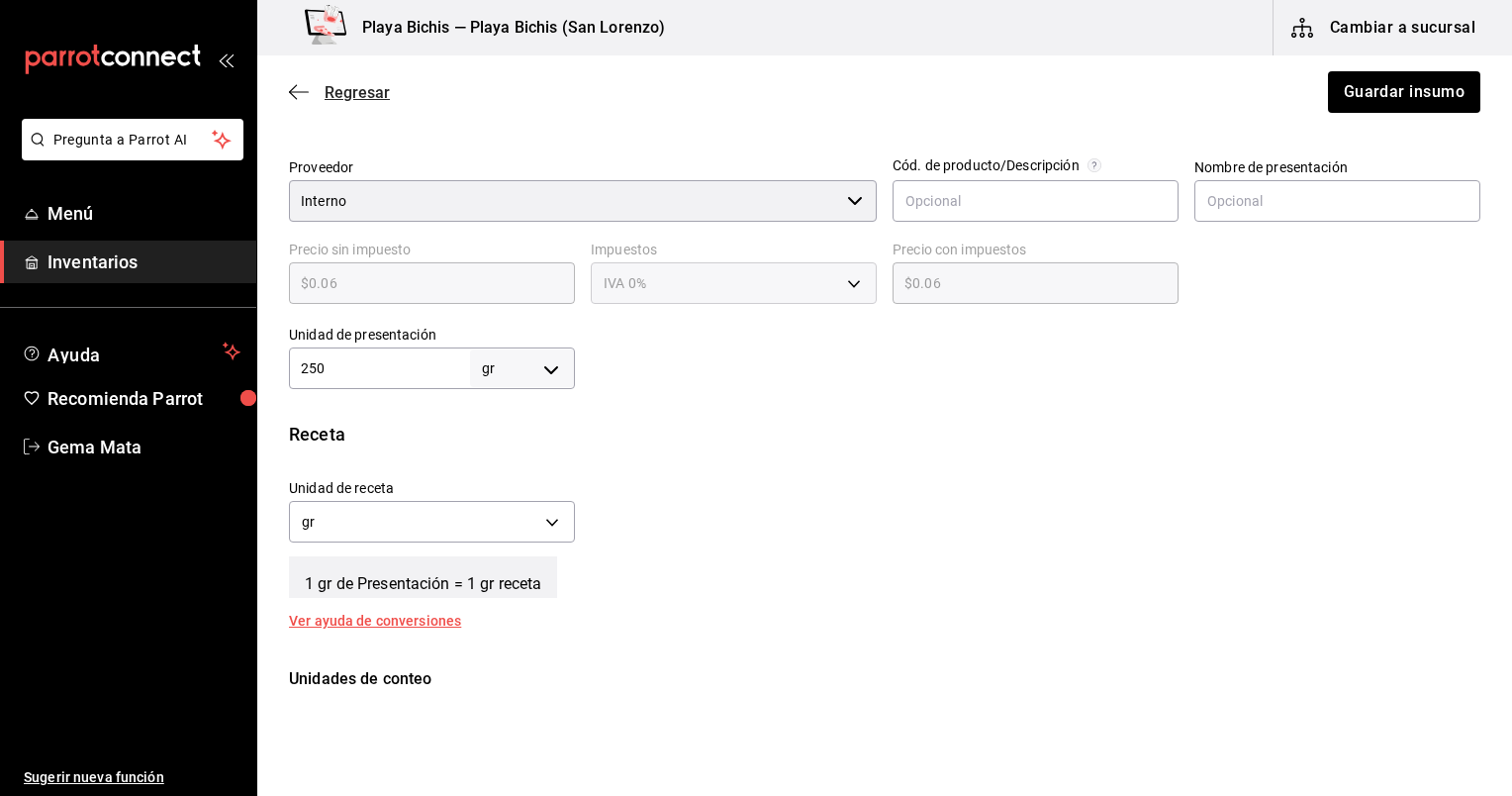 click 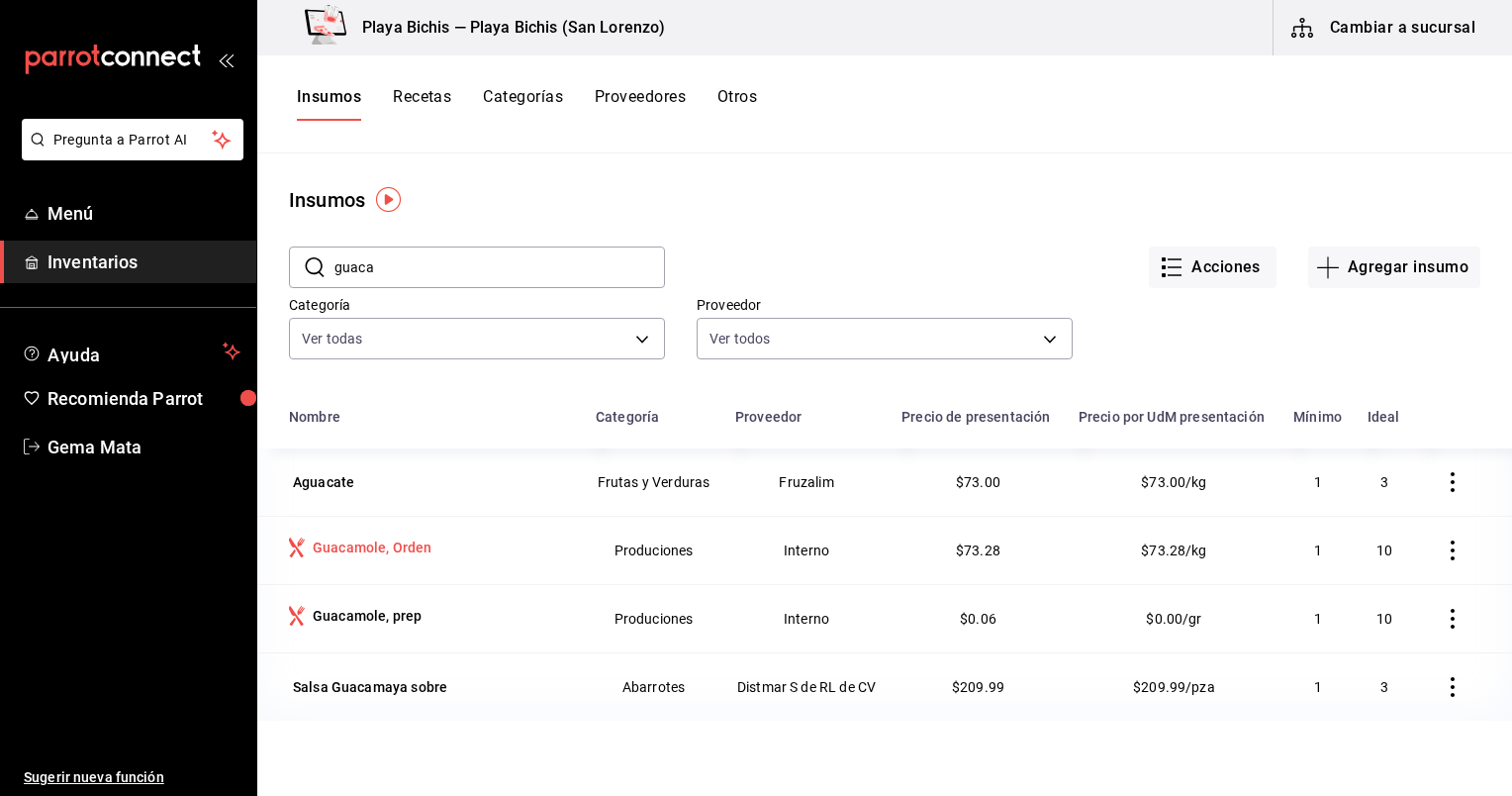 click on "Guacamole, Orden" at bounding box center [368, 549] 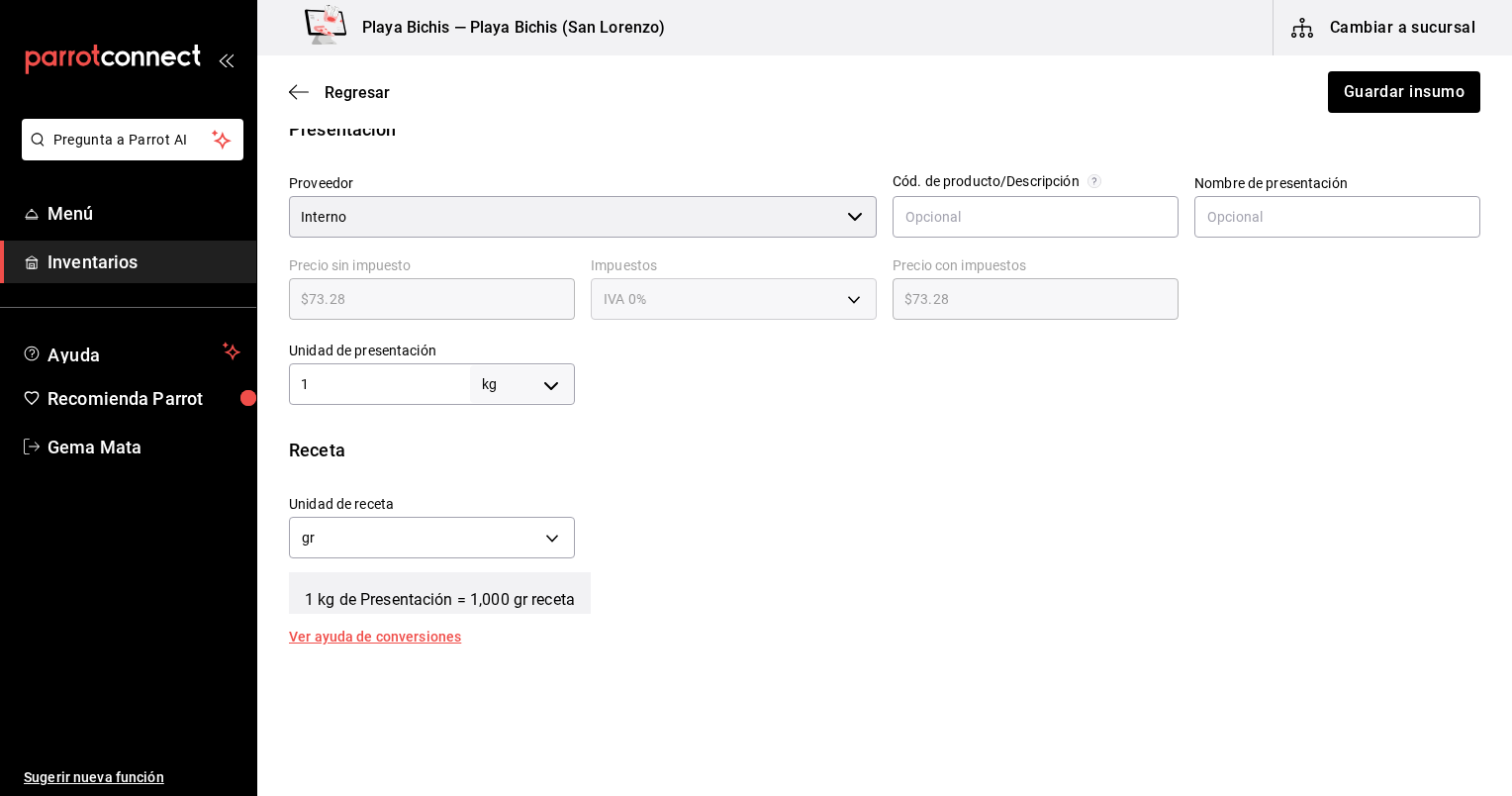 scroll, scrollTop: 427, scrollLeft: 0, axis: vertical 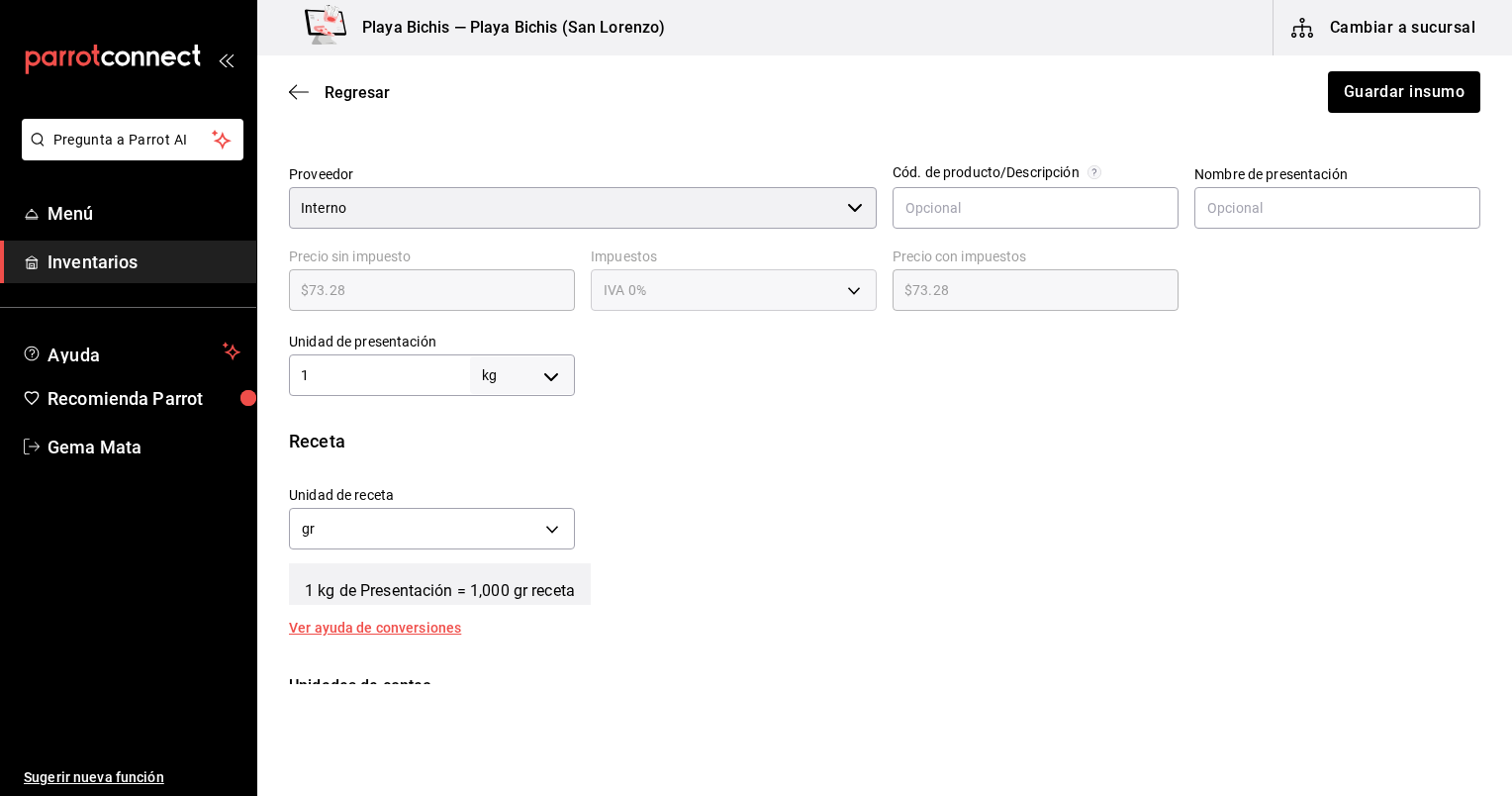 click on "Receta" at bounding box center [885, 441] 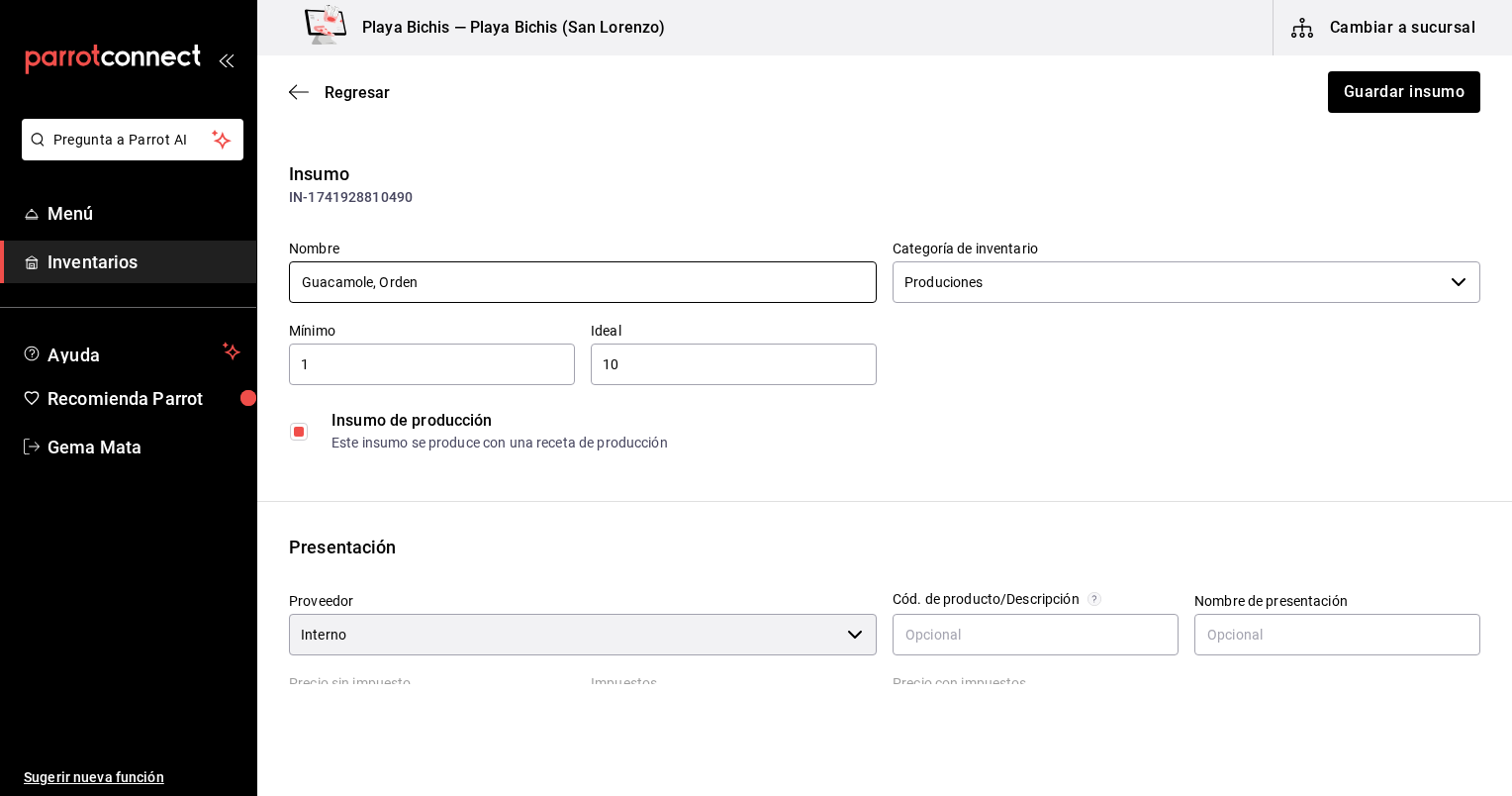 click on "Guacamole, Orden" at bounding box center [583, 282] 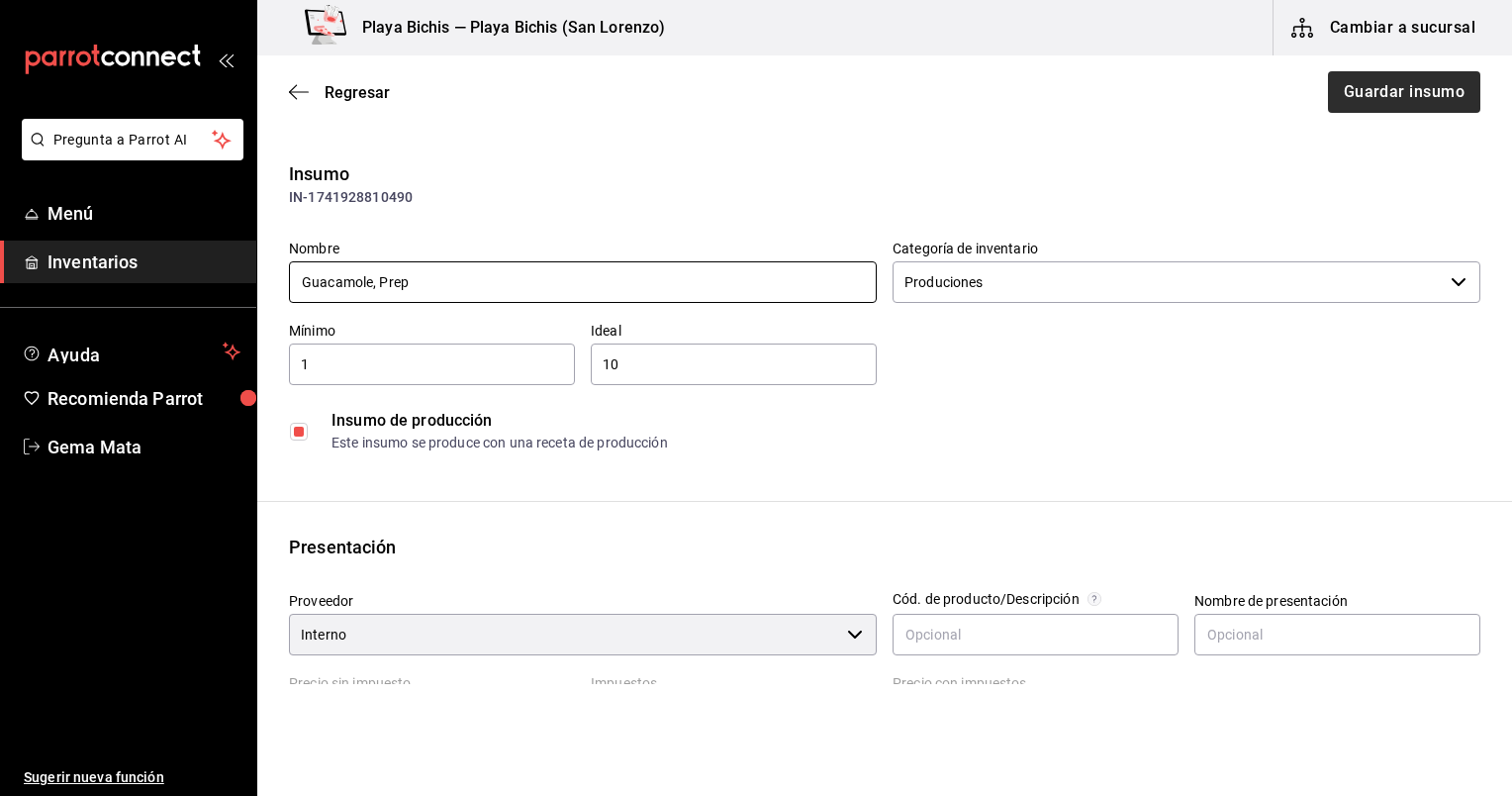 type on "Guacamole, Prep" 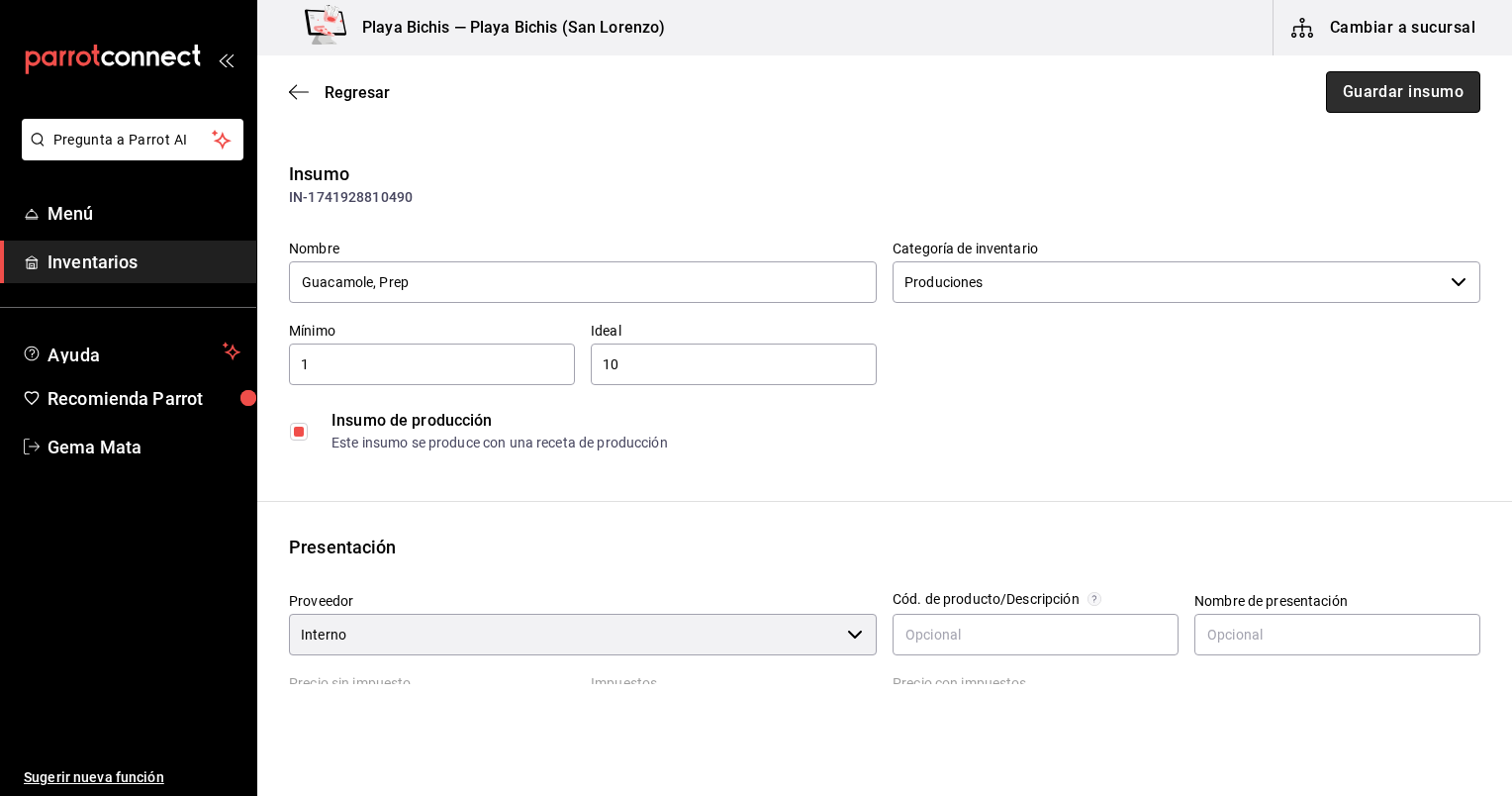 click on "Guardar insumo" at bounding box center (1403, 92) 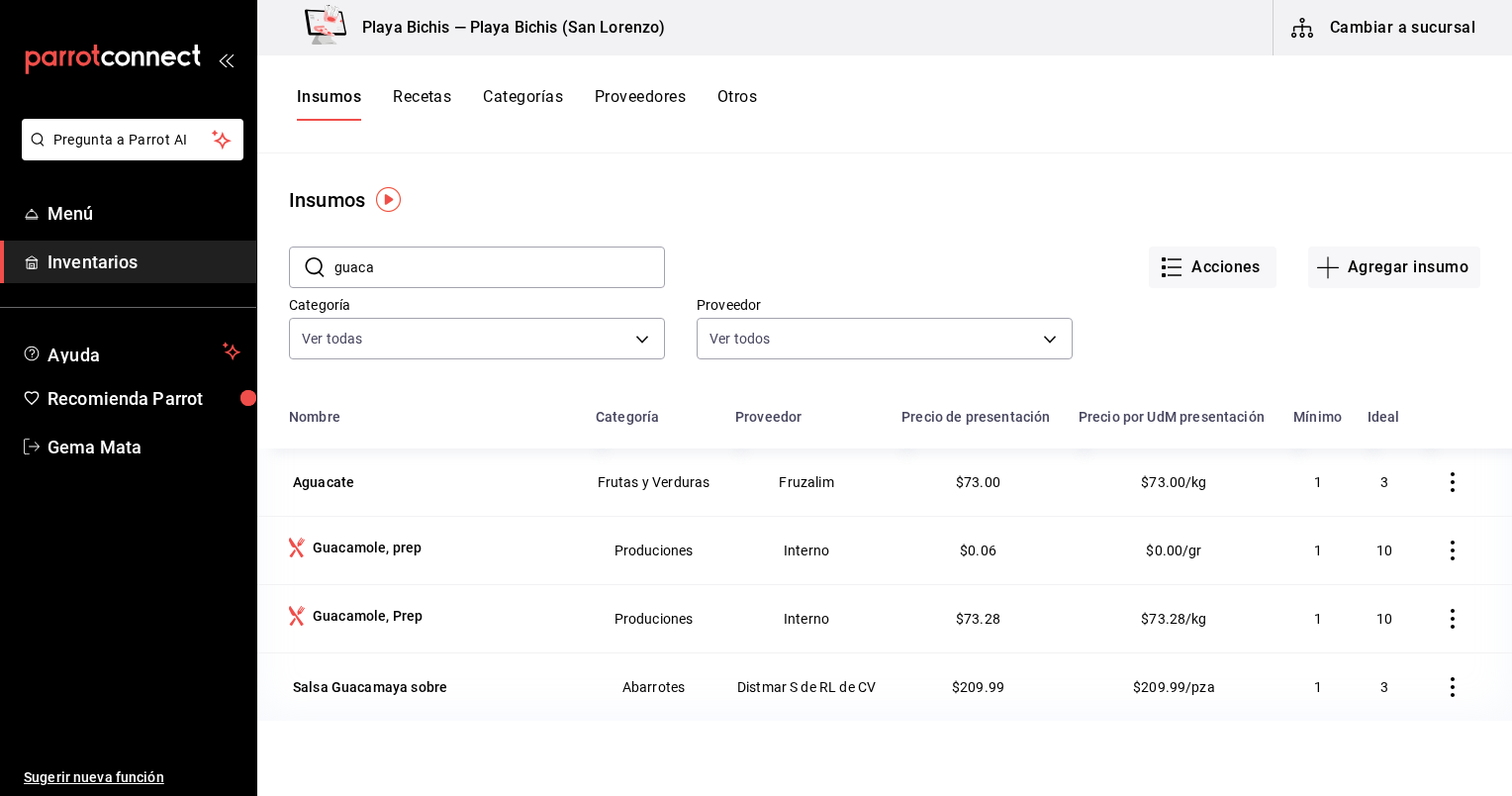 click on "Recetas" at bounding box center [422, 104] 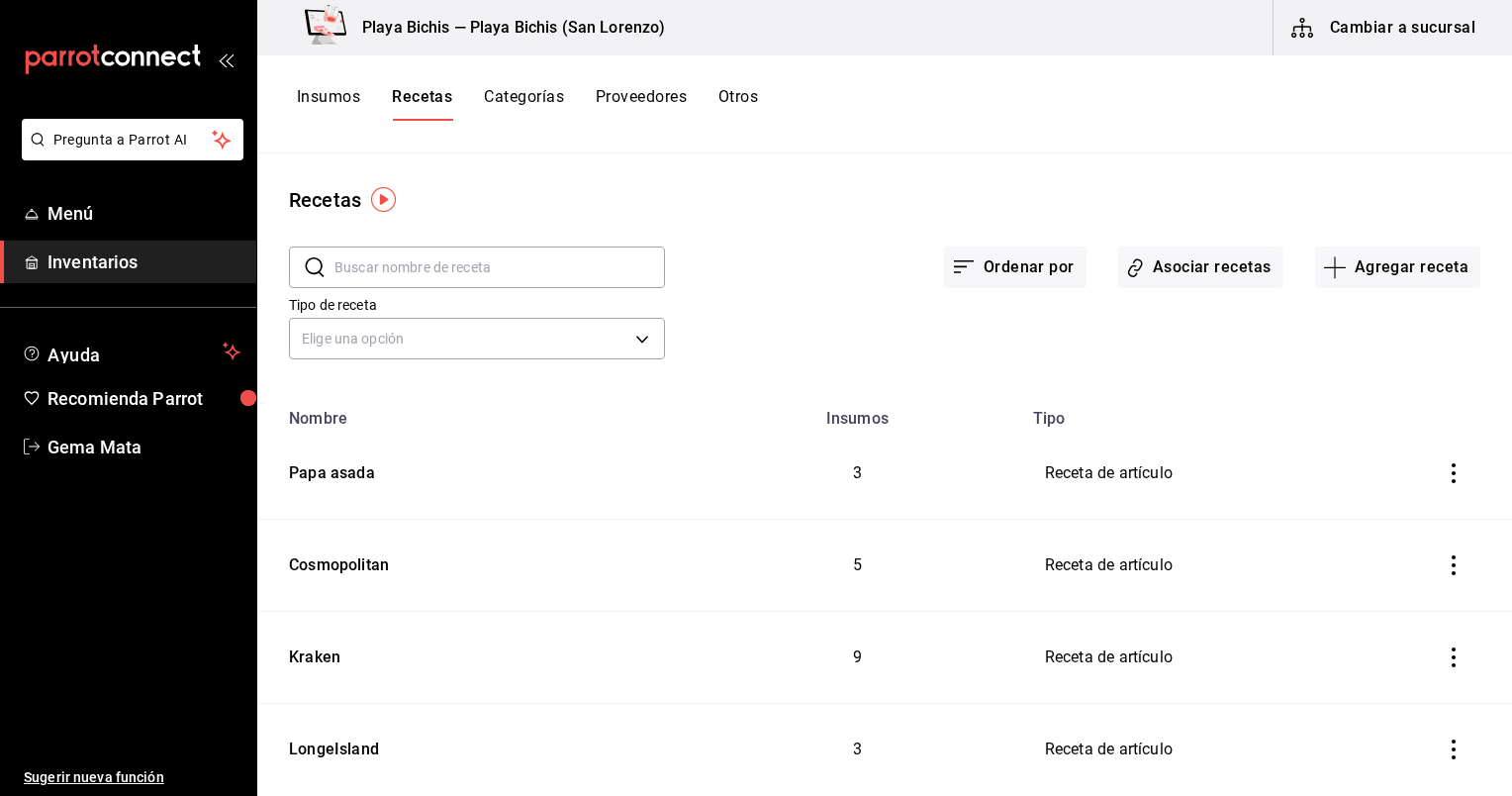 click at bounding box center [500, 267] 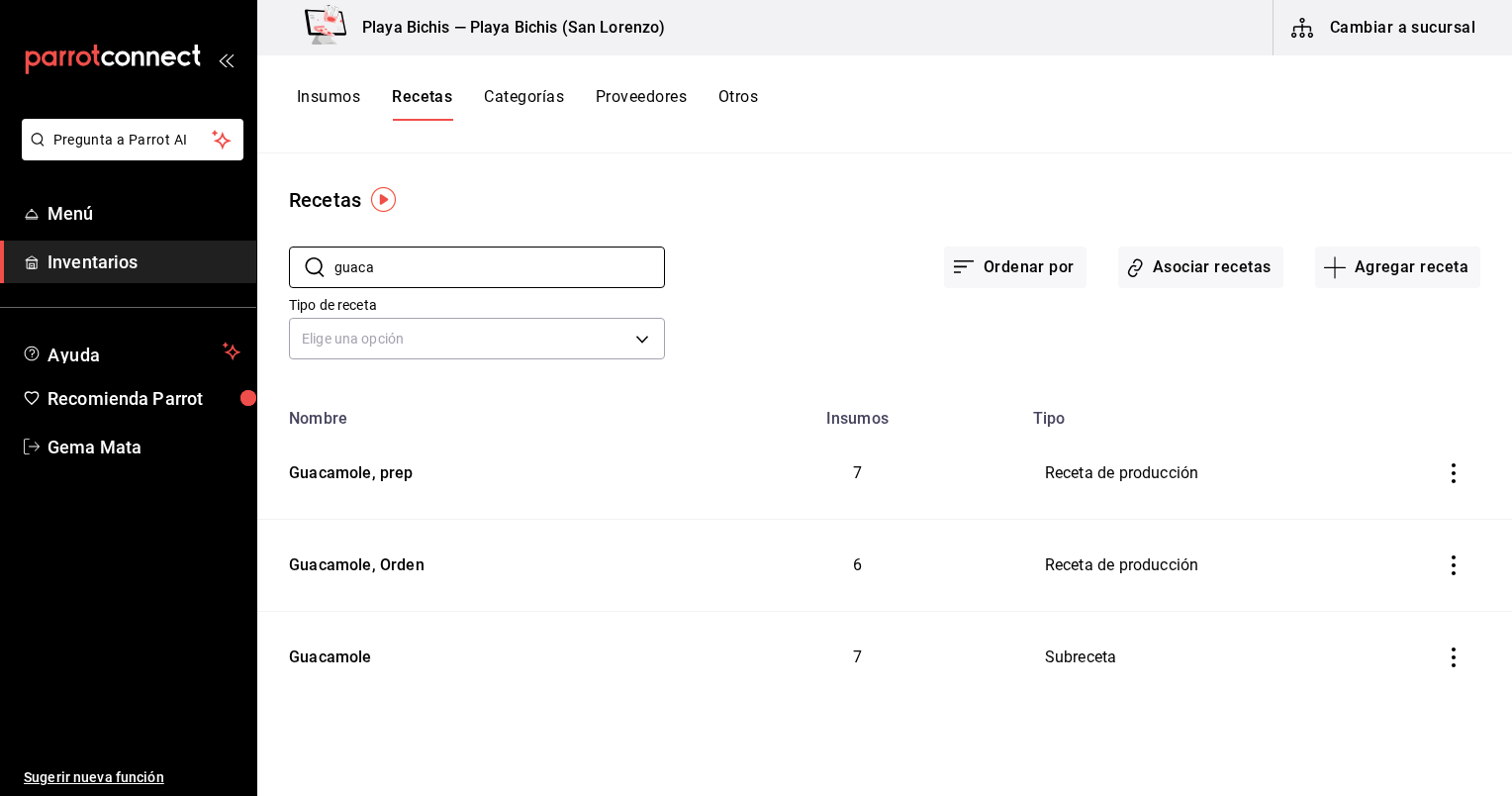 type on "guaca" 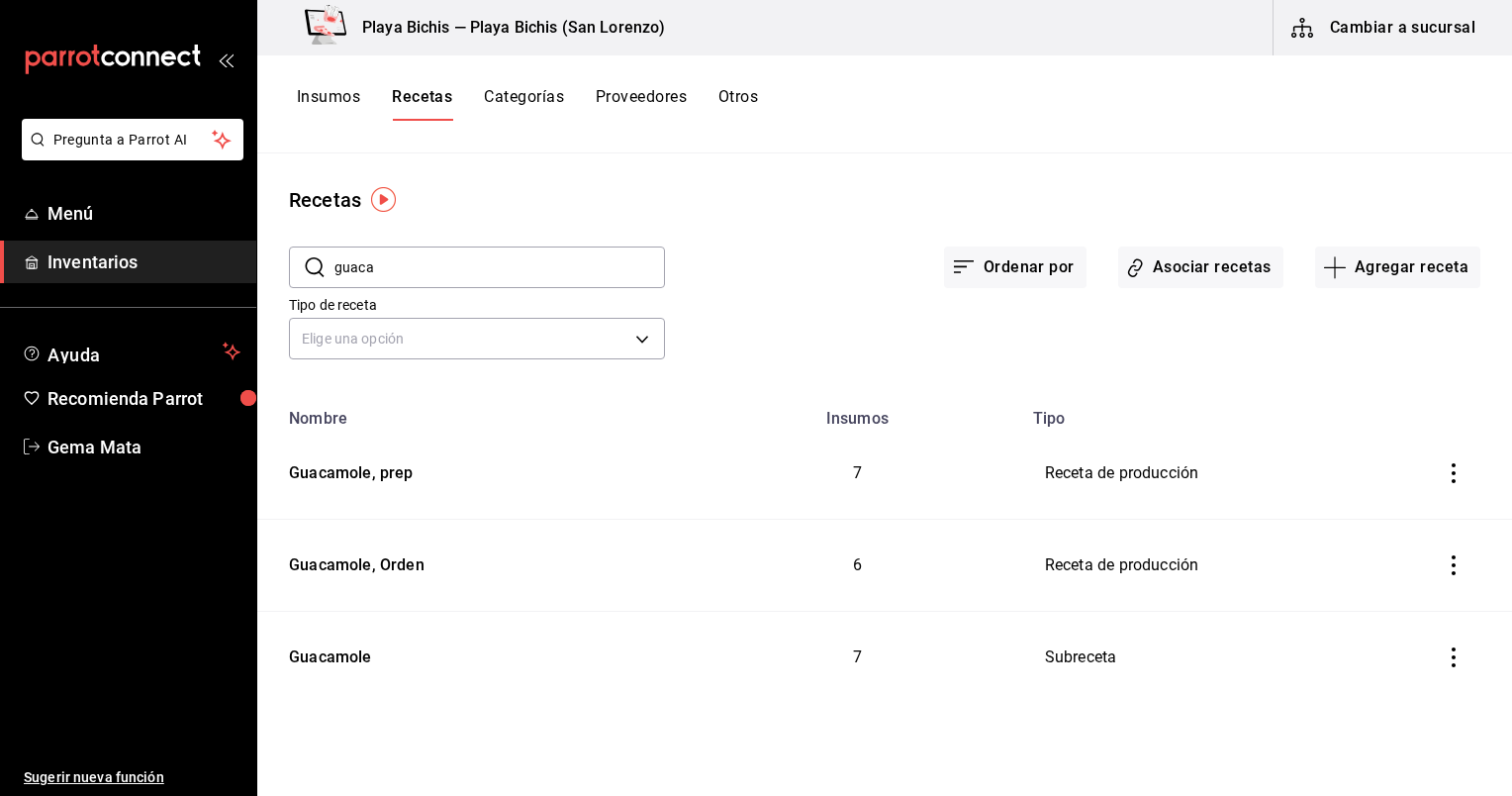 click on "Insumos" at bounding box center [329, 104] 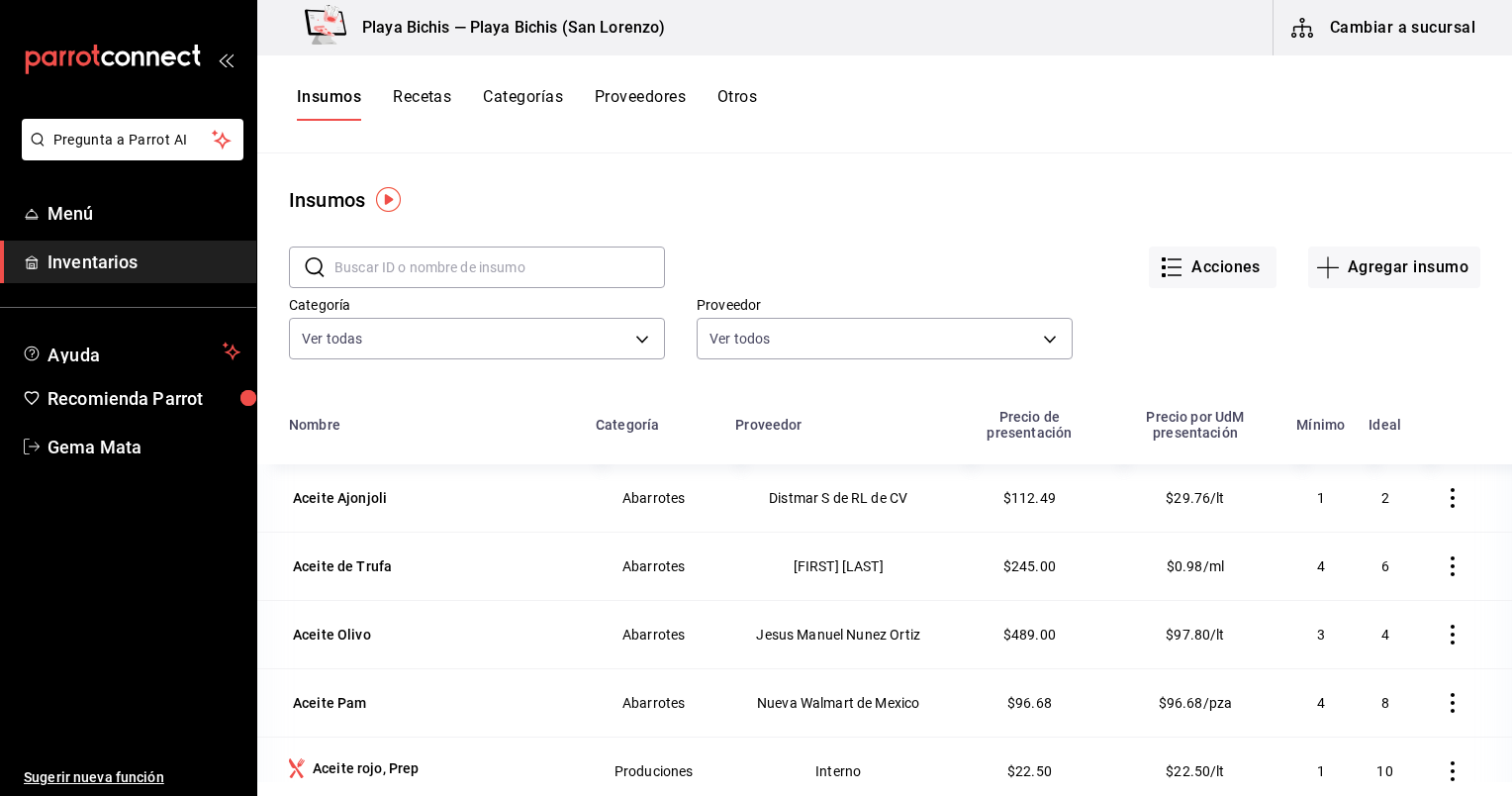 click at bounding box center [500, 267] 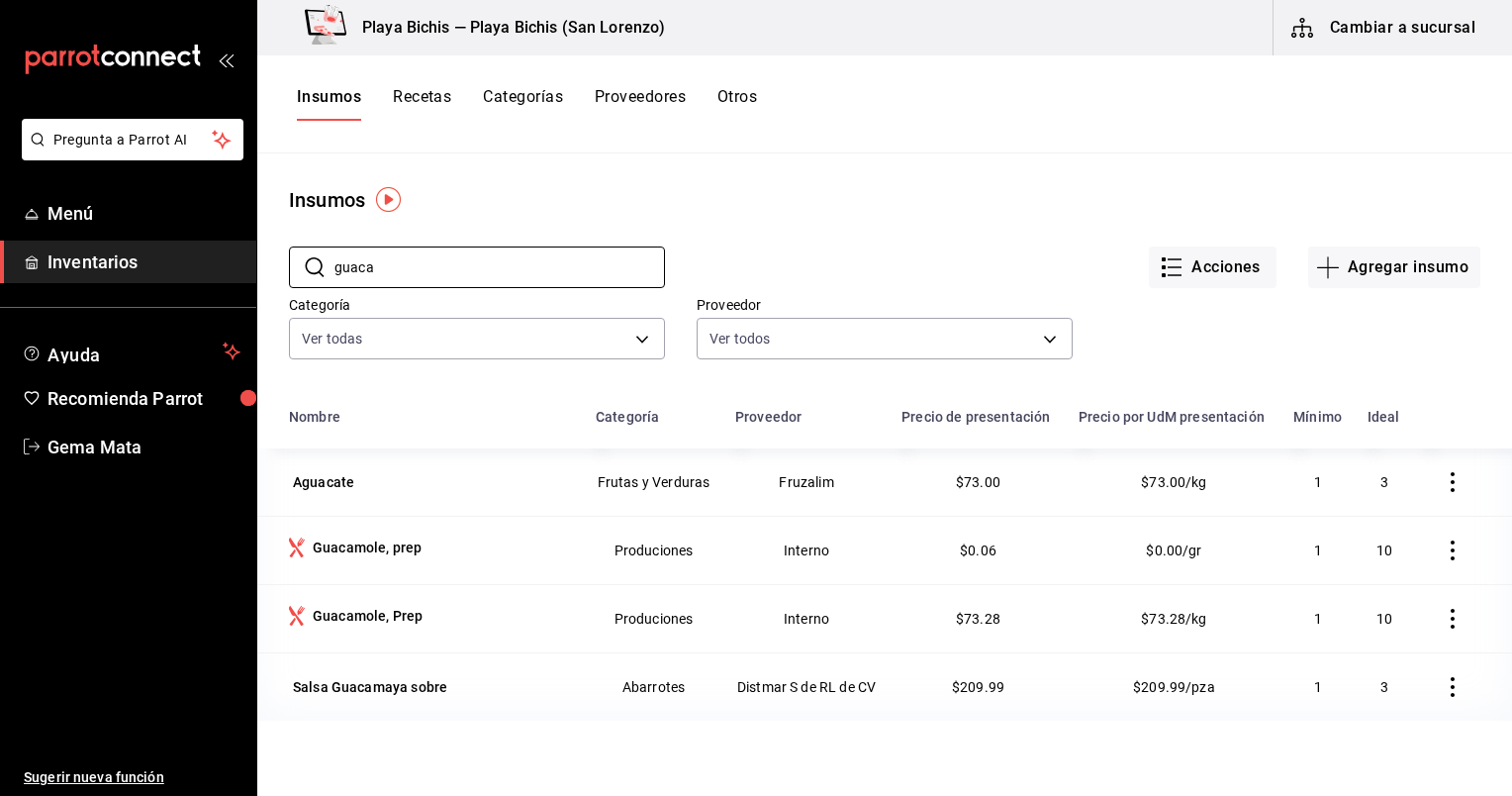 type on "guaca" 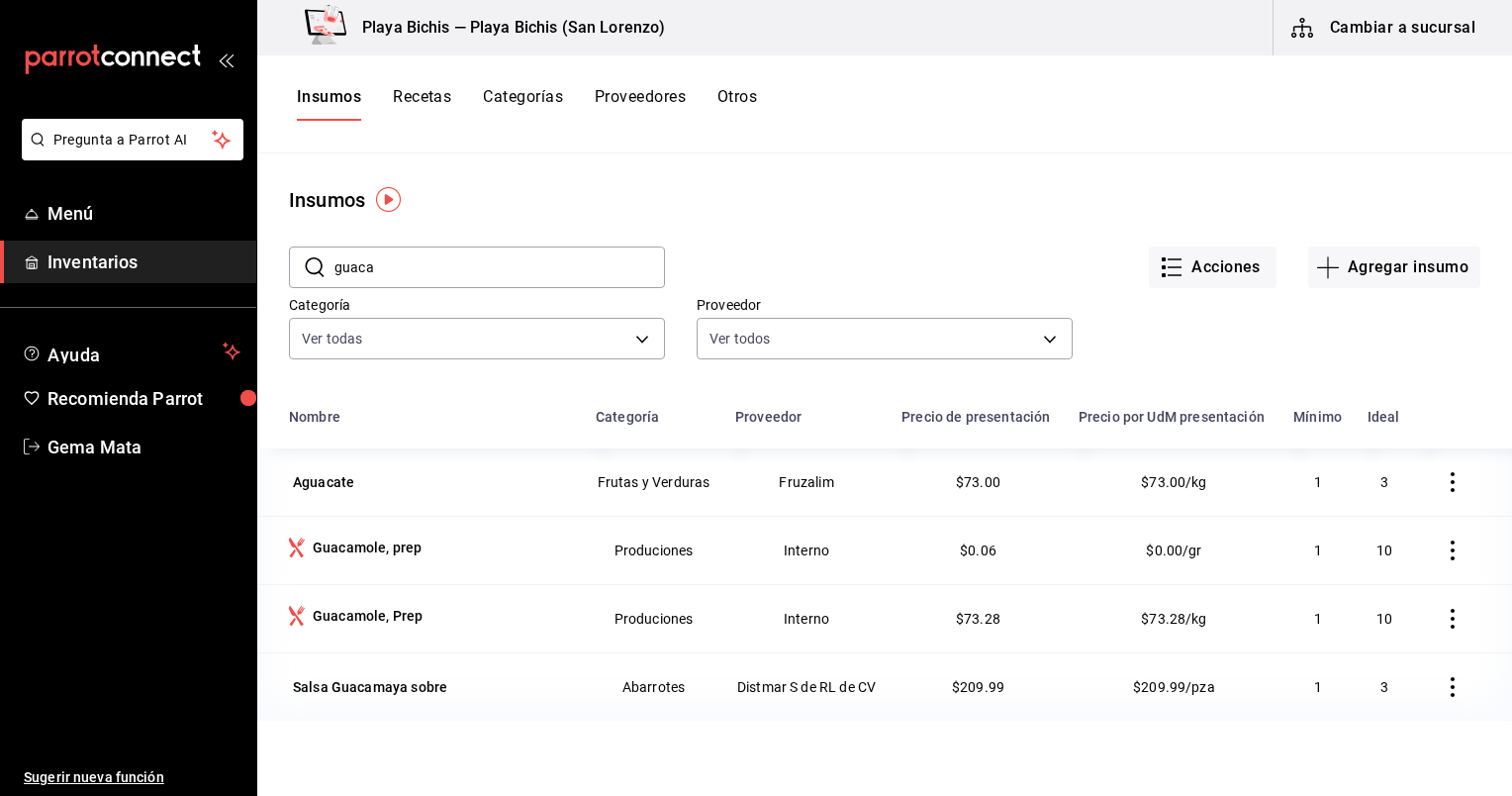 click 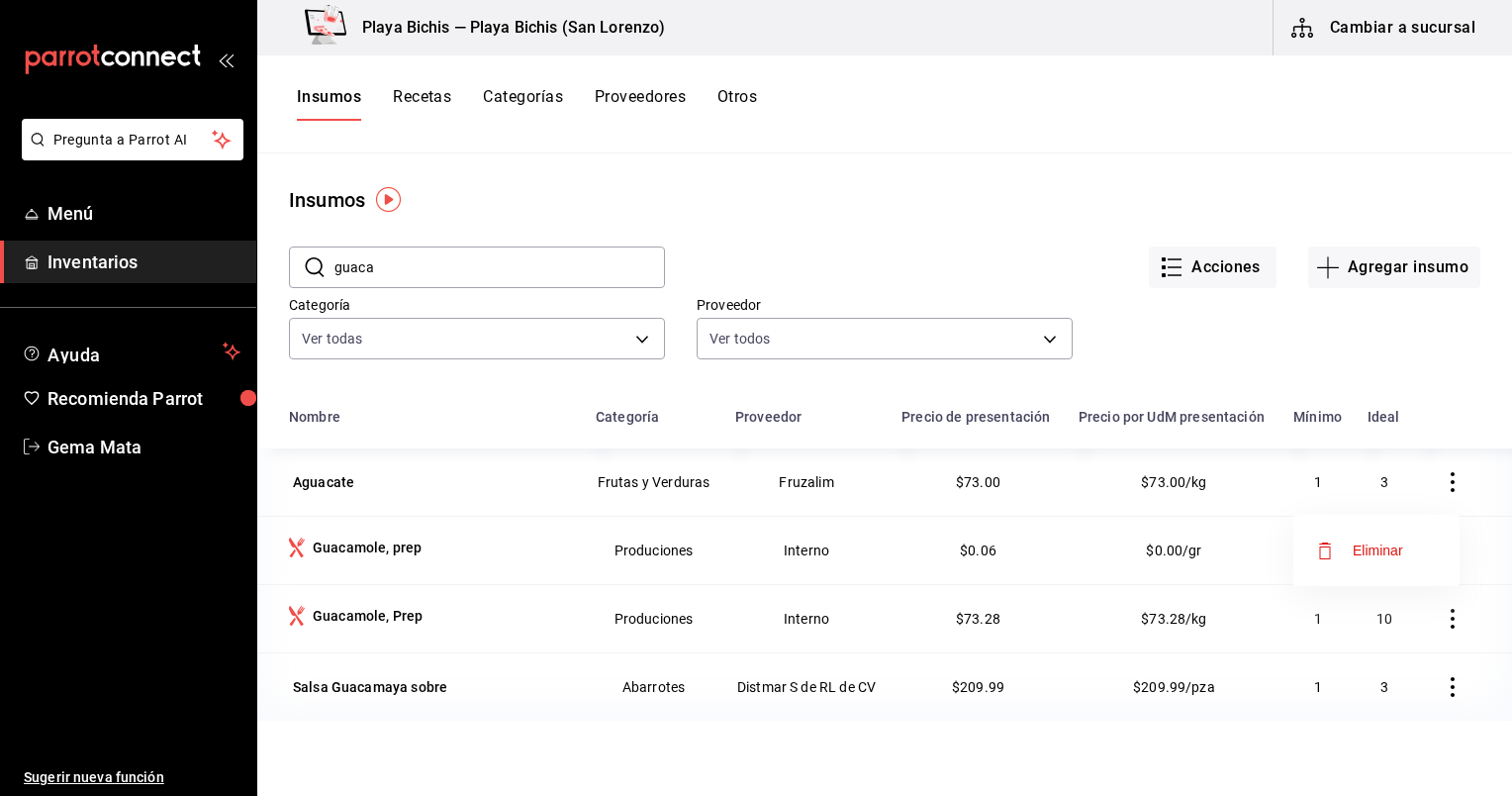 click on "Eliminar" at bounding box center (1376, 550) 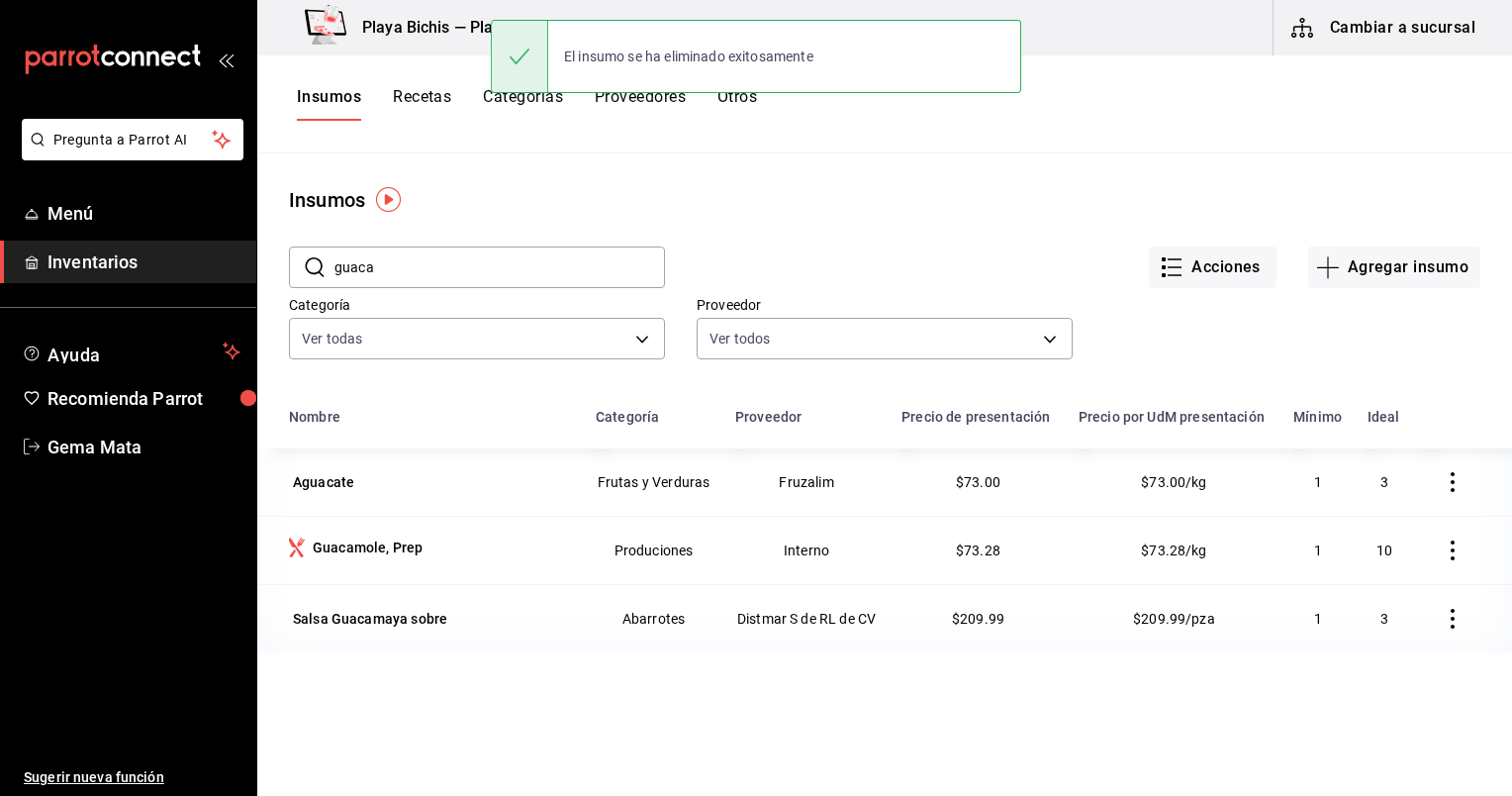 click on "Recetas" at bounding box center (422, 104) 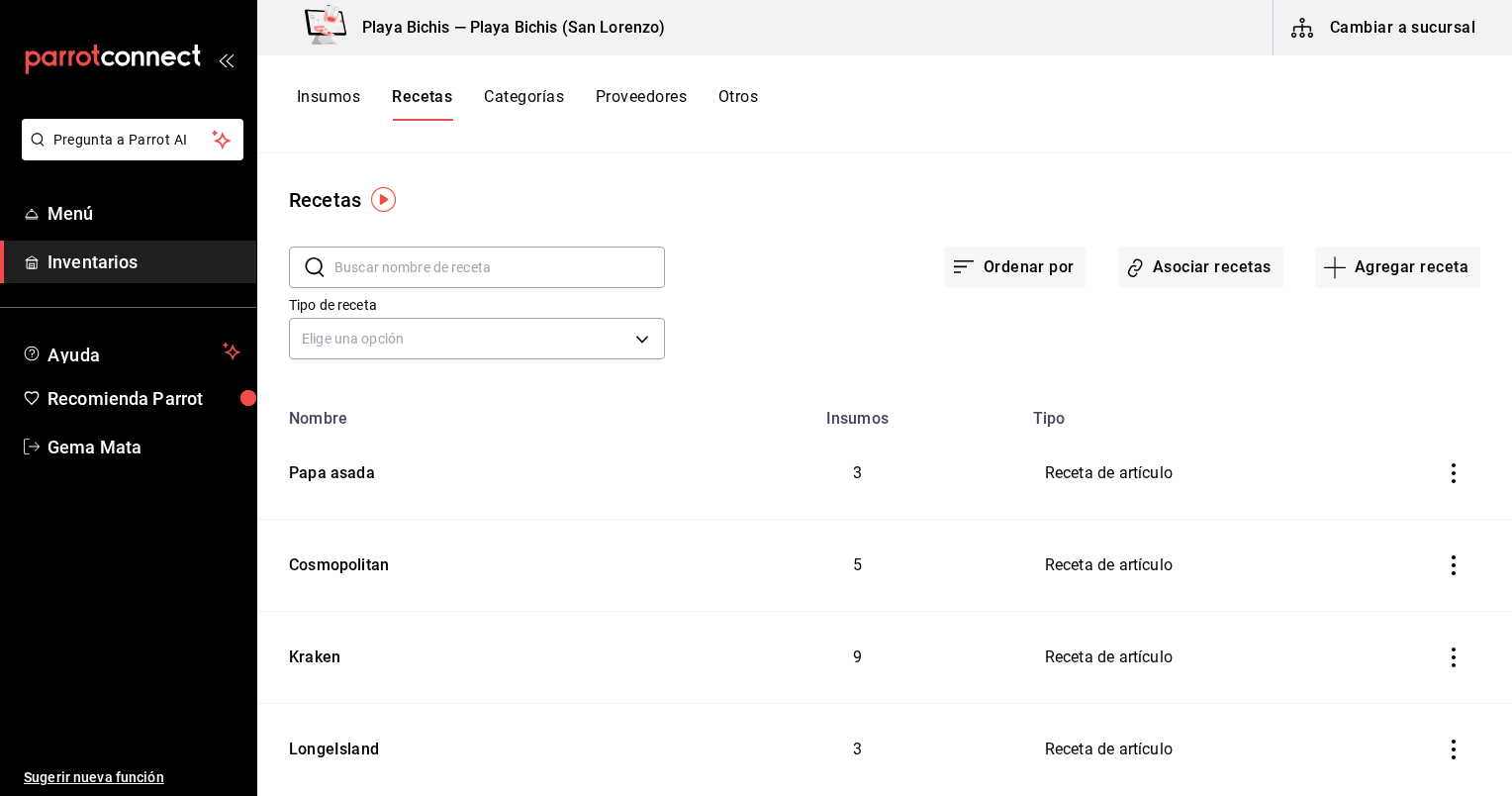 click at bounding box center [500, 267] 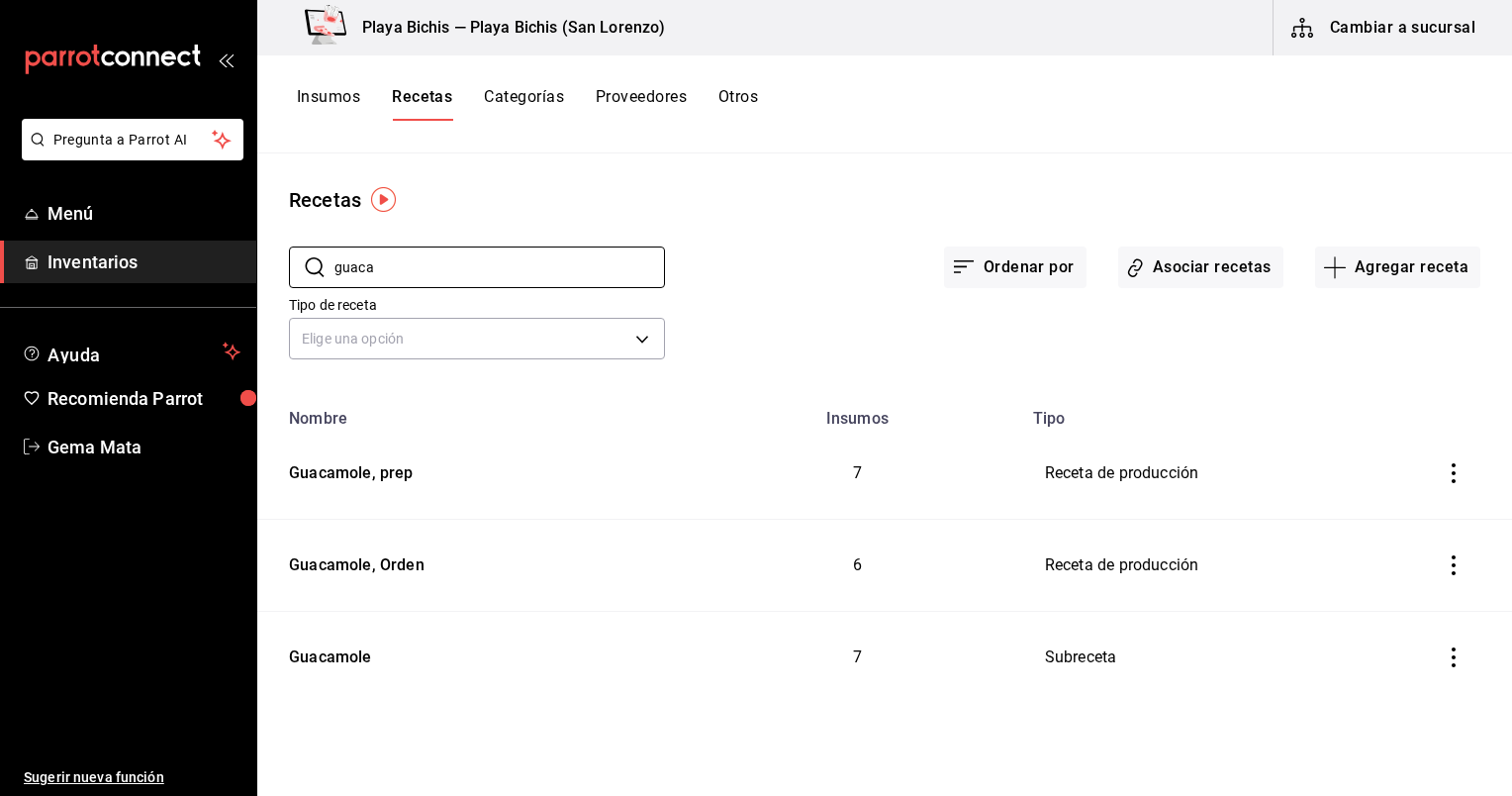 type on "guaca" 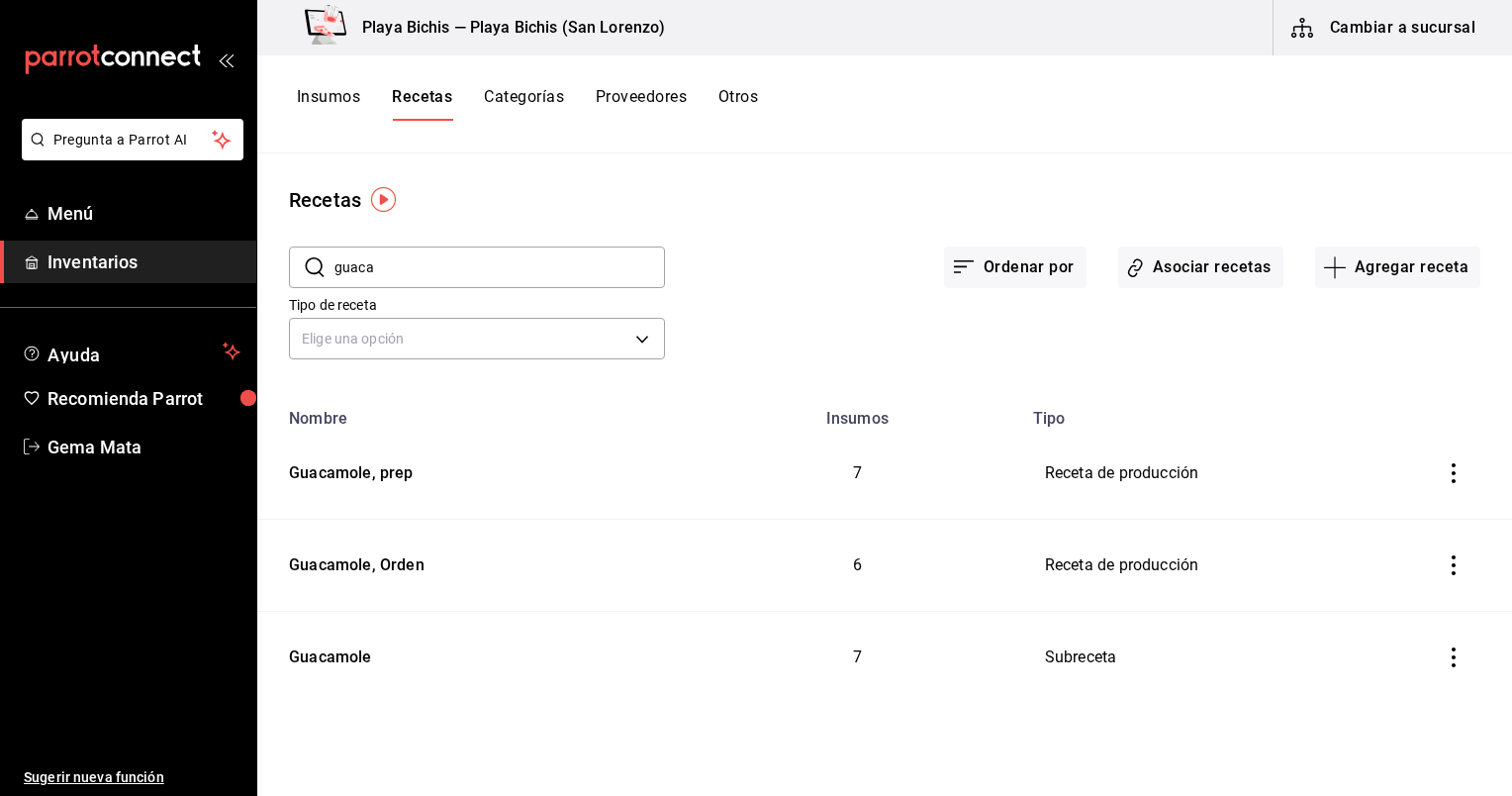 click at bounding box center [1454, 473] 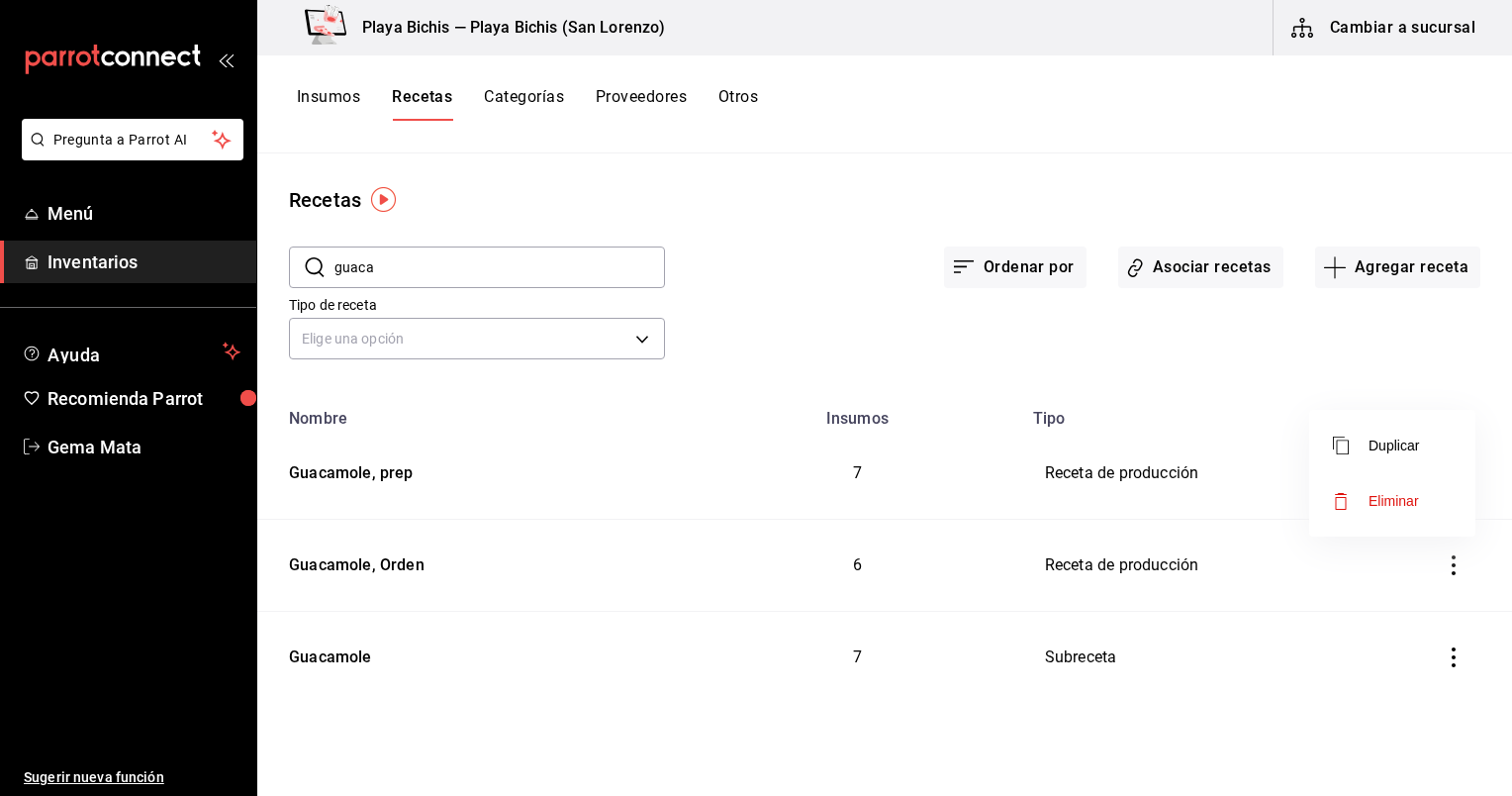 click on "Eliminar" at bounding box center [1392, 501] 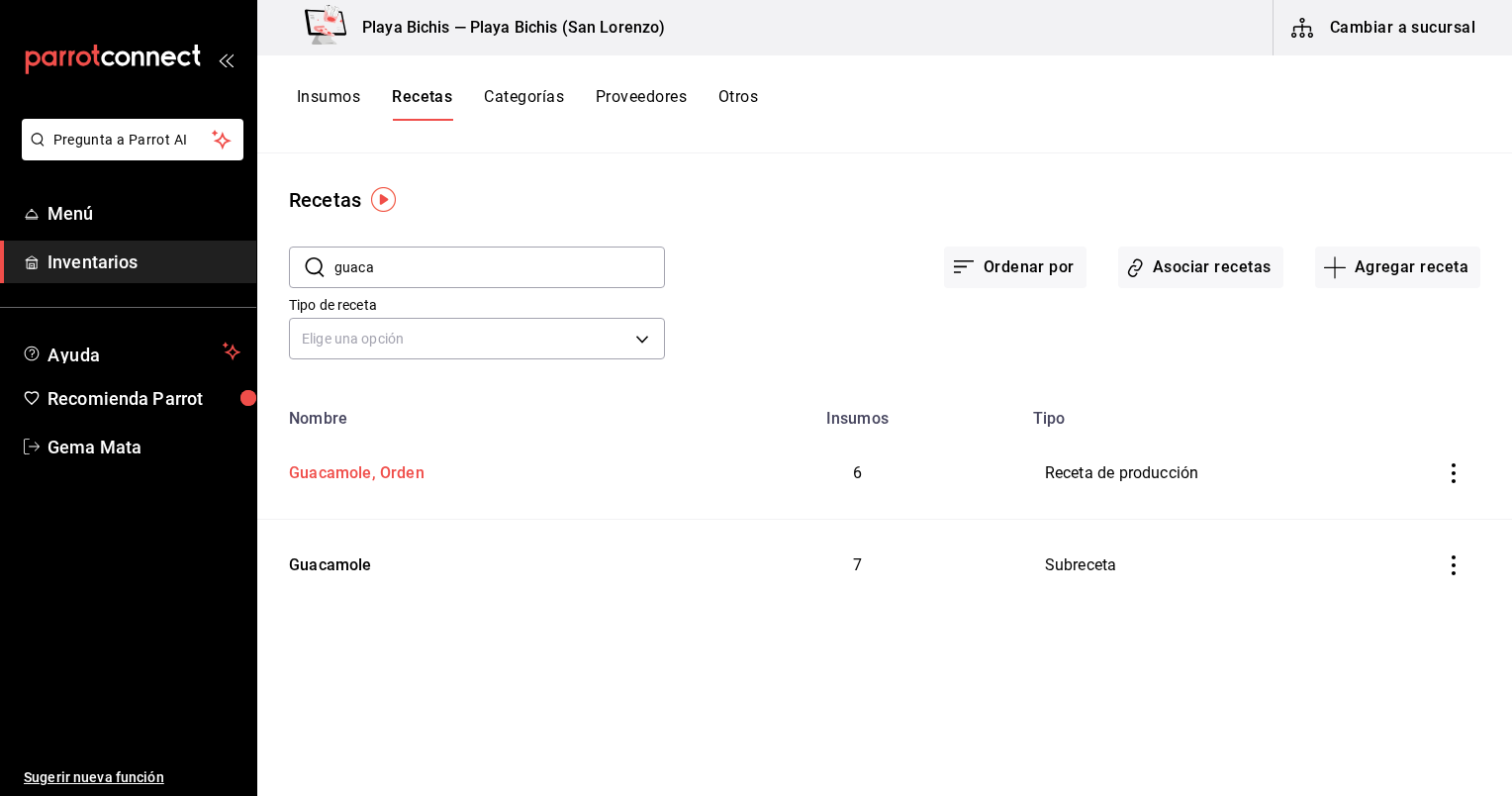 click on "Guacamole, Orden" at bounding box center [352, 469] 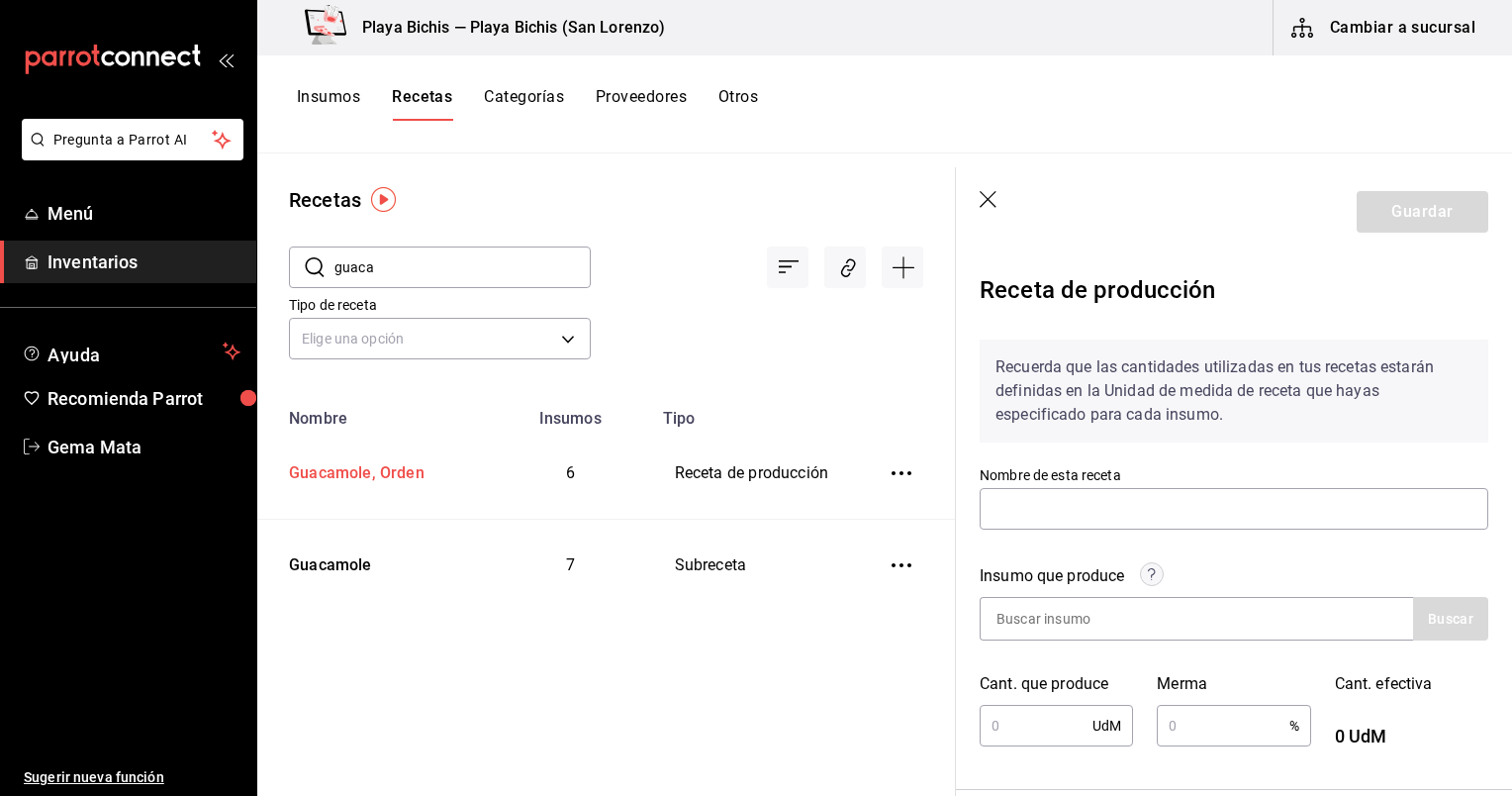 type on "Guacamole, Orden" 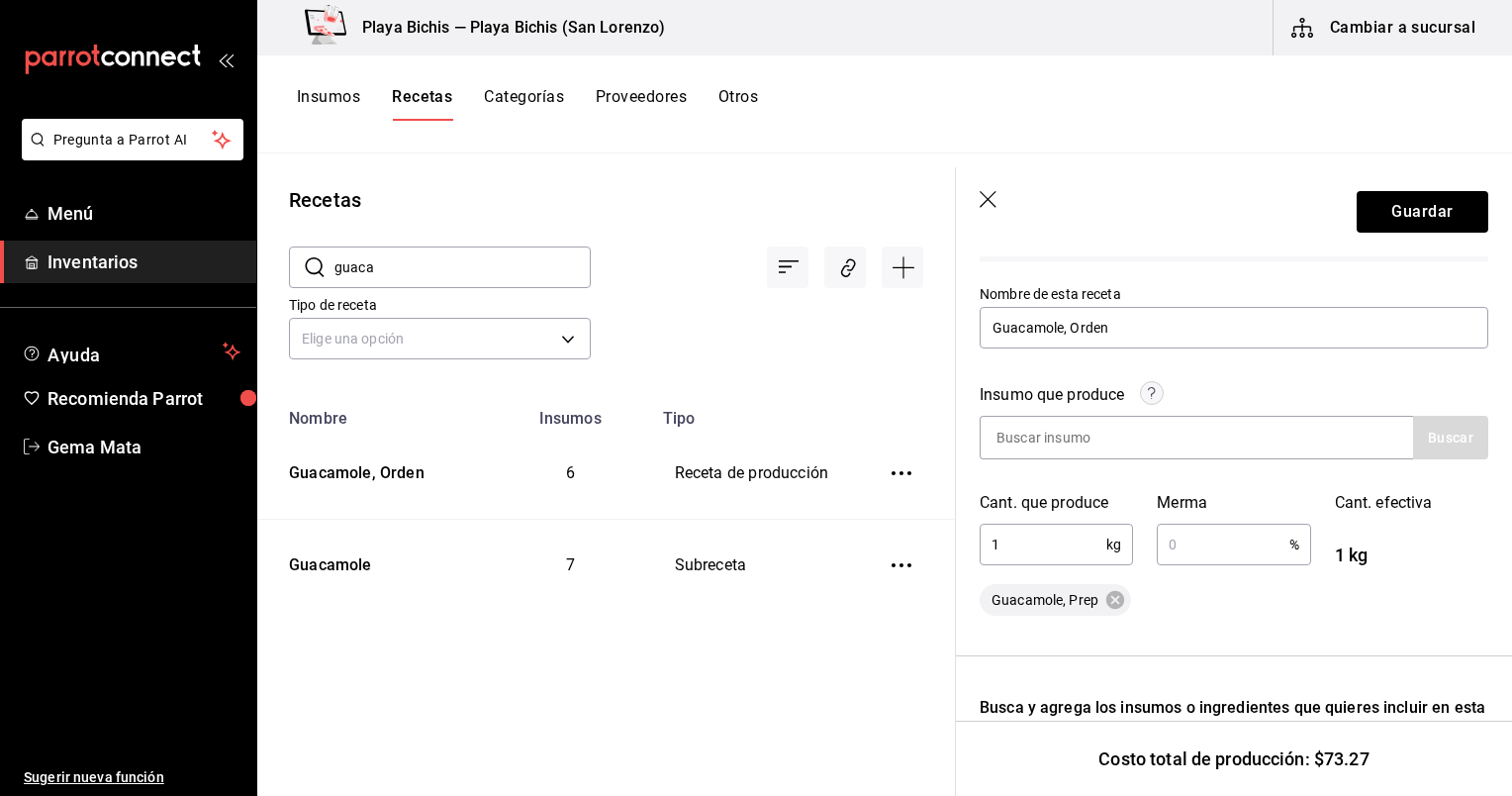 scroll, scrollTop: 146, scrollLeft: 0, axis: vertical 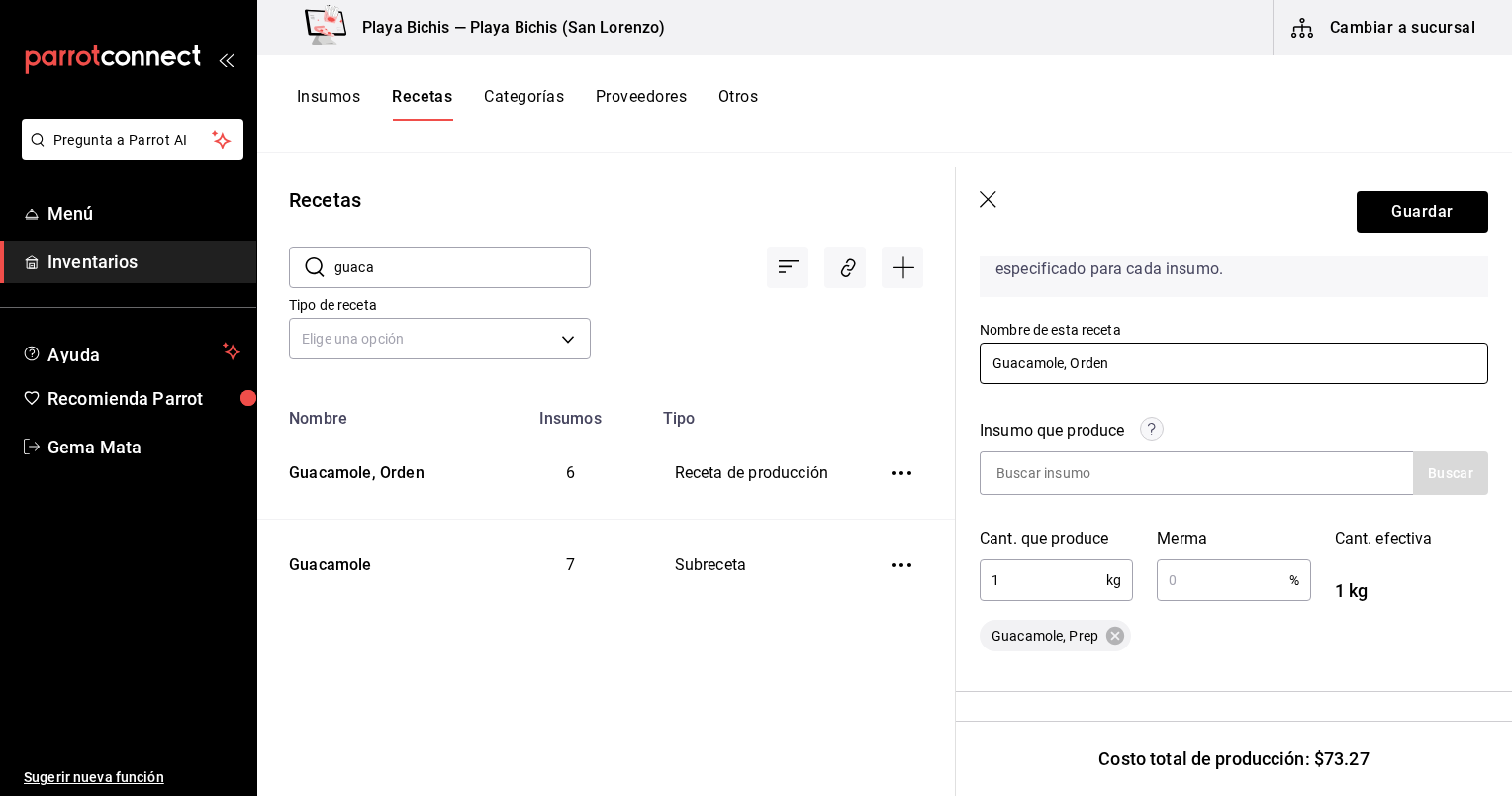 click on "Guacamole, Orden" at bounding box center (1234, 363) 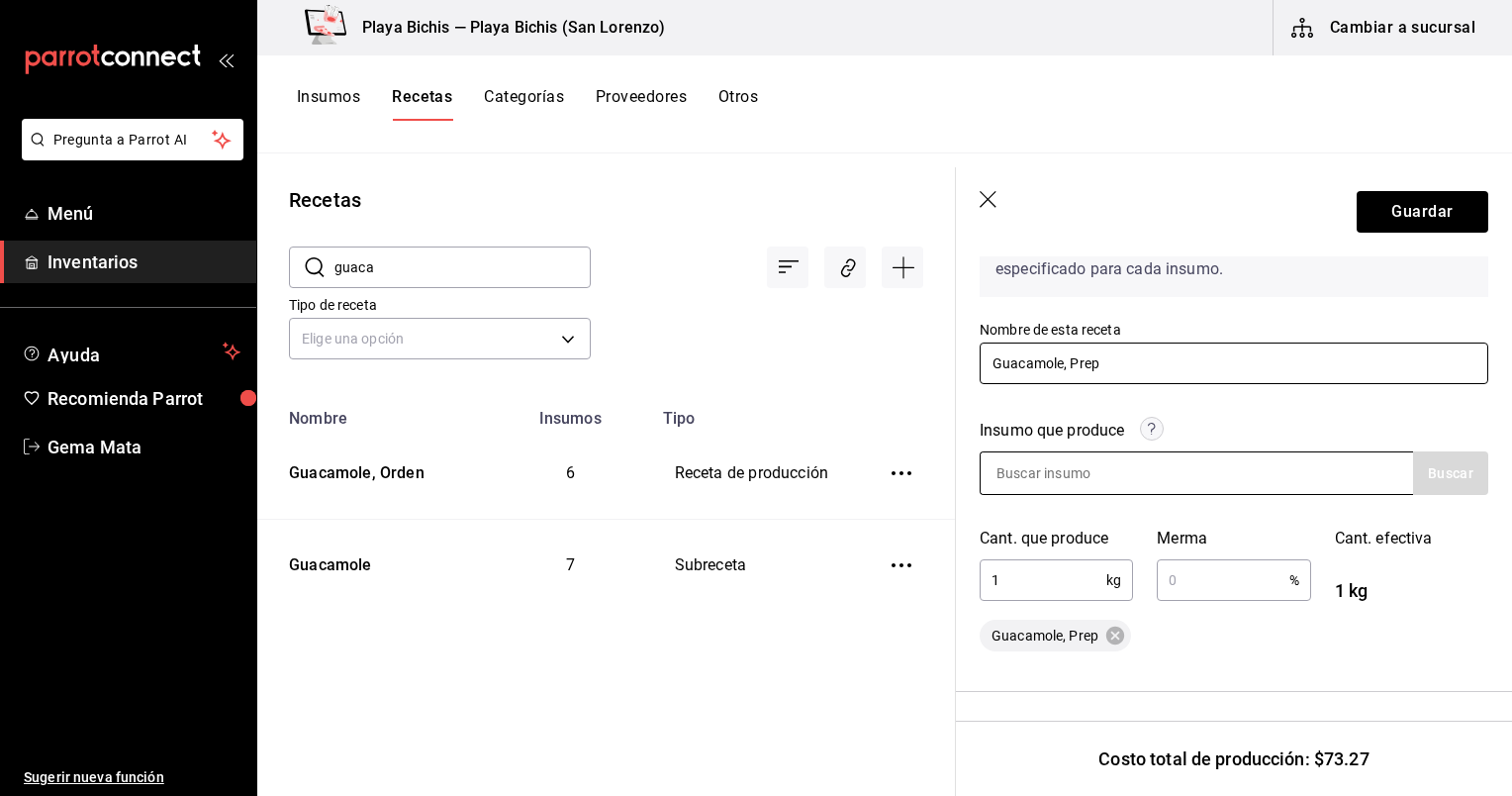 type on "Guacamole, Prep" 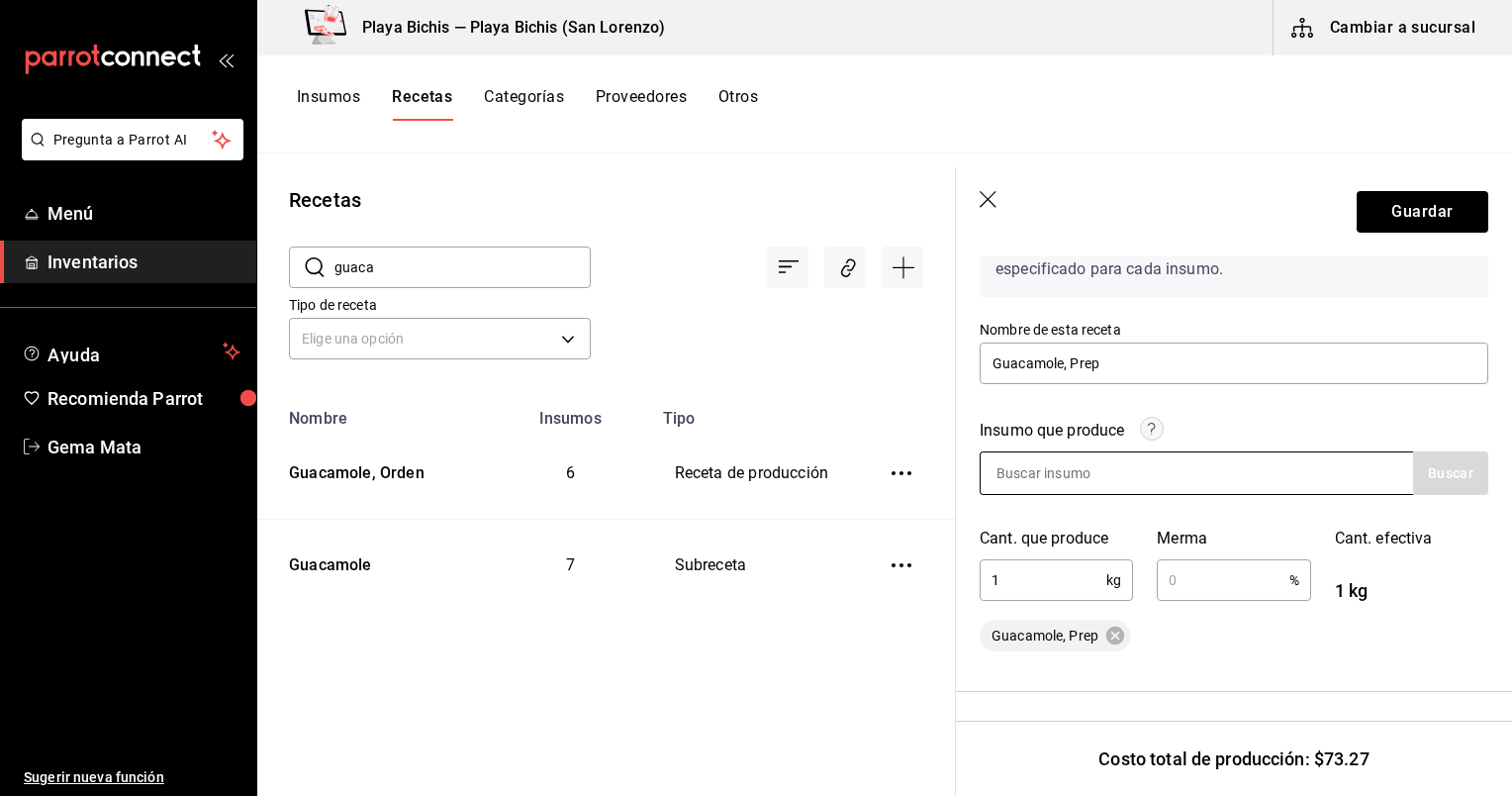 click at bounding box center (1080, 473) 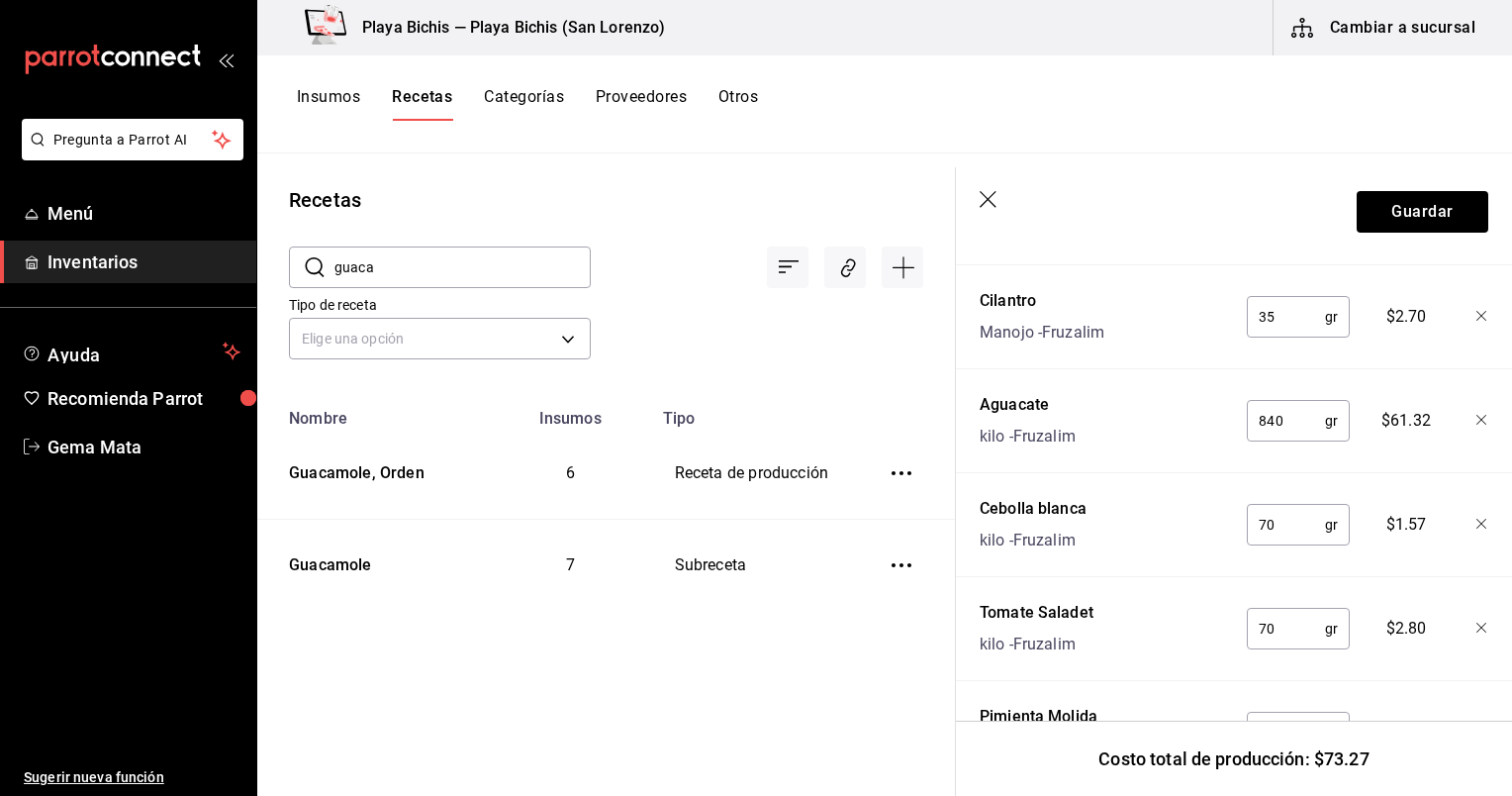 scroll, scrollTop: 910, scrollLeft: 0, axis: vertical 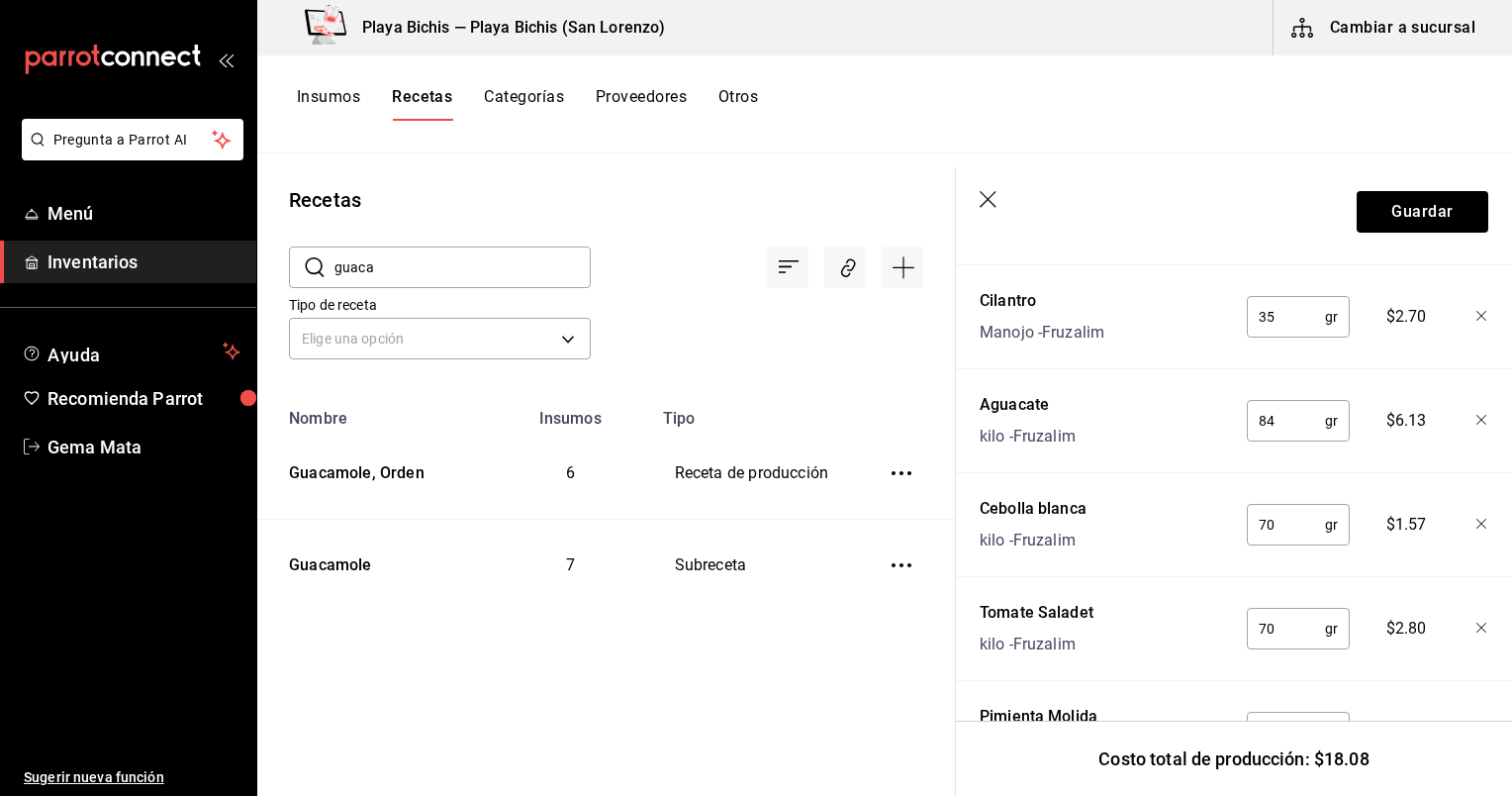type on "8" 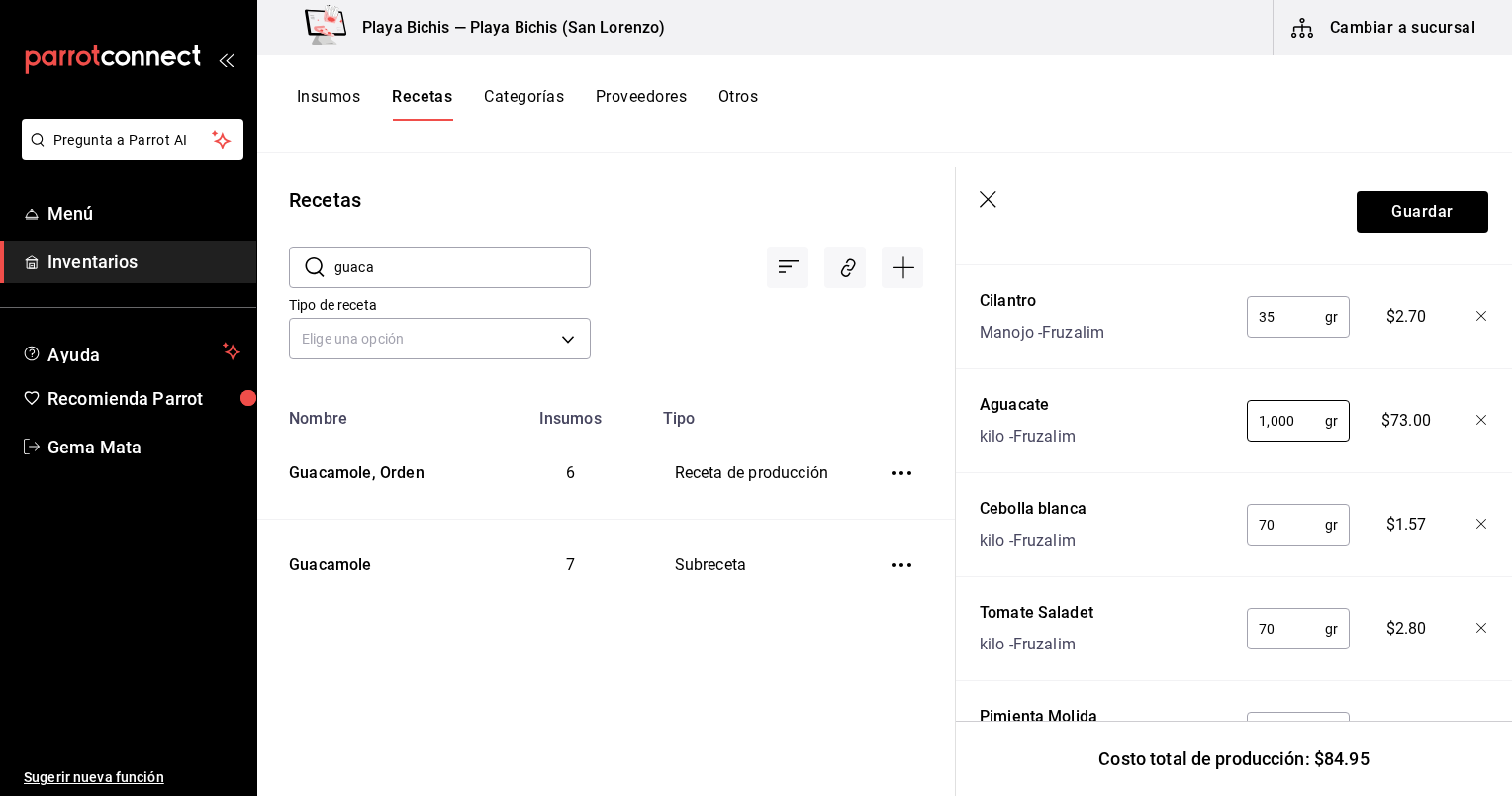 type on "1,000" 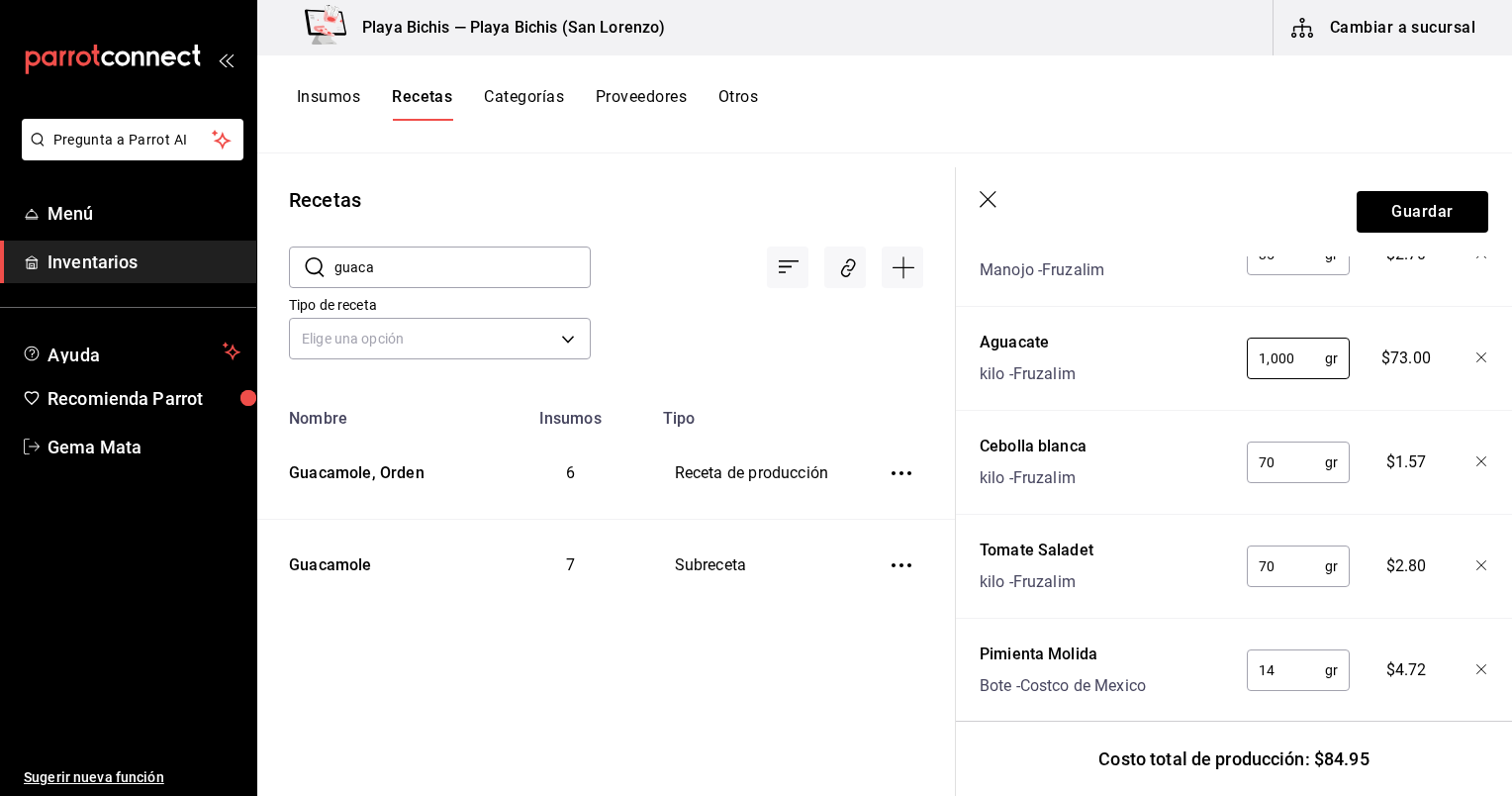 scroll, scrollTop: 973, scrollLeft: 0, axis: vertical 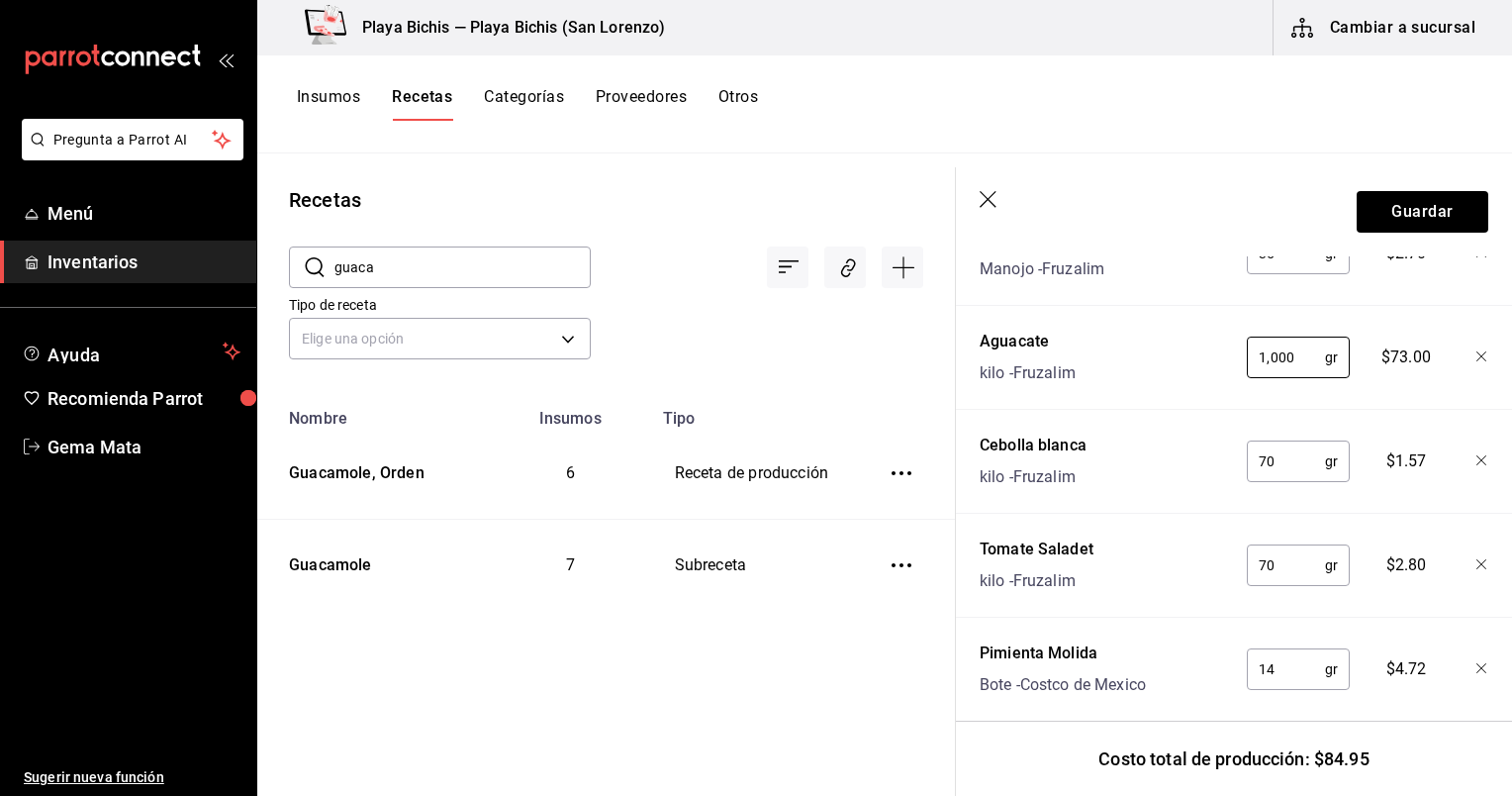 click on "70" at bounding box center [1285, 565] 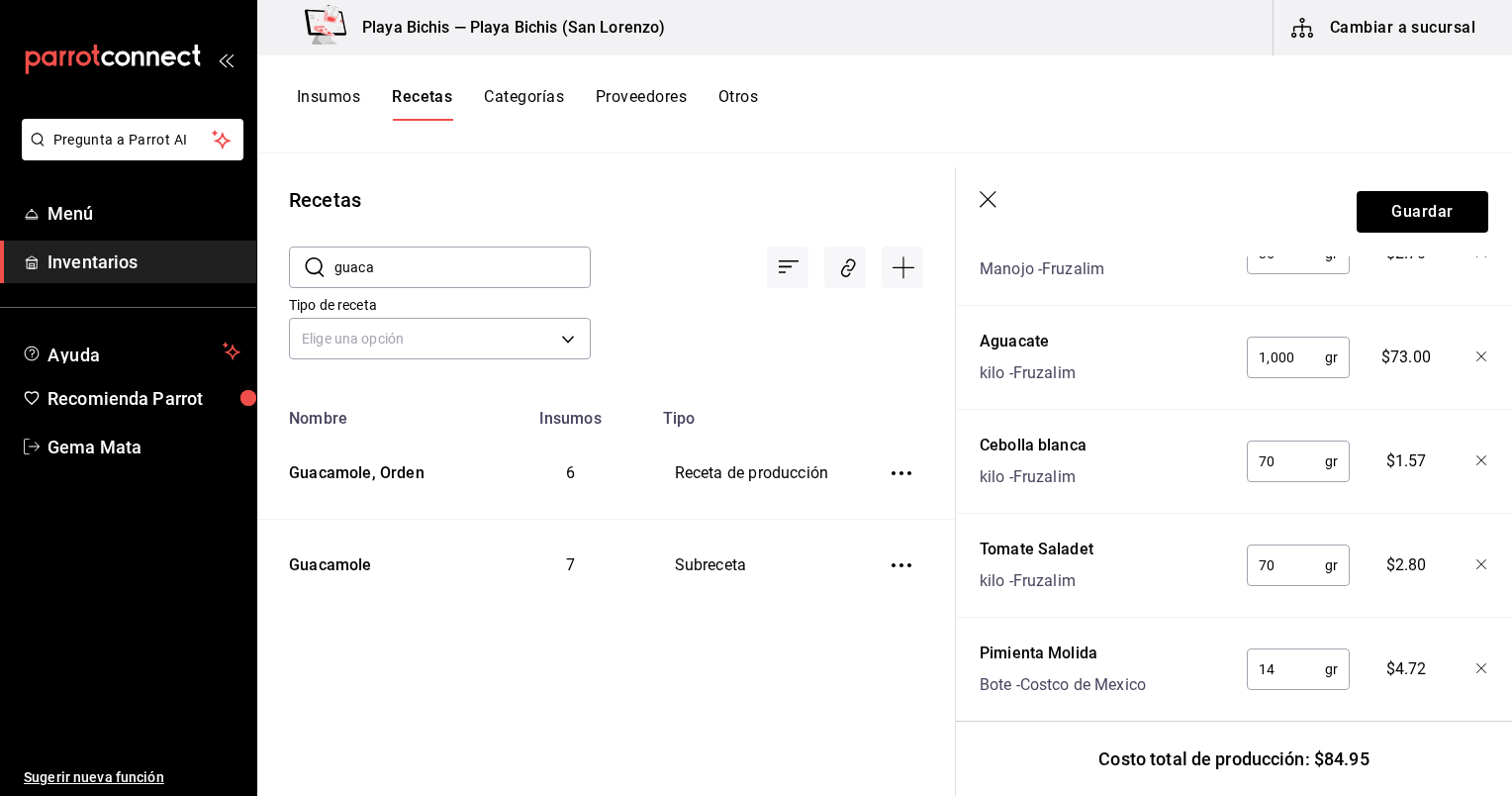 type on "7" 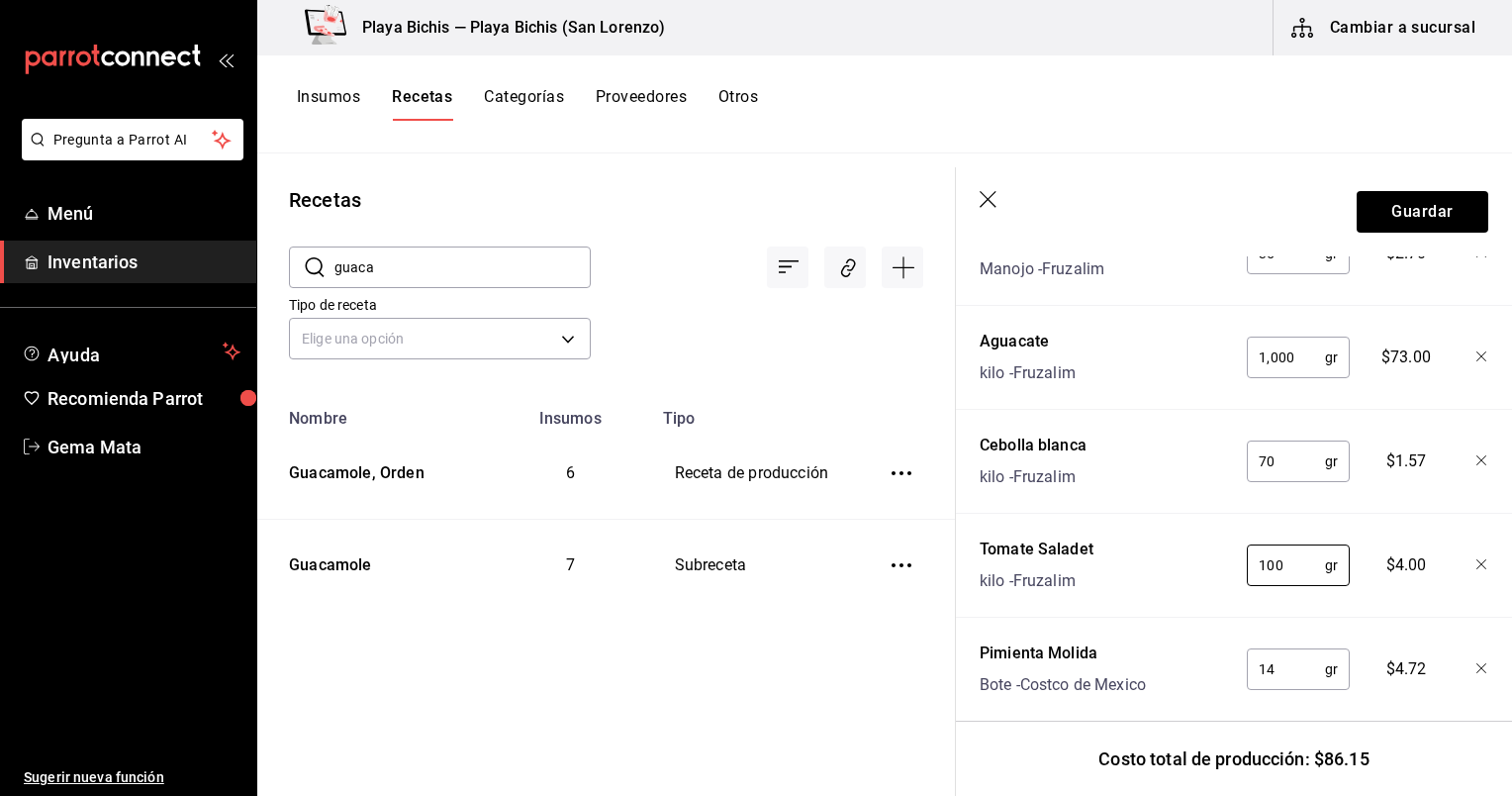 type on "100" 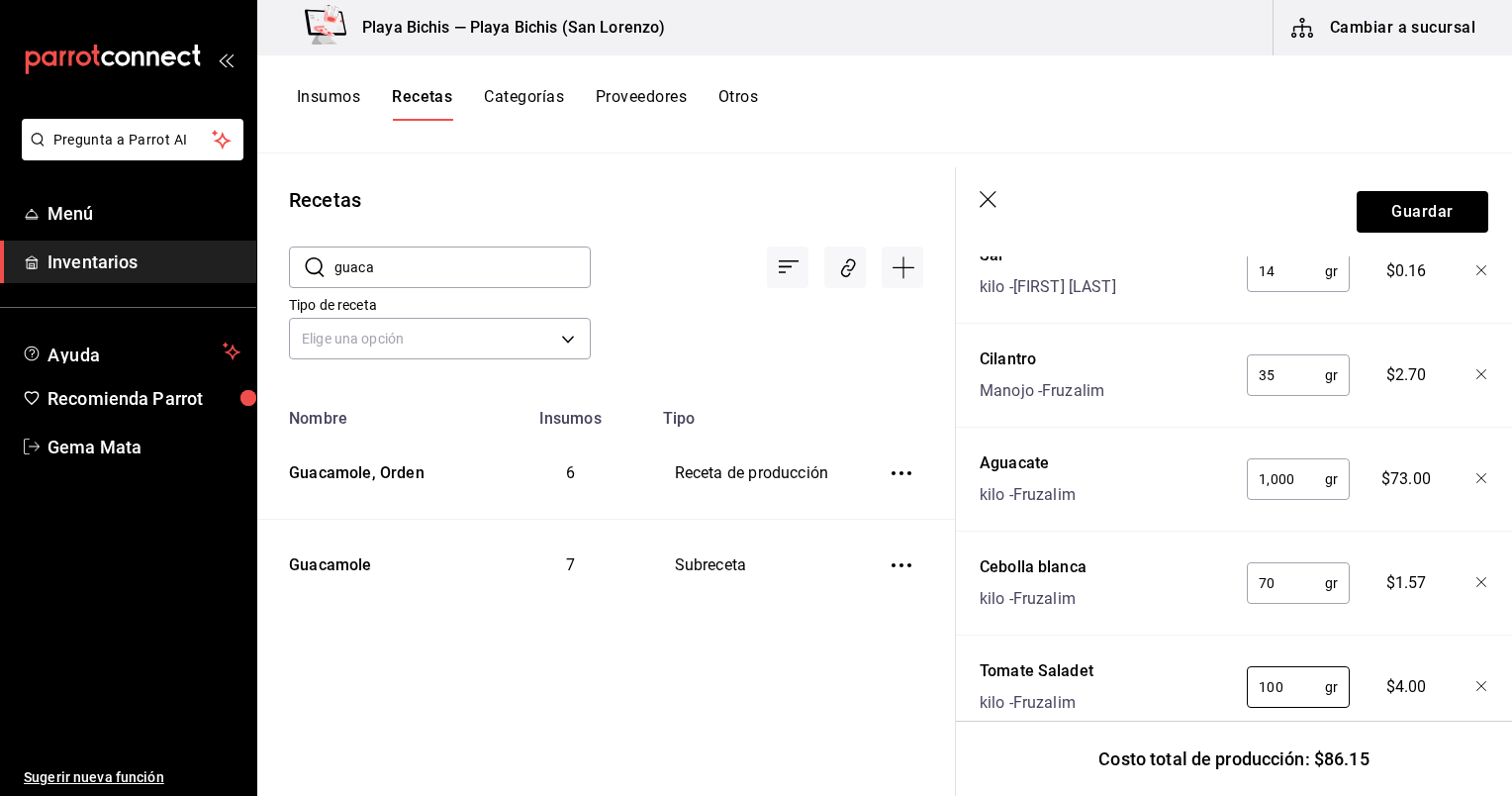 scroll, scrollTop: 859, scrollLeft: 0, axis: vertical 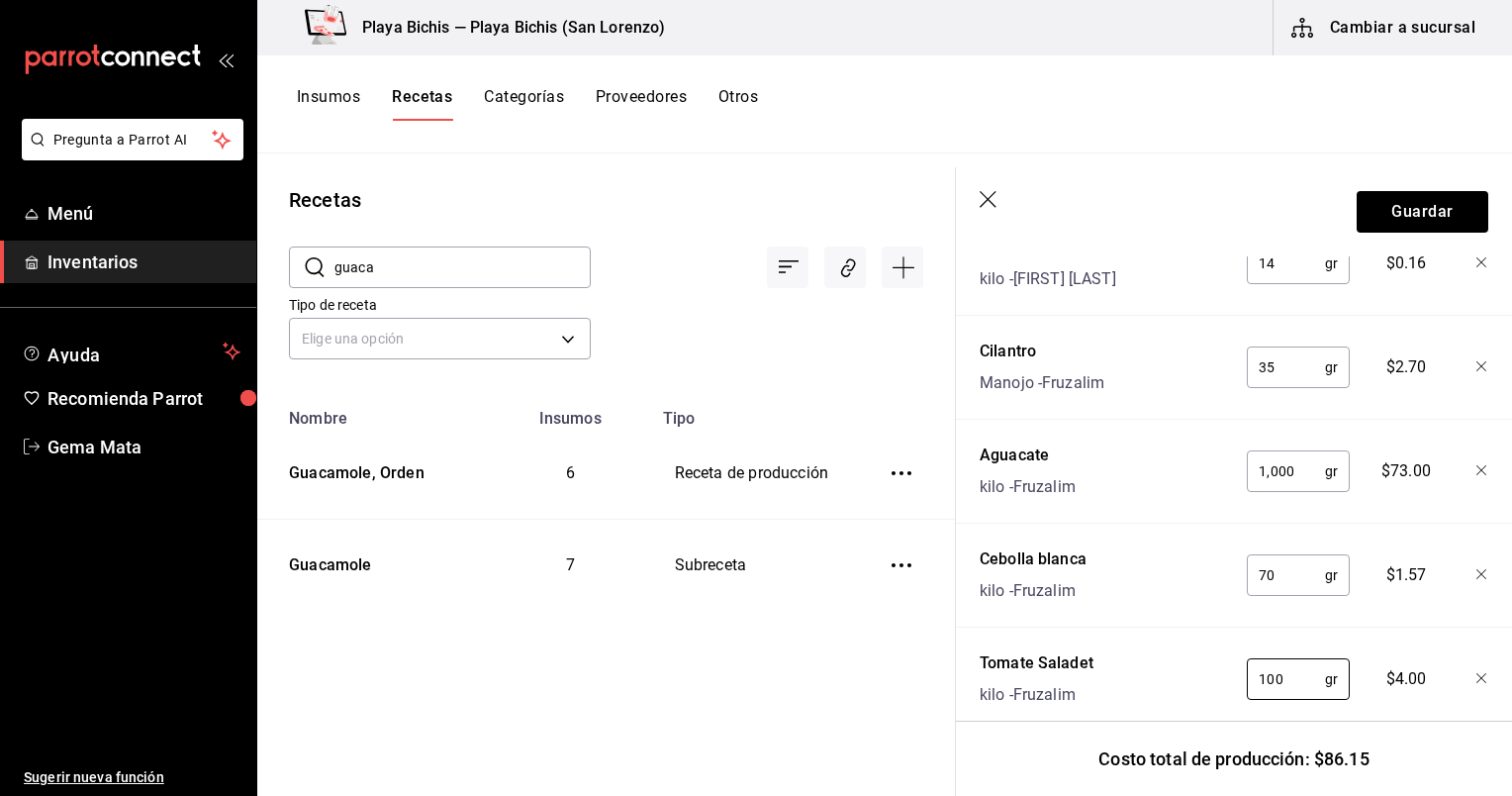 click on "35" at bounding box center [1285, 367] 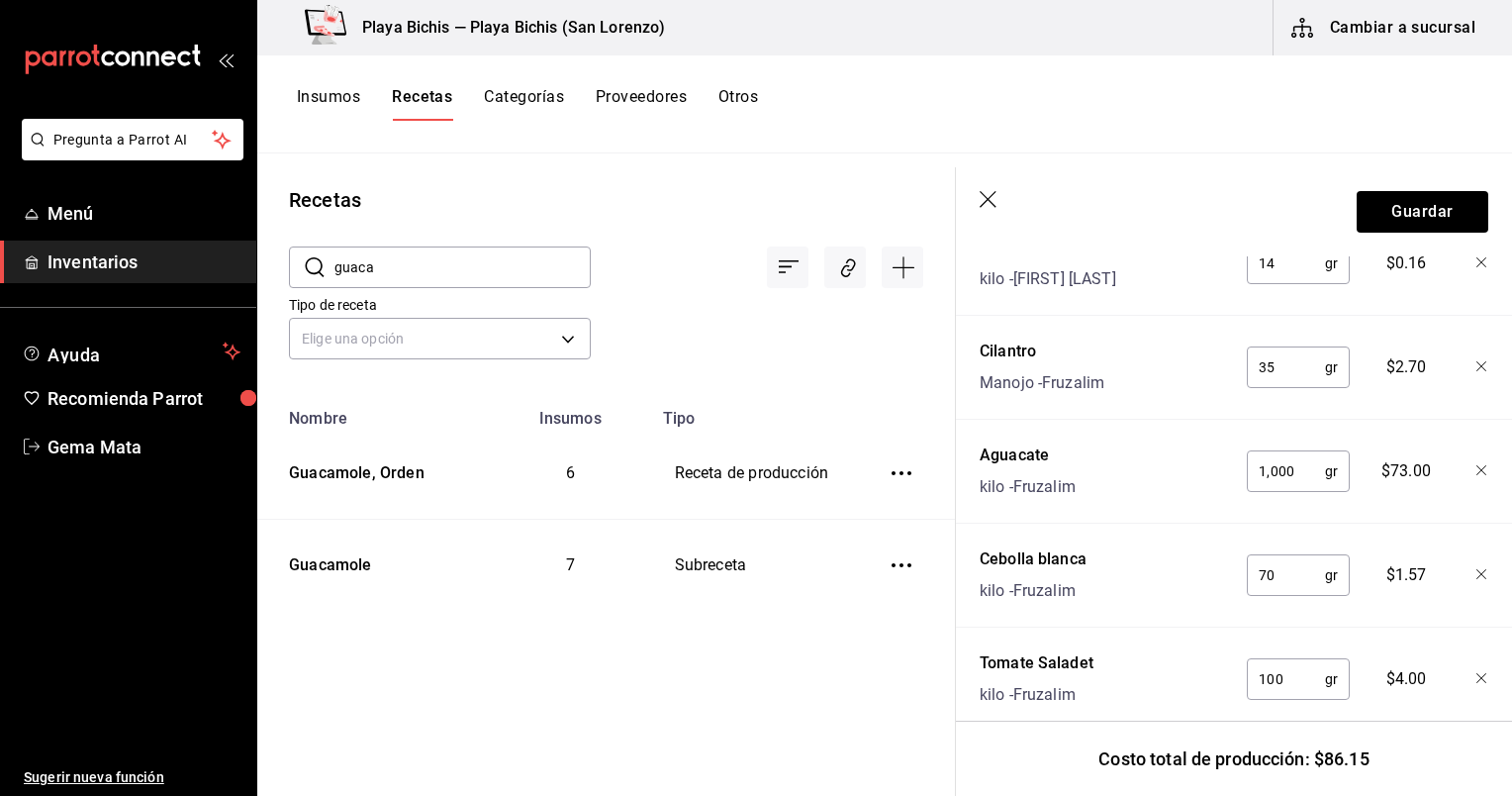 type on "3" 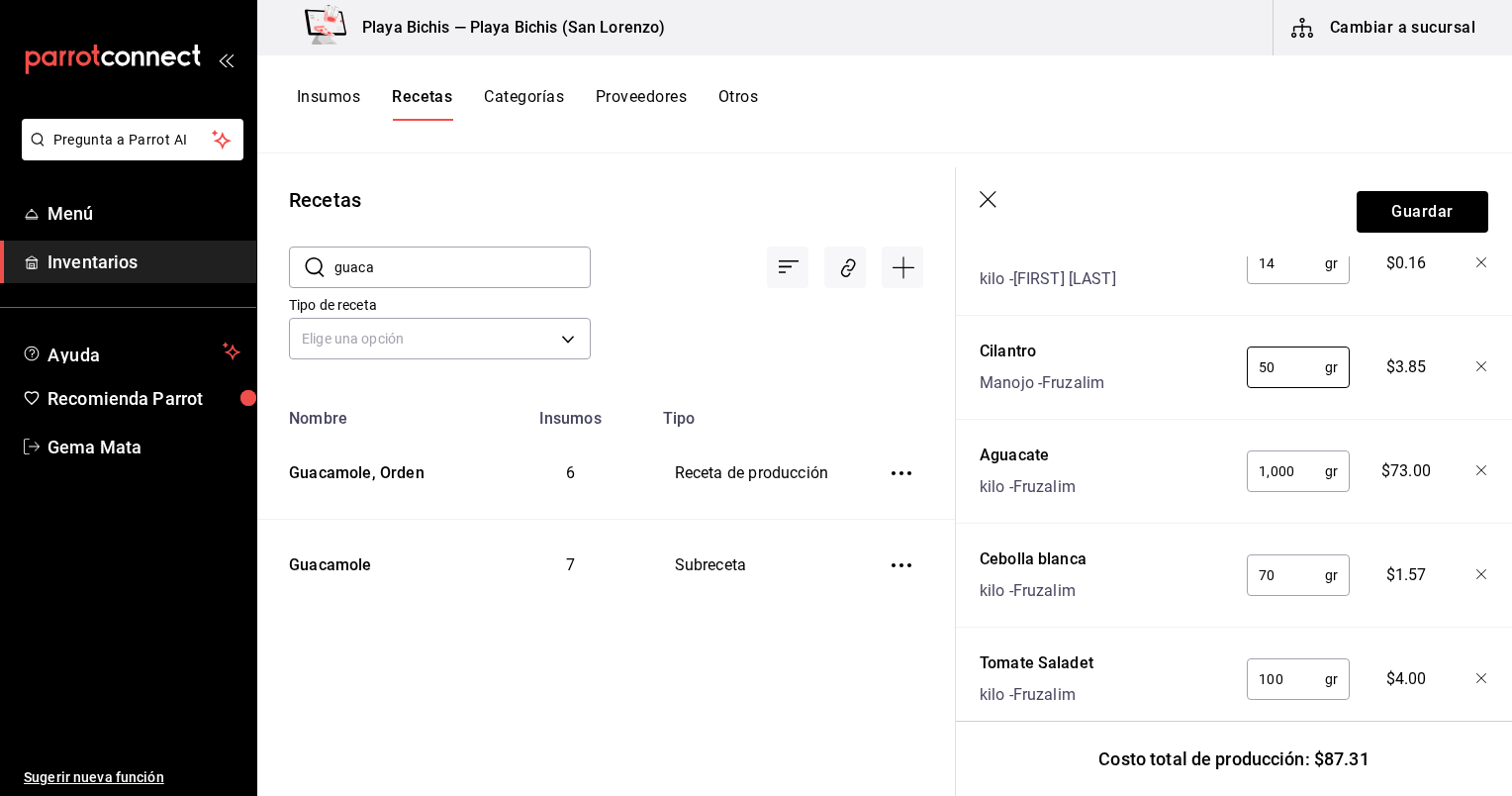 type on "50" 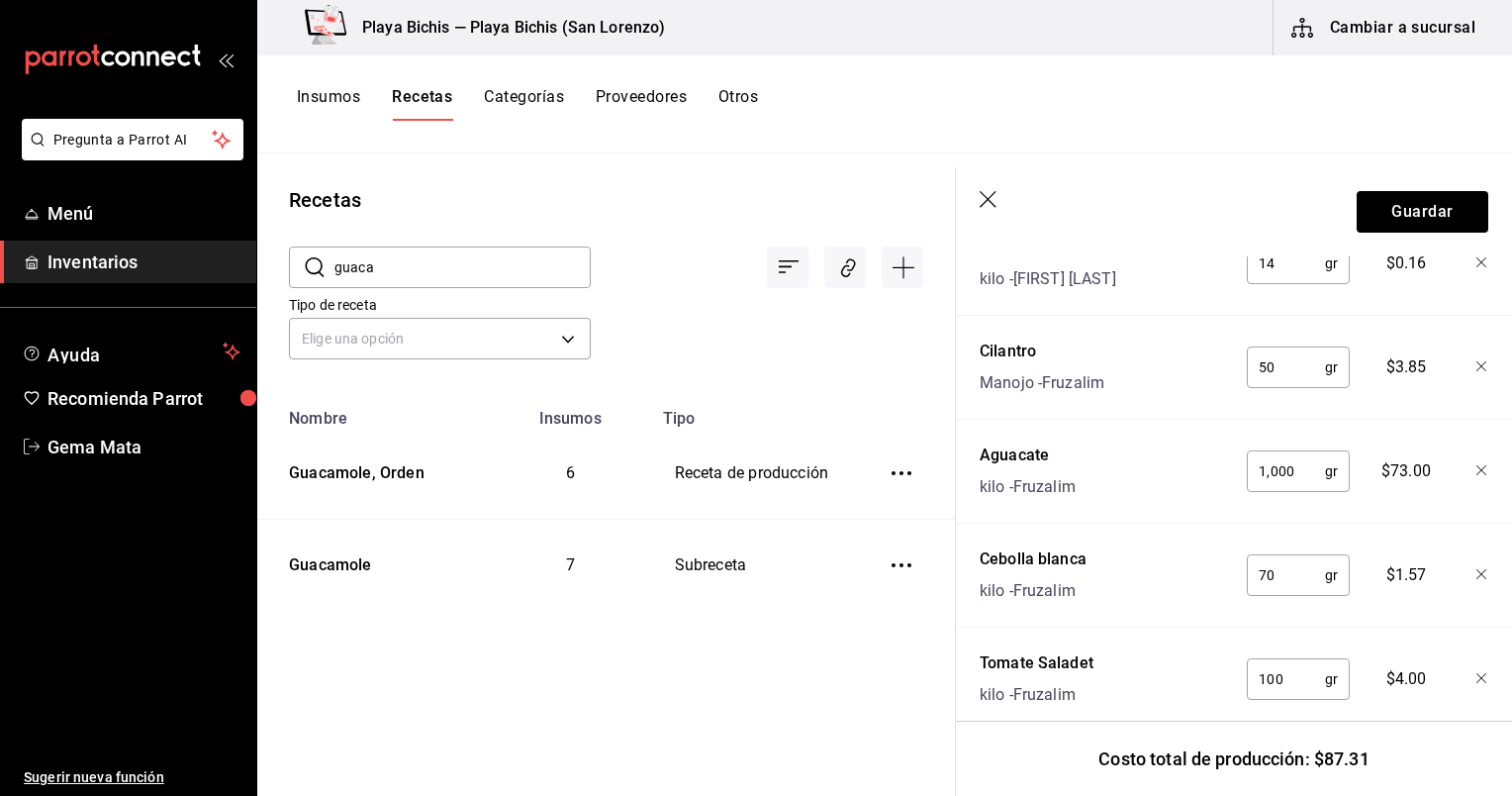 click on "70" at bounding box center [1285, 575] 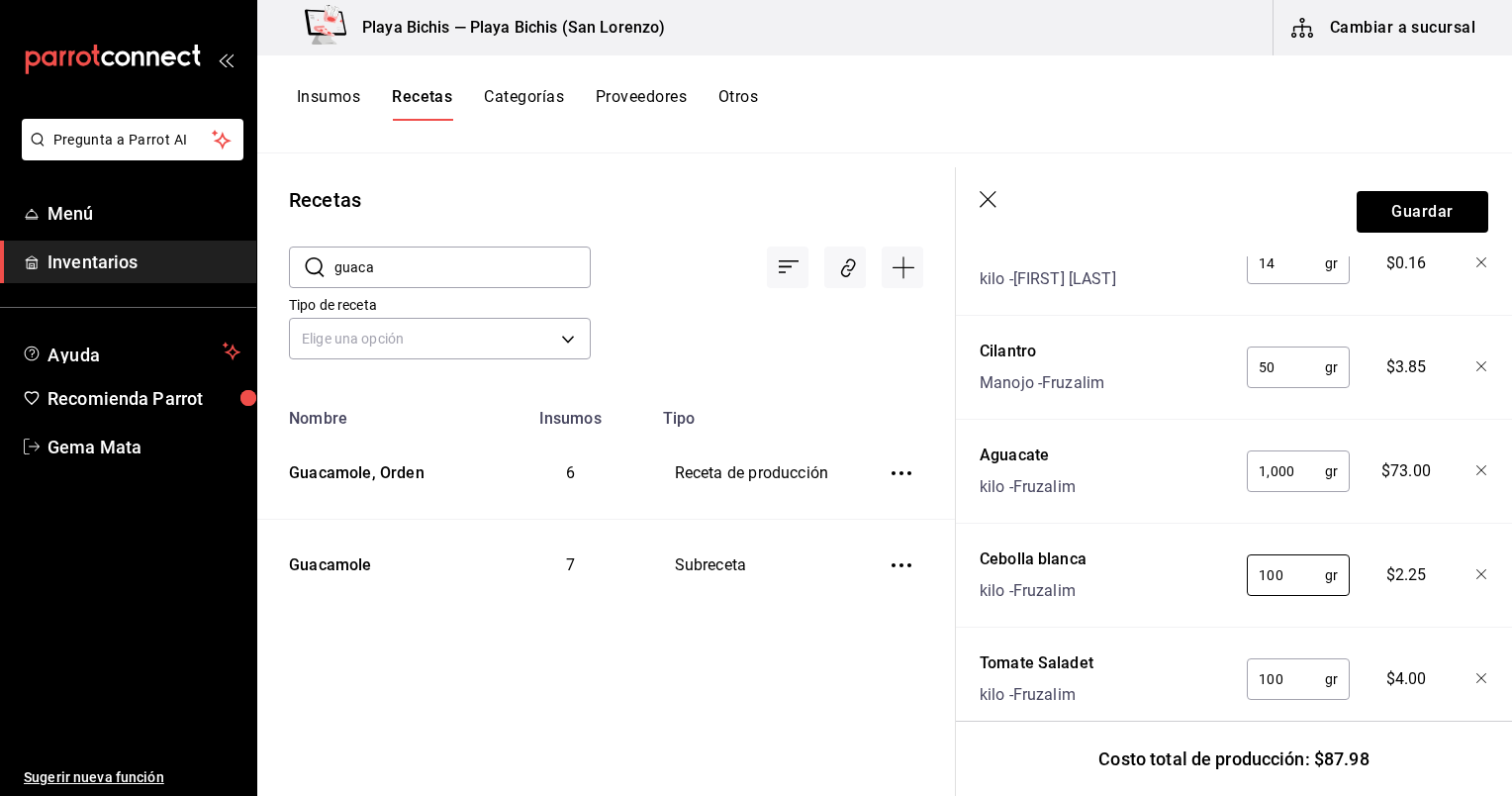 type on "100" 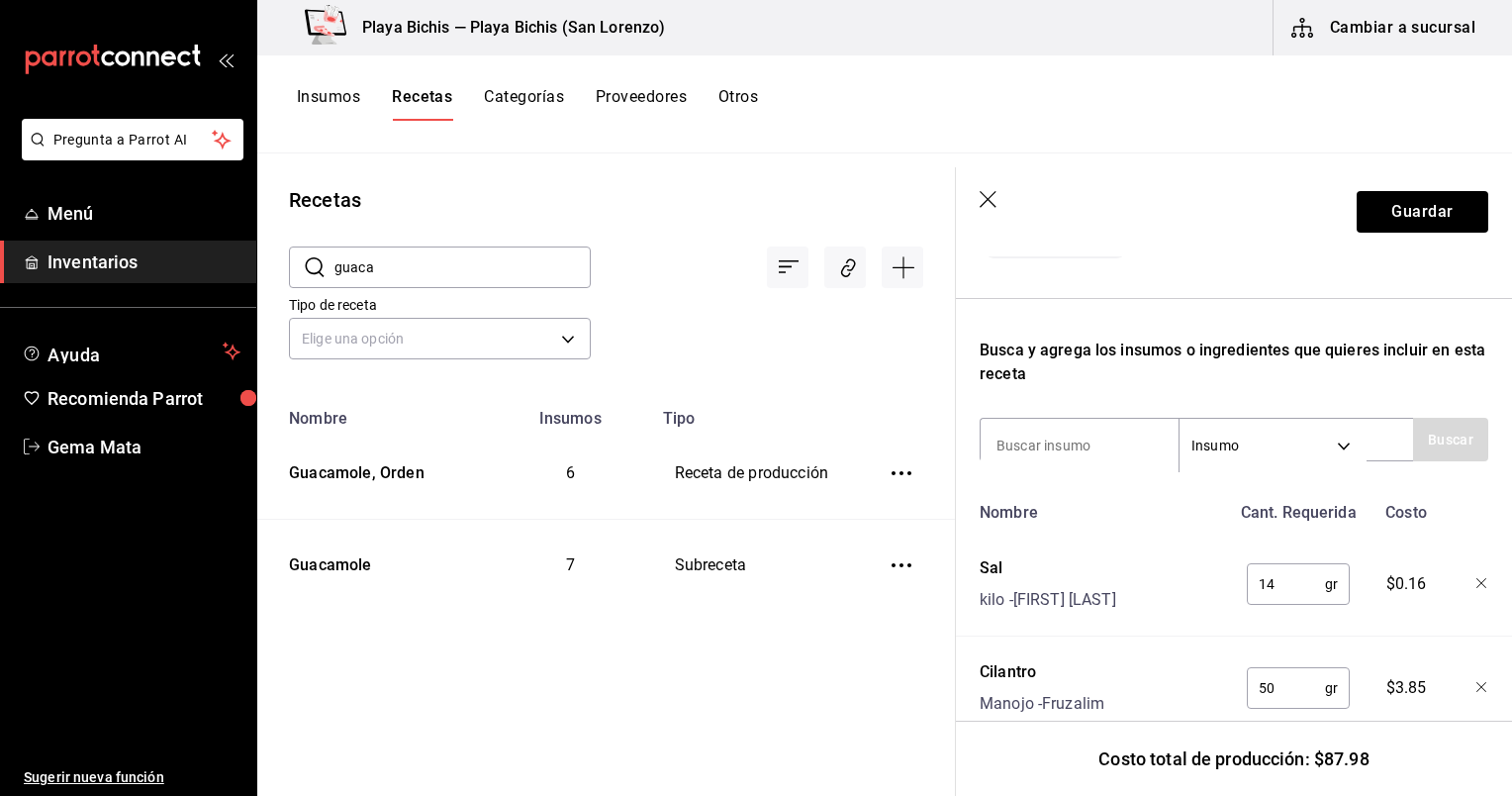scroll, scrollTop: 536, scrollLeft: 0, axis: vertical 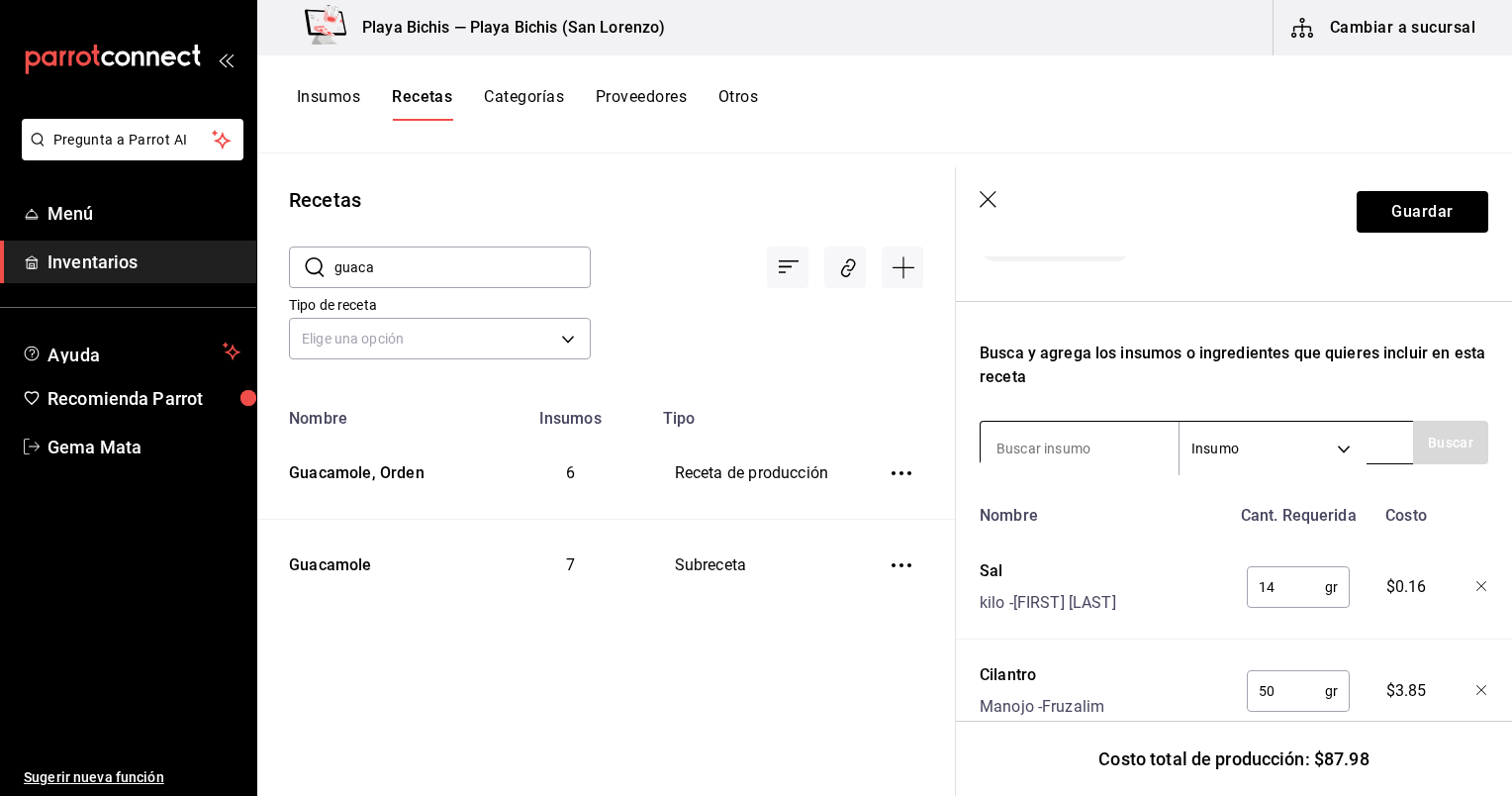 click at bounding box center (1080, 448) 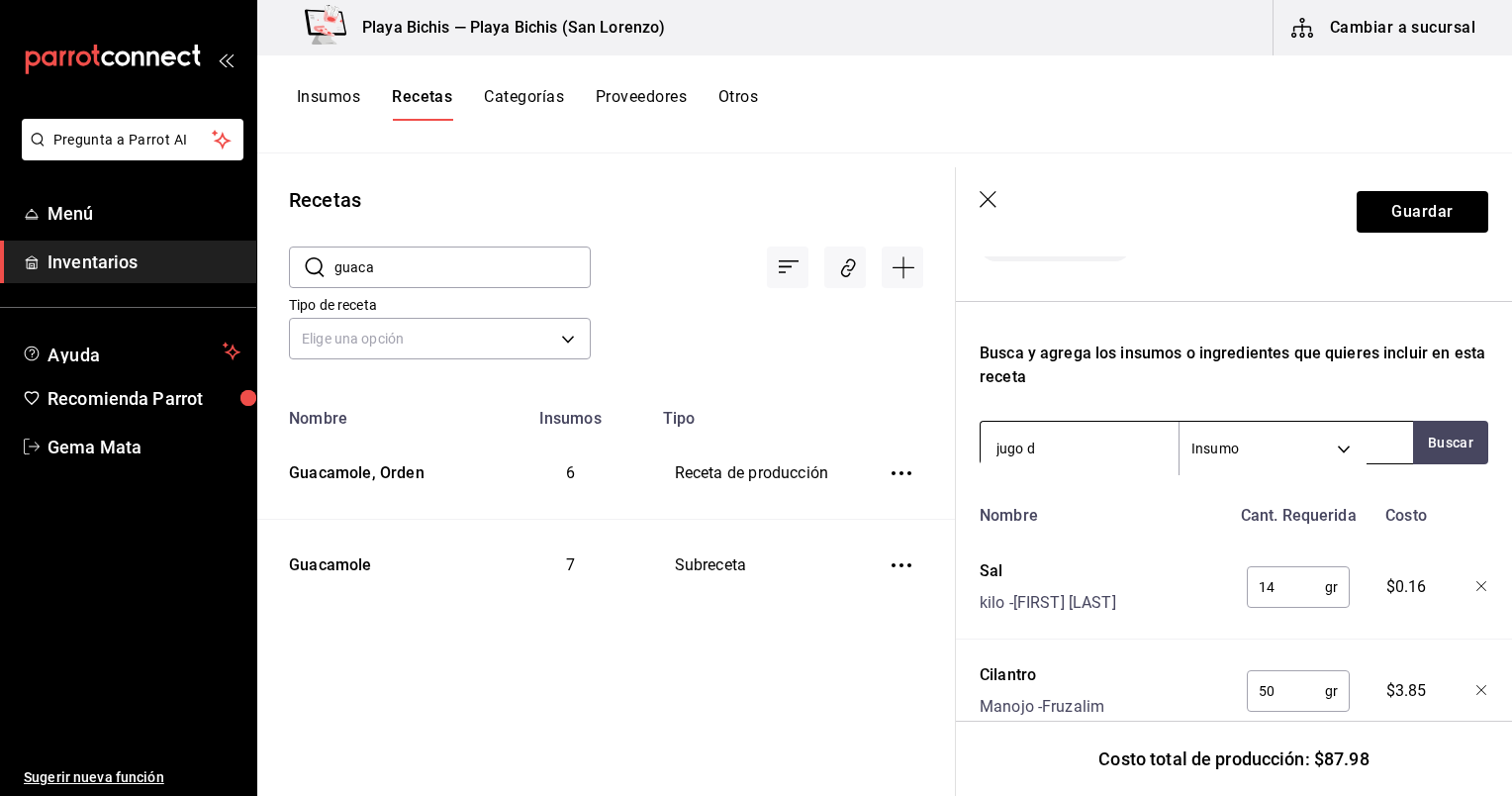 type on "jugo de" 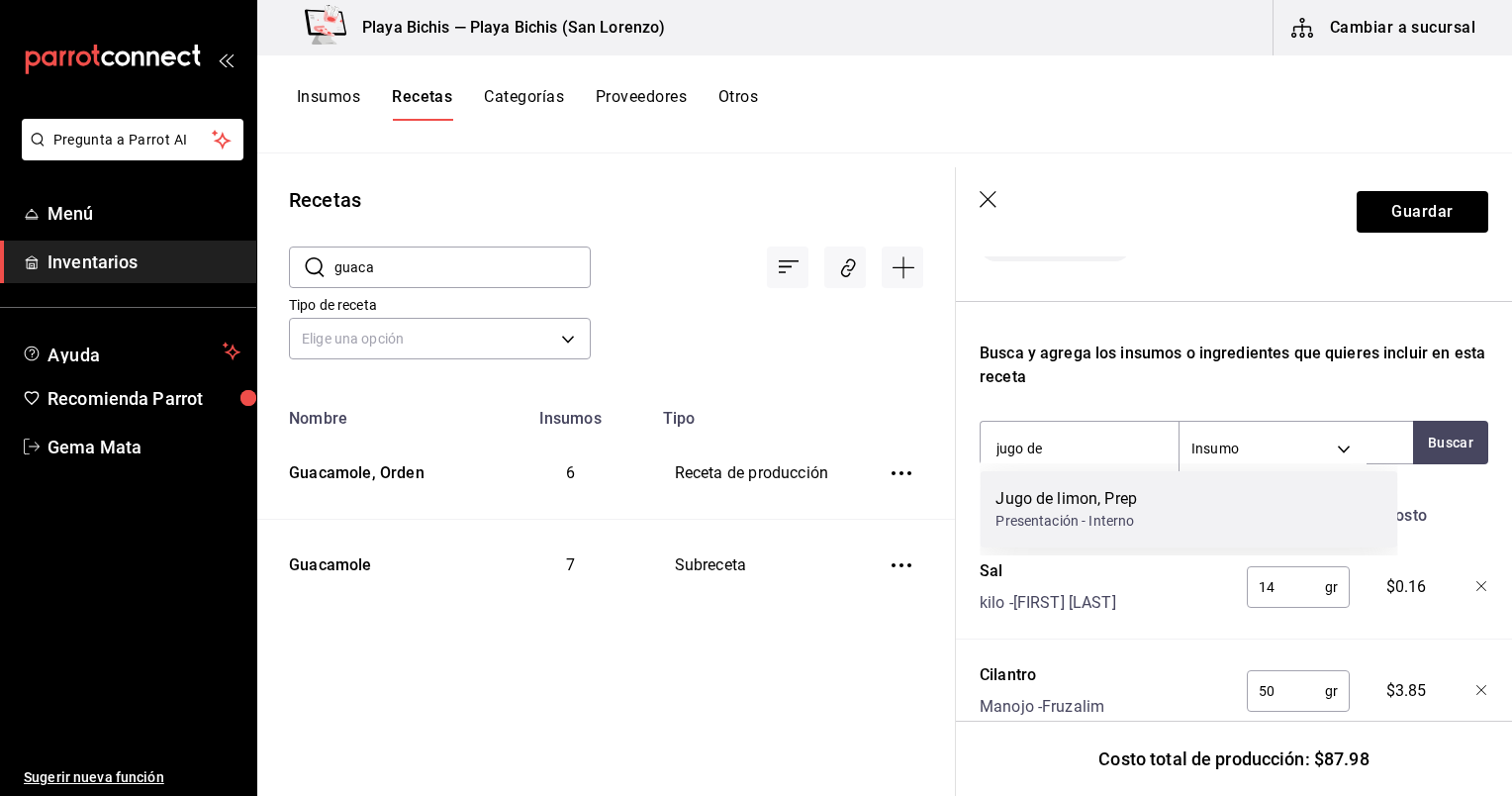 click on "Jugo de limon, Prep Presentación - Interno" at bounding box center (1188, 509) 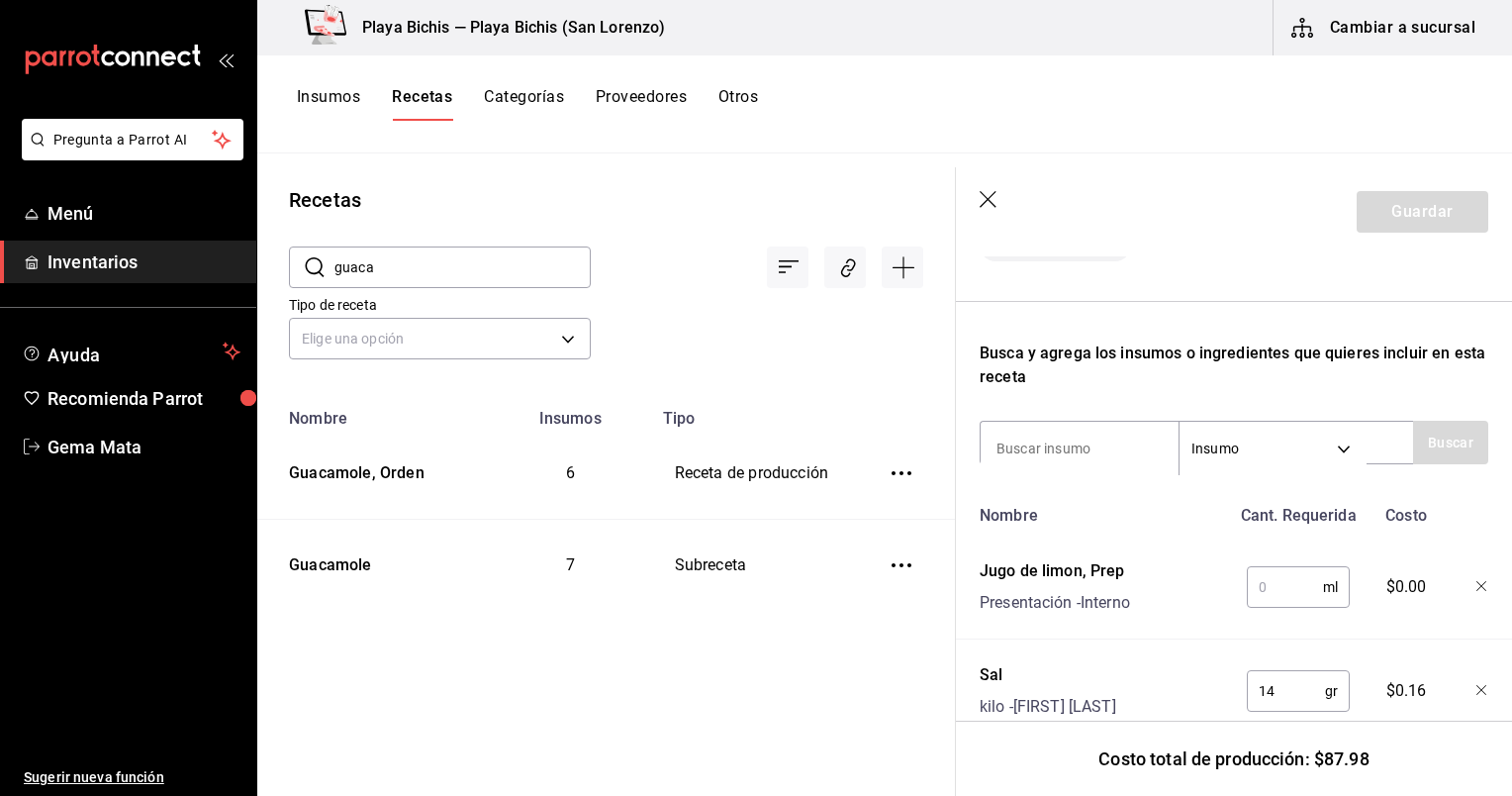 click at bounding box center (1284, 587) 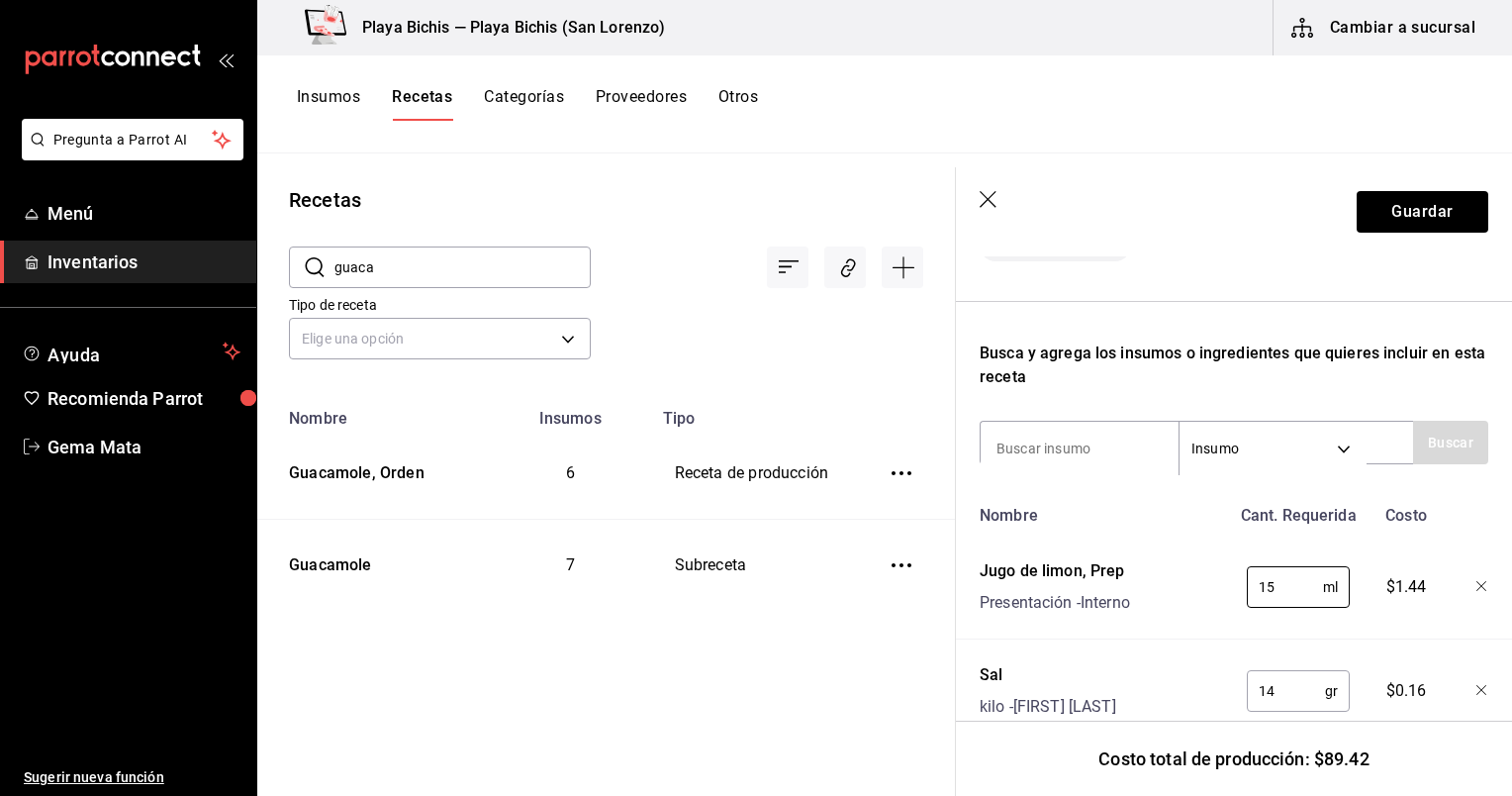 type on "15" 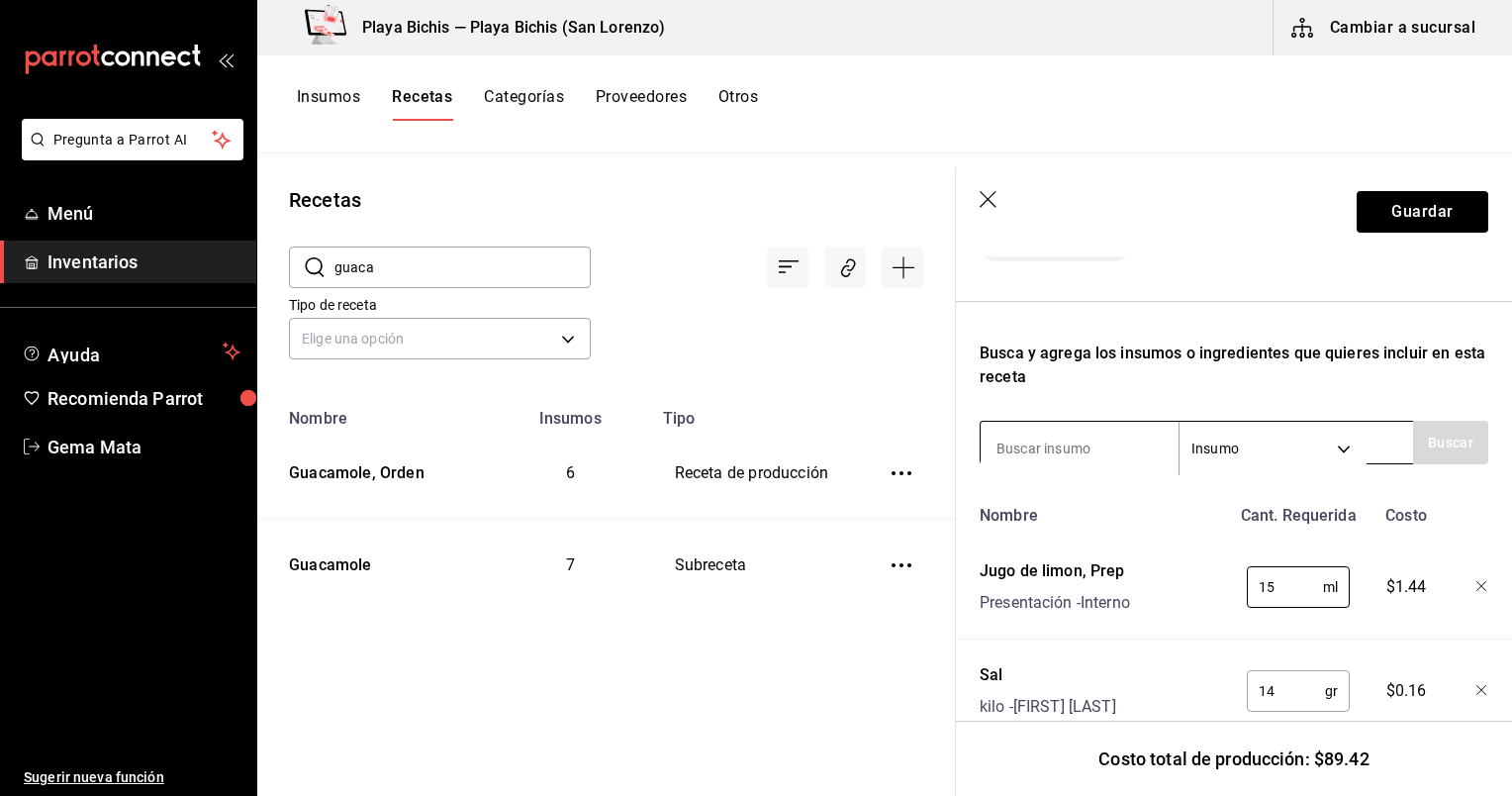 click at bounding box center [1080, 448] 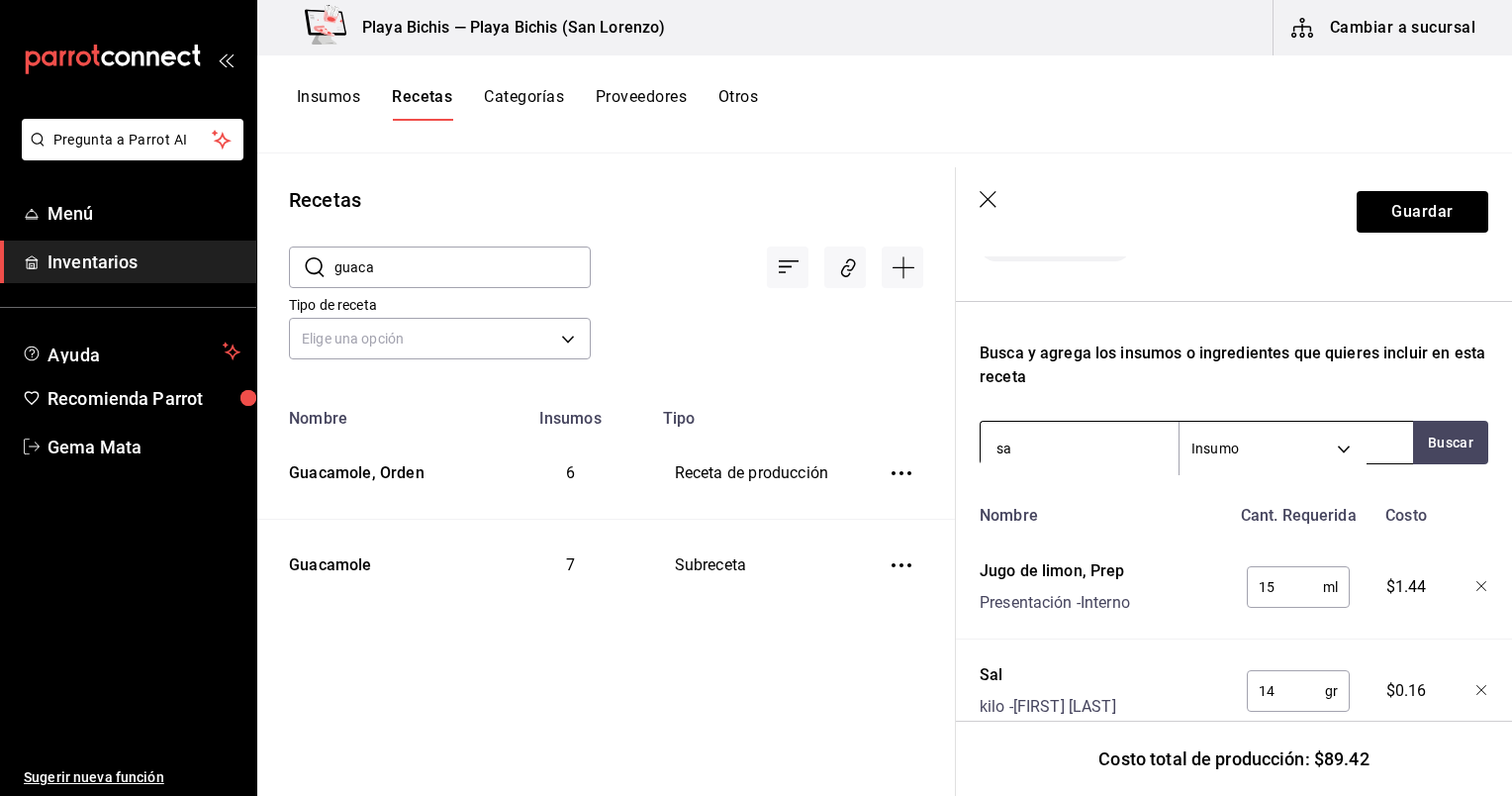 type on "s" 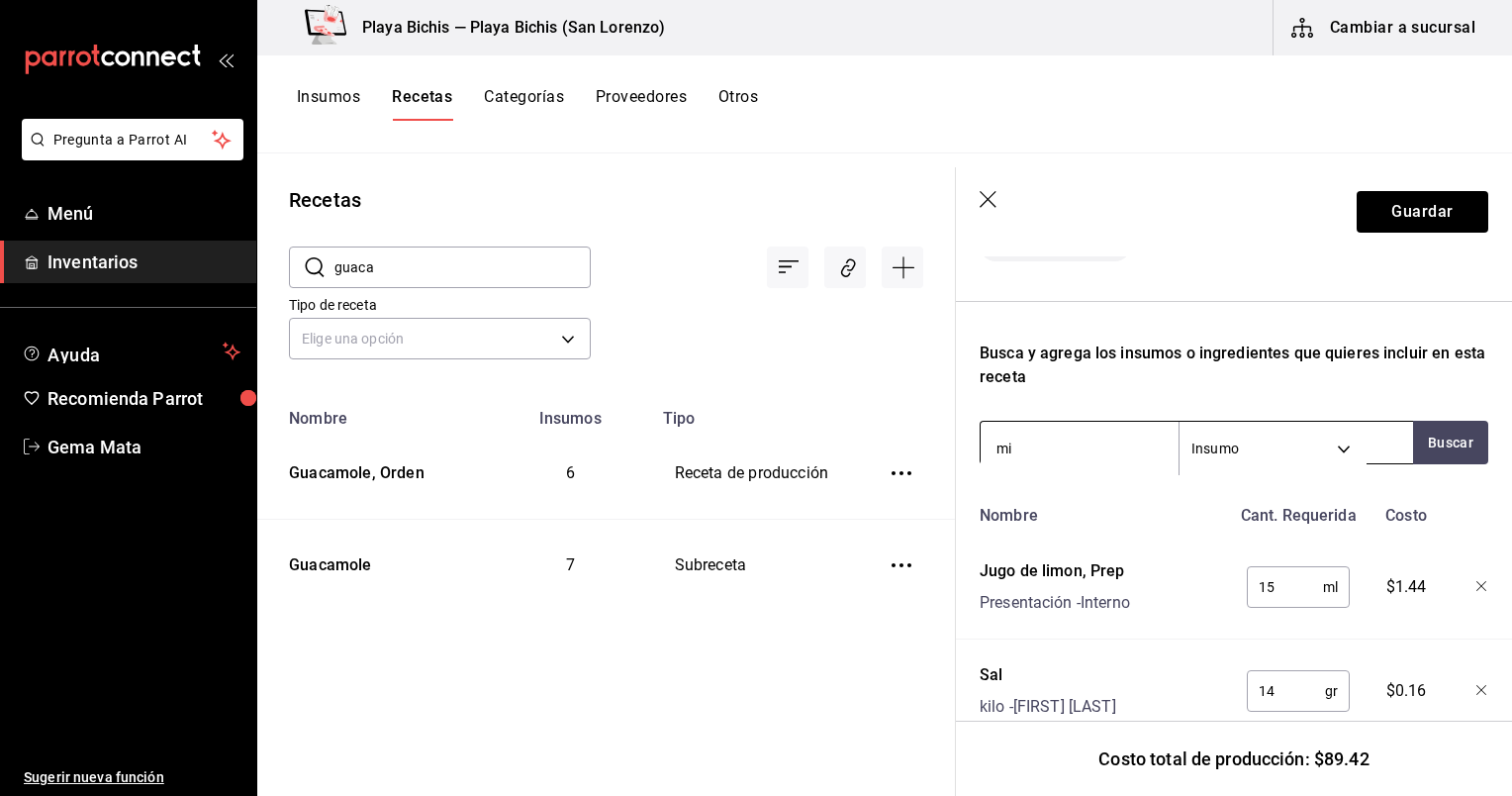 type on "m" 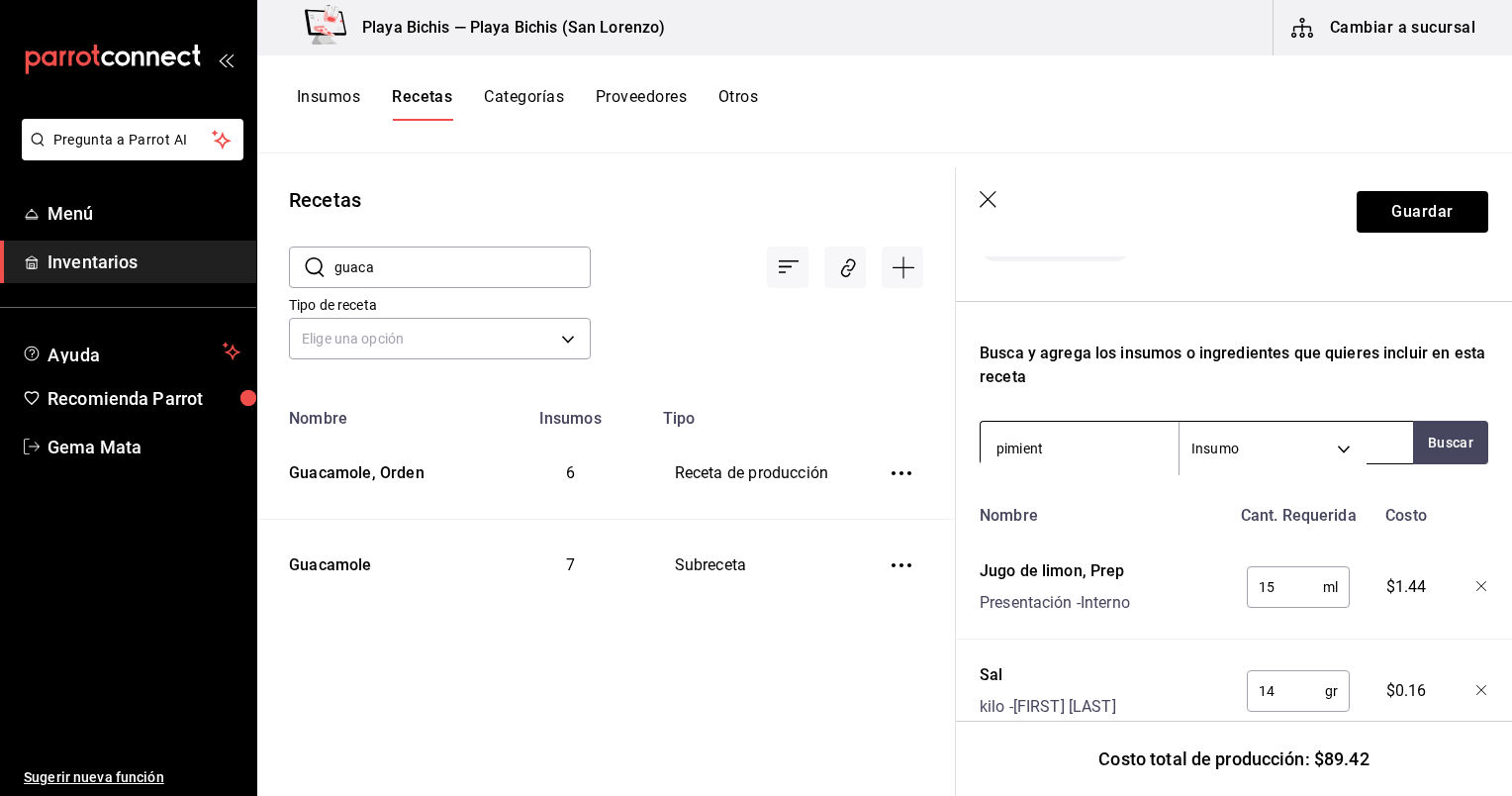 type on "pimienta" 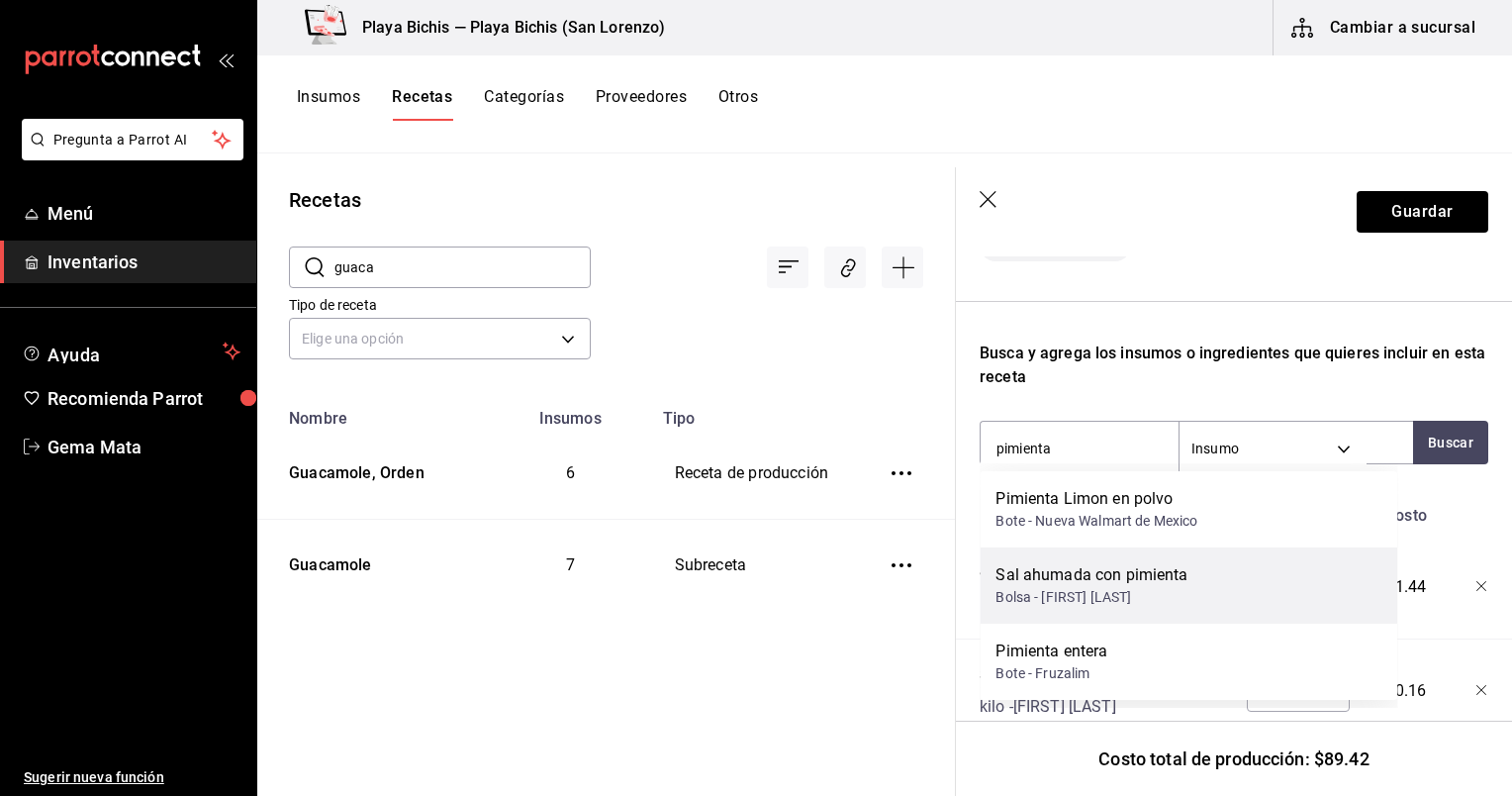 click on "Bolsa - [FIRST] [LAST] [LAST]" at bounding box center [1091, 597] 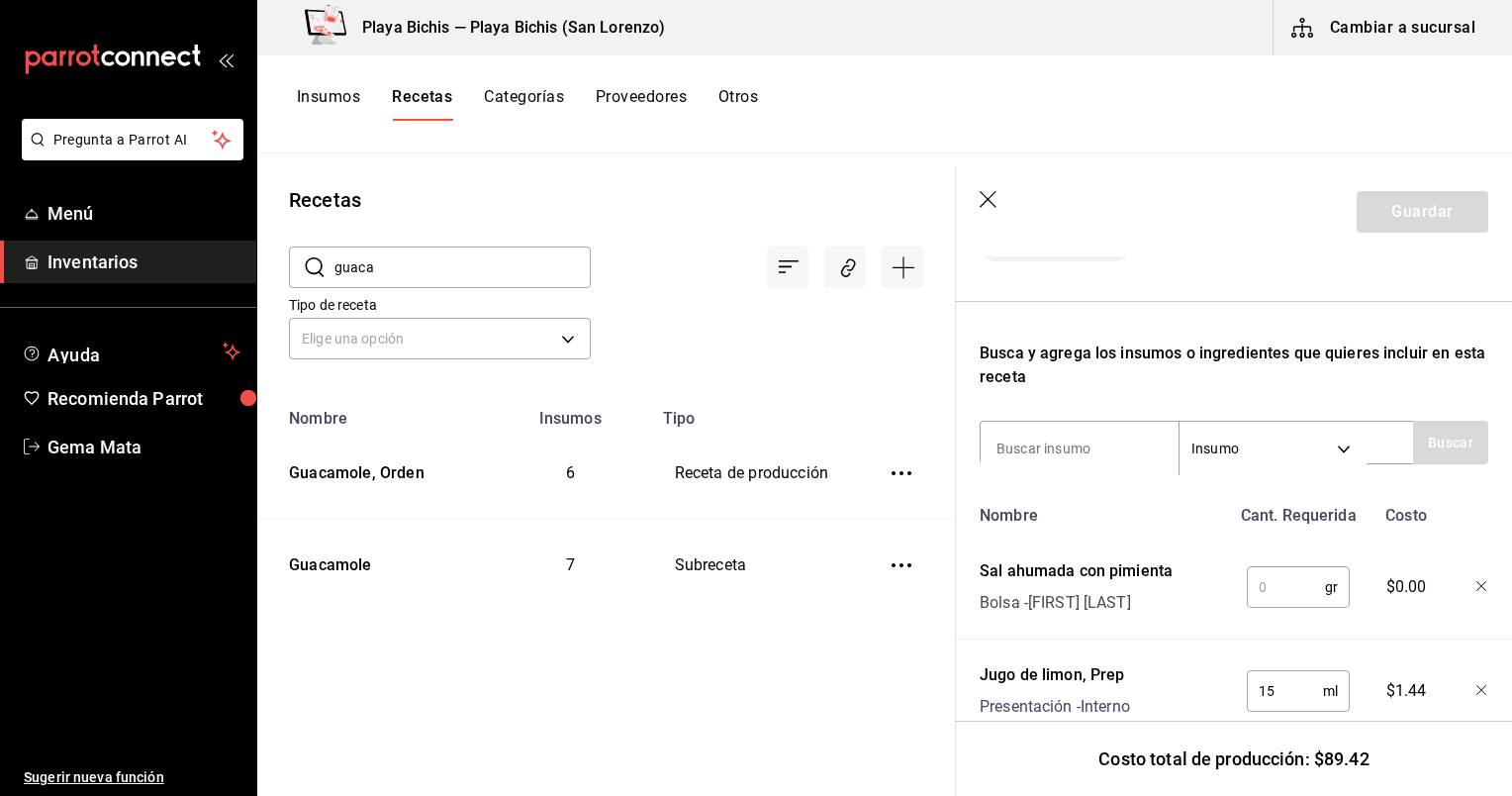 click at bounding box center (1285, 587) 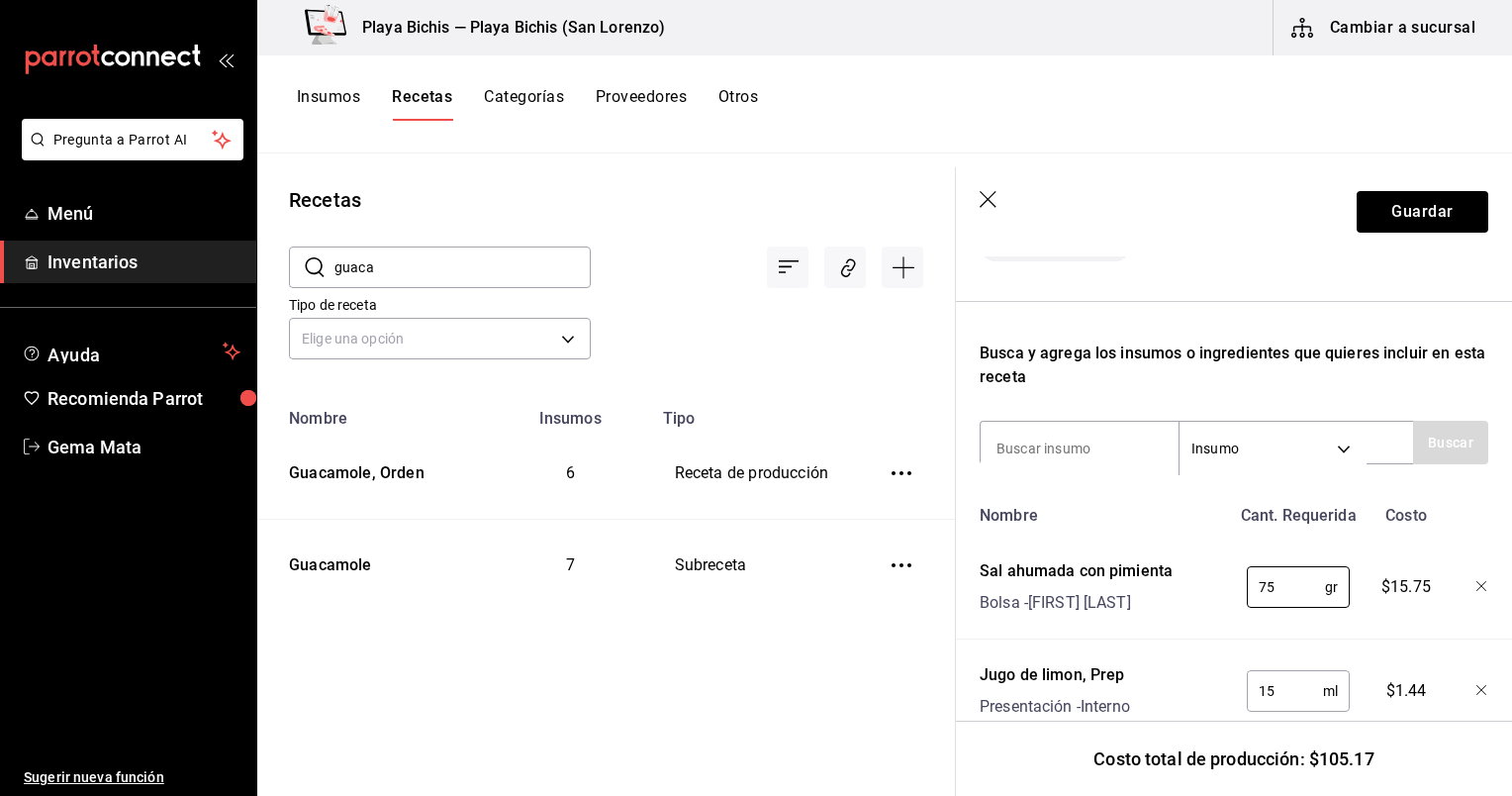 type on "75" 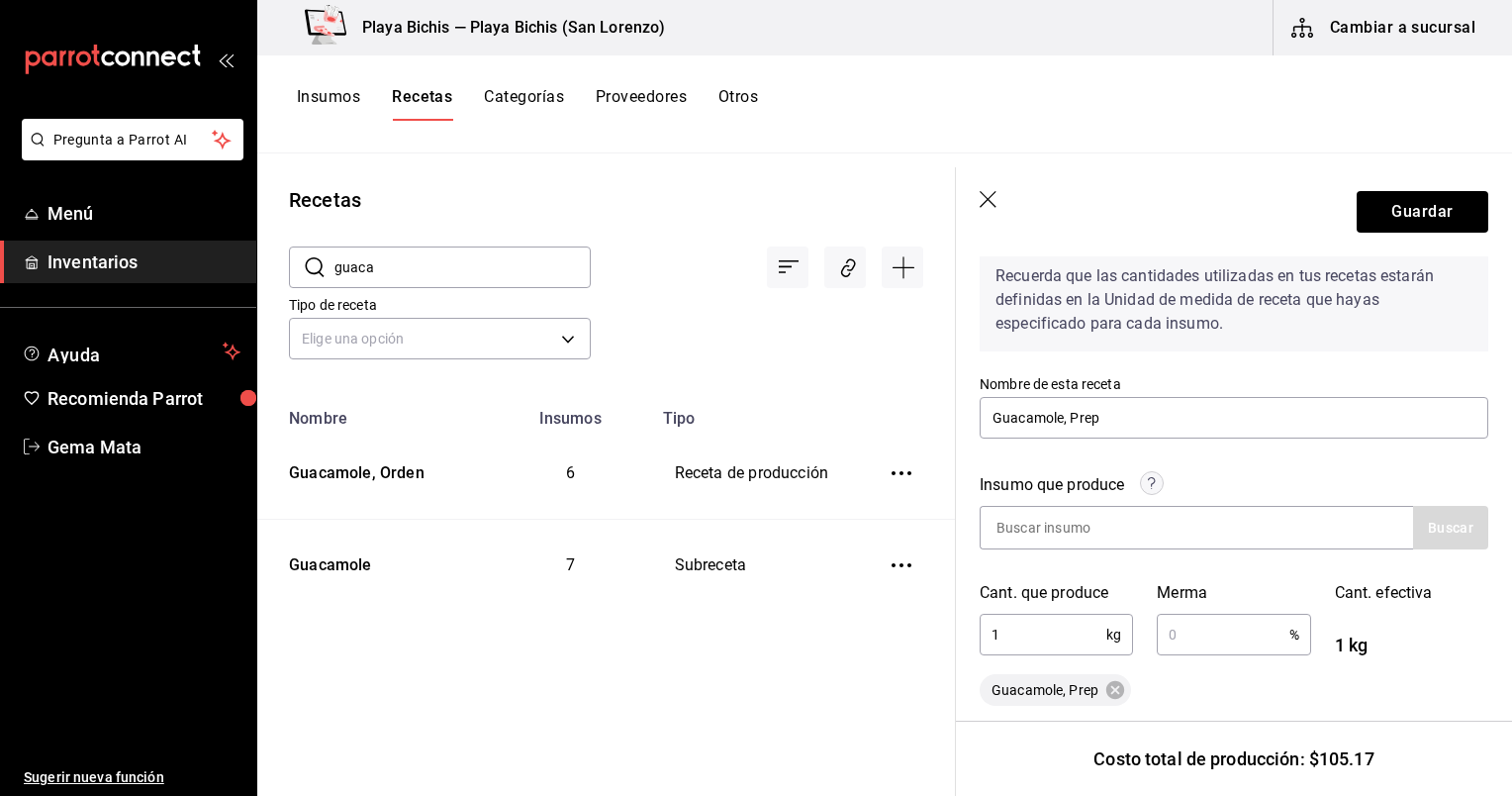 scroll, scrollTop: 80, scrollLeft: 0, axis: vertical 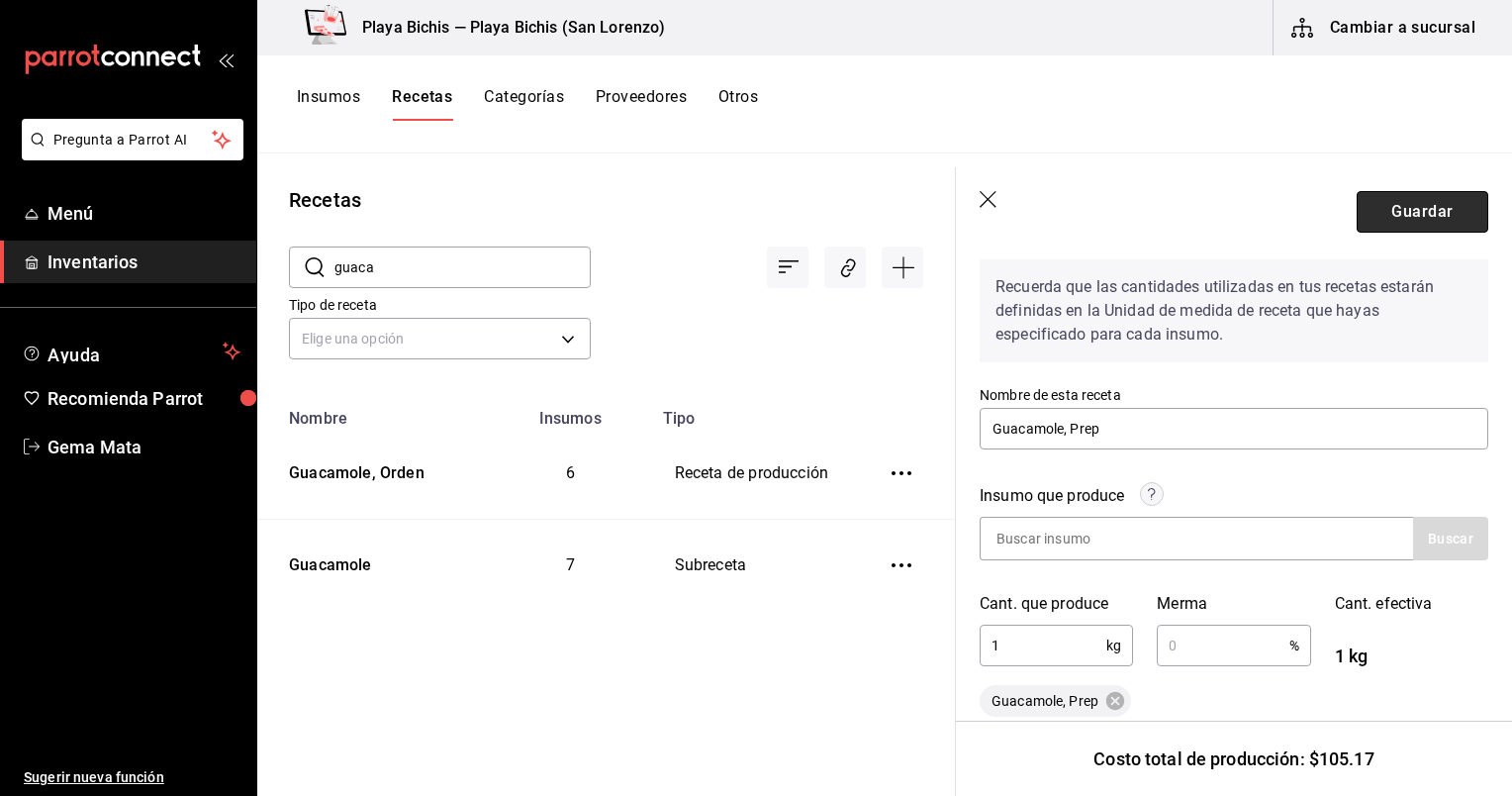 click on "Guardar" at bounding box center [1422, 212] 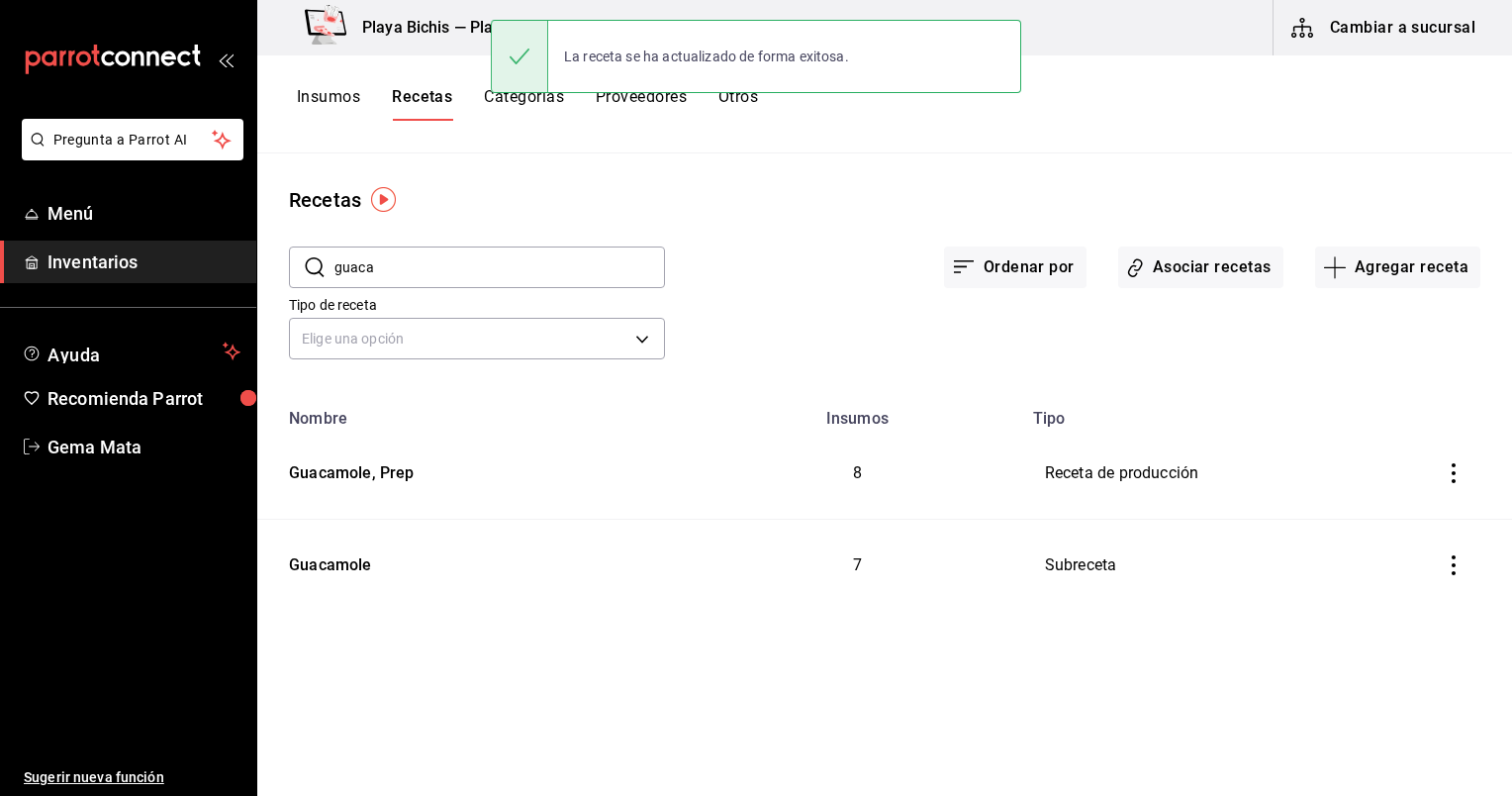 scroll, scrollTop: 0, scrollLeft: 0, axis: both 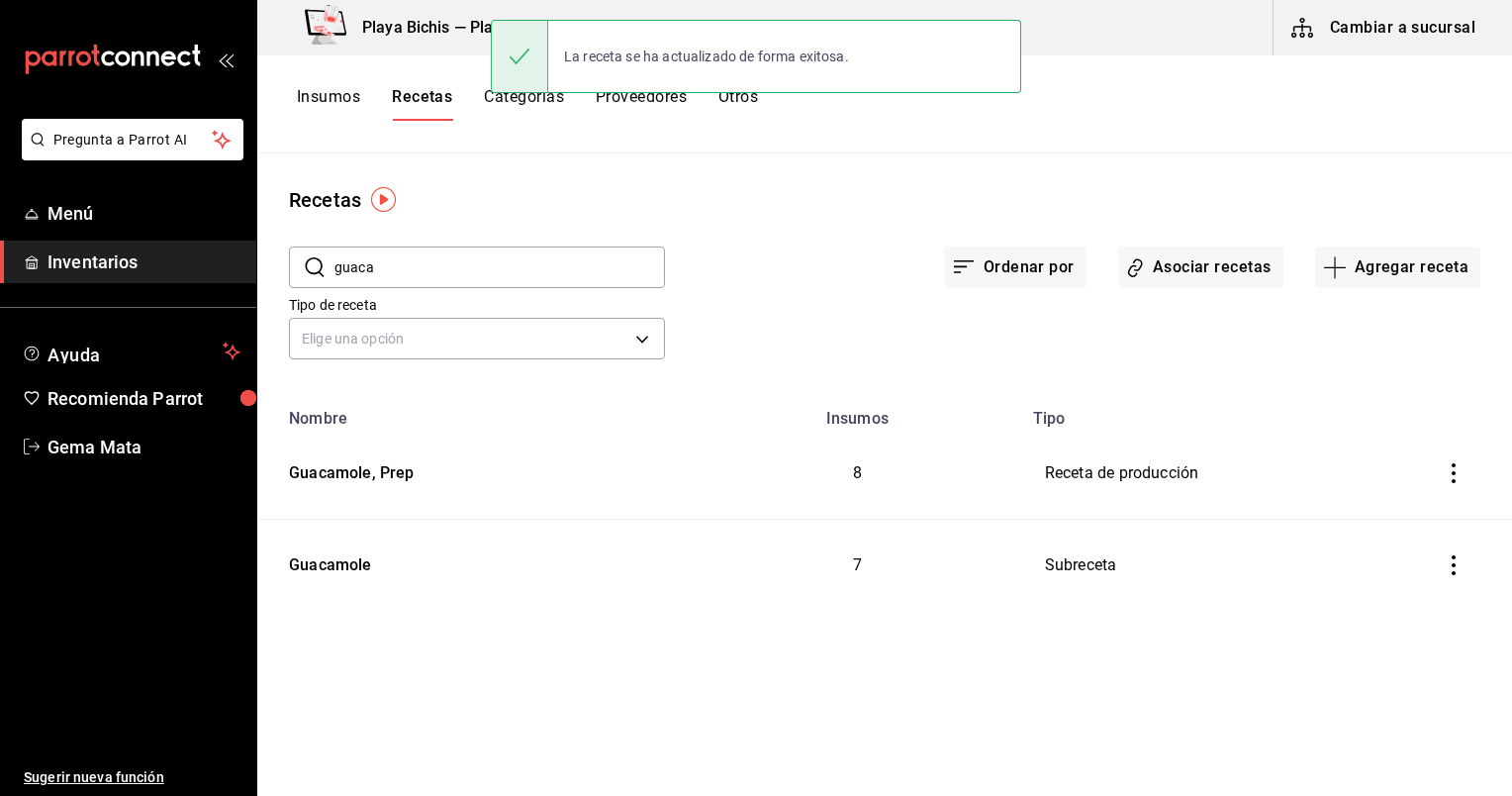 click on "Insumos" at bounding box center [329, 104] 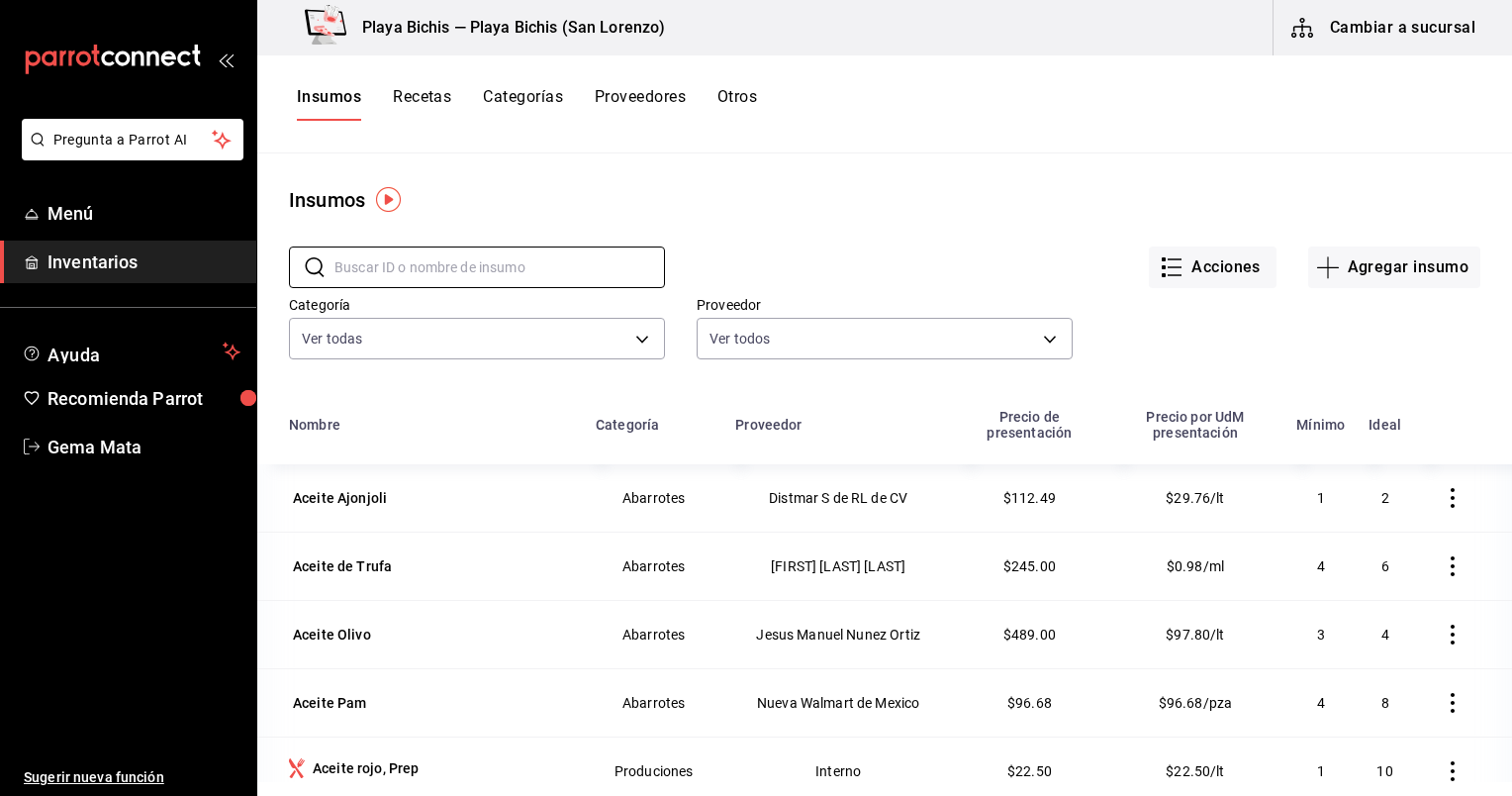 scroll, scrollTop: 0, scrollLeft: 0, axis: both 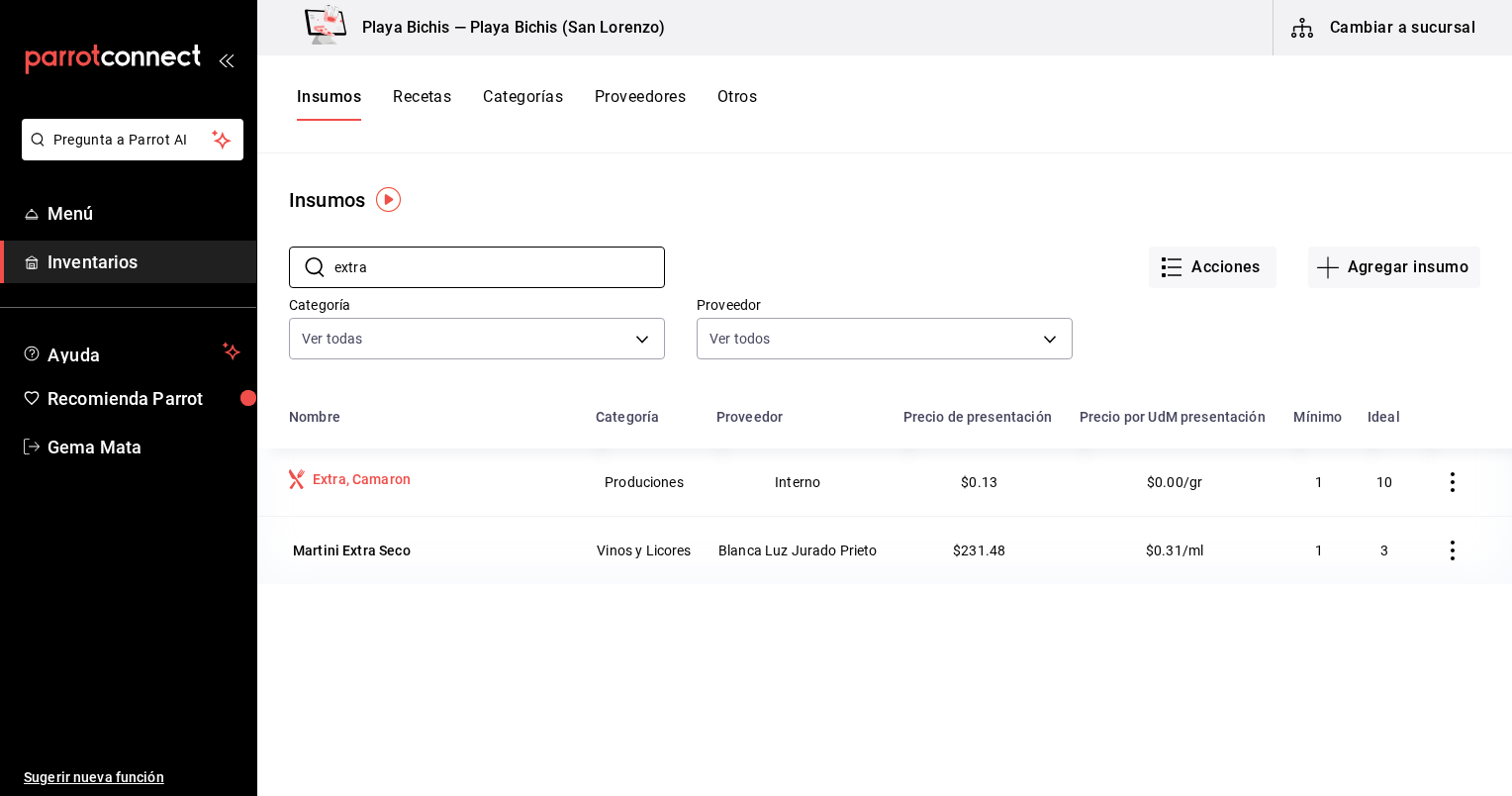 type on "extra" 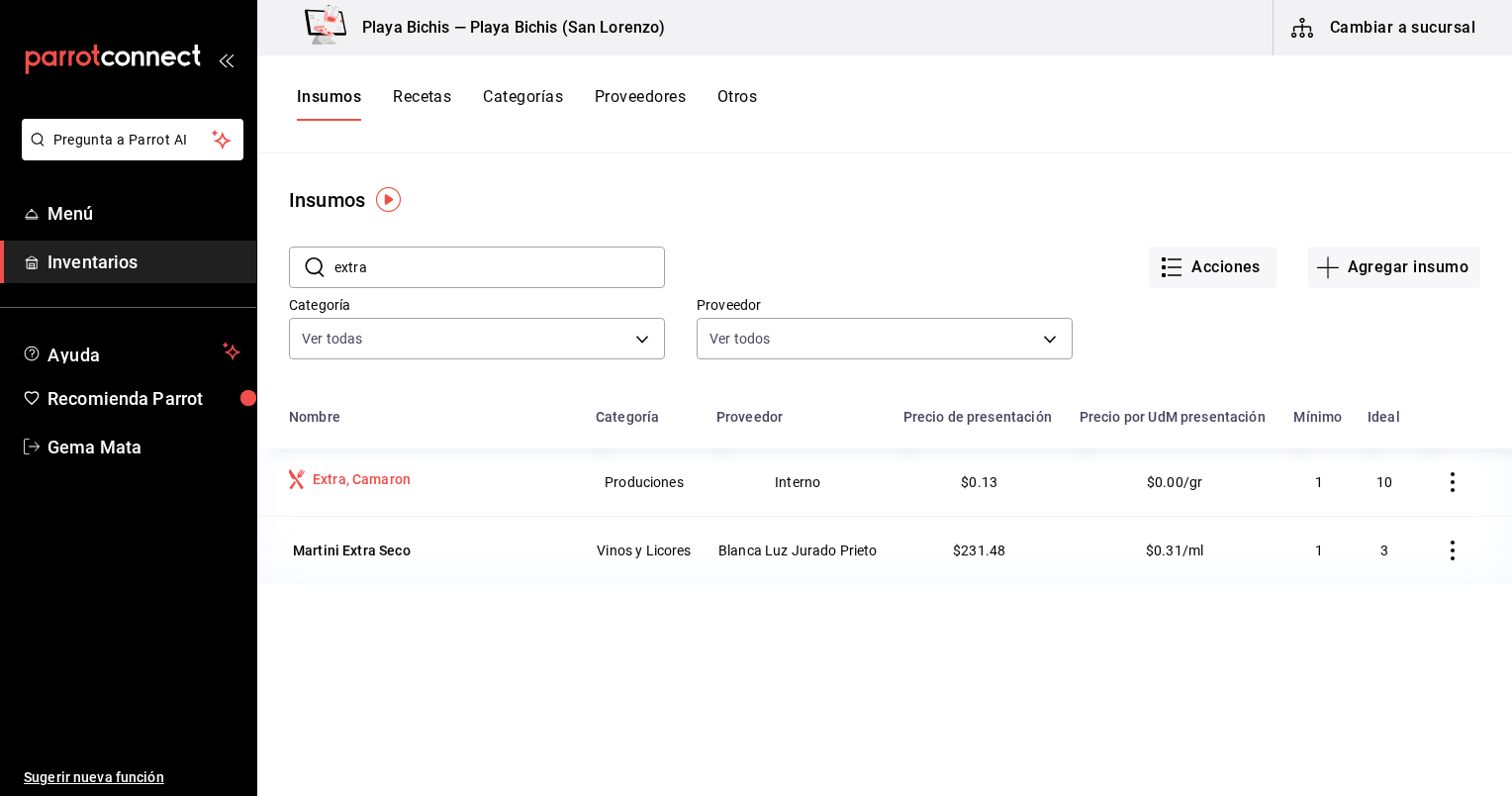 click on "Extra, Camaron" at bounding box center [361, 479] 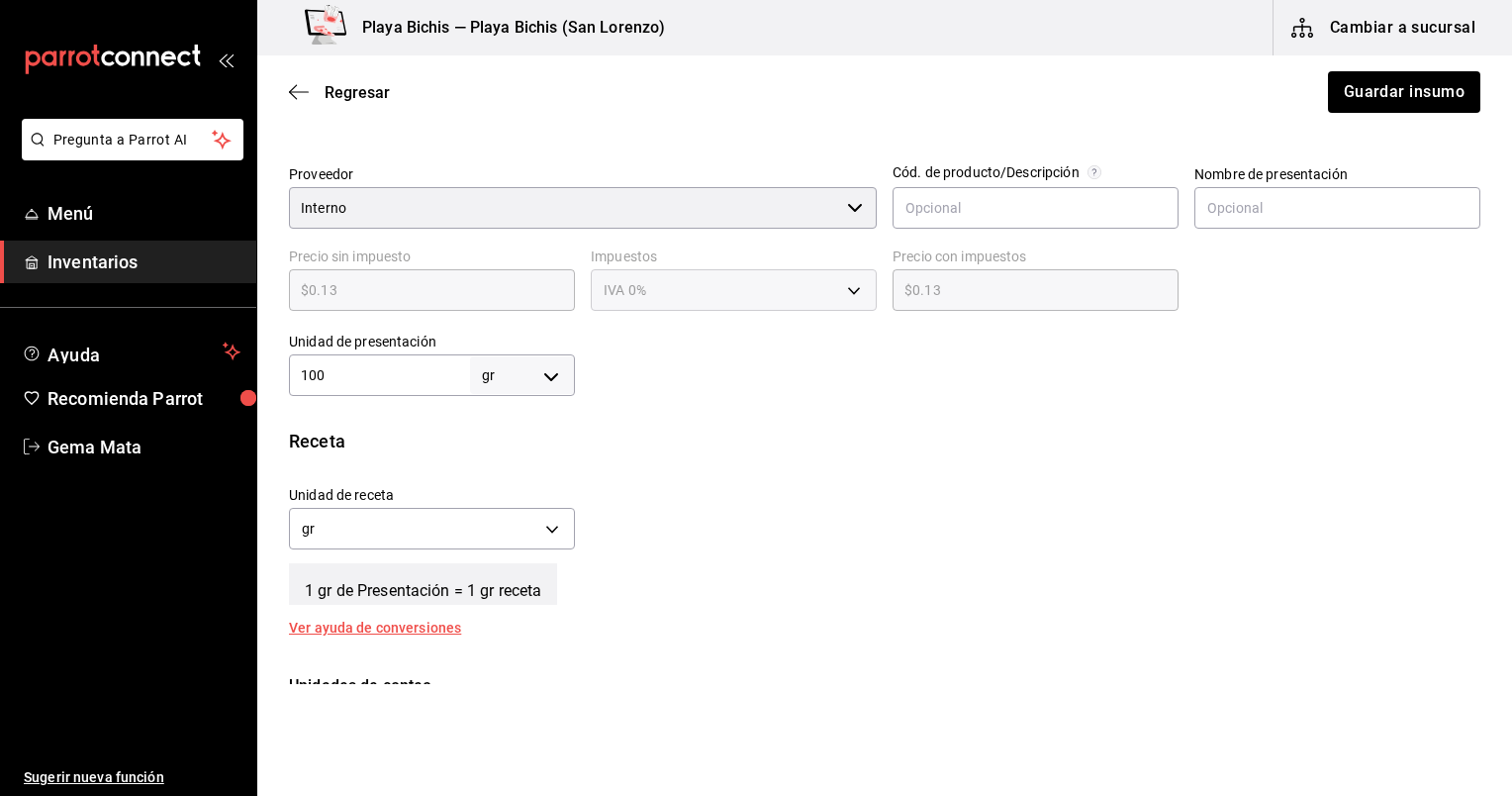 scroll, scrollTop: 471, scrollLeft: 0, axis: vertical 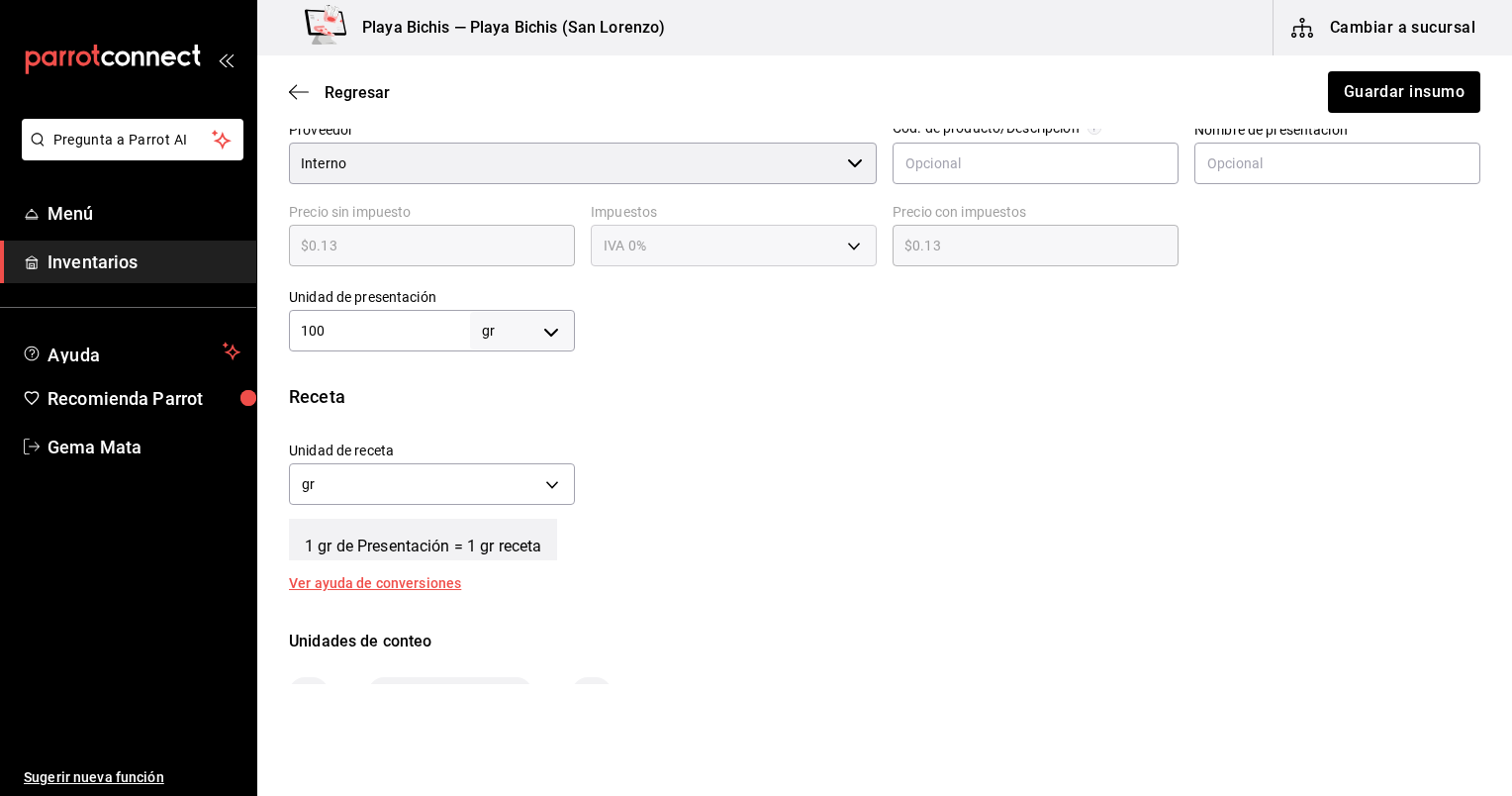 click on "Receta Unidad de receta gr GRAM Factor de conversión 100 ​ 1 gr de Presentación = 1 gr receta Ver ayuda de conversiones" at bounding box center [885, 486] 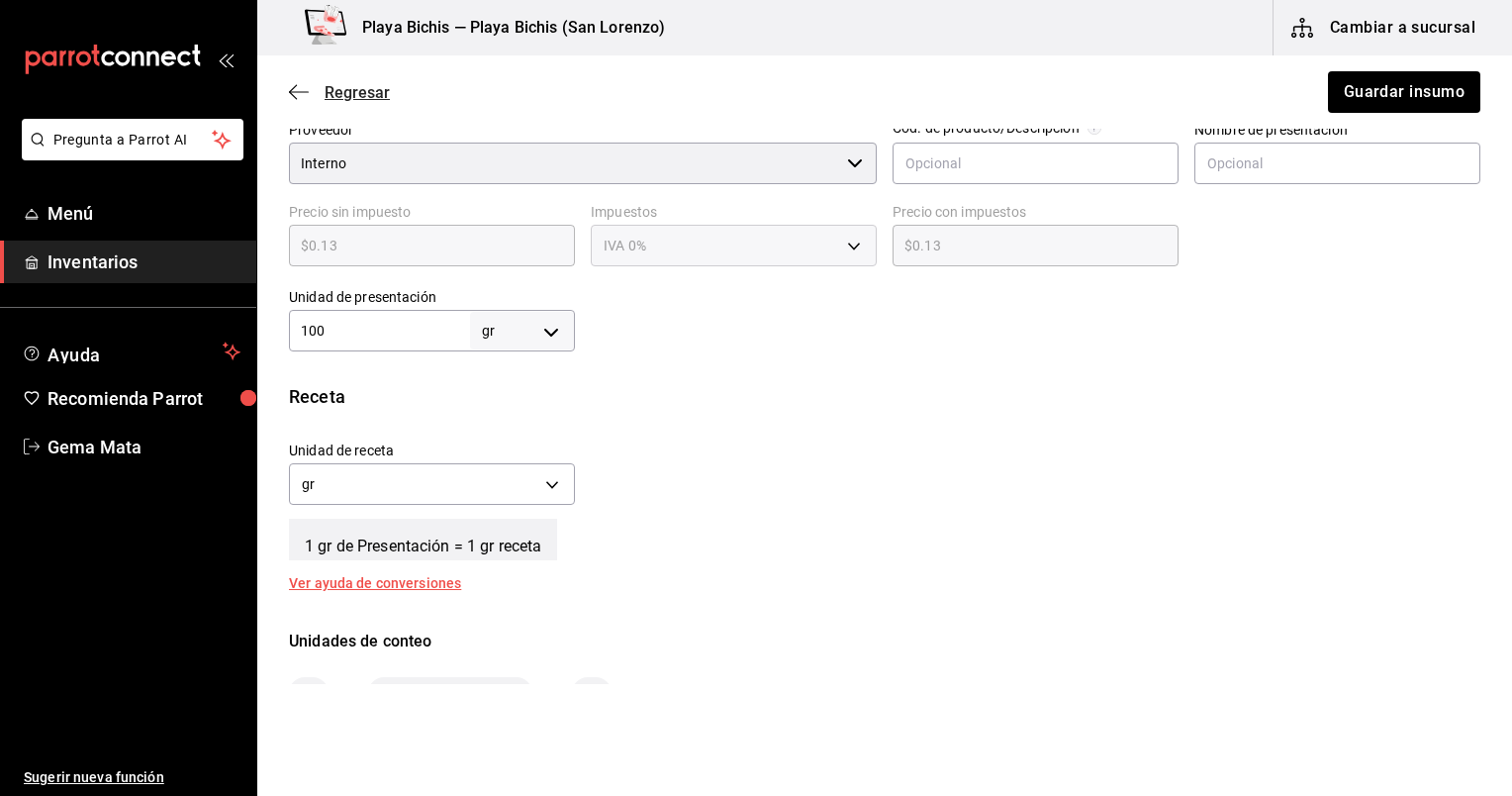 click 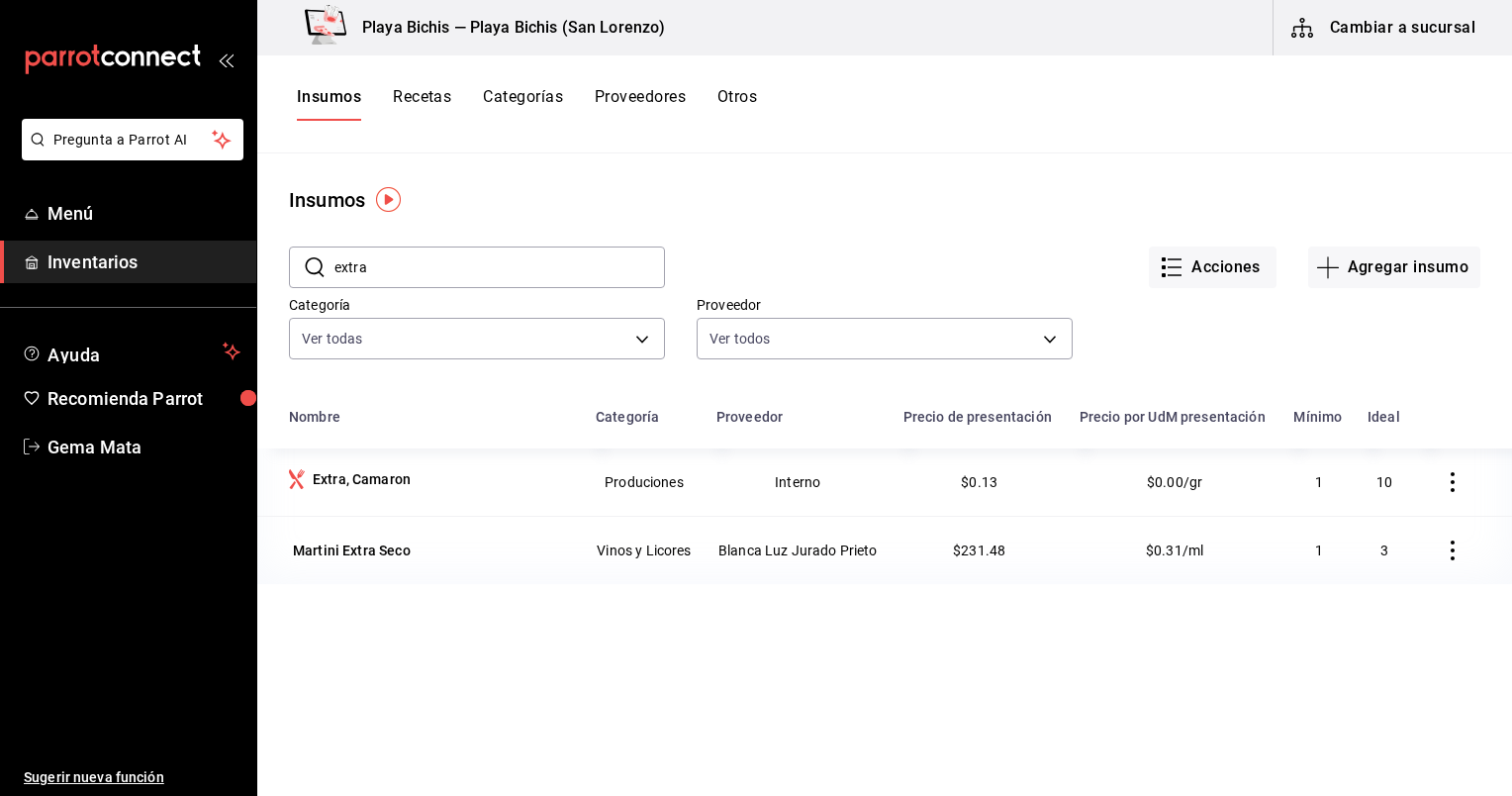 click on "Recetas" at bounding box center [422, 104] 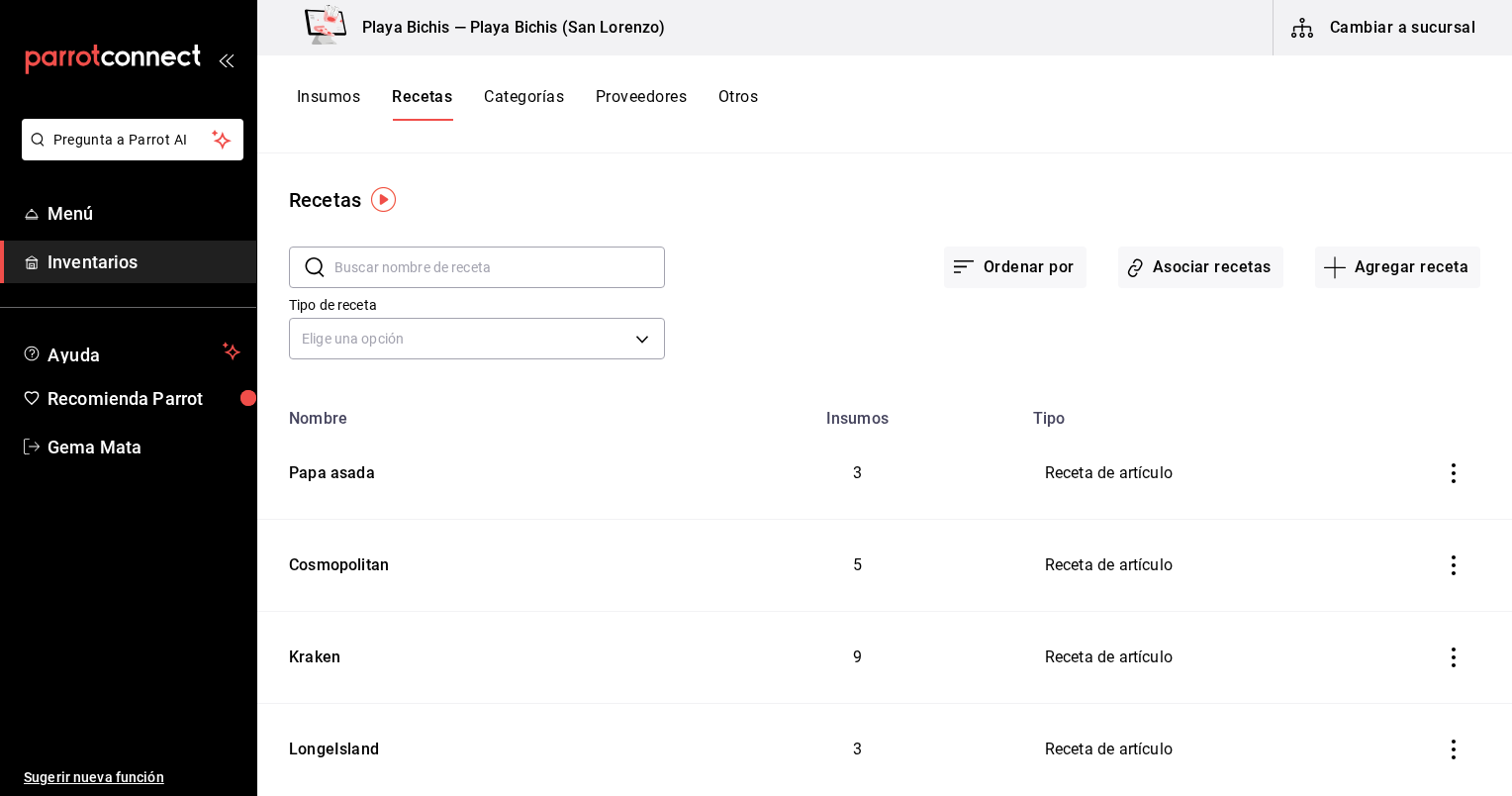 click at bounding box center (500, 267) 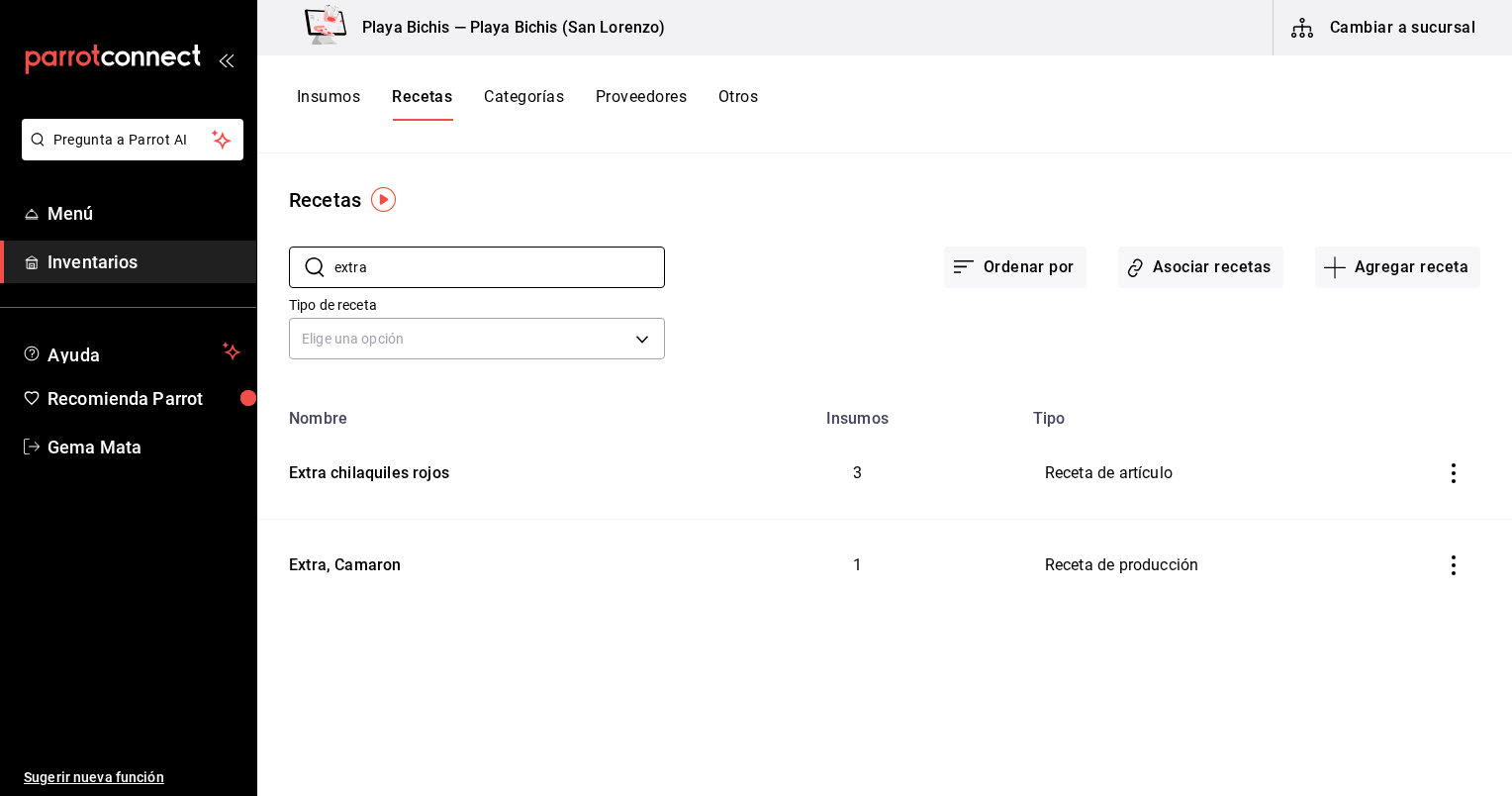 type on "extra" 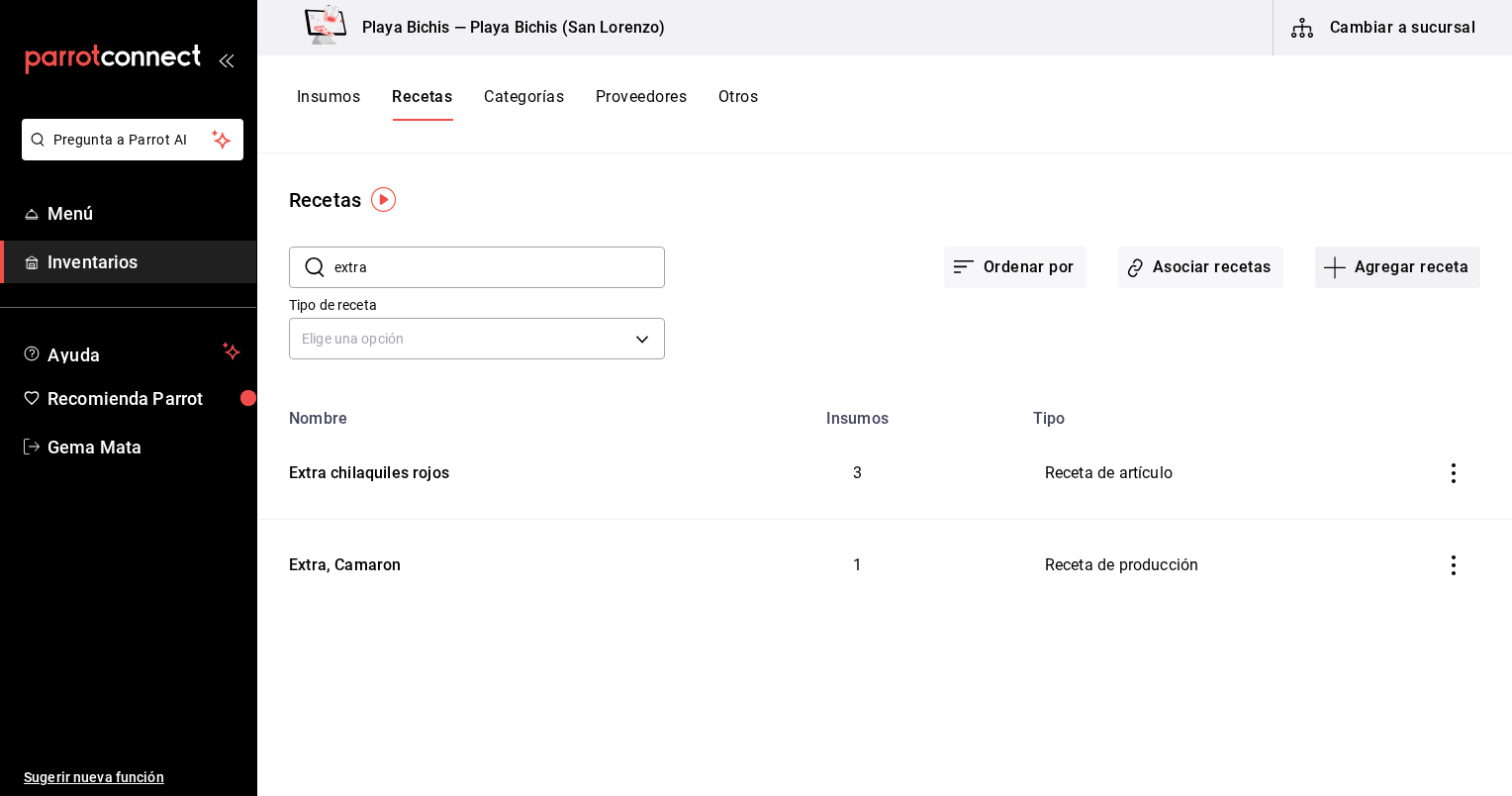click on "Agregar receta" at bounding box center (1397, 267) 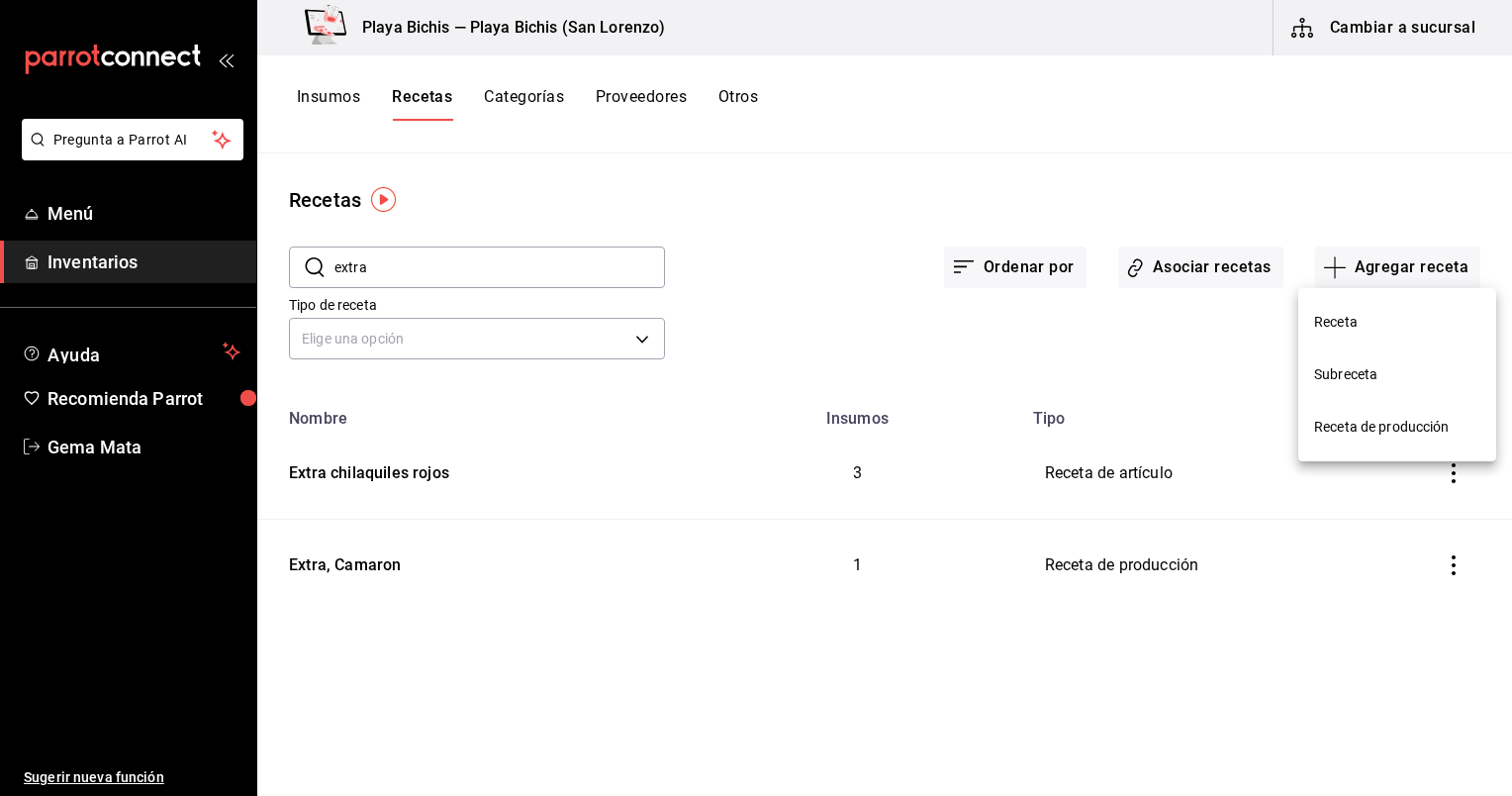 click on "Receta" at bounding box center [1397, 322] 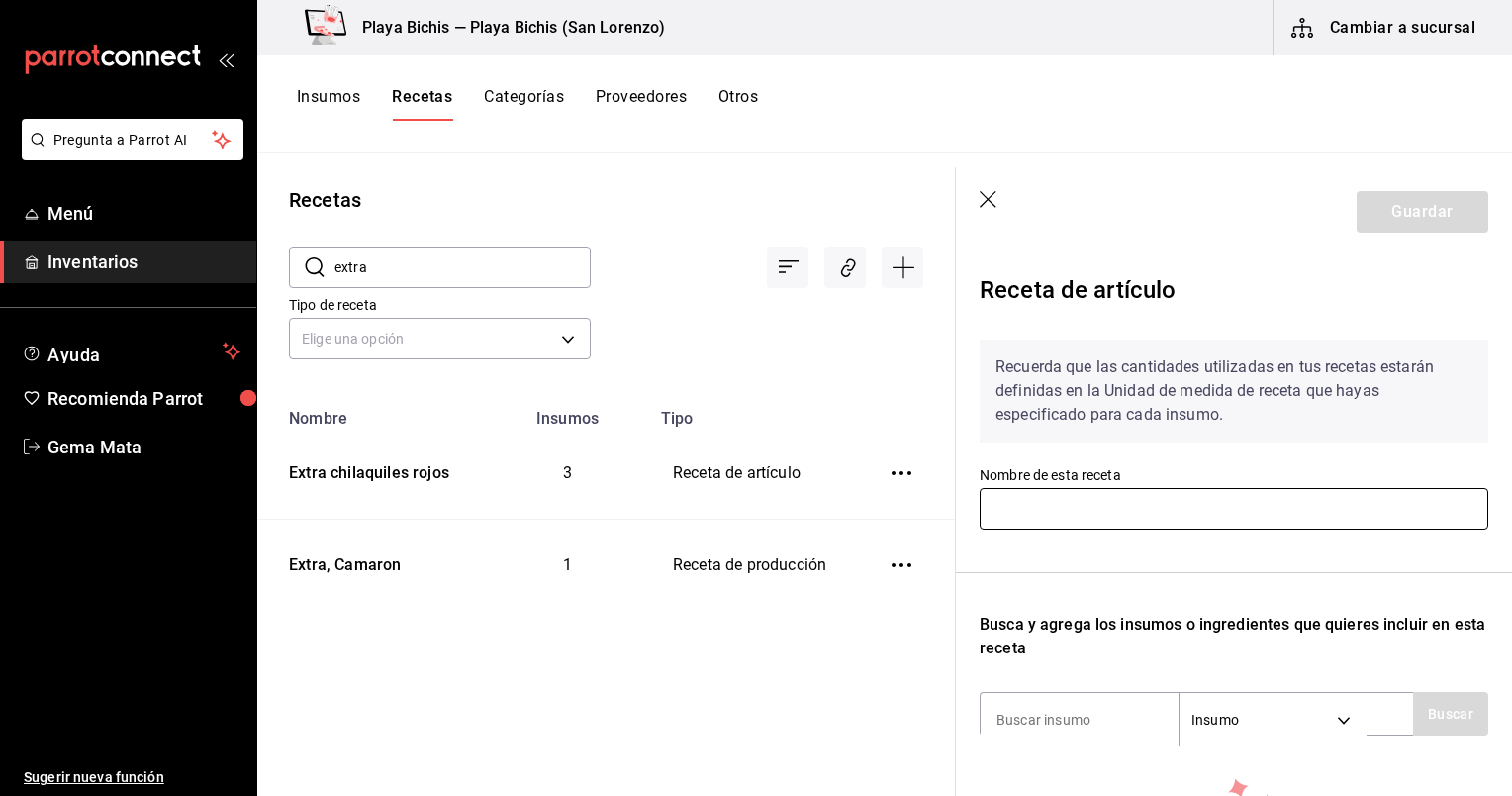 click at bounding box center (1234, 509) 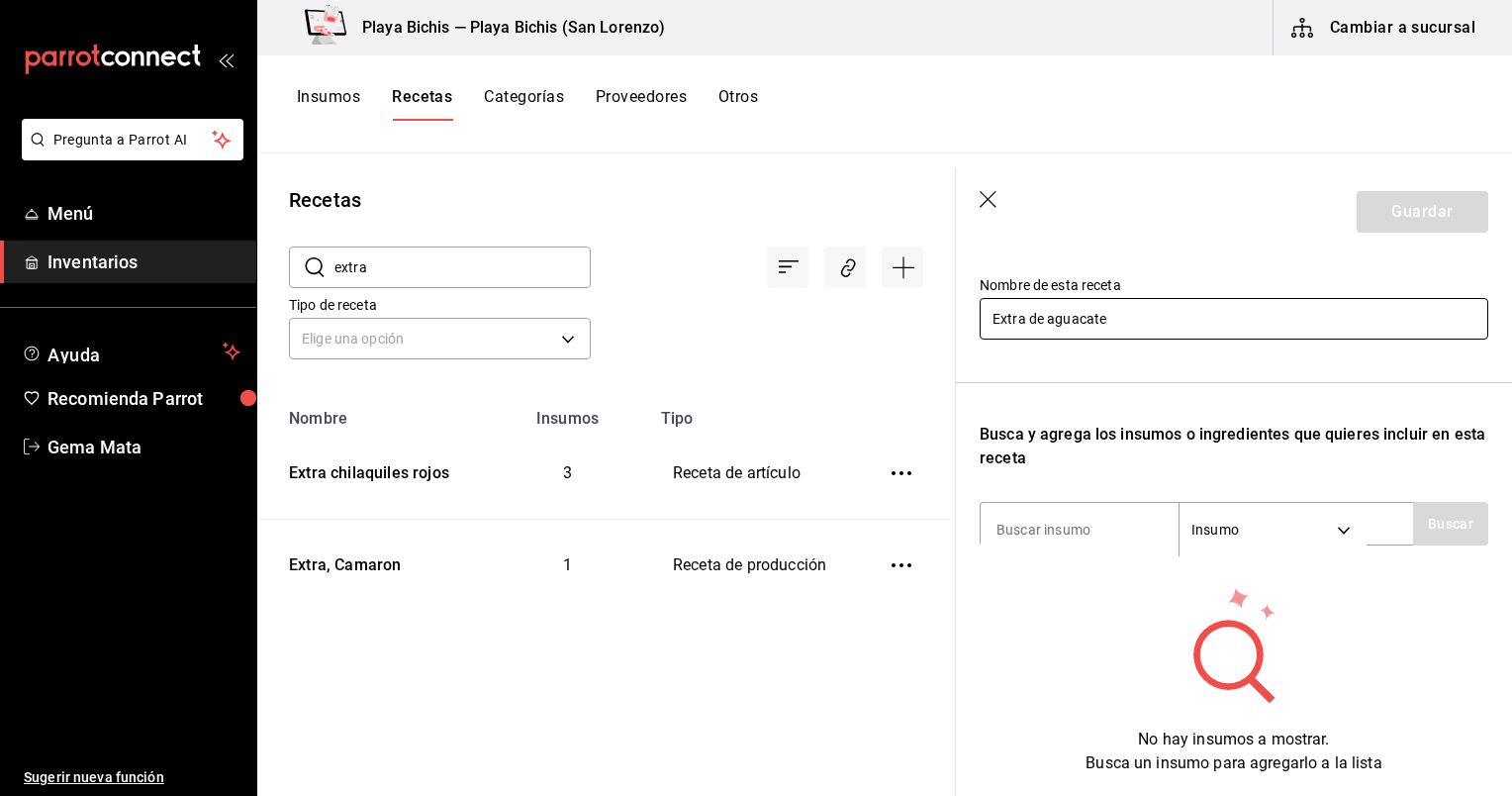 scroll, scrollTop: 190, scrollLeft: 0, axis: vertical 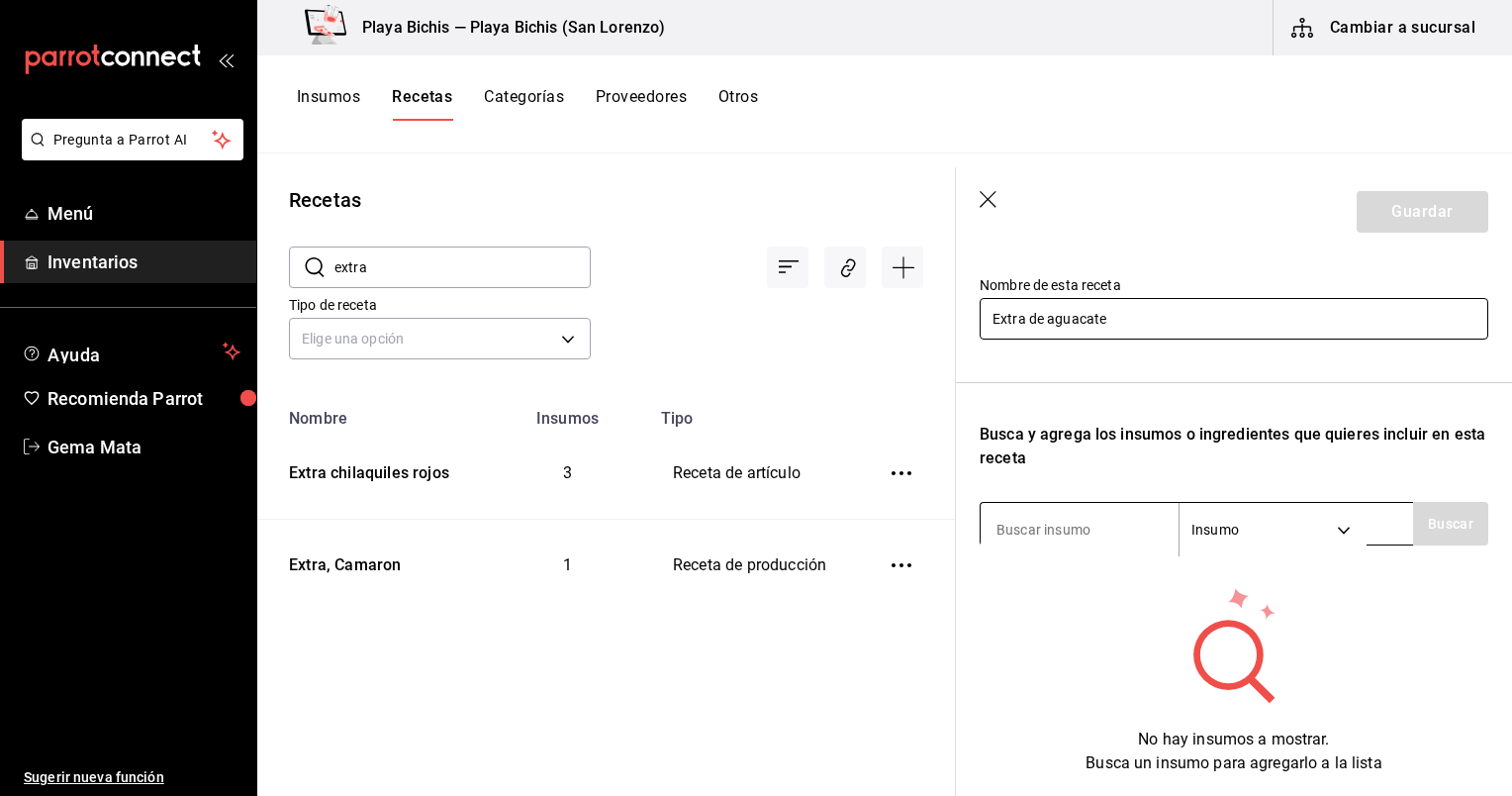 type on "Extra de aguacate" 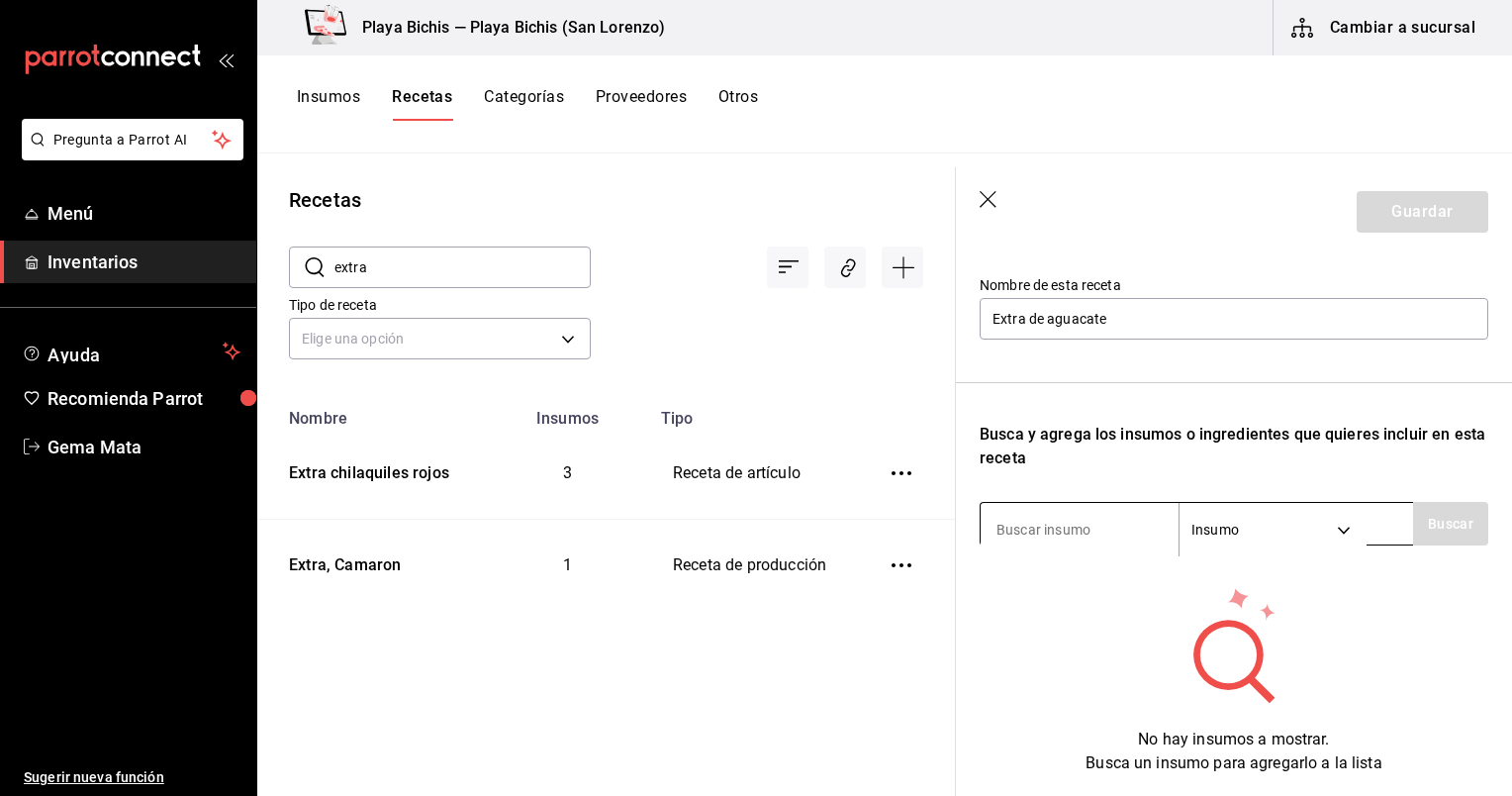 click at bounding box center (1080, 530) 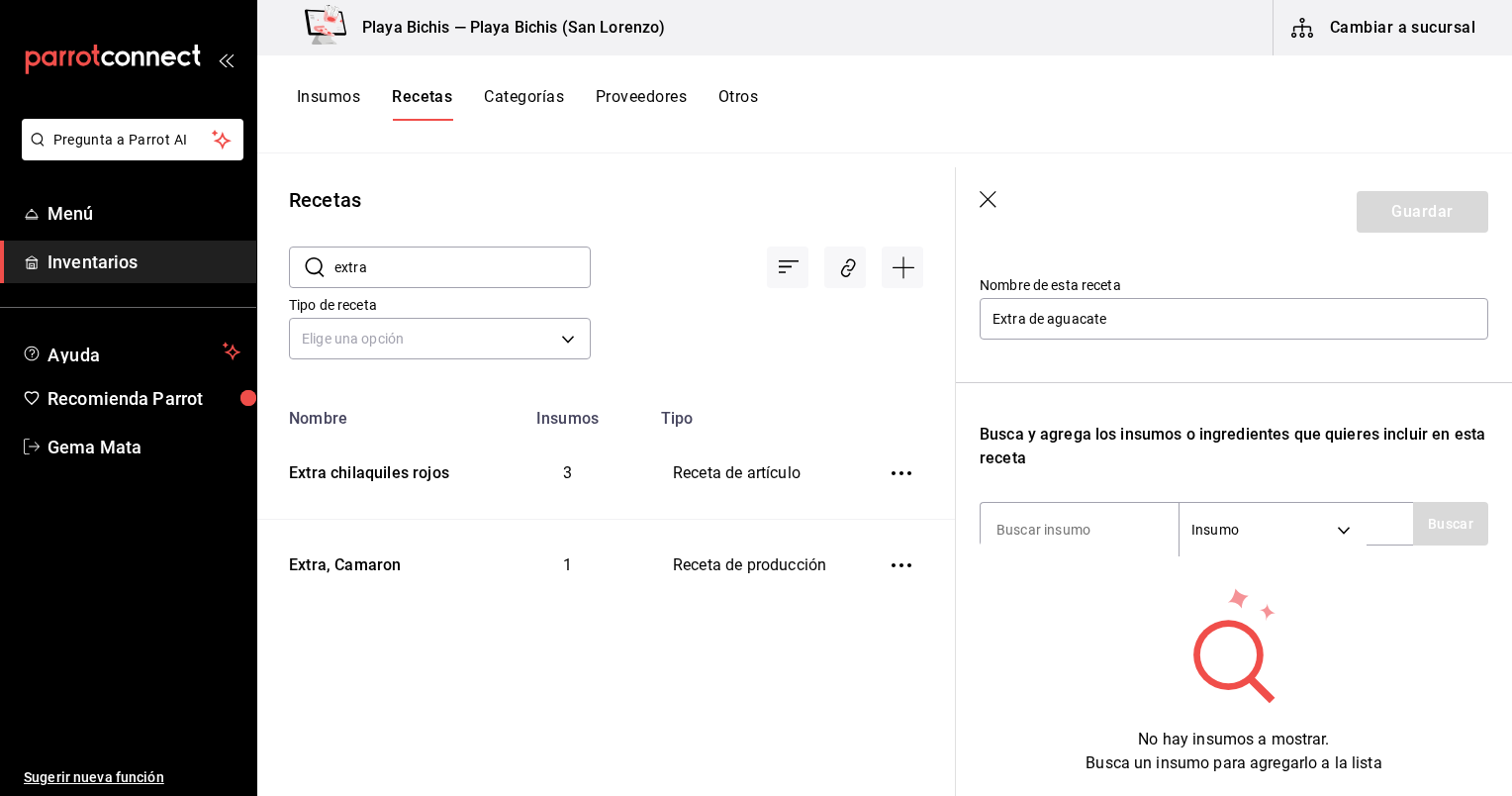 click on "Receta de producción" at bounding box center (752, 565) 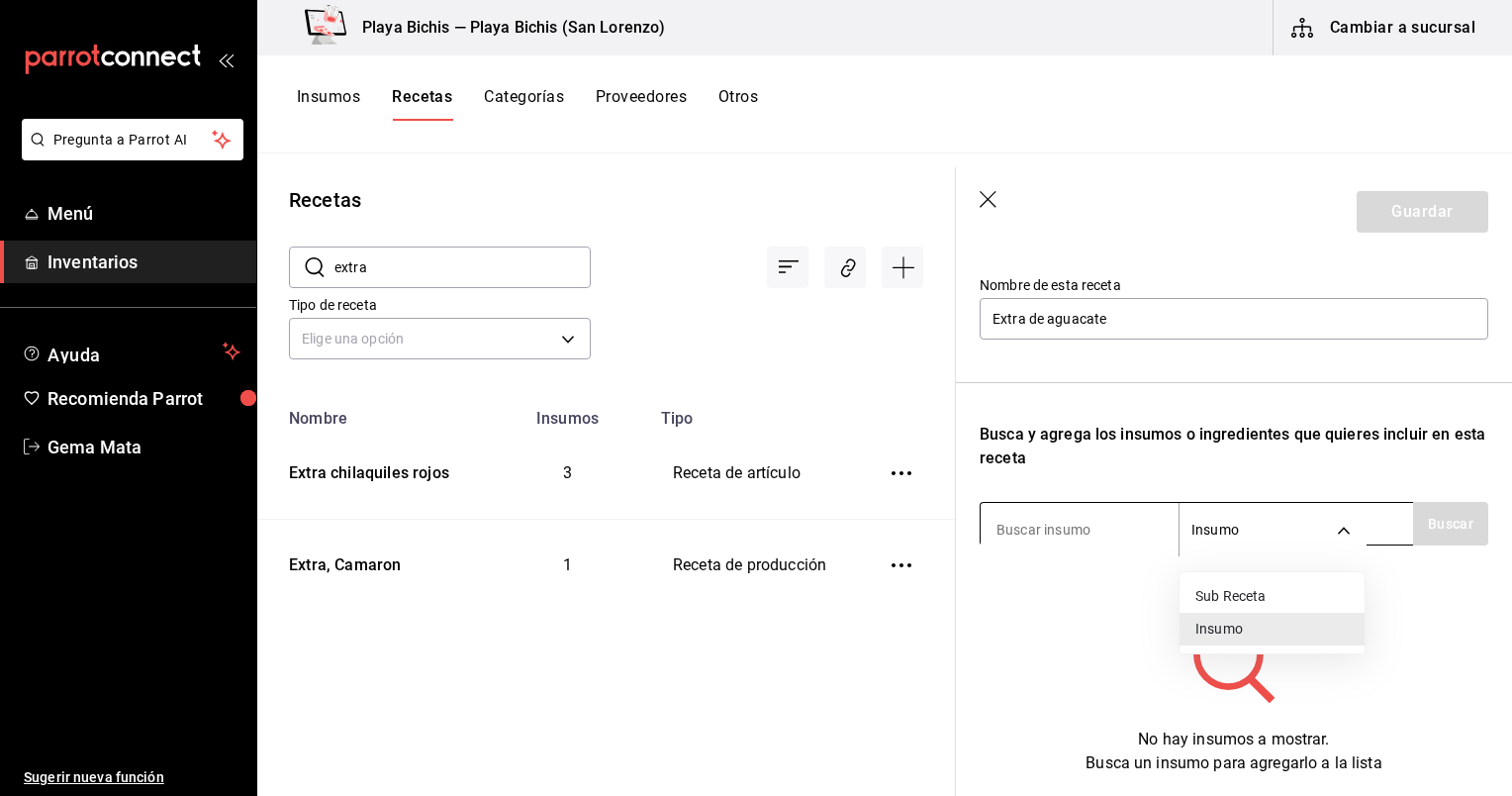 click on "Pregunta a Parrot AI Menú Inventarios Ayuda Recomienda Parrot [NAME] Sugerir nueva función Duplicar Eliminar Visitar centro de ayuda [PHONE] [EMAIL] Visitar centro de ayuda" at bounding box center (756, 391) 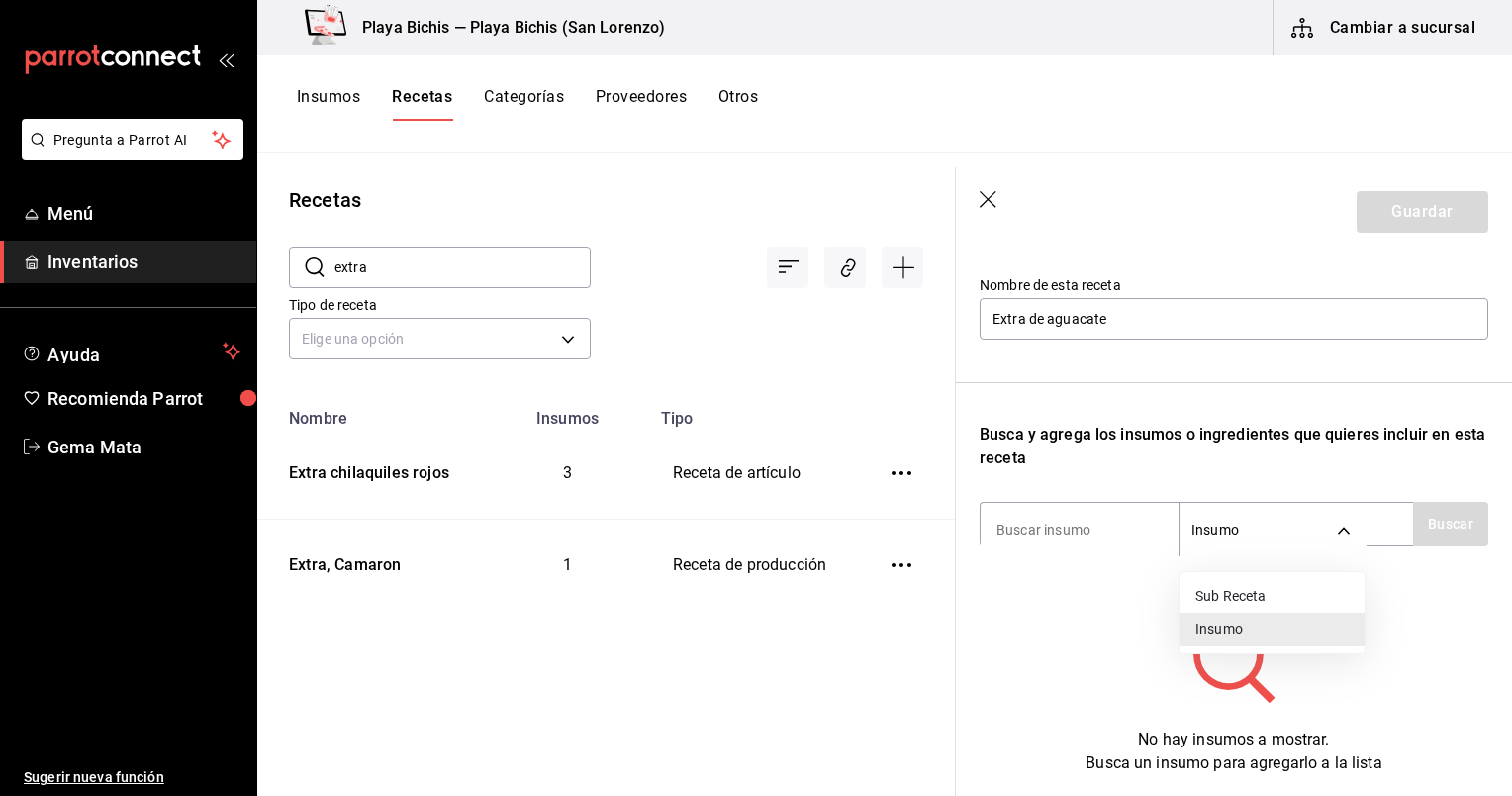 click at bounding box center (756, 398) 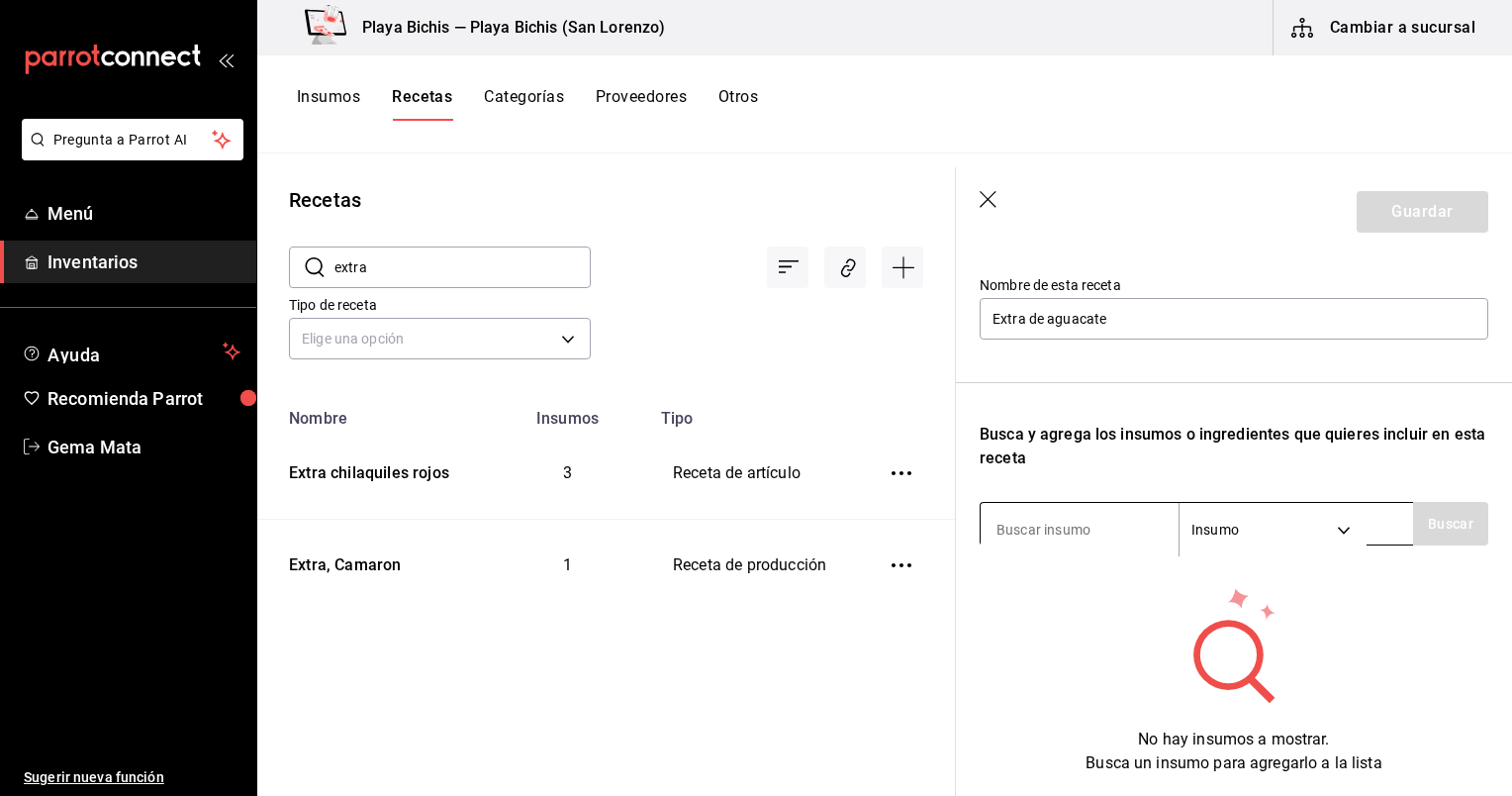 click at bounding box center (1080, 530) 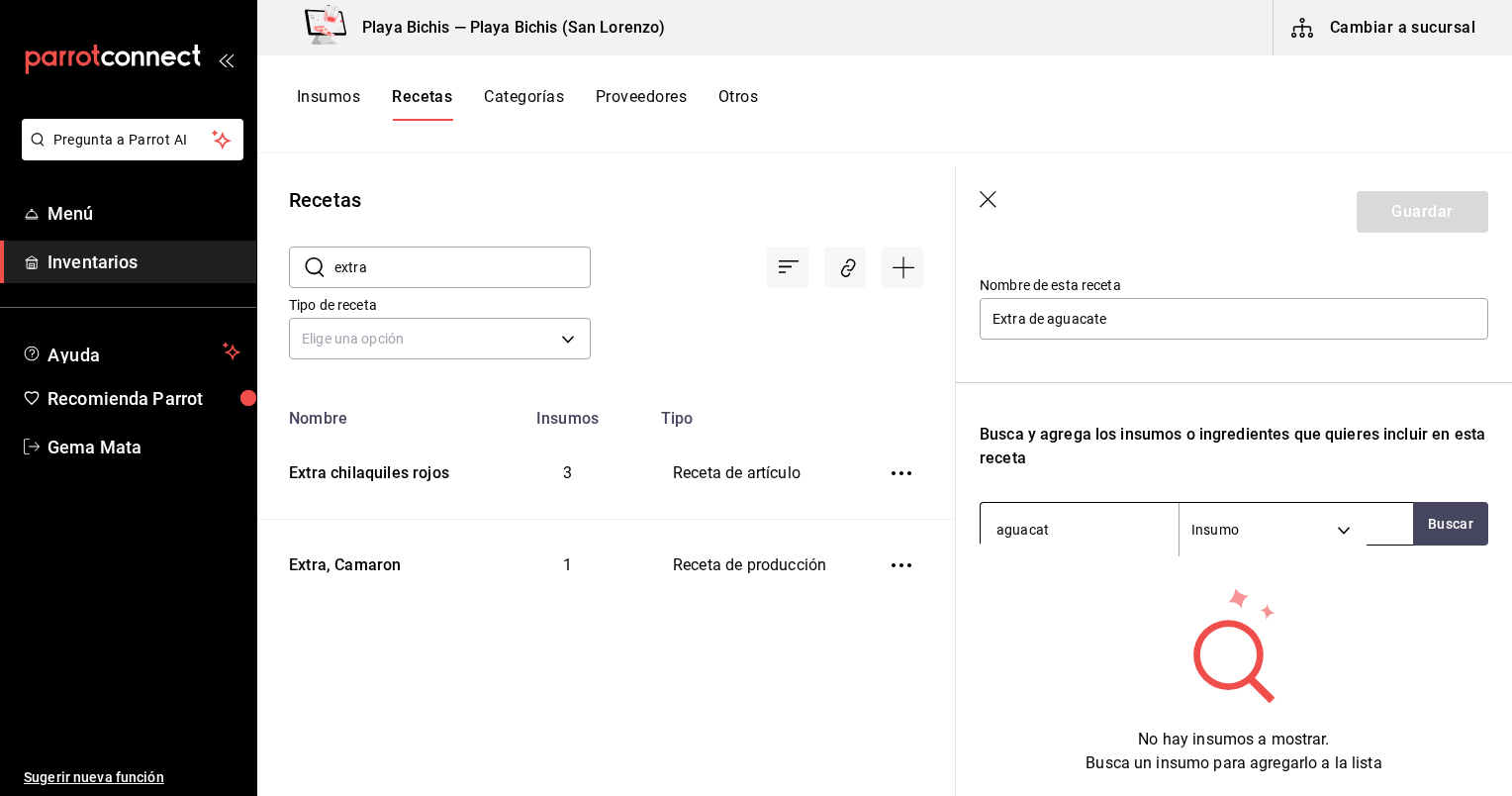 type on "aguacate" 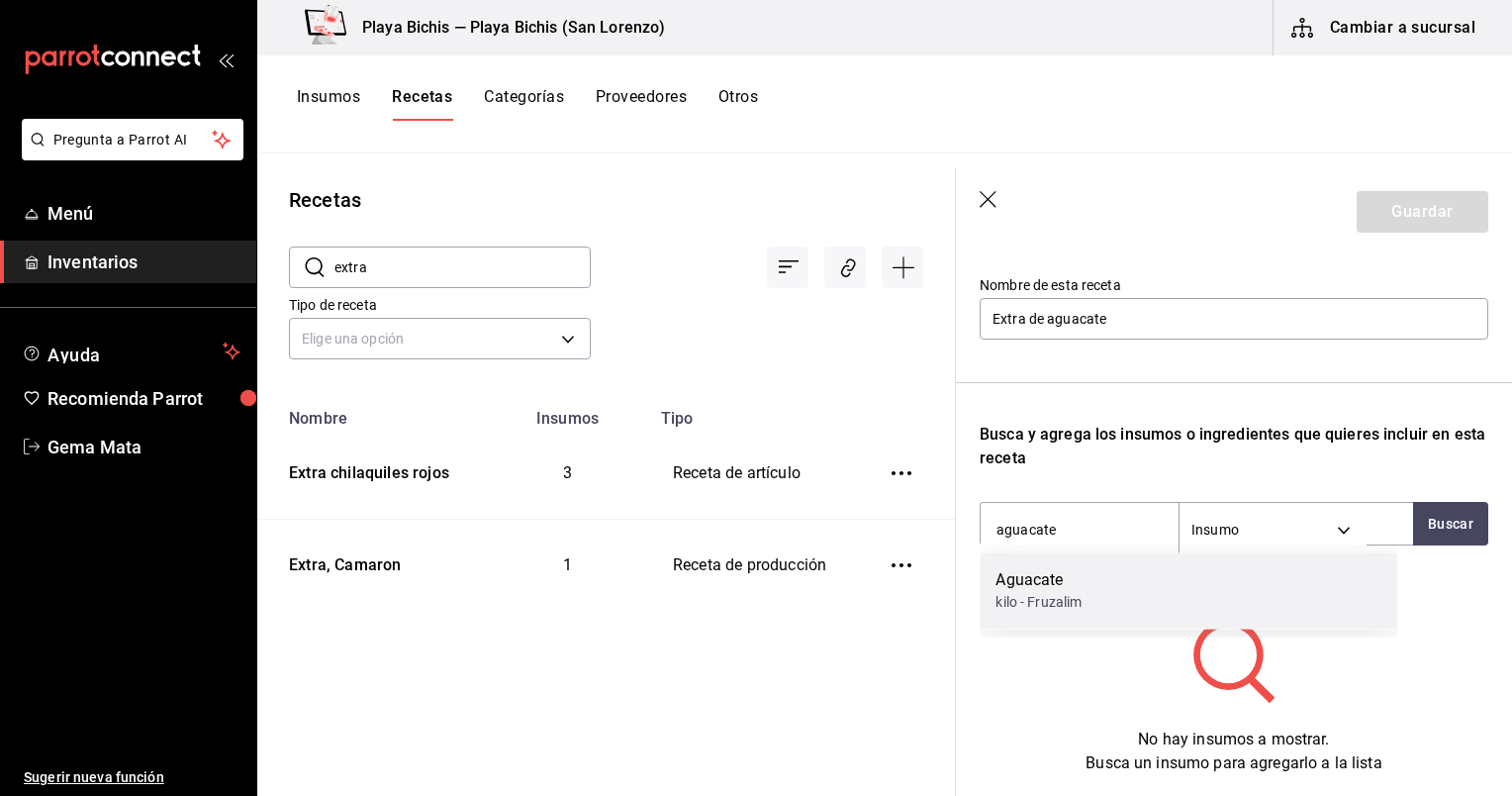 click on "Aguacate kilo - Fruzalim" at bounding box center (1188, 590) 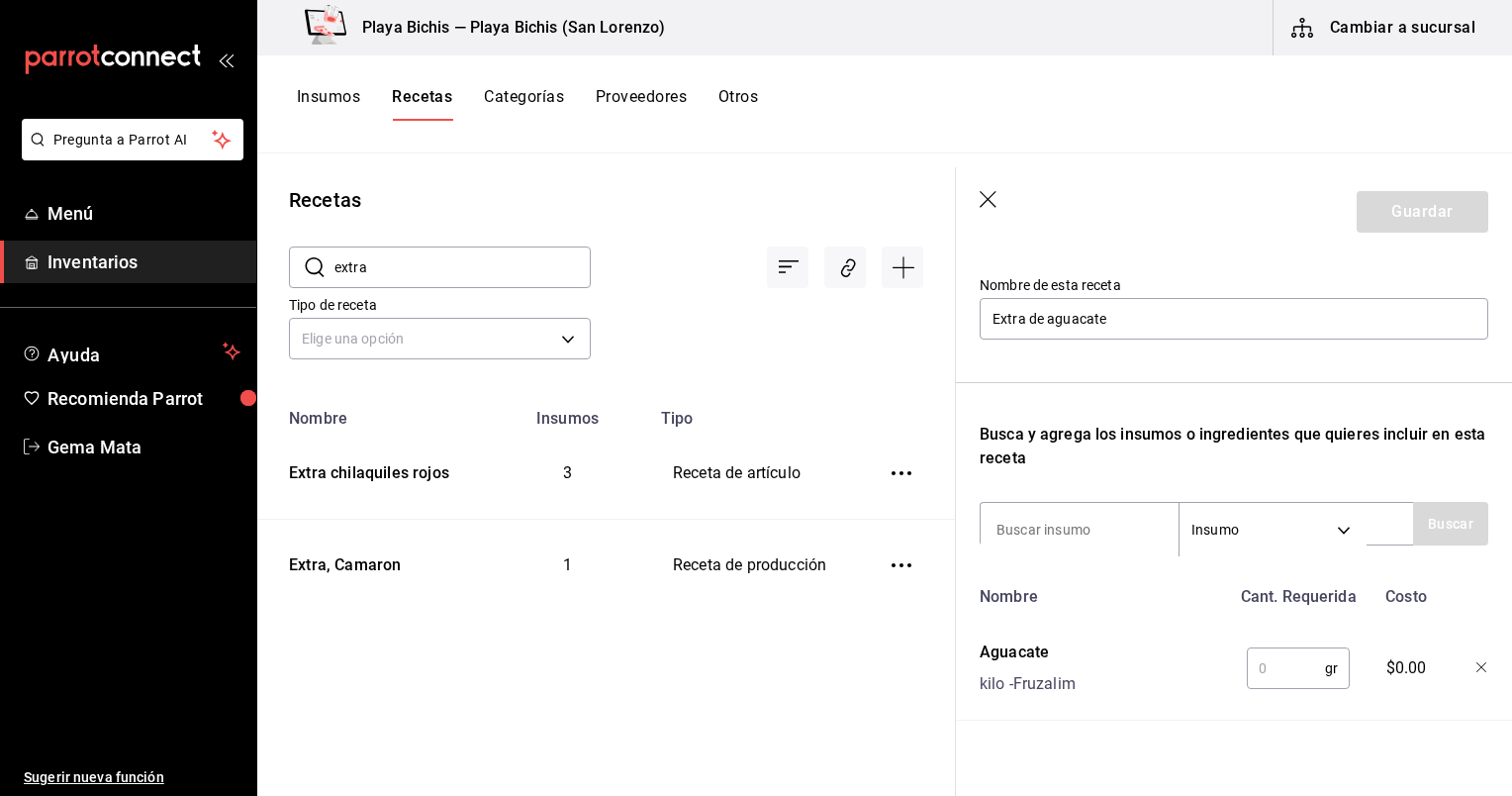 click on "gr ​" at bounding box center [1294, 664] 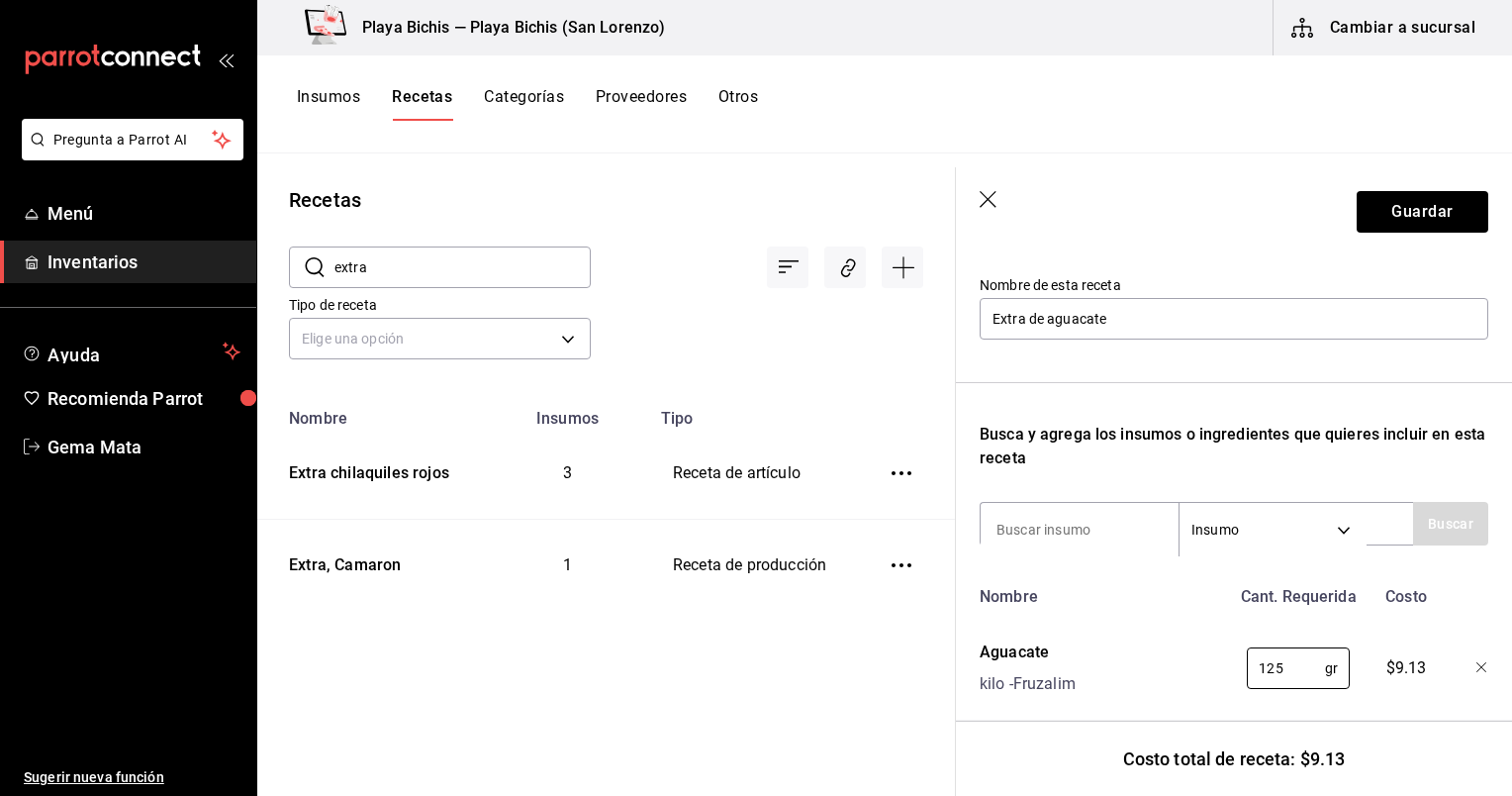 type on "125" 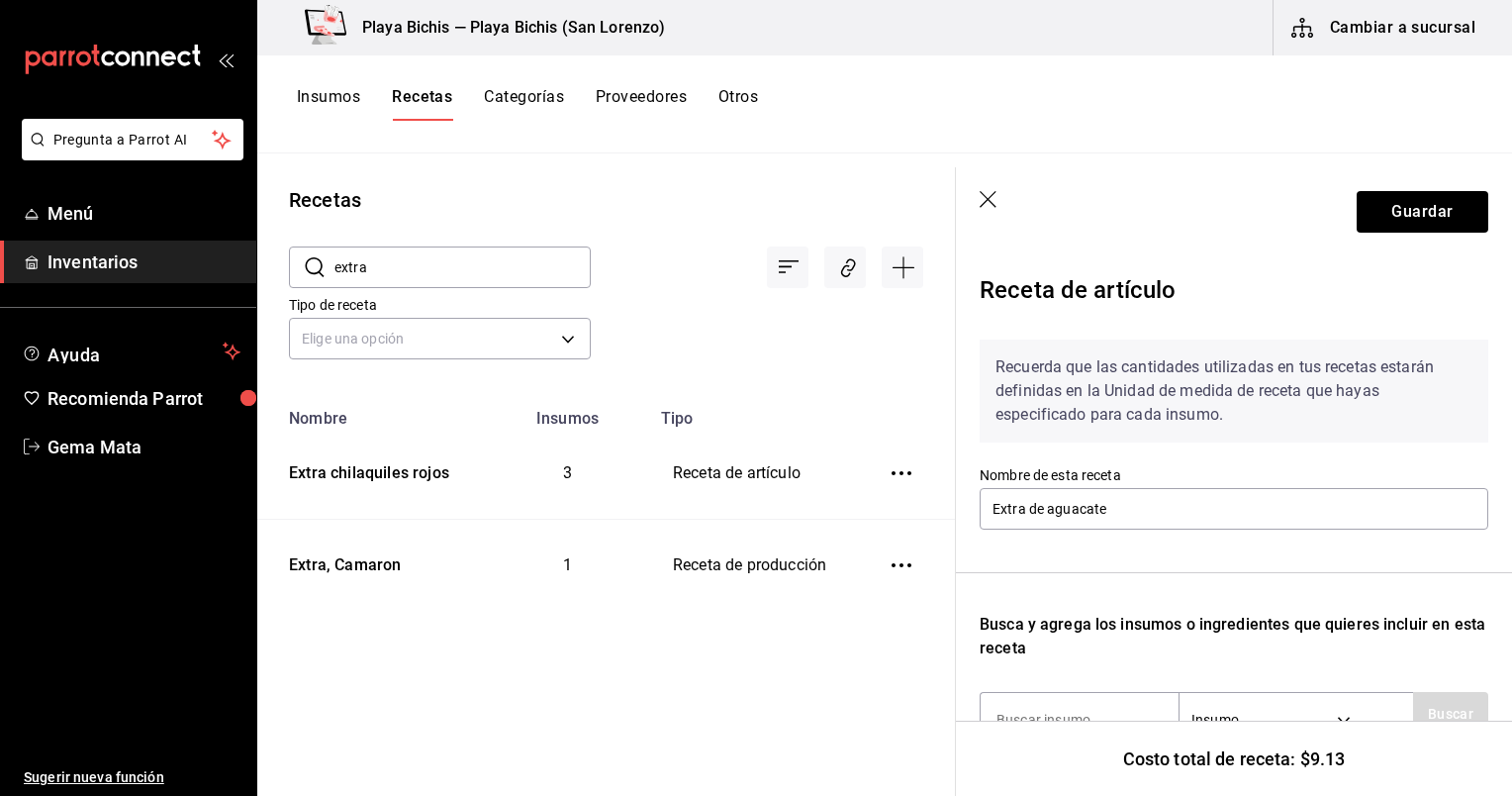 scroll, scrollTop: 0, scrollLeft: 0, axis: both 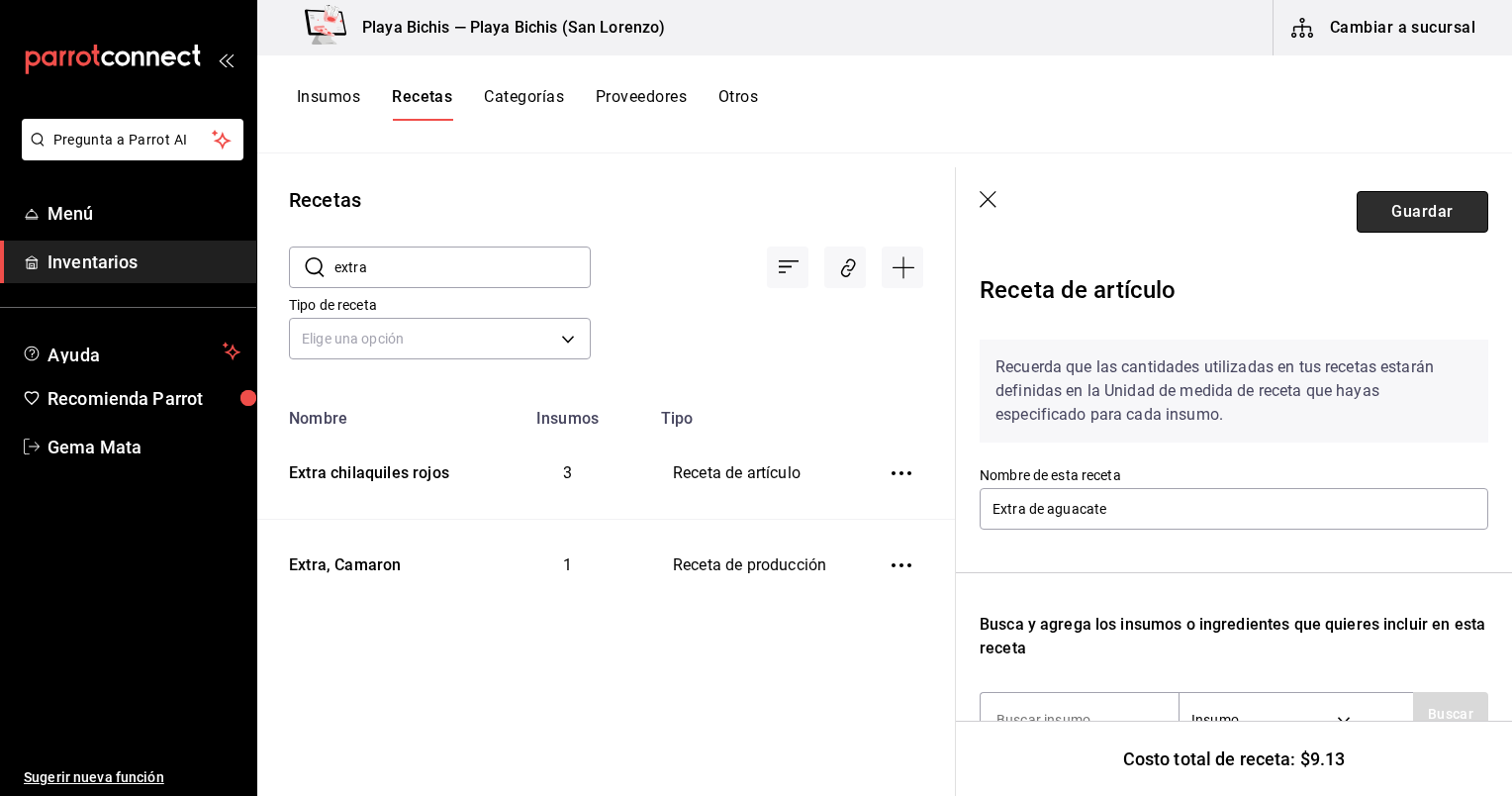 click on "Guardar" at bounding box center [1422, 212] 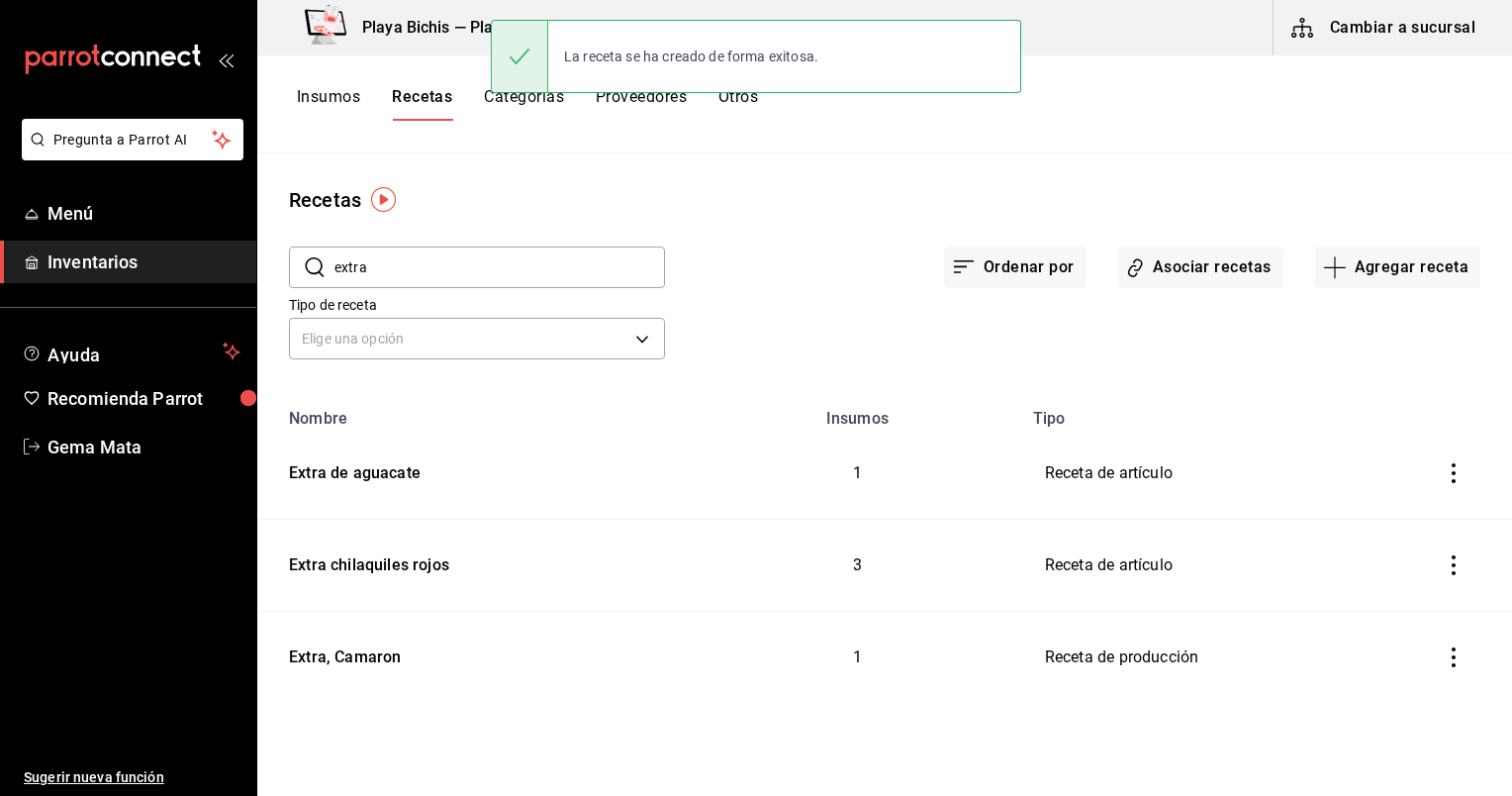 scroll, scrollTop: 0, scrollLeft: 0, axis: both 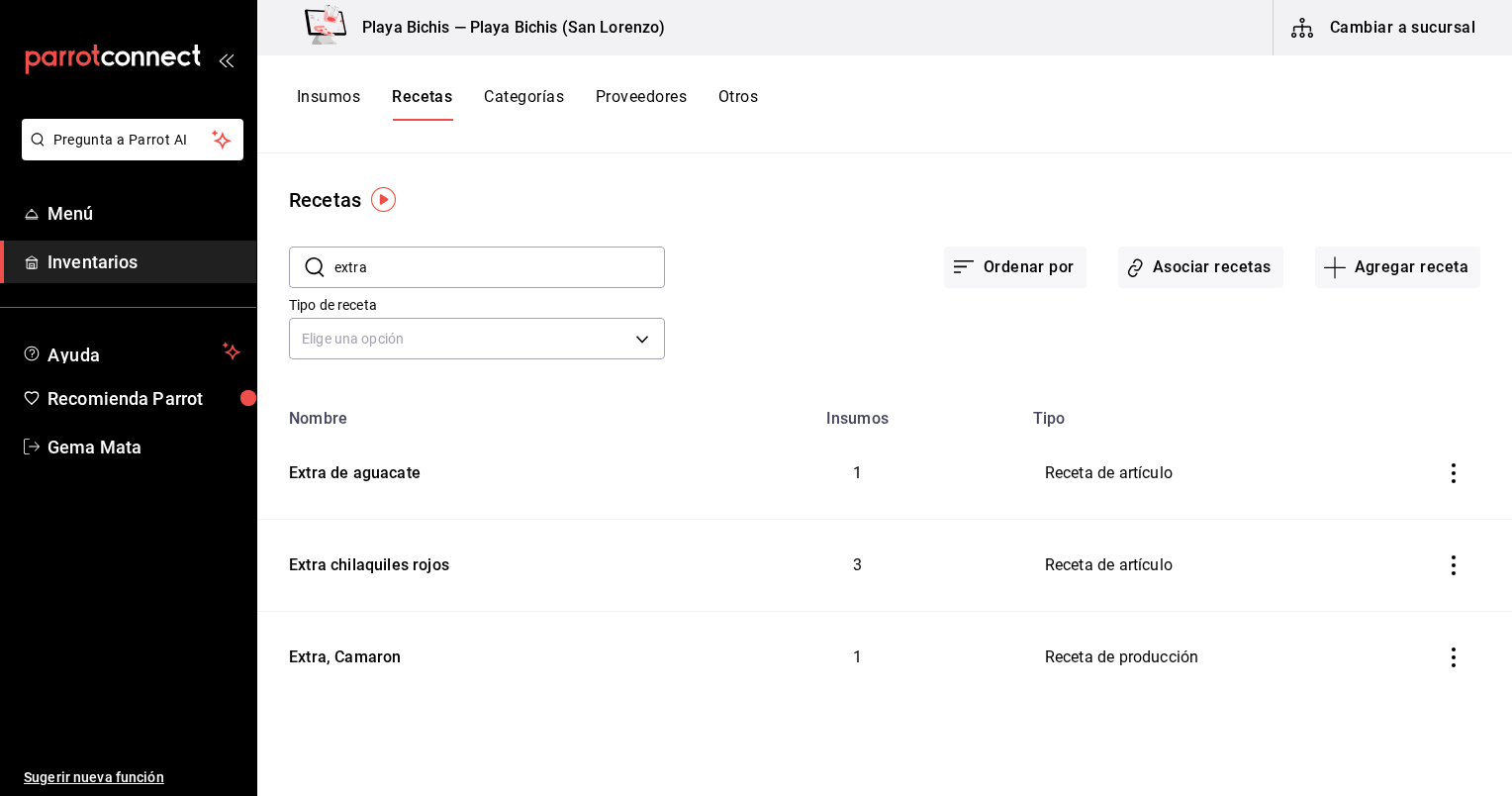 click on "Insumos" at bounding box center (329, 104) 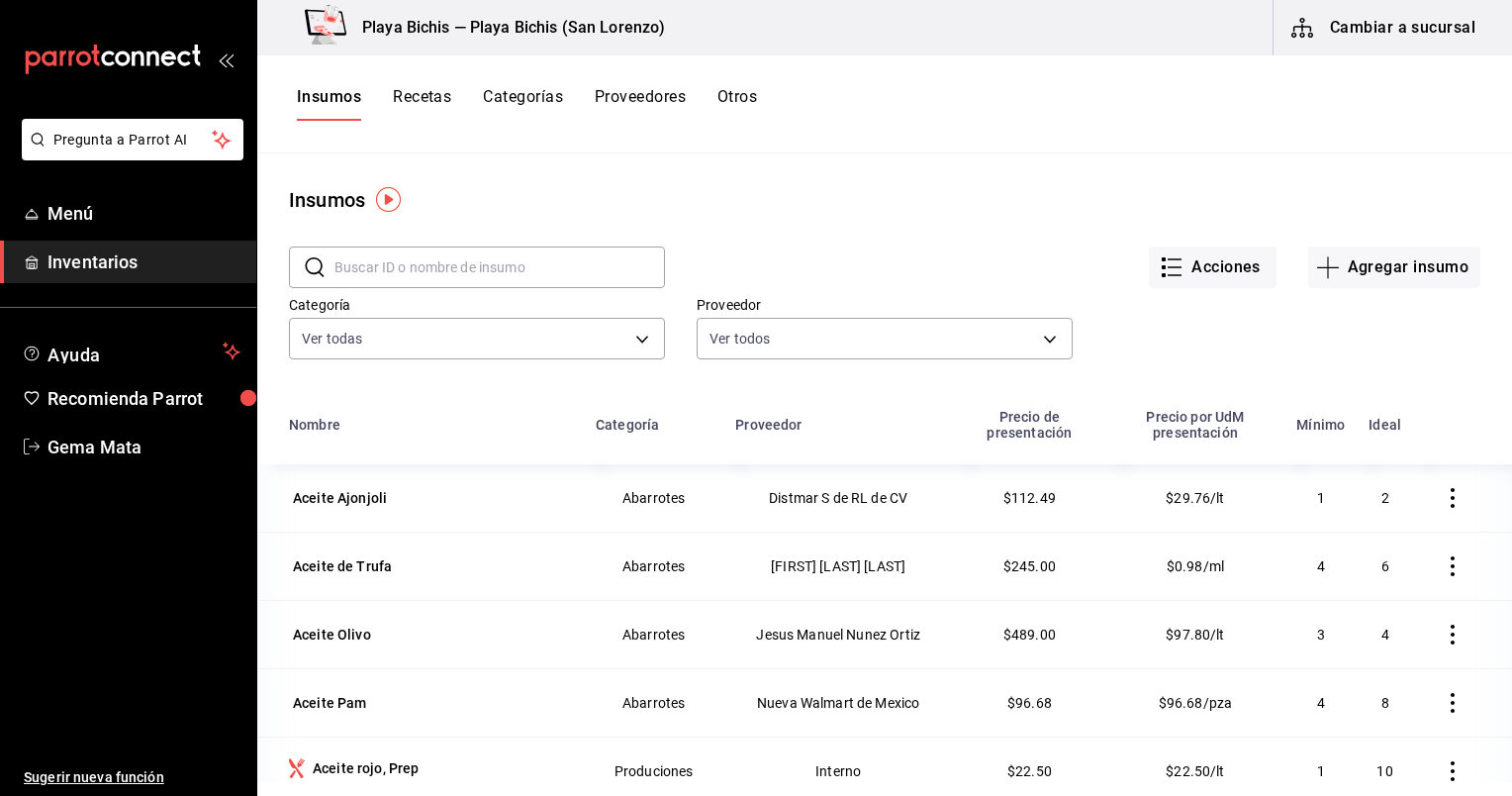 click at bounding box center [500, 267] 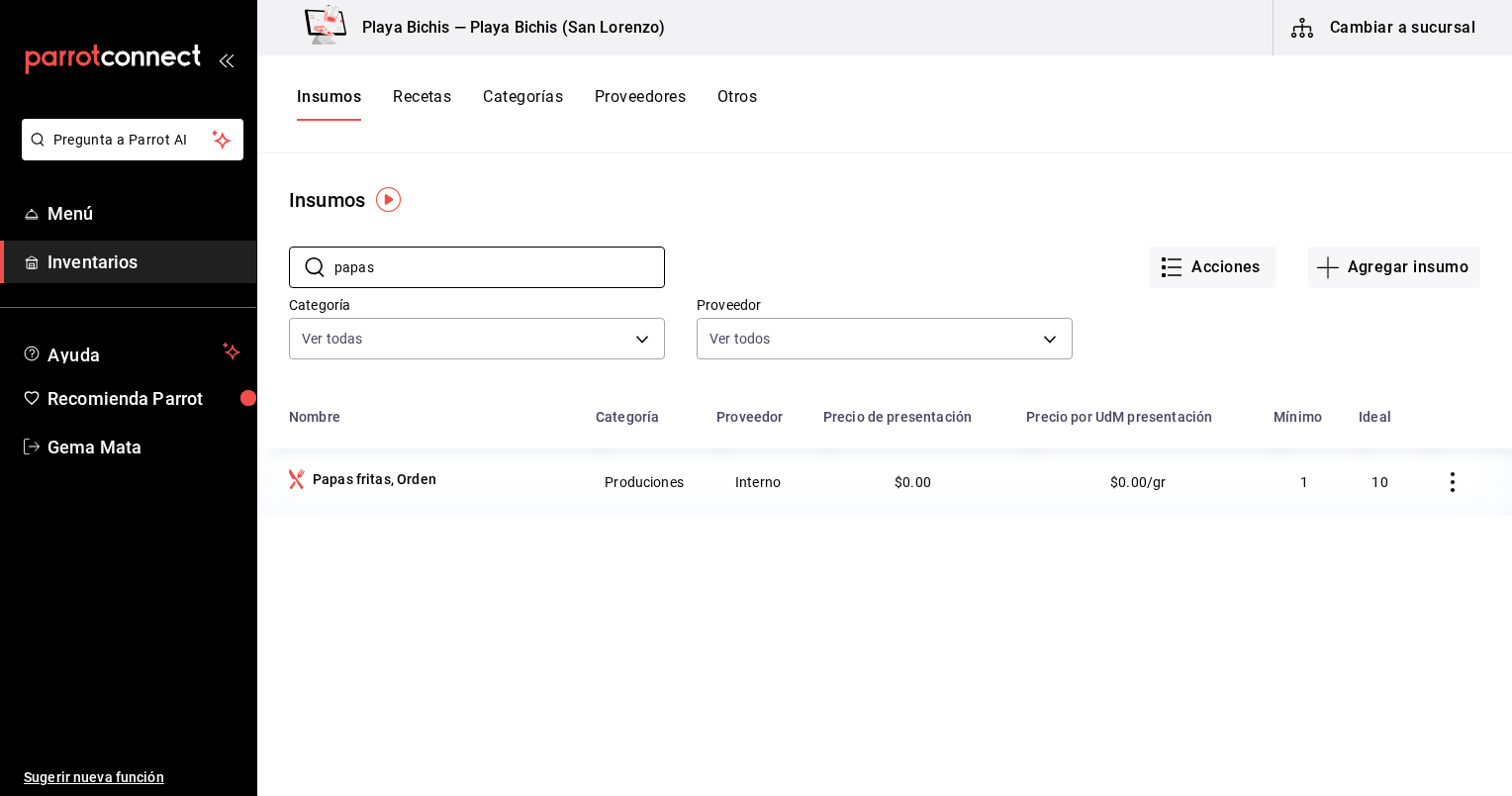 type on "papas" 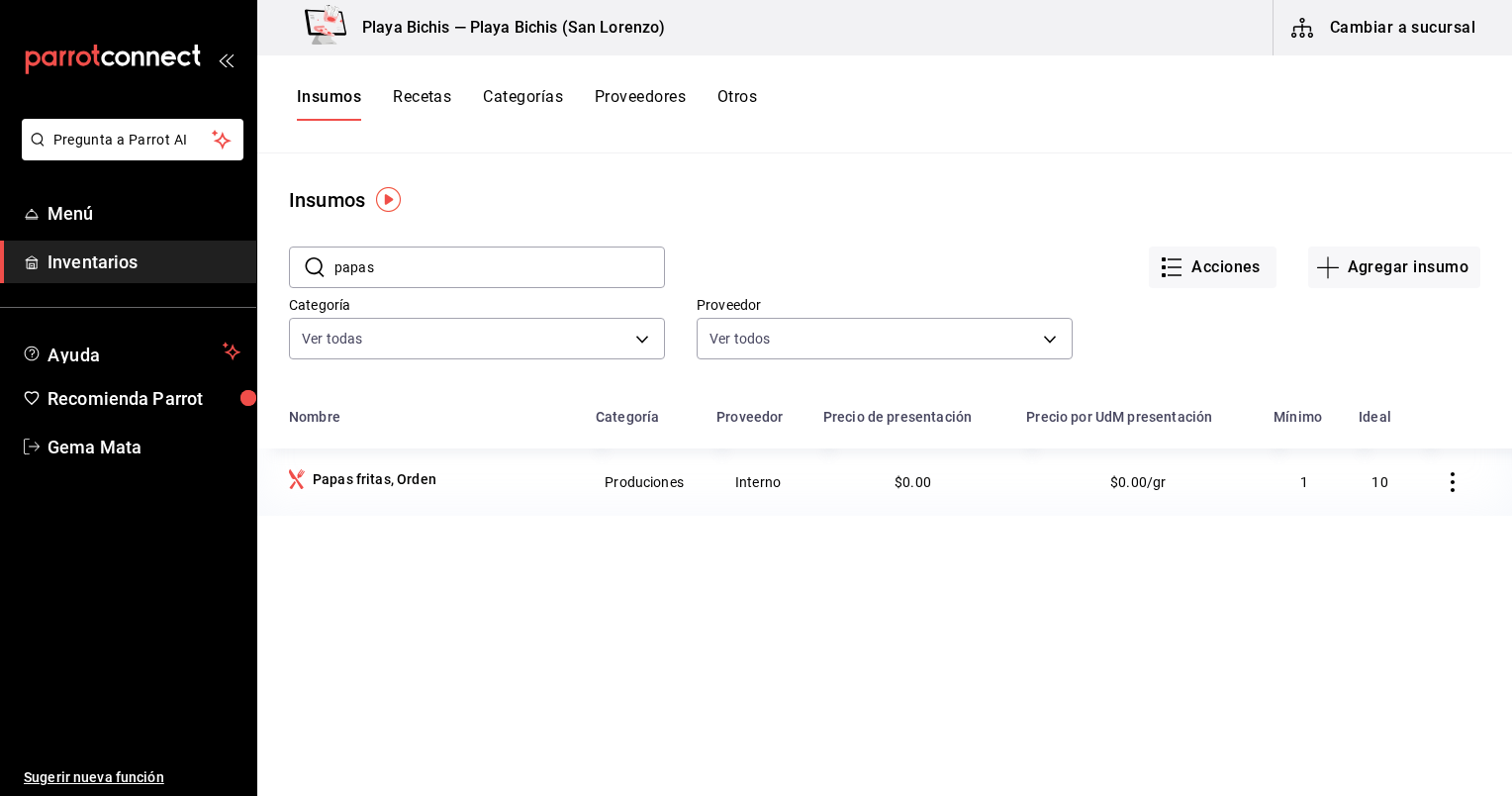 click on "Recetas" at bounding box center (422, 104) 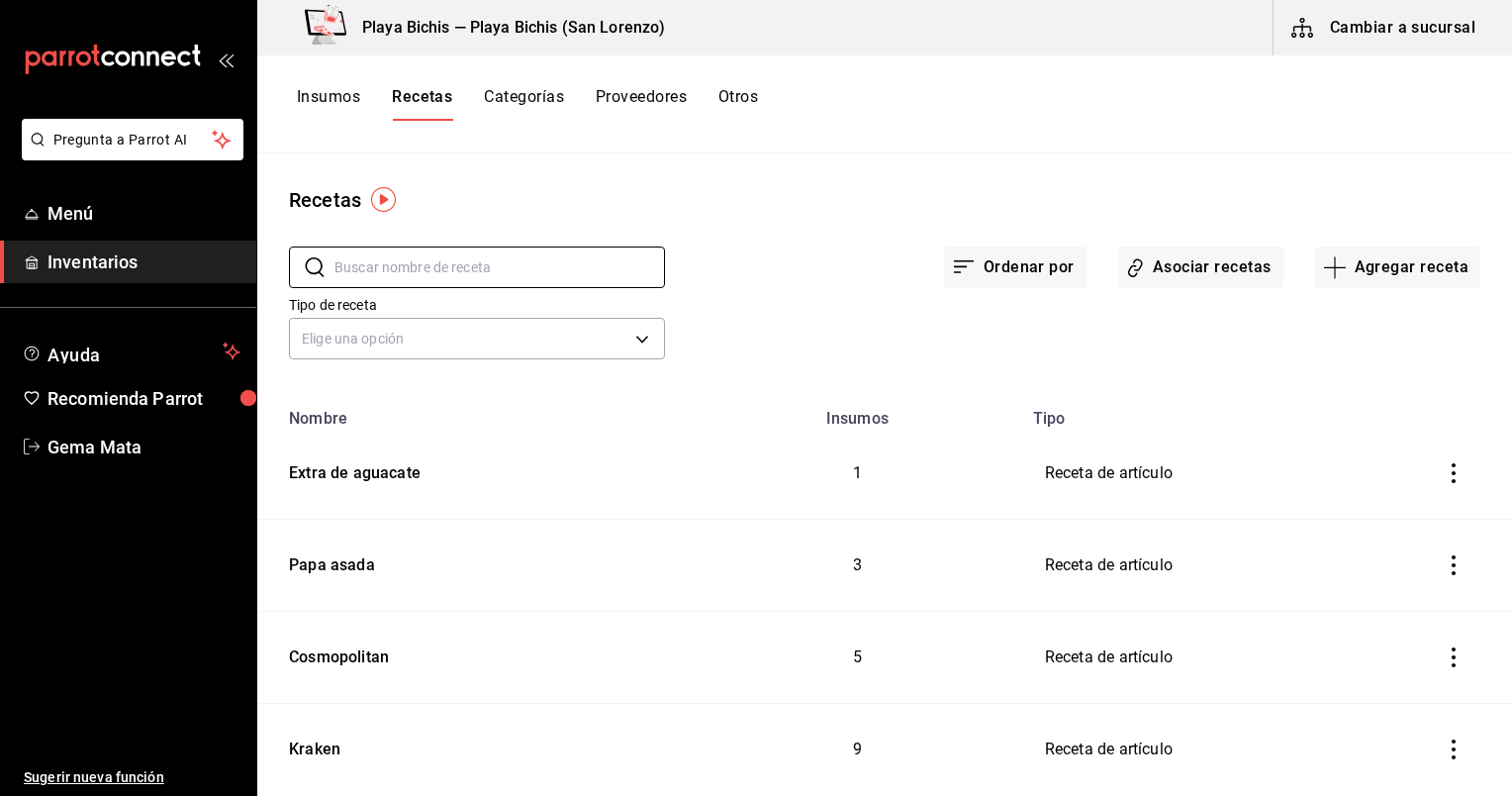 click at bounding box center [500, 267] 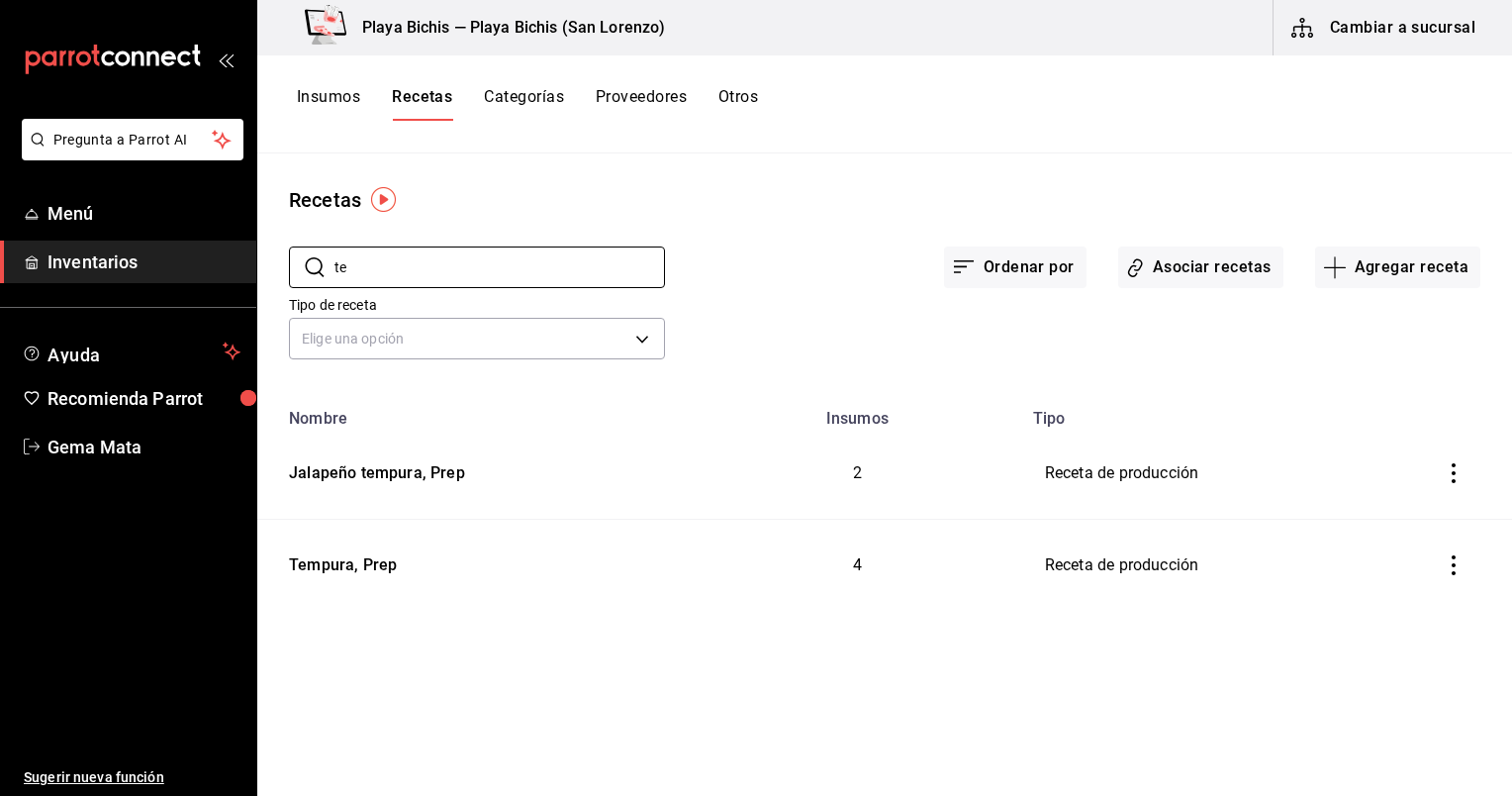 type on "t" 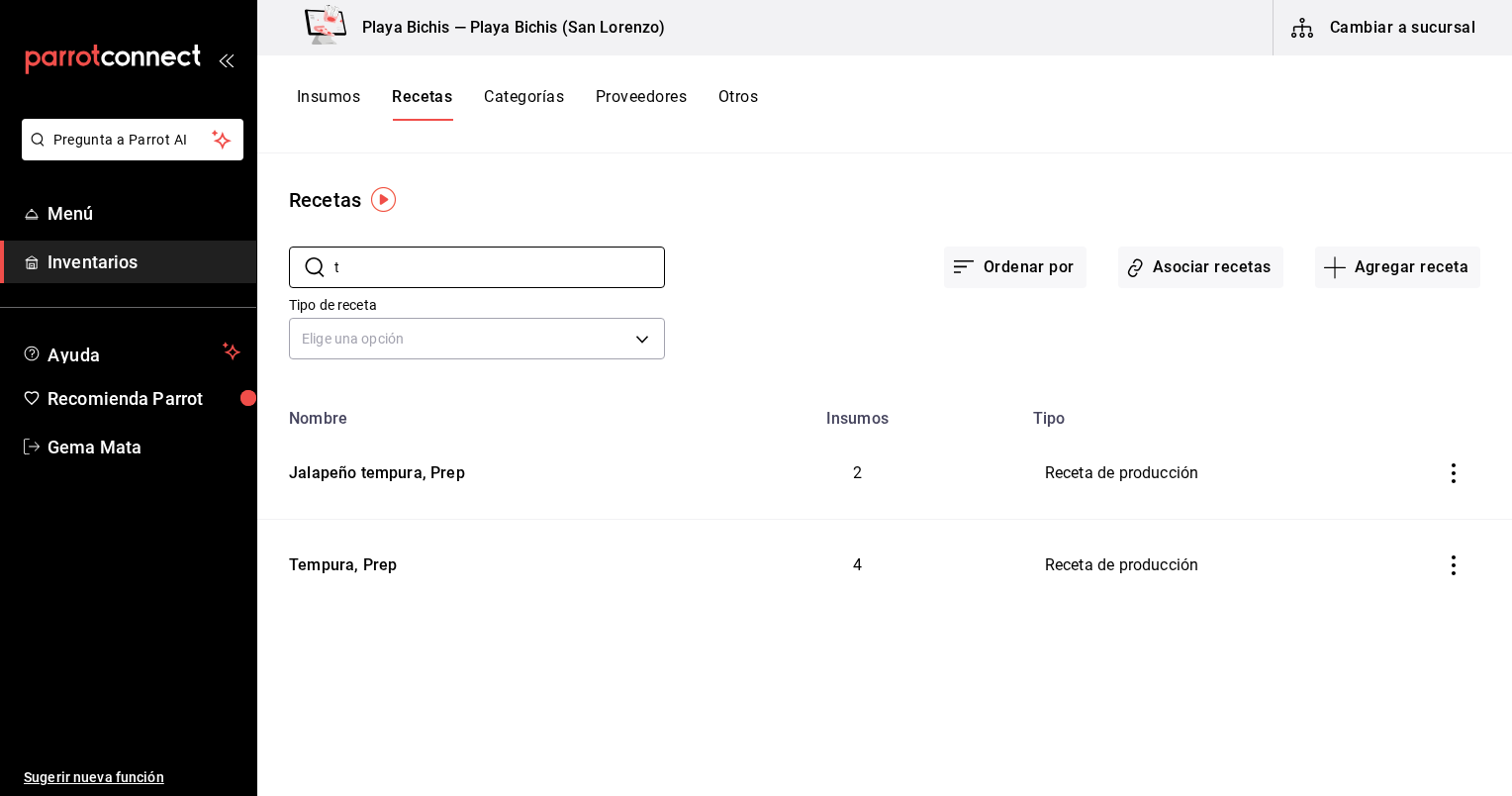 type 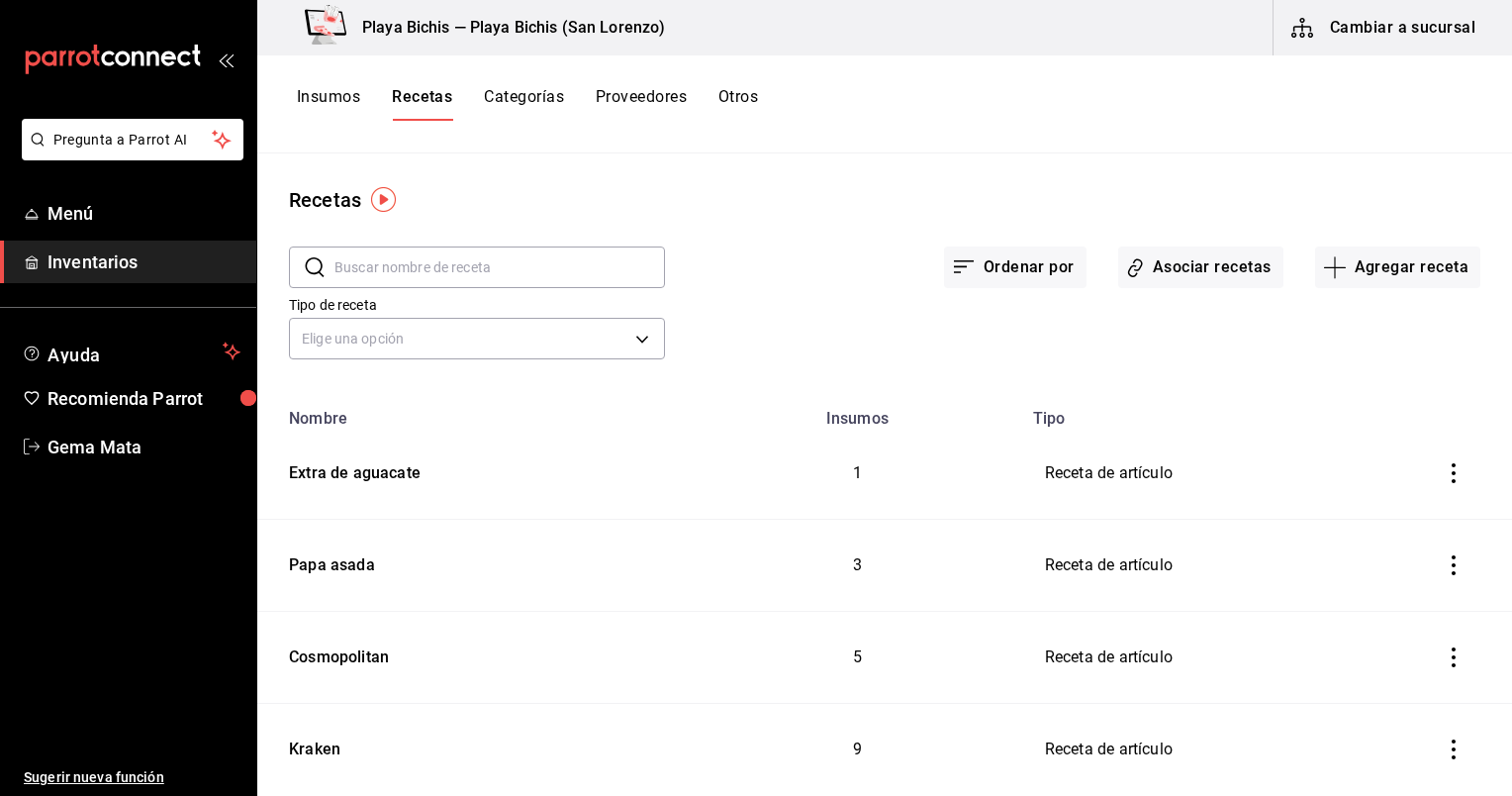 click on "Insumos" at bounding box center (329, 104) 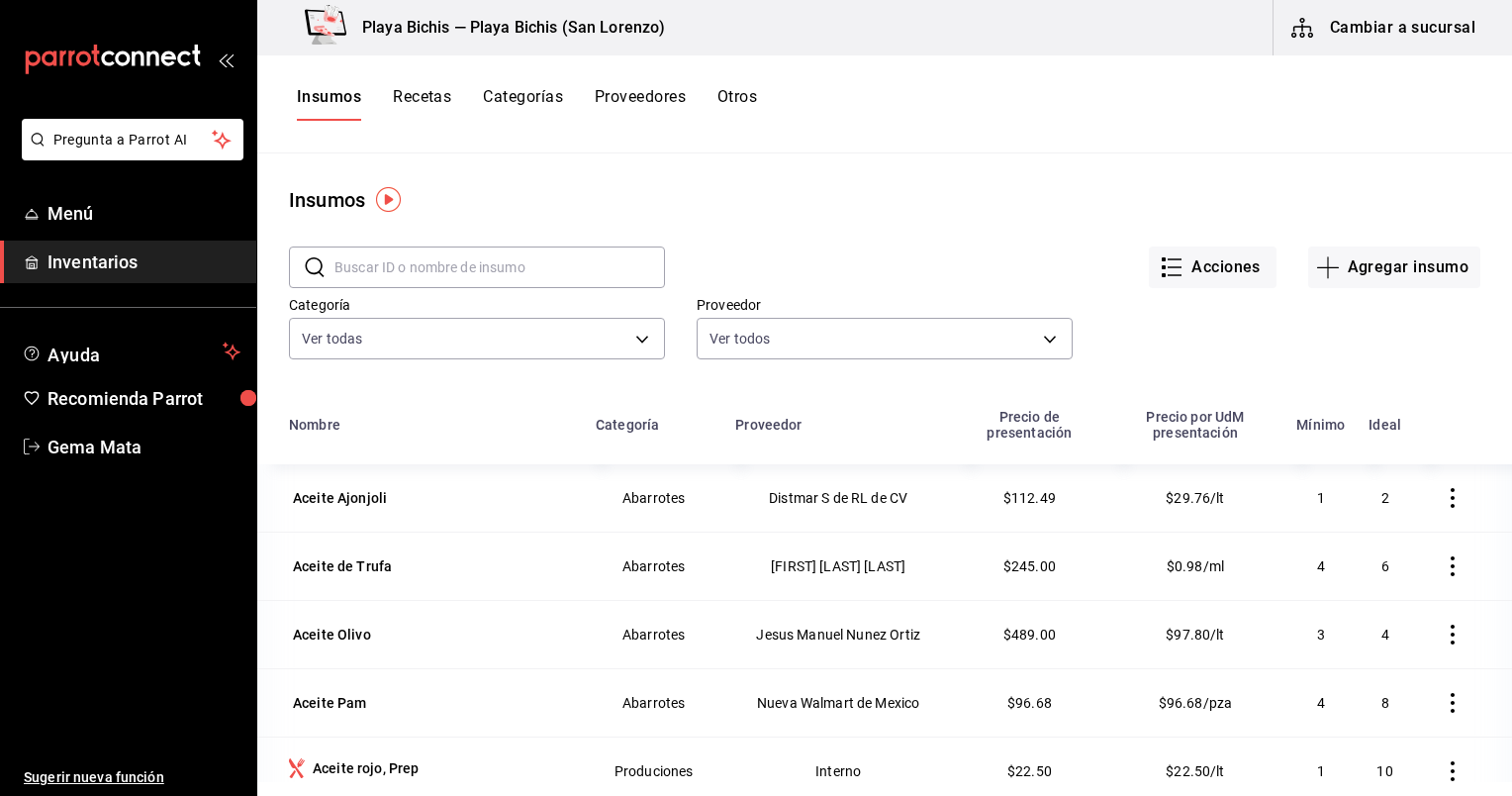 click on "Recetas" at bounding box center [422, 104] 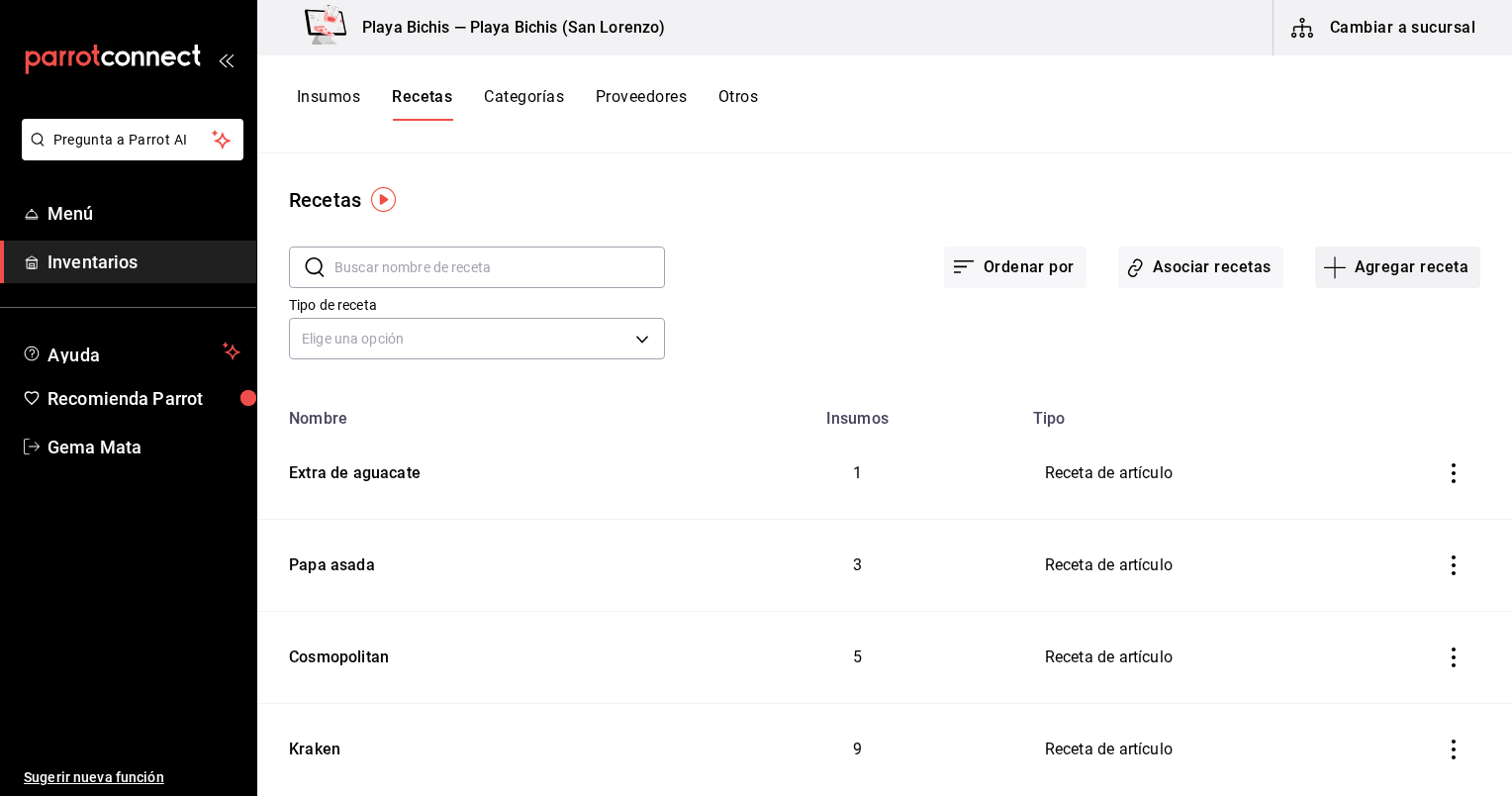 click on "Agregar receta" at bounding box center [1397, 267] 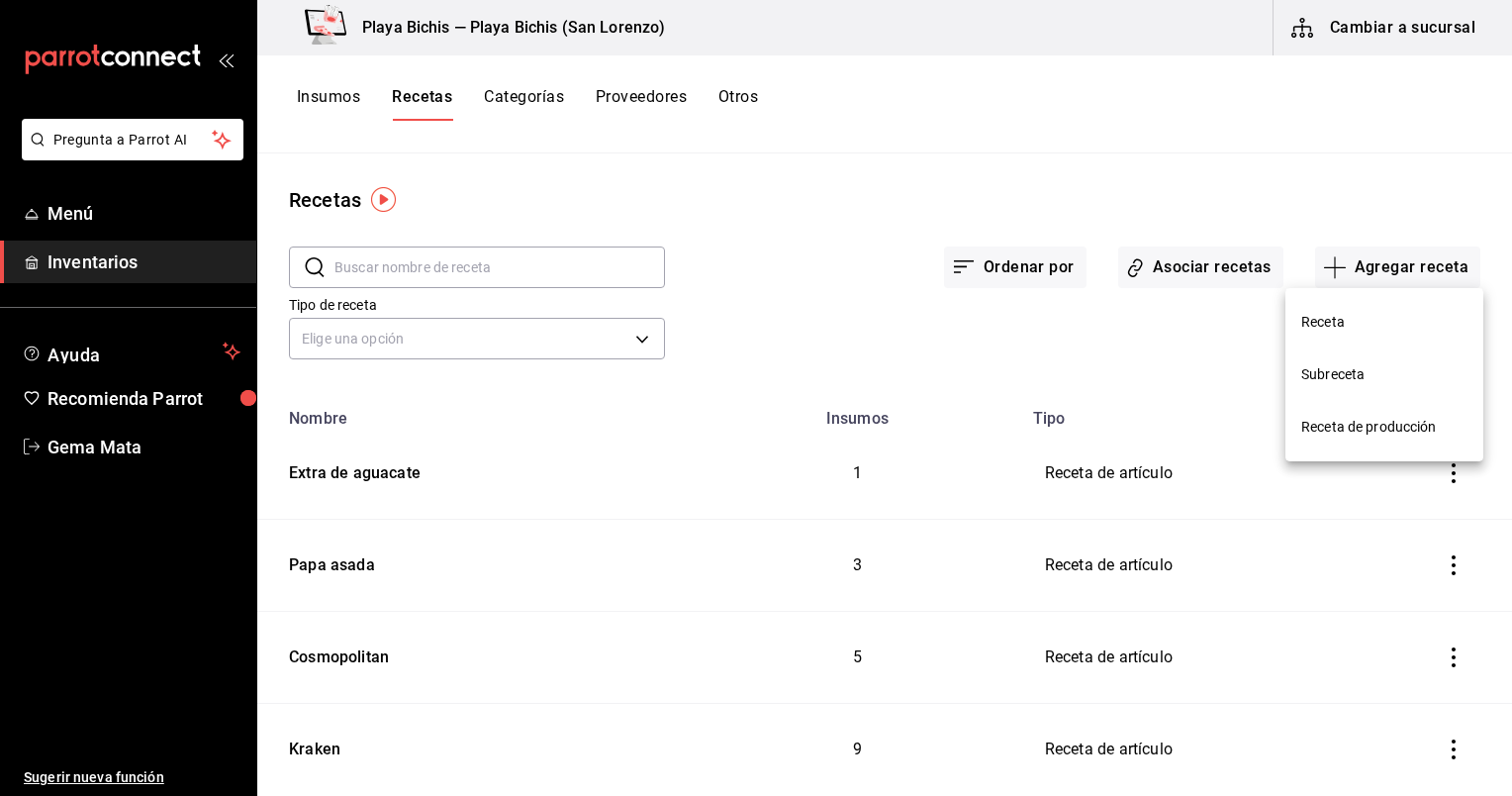 click on "Receta" at bounding box center (1384, 322) 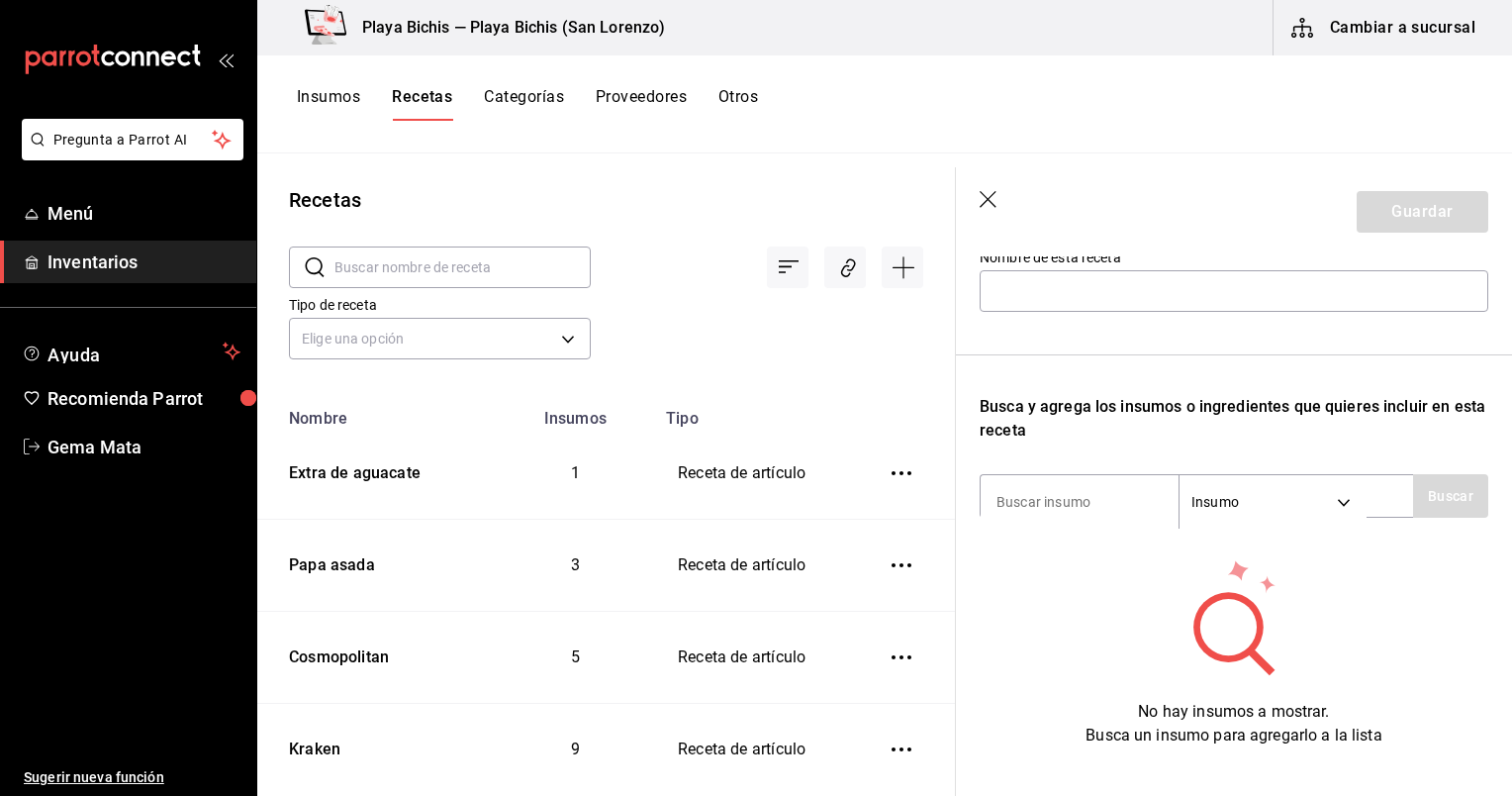 scroll, scrollTop: 222, scrollLeft: 0, axis: vertical 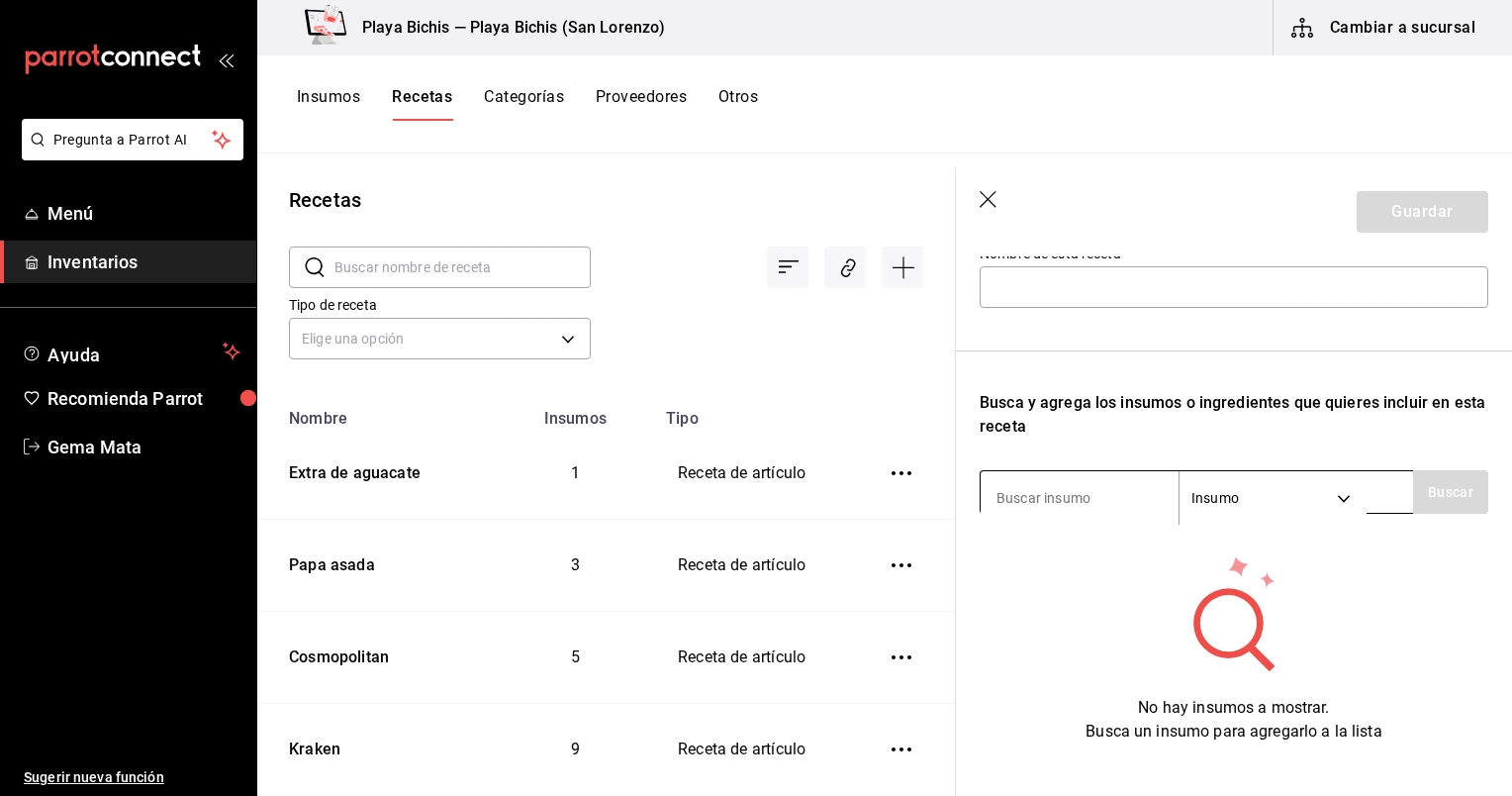 click at bounding box center [1080, 498] 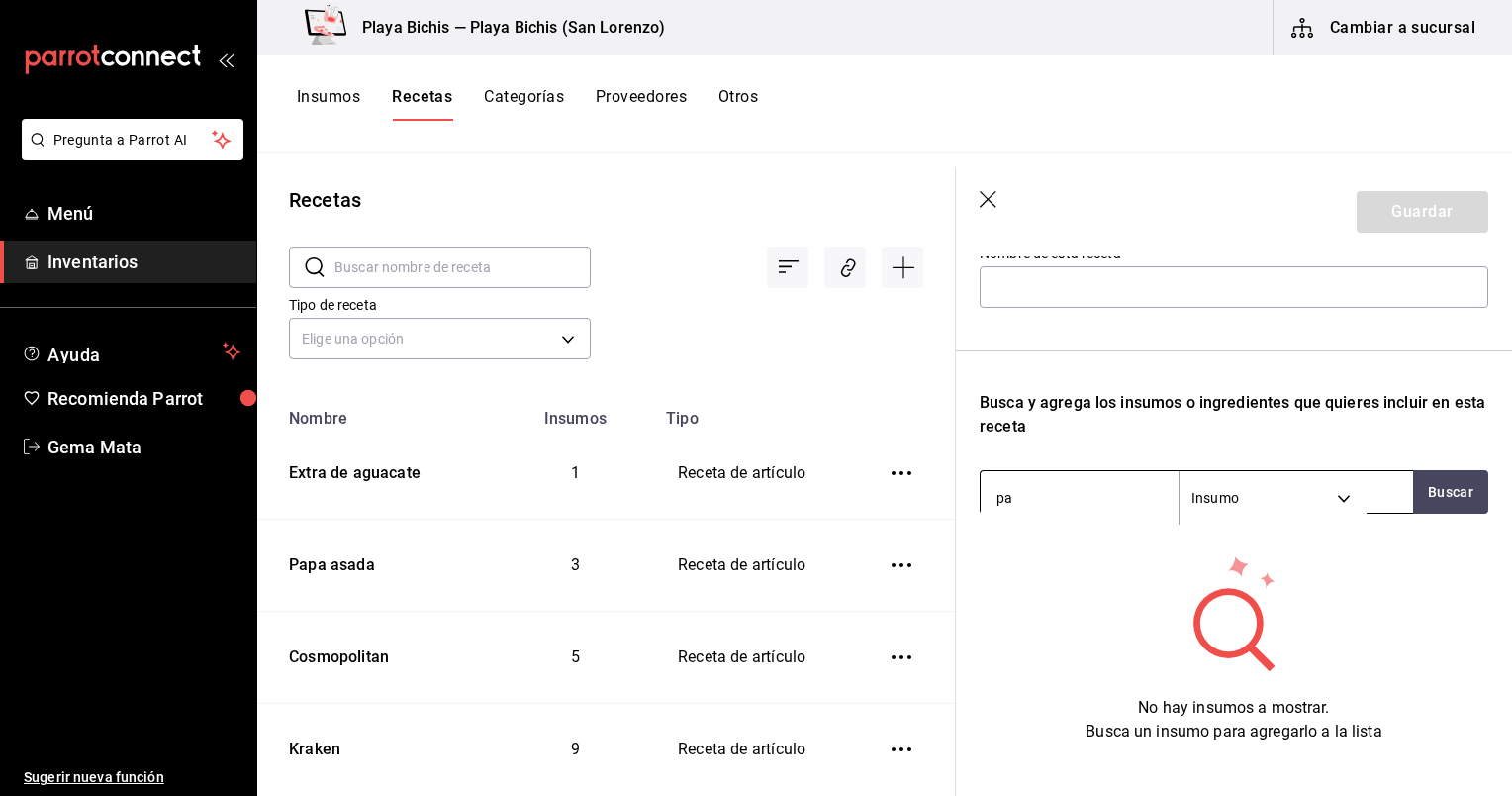 type on "p" 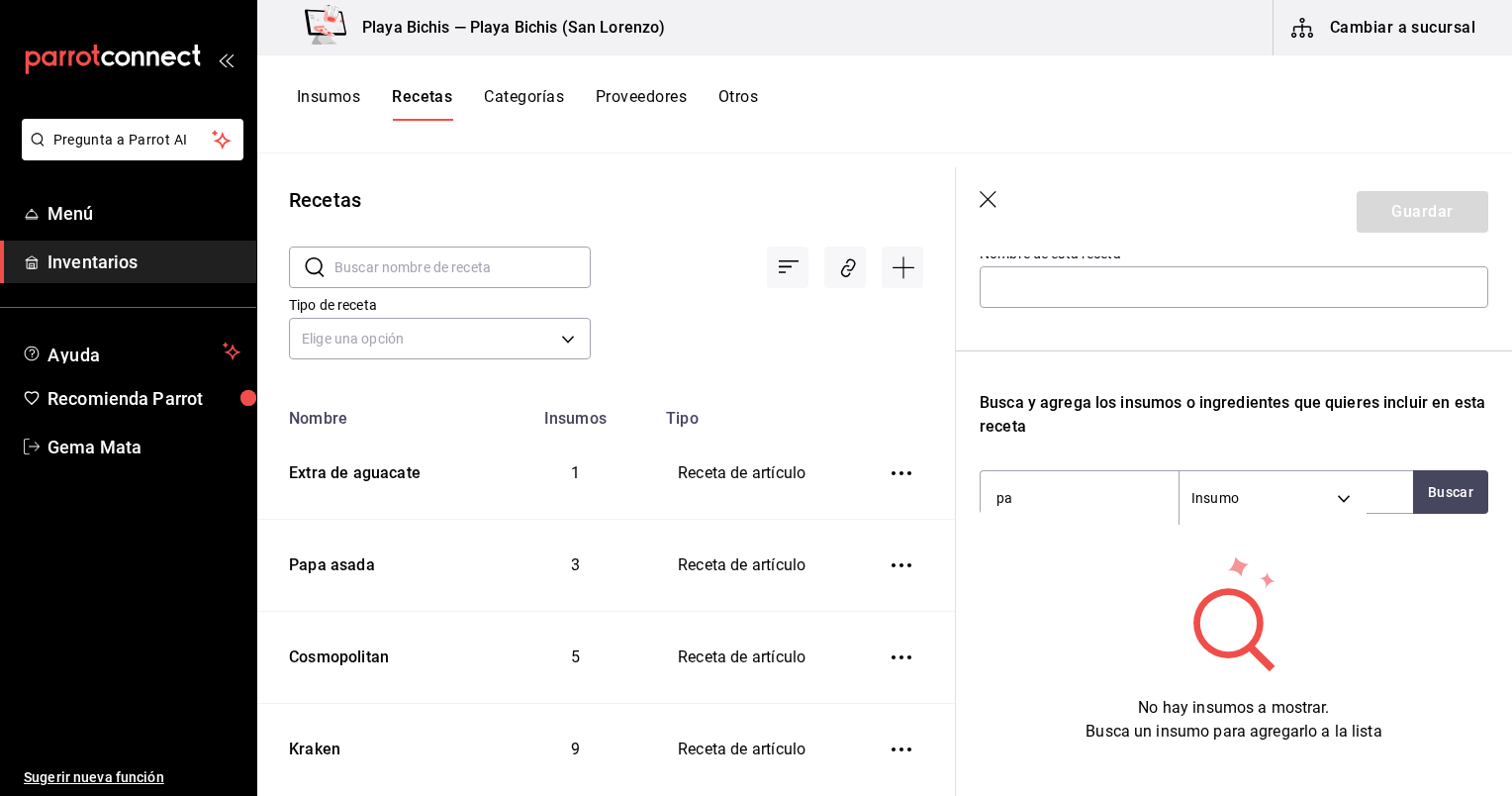 type on "p" 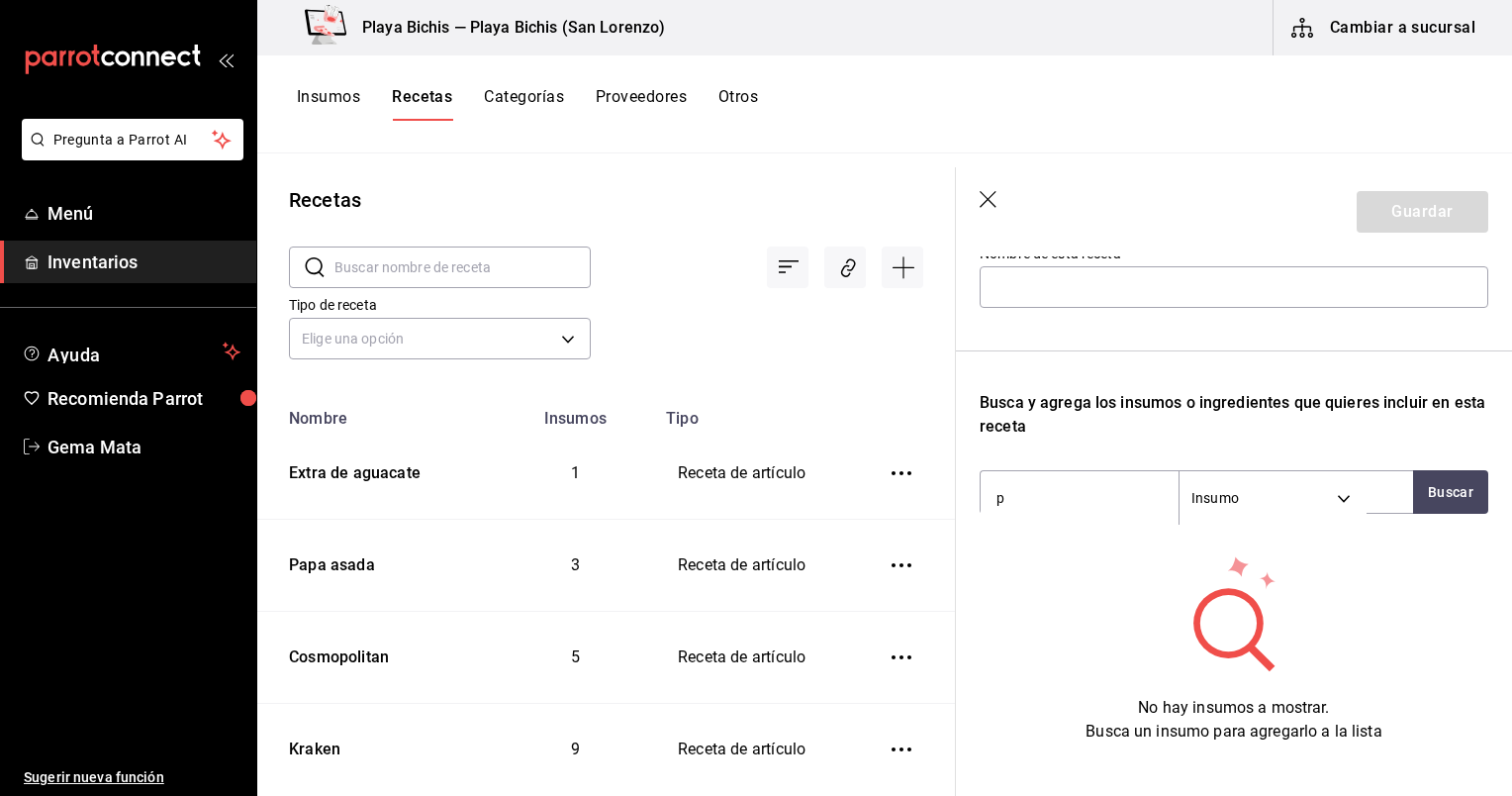 type 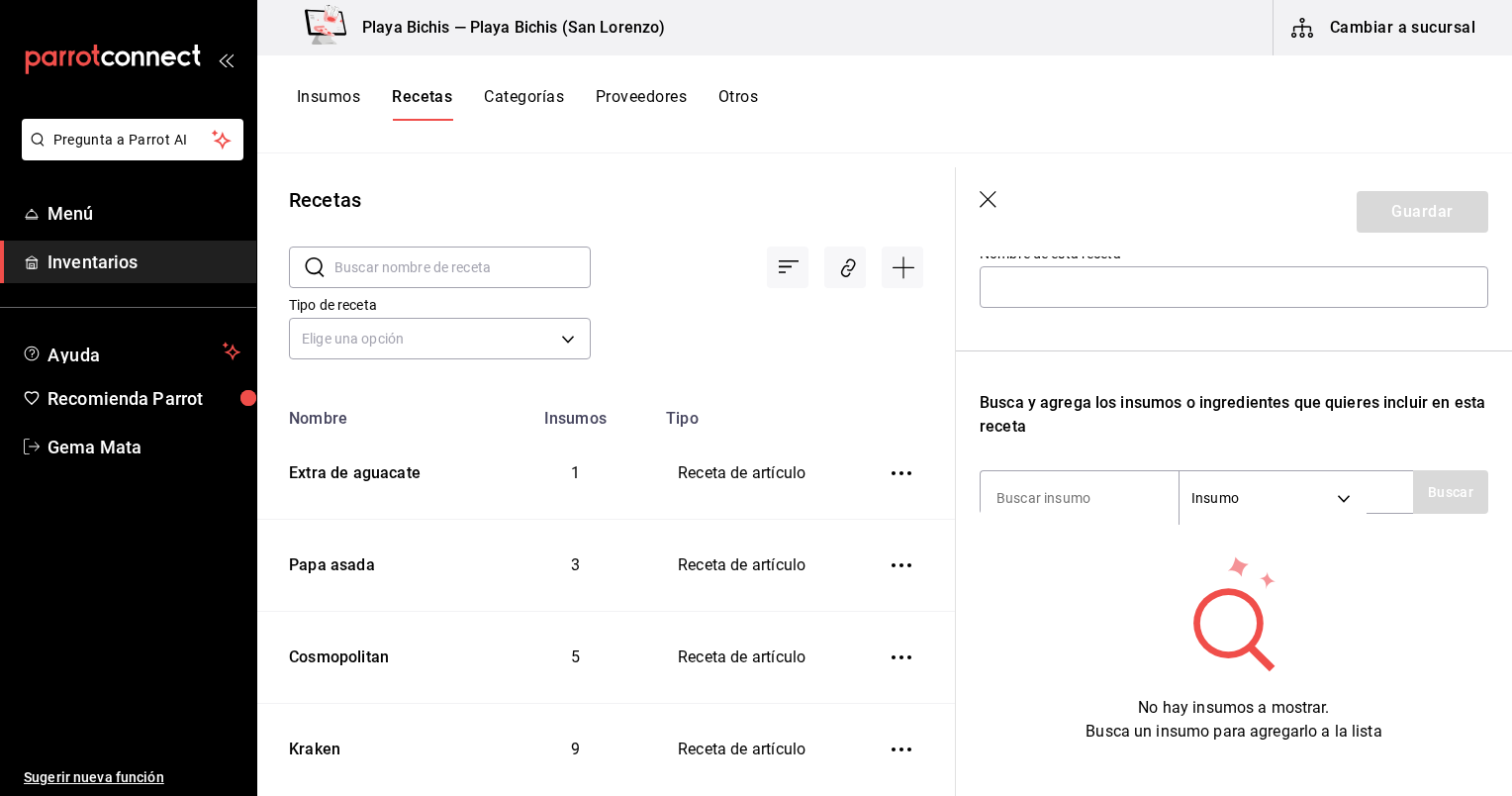 click 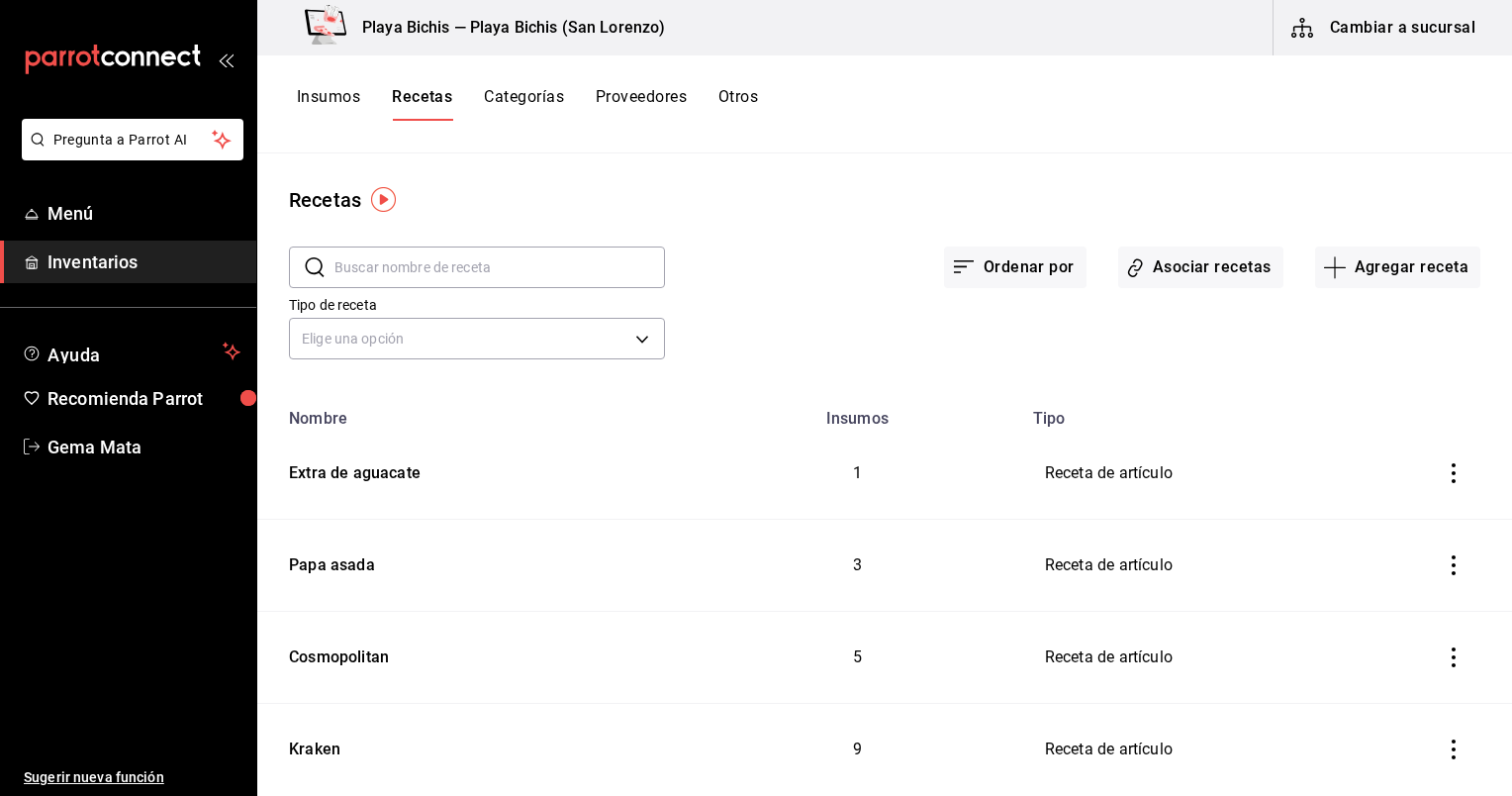 scroll, scrollTop: 0, scrollLeft: 0, axis: both 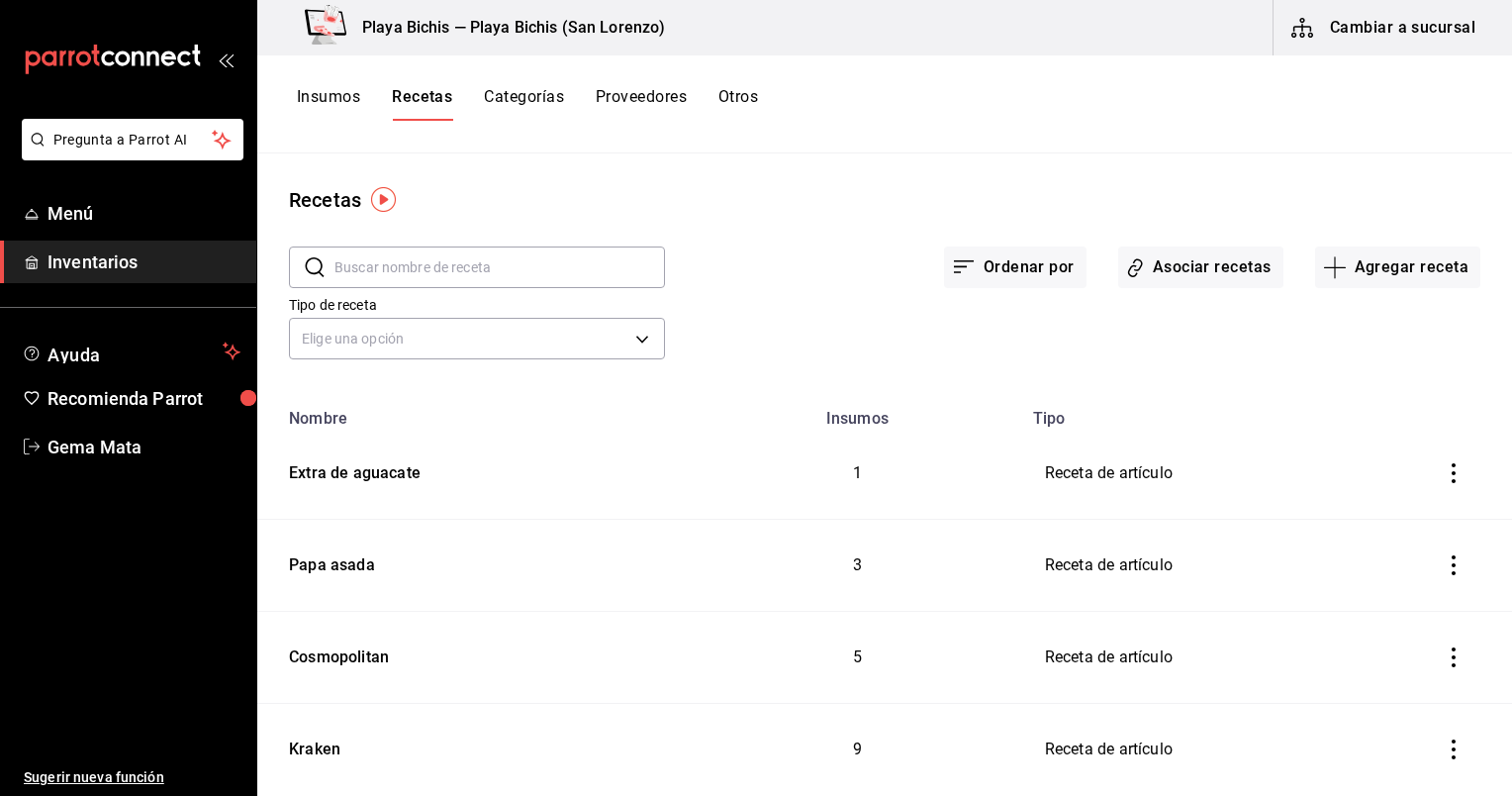 click on "Insumos" at bounding box center (329, 104) 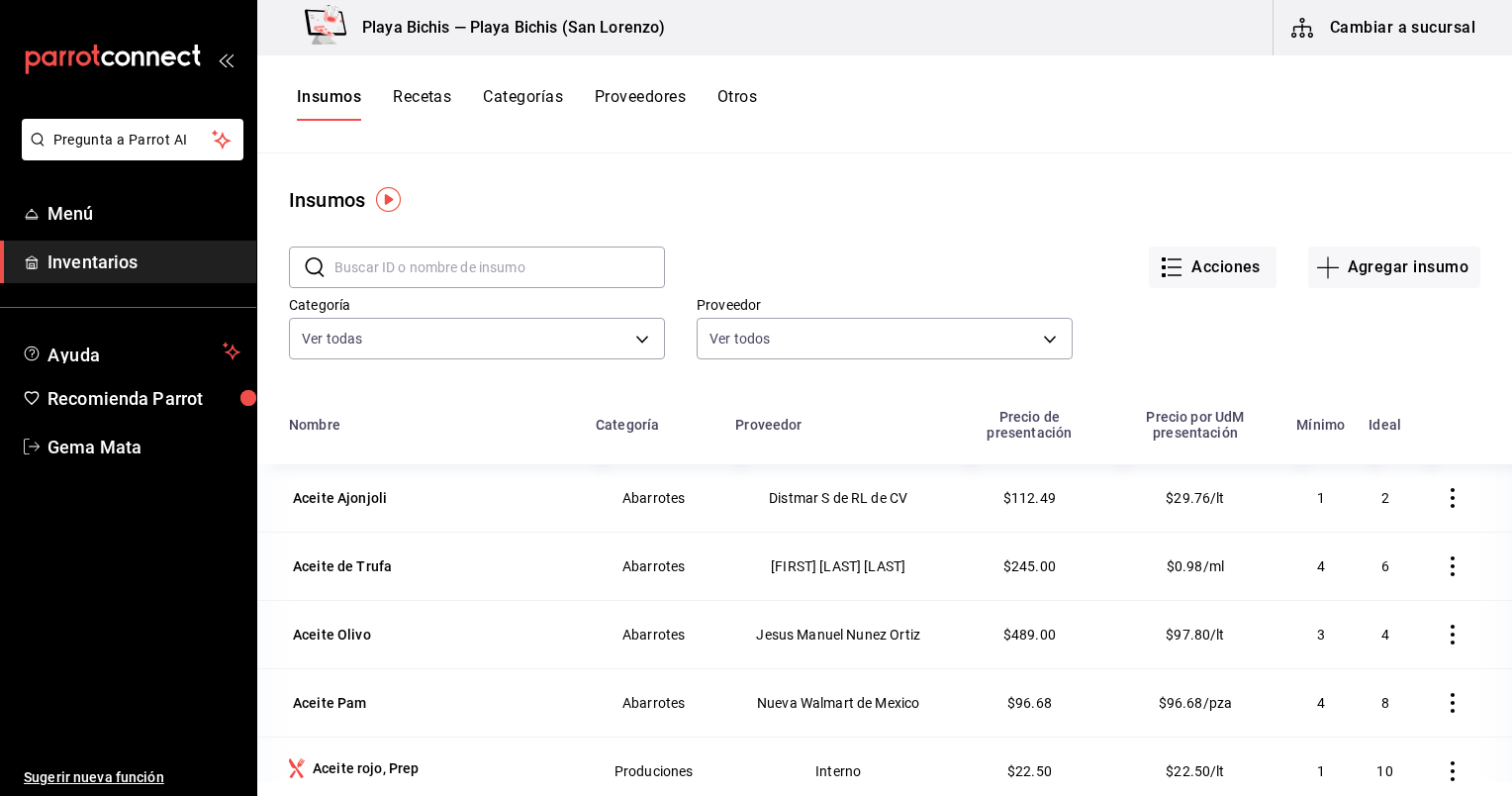 click at bounding box center [500, 267] 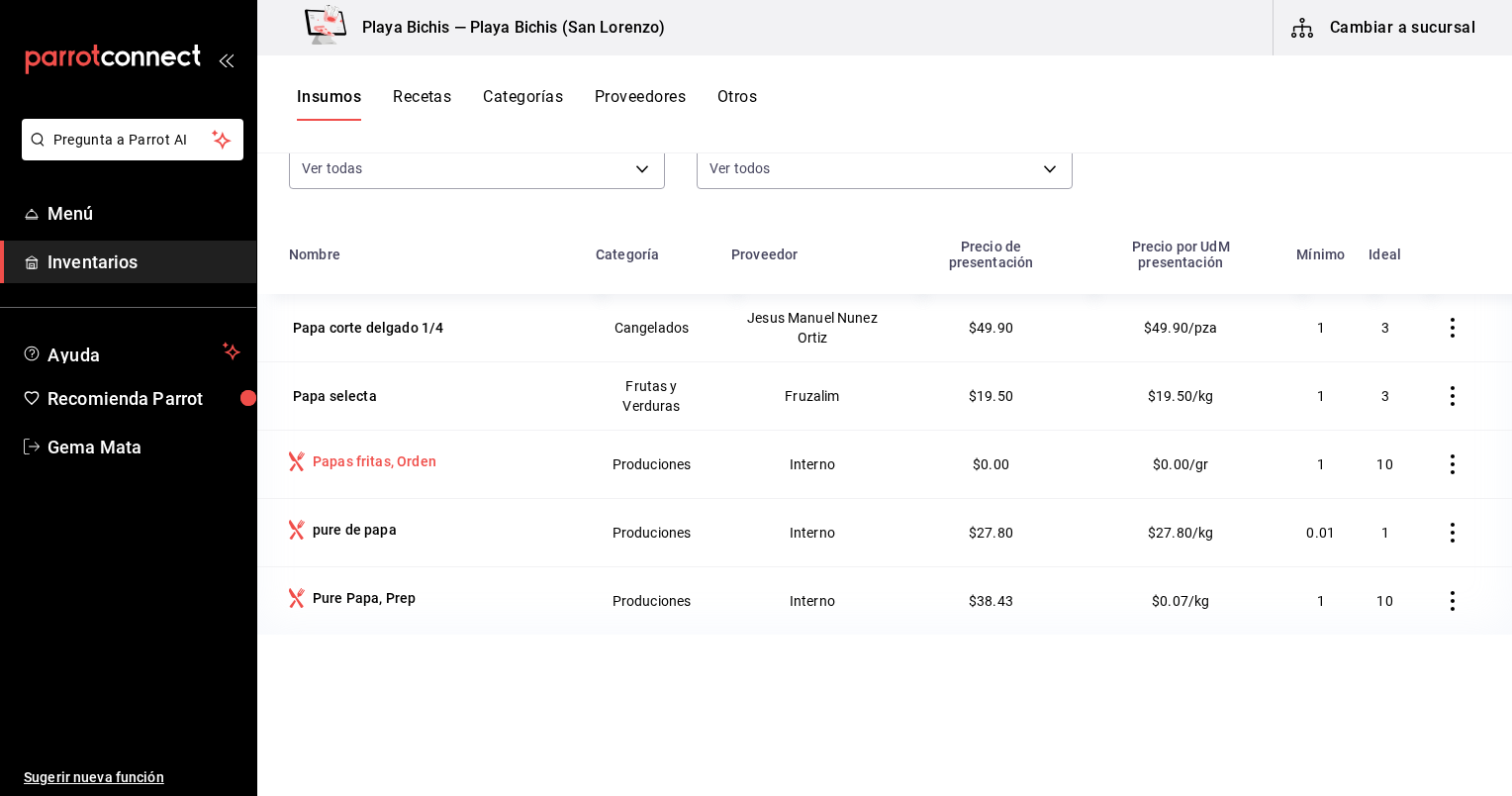 scroll, scrollTop: 172, scrollLeft: 0, axis: vertical 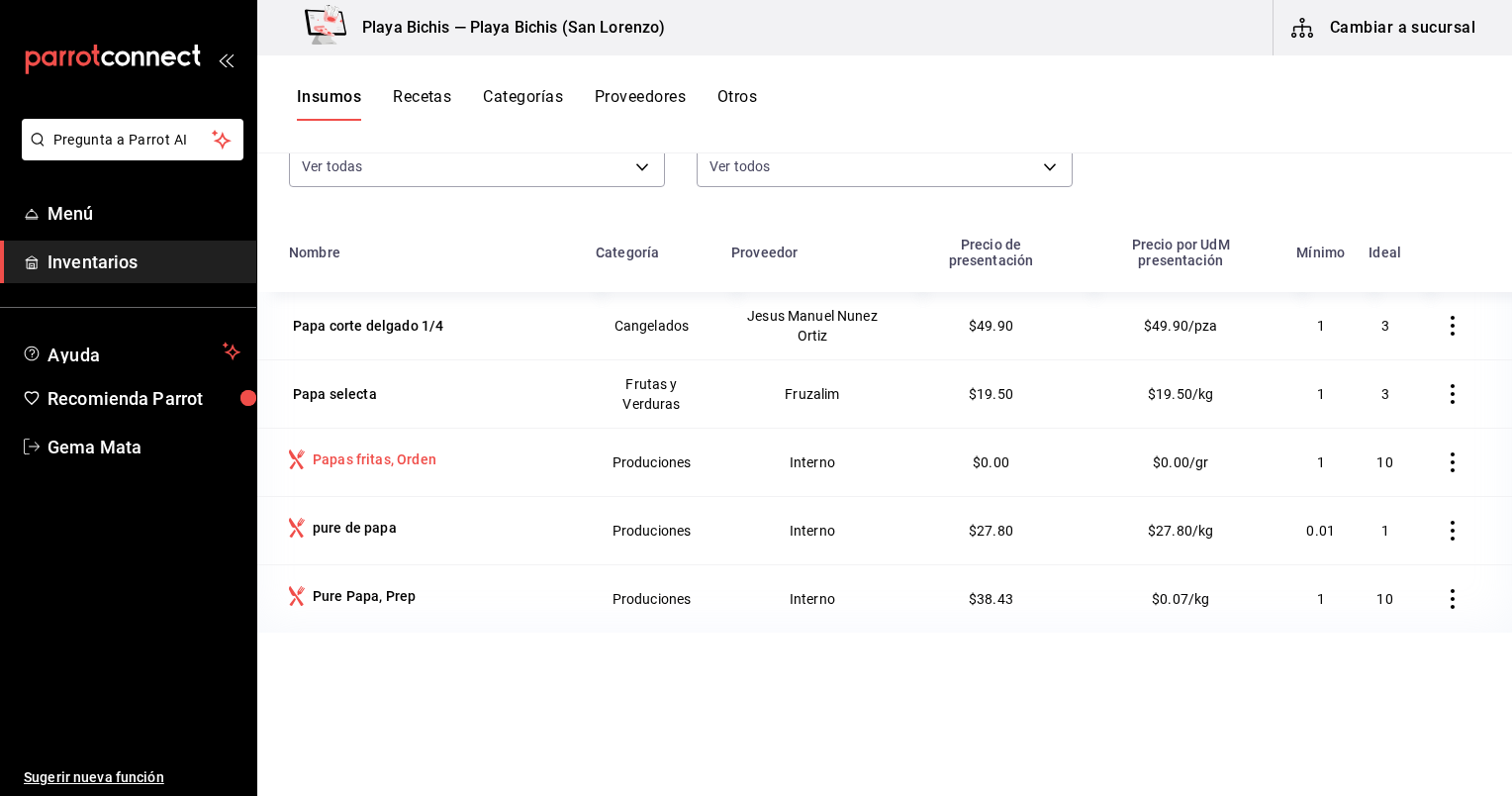 type on "papa" 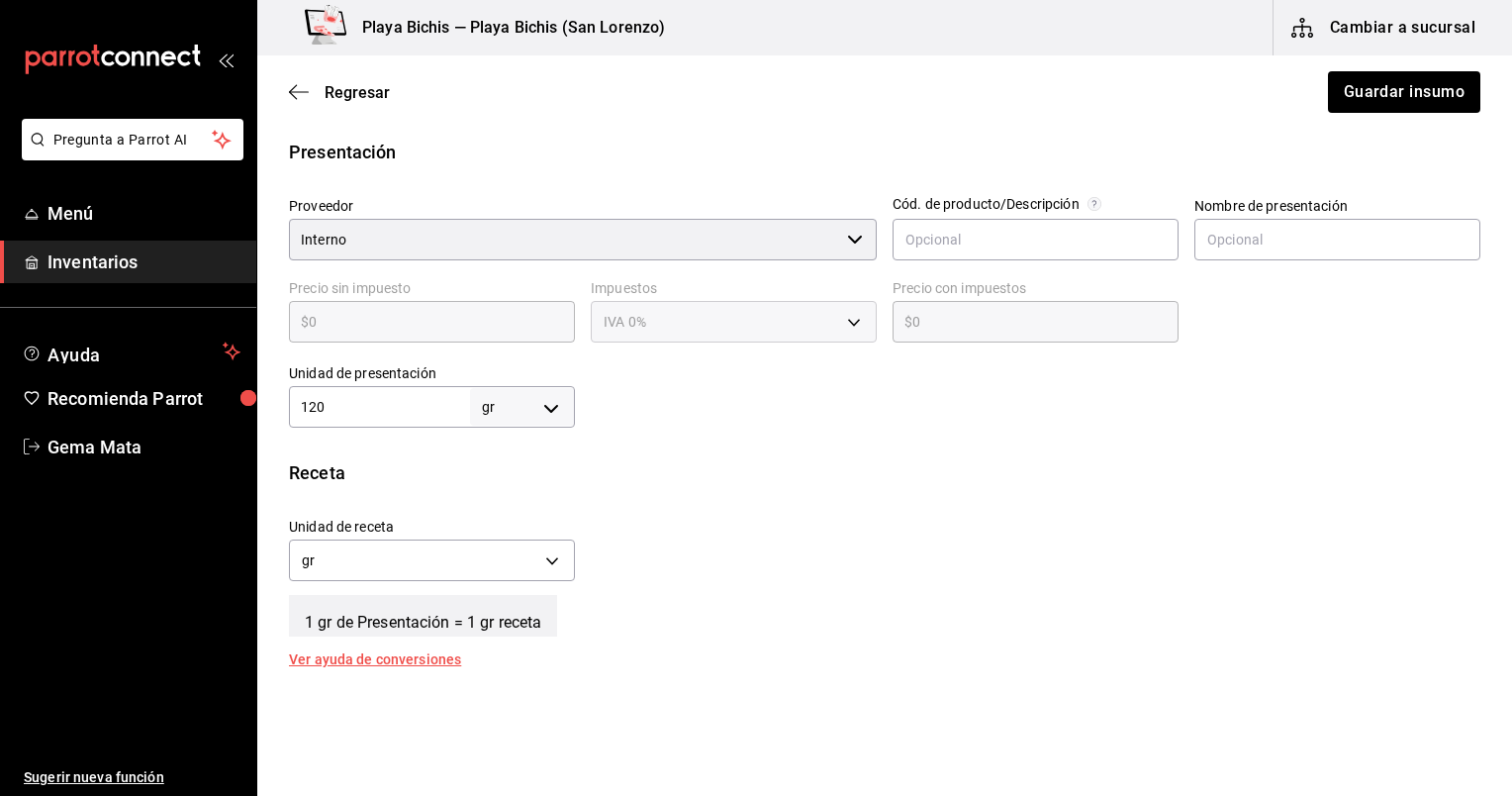 scroll, scrollTop: 396, scrollLeft: 0, axis: vertical 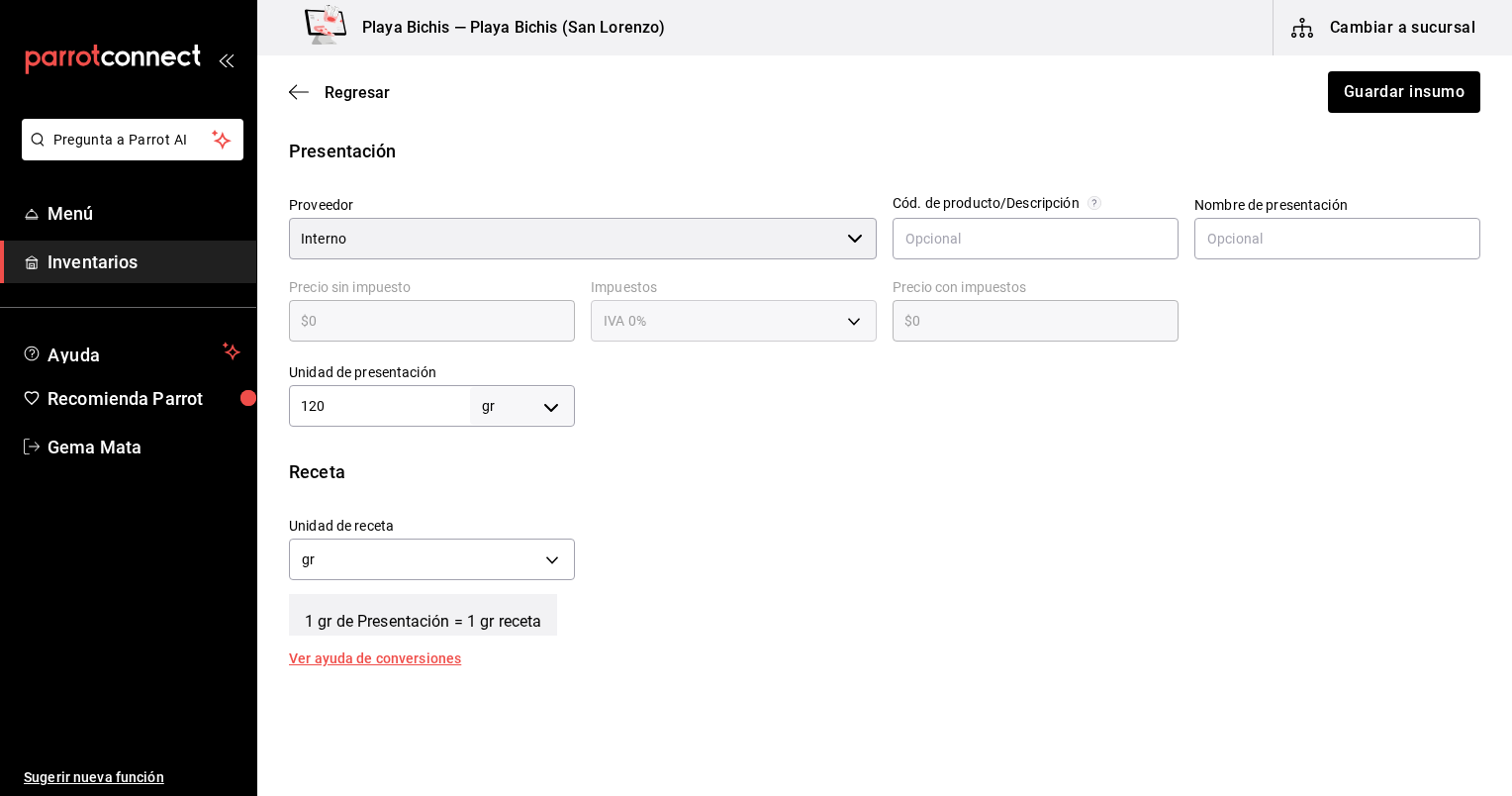 type on "Papas fritas, Orden Comida" 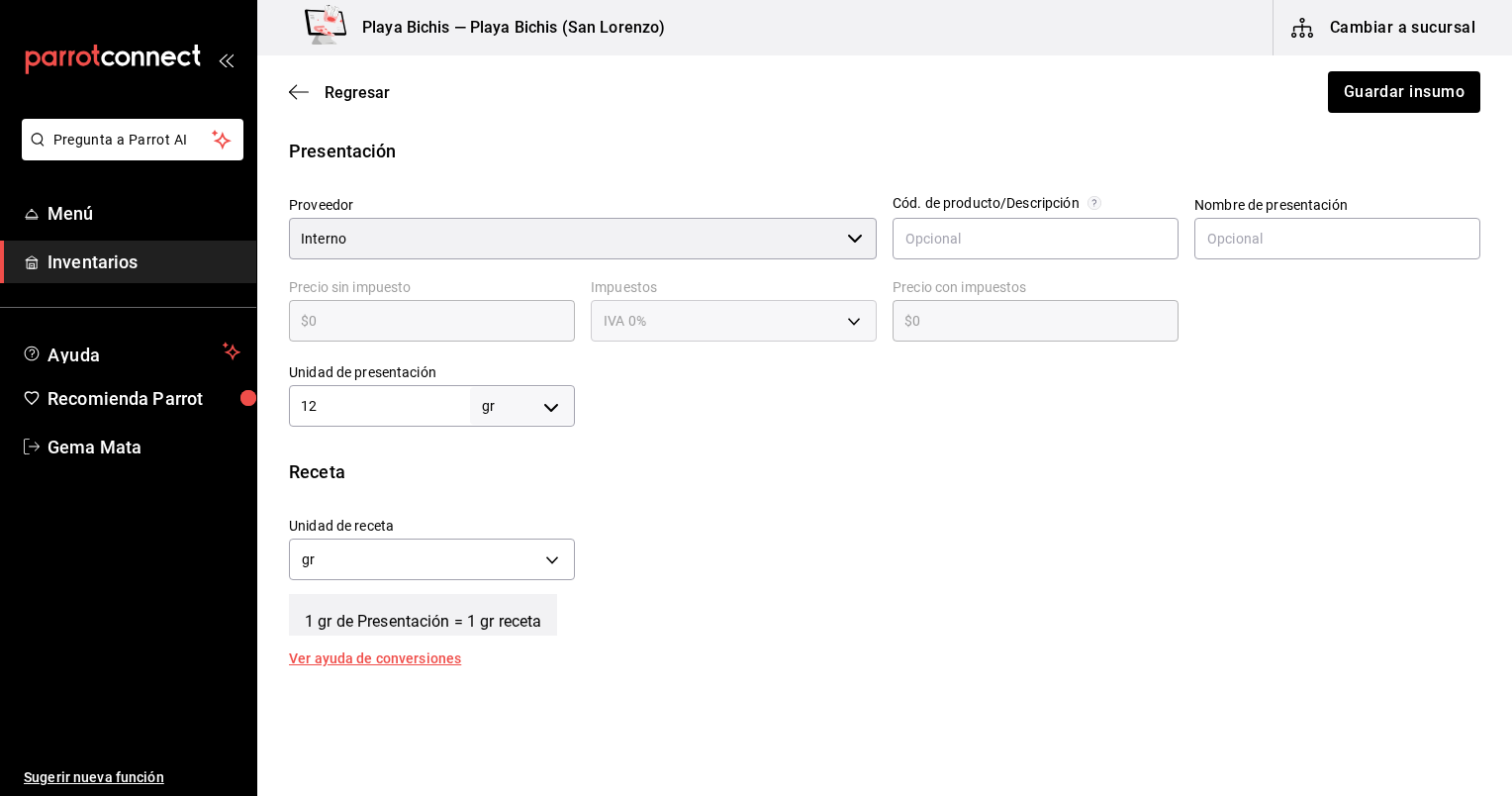 type on "12" 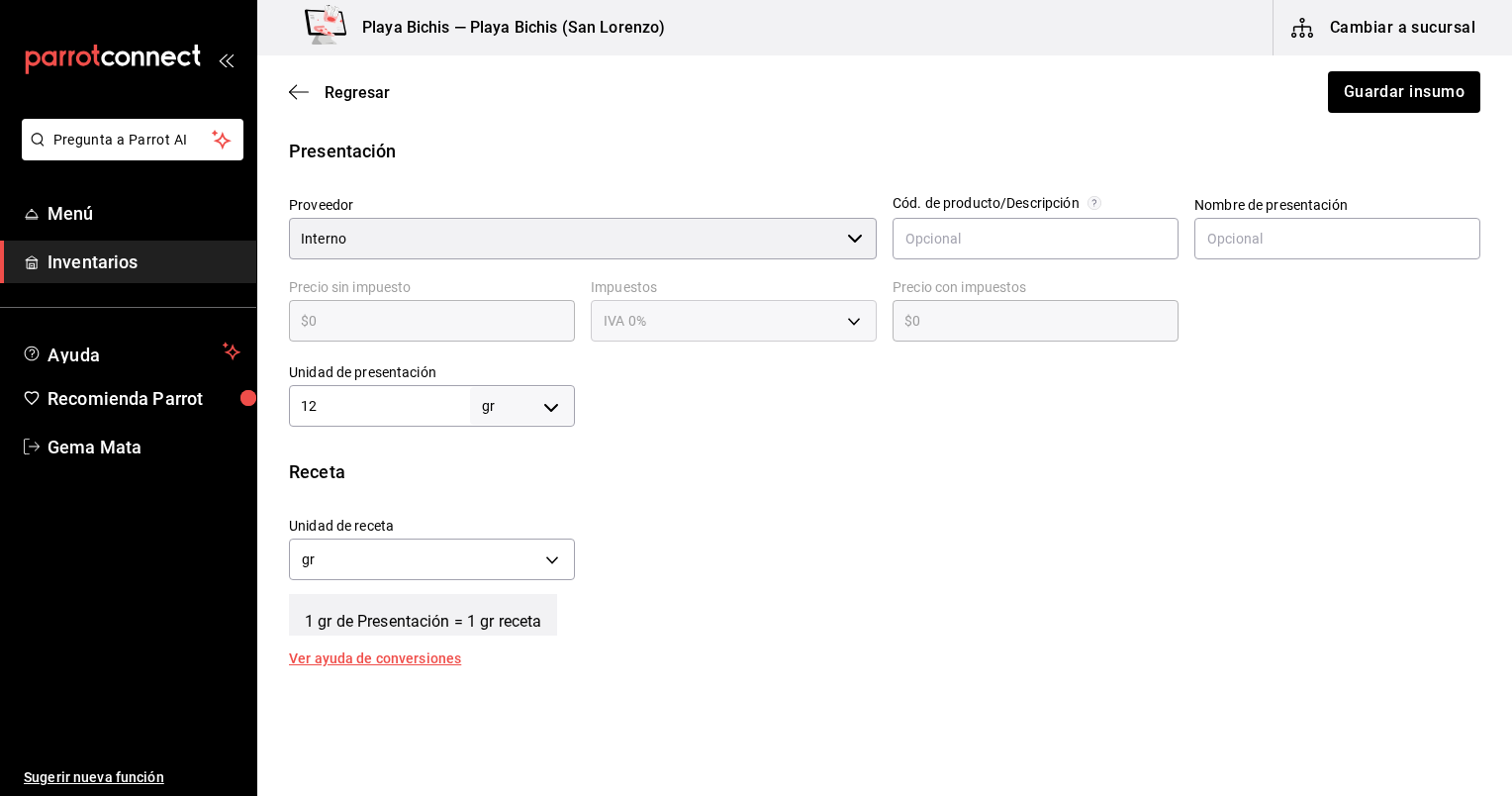 type on "1" 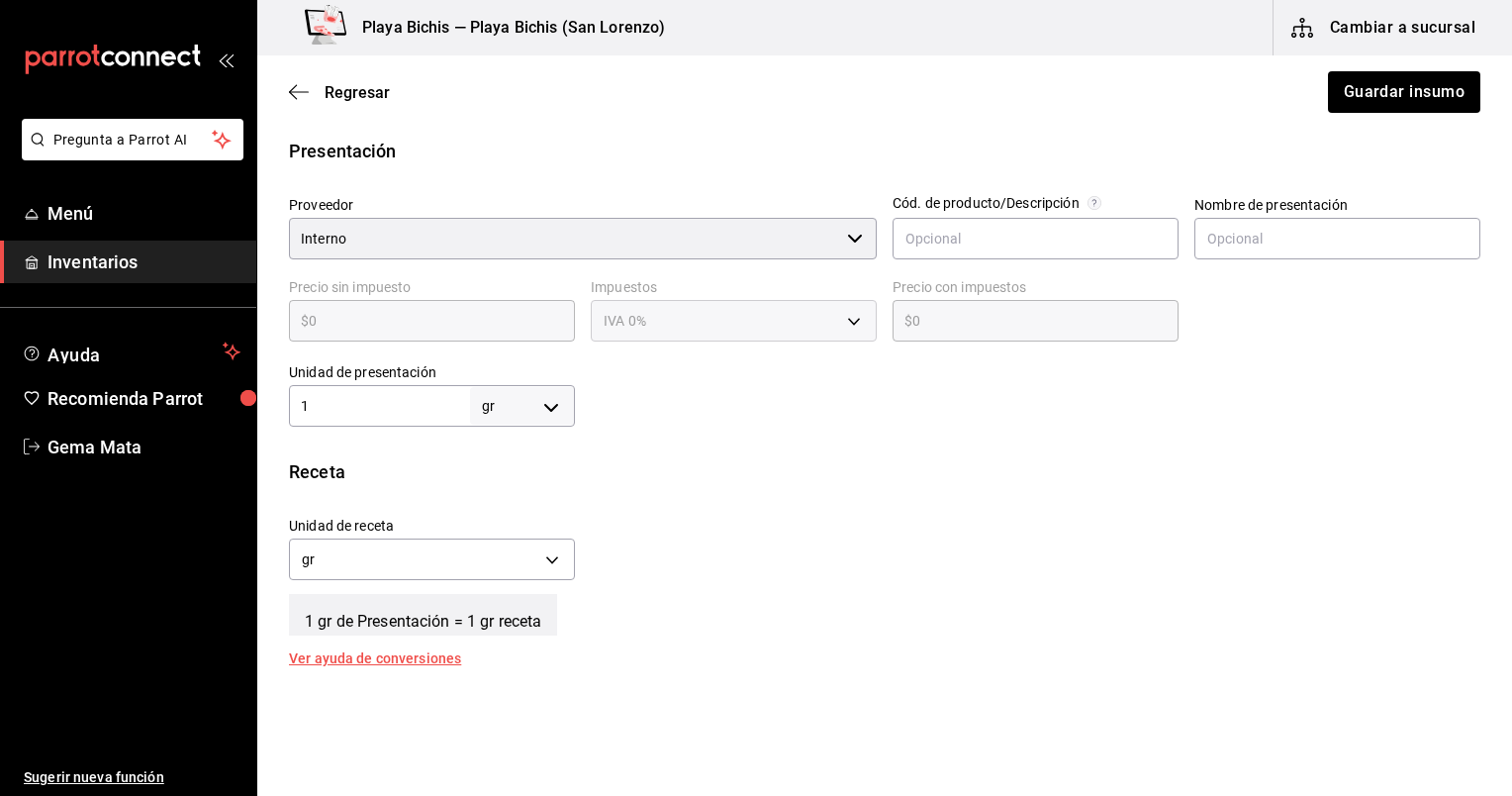 type on "1" 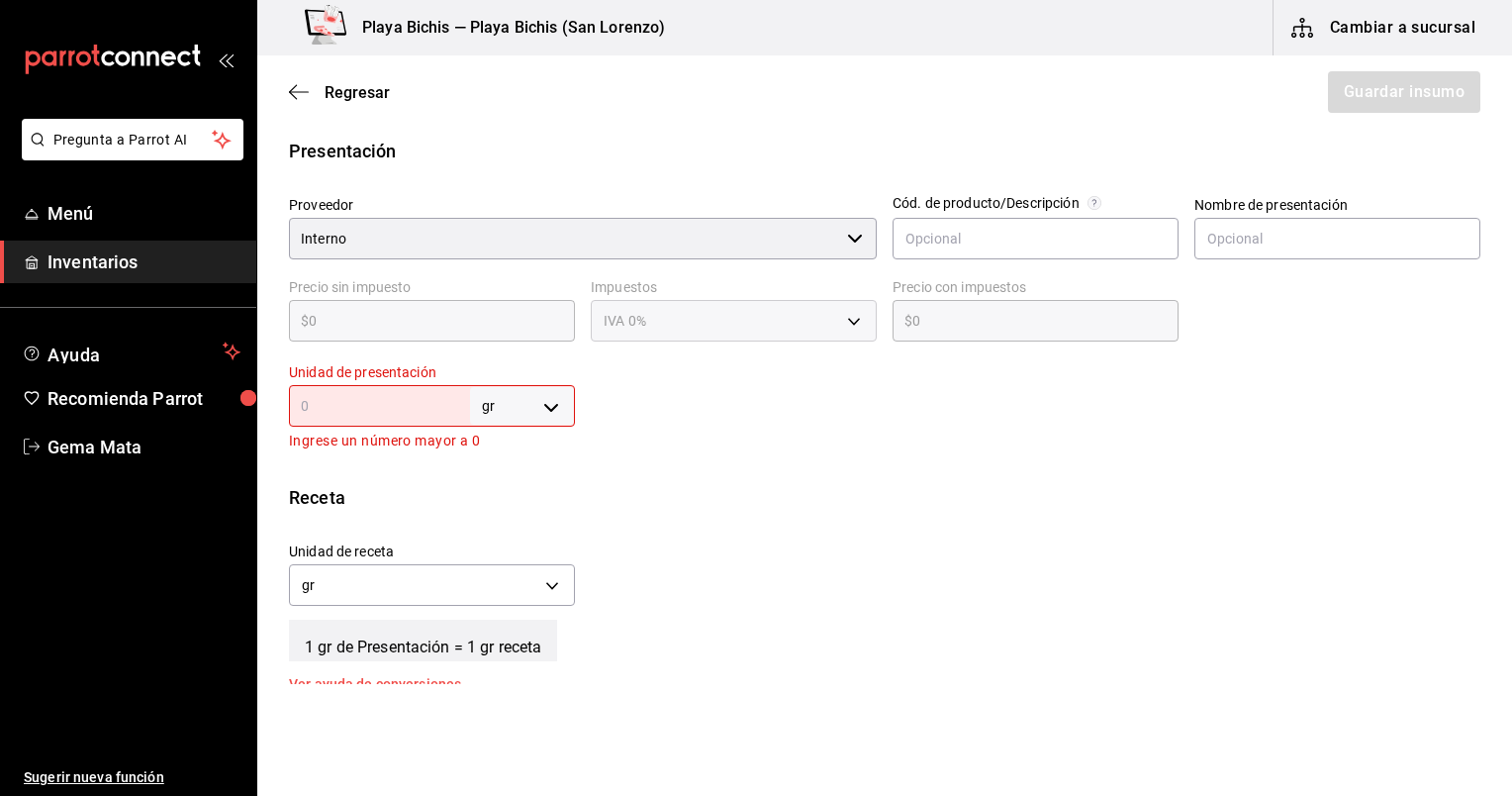 type on "2" 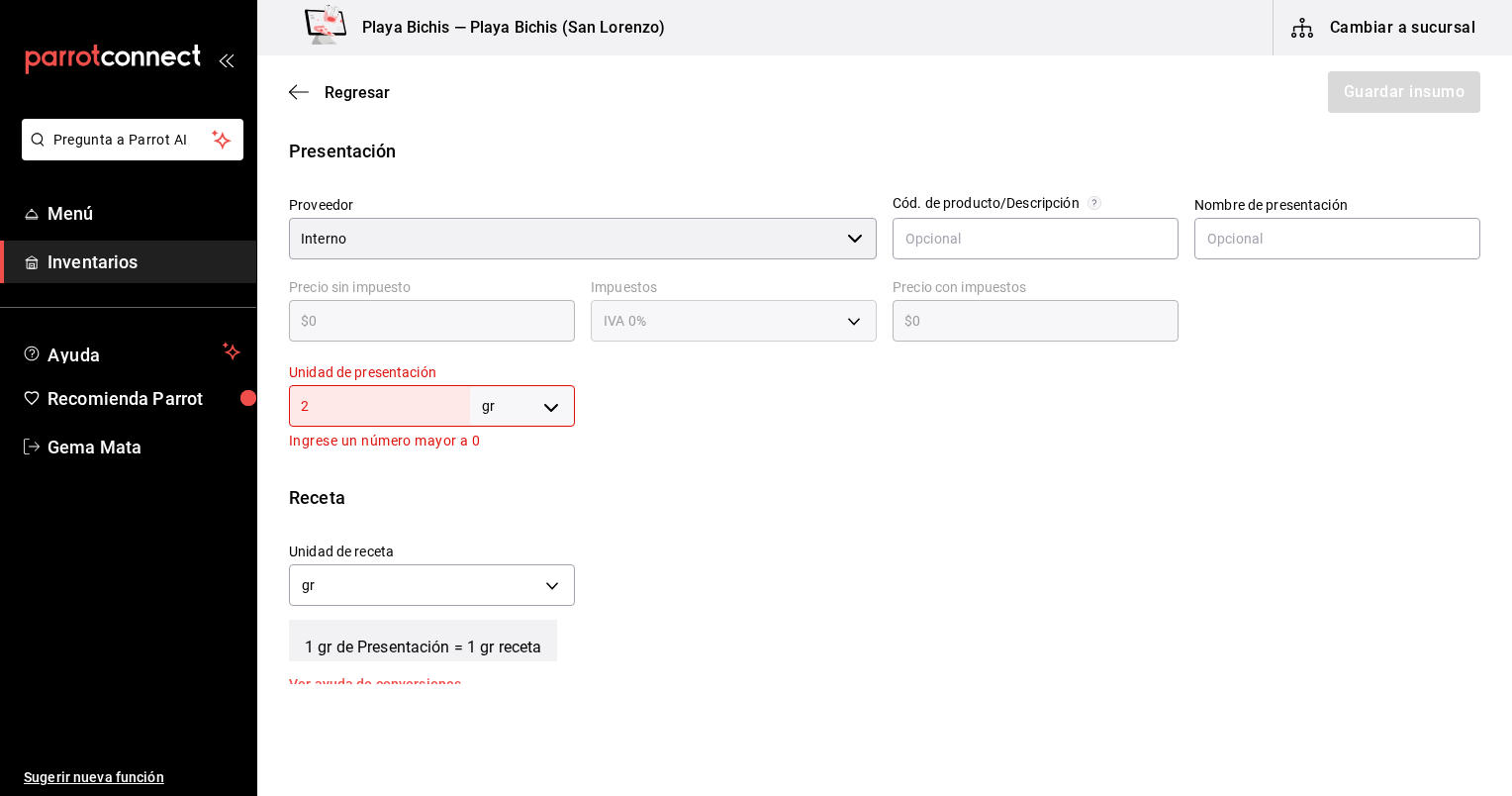 type on "2" 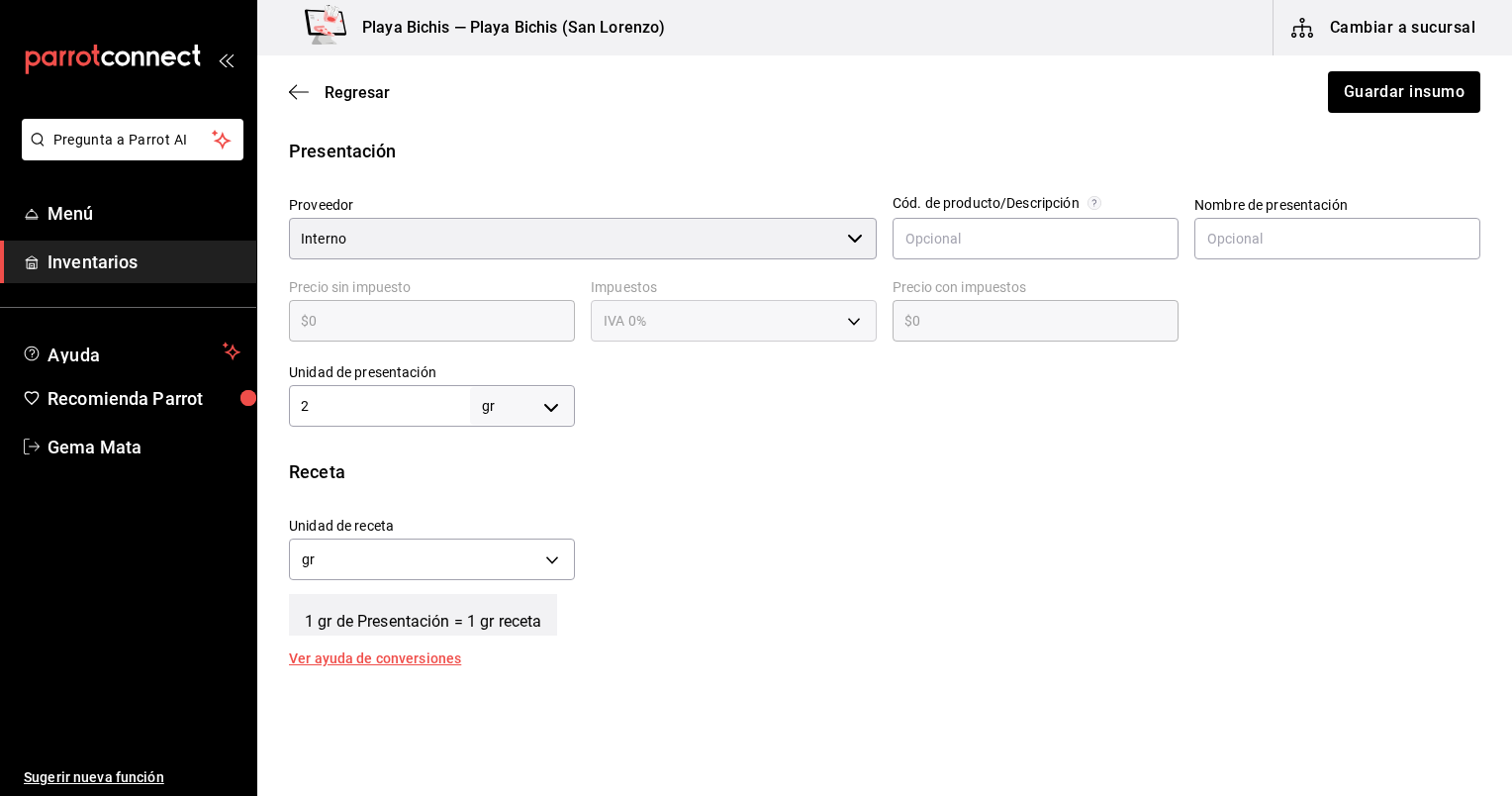 type on "24" 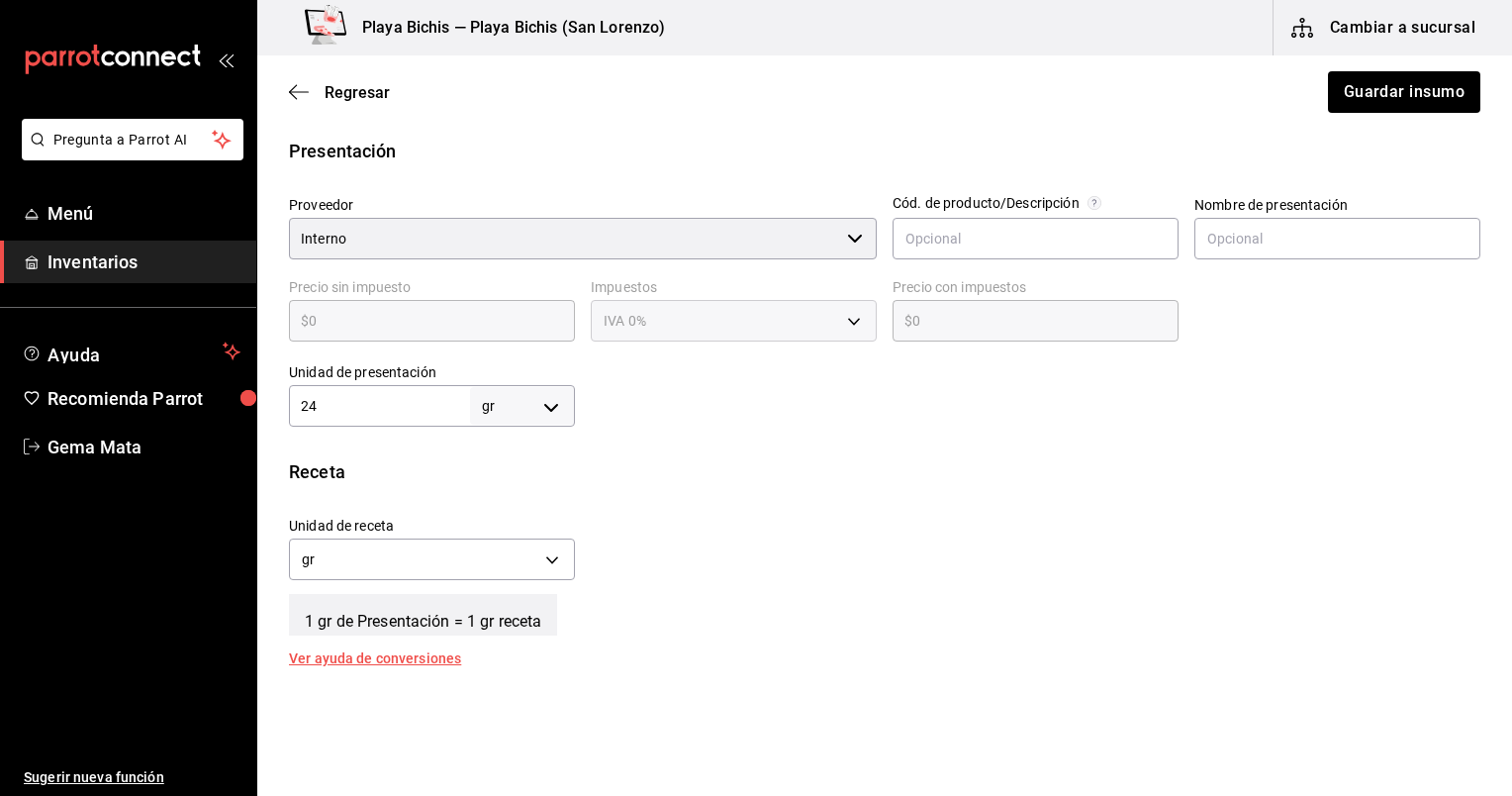 type on "24" 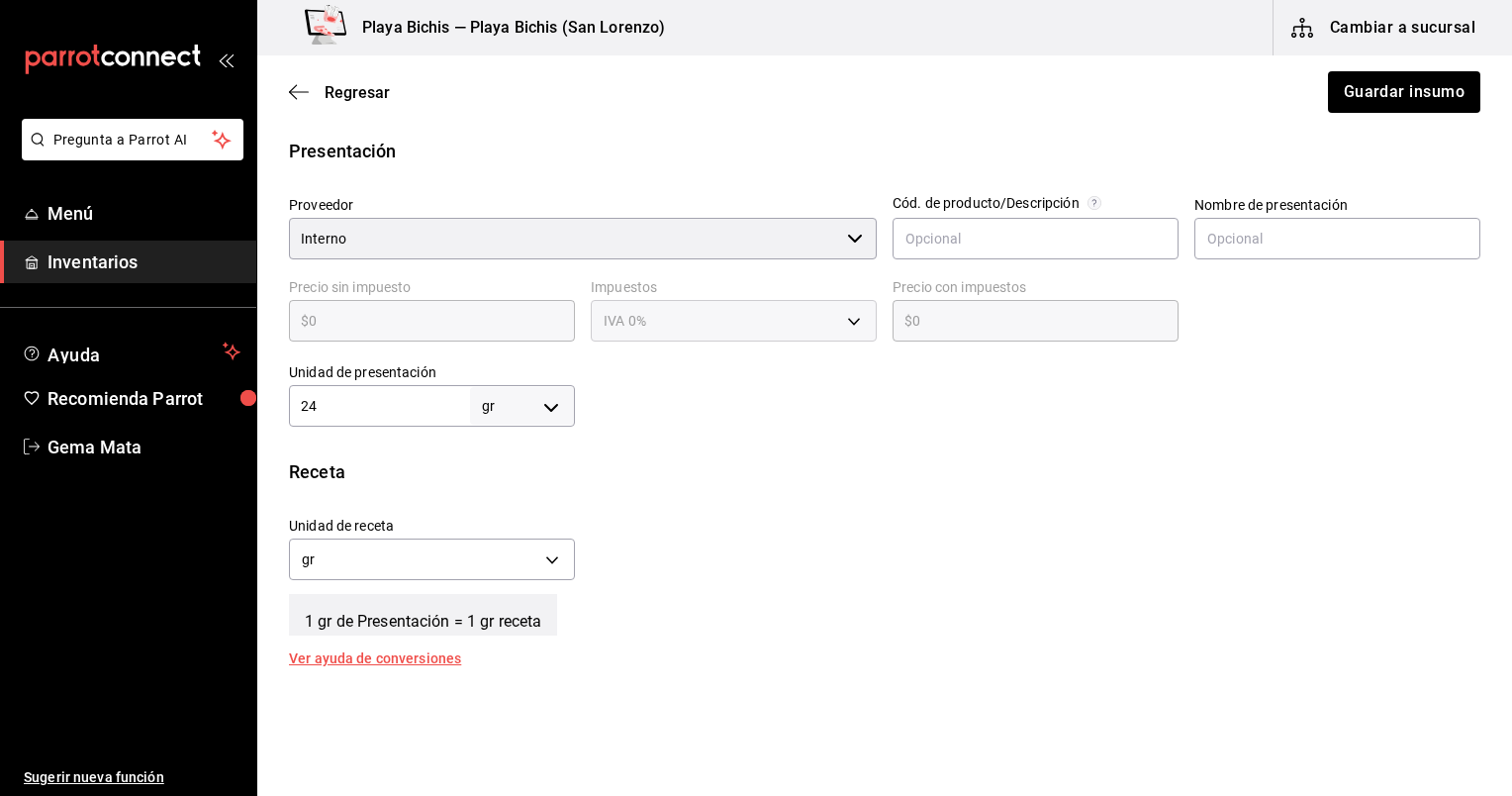 type on "240" 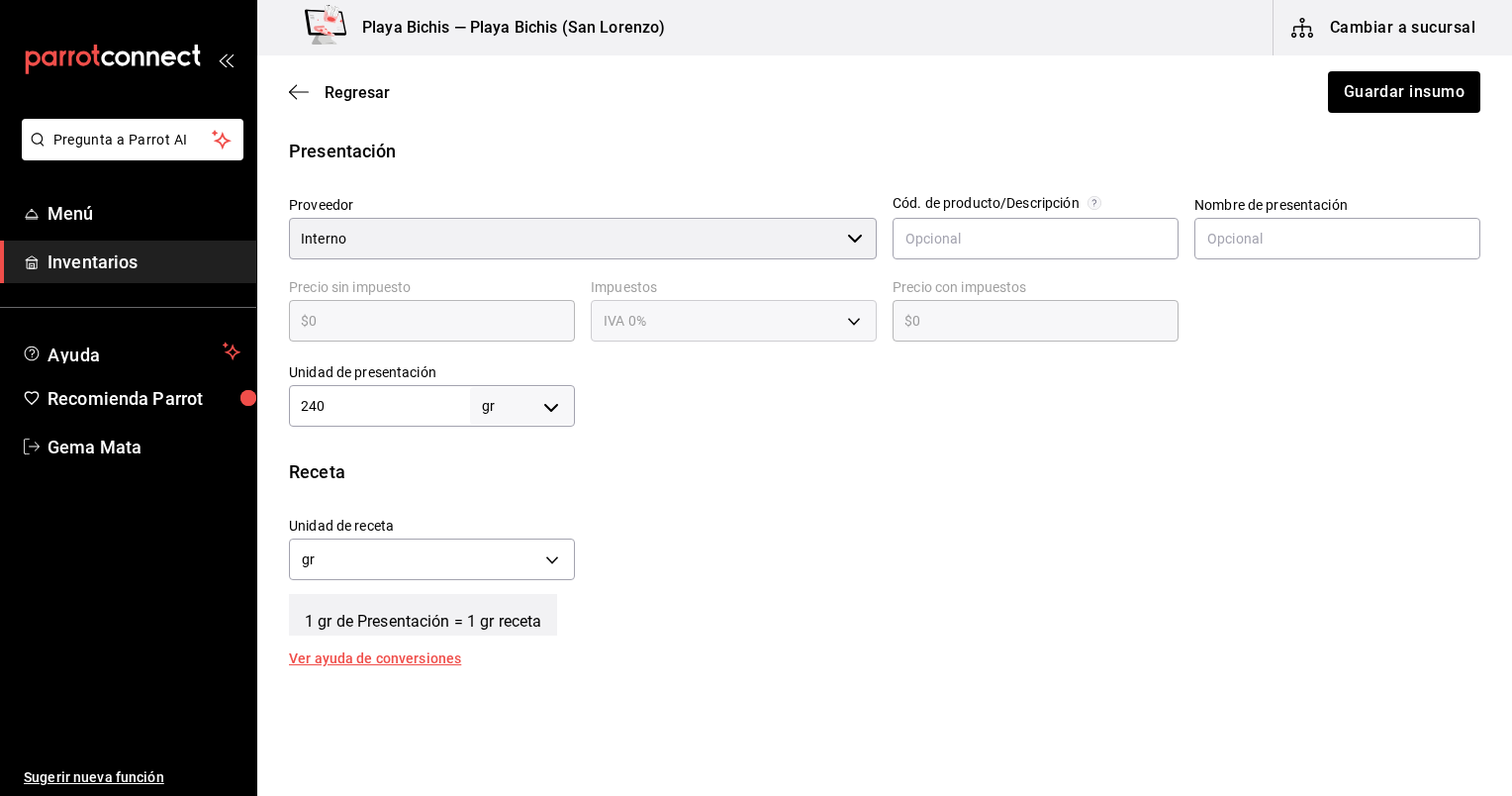 type on "240" 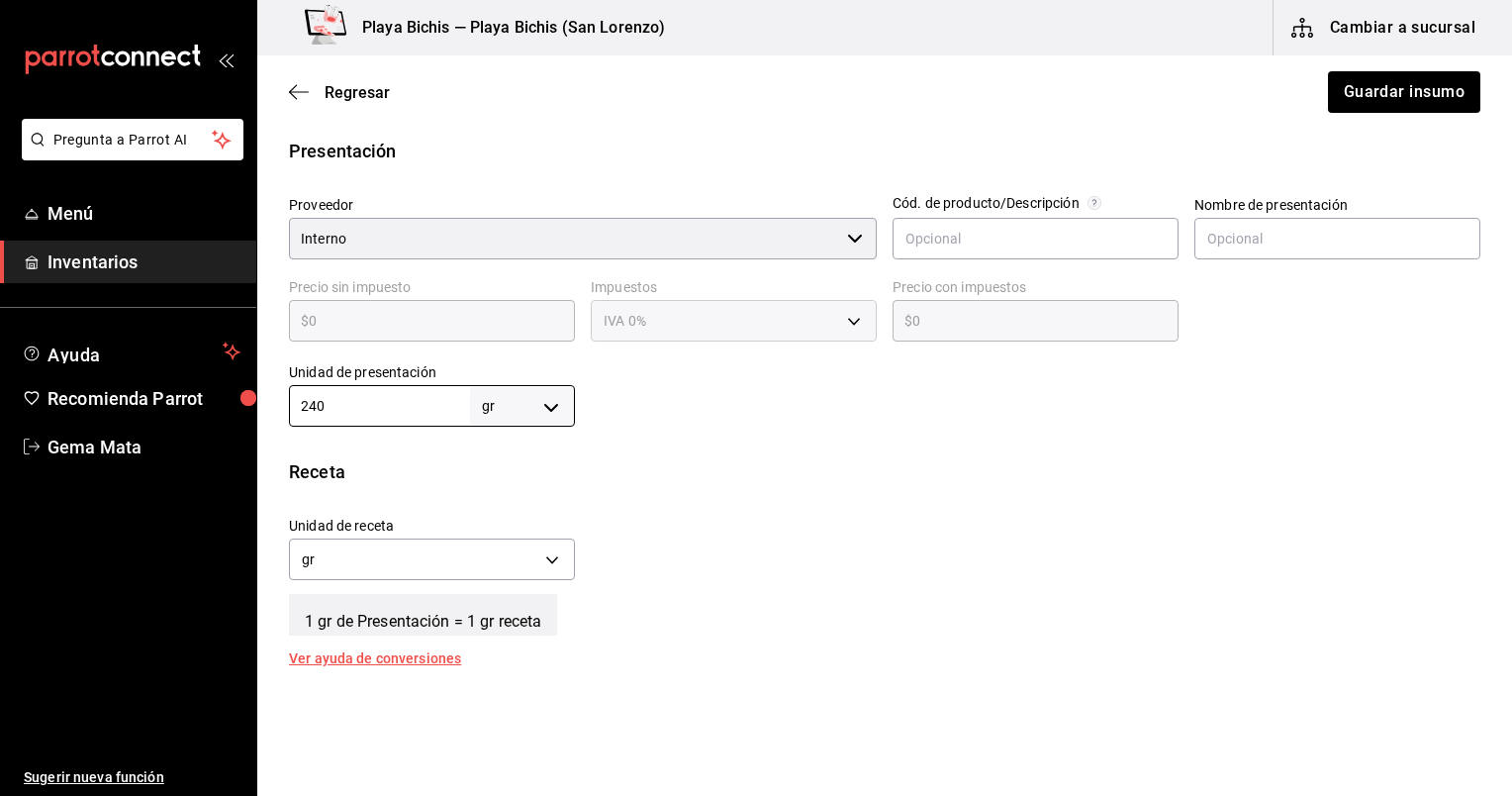 type on "240" 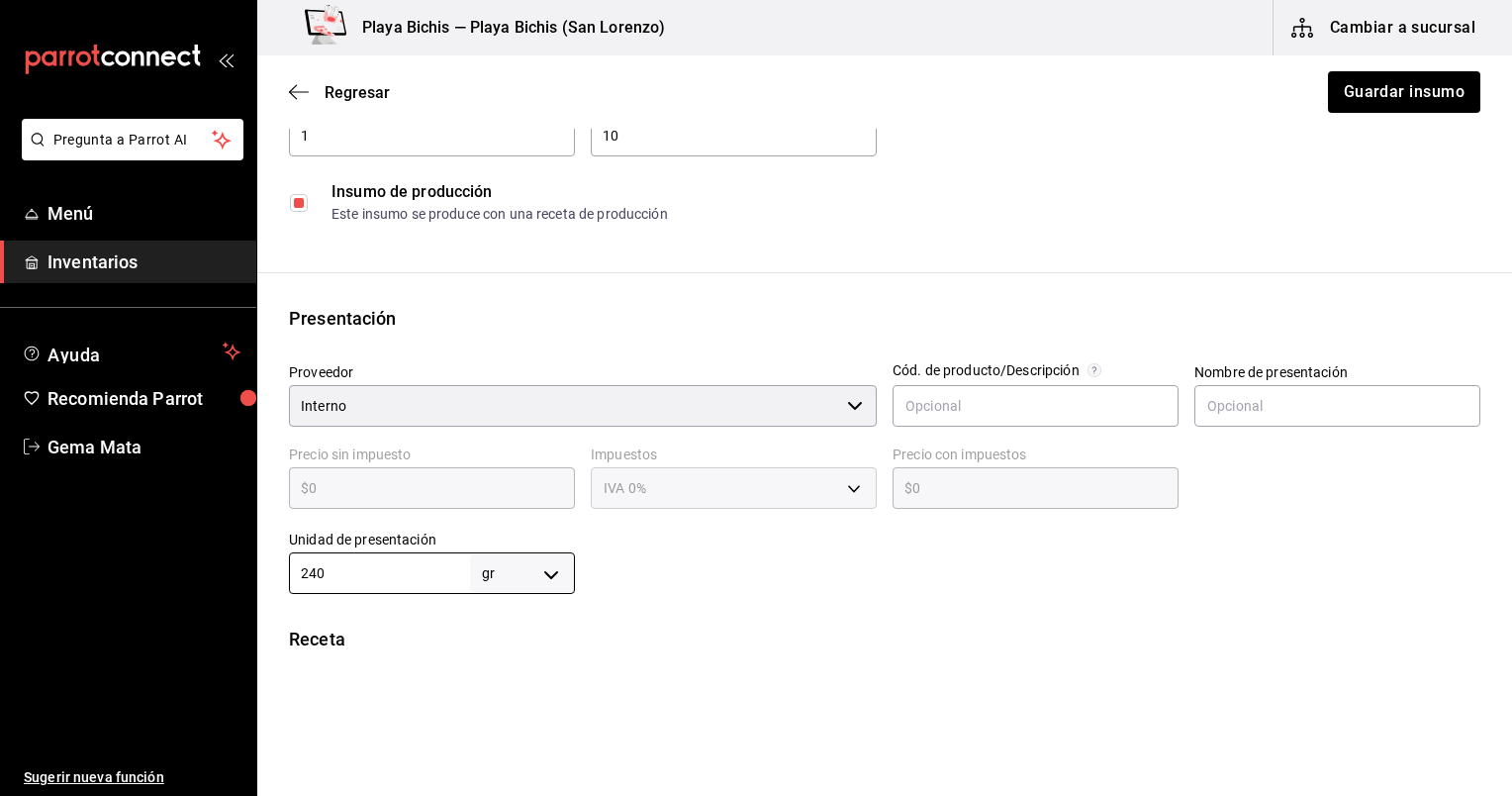 scroll, scrollTop: 611, scrollLeft: 0, axis: vertical 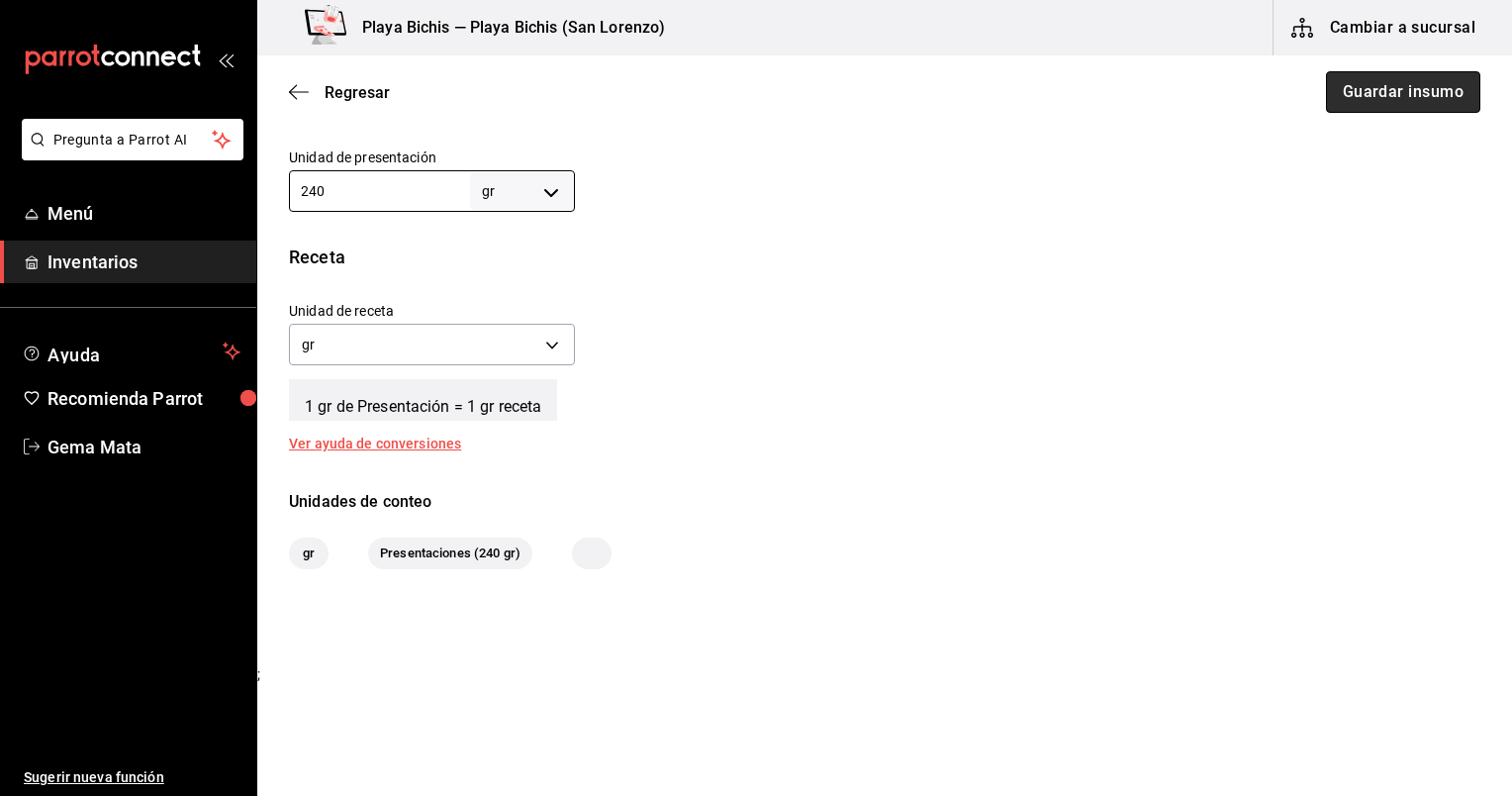 click on "Guardar insumo" at bounding box center (1403, 92) 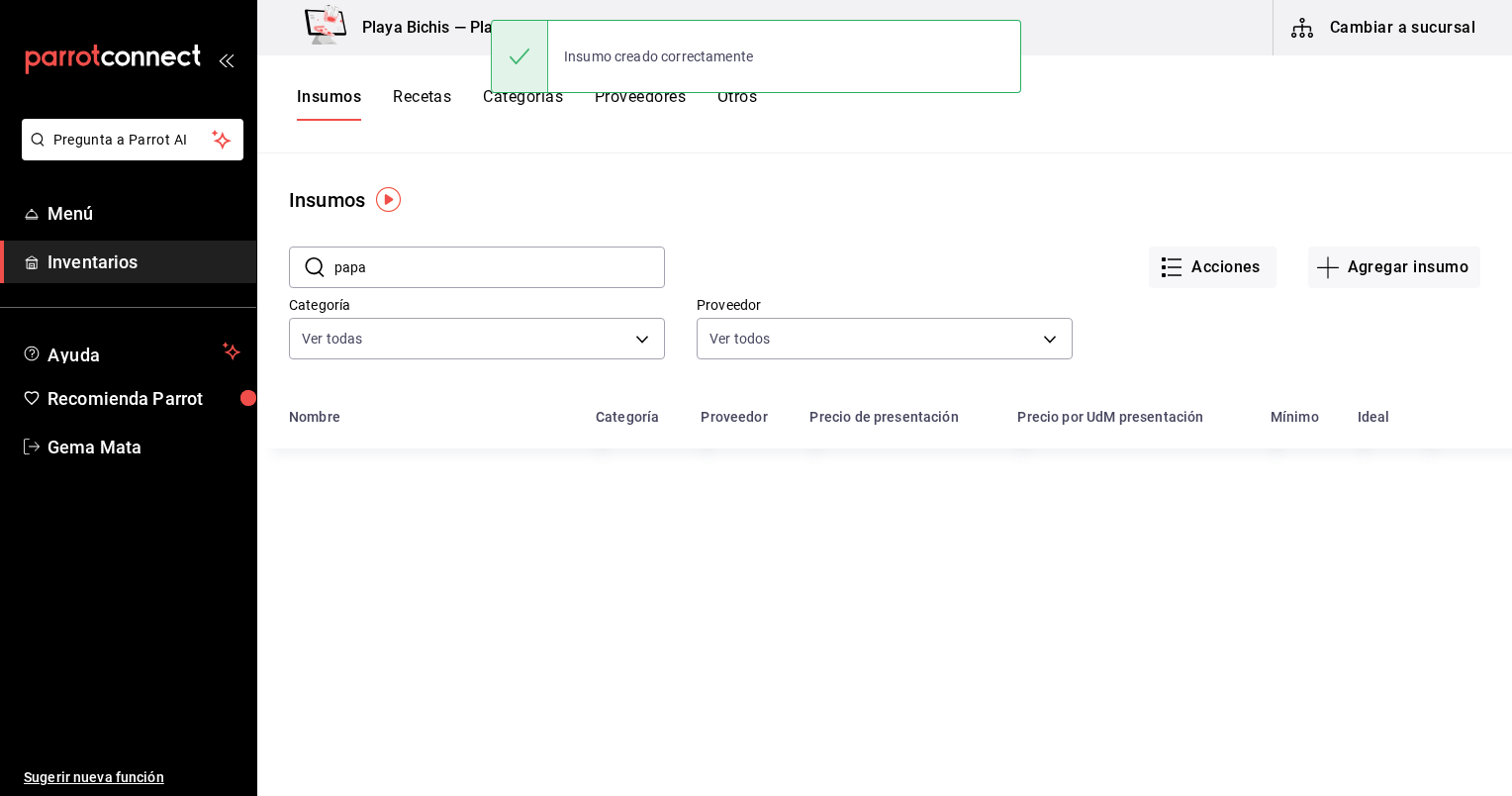 click on "Insumos Recetas Categorías Proveedores Otros" at bounding box center [885, 104] 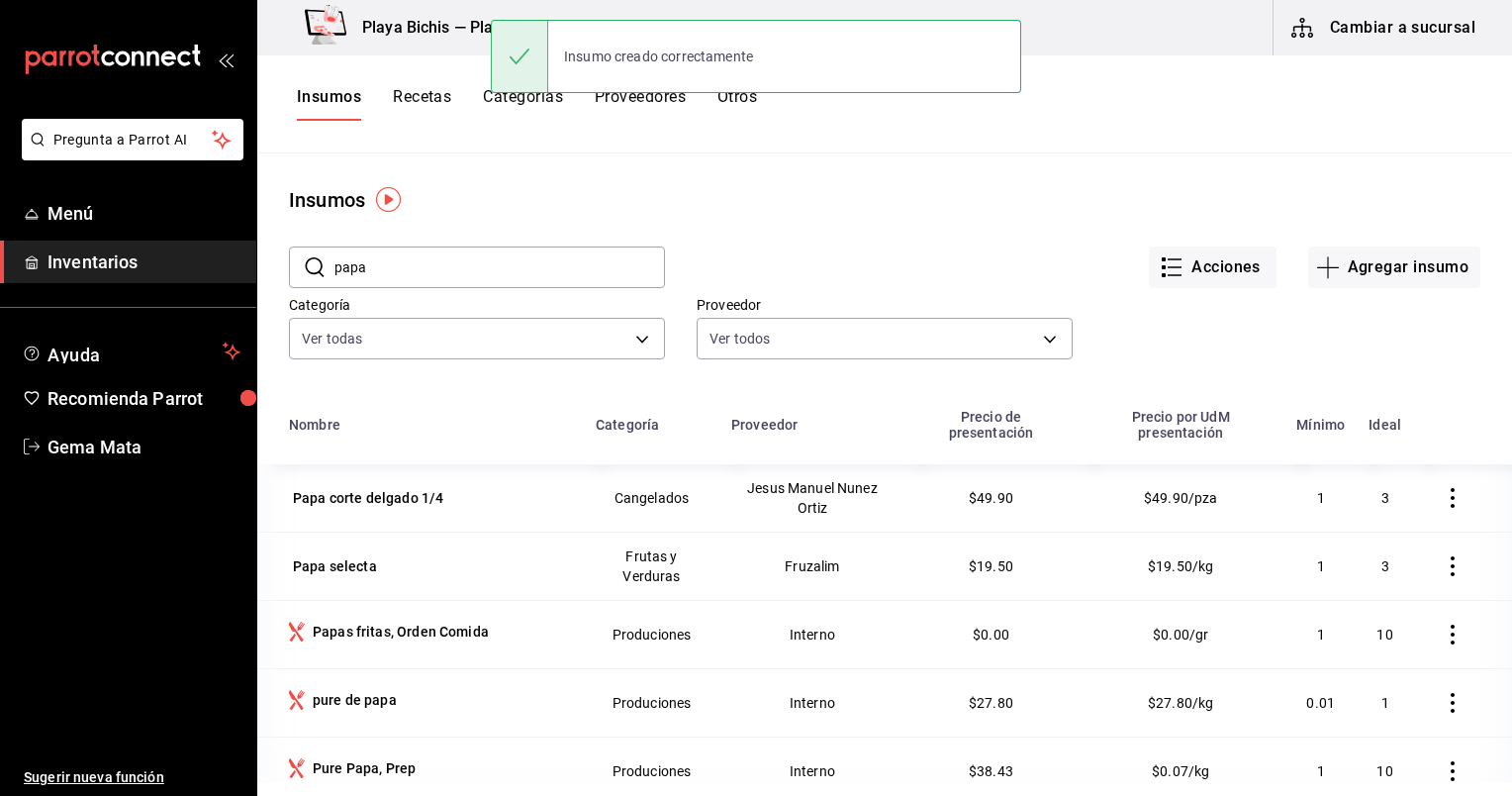 click on "Recetas" at bounding box center (422, 104) 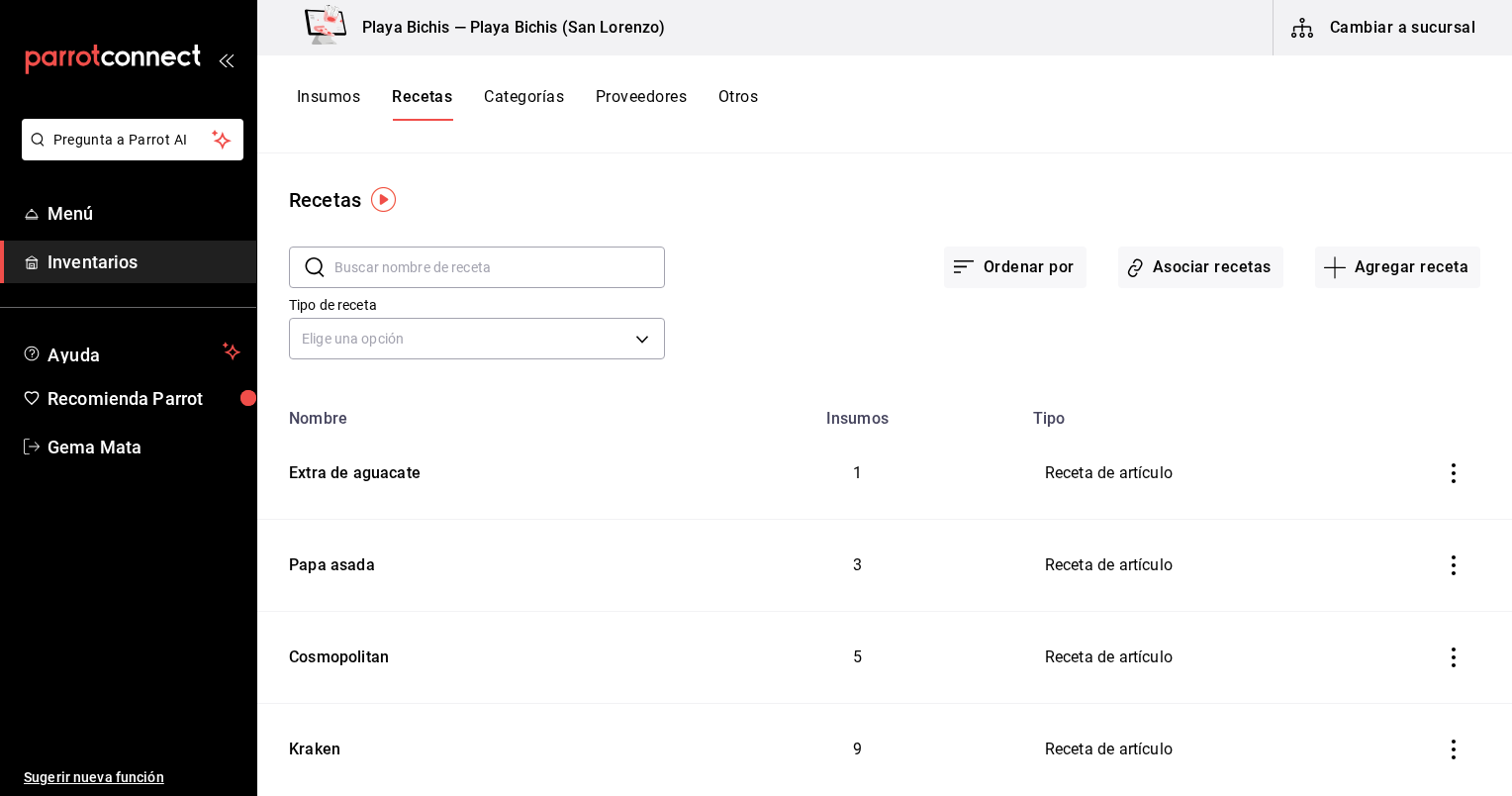 click at bounding box center (500, 267) 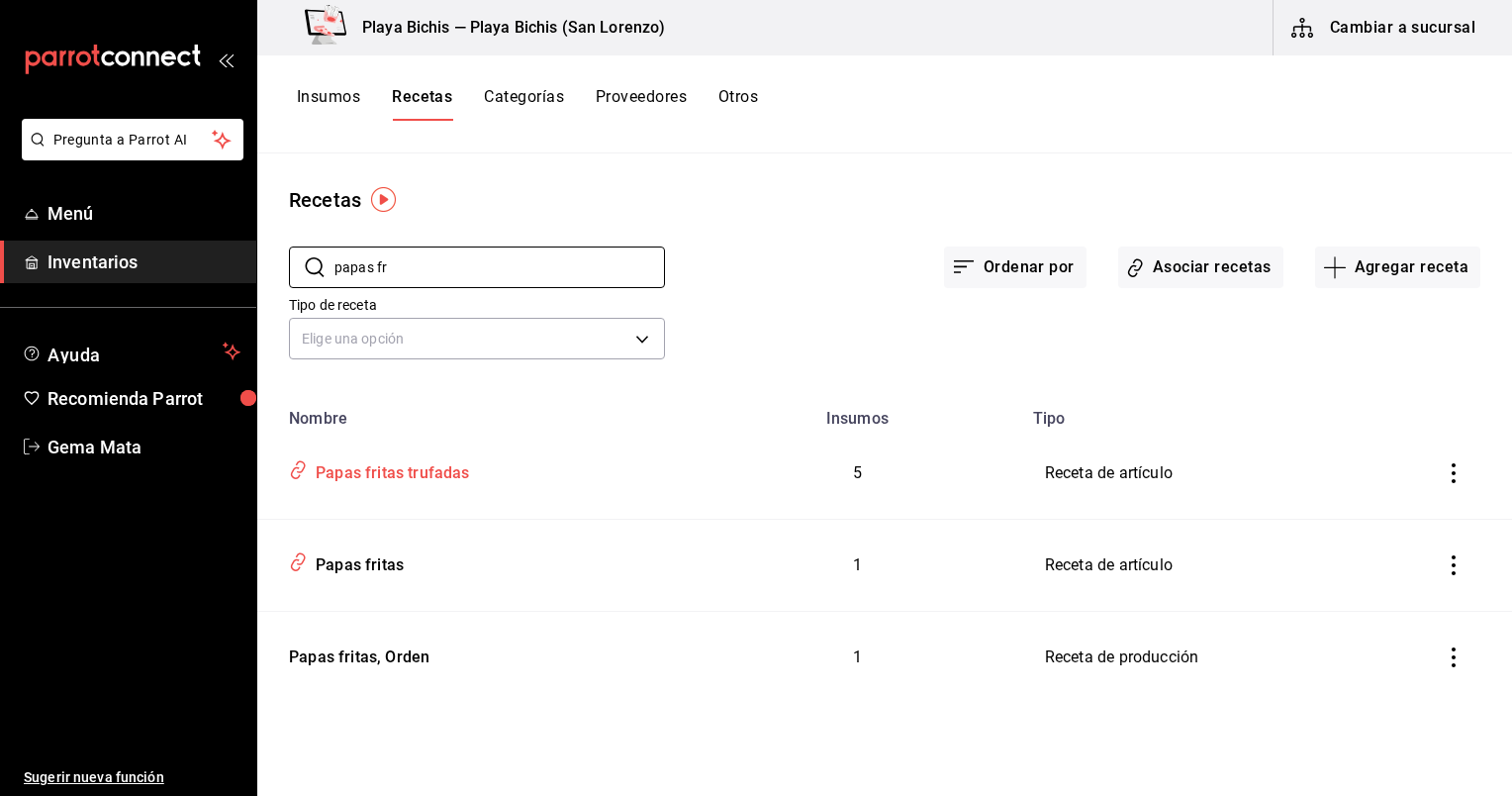 type on "papas fr" 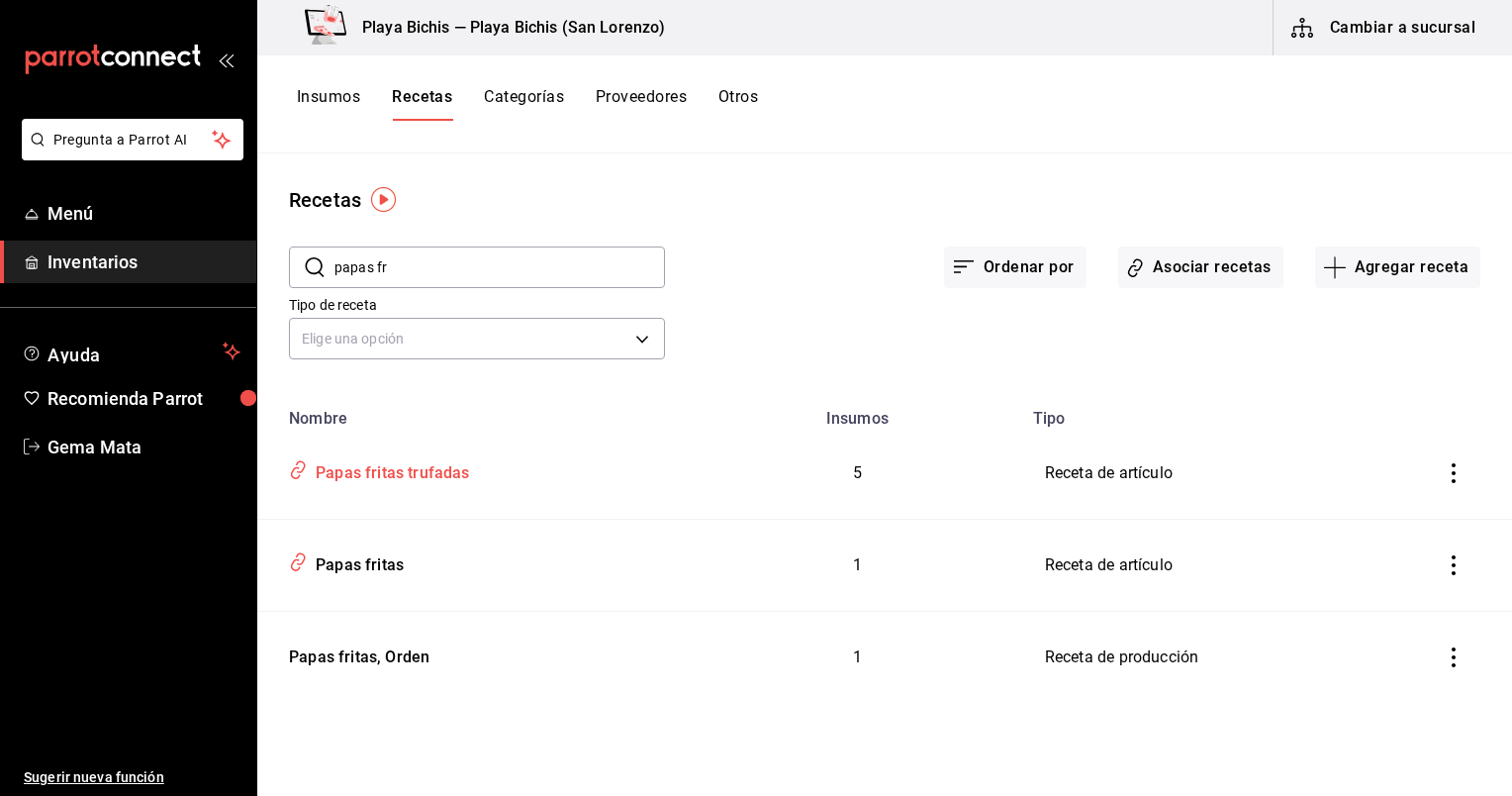 click on "Papas fritas trufadas" at bounding box center [475, 469] 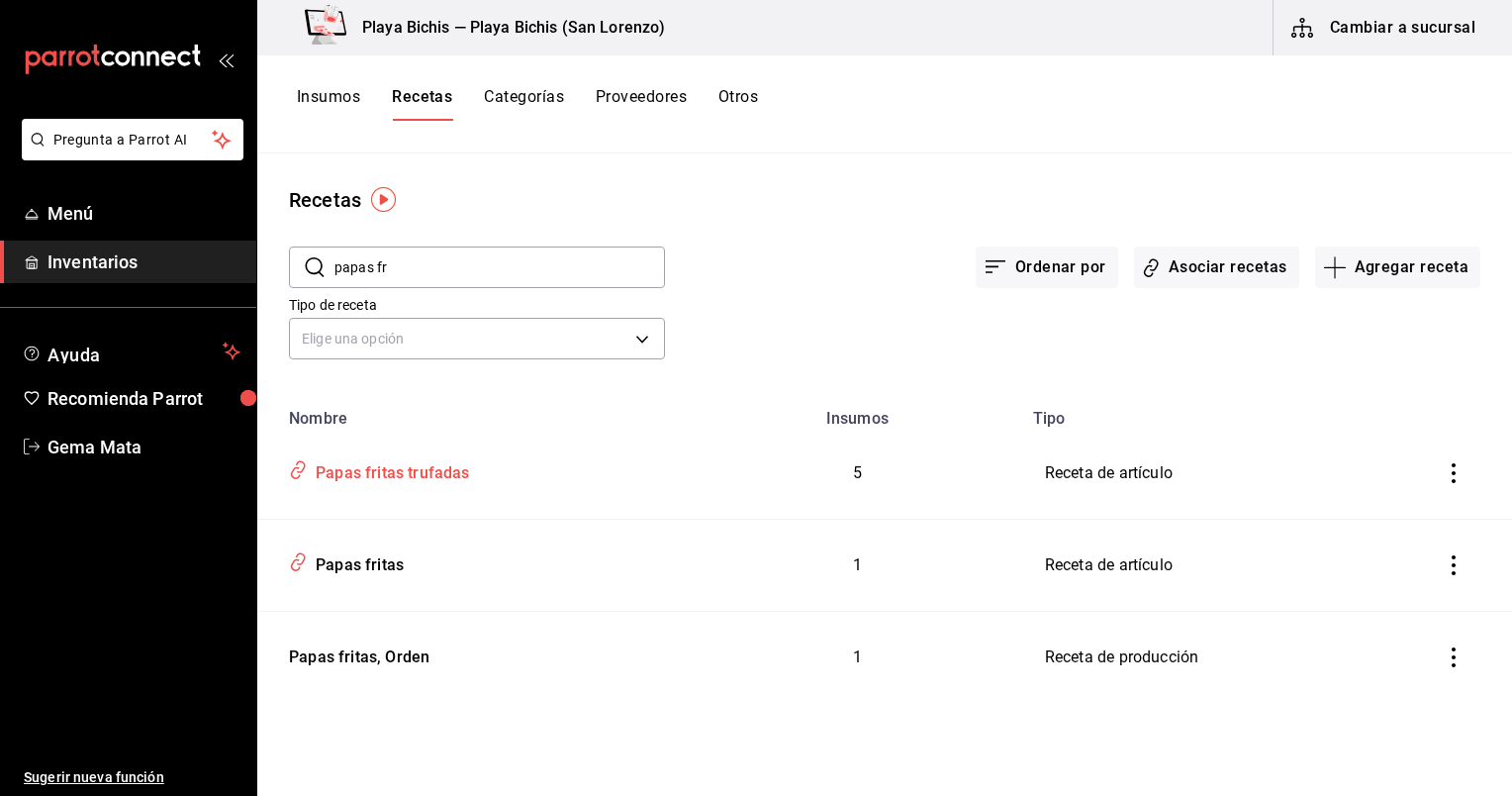 type on "Papas fritas trufadas" 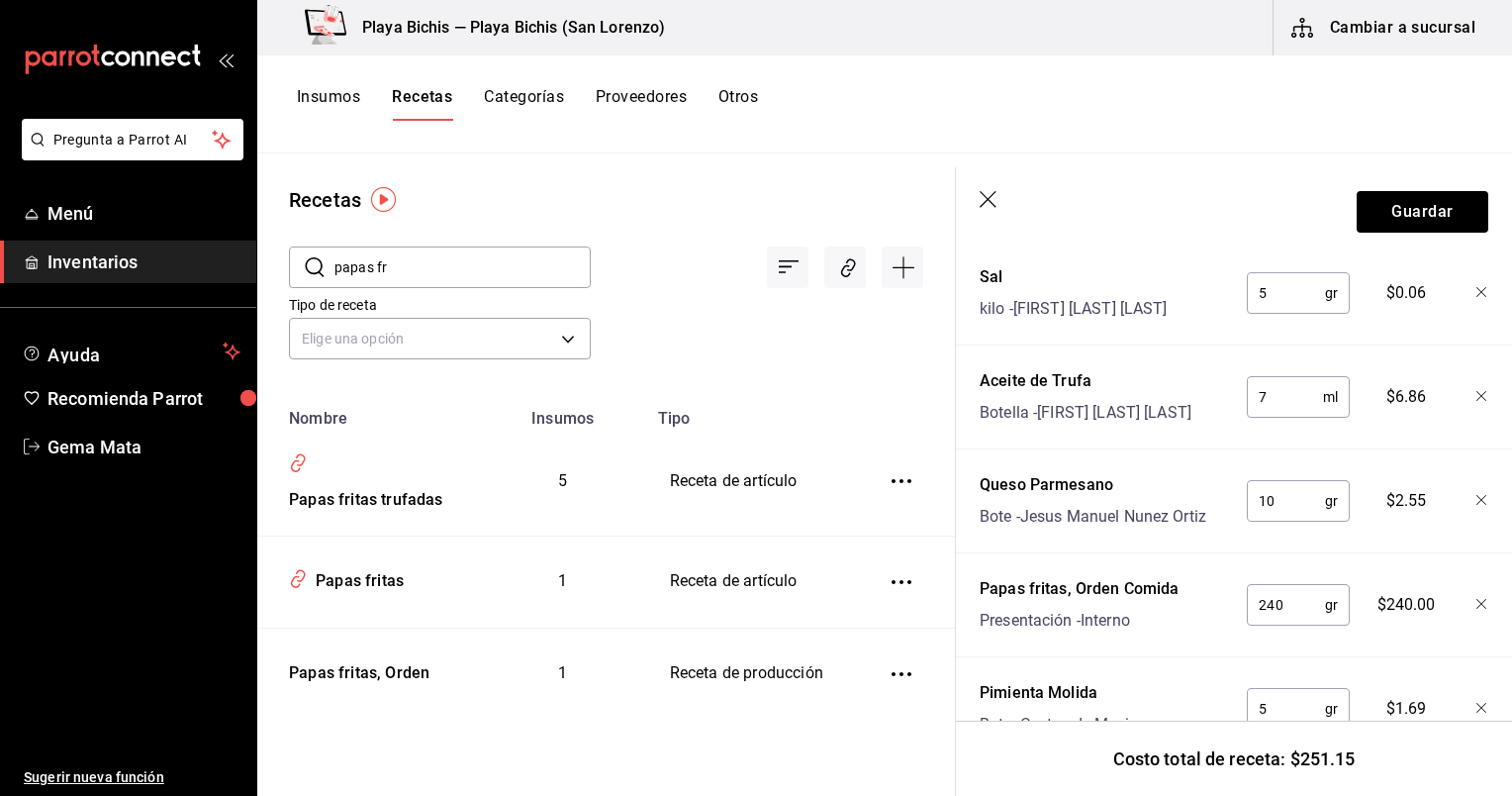 scroll, scrollTop: 642, scrollLeft: 0, axis: vertical 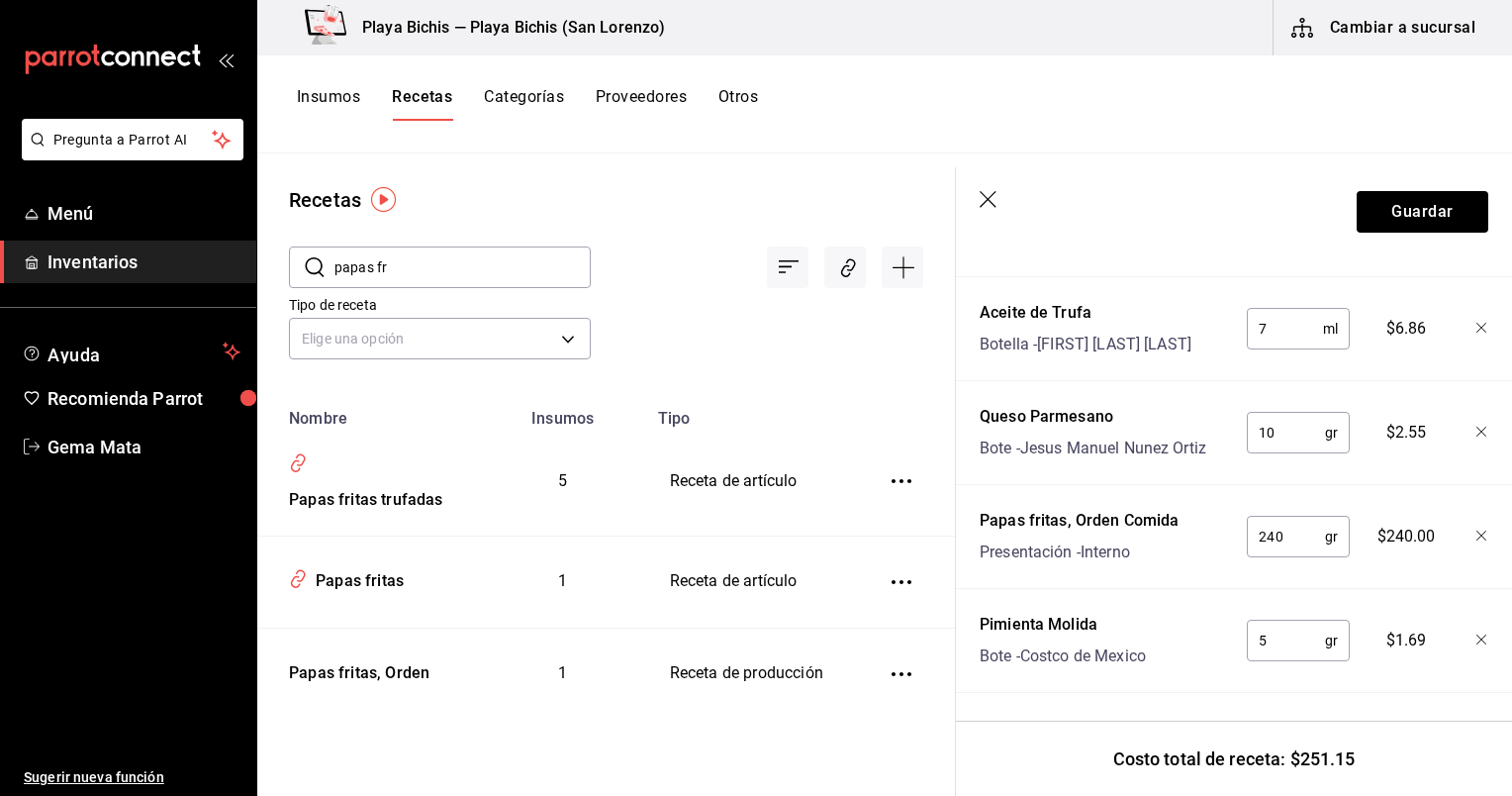 click 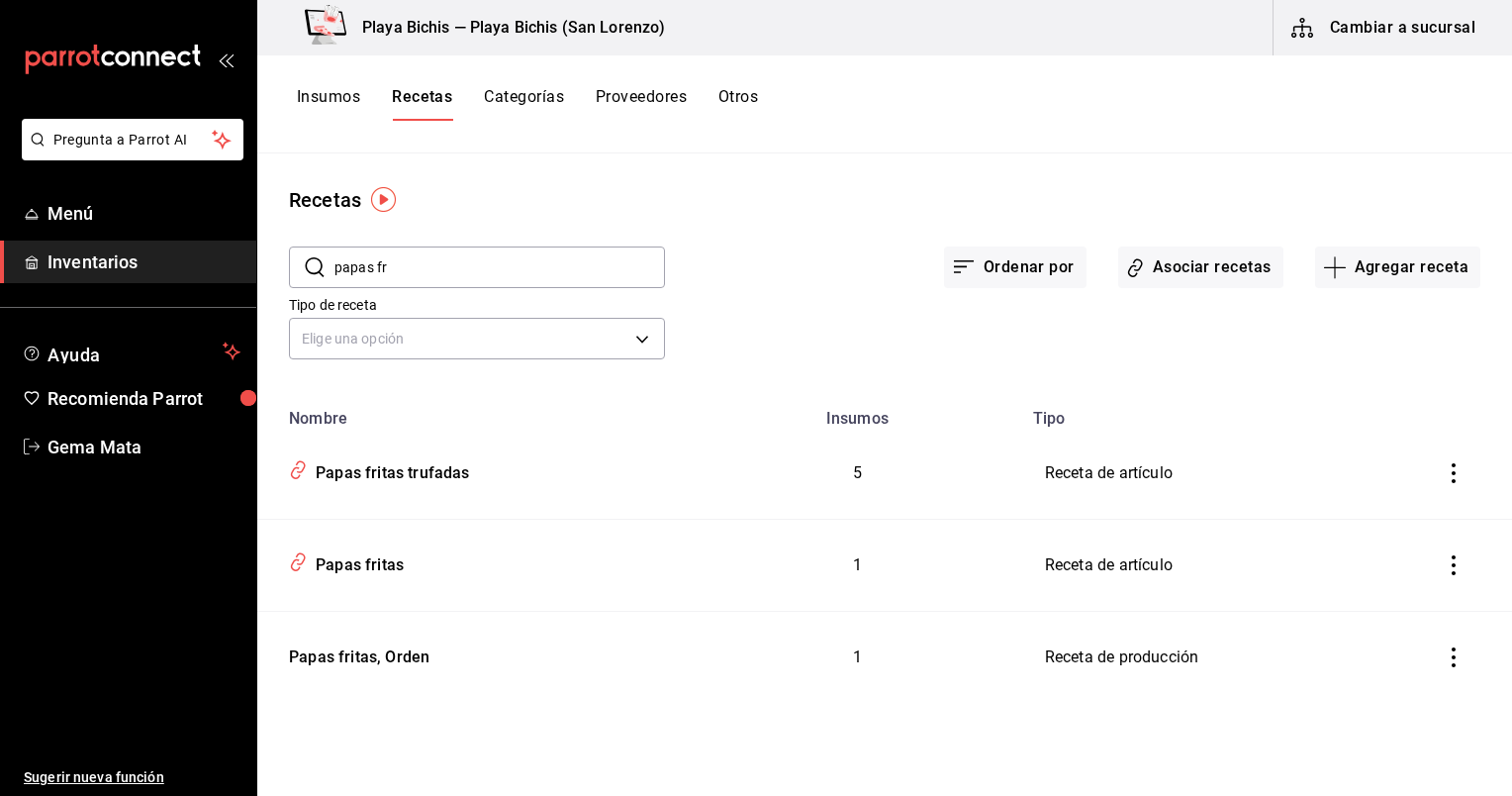 scroll, scrollTop: 0, scrollLeft: 0, axis: both 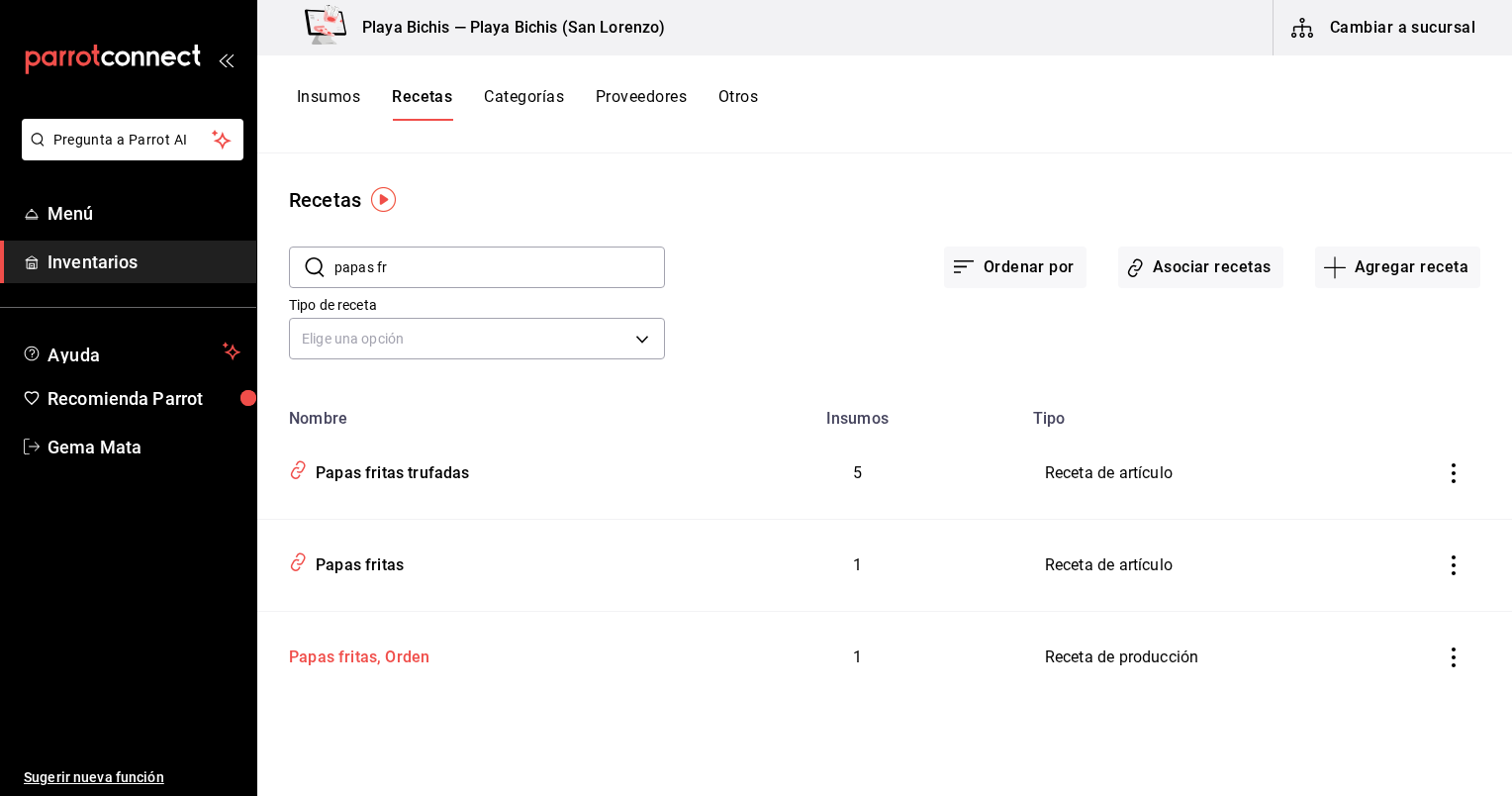 click on "Papas fritas, Orden" at bounding box center (475, 653) 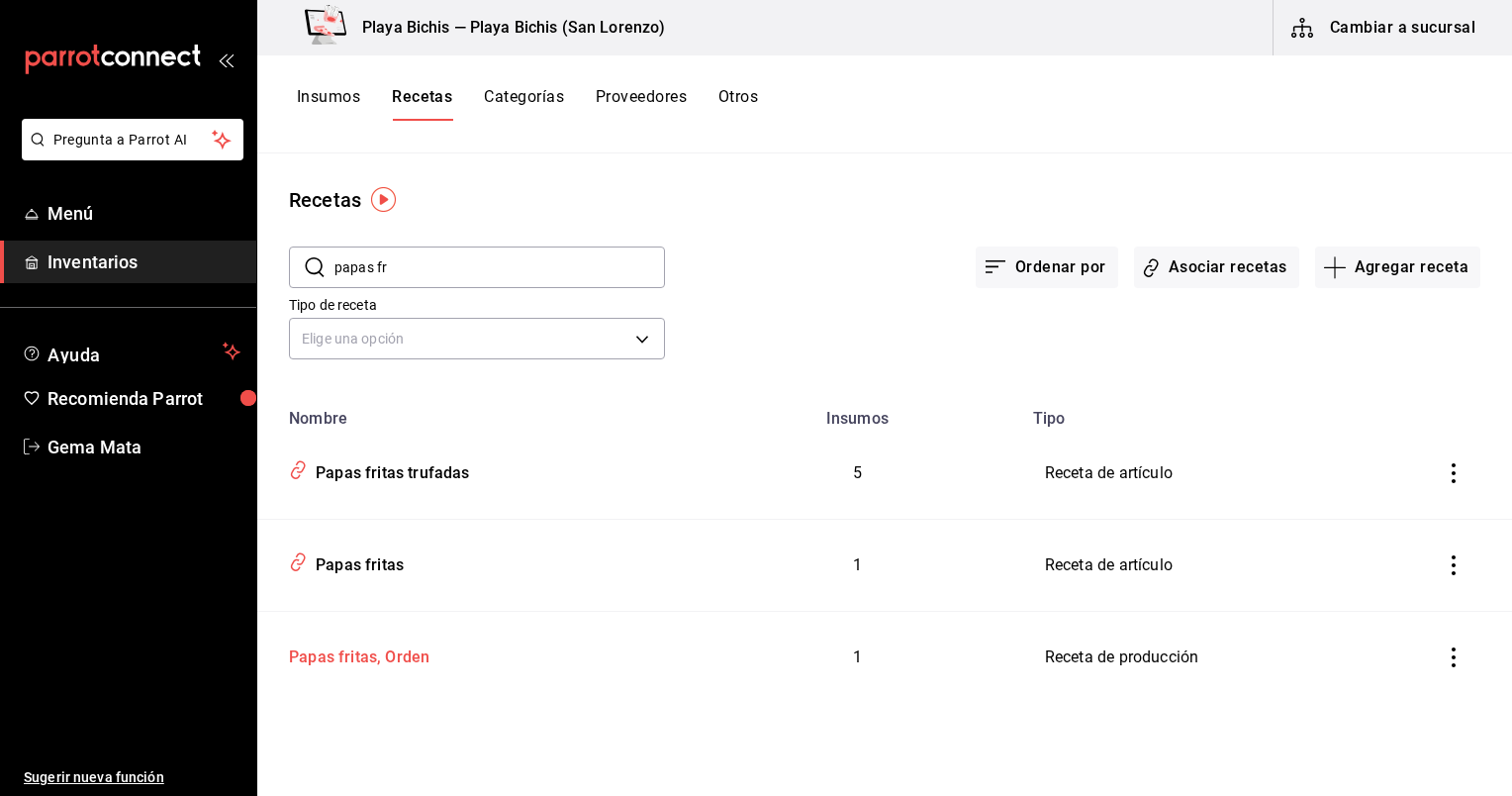 type on "Papas fritas, Orden" 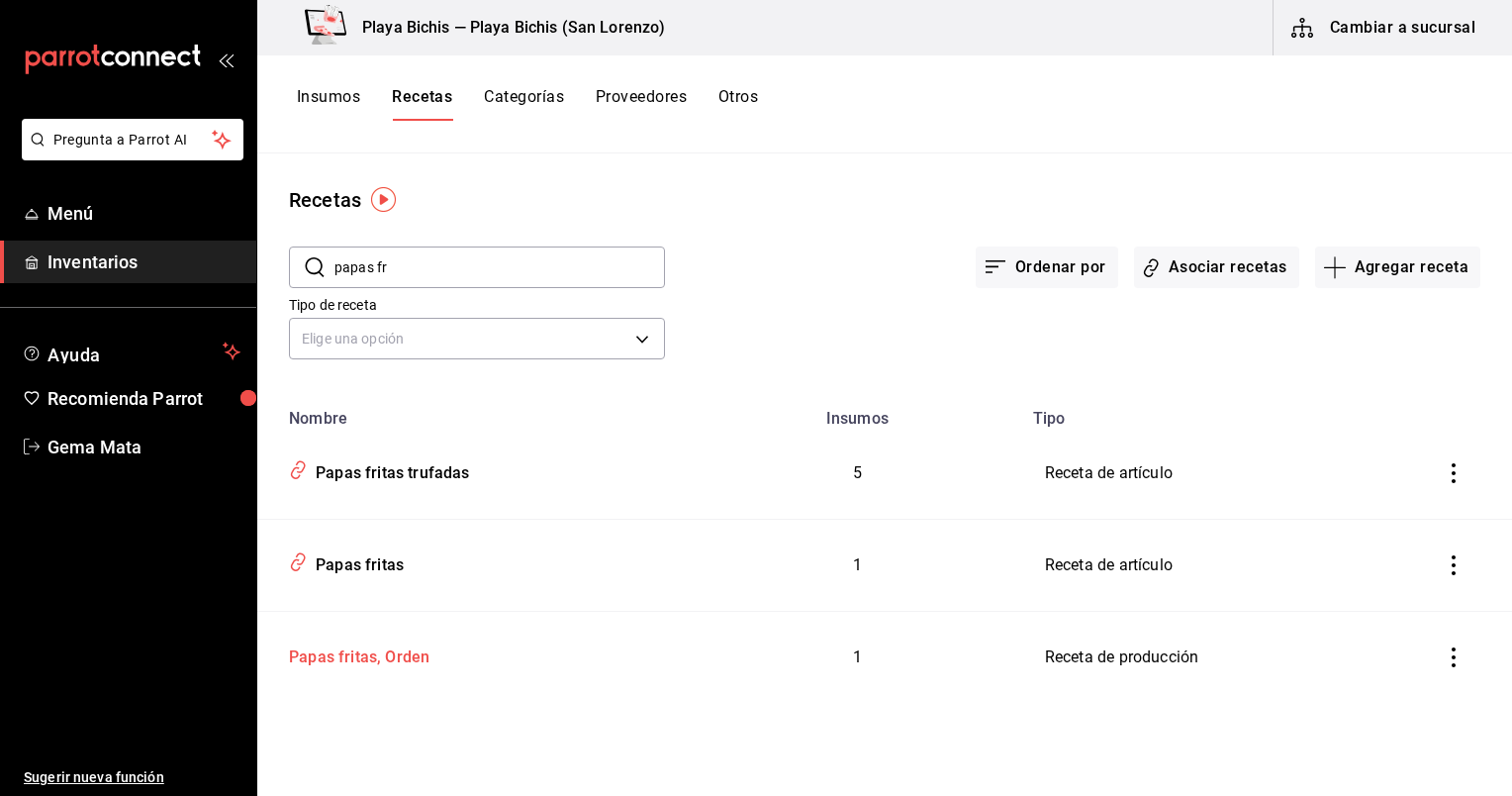 type on "120" 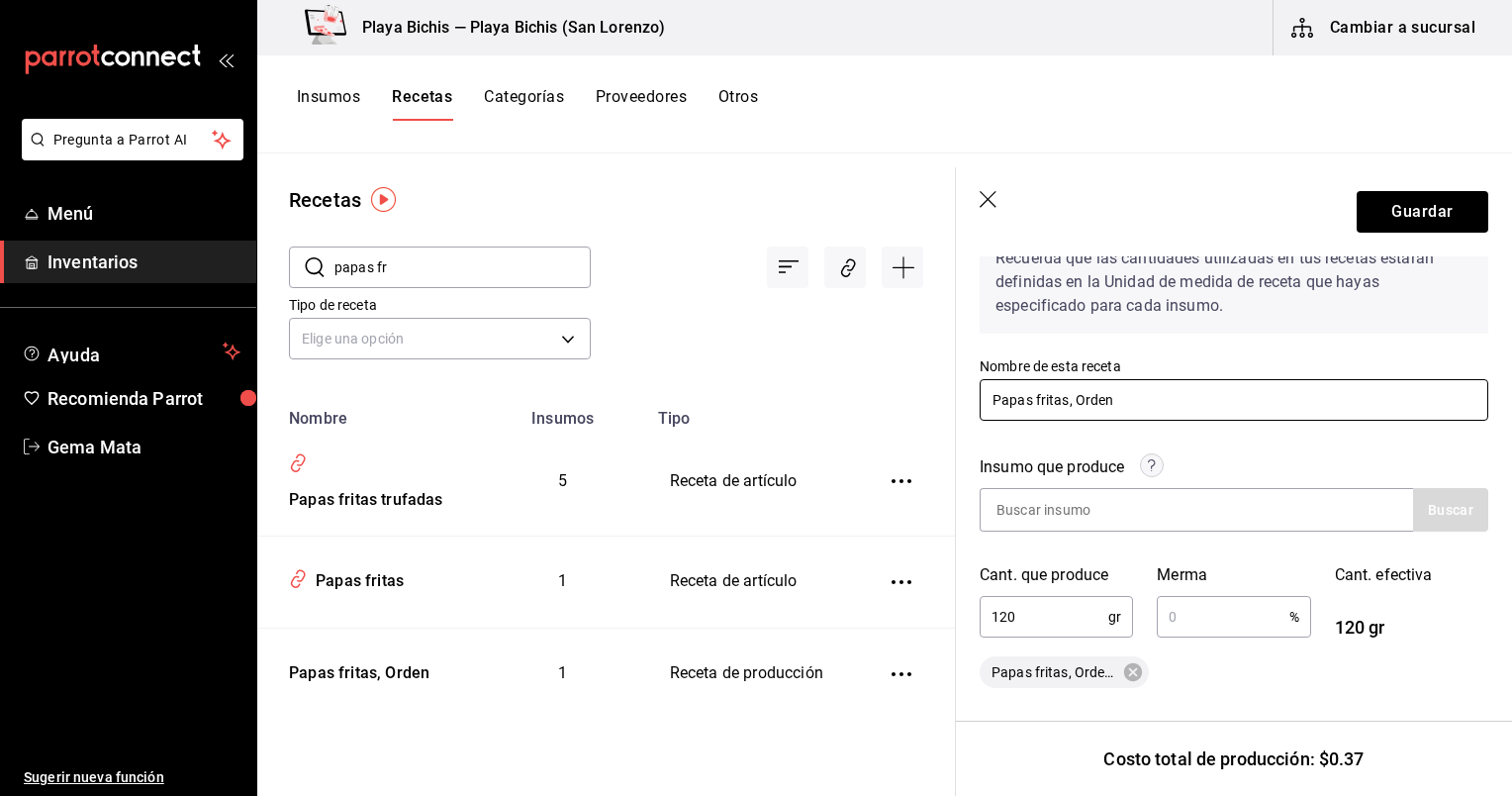 scroll, scrollTop: 111, scrollLeft: 0, axis: vertical 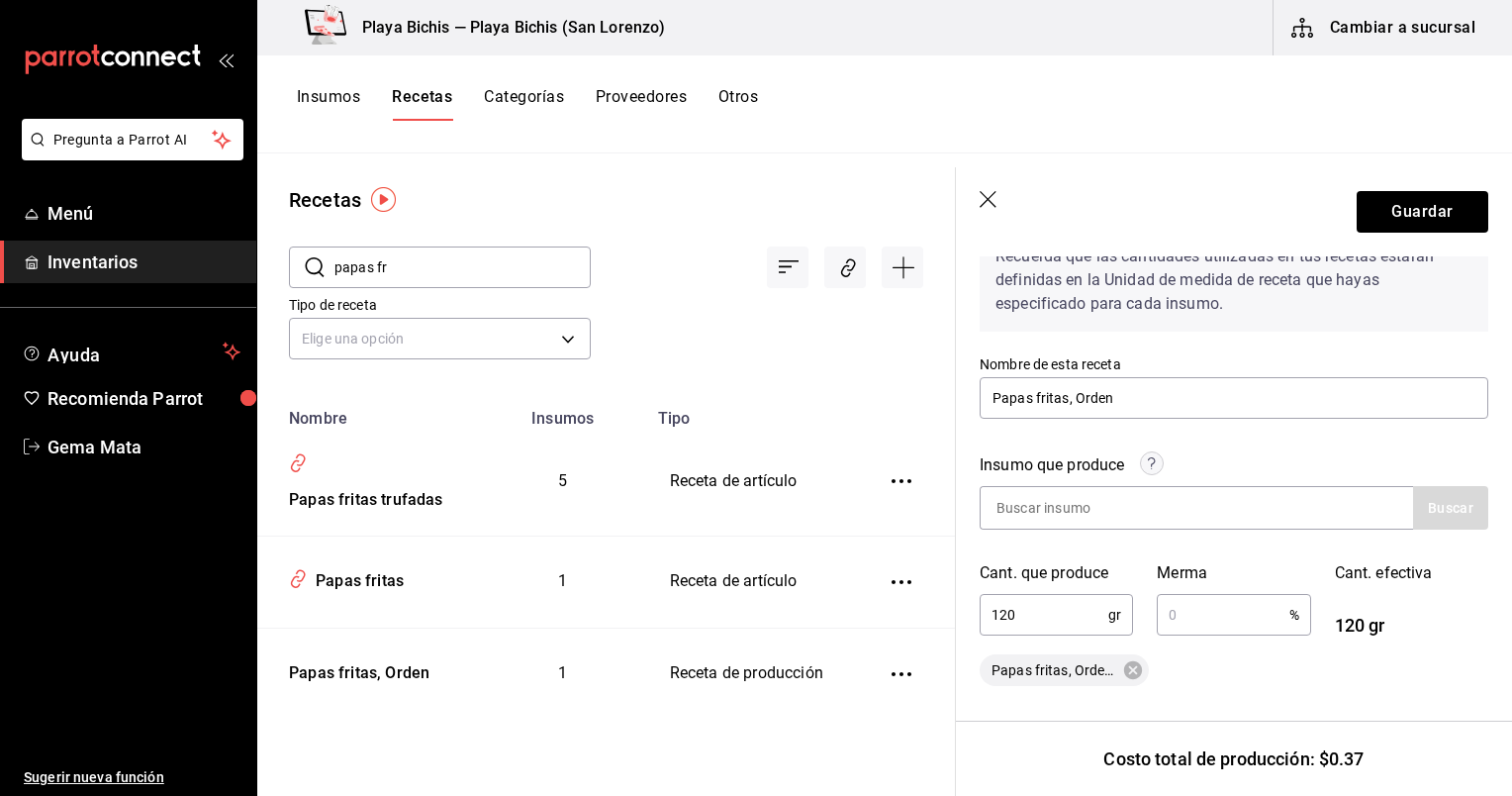 click on "Papas fritas, Orden Comida" at bounding box center [1054, 670] 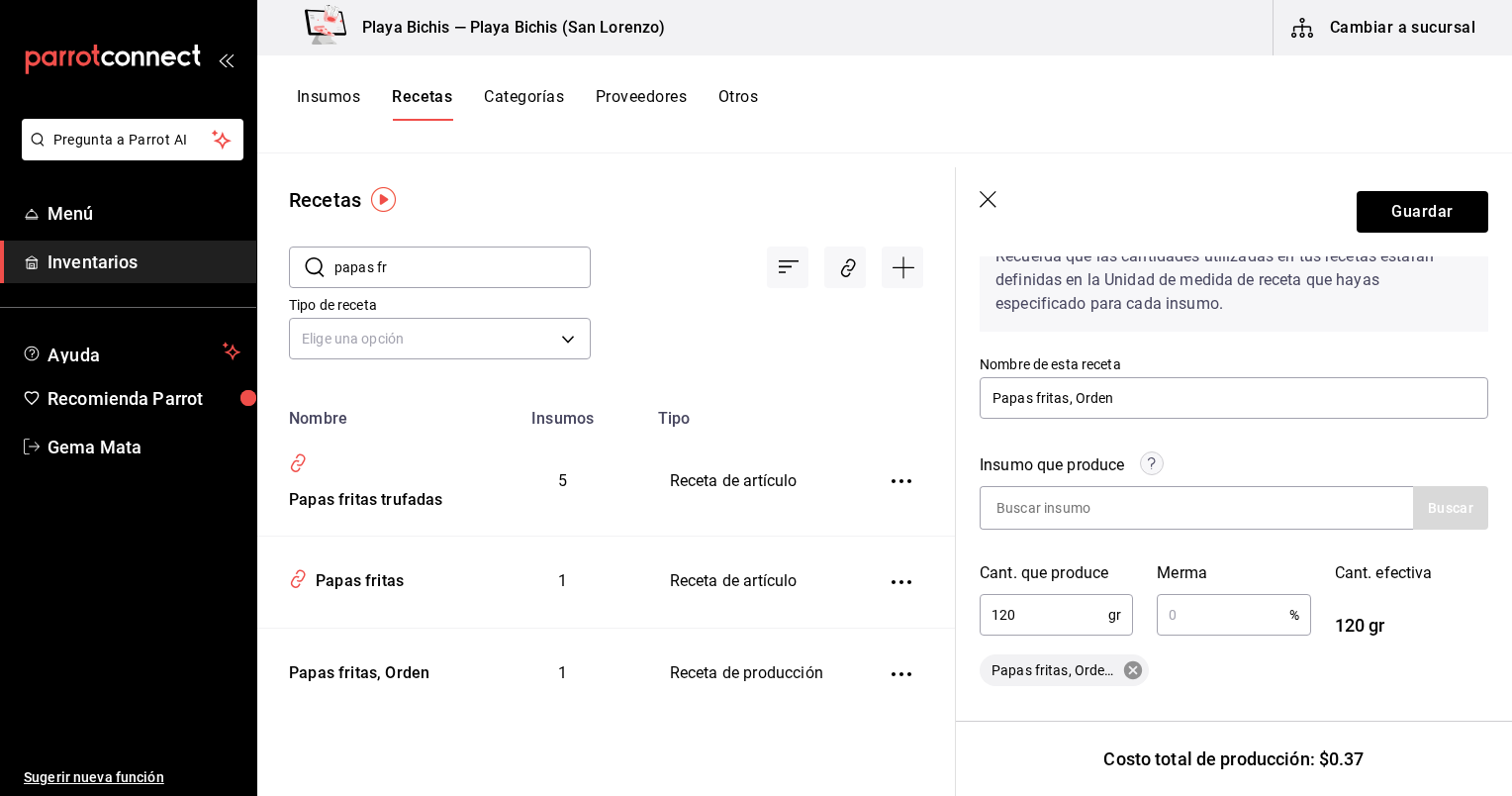 click 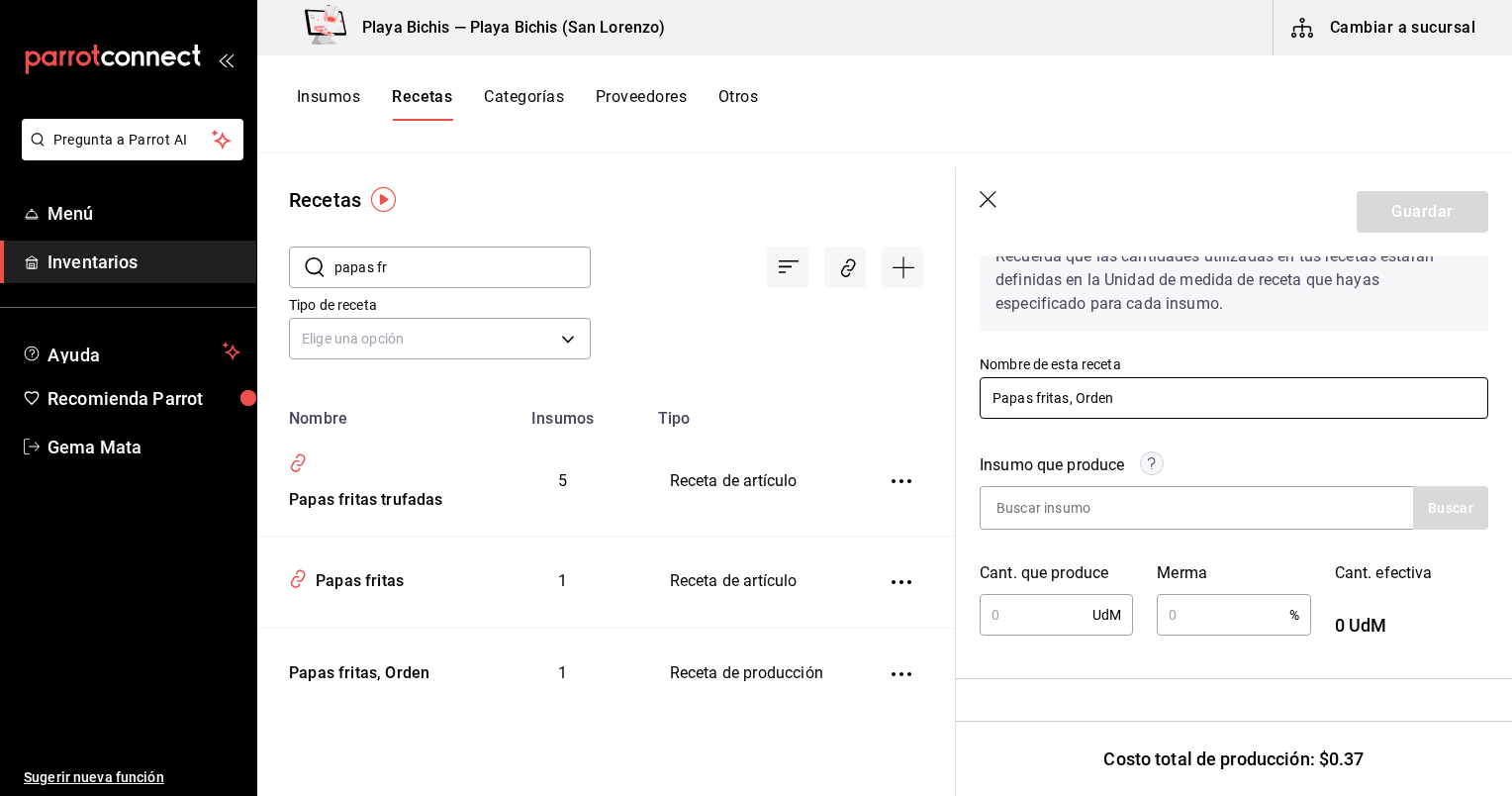 click on "Papas fritas, Orden" at bounding box center [1234, 398] 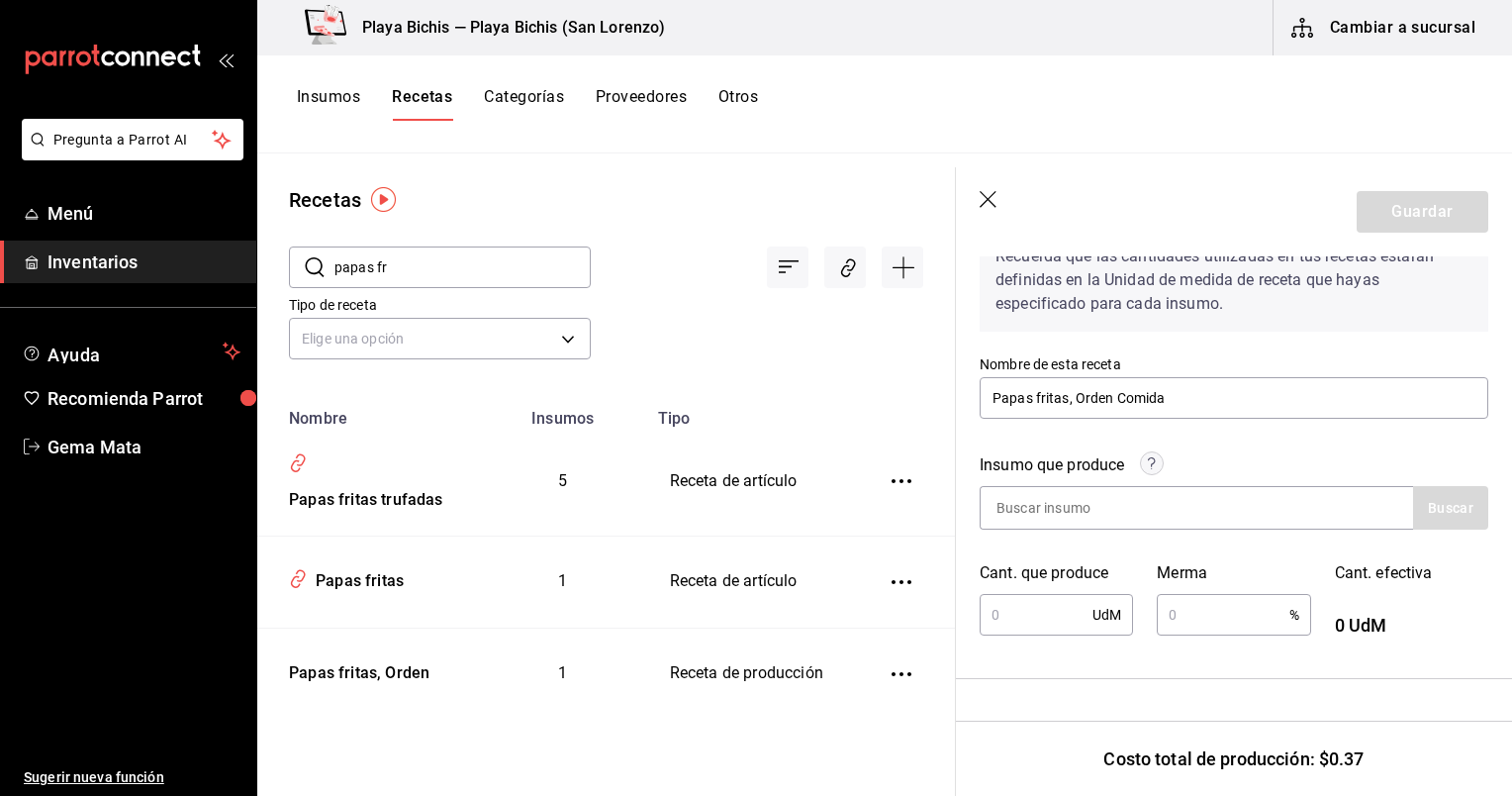 click on "Insumo que produce Buscar Cant. que produce UdM ​ Merma % ​ Cant. efectiva 0 UdM" at bounding box center [1222, 534] 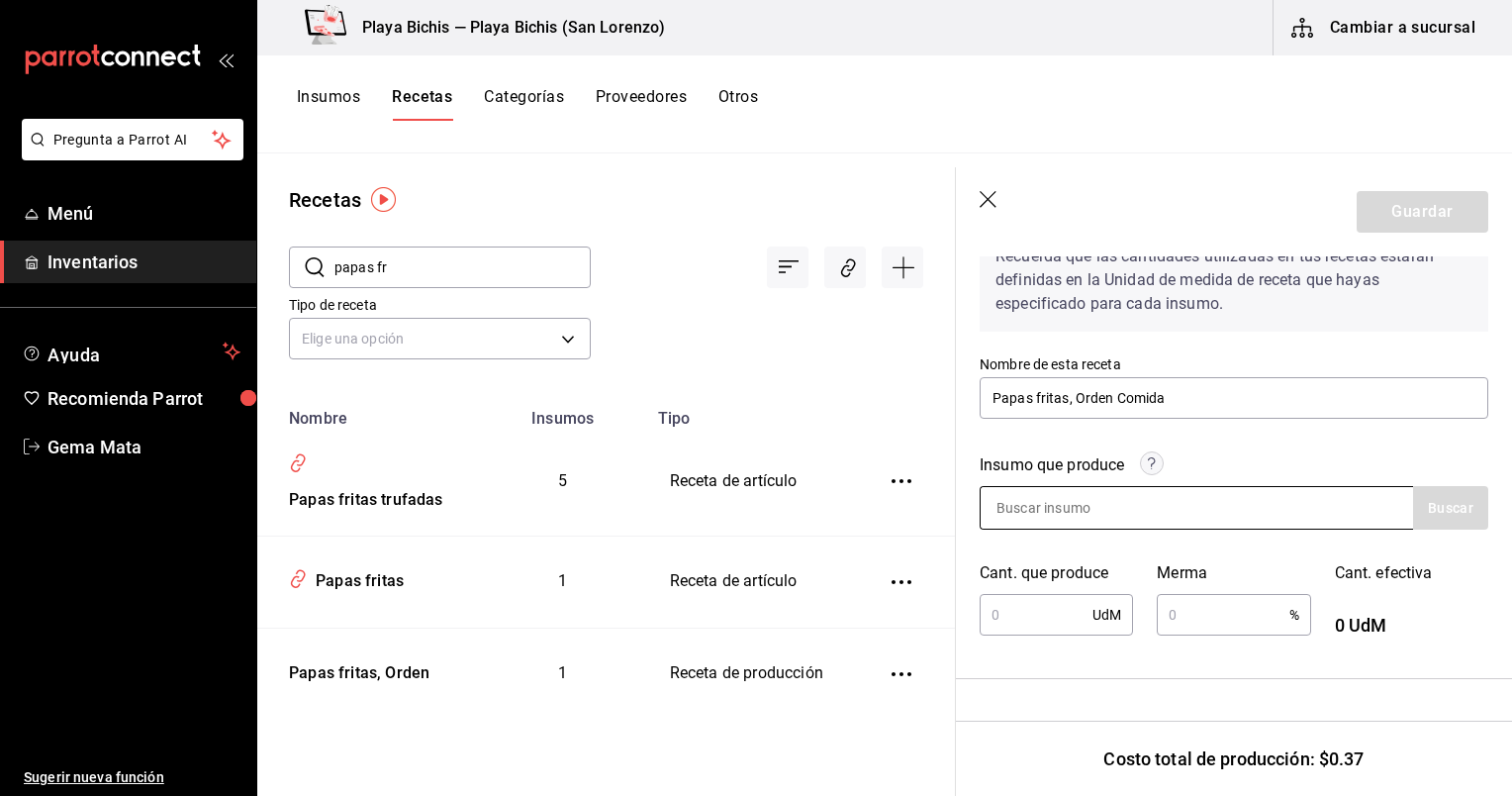 click at bounding box center (1080, 508) 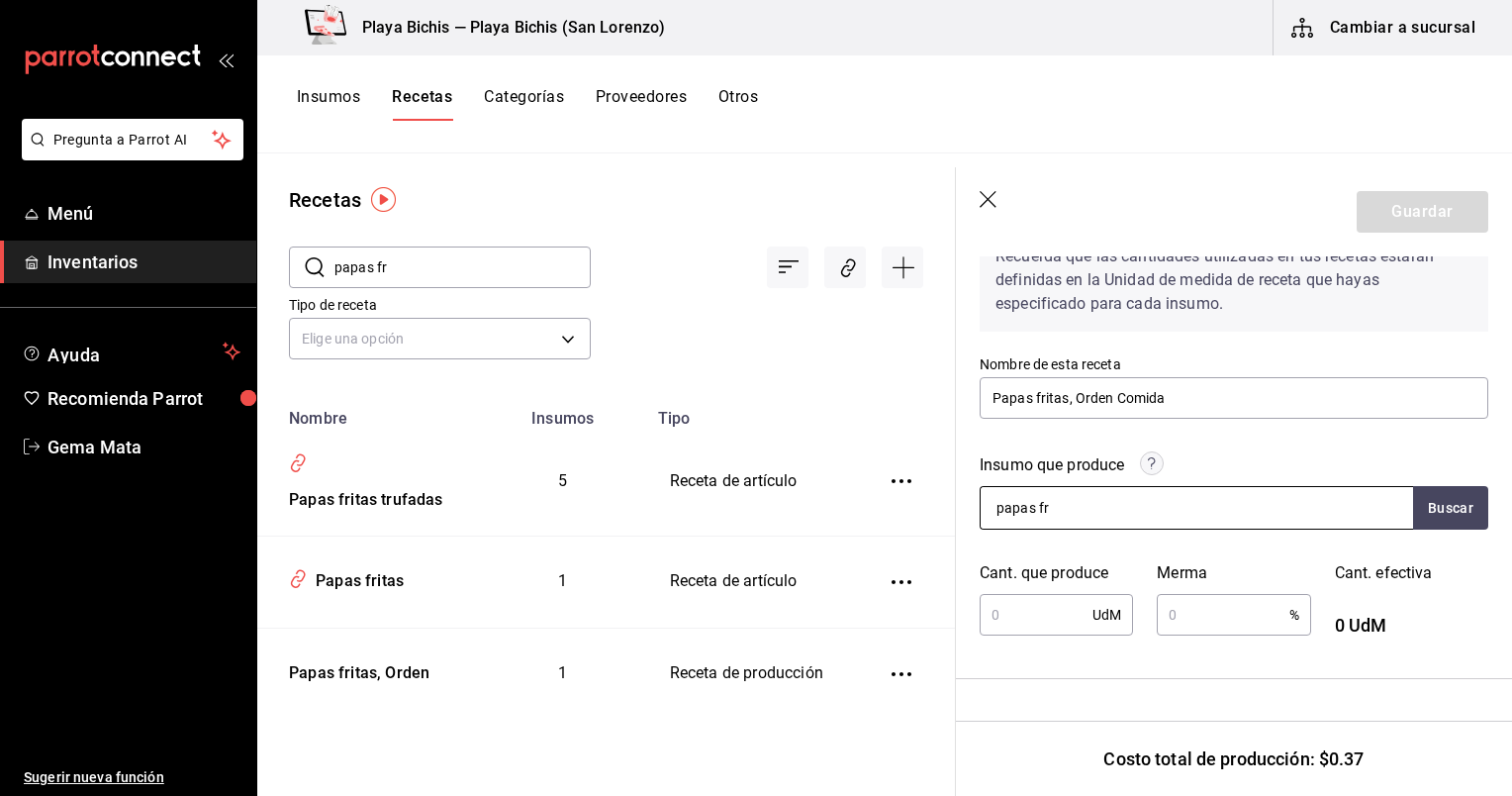 type on "papas fri" 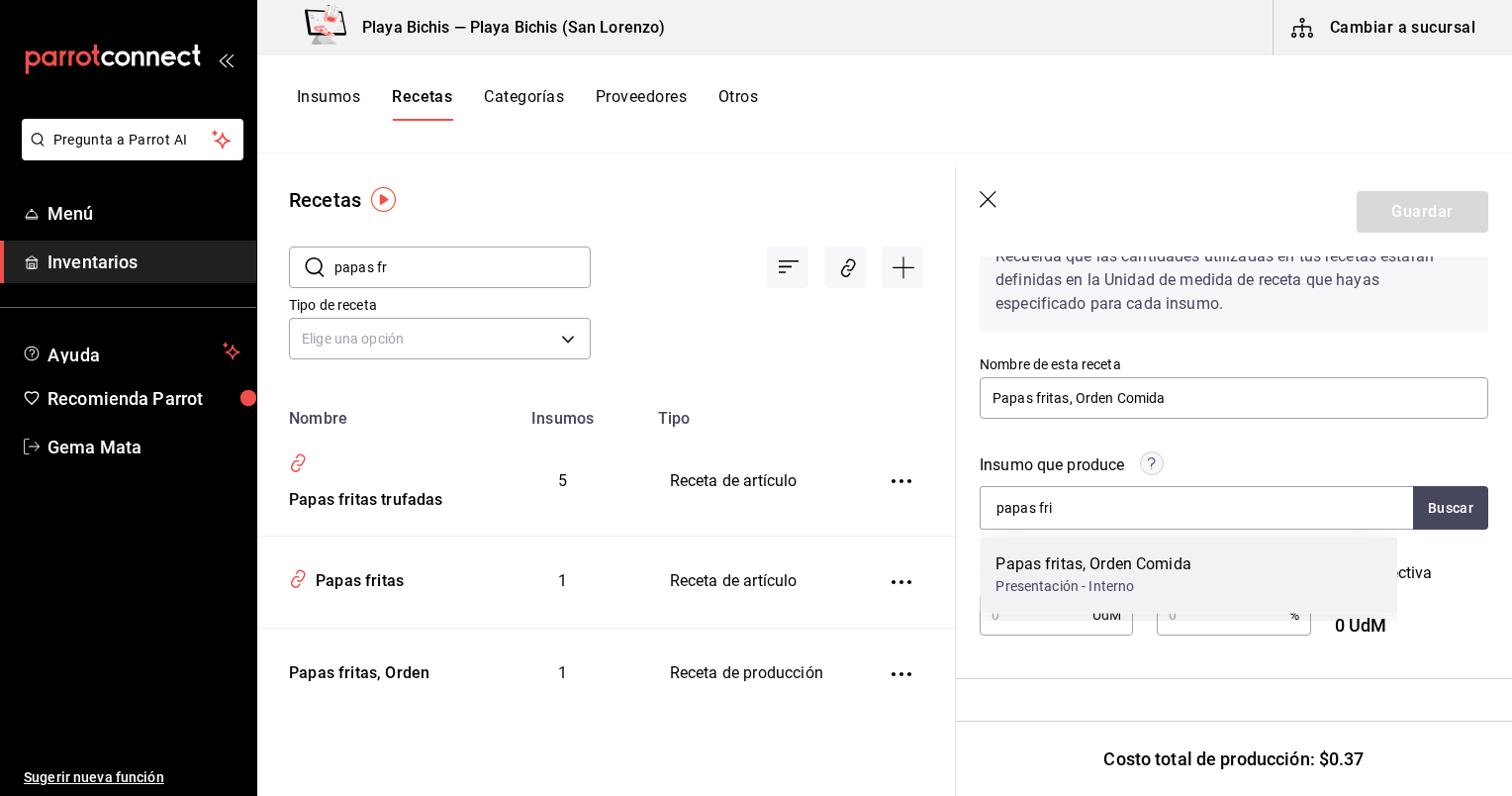 click on "Presentación - Interno" at bounding box center [1092, 586] 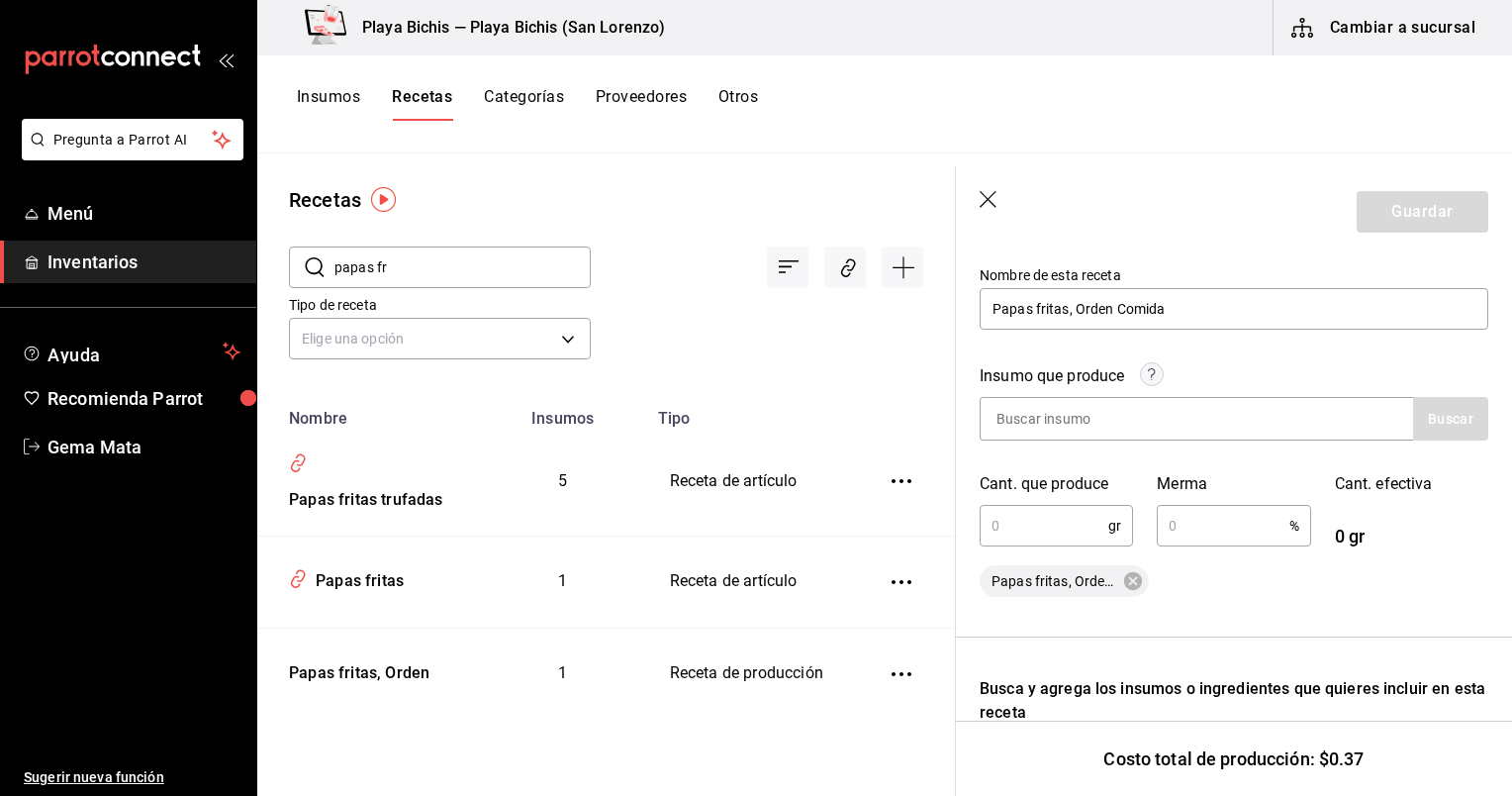 scroll, scrollTop: 206, scrollLeft: 0, axis: vertical 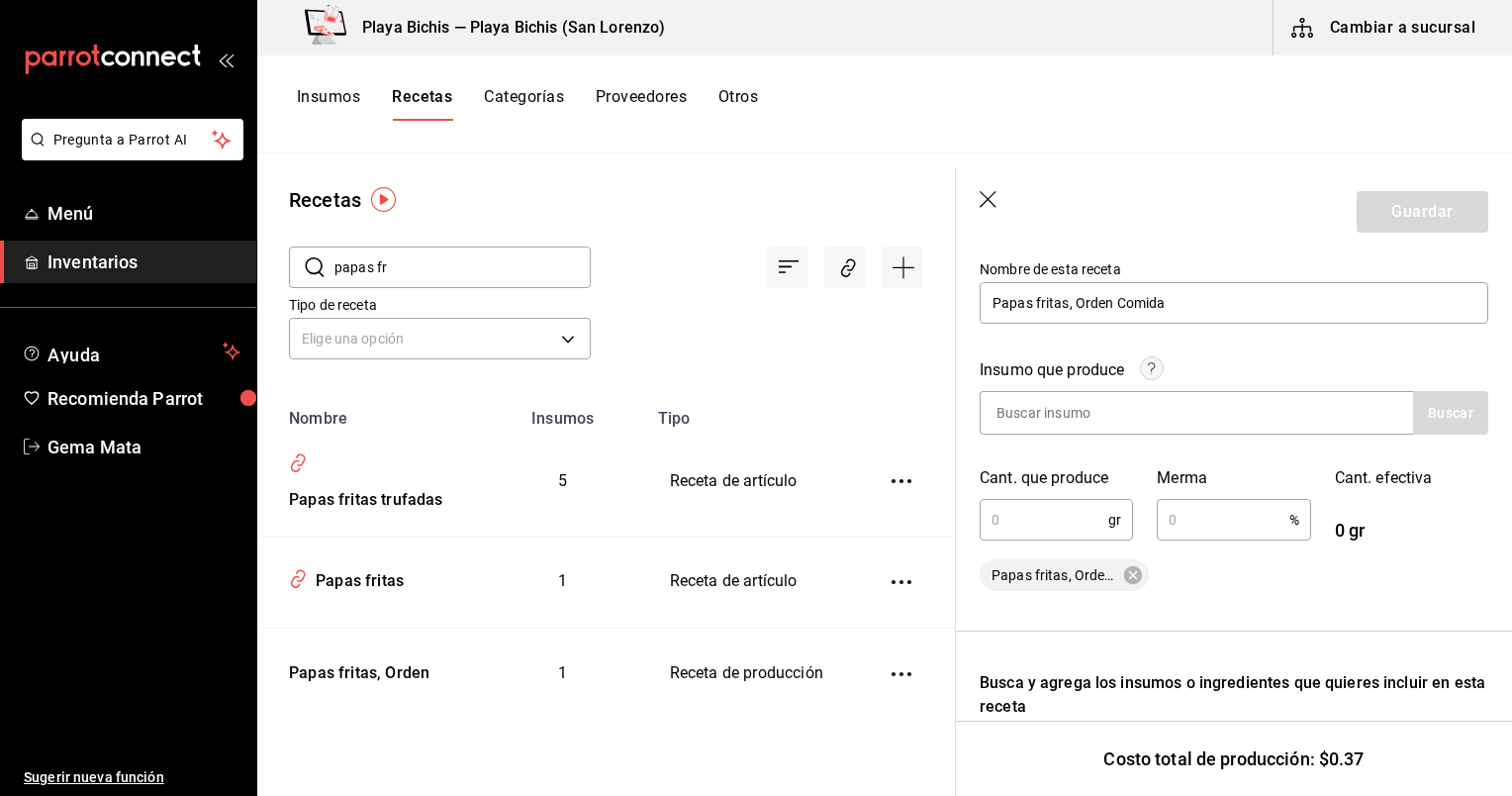 click at bounding box center (1044, 520) 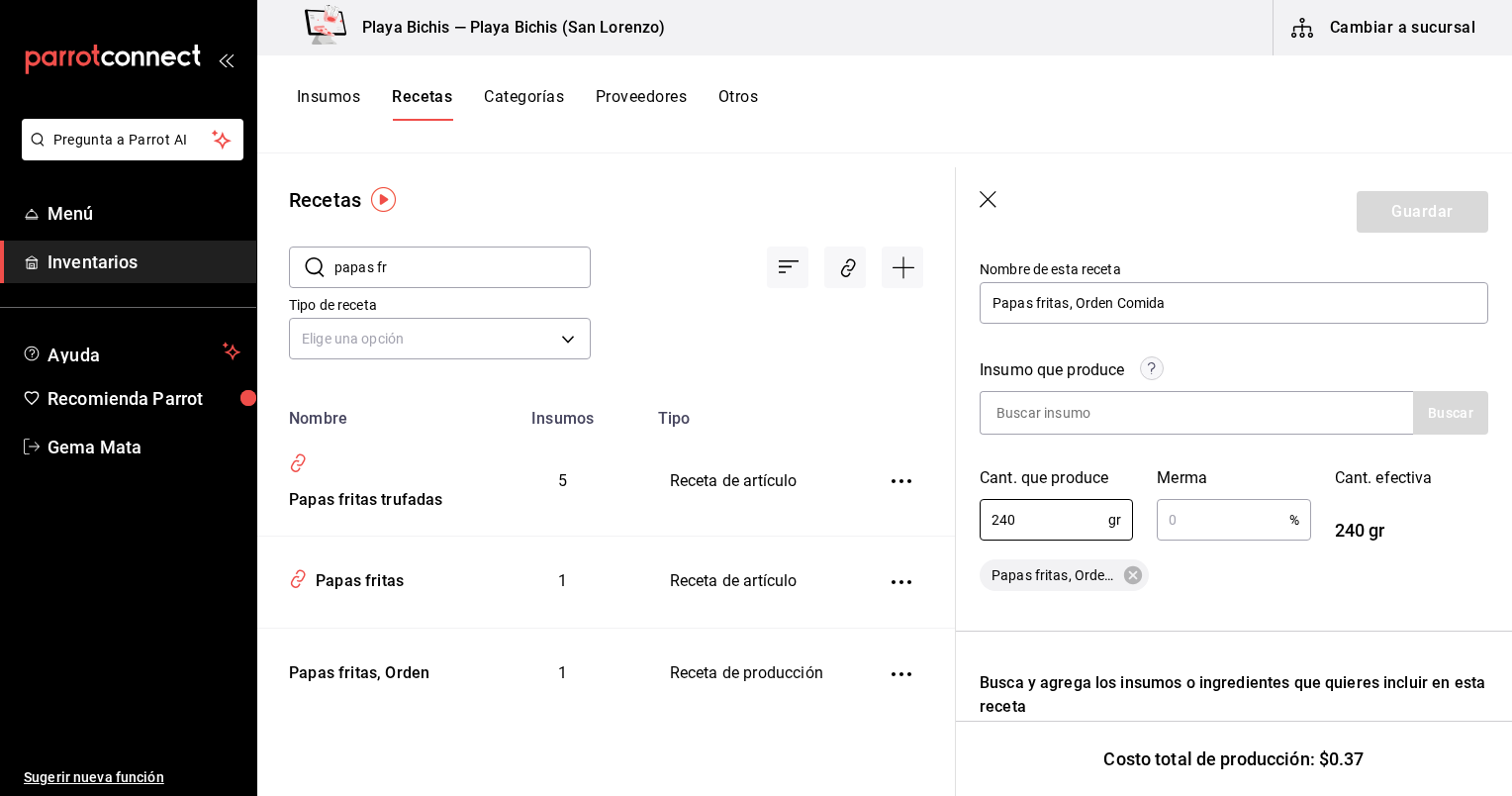 type on "240" 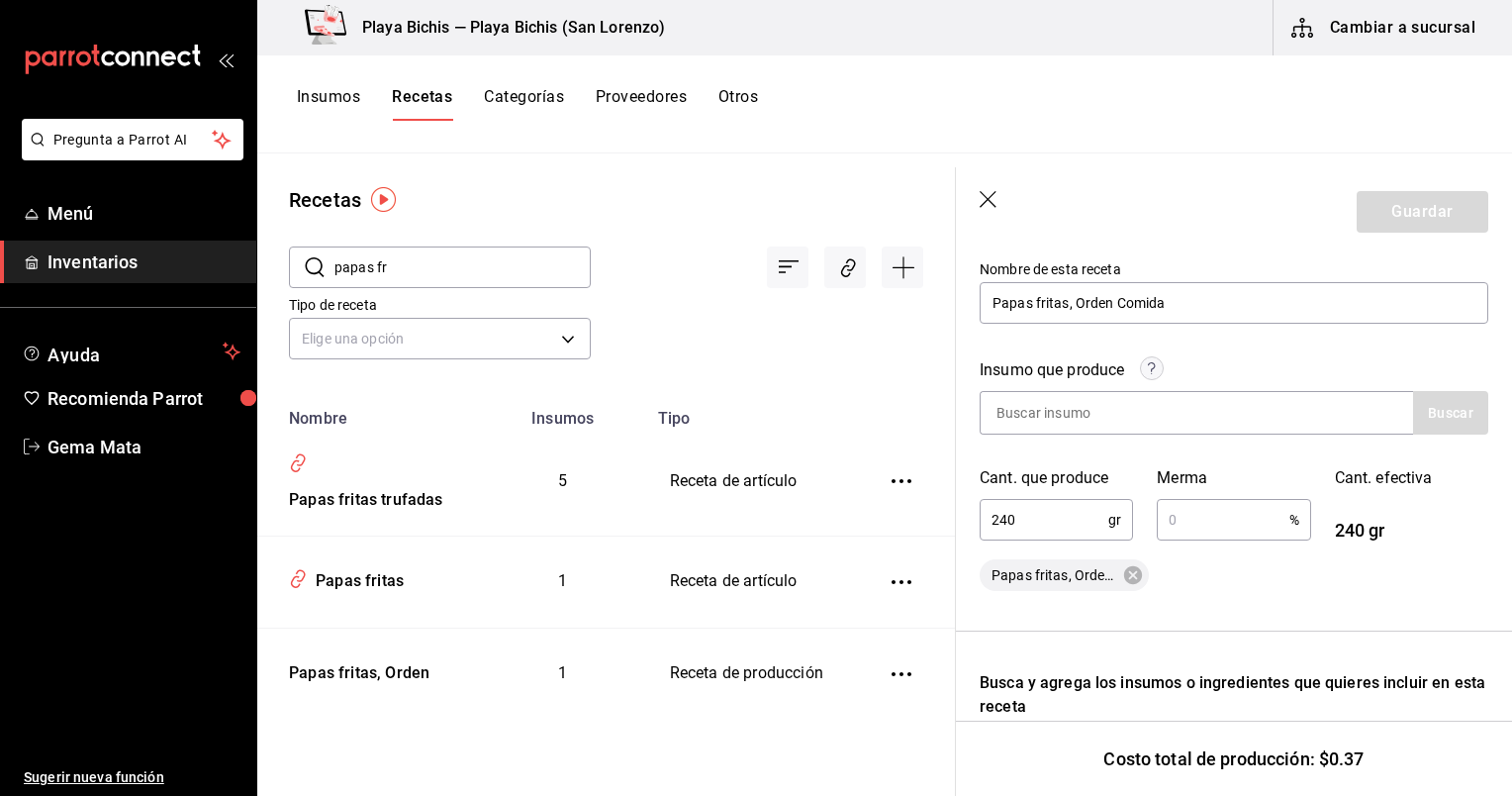 type 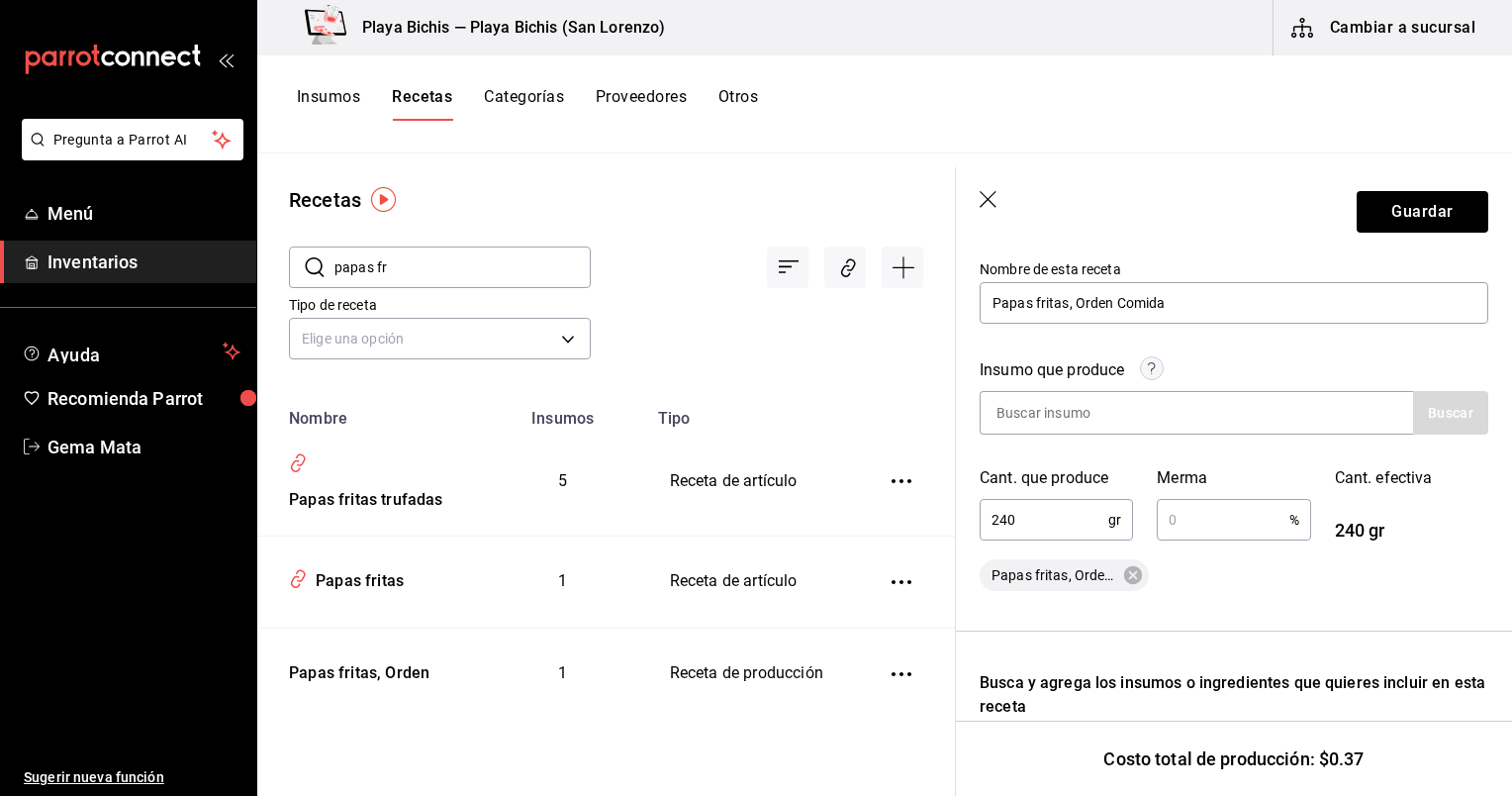 scroll, scrollTop: 497, scrollLeft: 0, axis: vertical 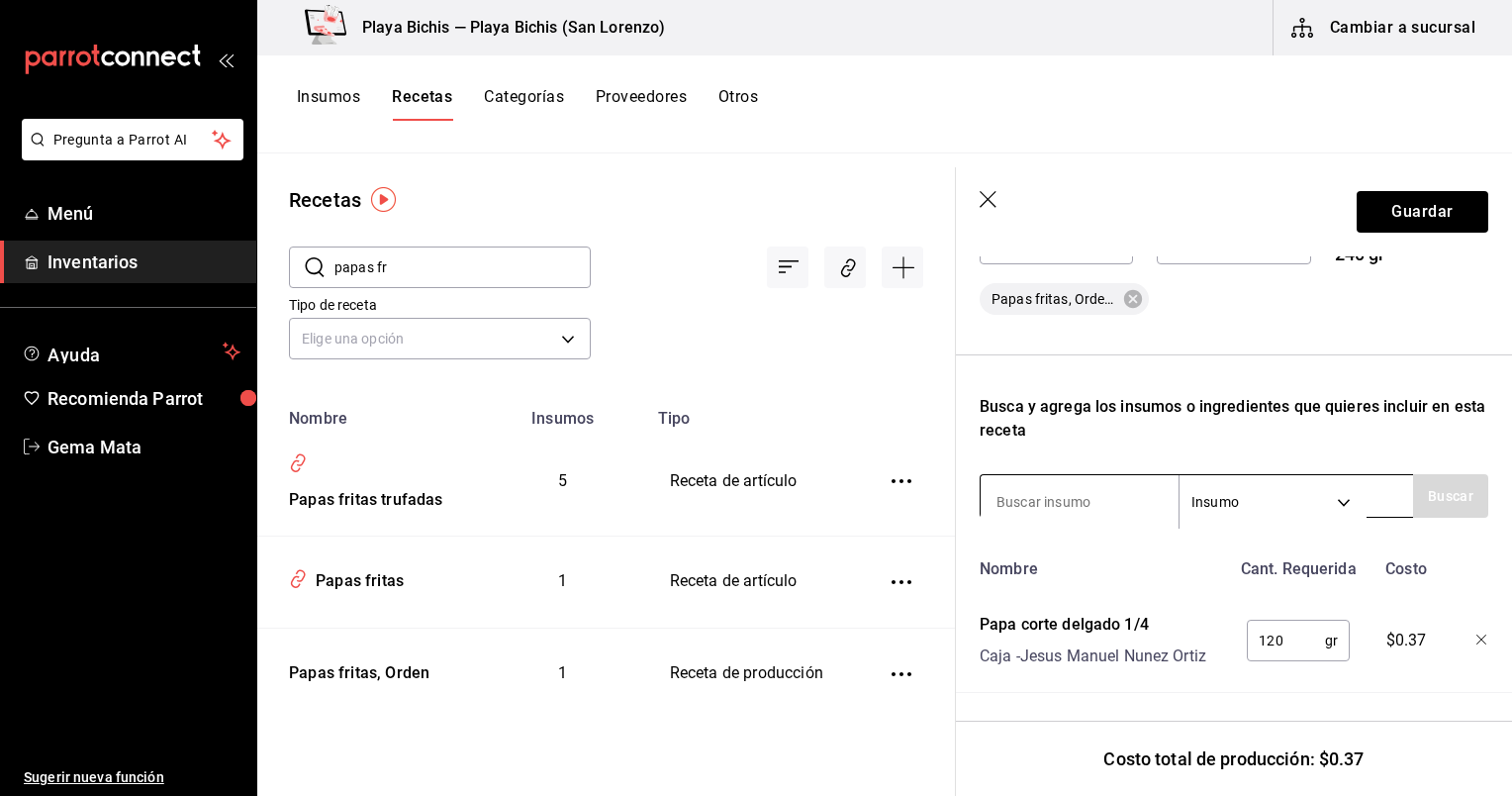 click at bounding box center [1080, 502] 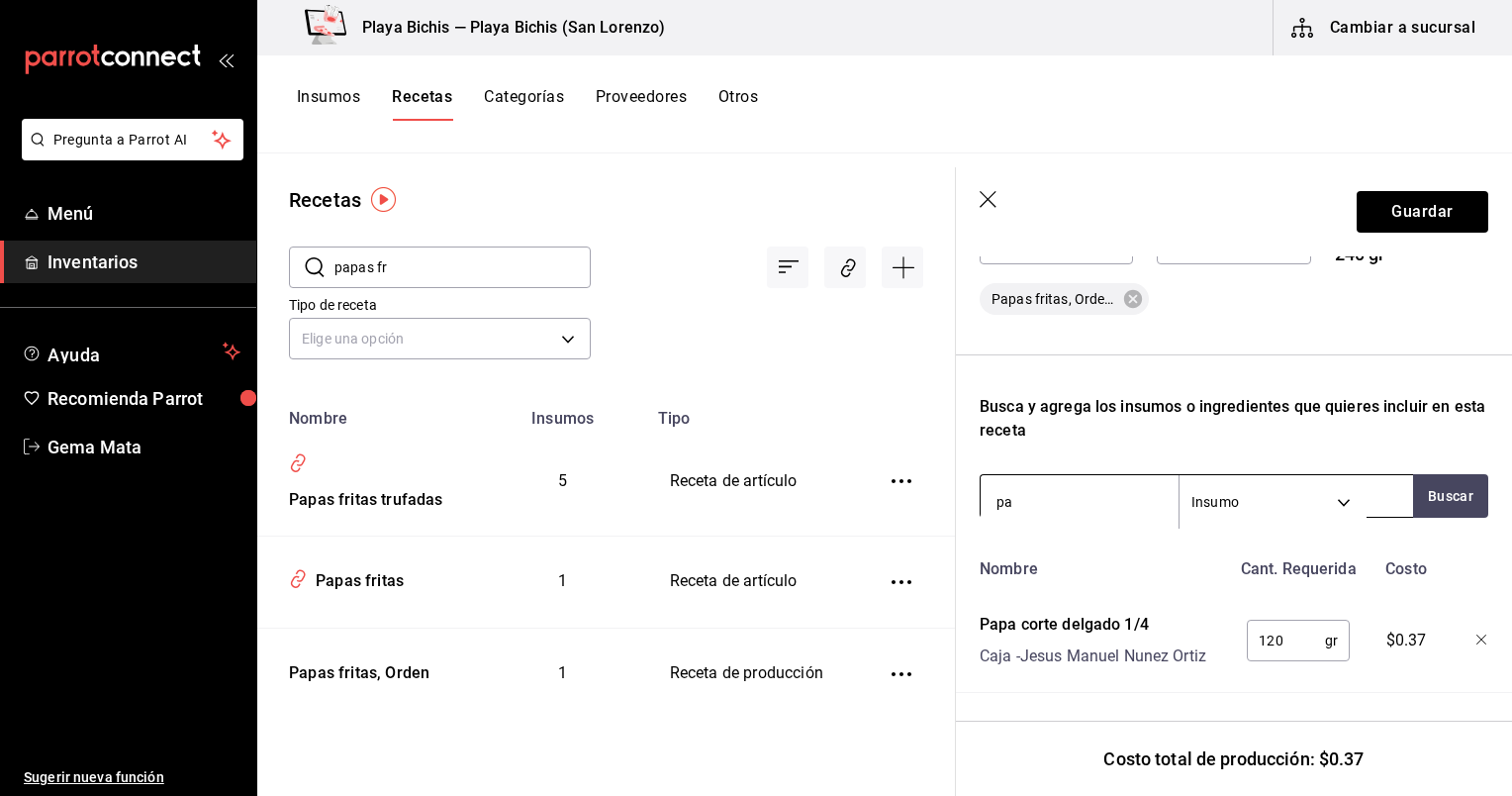 type on "p" 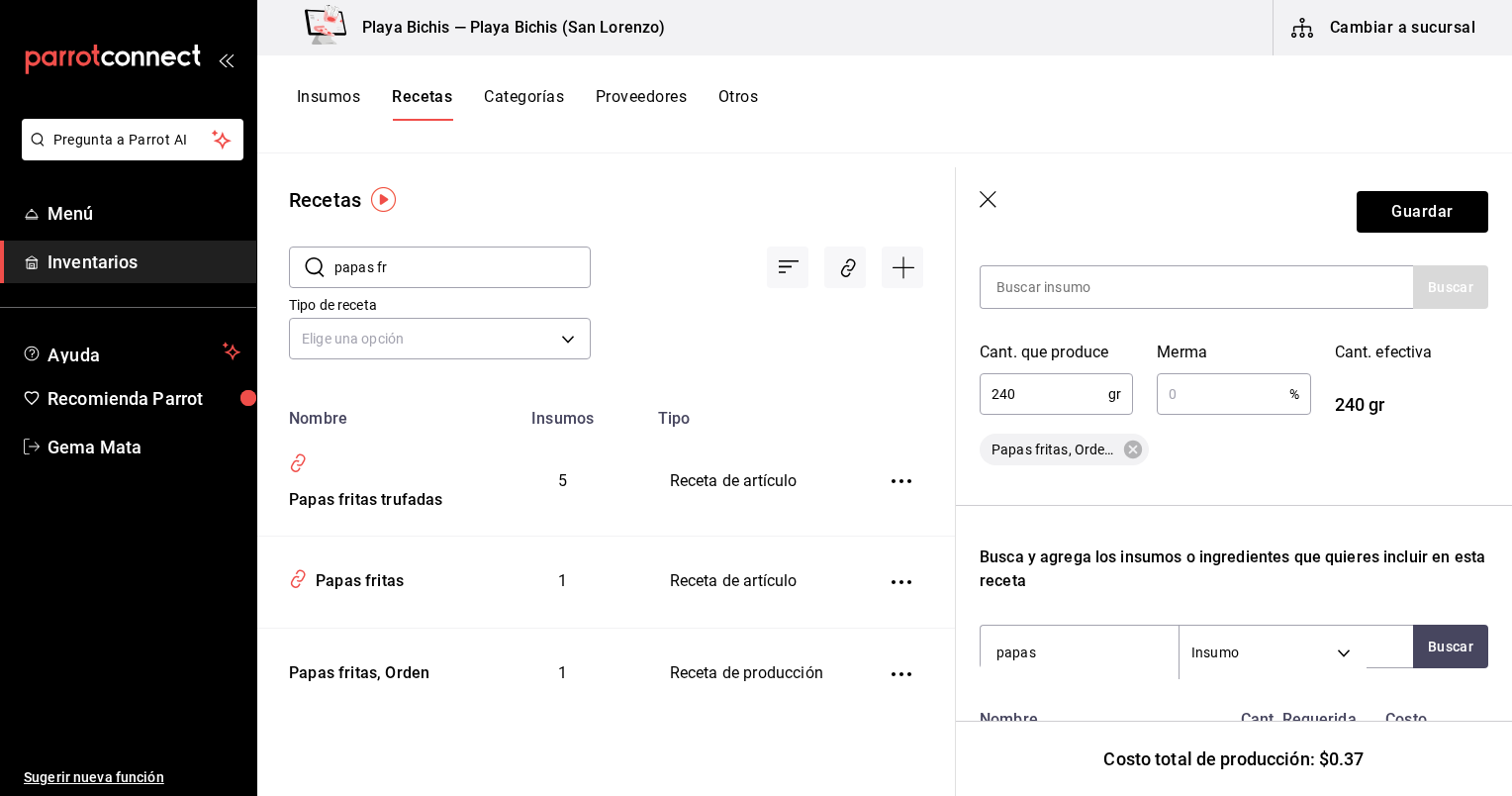 scroll, scrollTop: 301, scrollLeft: 0, axis: vertical 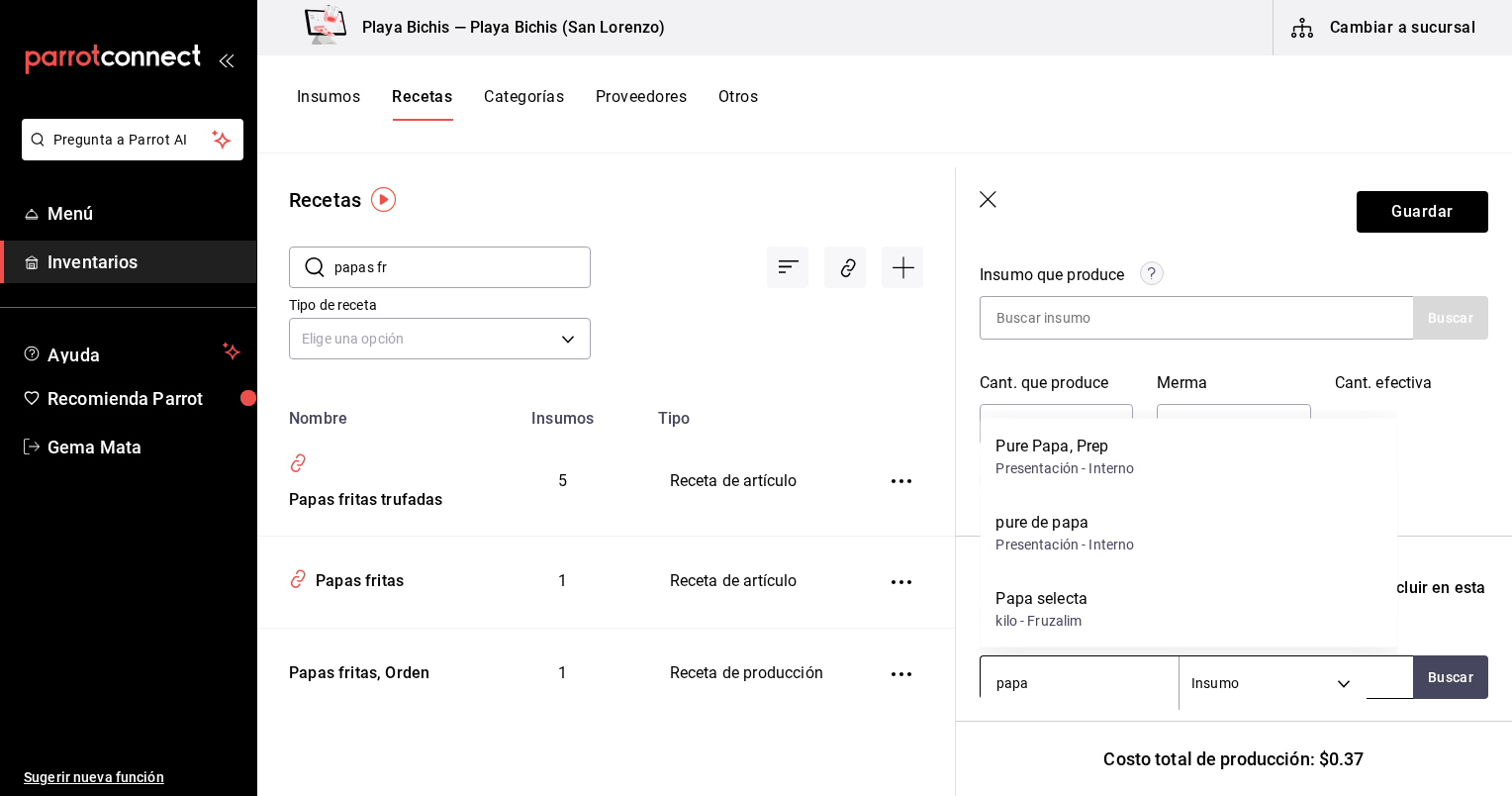 click on "papa" at bounding box center [1080, 683] 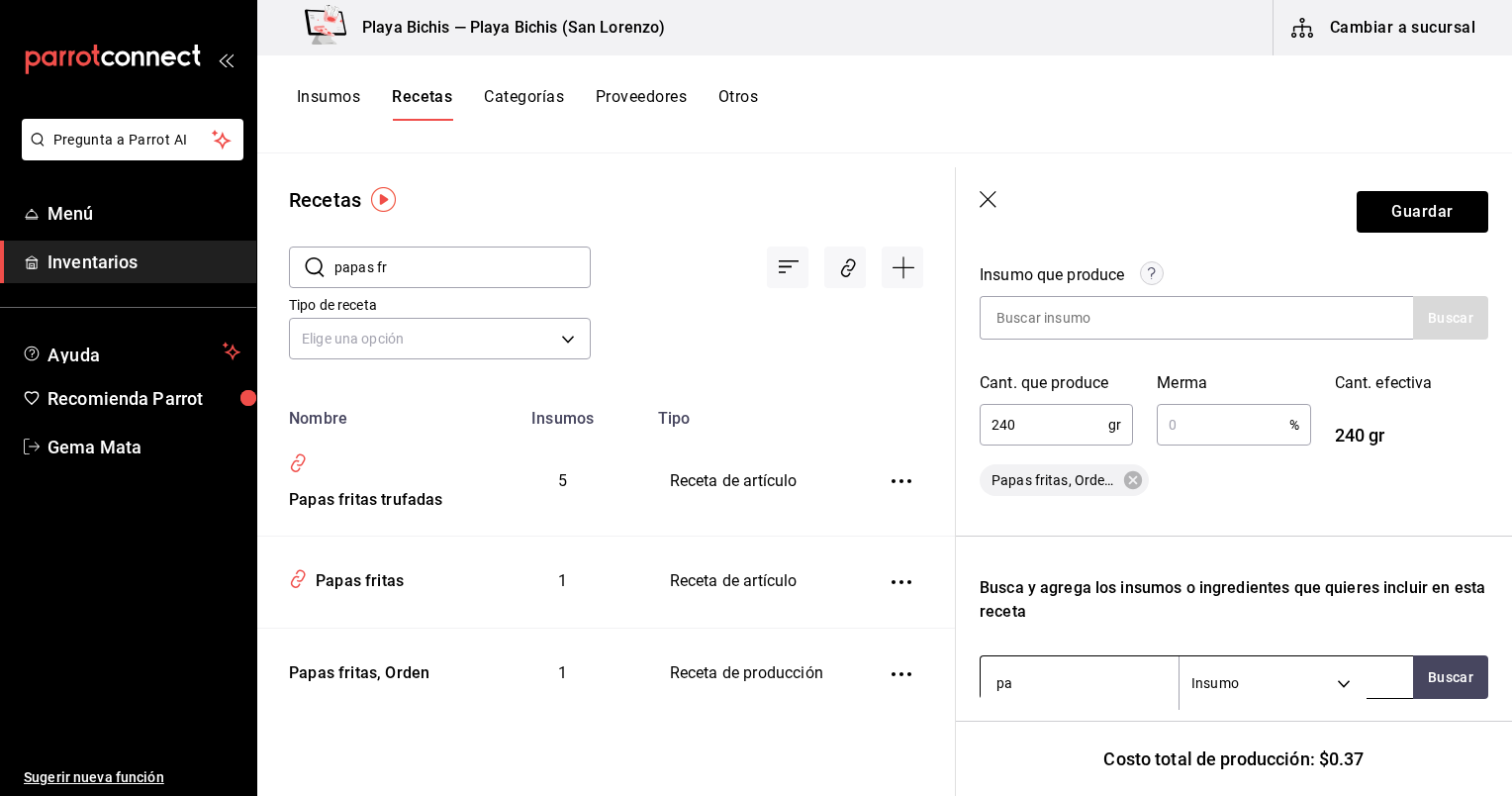 type on "p" 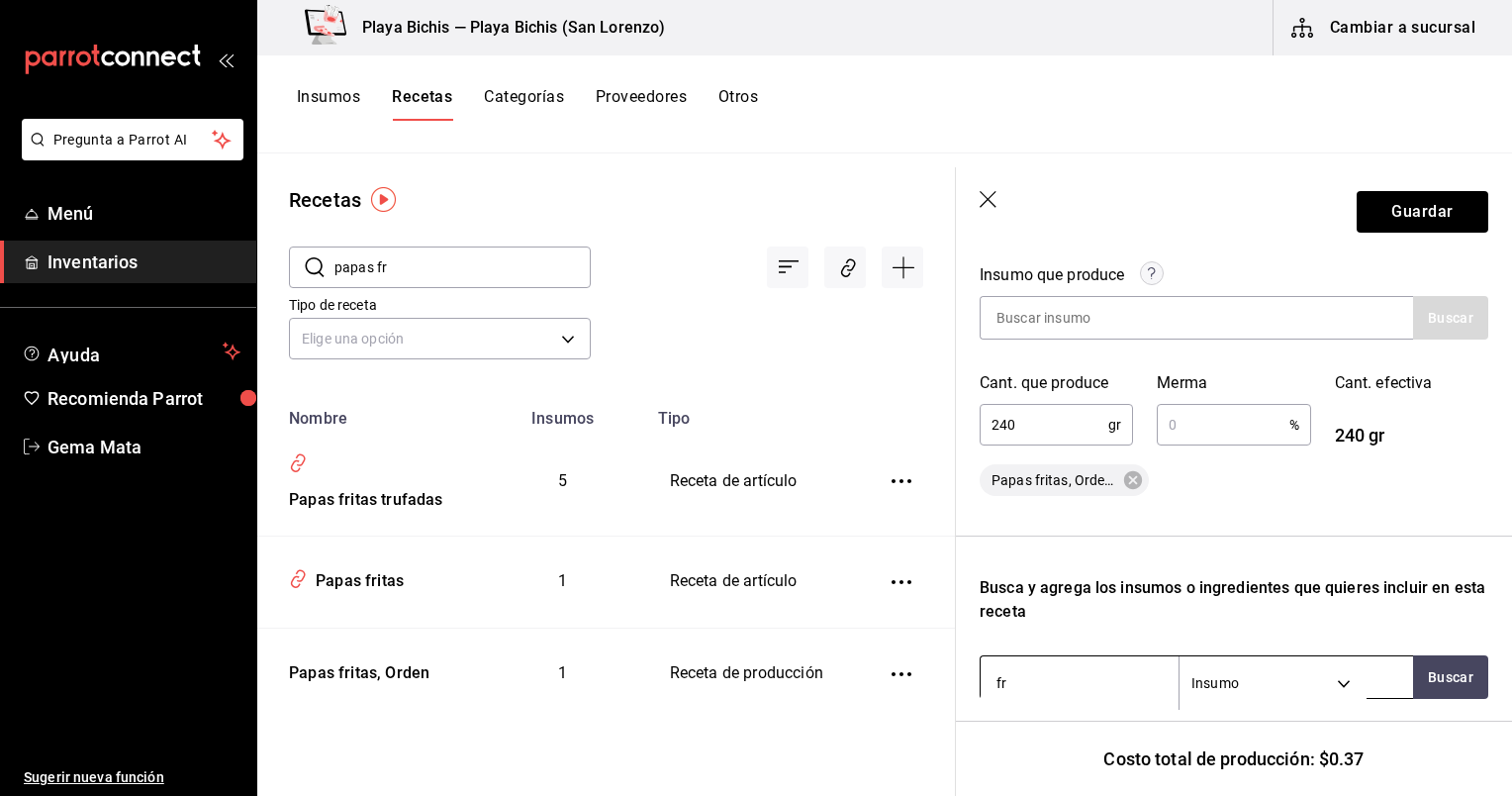 type on "f" 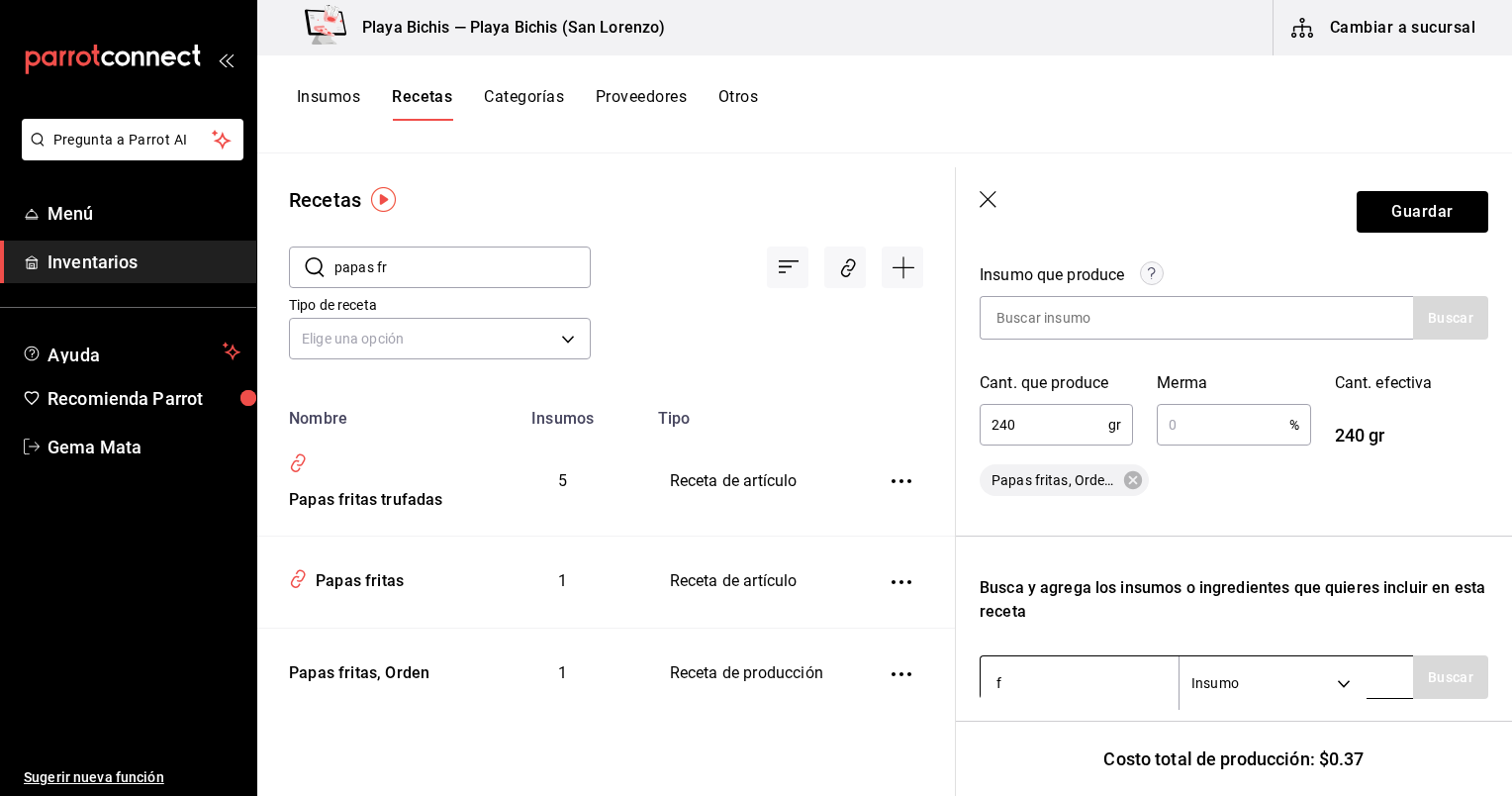 type 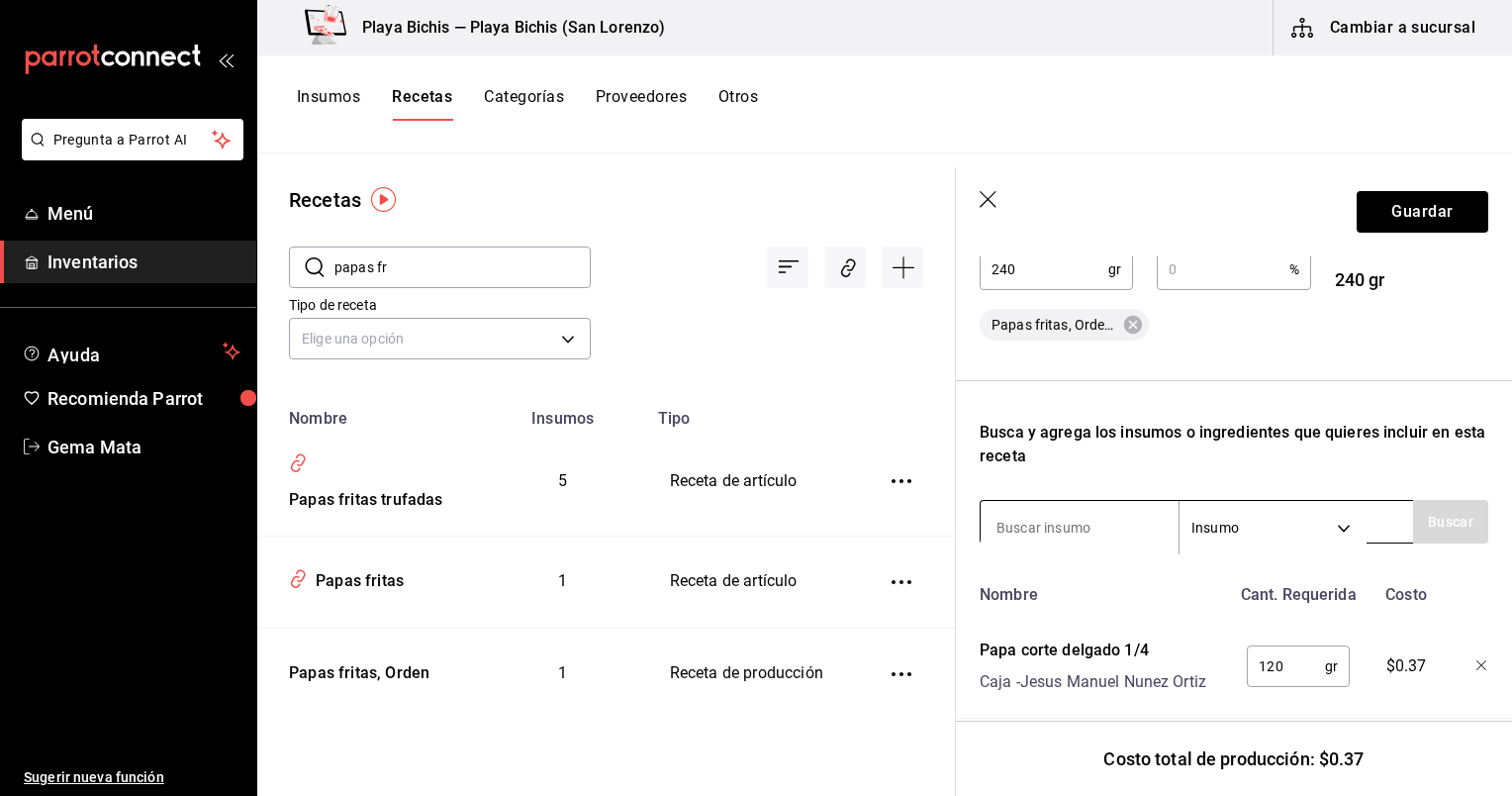 scroll, scrollTop: 497, scrollLeft: 0, axis: vertical 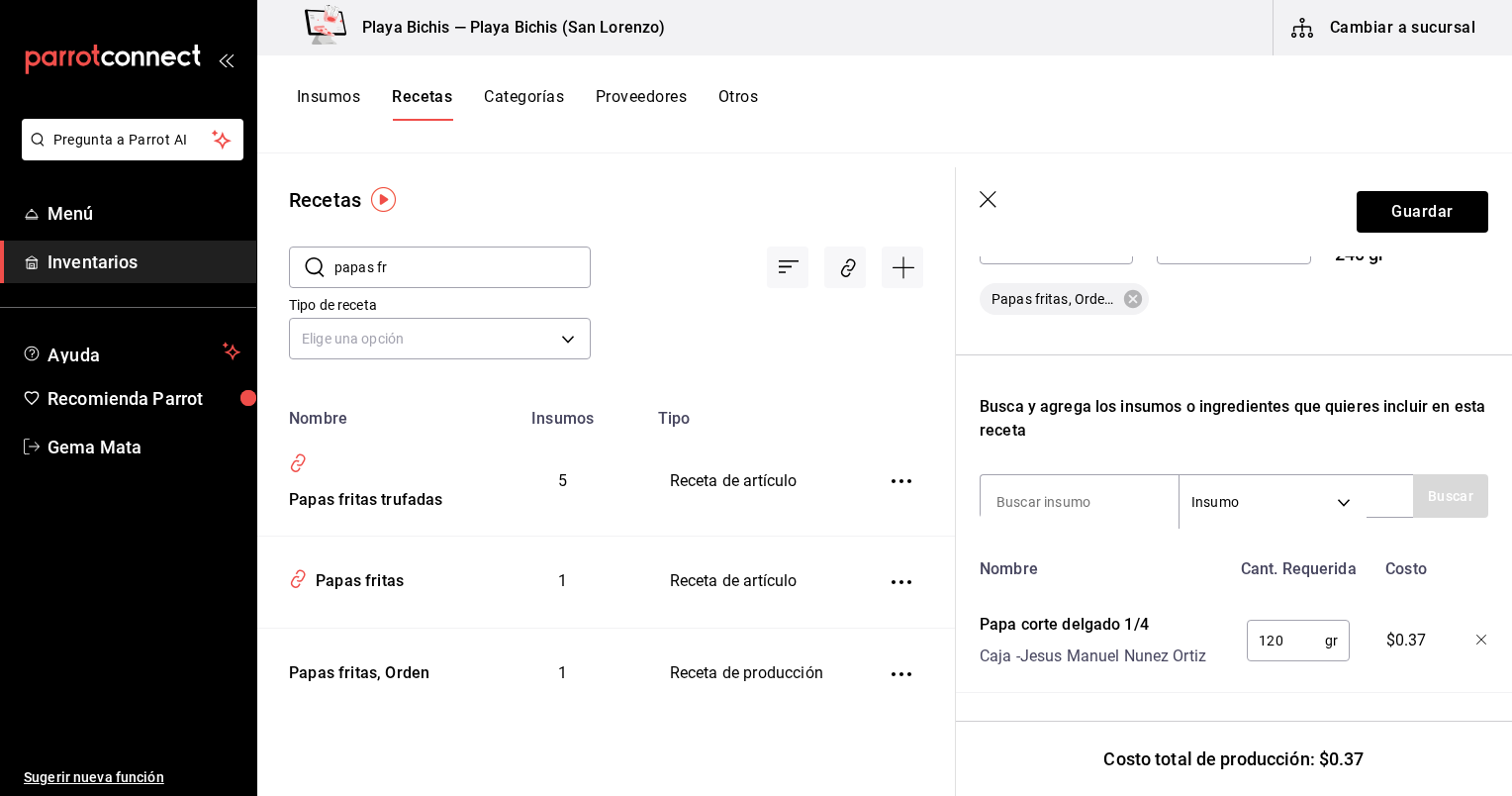 click on "120" at bounding box center (1285, 641) 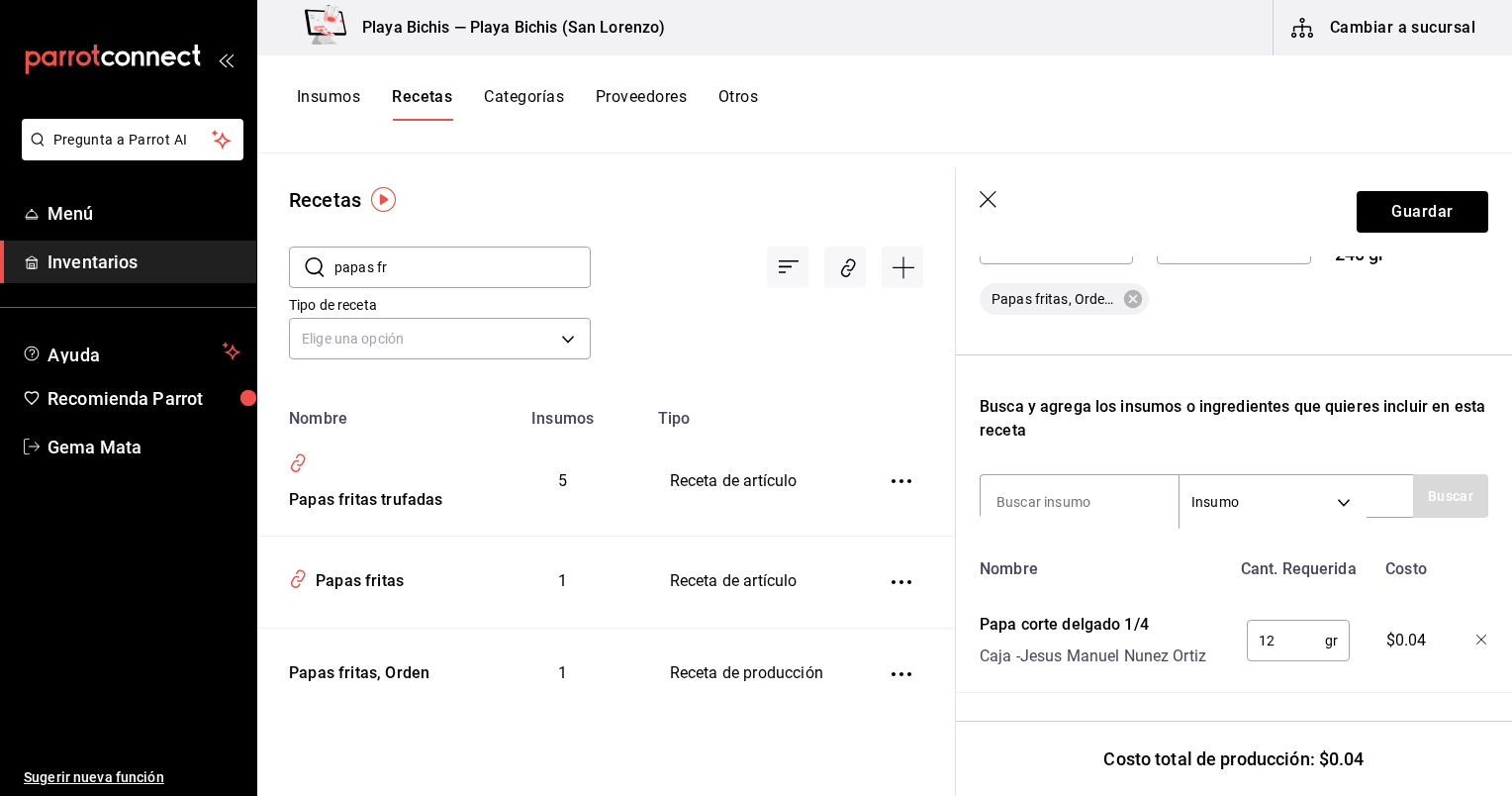 type on "1" 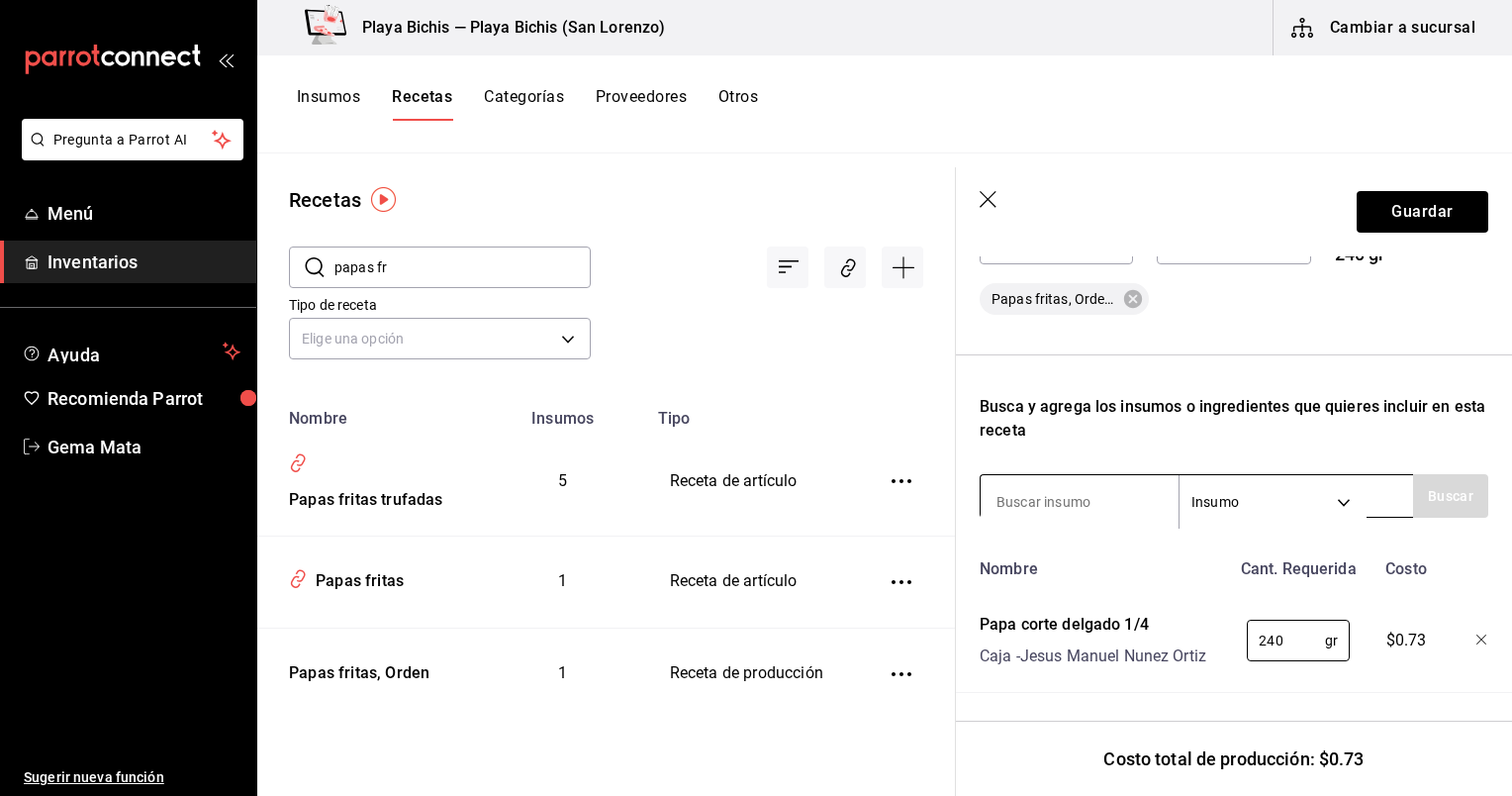 type on "240" 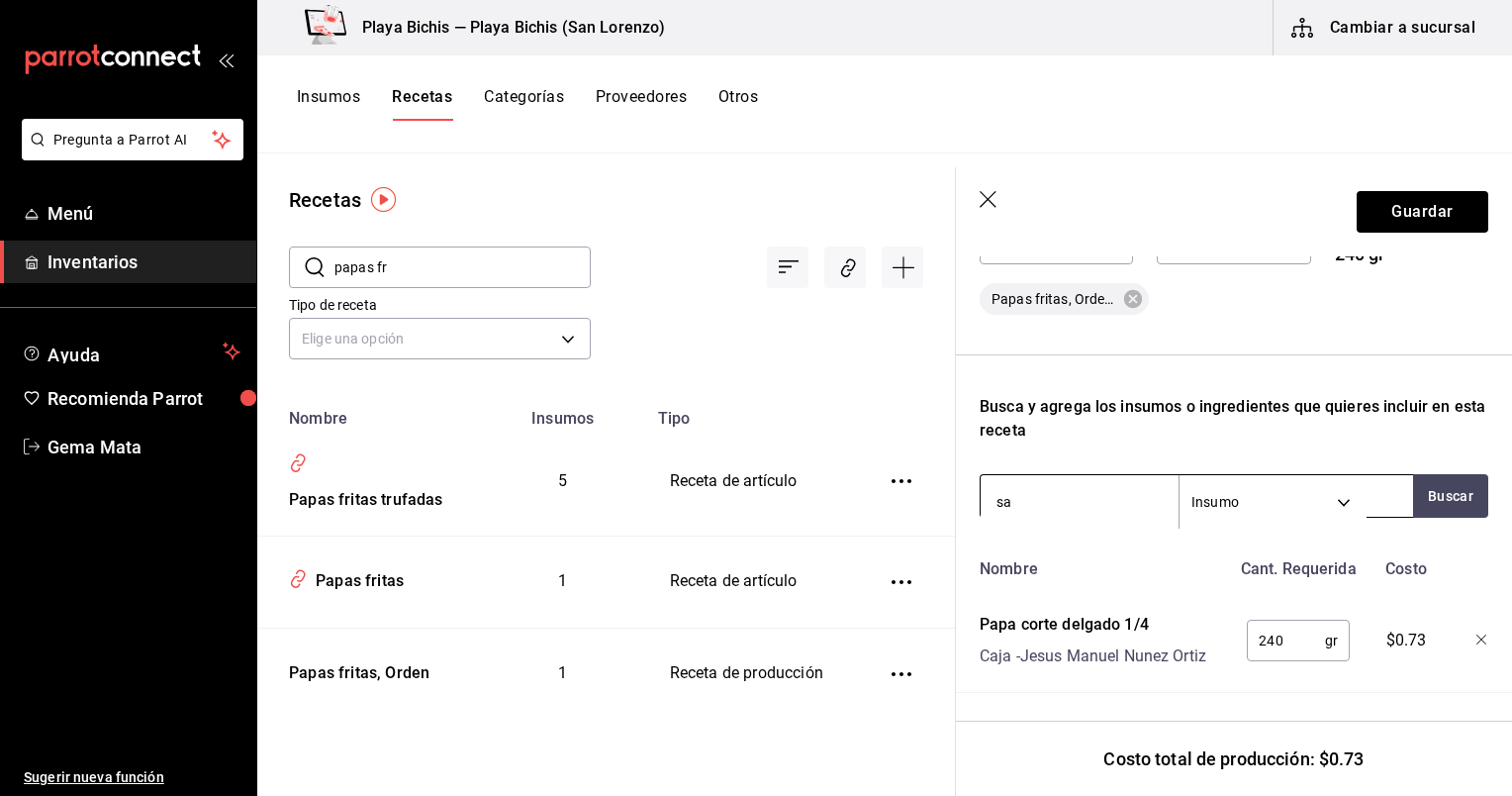 type on "s" 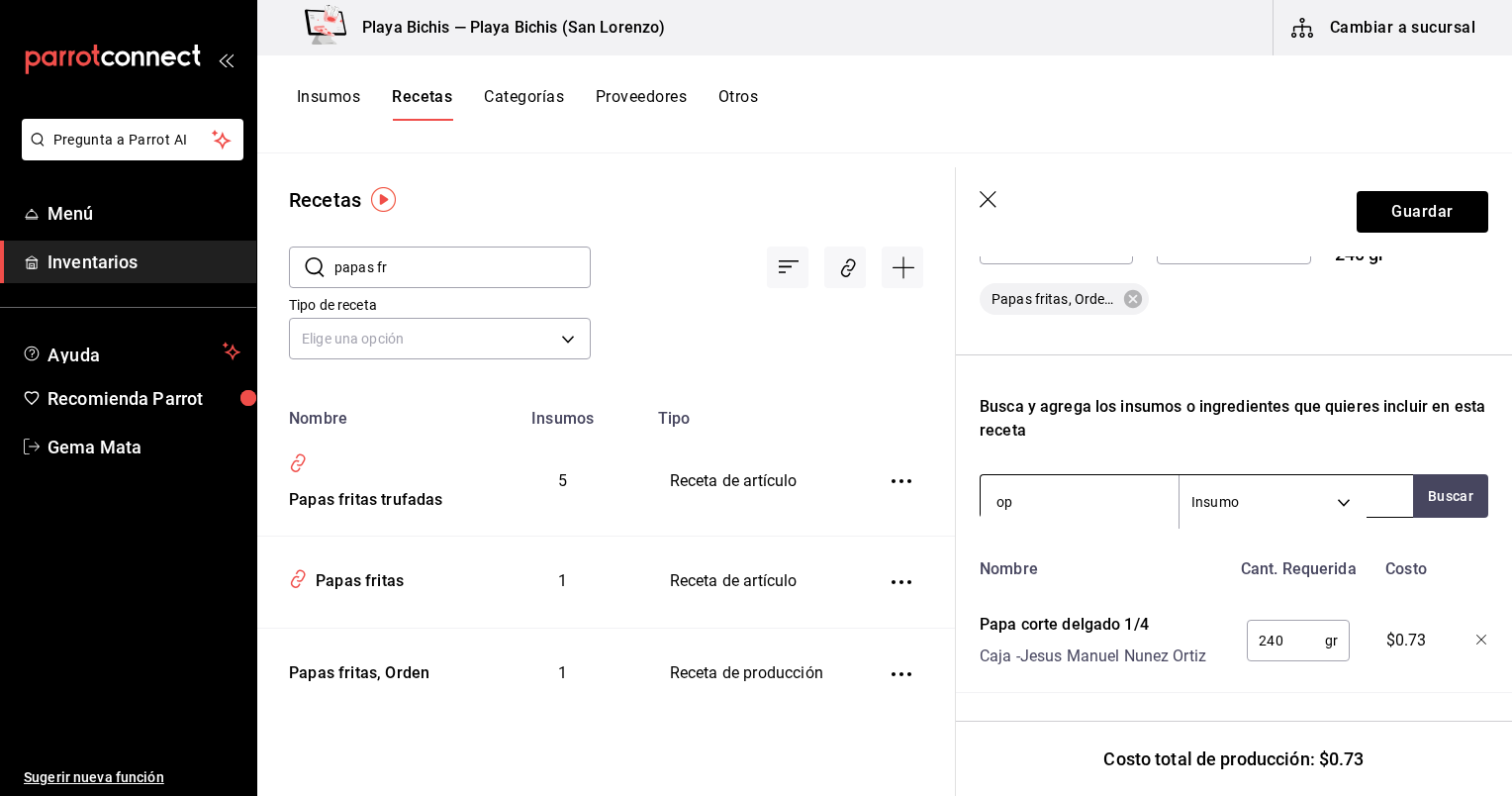 type on "o" 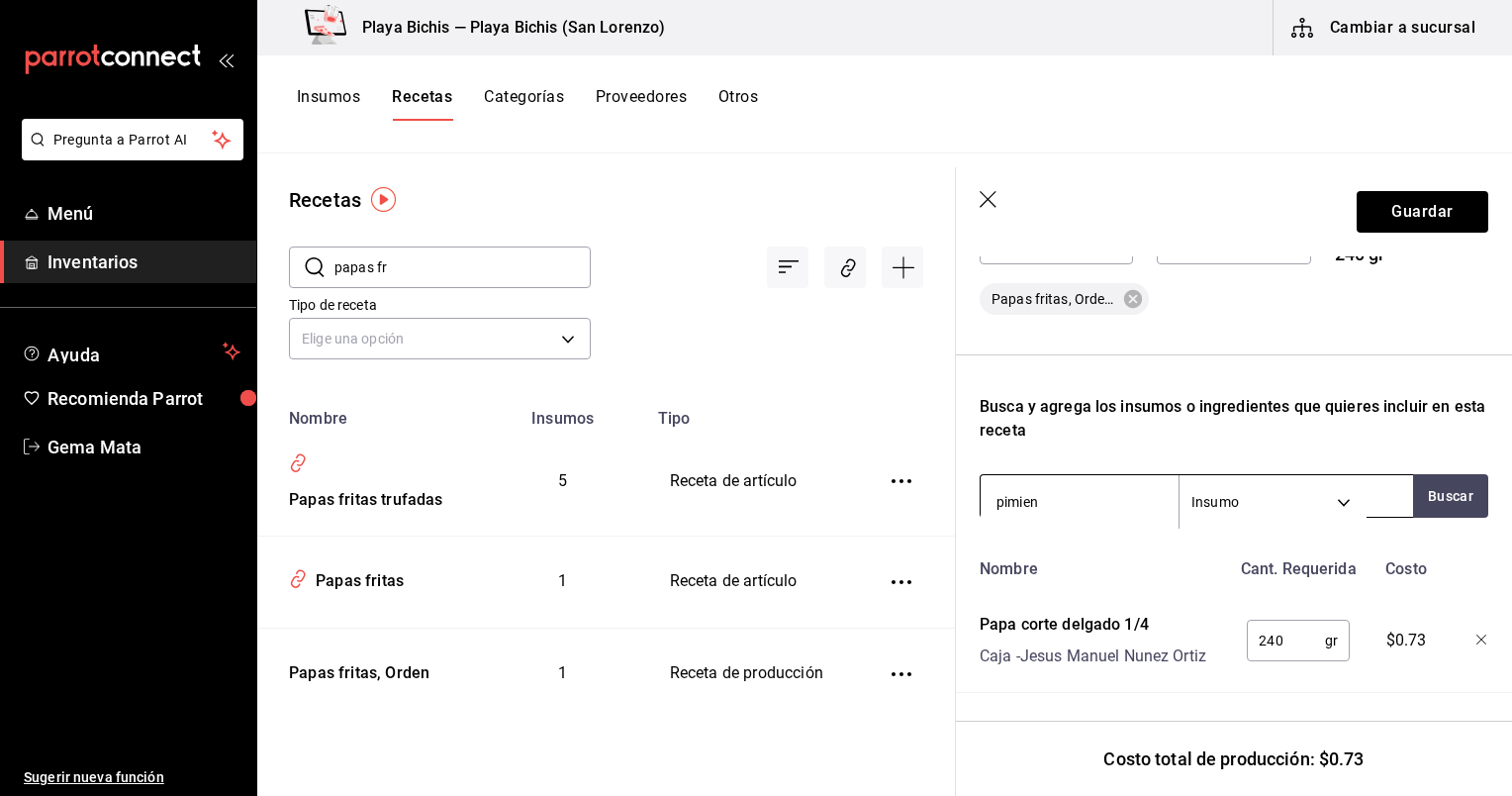 type on "pimient" 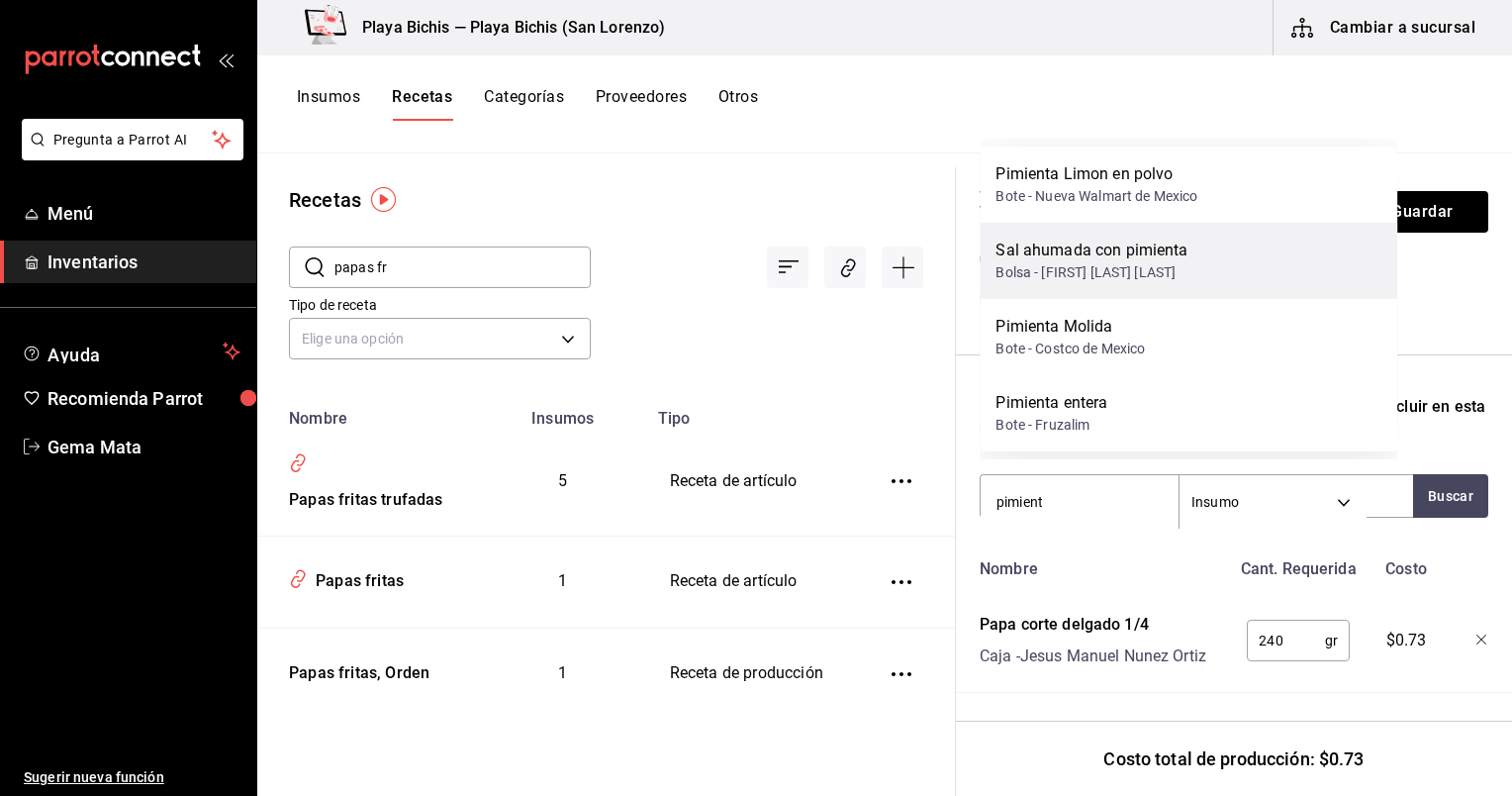 click on "Sal ahumada con pimienta" at bounding box center (1091, 250) 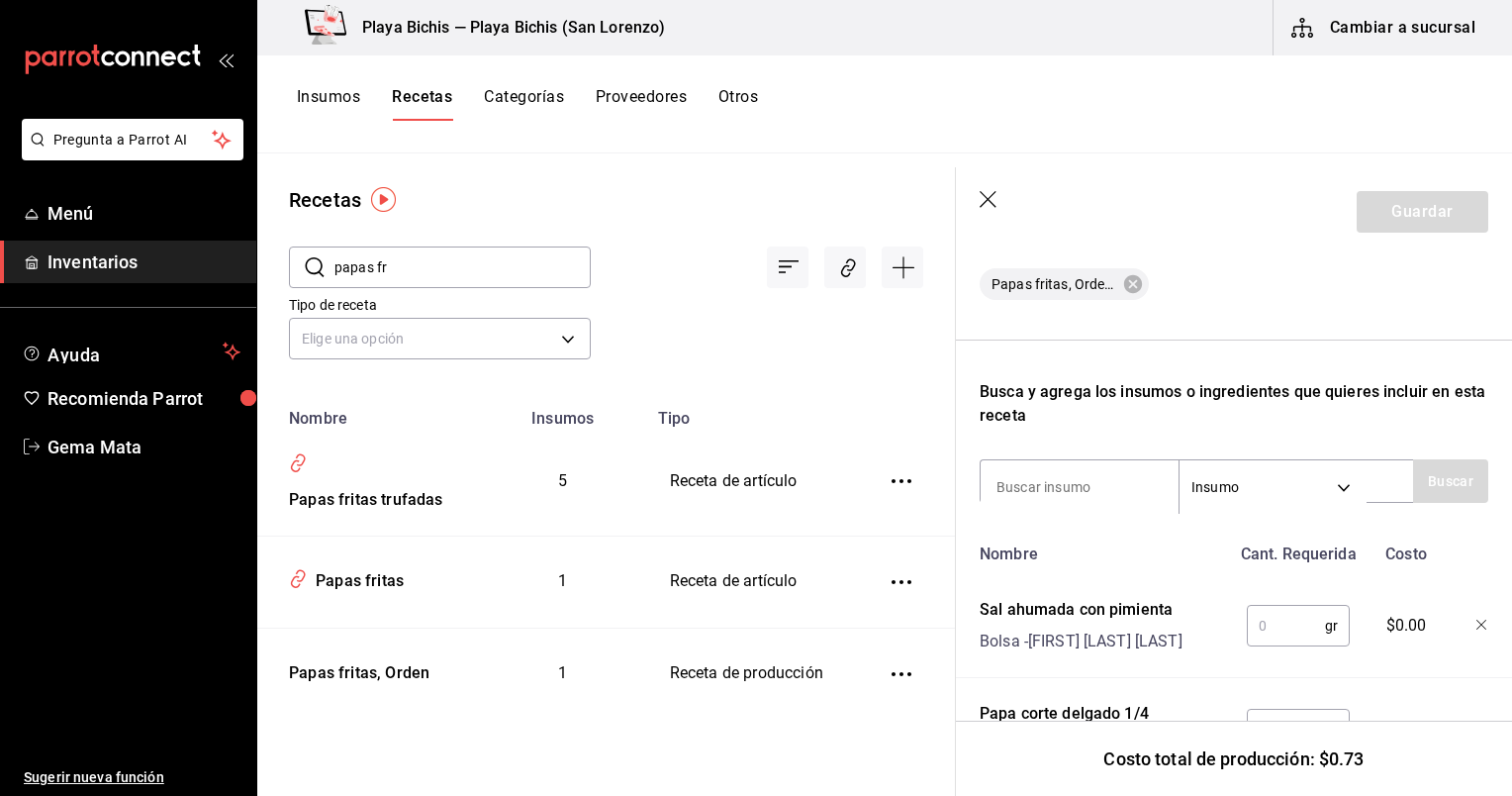 click at bounding box center [1285, 626] 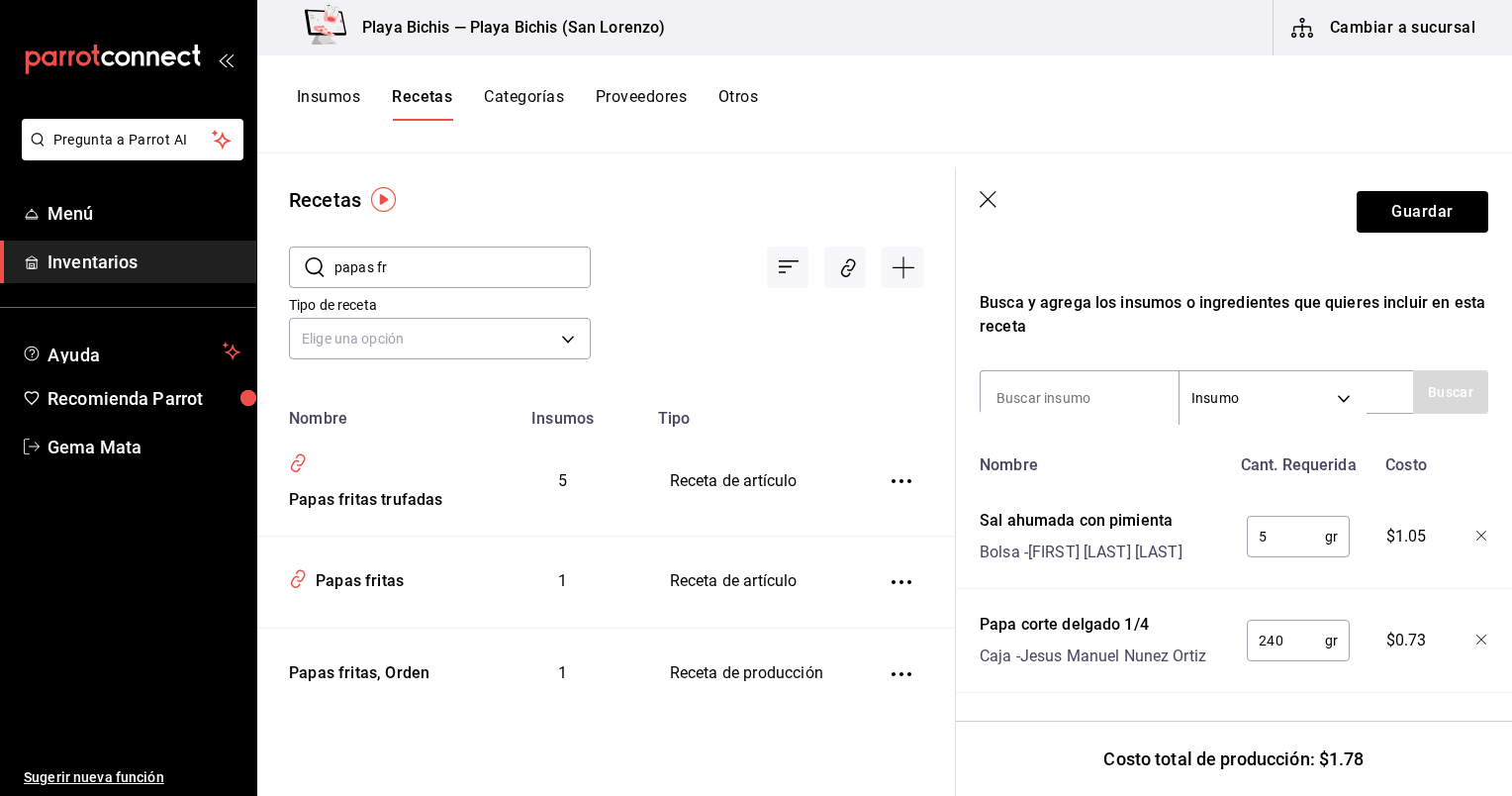scroll, scrollTop: 625, scrollLeft: 0, axis: vertical 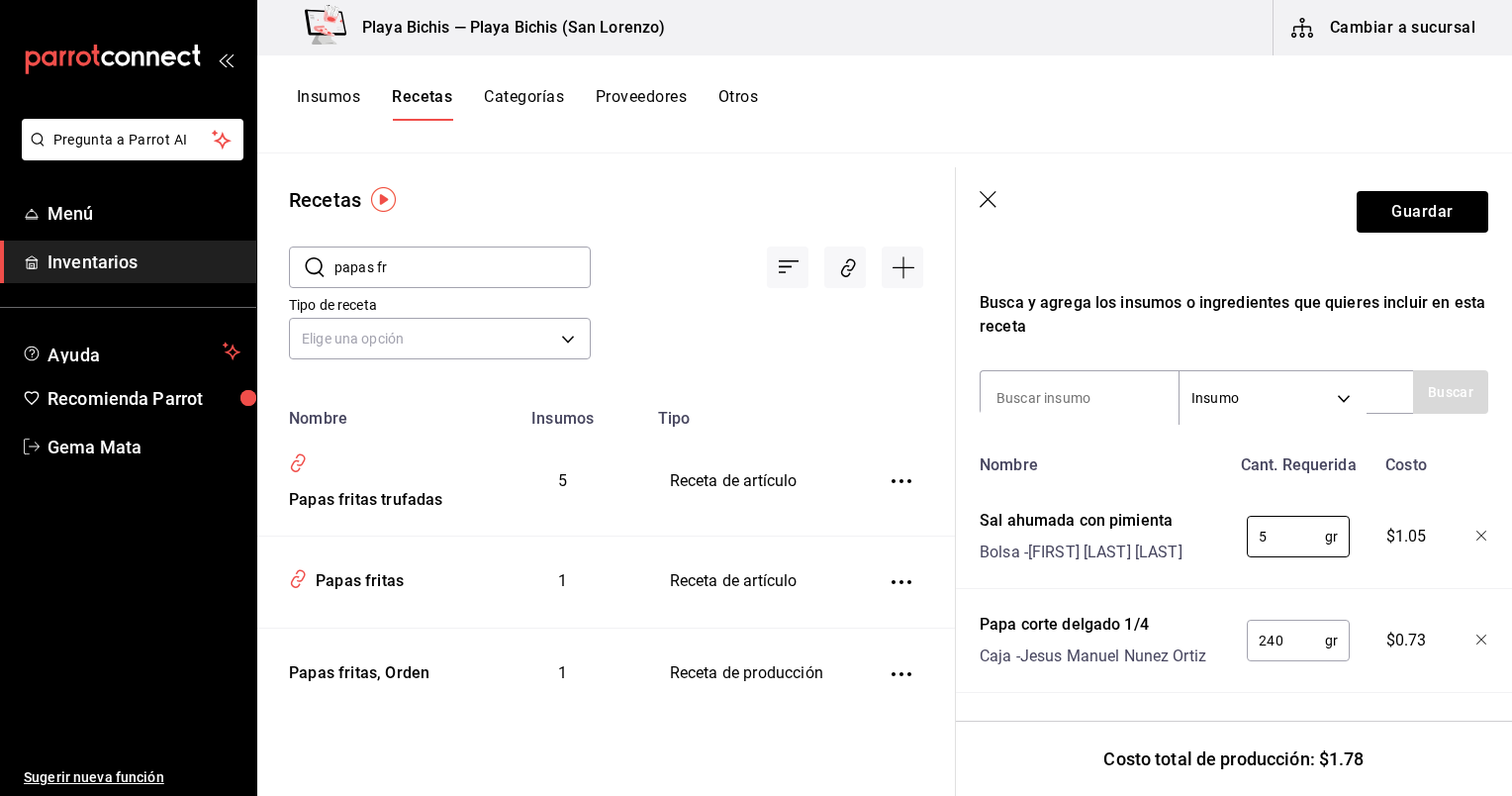 type on "5" 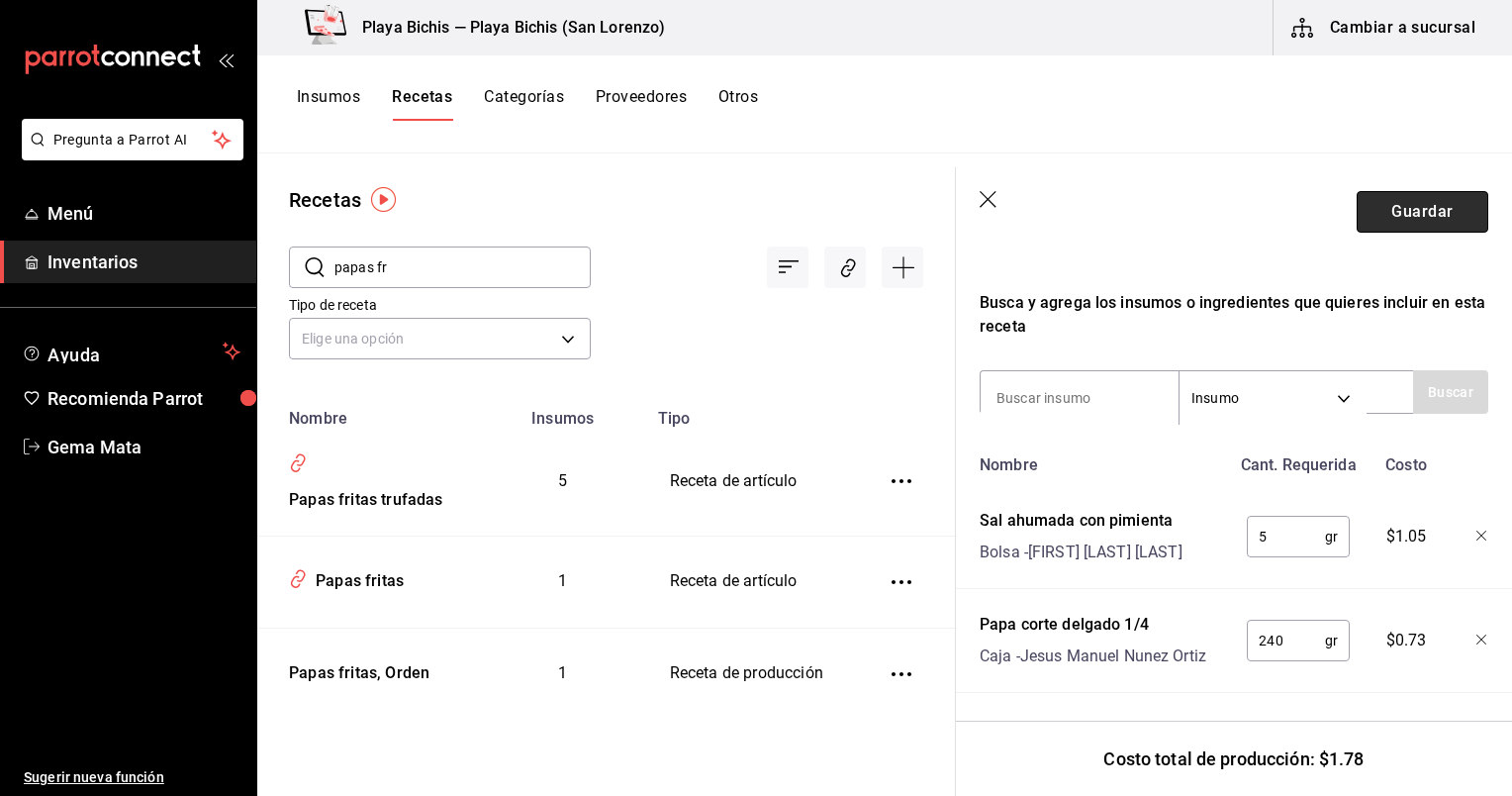 click on "Guardar" at bounding box center [1422, 212] 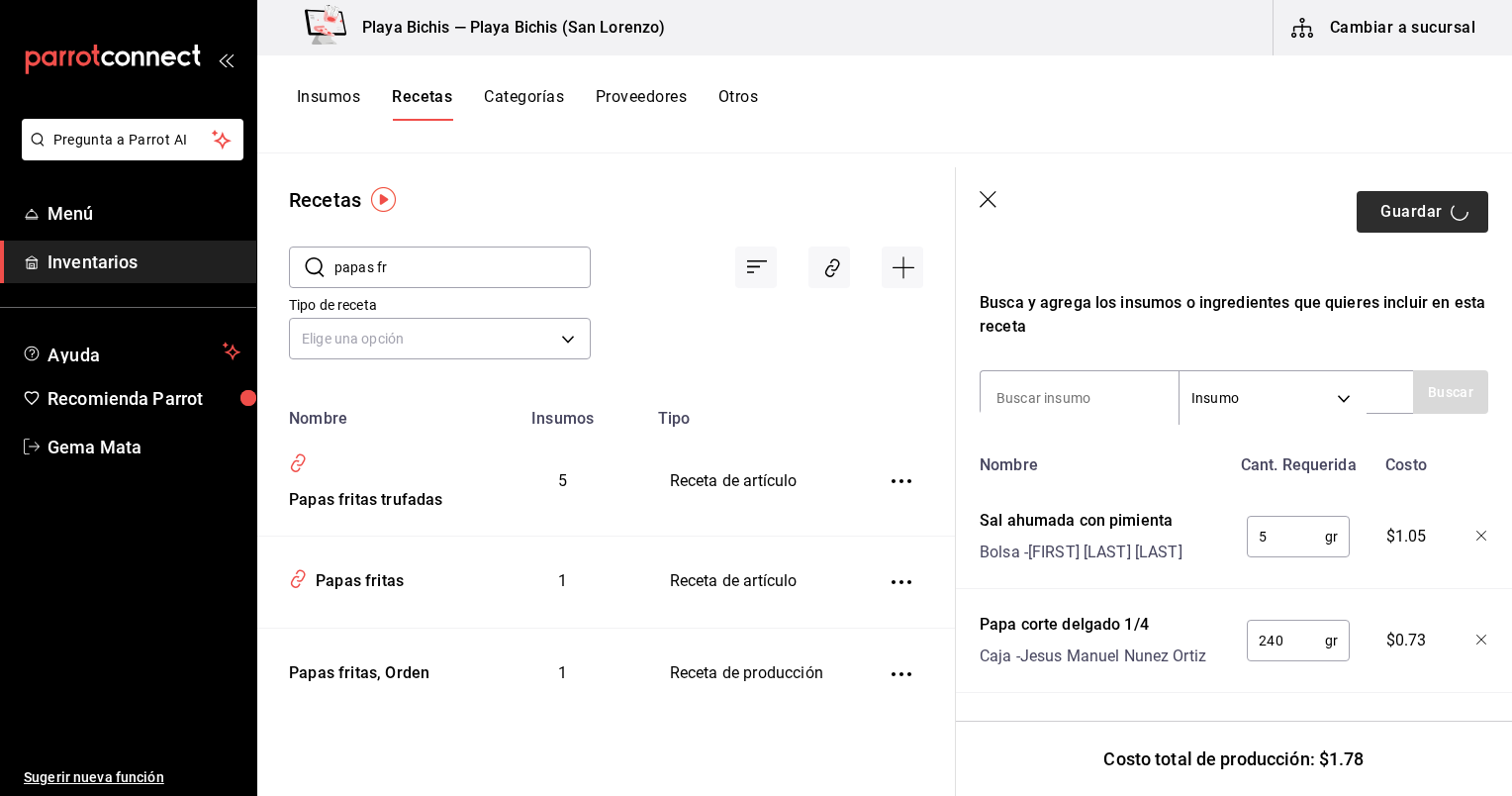 scroll, scrollTop: 0, scrollLeft: 0, axis: both 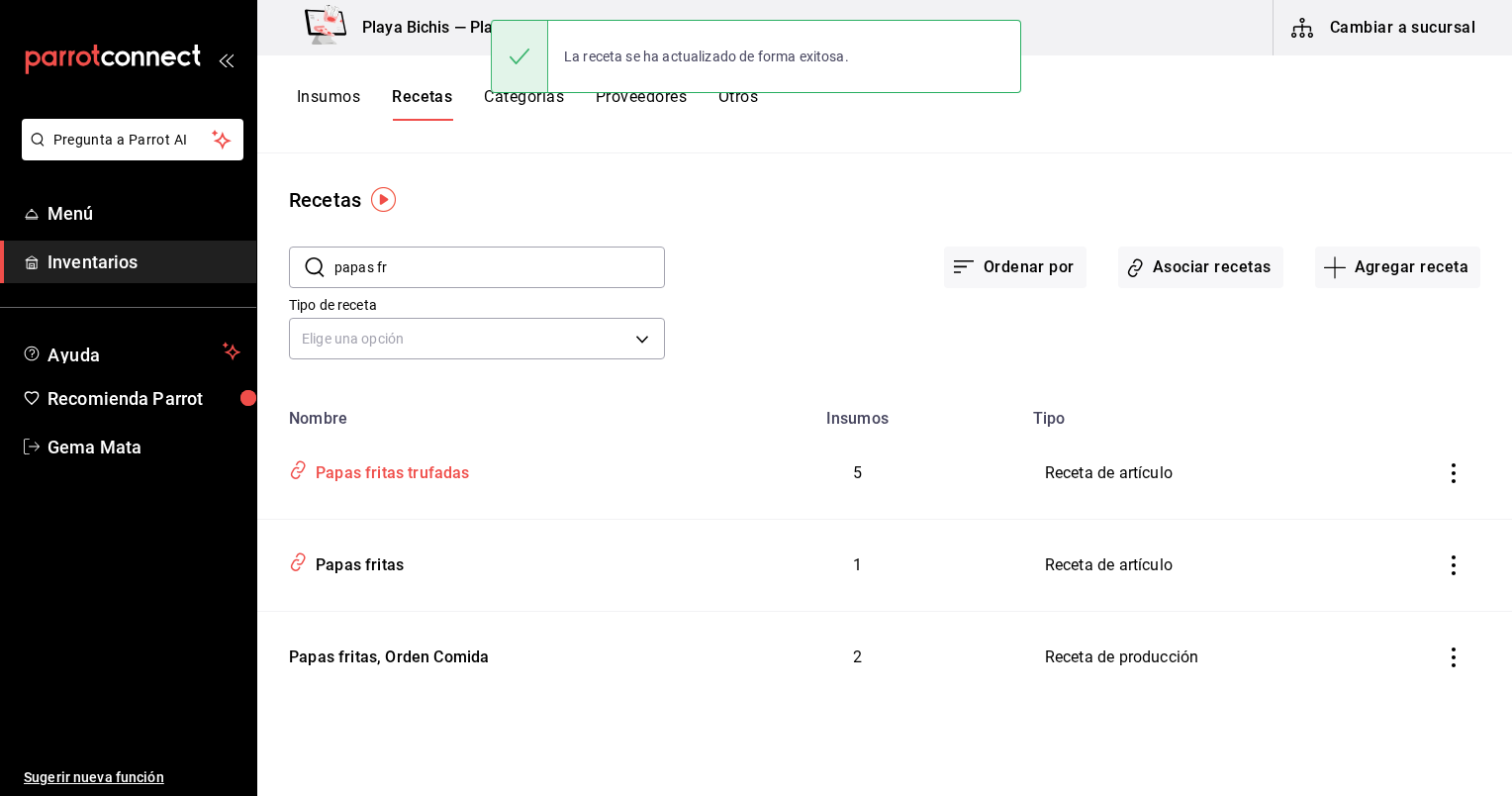 click on "Papas fritas trufadas" at bounding box center (389, 469) 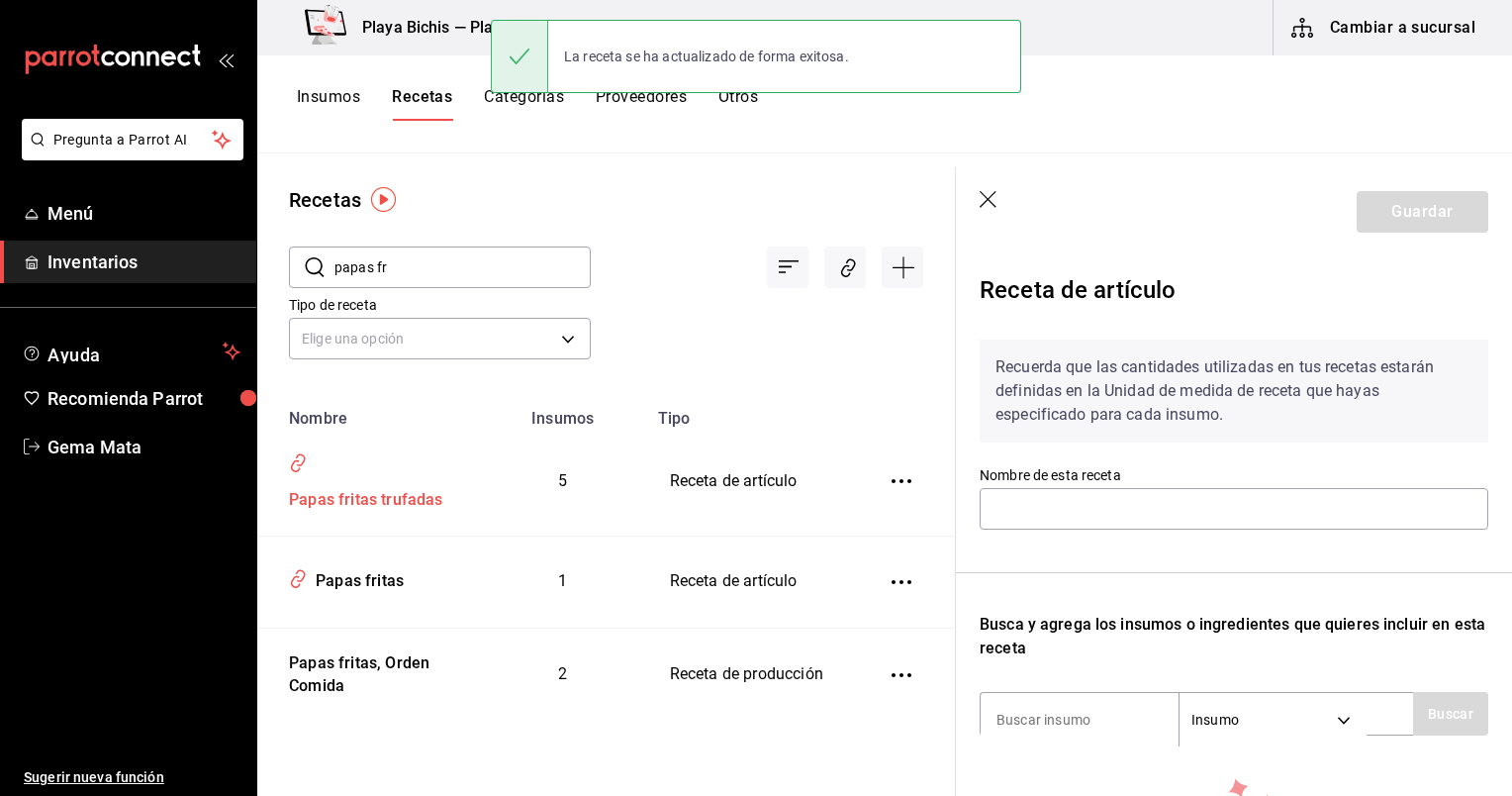 type on "Papas fritas trufadas" 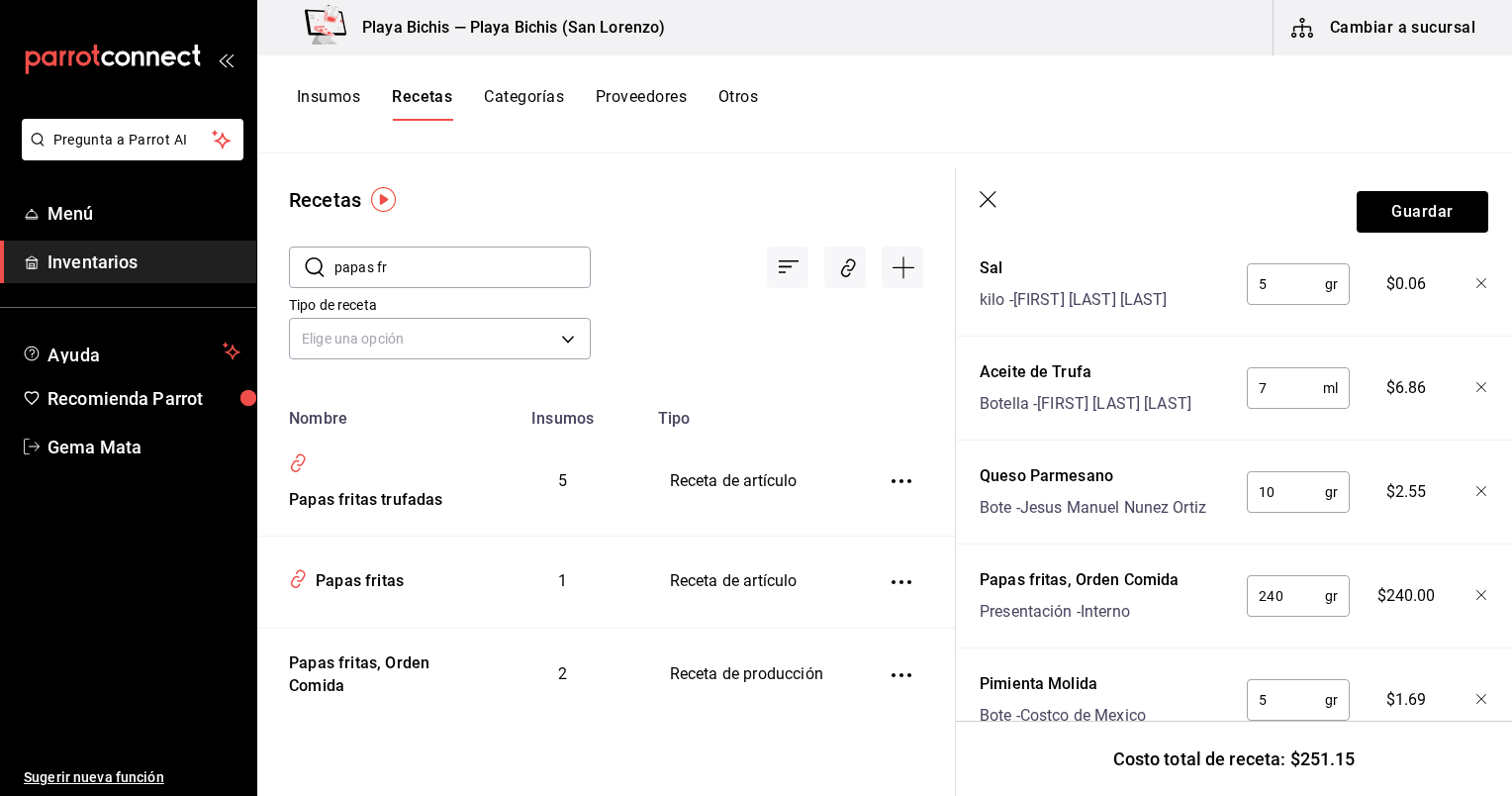 scroll, scrollTop: 574, scrollLeft: 0, axis: vertical 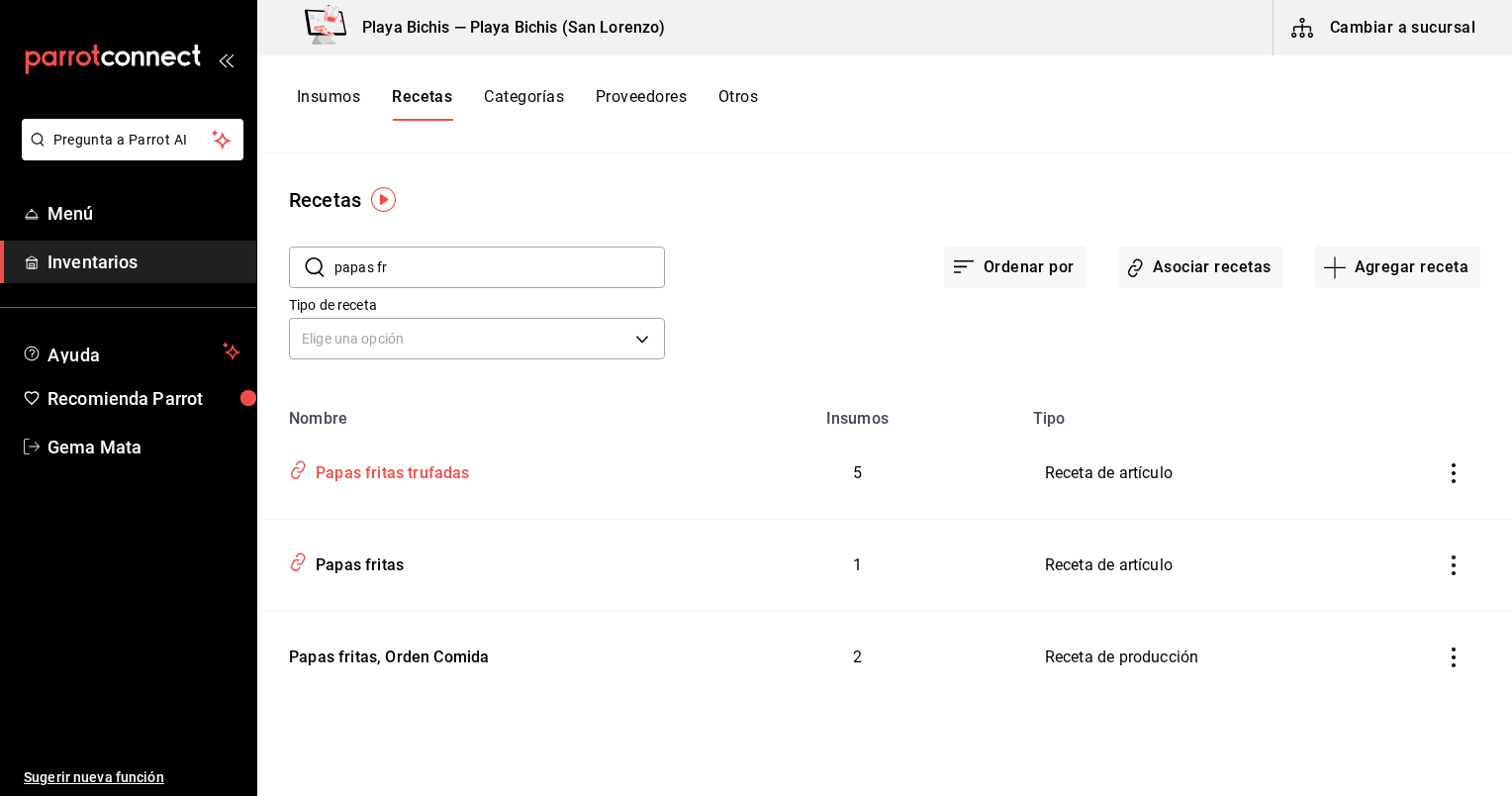 click on "Papas fritas trufadas" at bounding box center (475, 473) 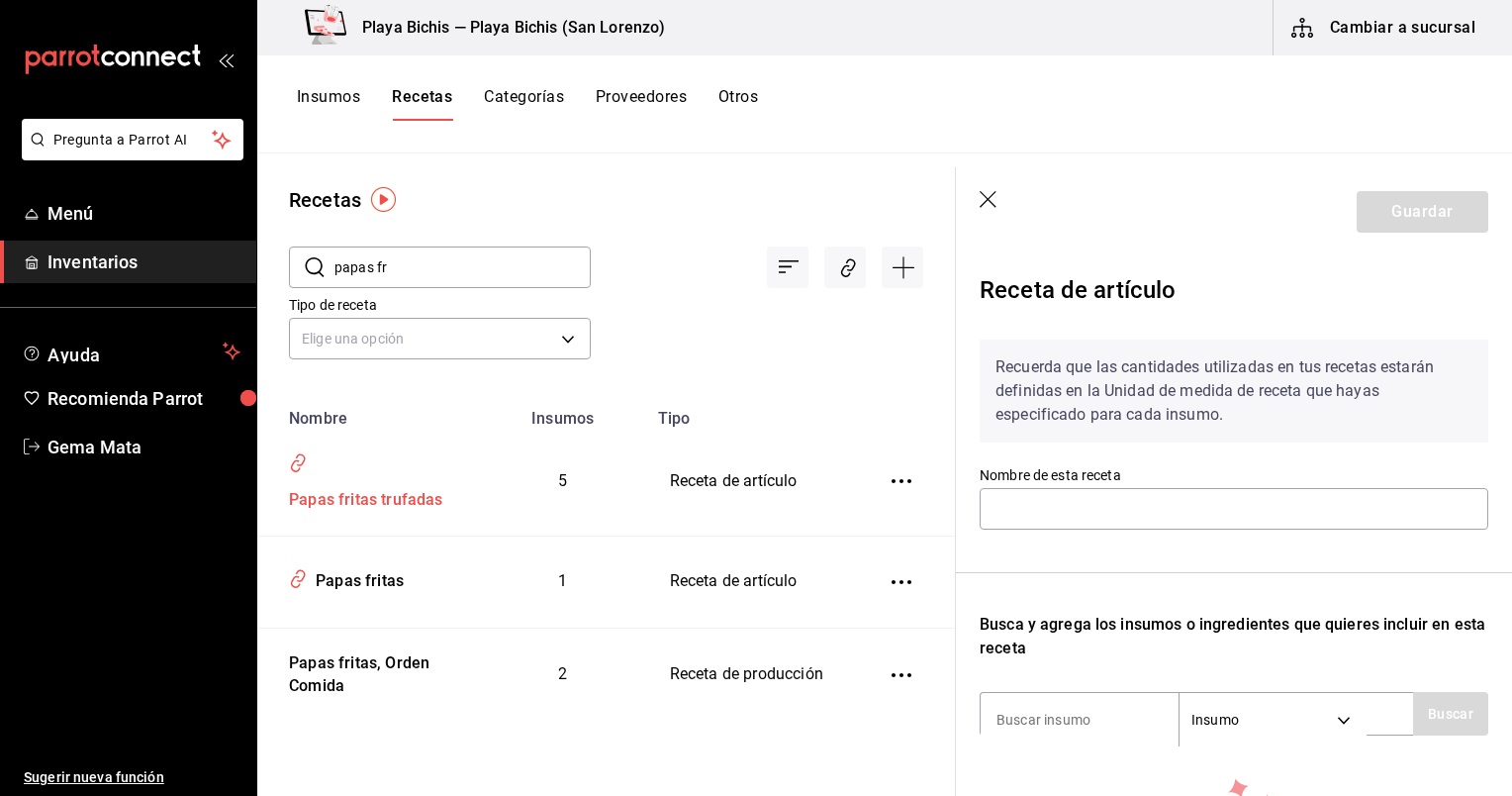 type on "Papas fritas trufadas" 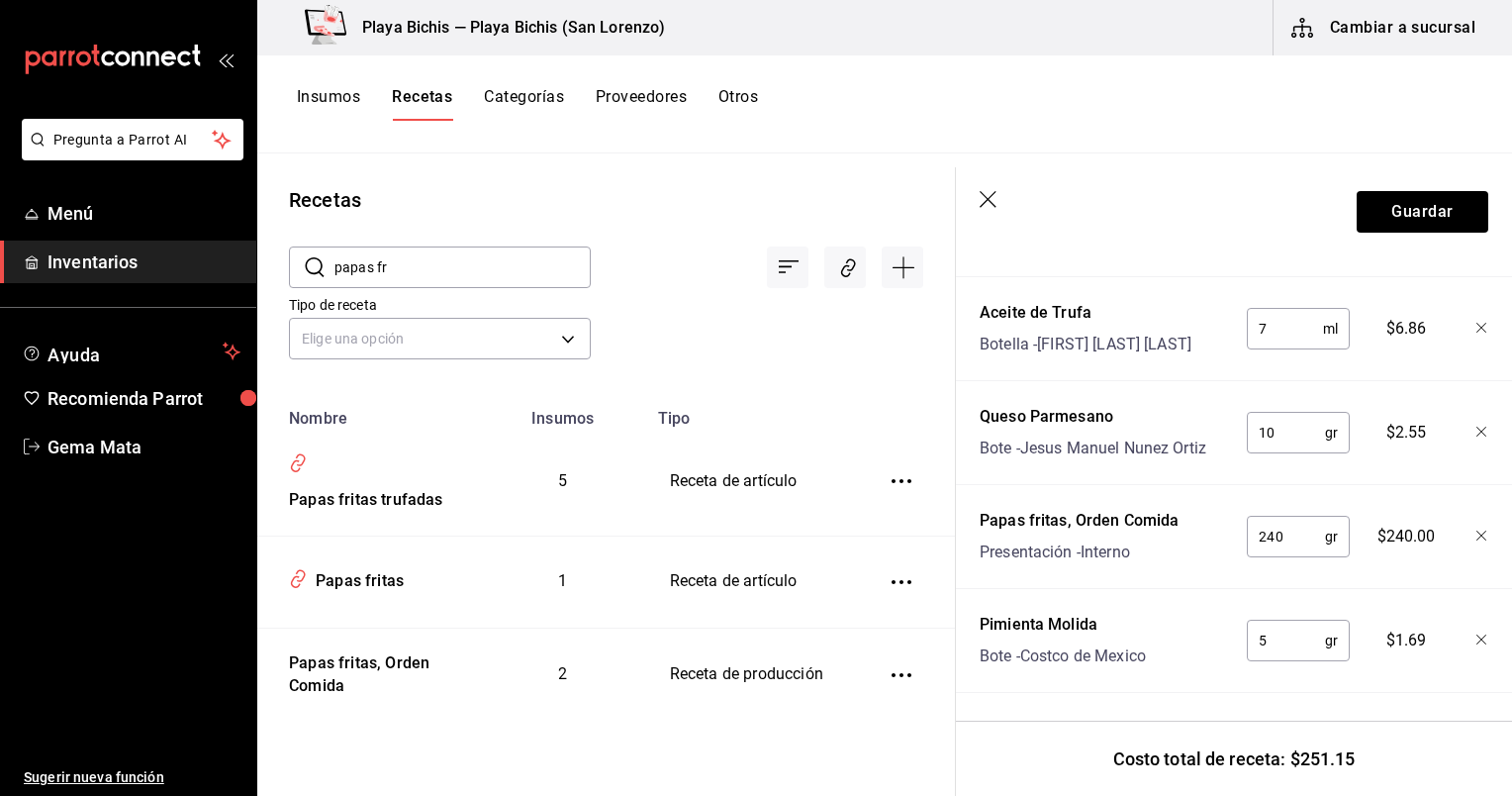 scroll, scrollTop: 634, scrollLeft: 0, axis: vertical 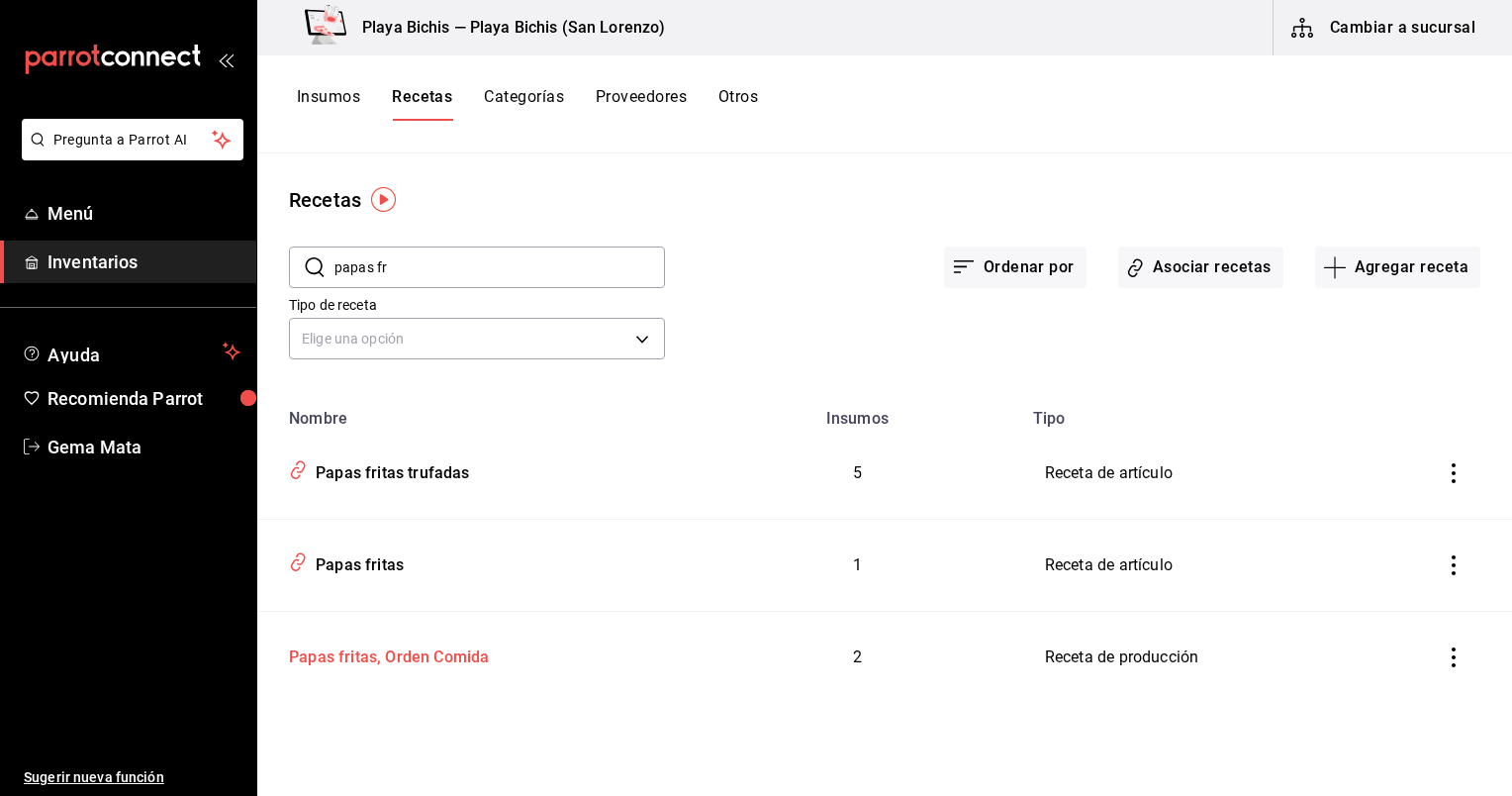 click on "Papas fritas, Orden Comida" at bounding box center (475, 657) 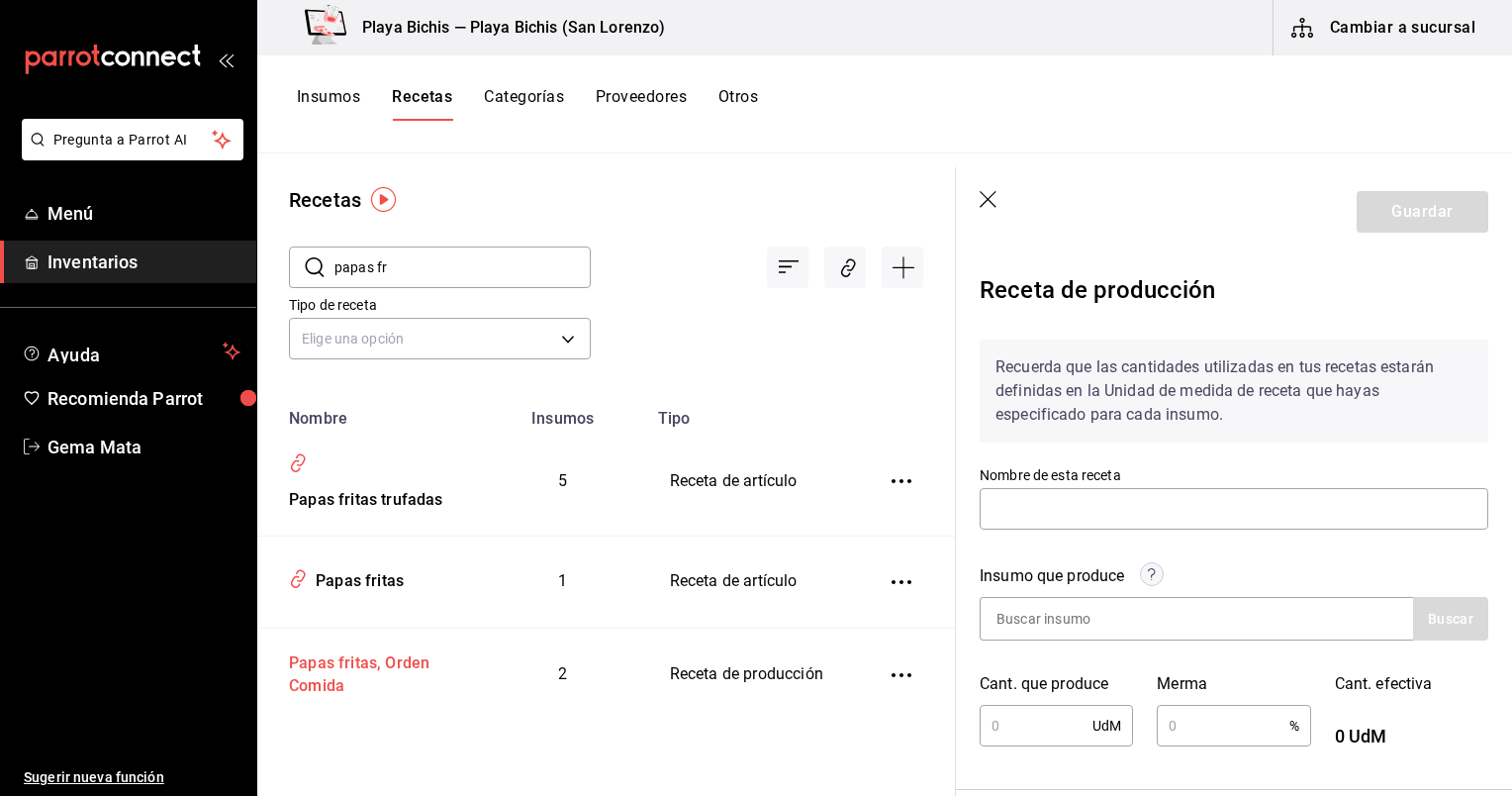 type on "Papas fritas, Orden Comida" 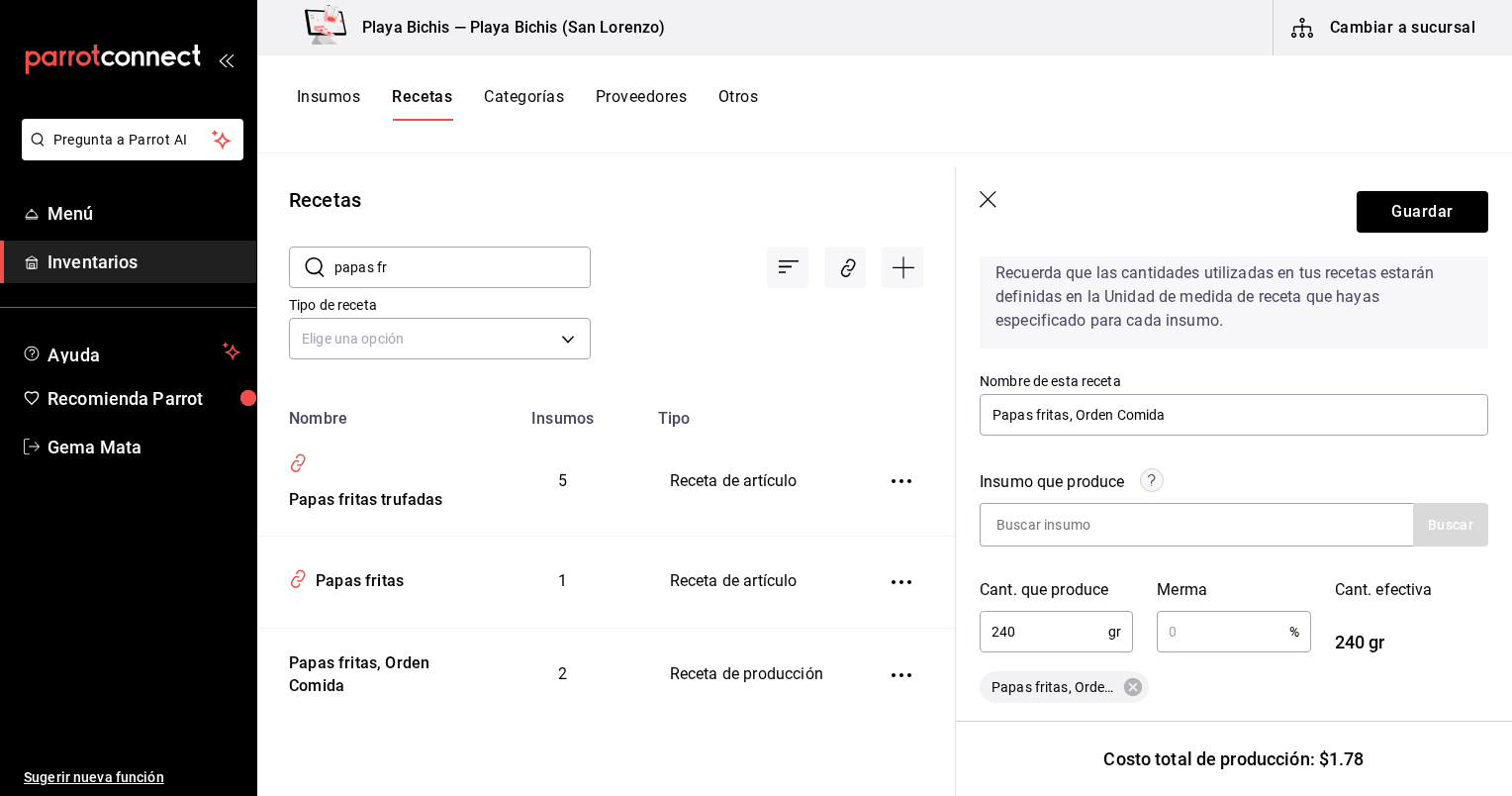 scroll, scrollTop: 0, scrollLeft: 0, axis: both 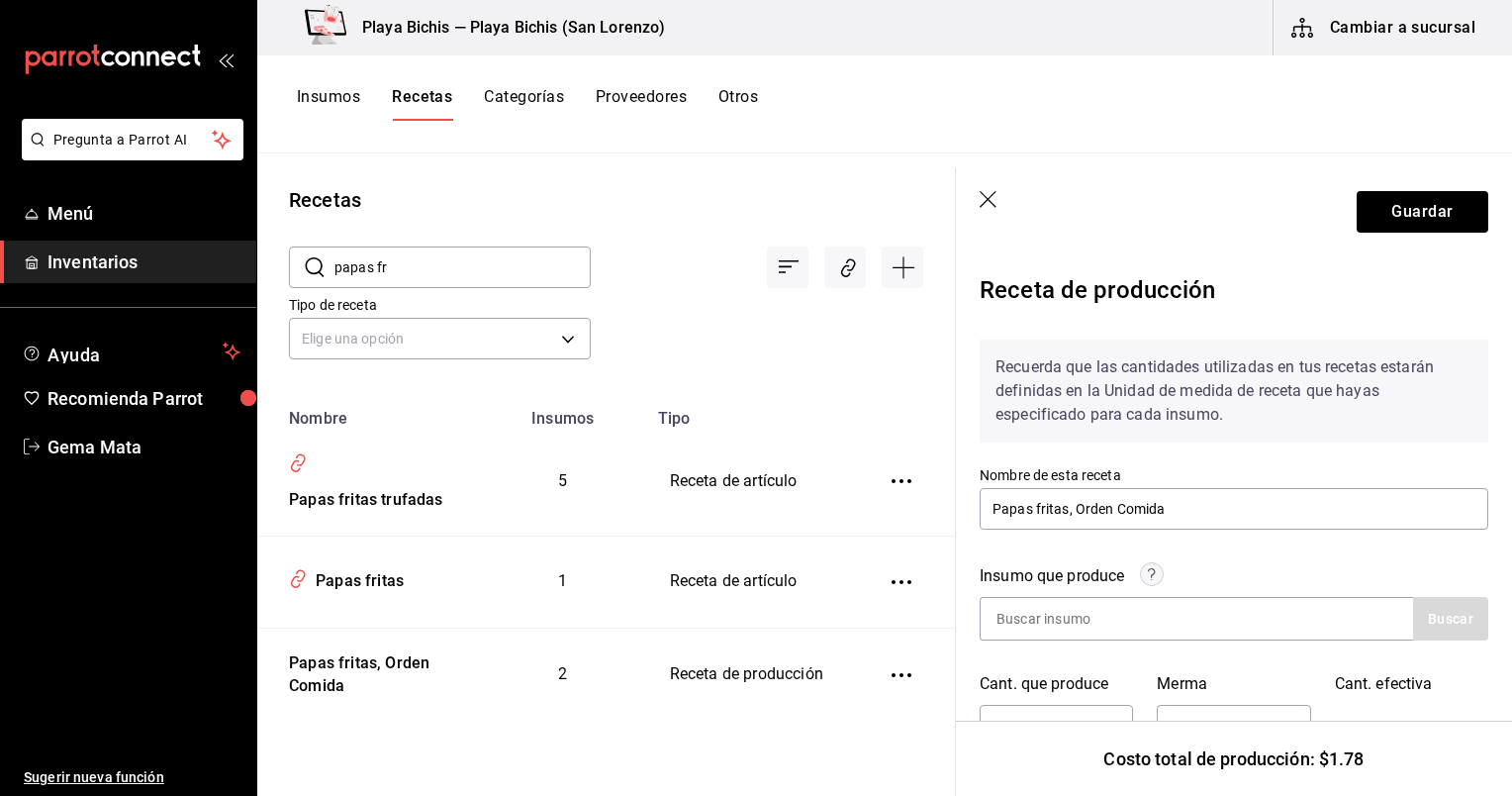 click 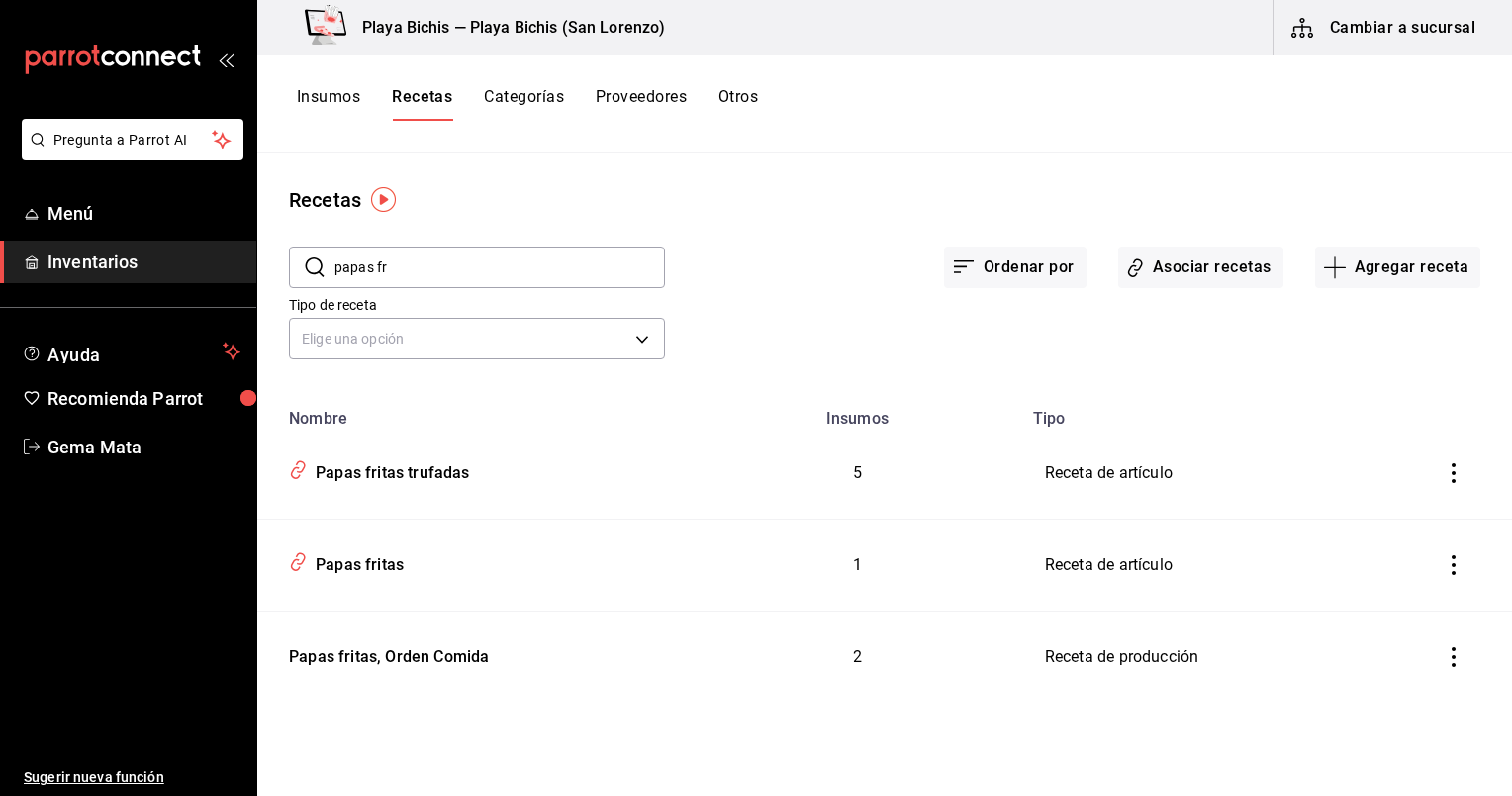 click on "Insumos Recetas Categorías Proveedores Otros" at bounding box center (527, 104) 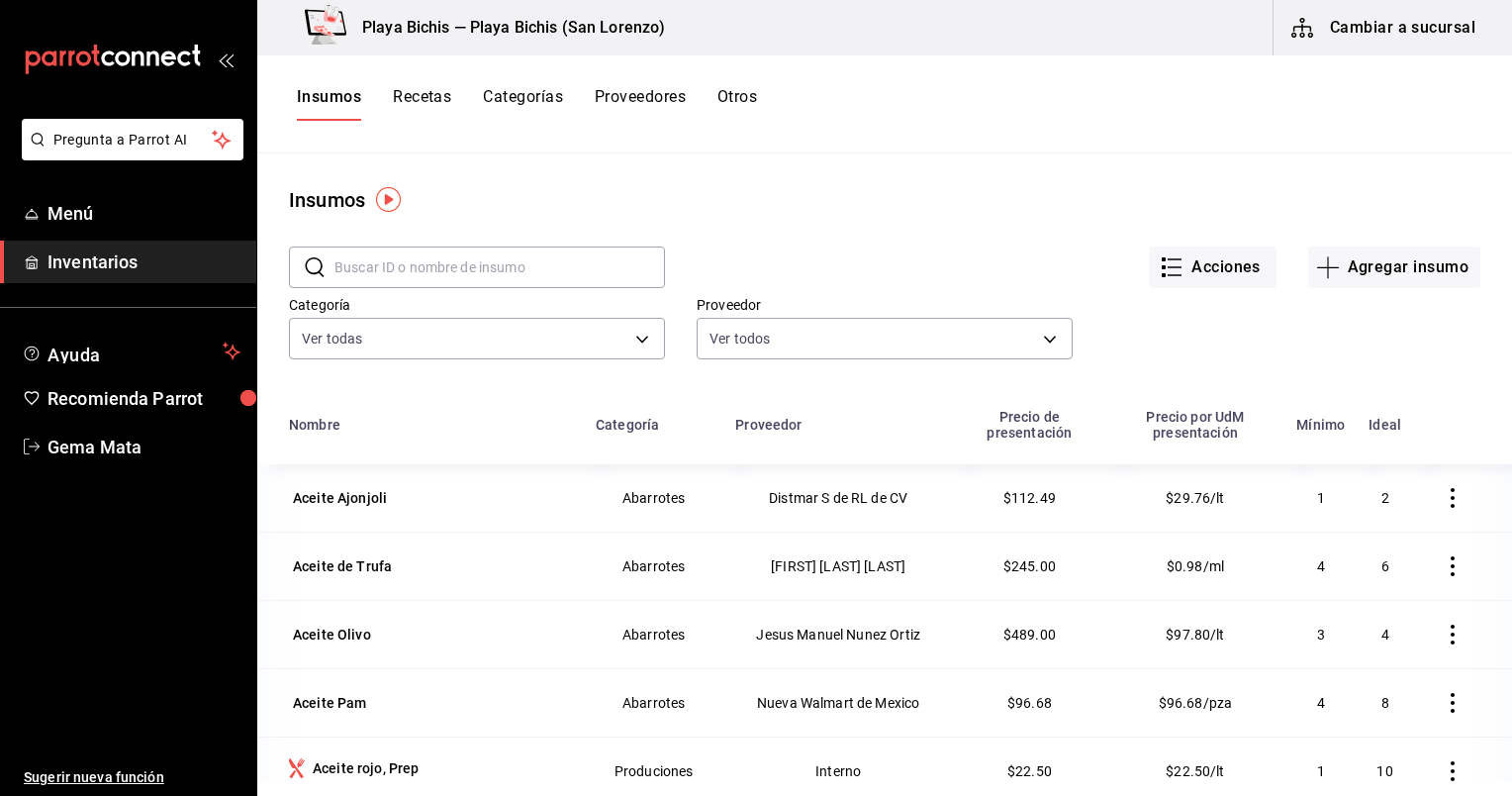 click on "Recetas" at bounding box center (422, 104) 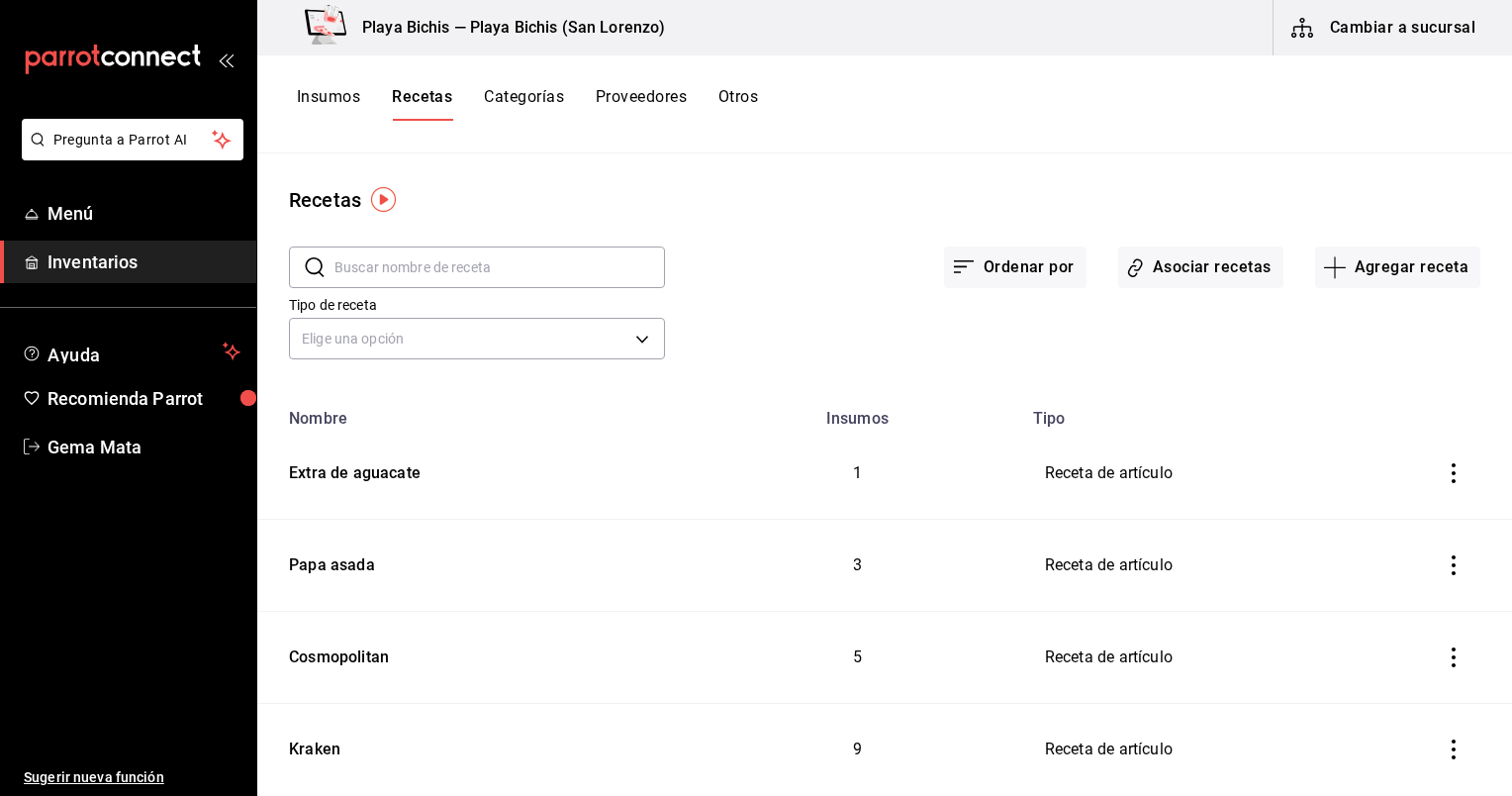 click on "Insumos" at bounding box center [329, 104] 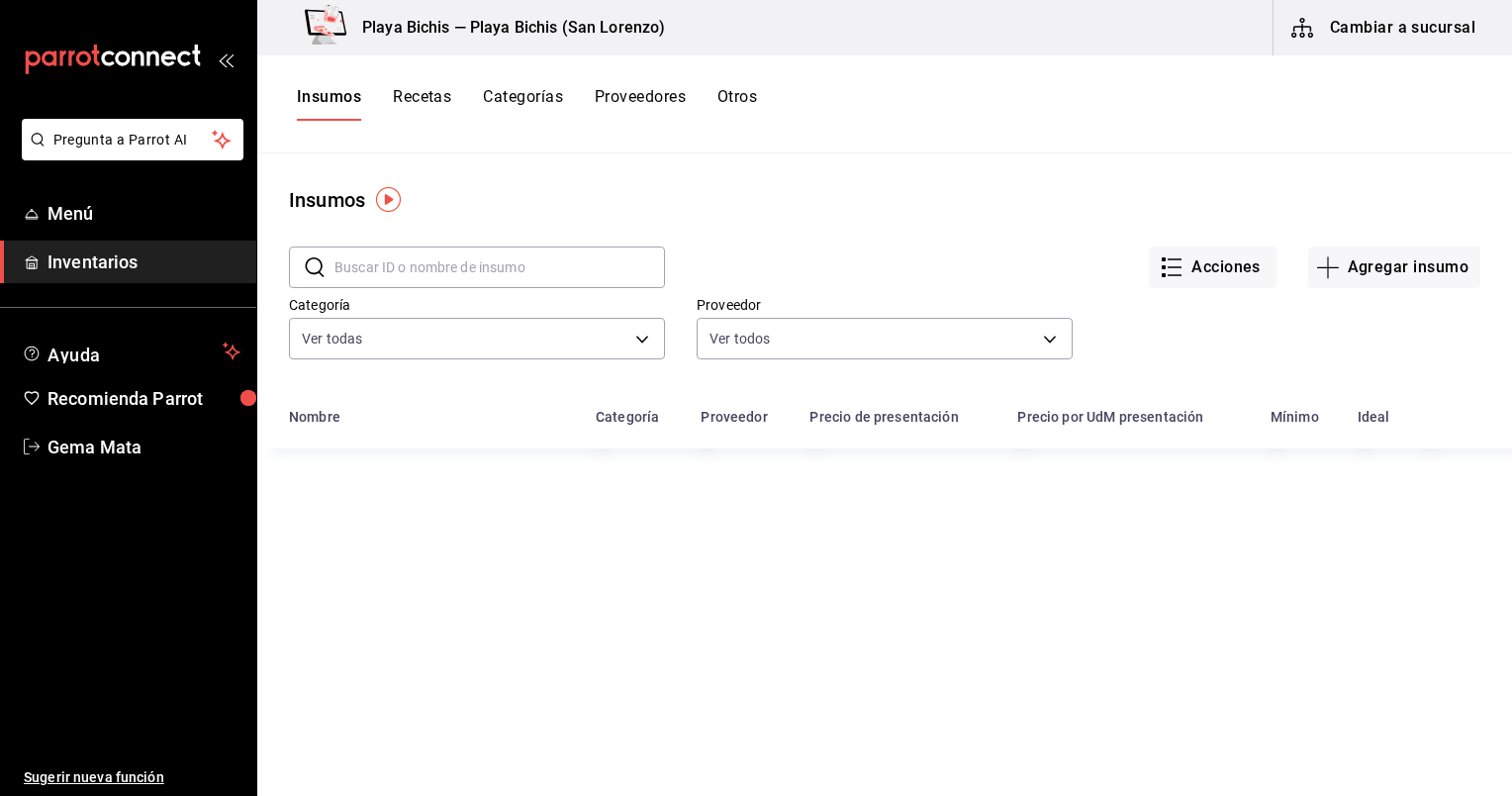 click at bounding box center [500, 267] 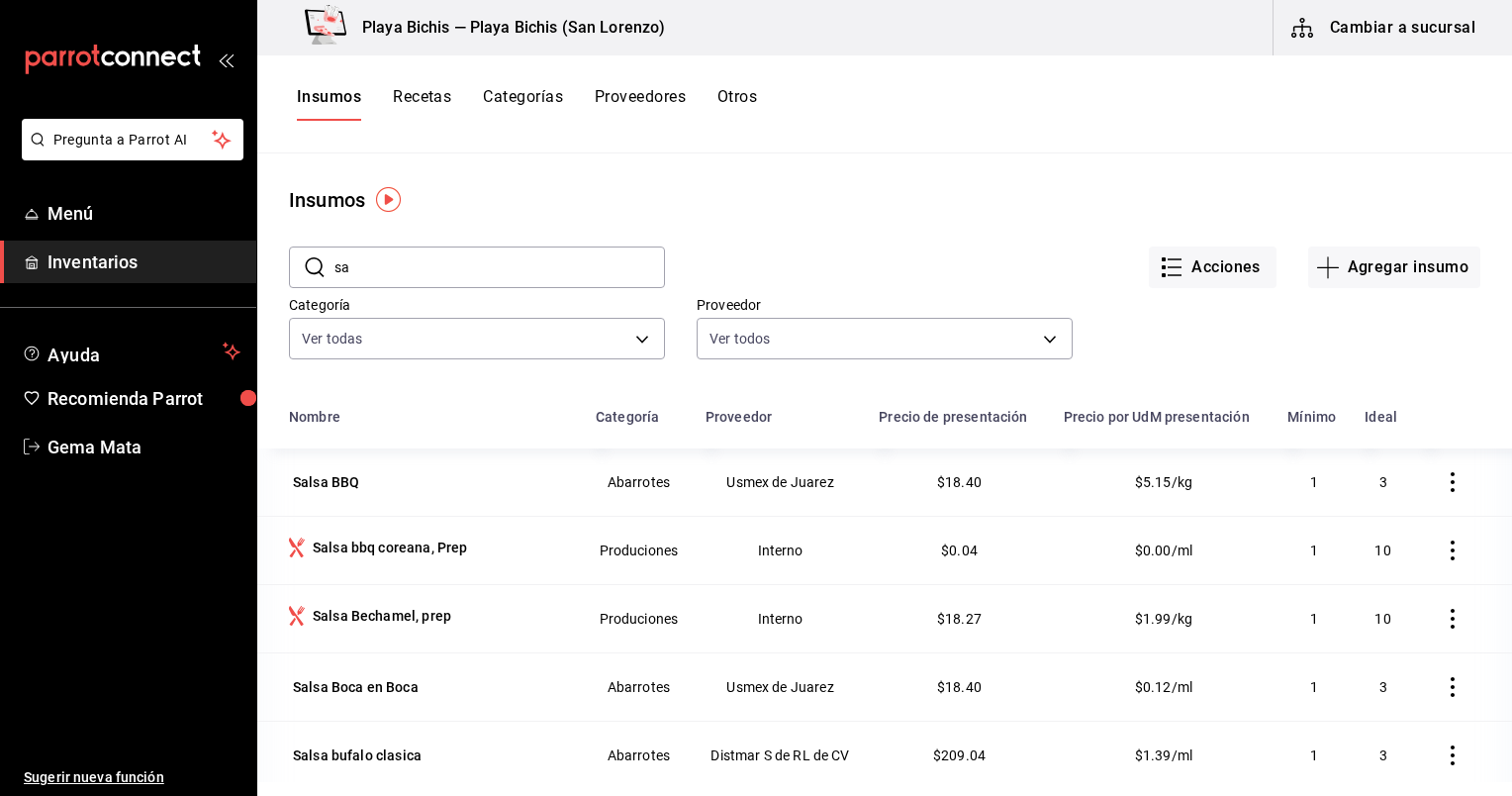 type on "s" 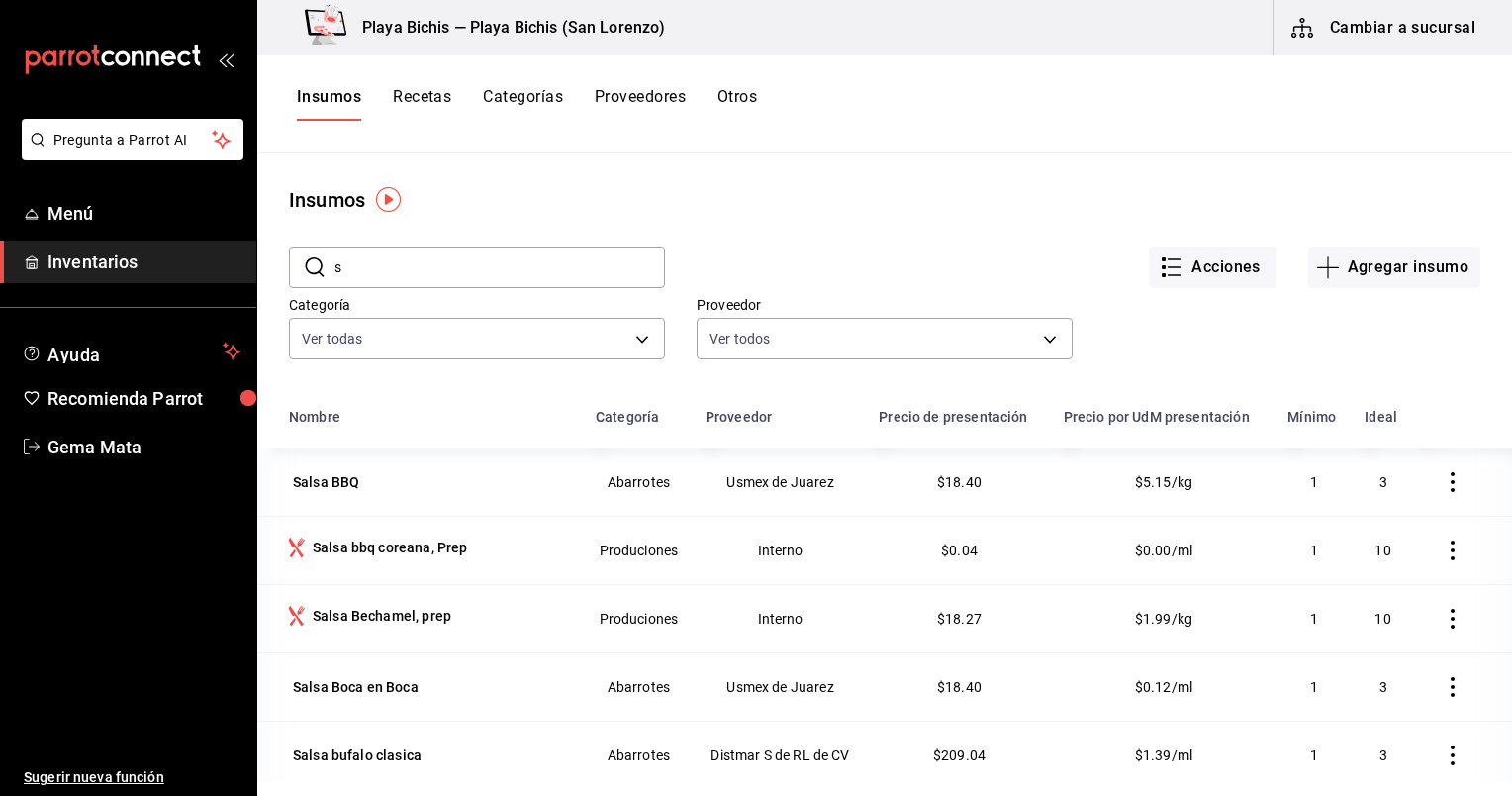 type 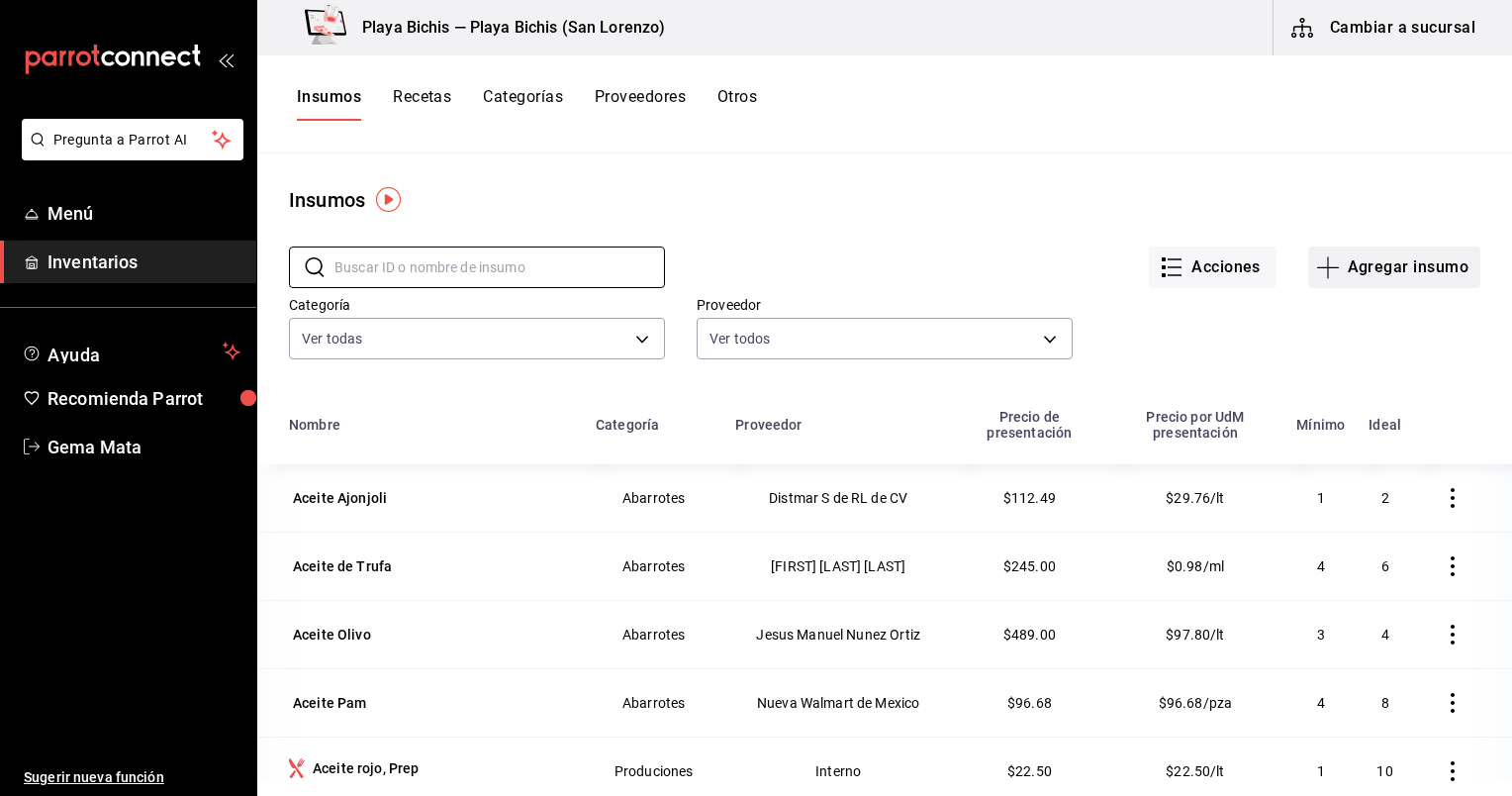 click on "Agregar insumo" at bounding box center [1394, 267] 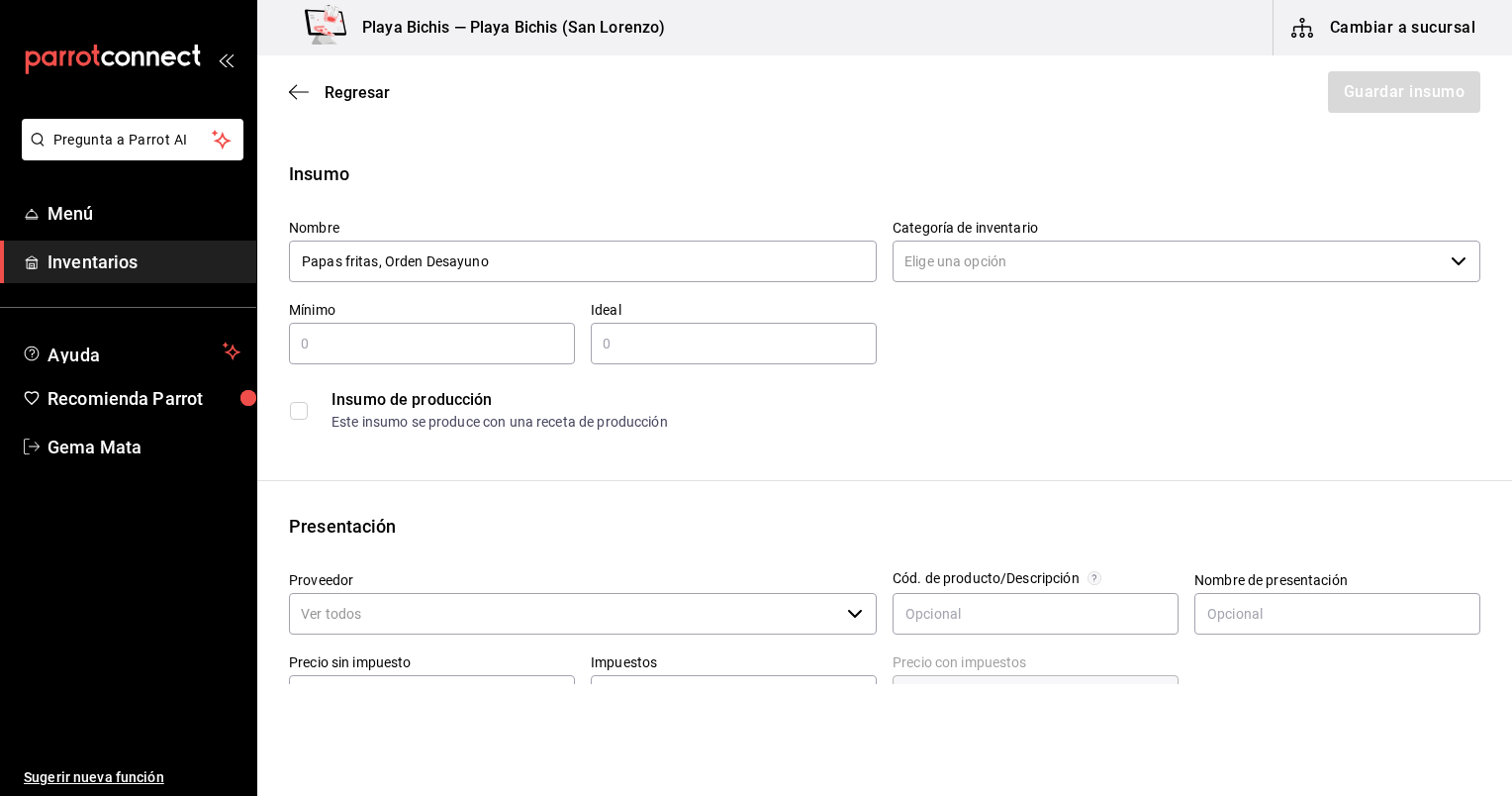 type on "Papas fritas, Orden Desayuno" 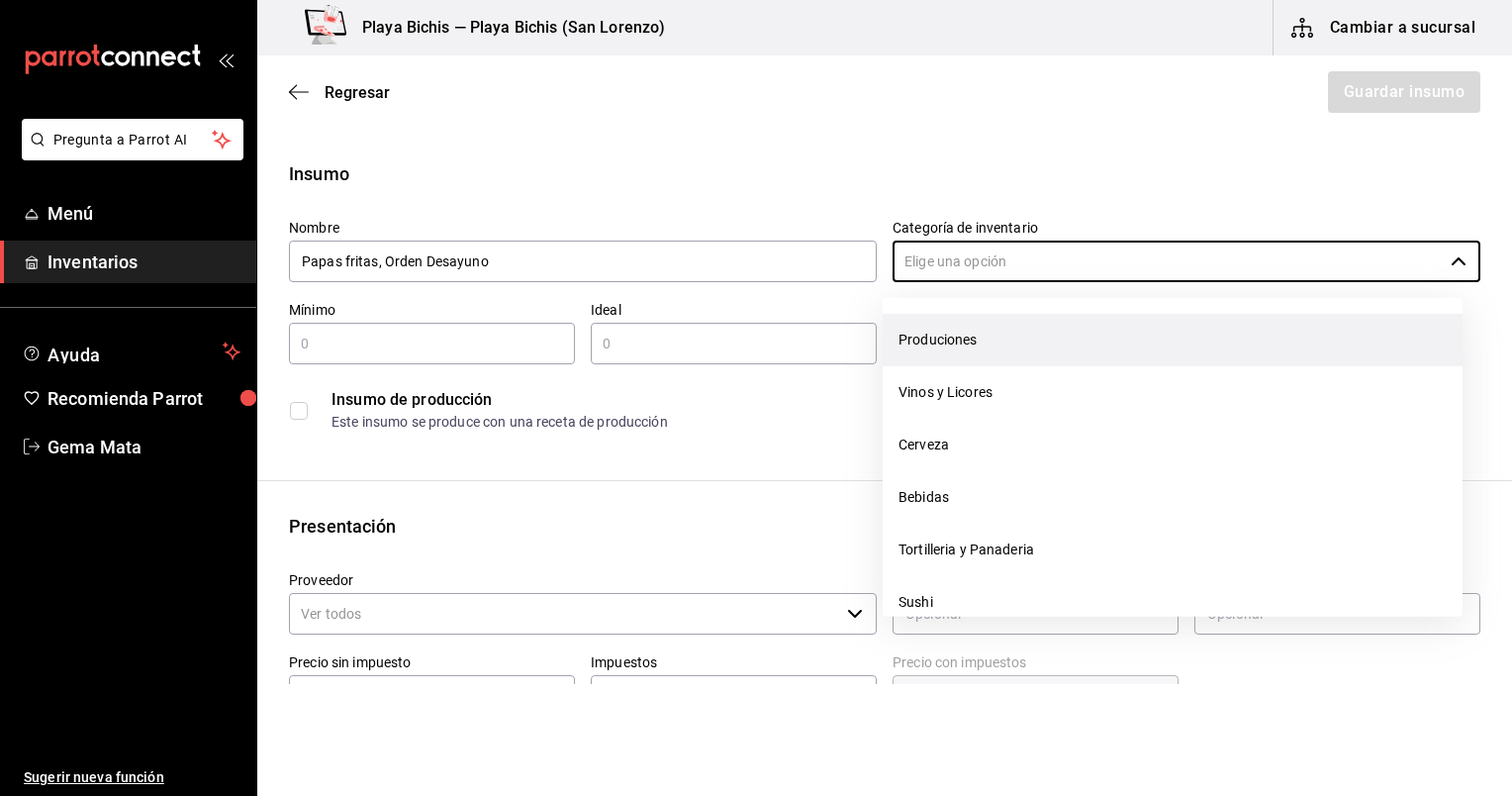 click on "Produciones" at bounding box center (1173, 340) 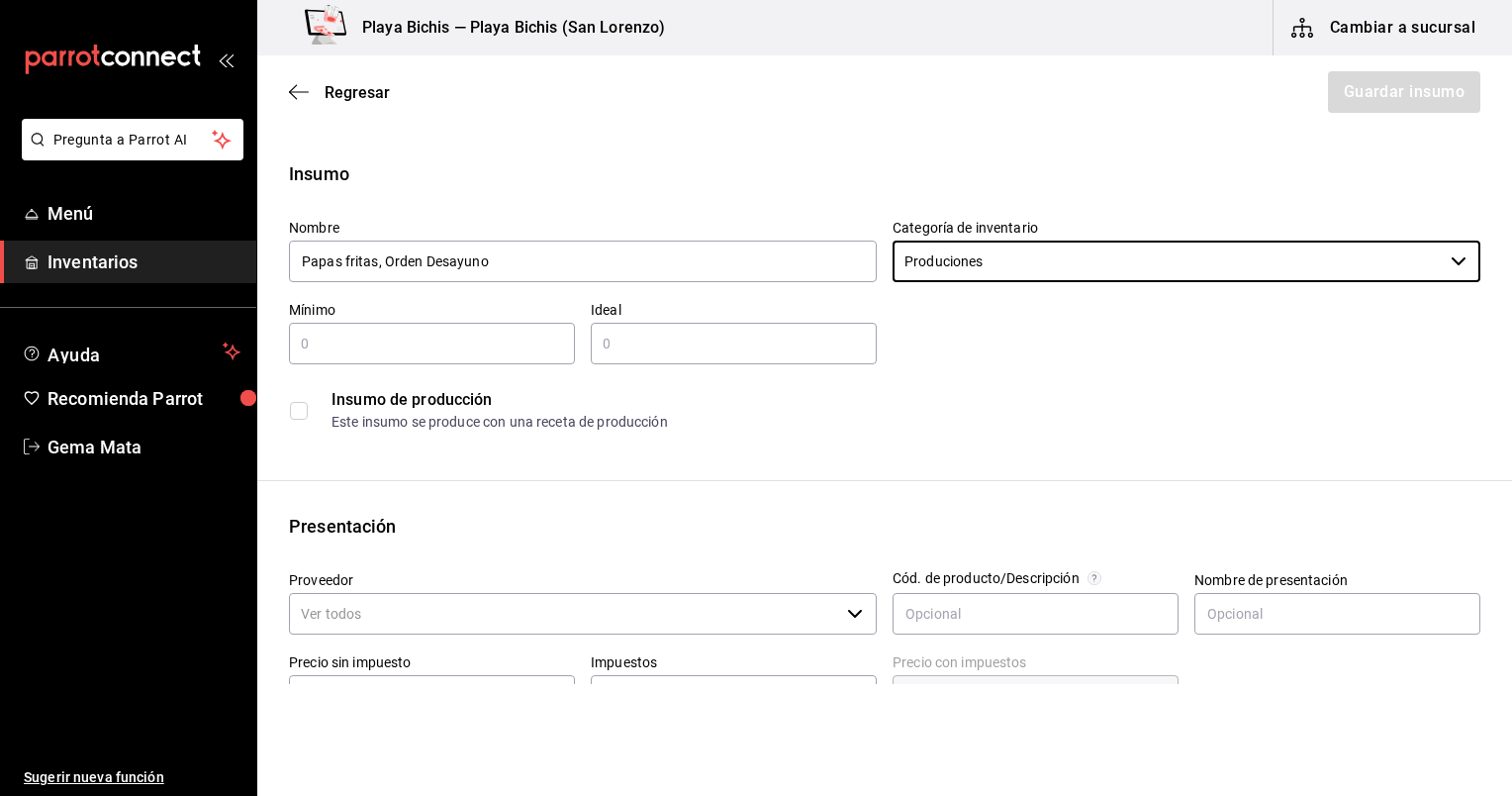 click at bounding box center (431, 344) 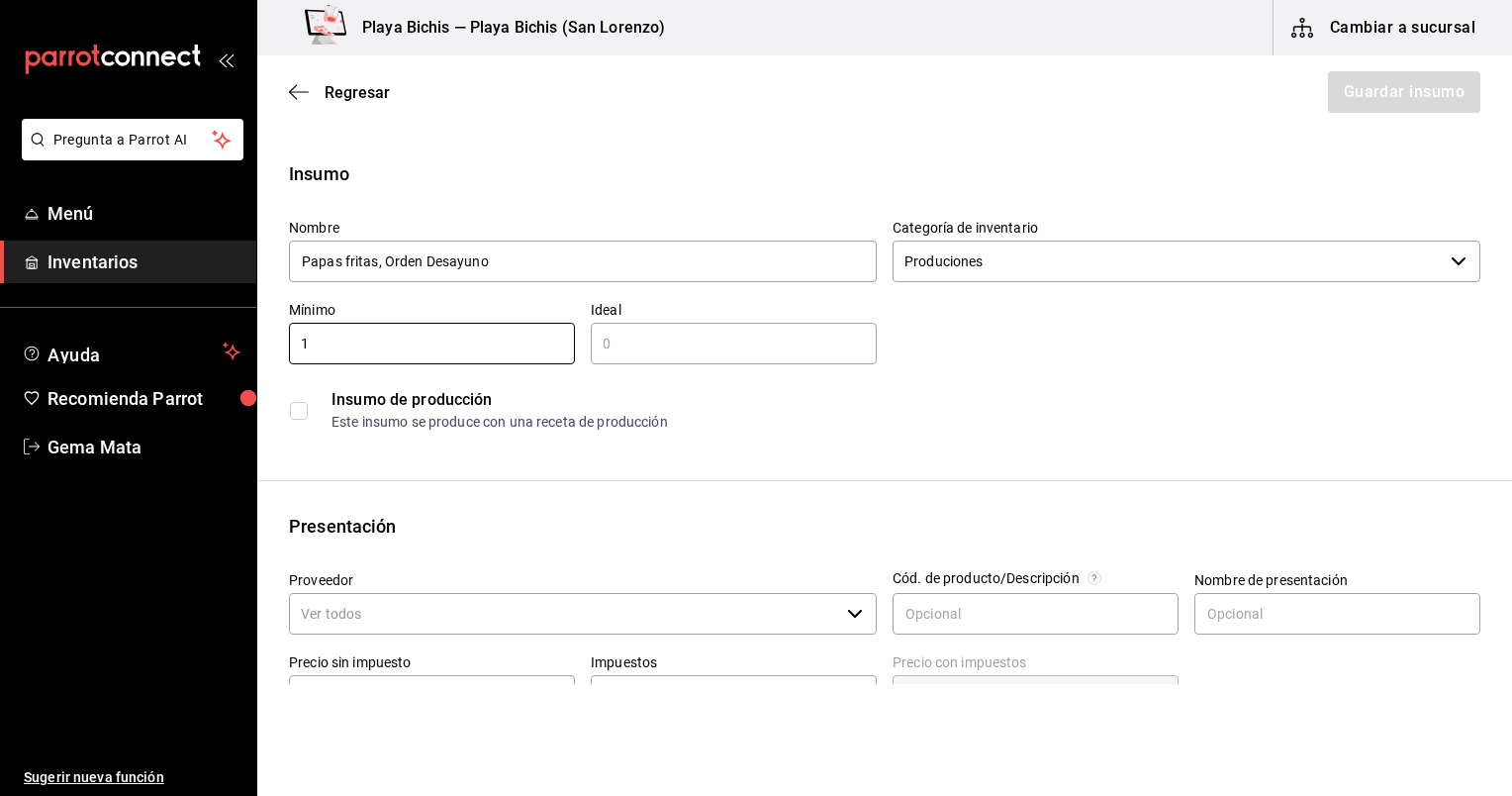 type on "1" 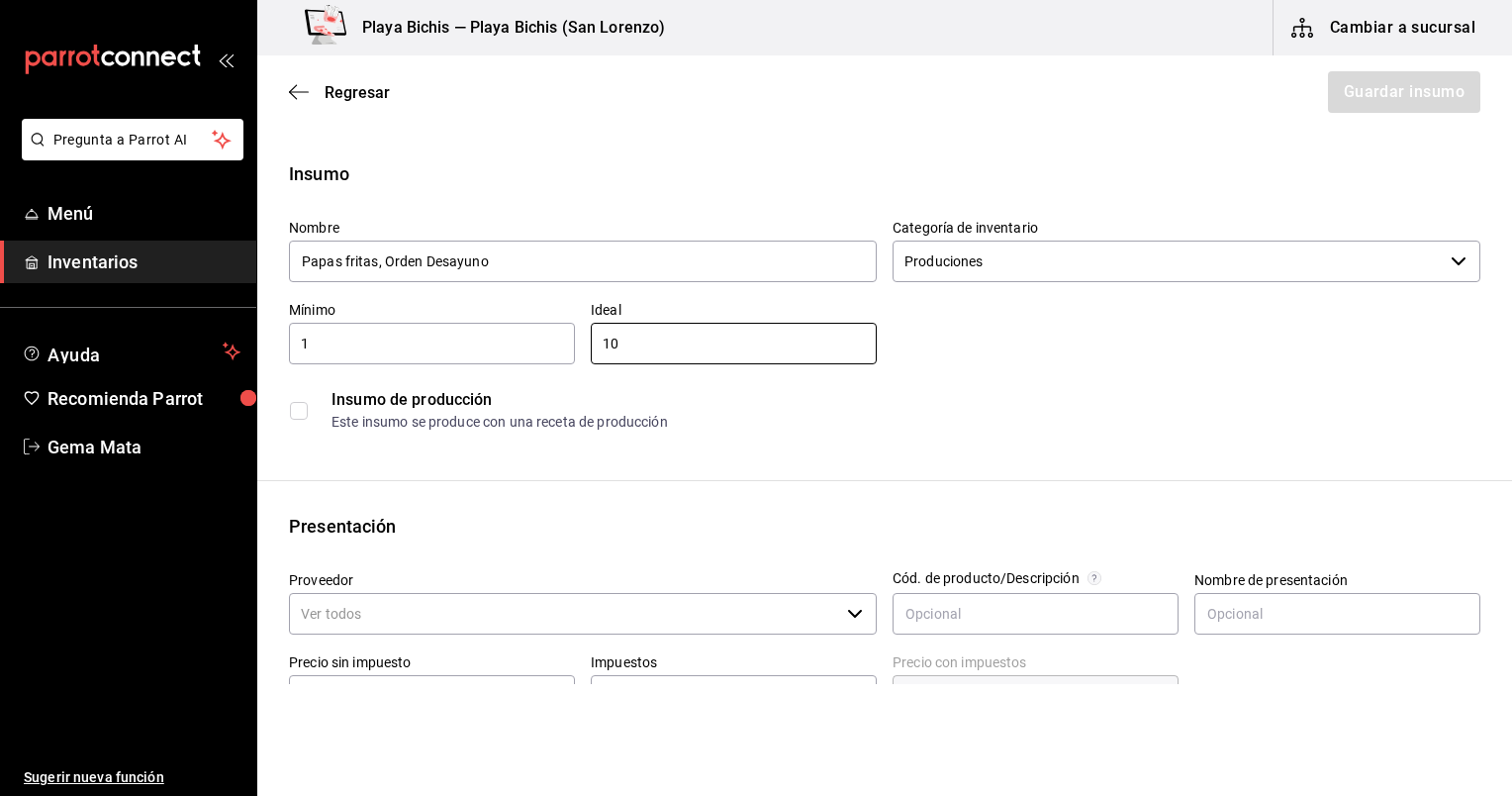 type on "10" 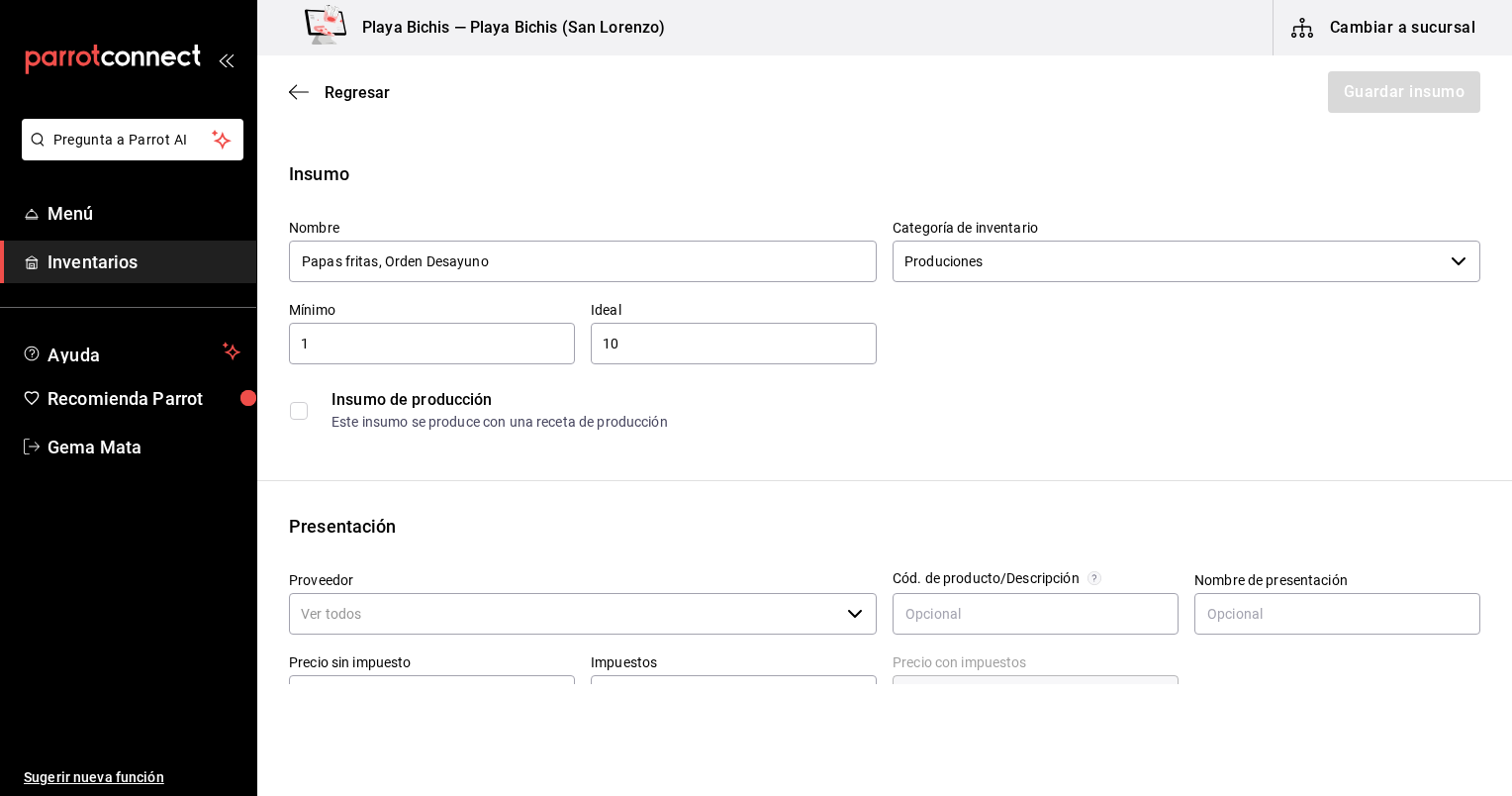 click at bounding box center (299, 411) 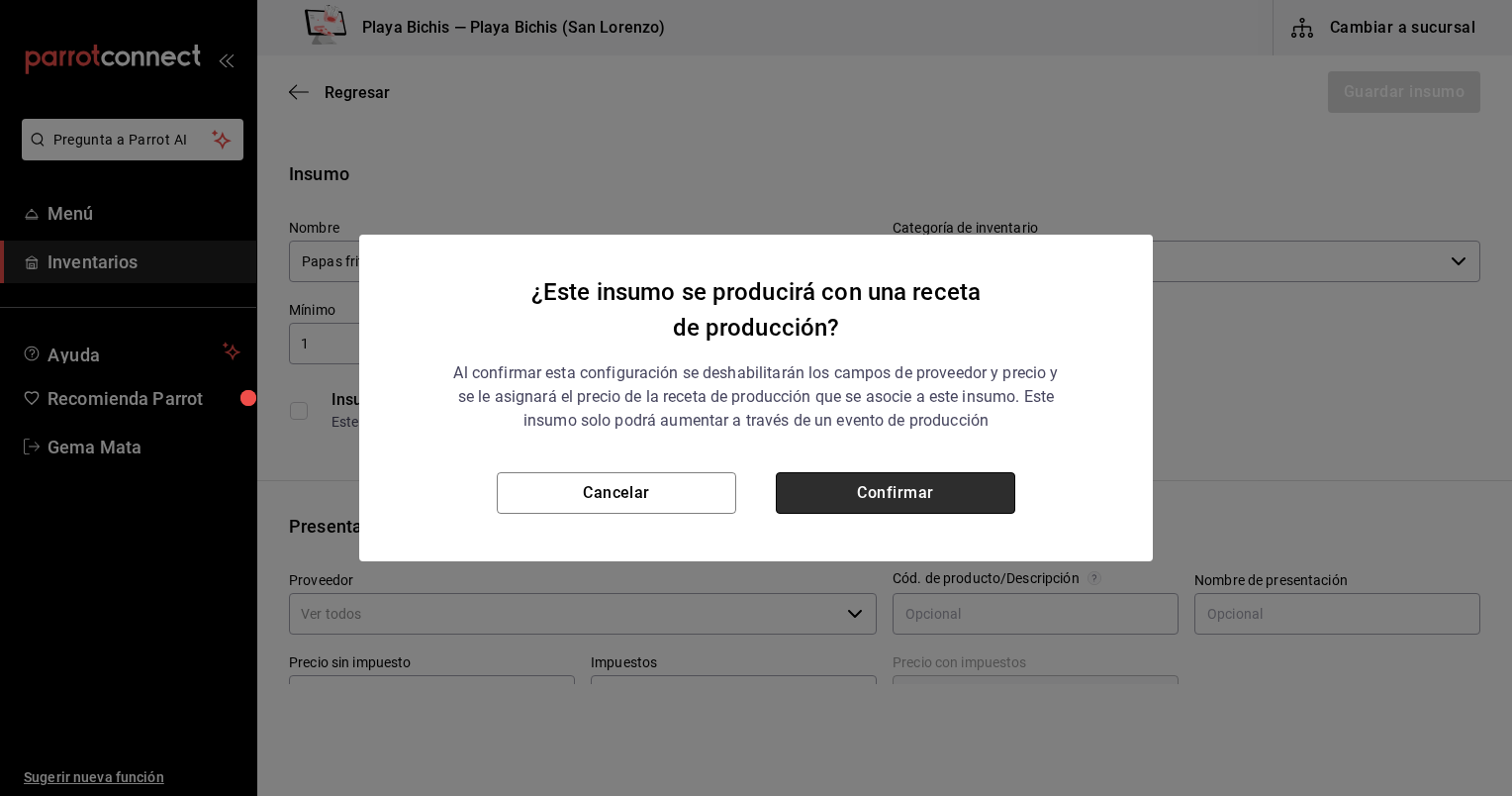 click on "Confirmar" at bounding box center (896, 493) 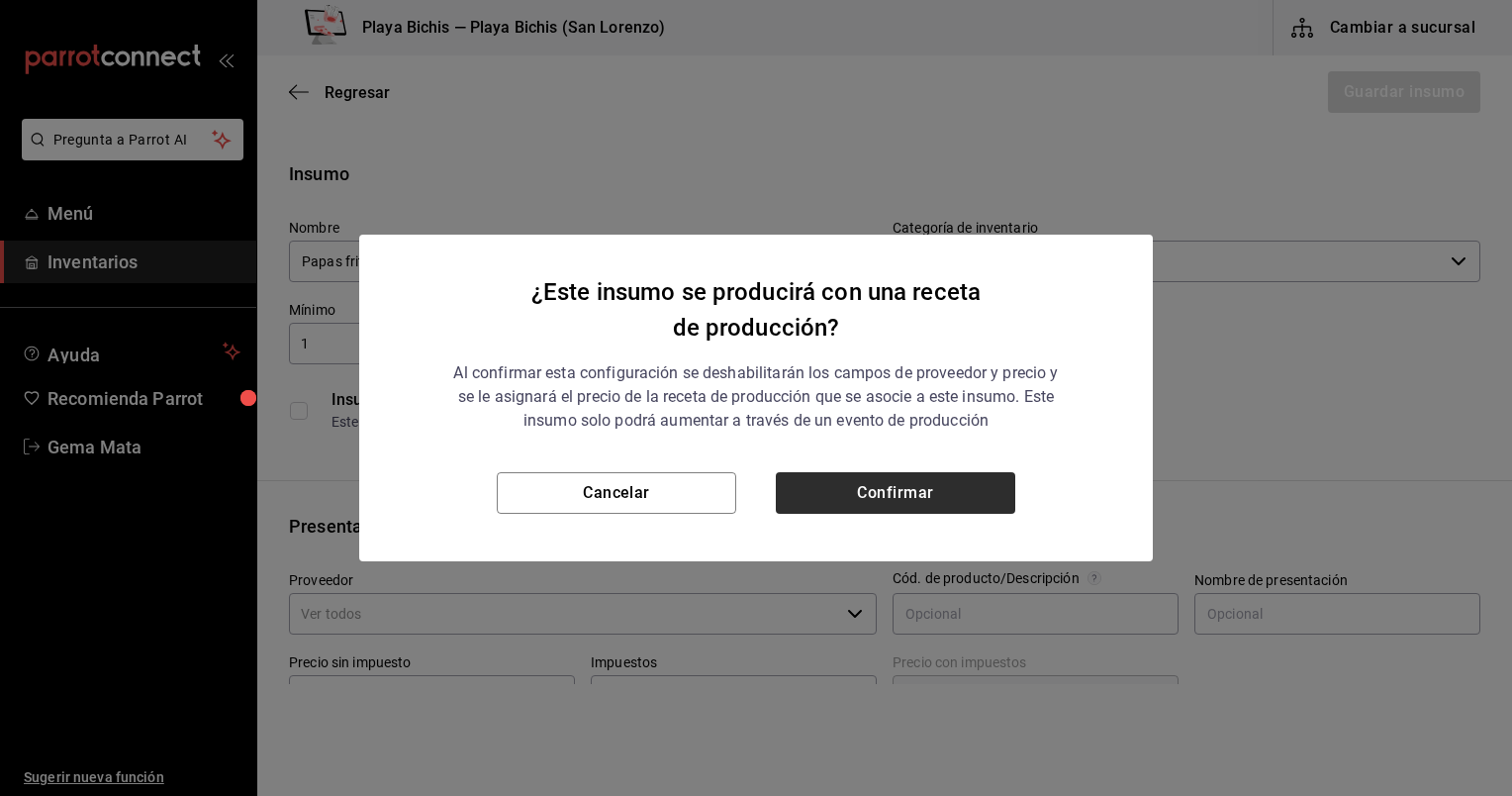 checkbox on "true" 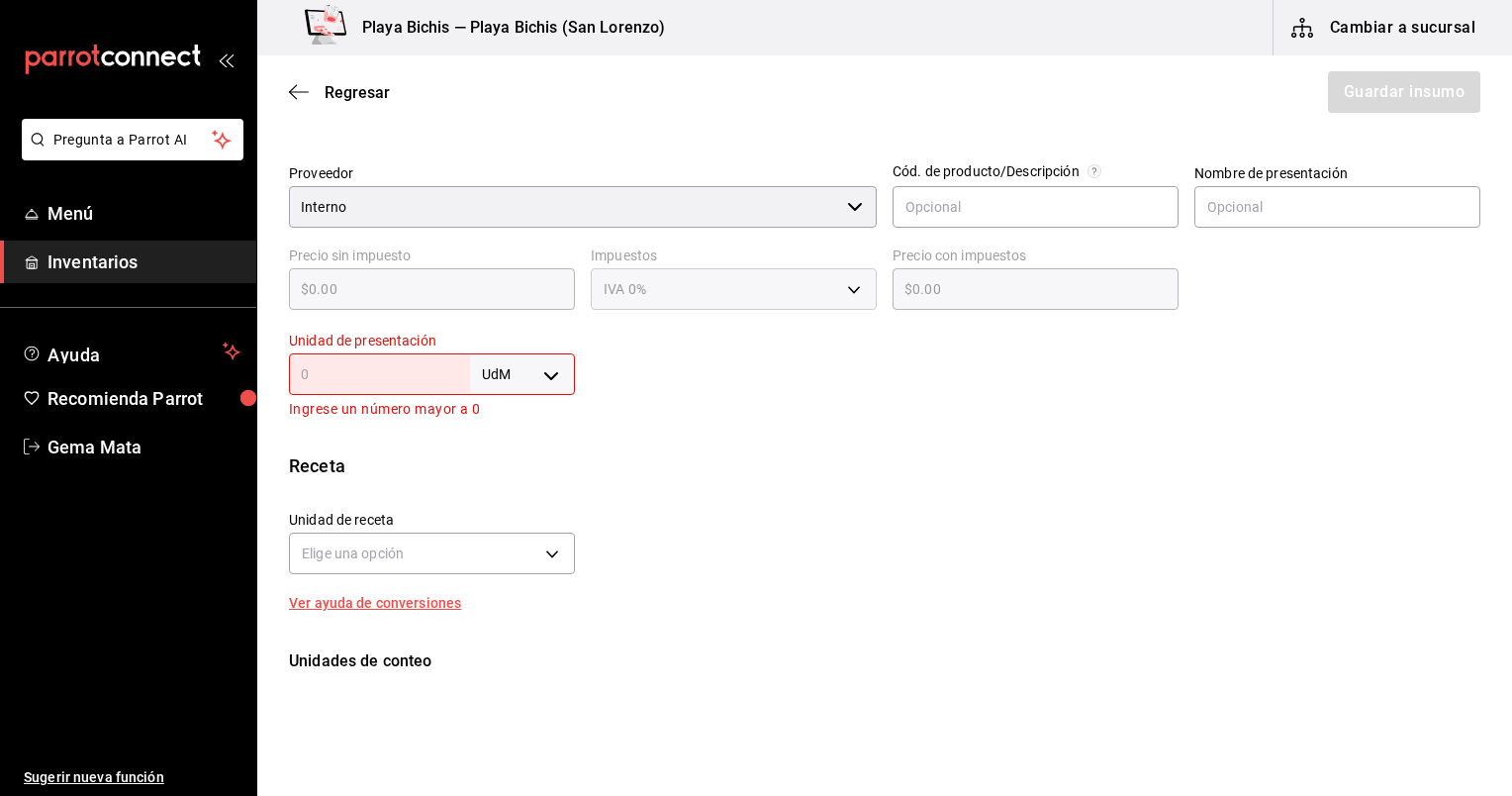 scroll, scrollTop: 410, scrollLeft: 0, axis: vertical 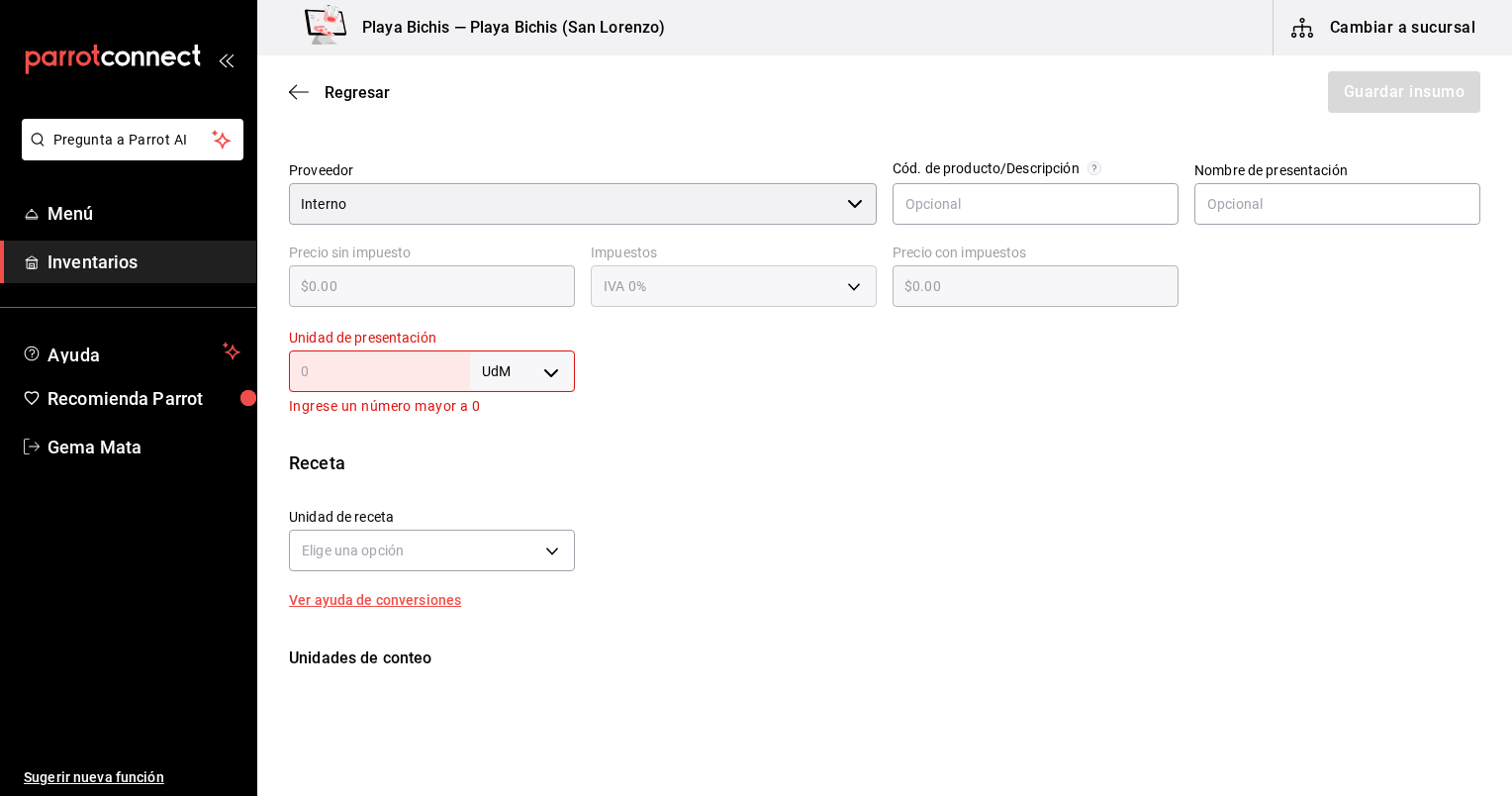 click on "UdM ​" at bounding box center [431, 371] 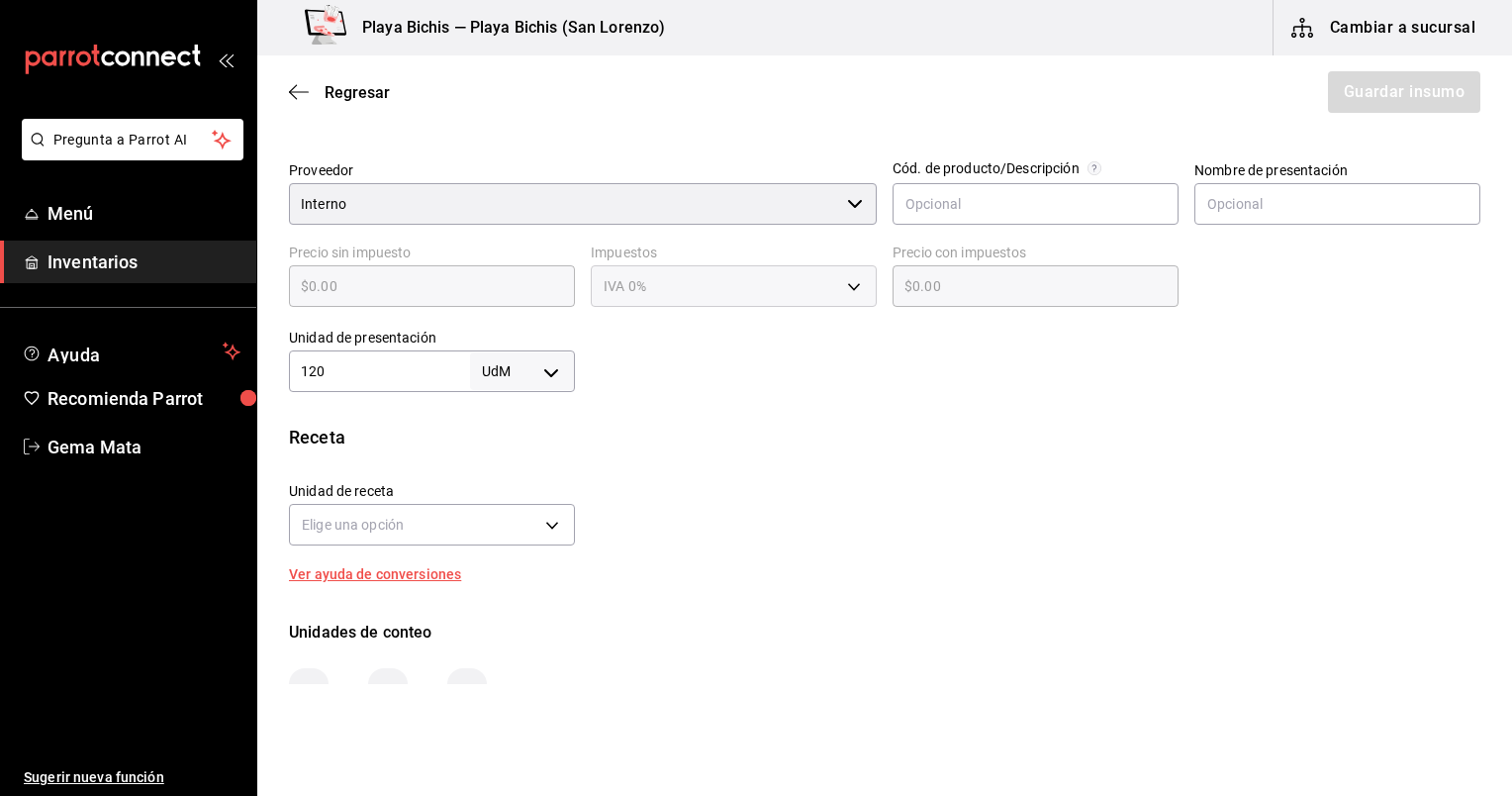 type on "120" 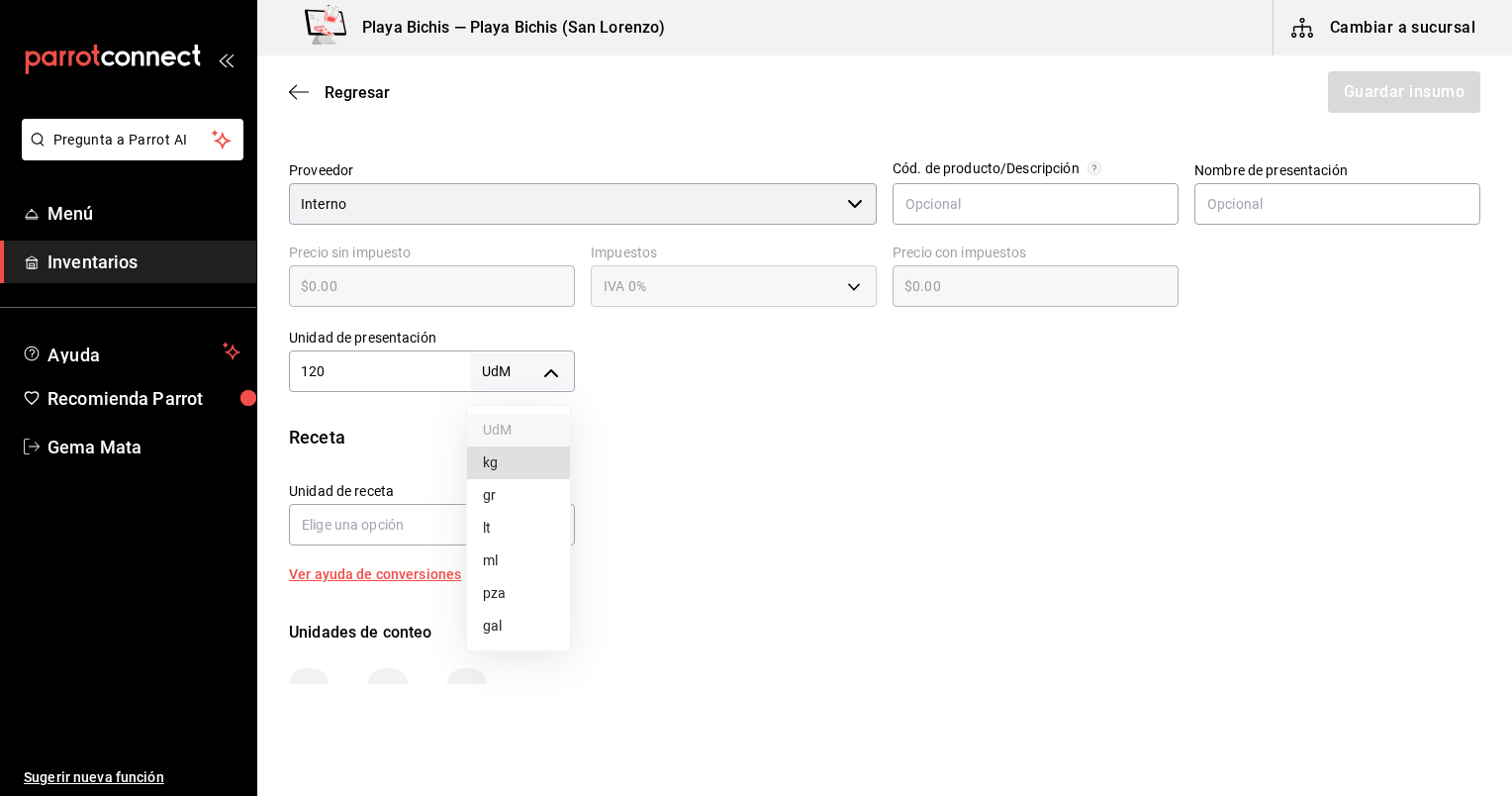 click on "Pregunta a Parrot AI Menú Inventarios Ayuda Recomienda Parrot [NAME] Sugerir nueva función Playa Bichis — Playa Bichis (San Lorenzo) Cambiar a sucursal Regresar Guardar insumo Insumo Nombre Papas fritas, Orden Desayuno Categoría de inventario Produciones ​ Mínimo 1 ​ Ideal 10 ​ Insumo de producción Este insumo se produce con una receta de producción Presentación Proveedor Interno ​ Cód. de producto/Descripción Nombre de presentación Precio sin impuesto $0.00 ​ Impuestos IVA 0% Precio con impuestos $0.00 ​ Unidad de presentación 120 UdM ​ Receta Unidad de receta Elige una opción Factor de conversión ​ Ver ayuda de conversiones Unidades de conteo GANA 1 MES GRATIS EN TU SUSCRIPCIÓN AQUÍ ¿Recuerdas cómo empezó tu restaurante?
Hoy puedes ayudar a un colega a tener el mismo cambio que tú viviste.
Recomienda Parrot directamente desde tu Portal Administrador.
Es fácil y rápido.
🎁 Por cada restaurante que se una, ganas 1 mes gratis. Pregunta a Parrot AI Menú" at bounding box center (756, 342) 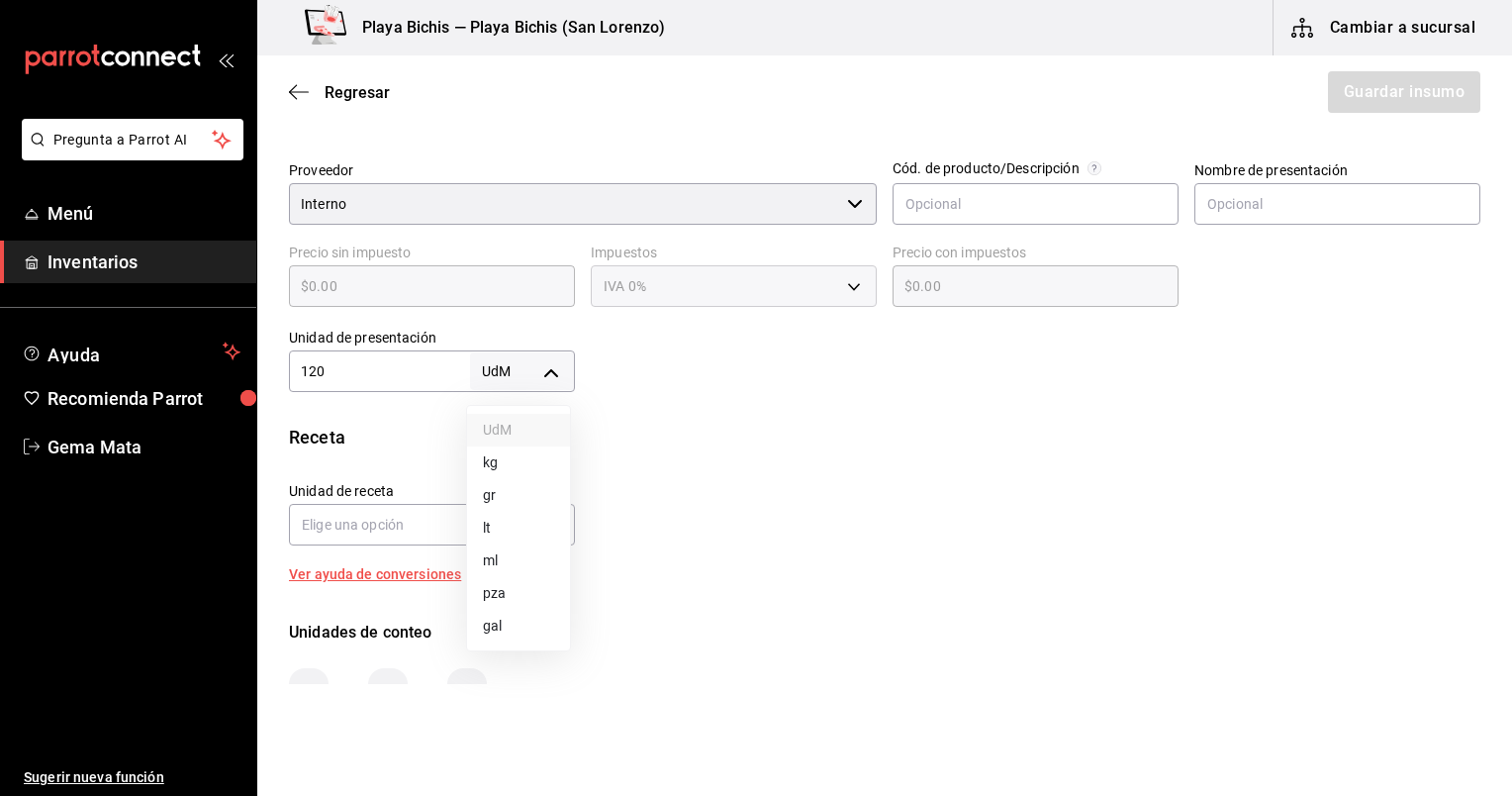 click on "gr" at bounding box center [519, 495] 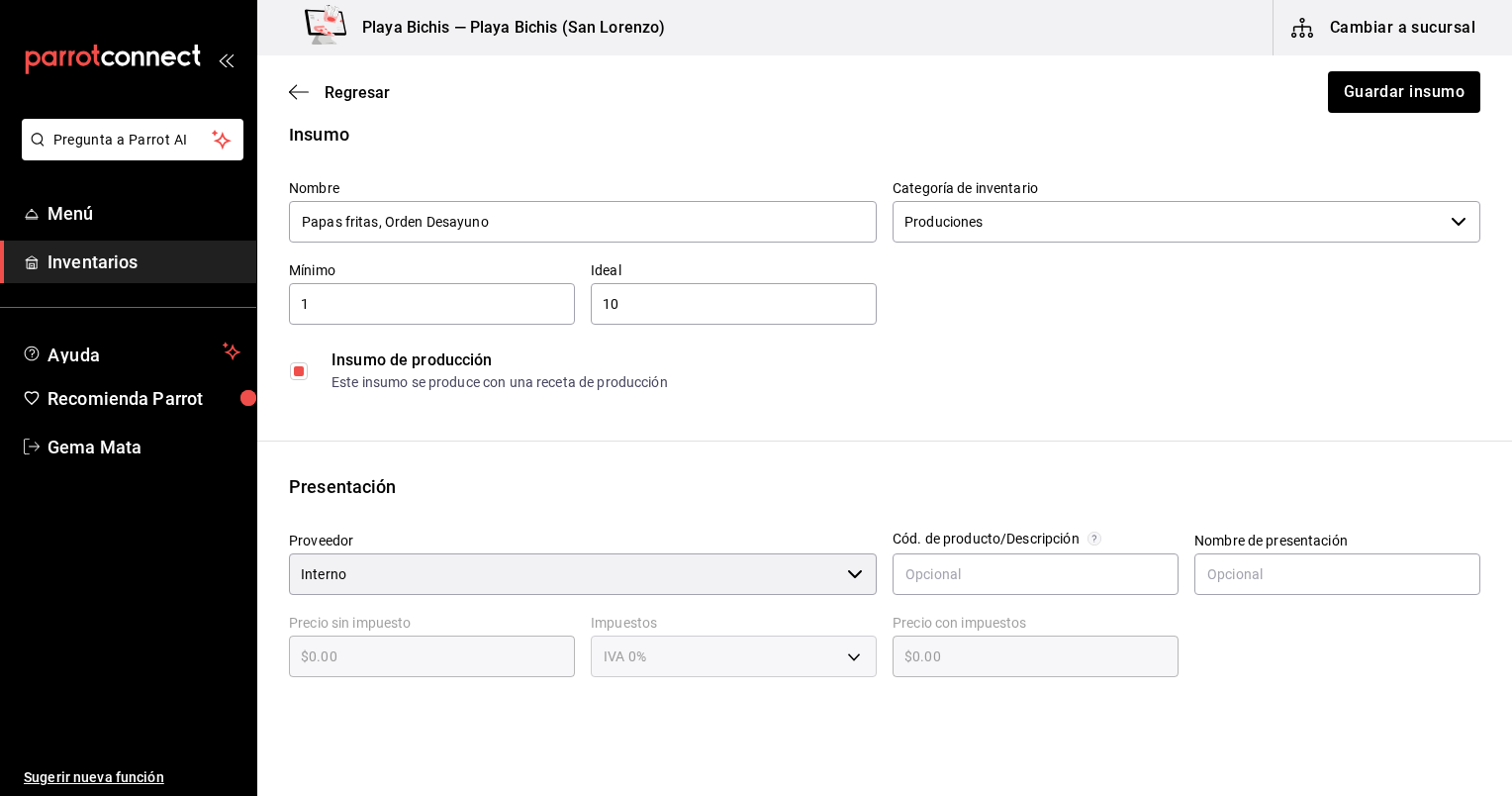 scroll, scrollTop: 0, scrollLeft: 0, axis: both 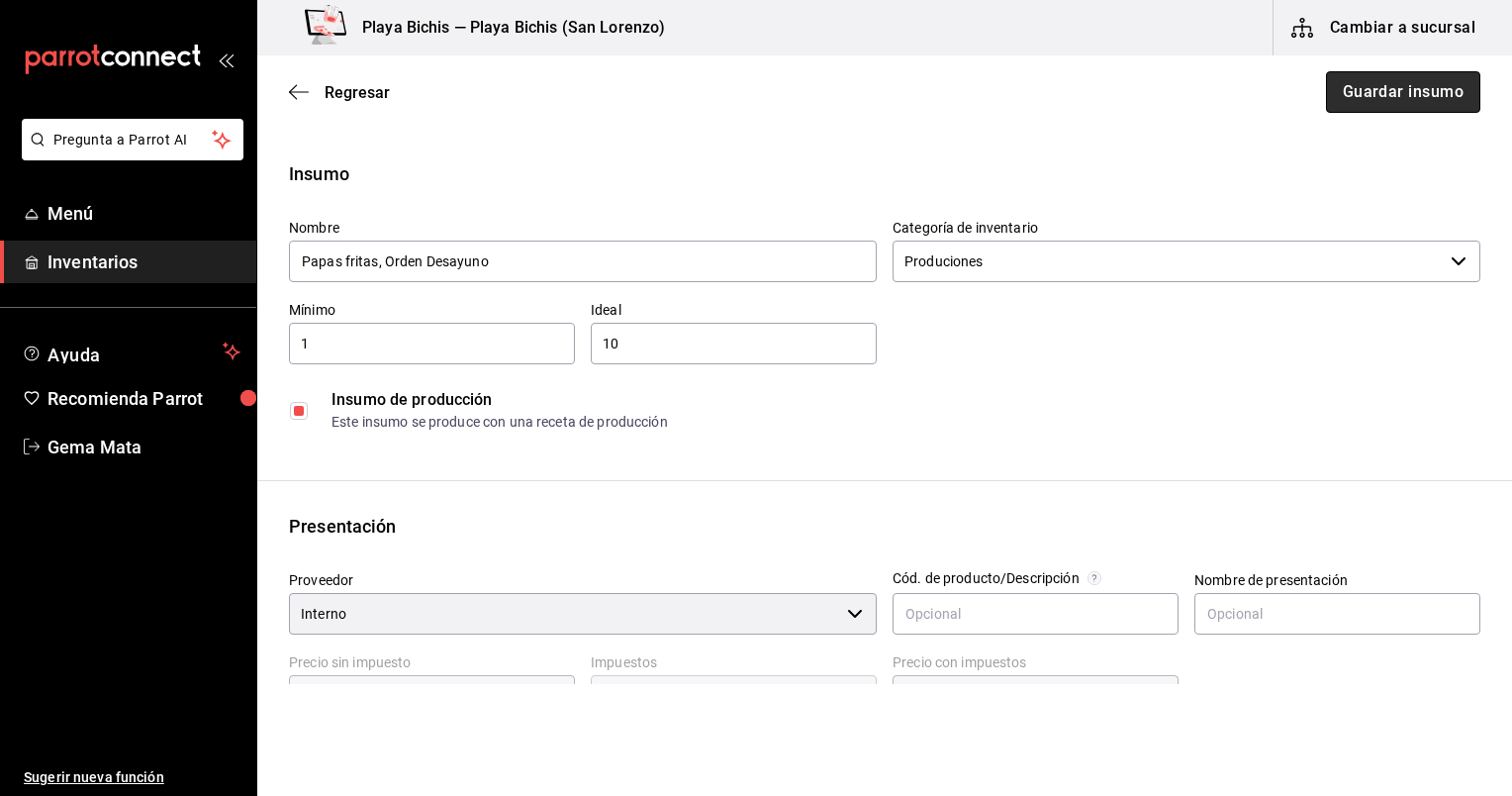 click on "Guardar insumo" at bounding box center (1403, 92) 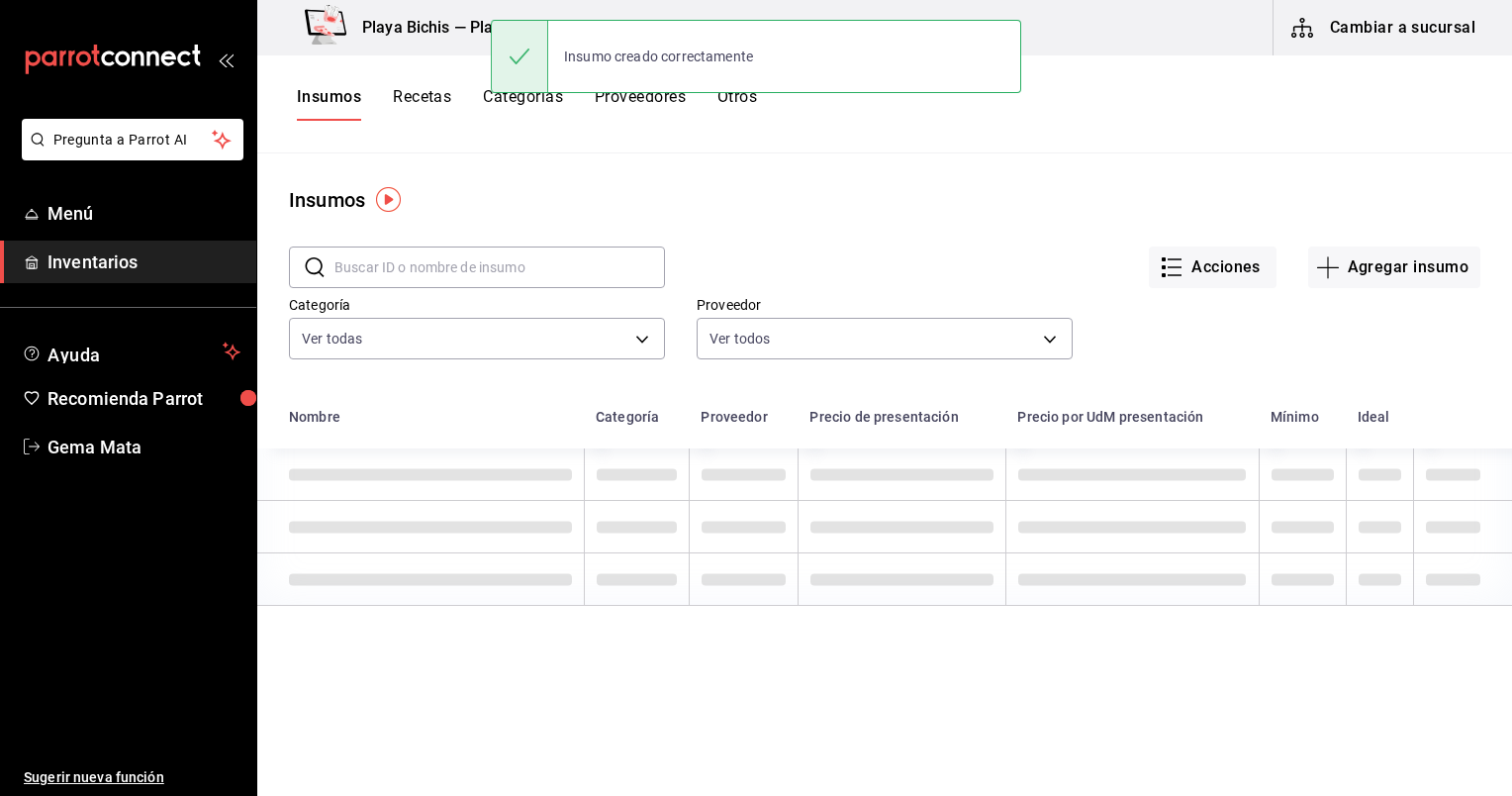 click on "Recetas" at bounding box center (422, 104) 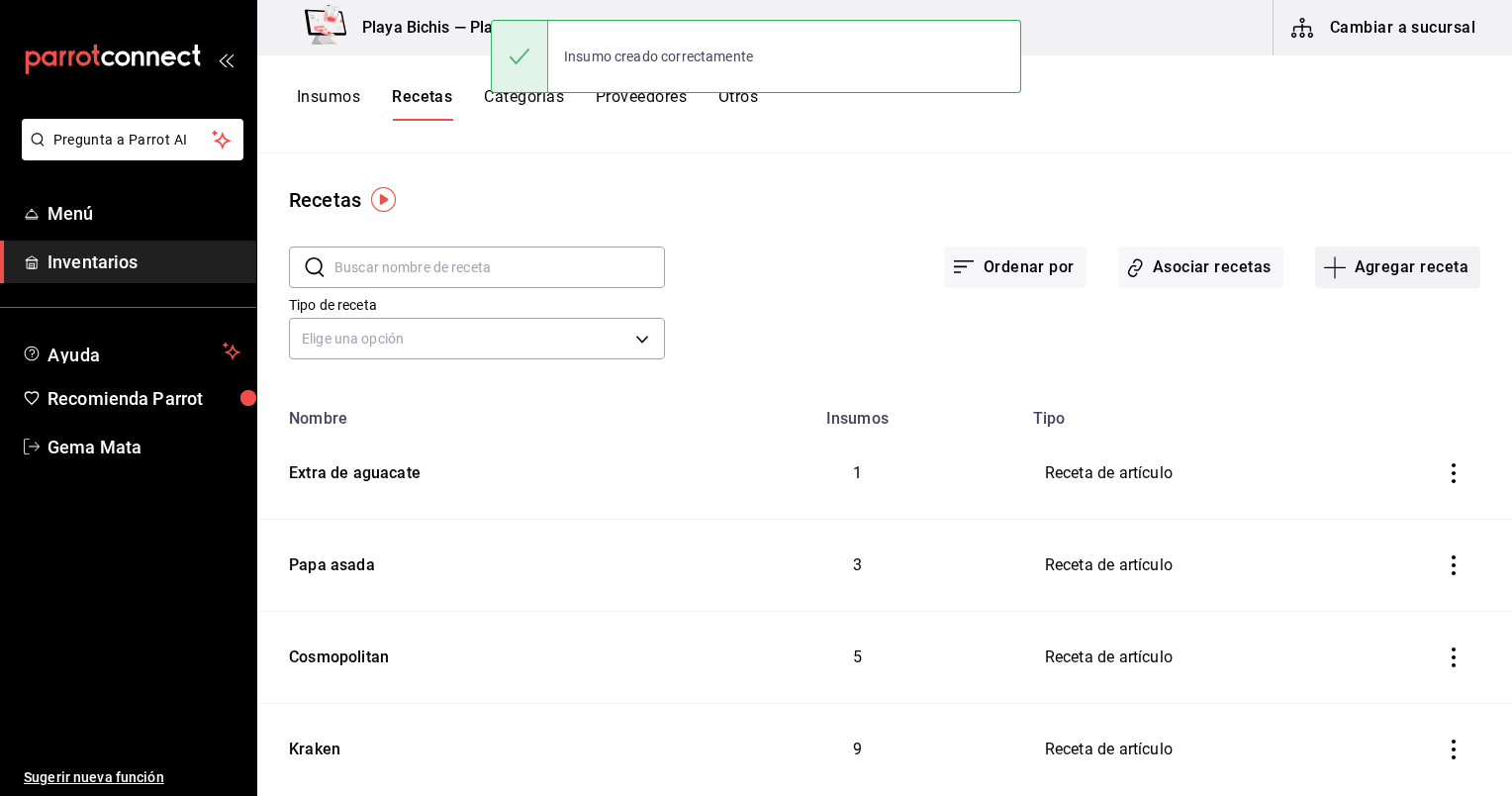 click on "Agregar receta" at bounding box center (1397, 267) 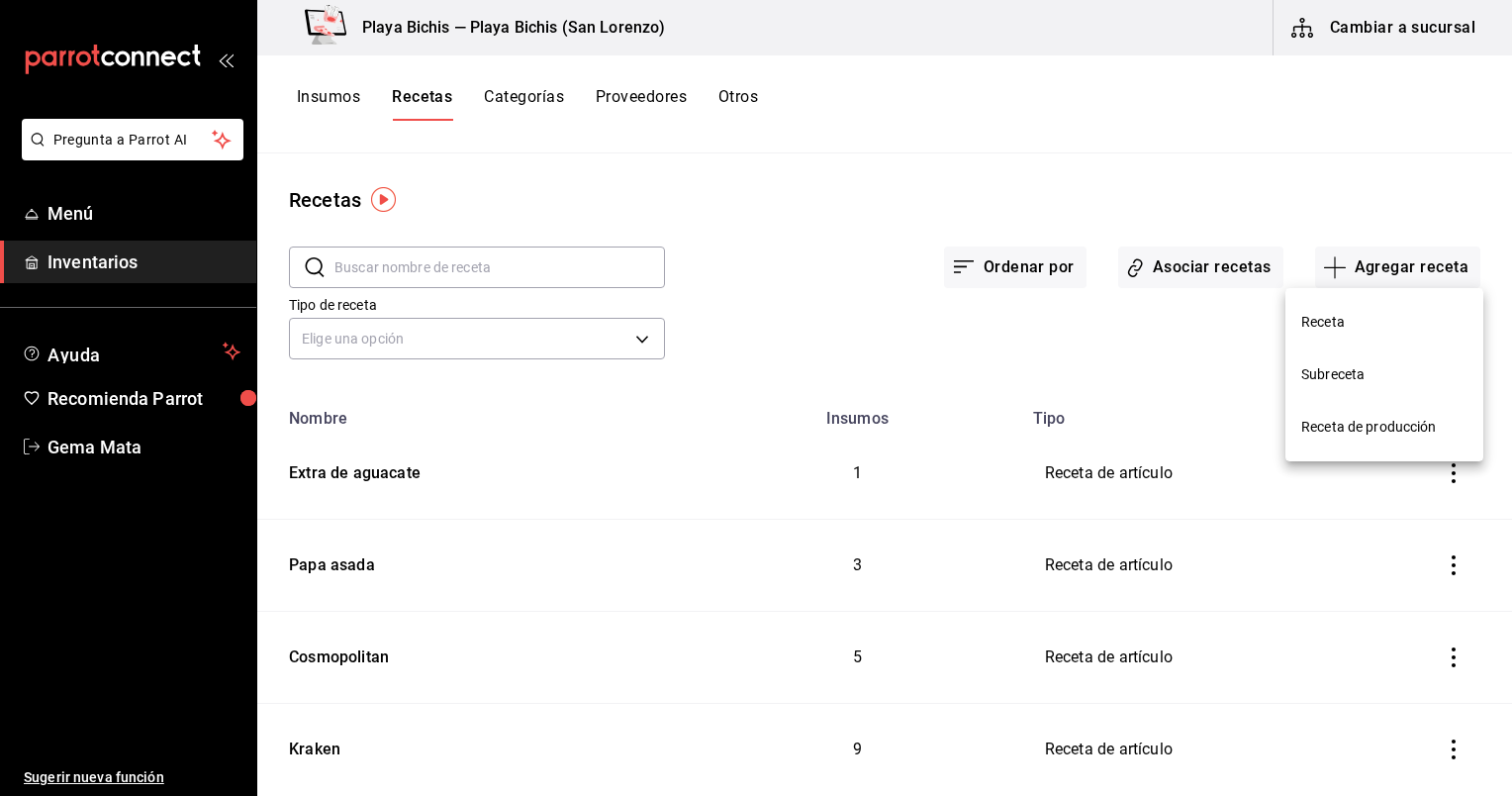 click on "Receta" at bounding box center (1384, 322) 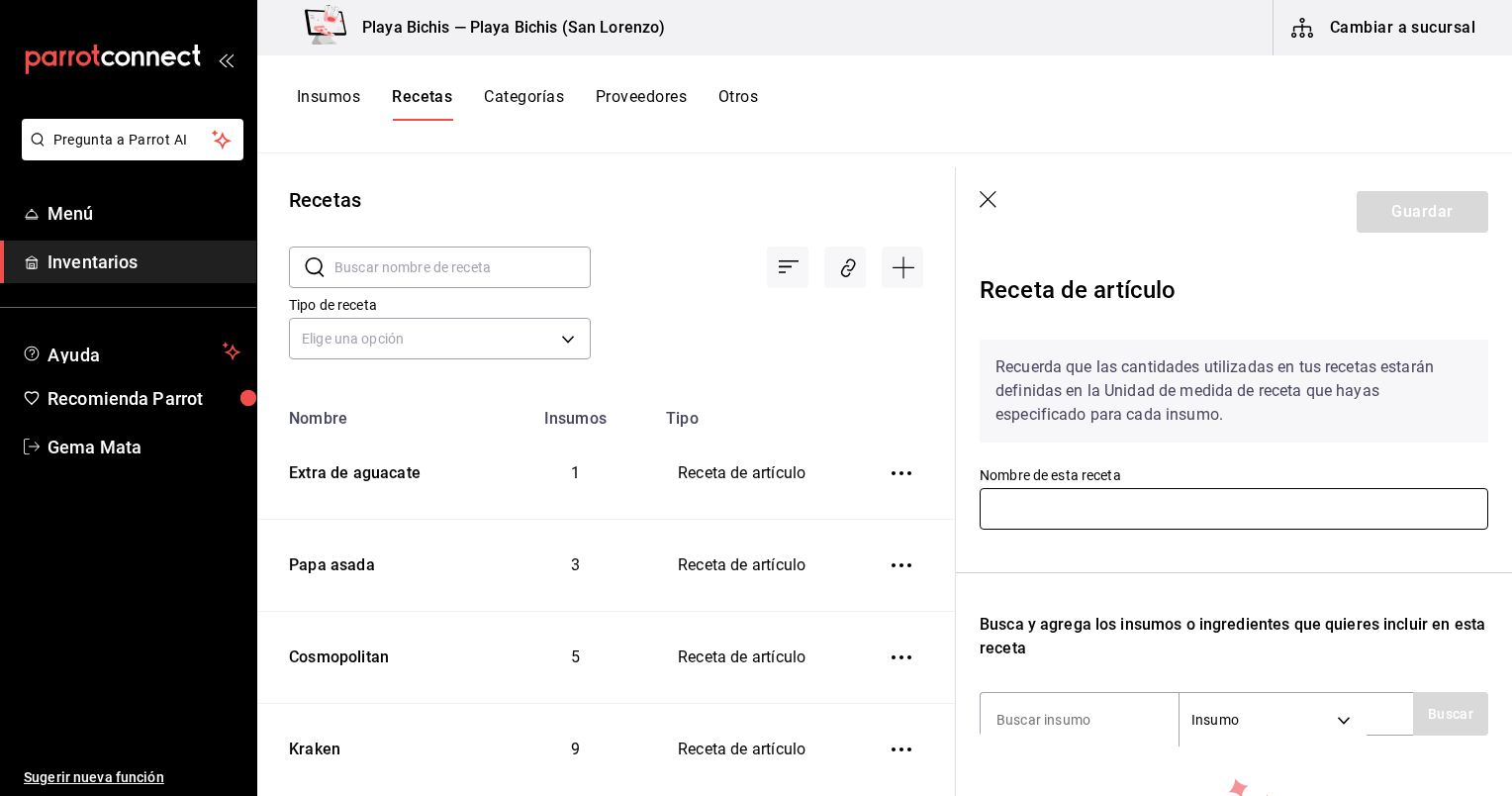 click at bounding box center (1234, 509) 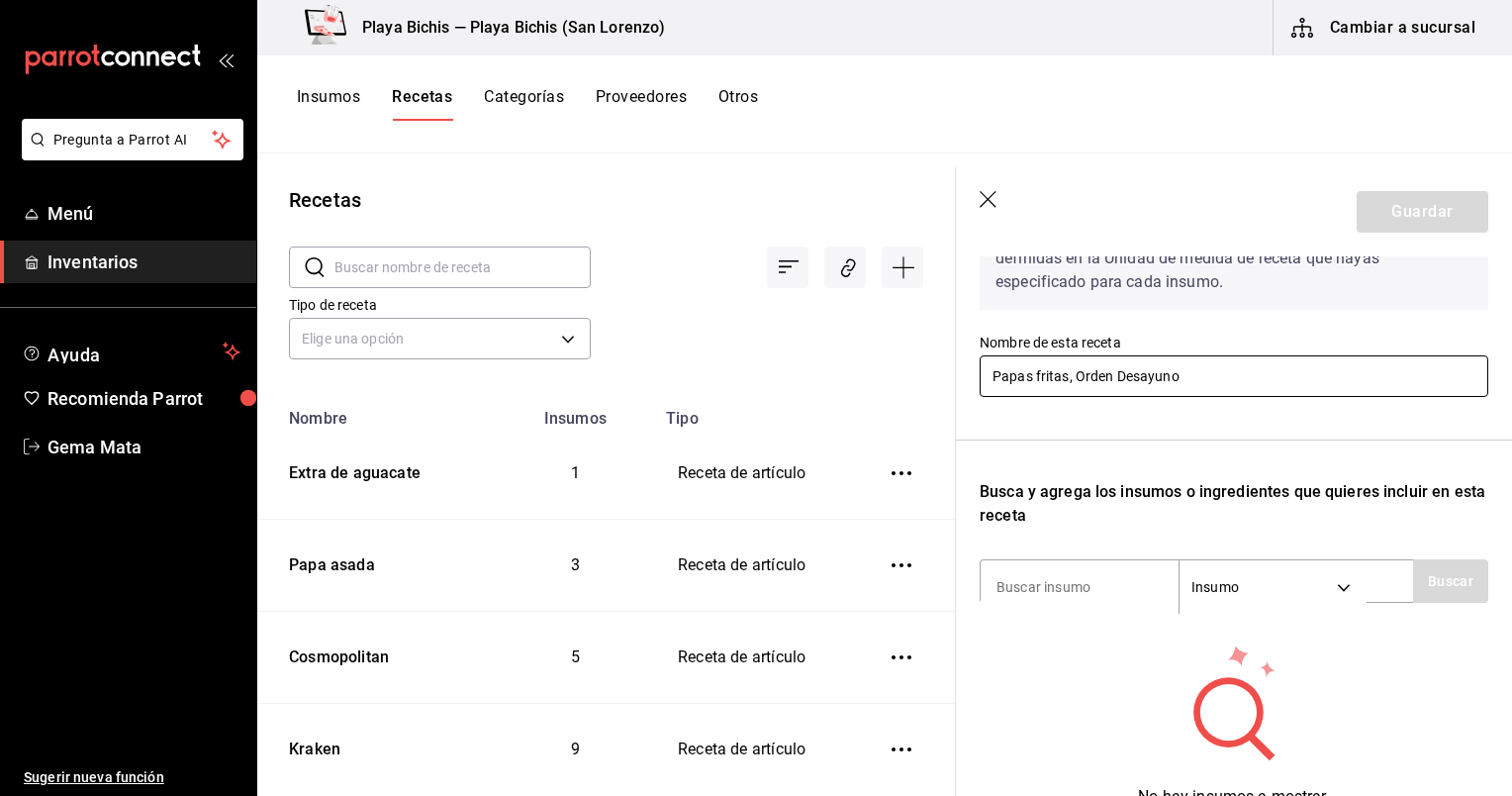 scroll, scrollTop: 126, scrollLeft: 0, axis: vertical 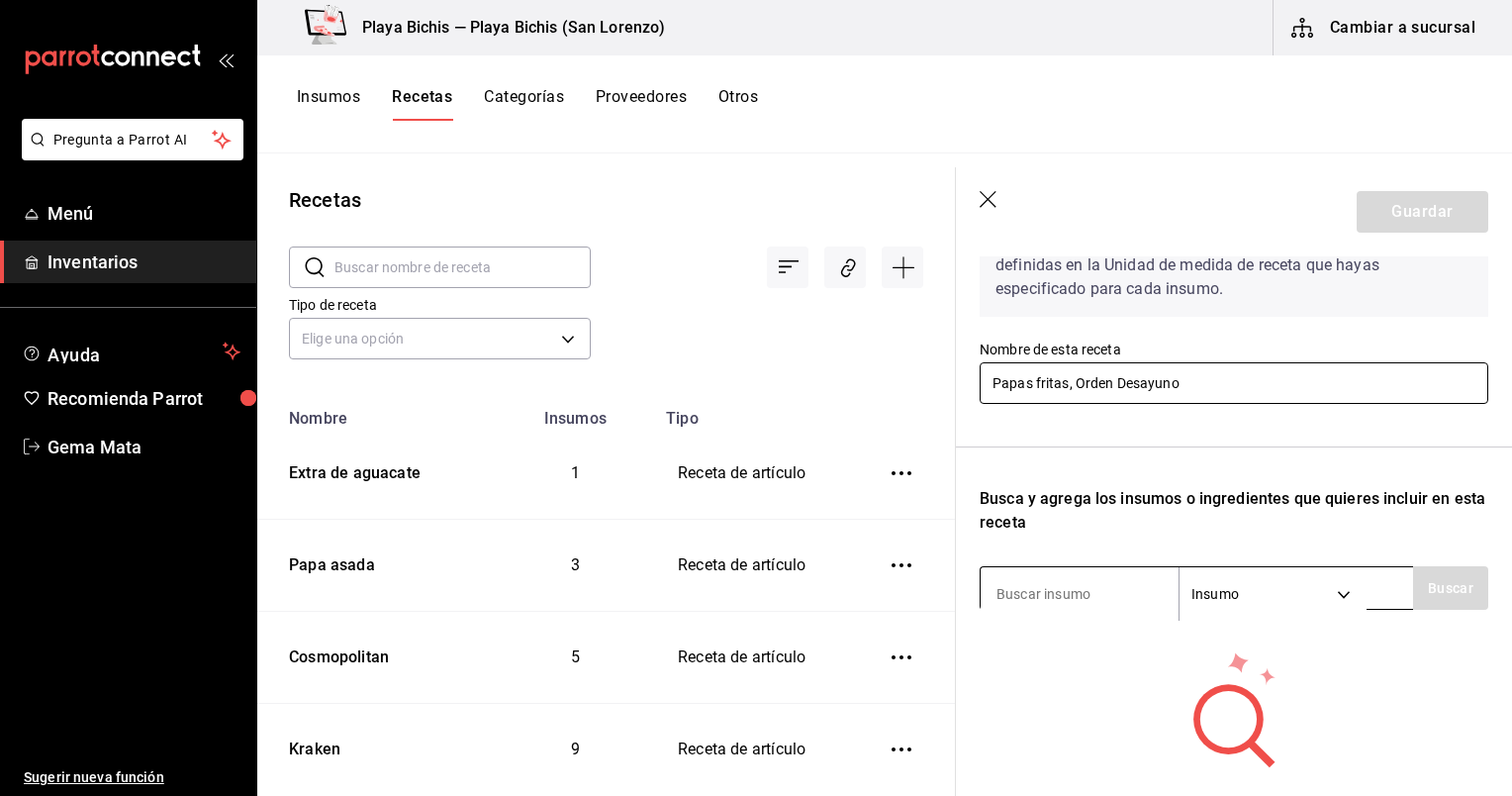 type on "Papas fritas, Orden Desayuno" 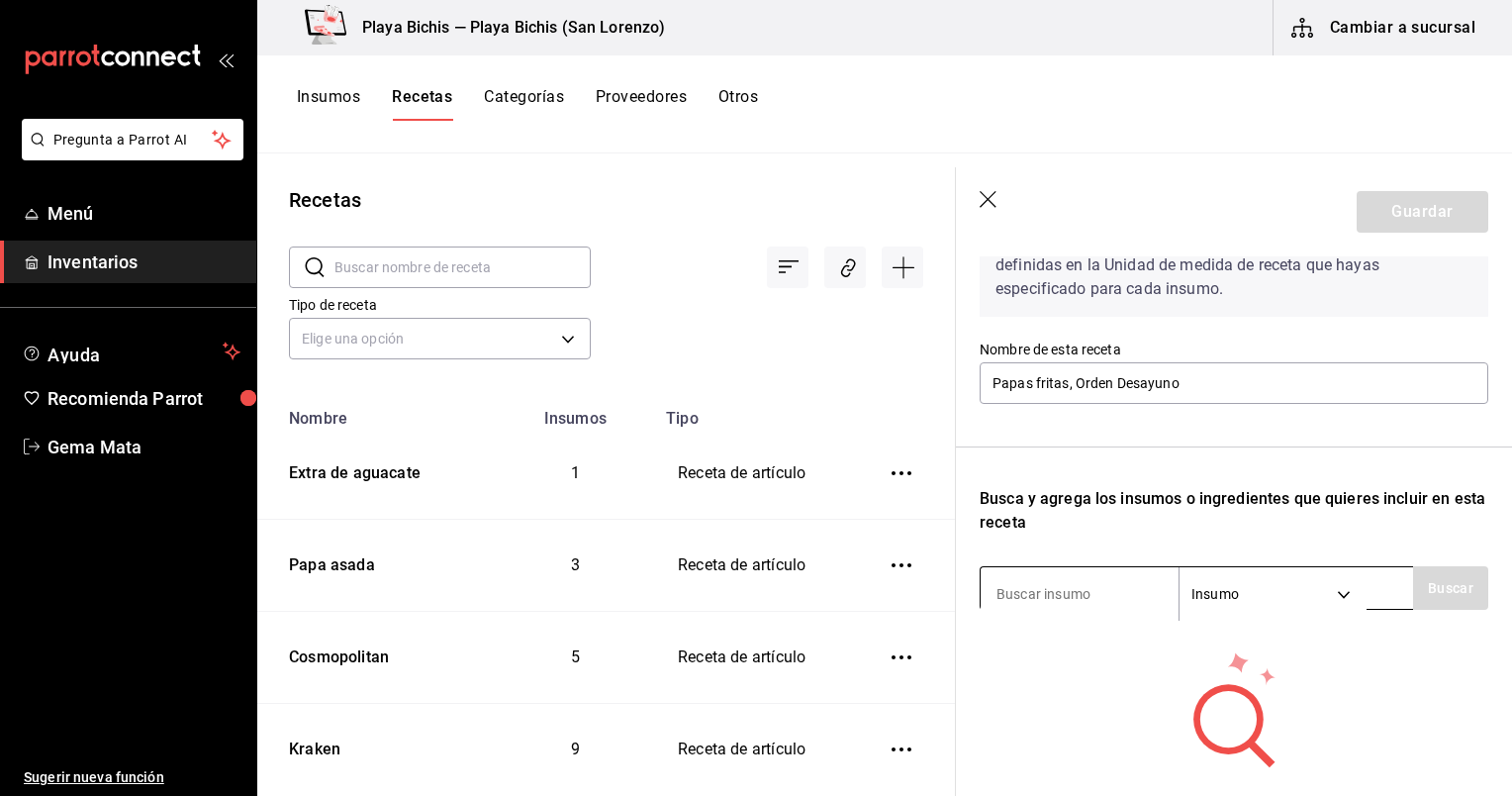 click at bounding box center (1080, 594) 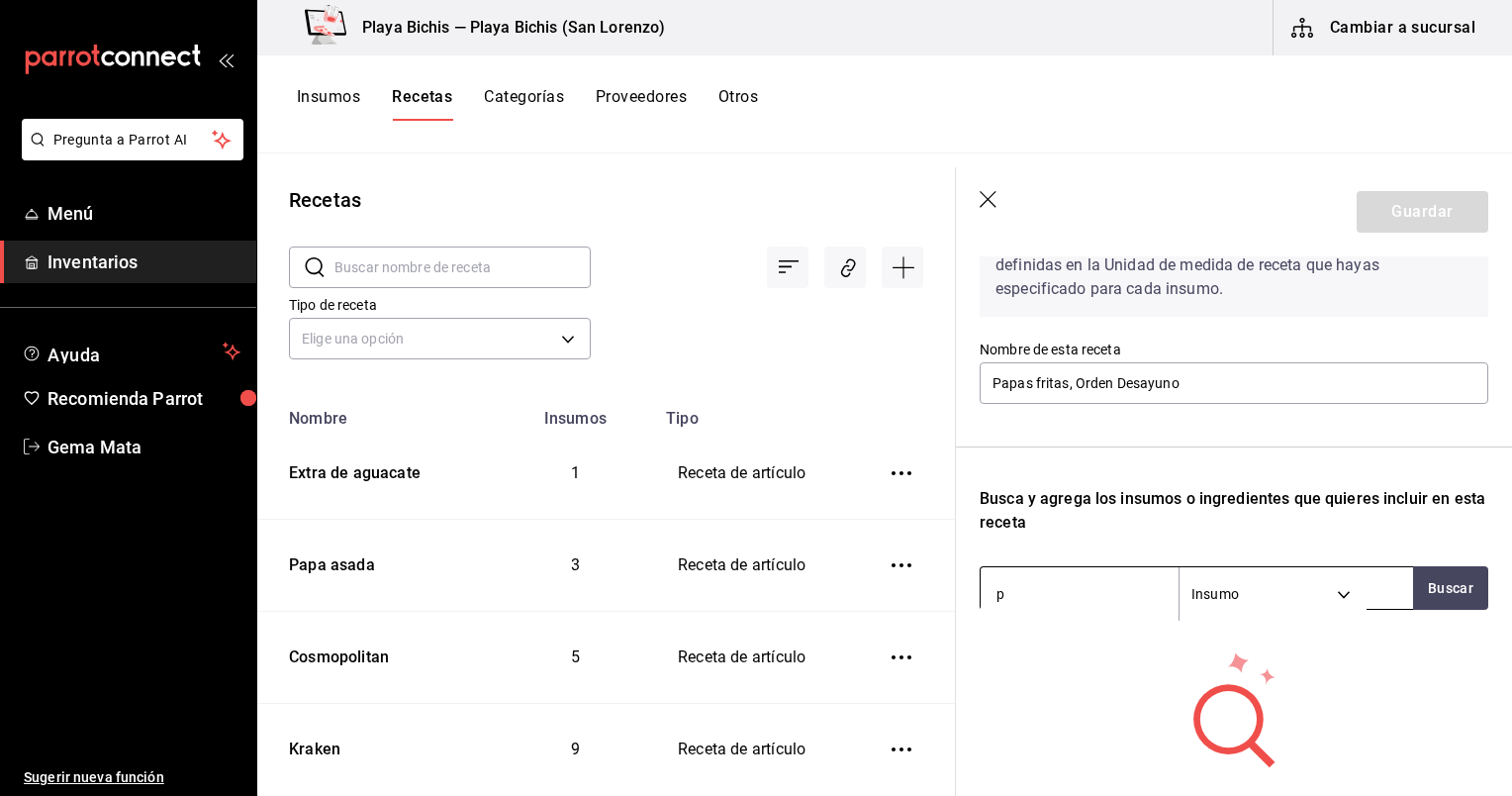 type 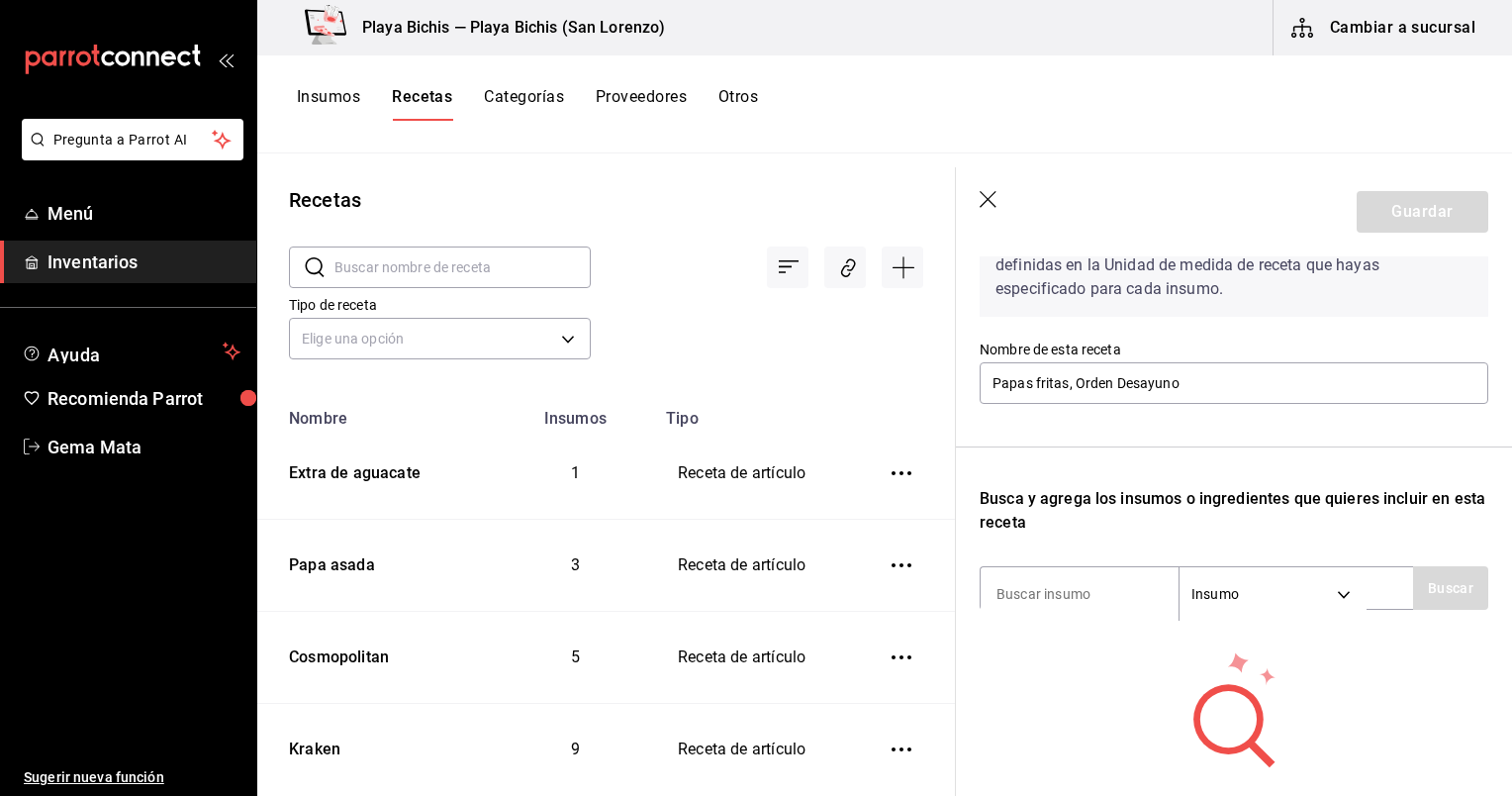click 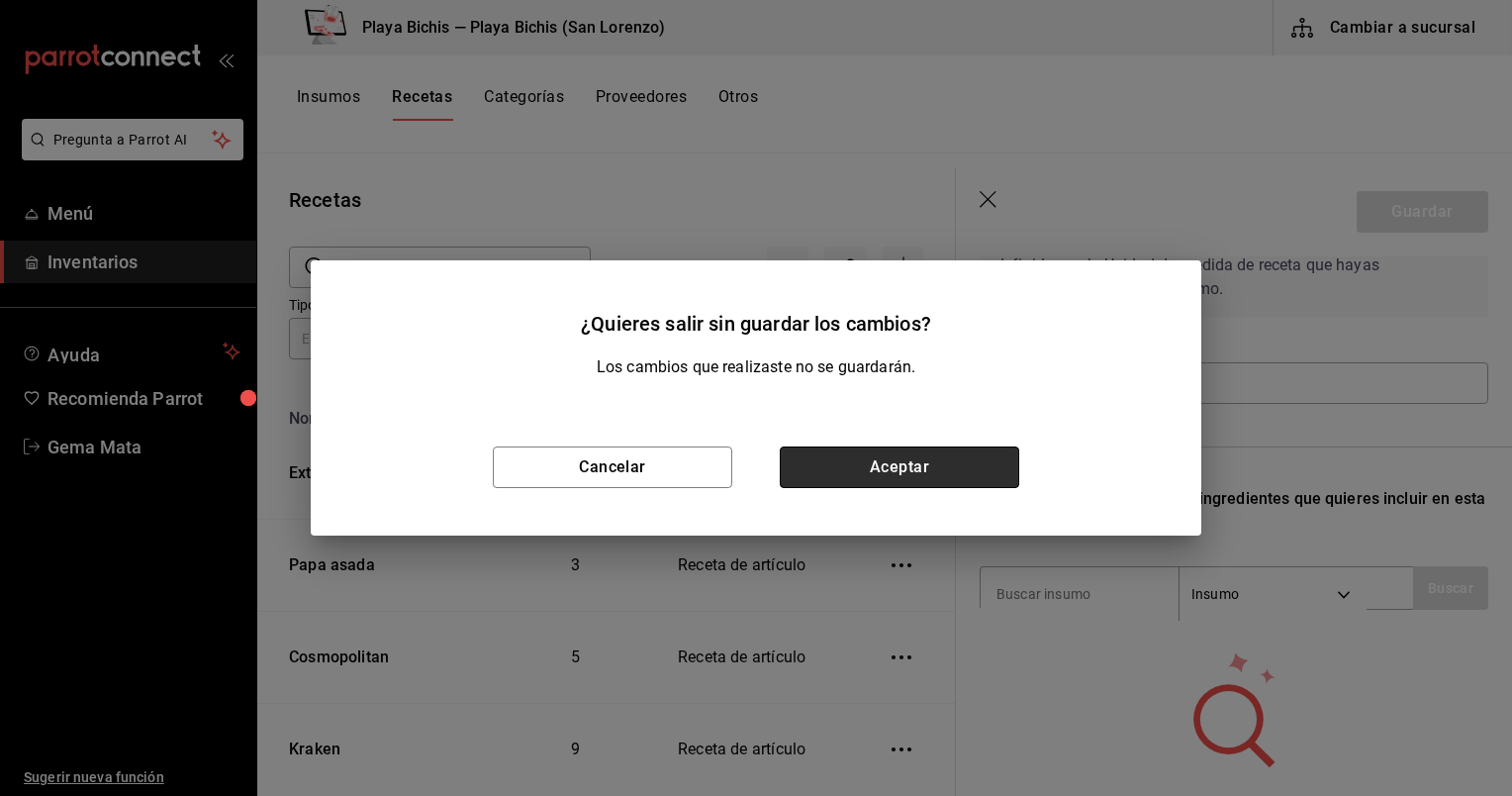 click on "Aceptar" at bounding box center (899, 467) 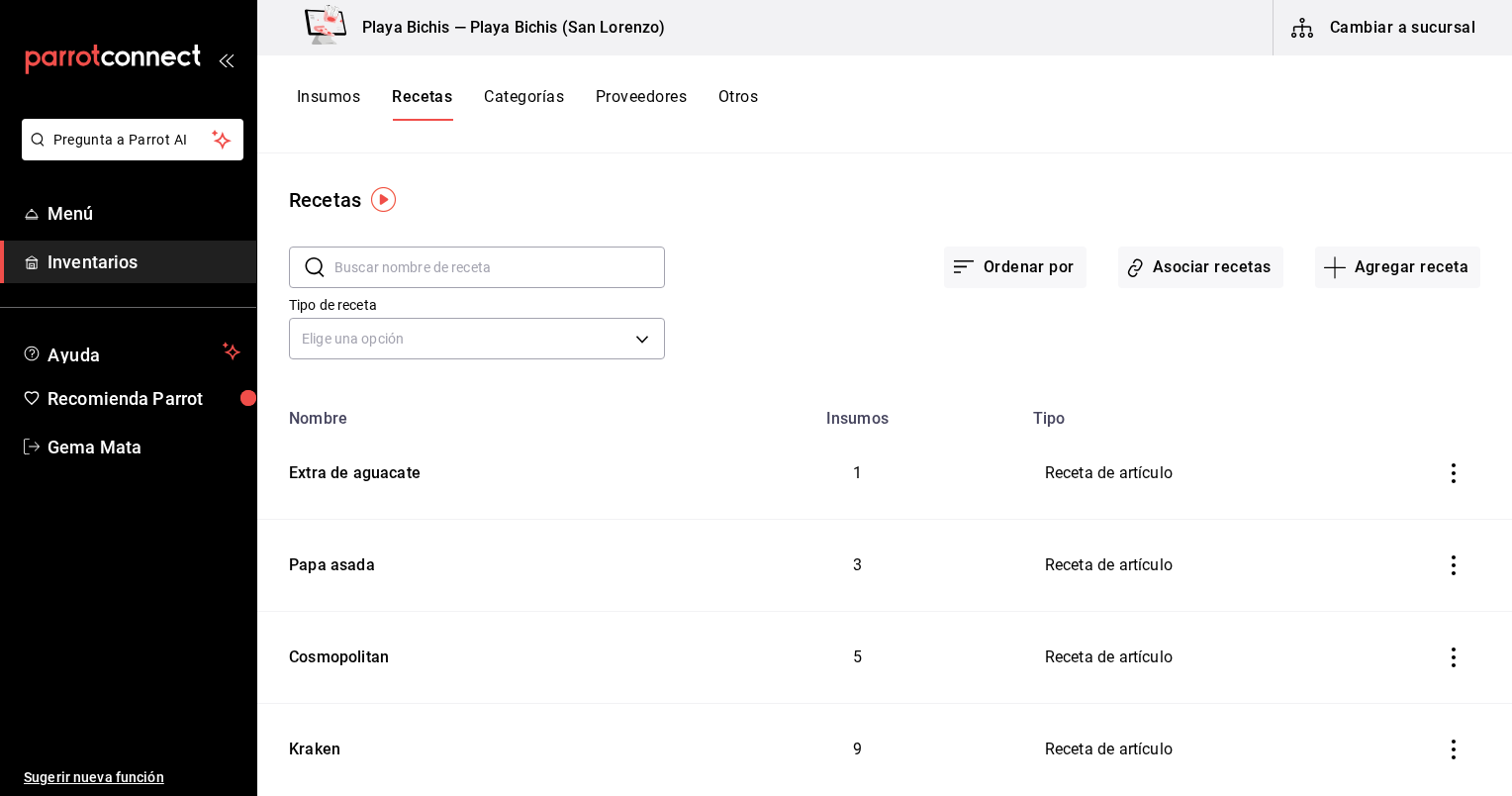 scroll, scrollTop: 0, scrollLeft: 0, axis: both 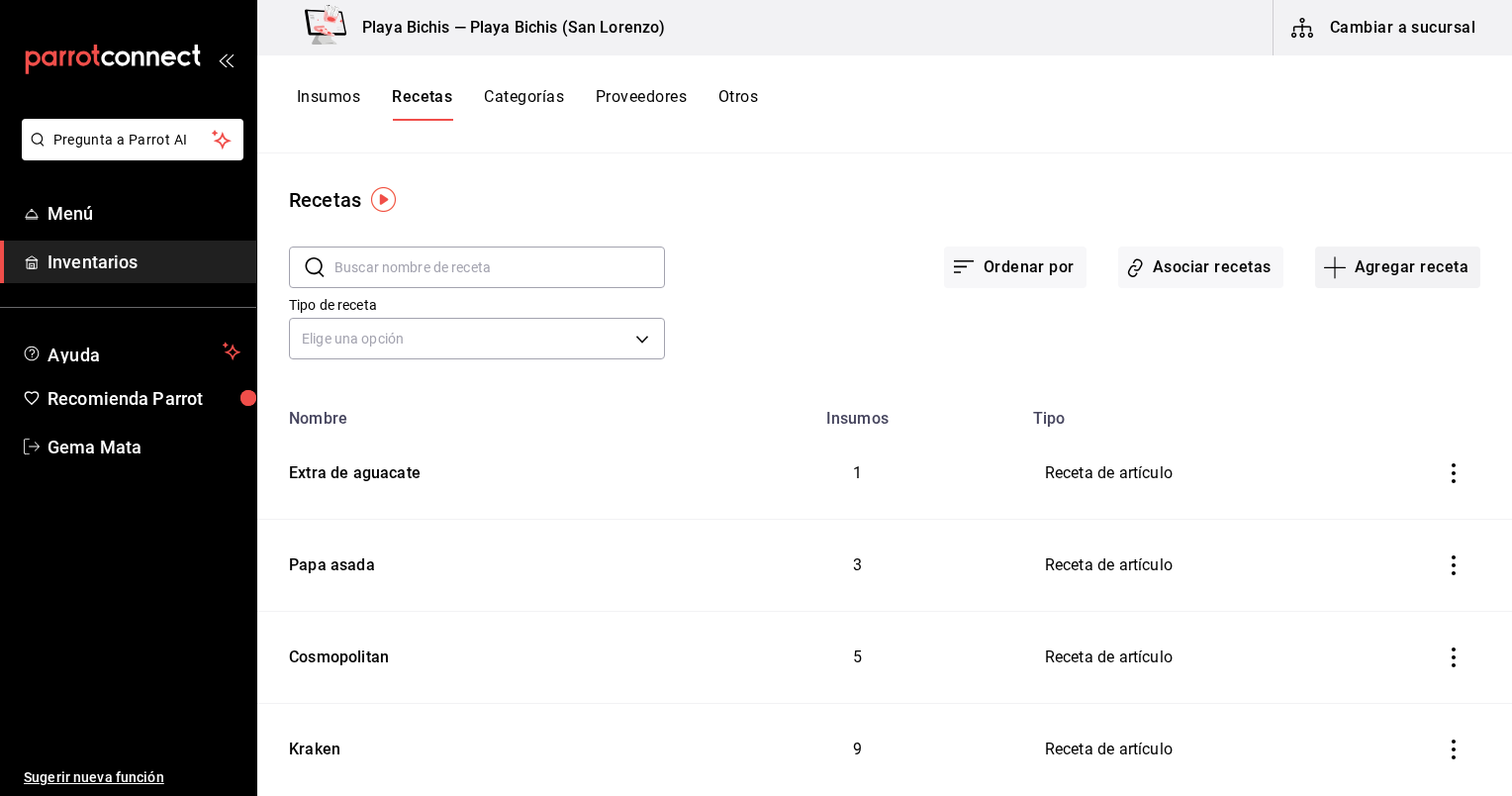 click on "Agregar receta" at bounding box center (1397, 267) 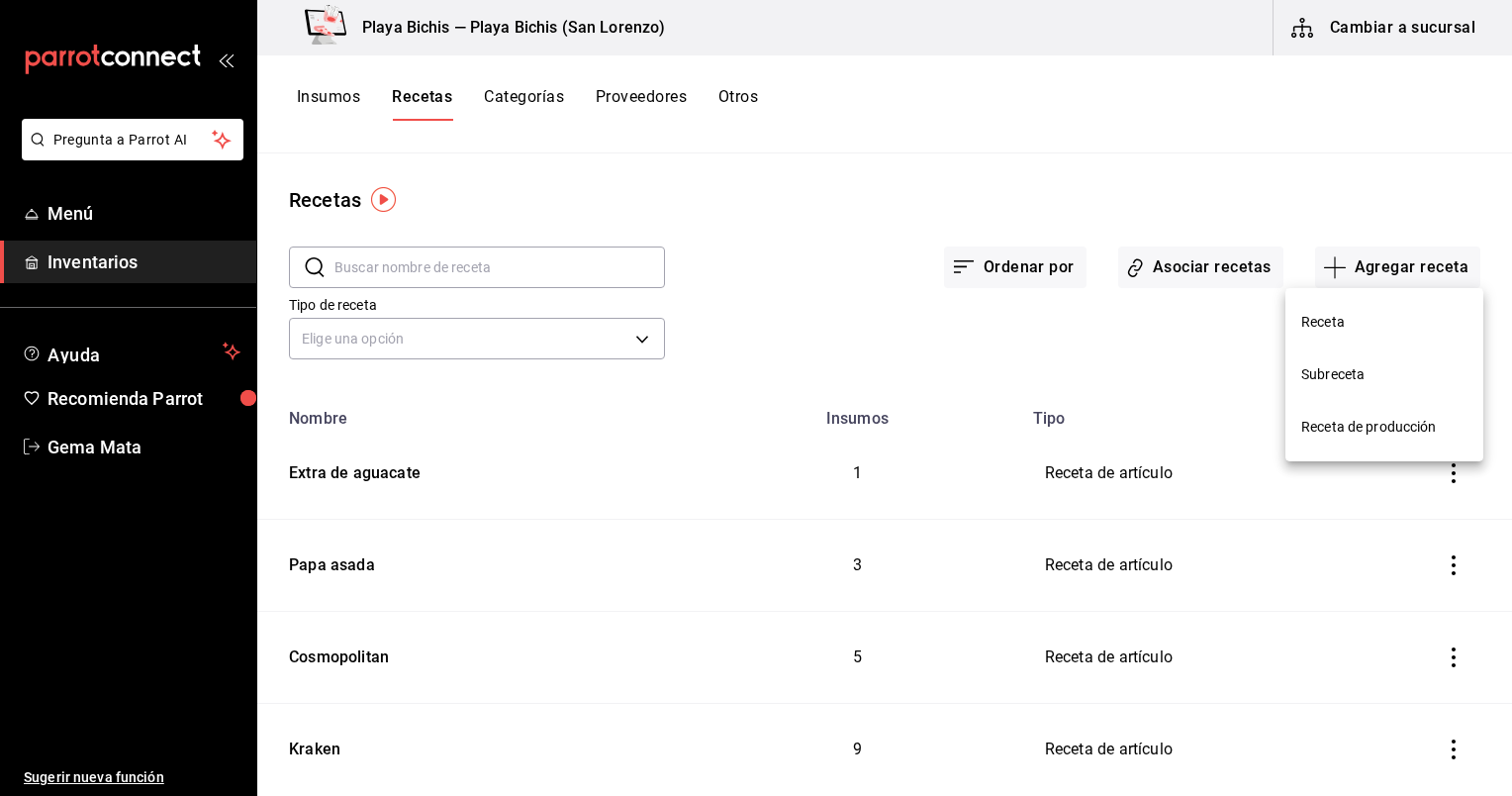 click on "Receta de producción" at bounding box center [1384, 427] 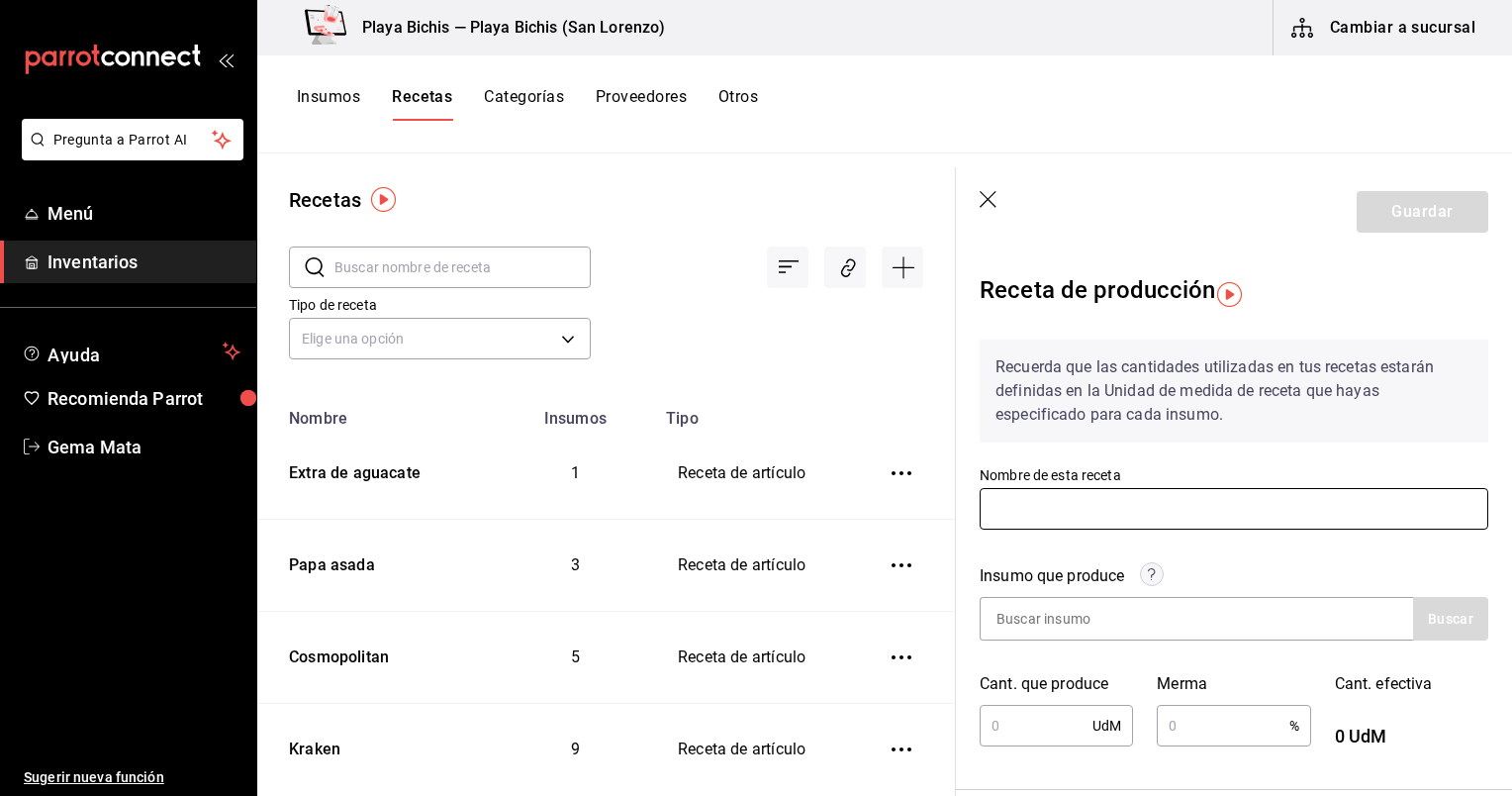 click at bounding box center (1234, 509) 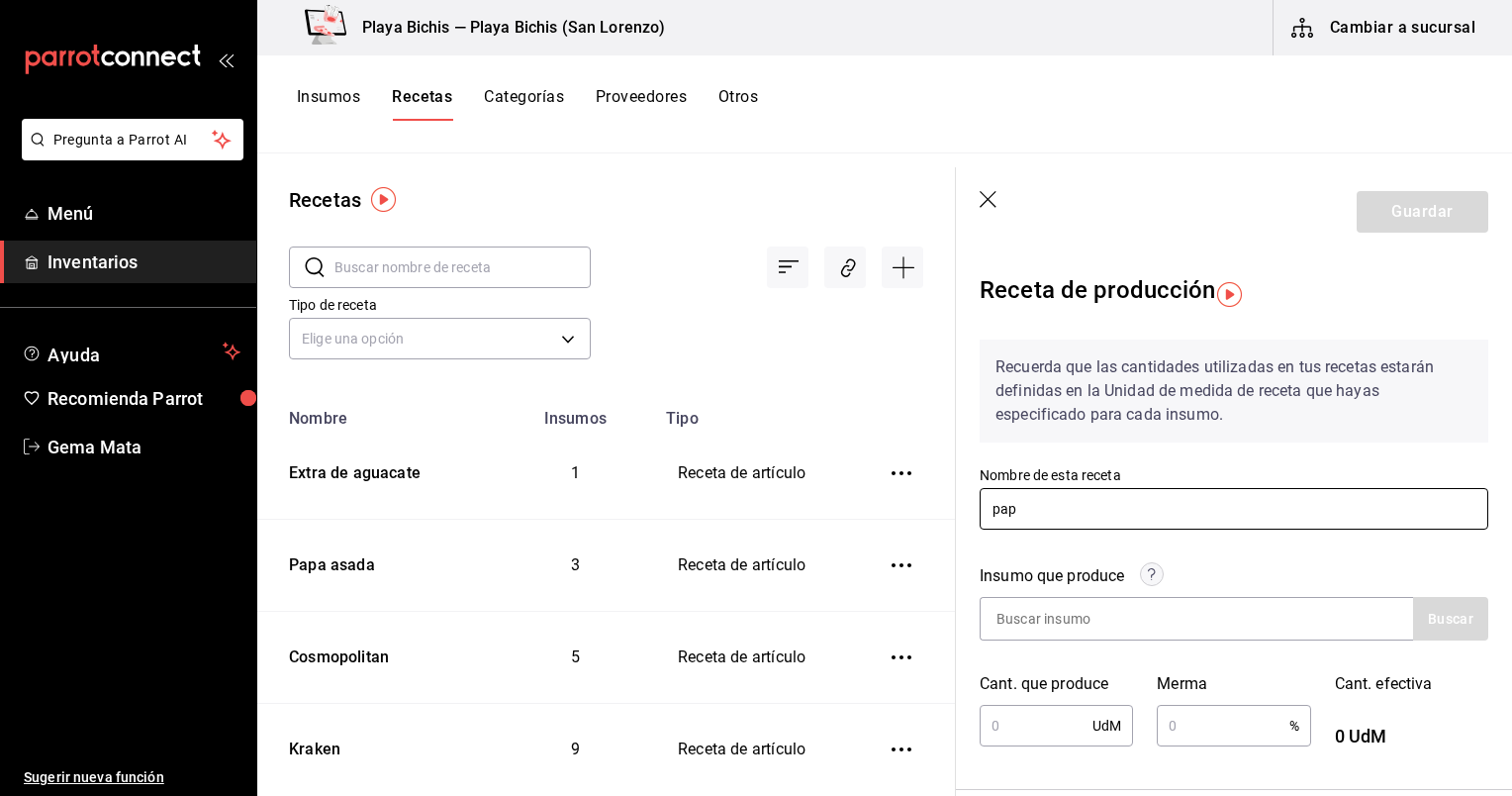 type on "Papas fritas, Orden Desayuno" 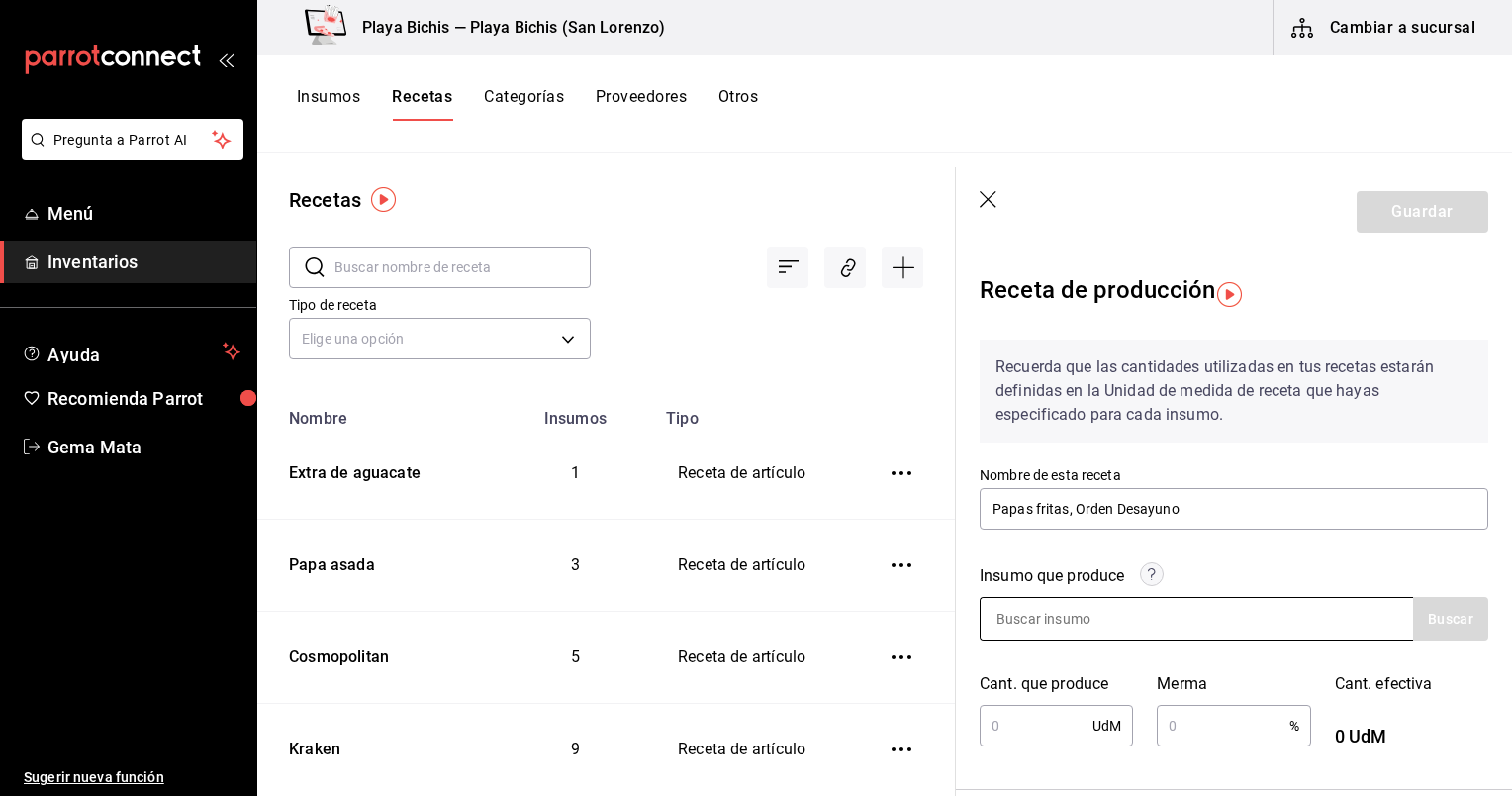 click at bounding box center [1080, 619] 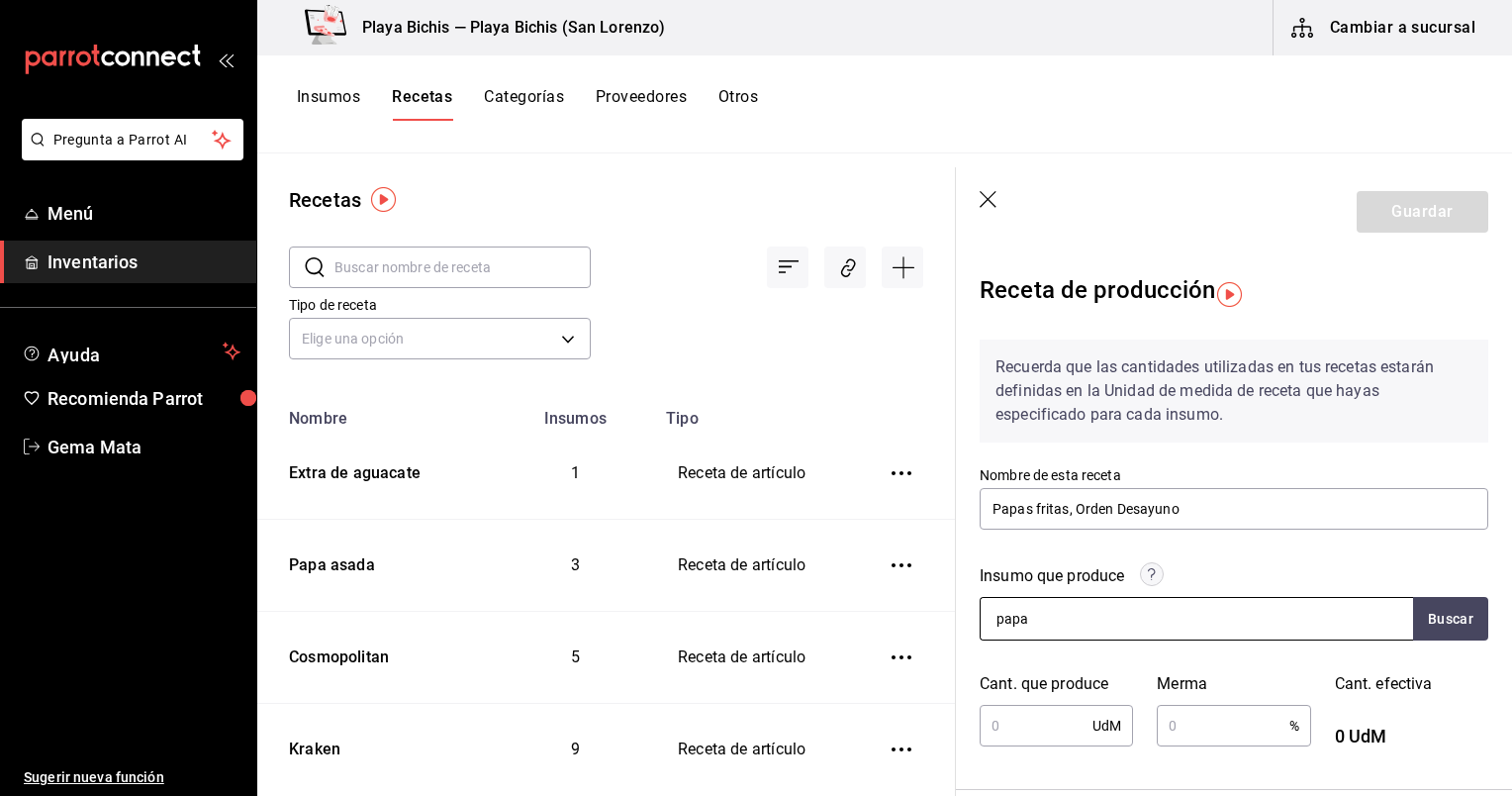 type on "papas" 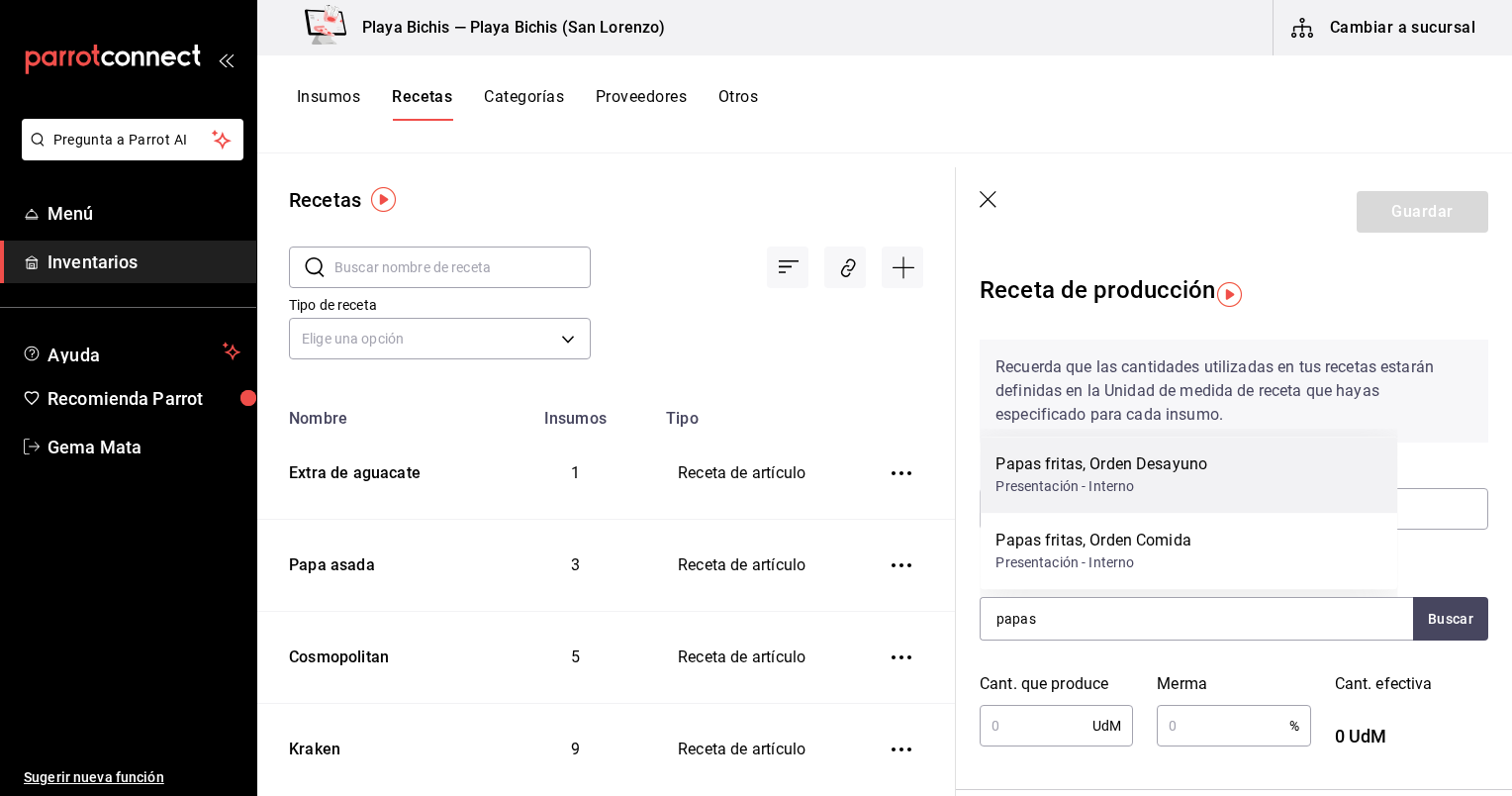 click on "Presentación - Interno" at bounding box center [1101, 486] 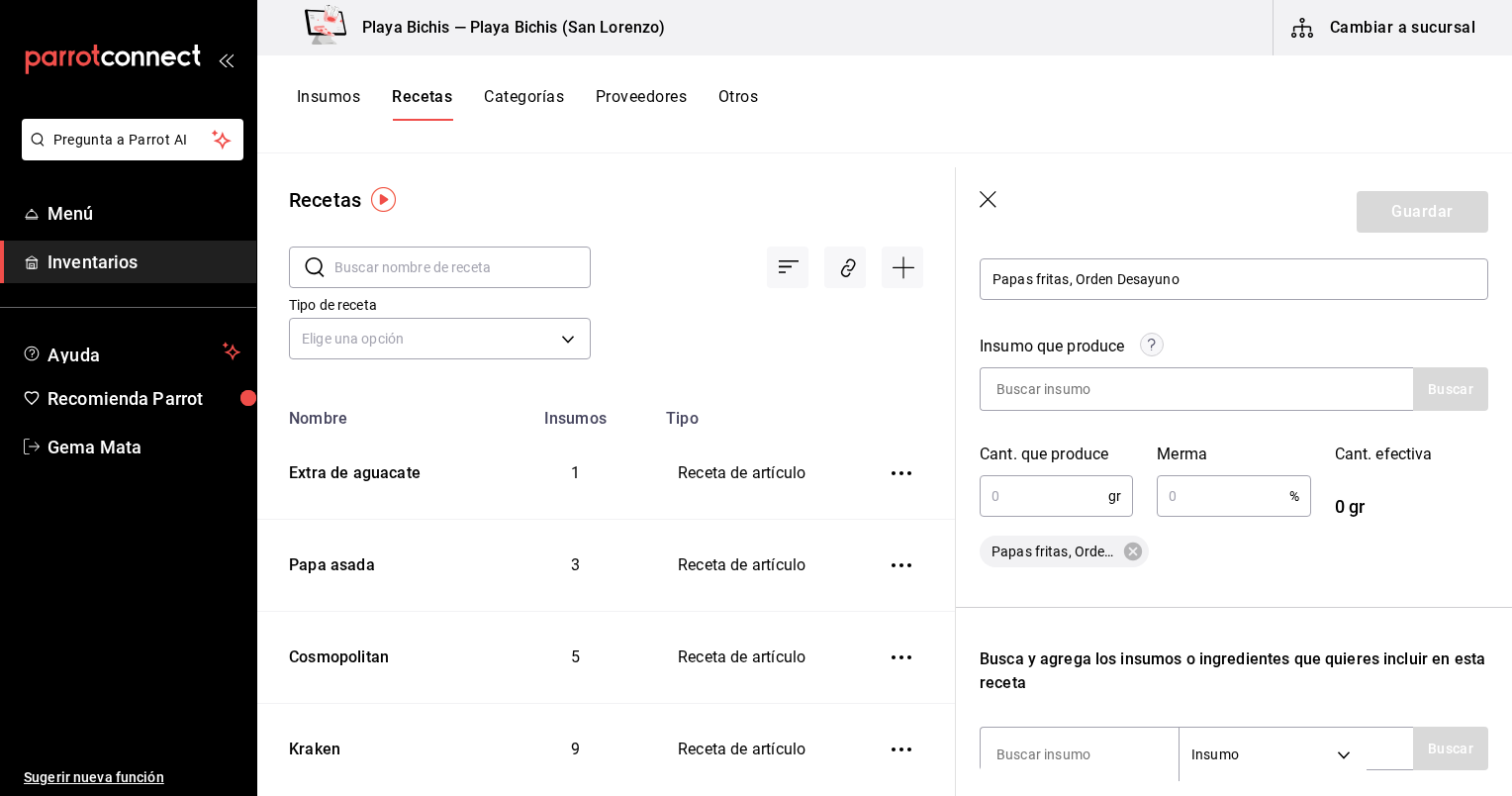 scroll, scrollTop: 233, scrollLeft: 0, axis: vertical 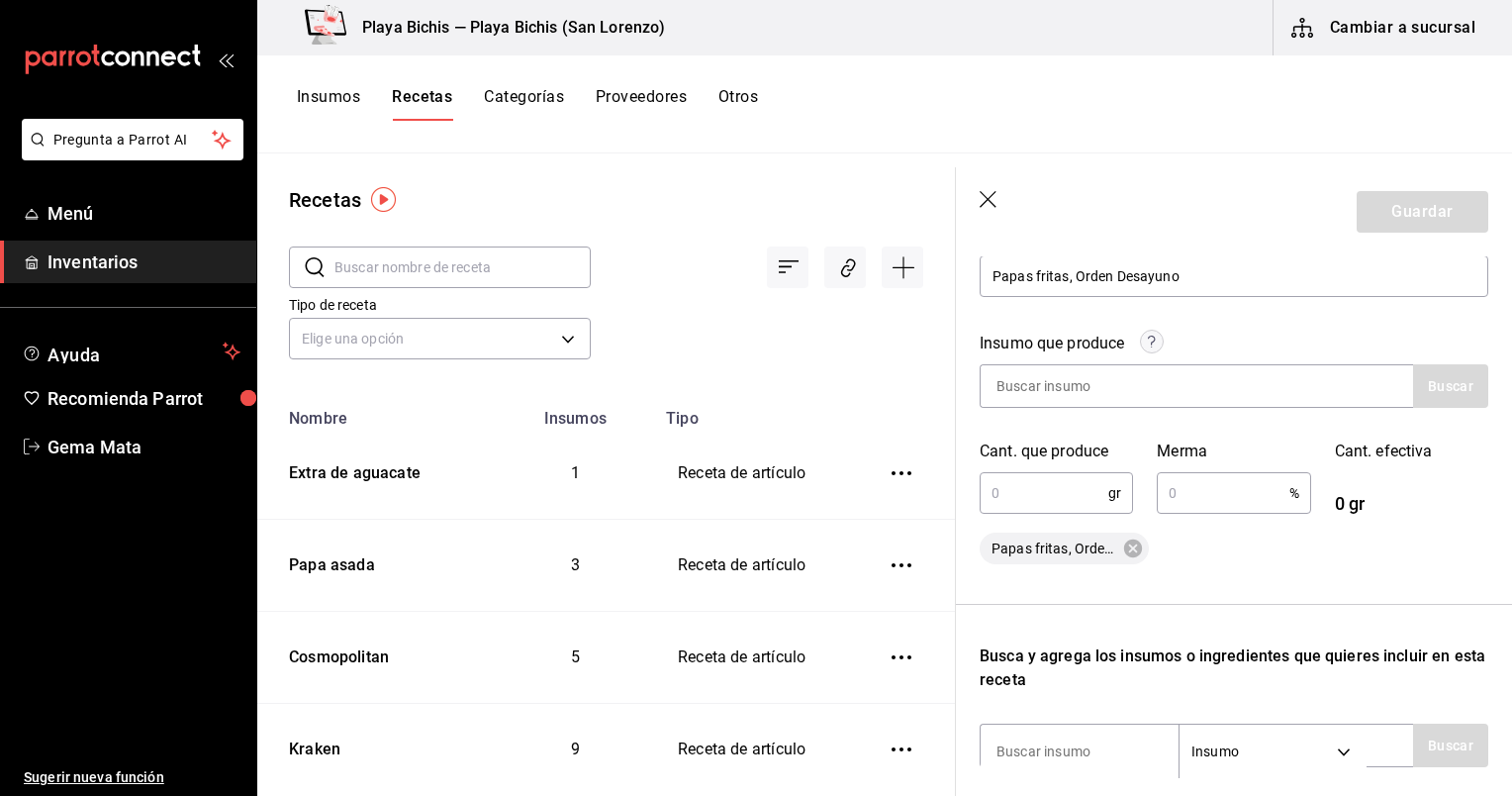 click at bounding box center [1044, 493] 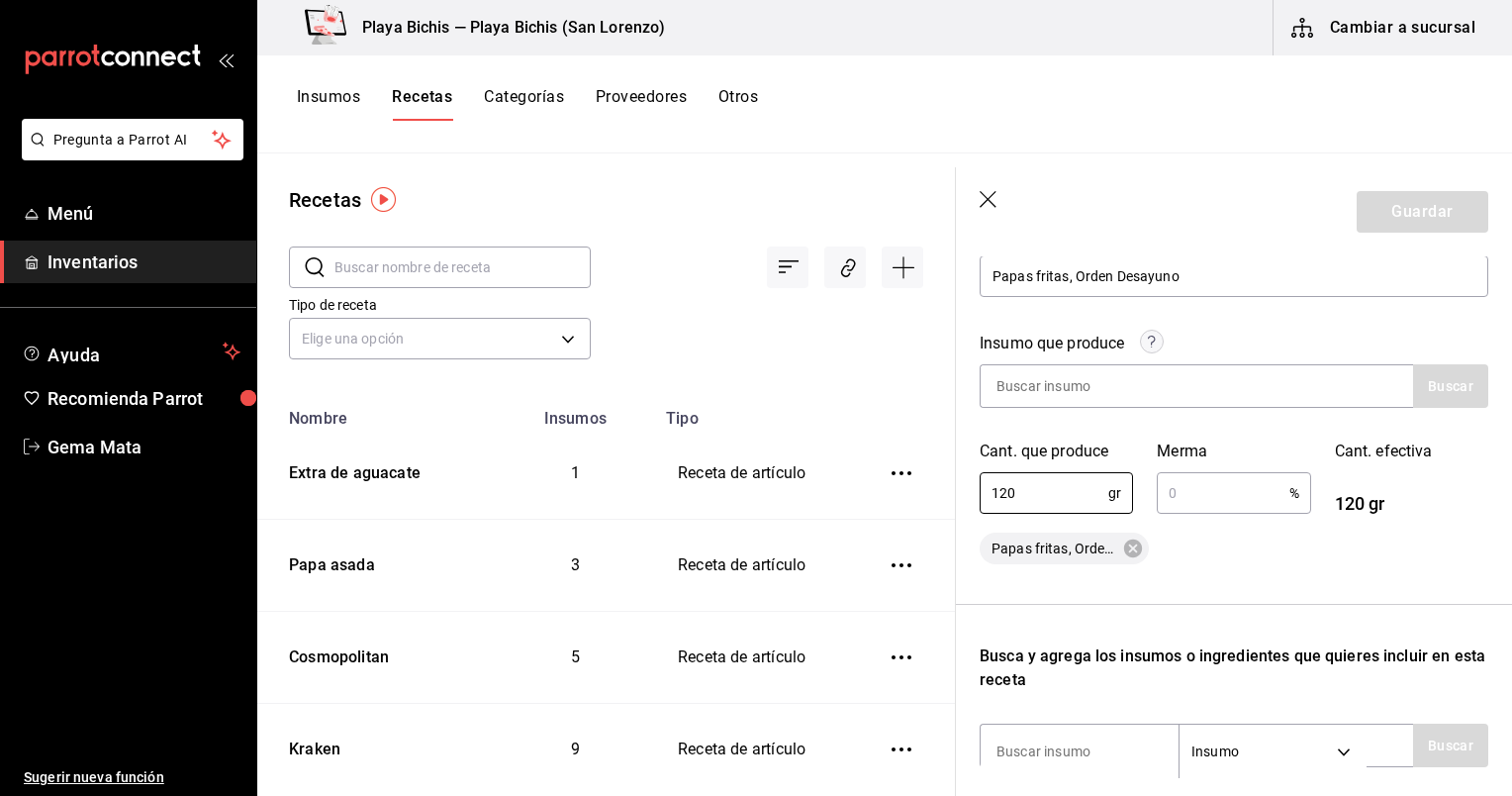 type on "120" 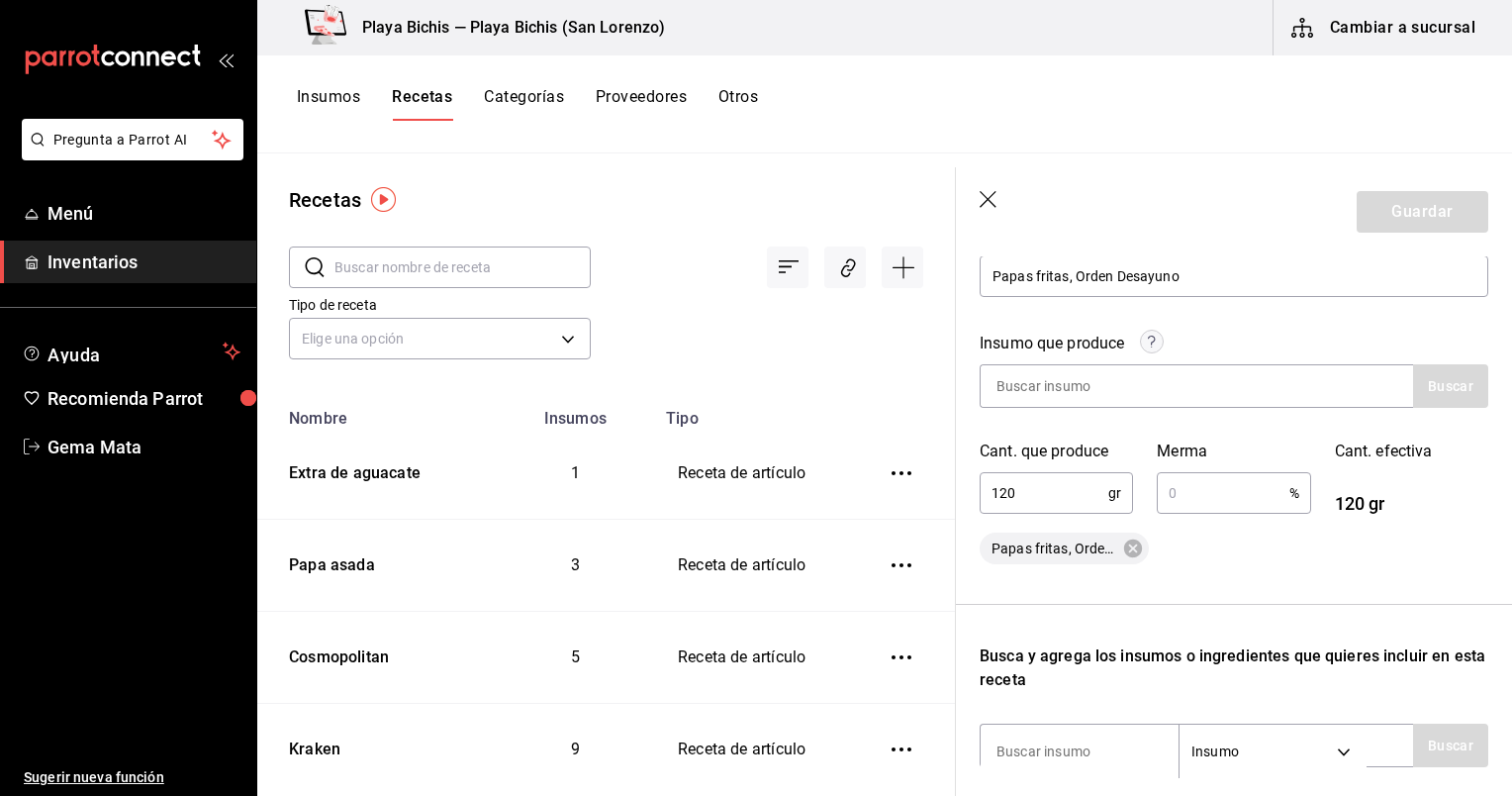 click at bounding box center (1222, 493) 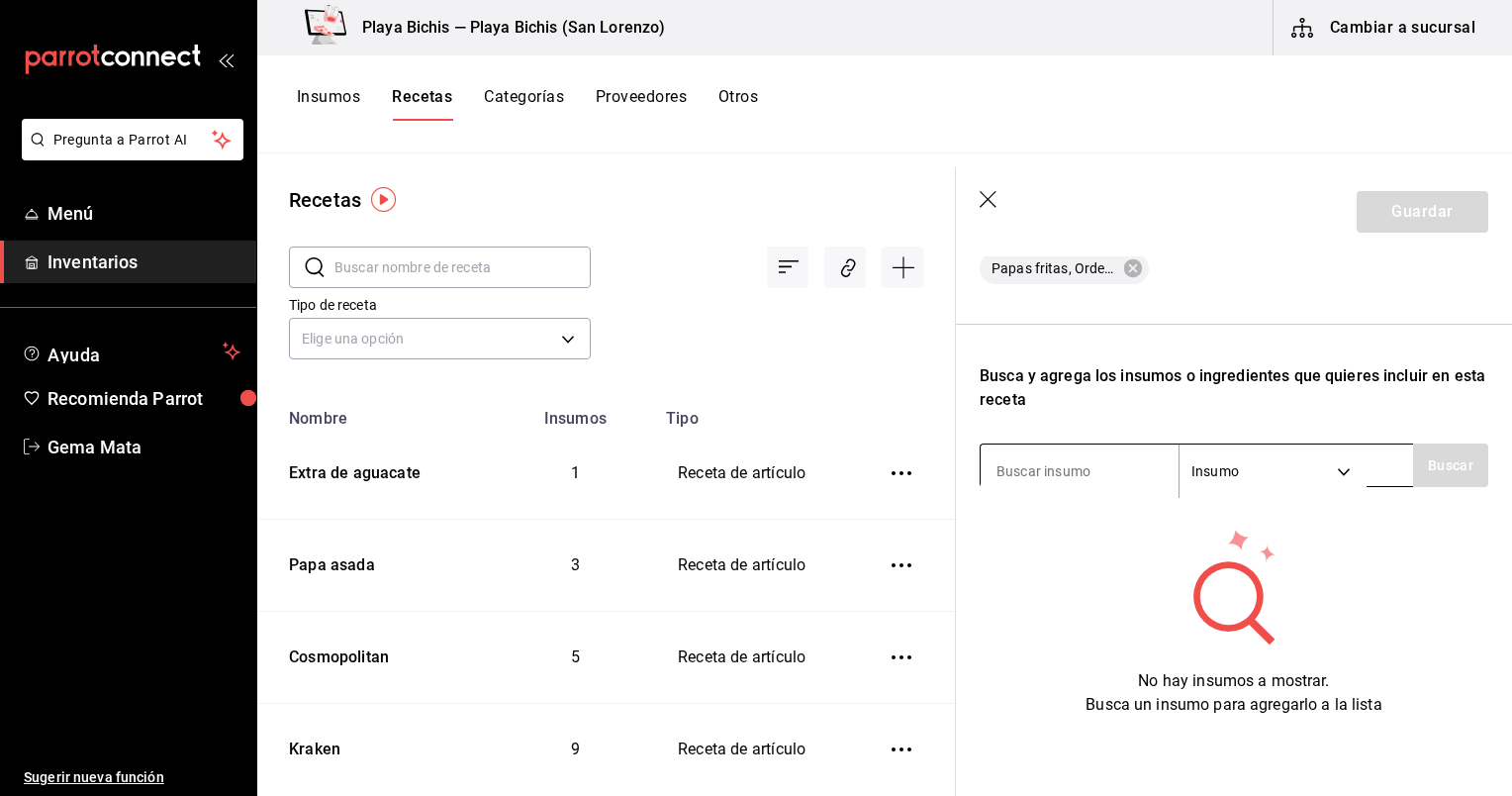 click at bounding box center [1080, 471] 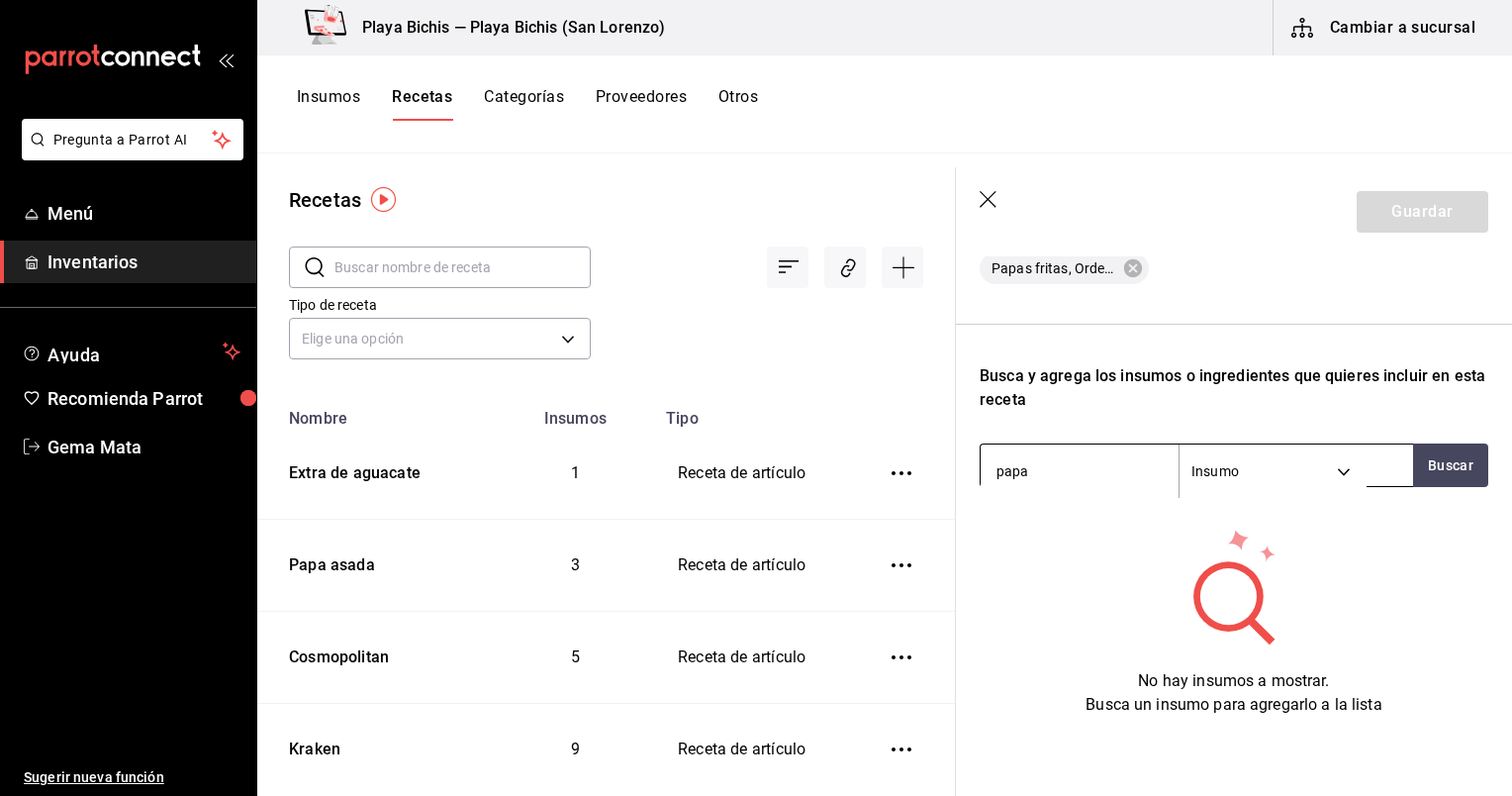 type on "papa" 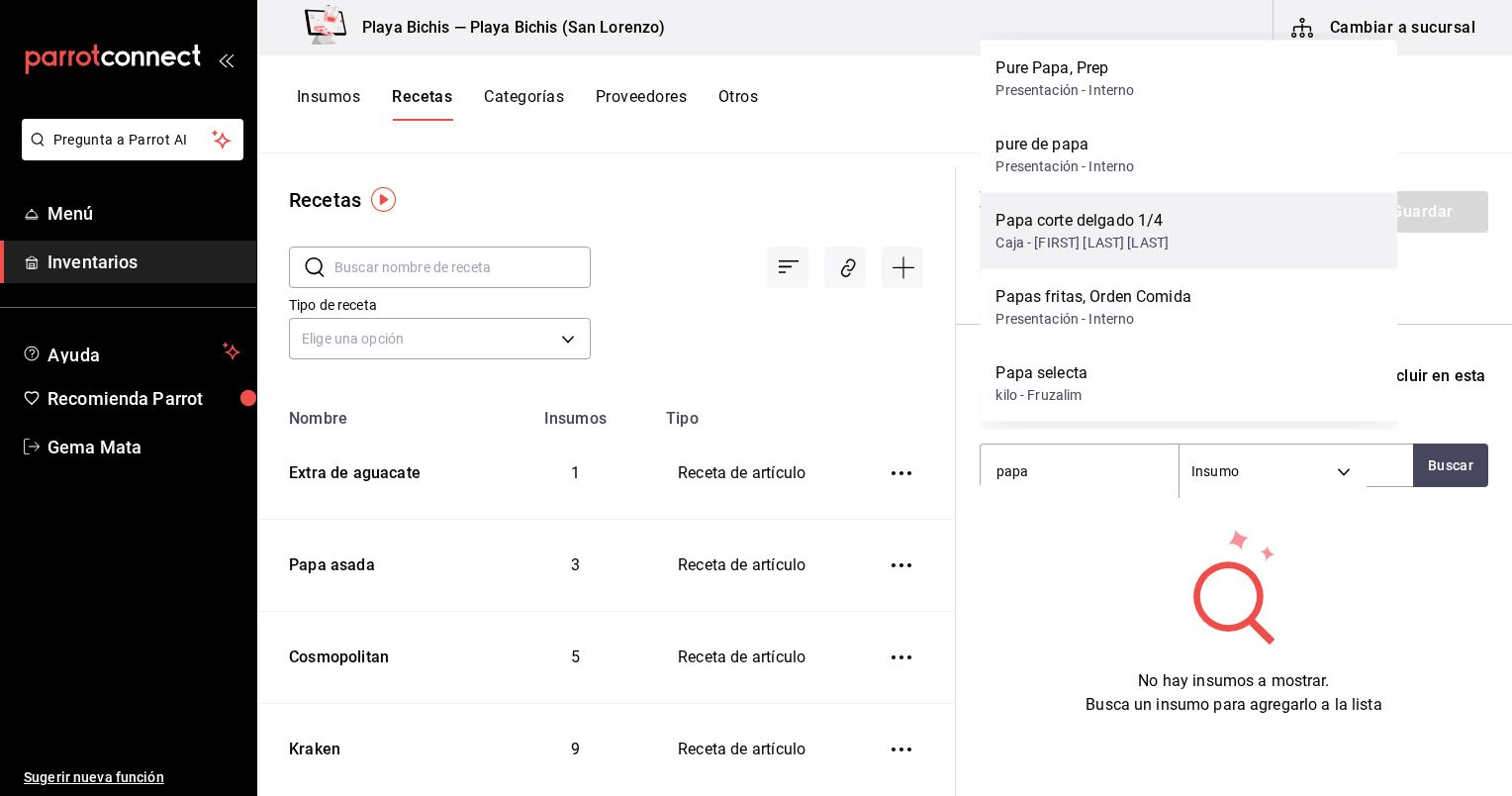 click on "Papa corte delgado 1/4" at bounding box center [1082, 221] 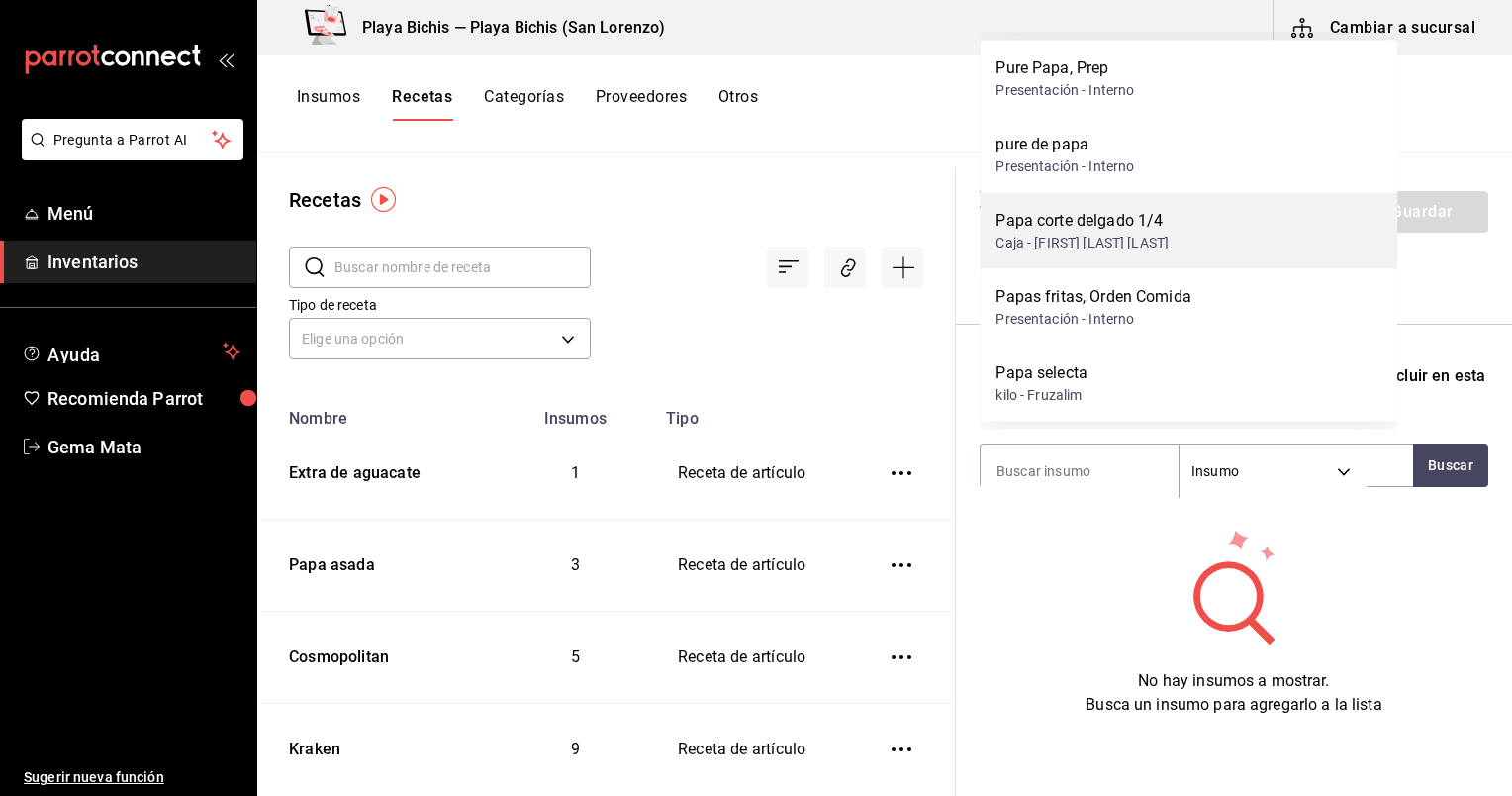 scroll, scrollTop: 497, scrollLeft: 0, axis: vertical 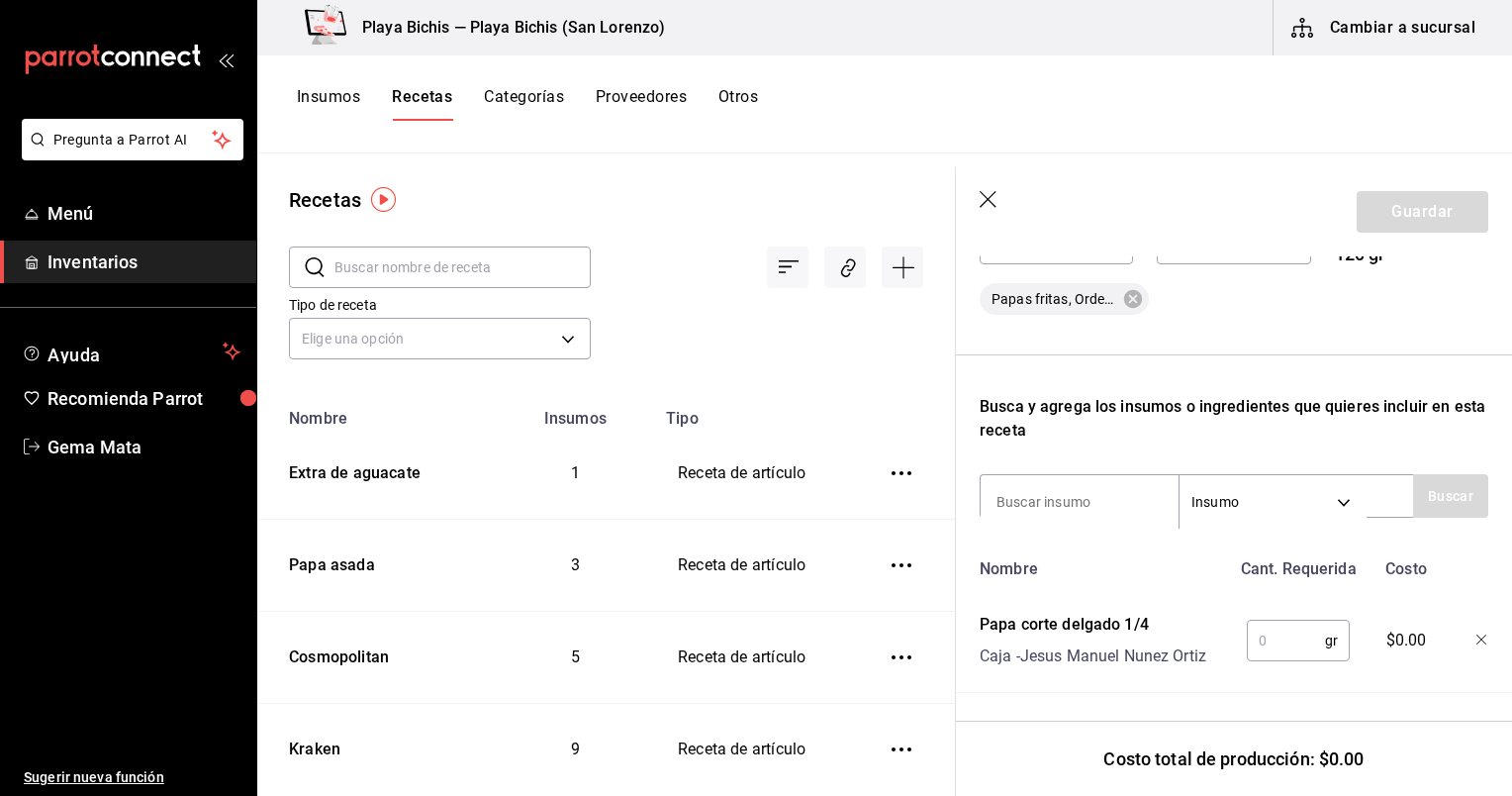 type on "m" 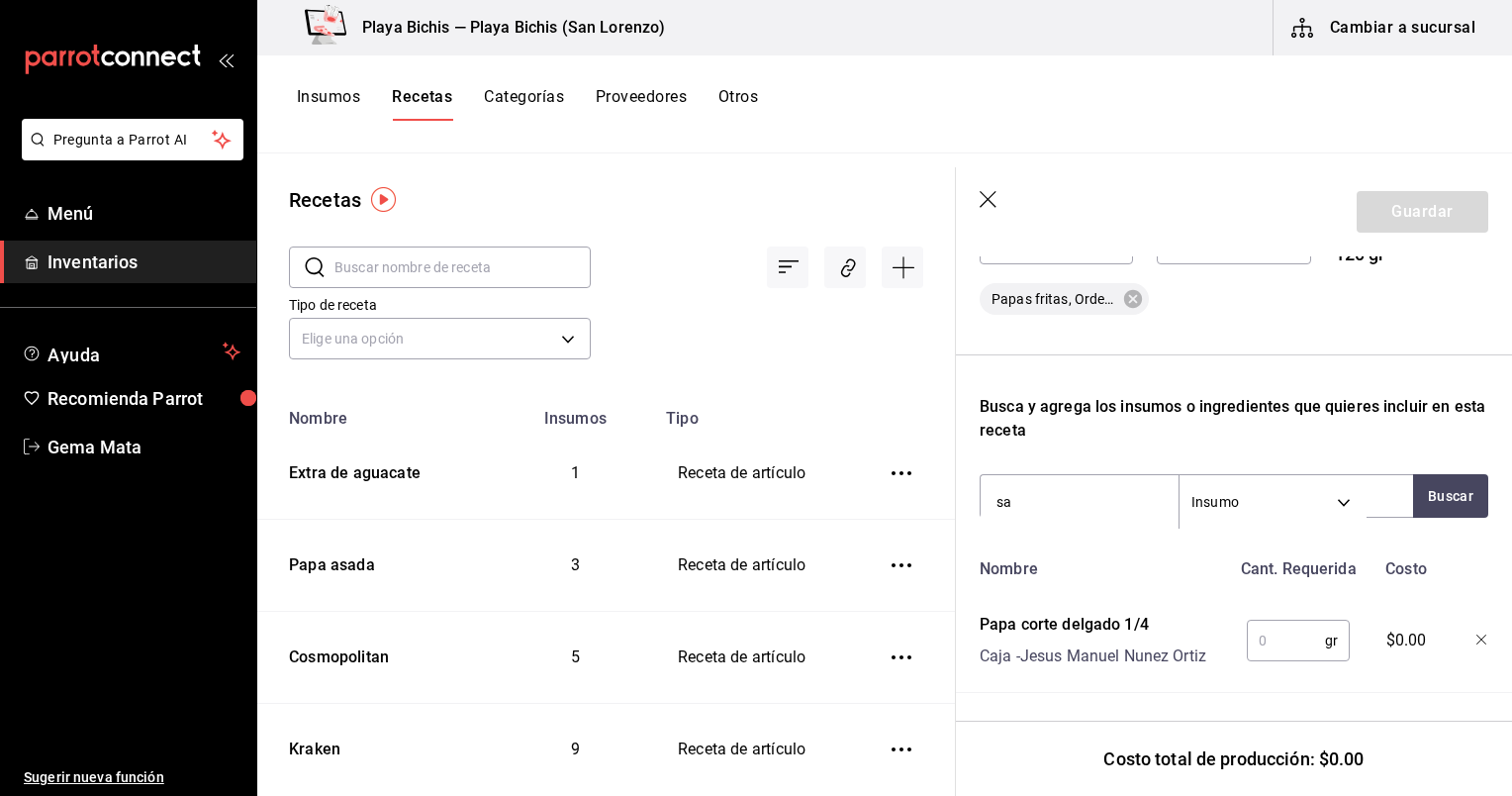 type on "s" 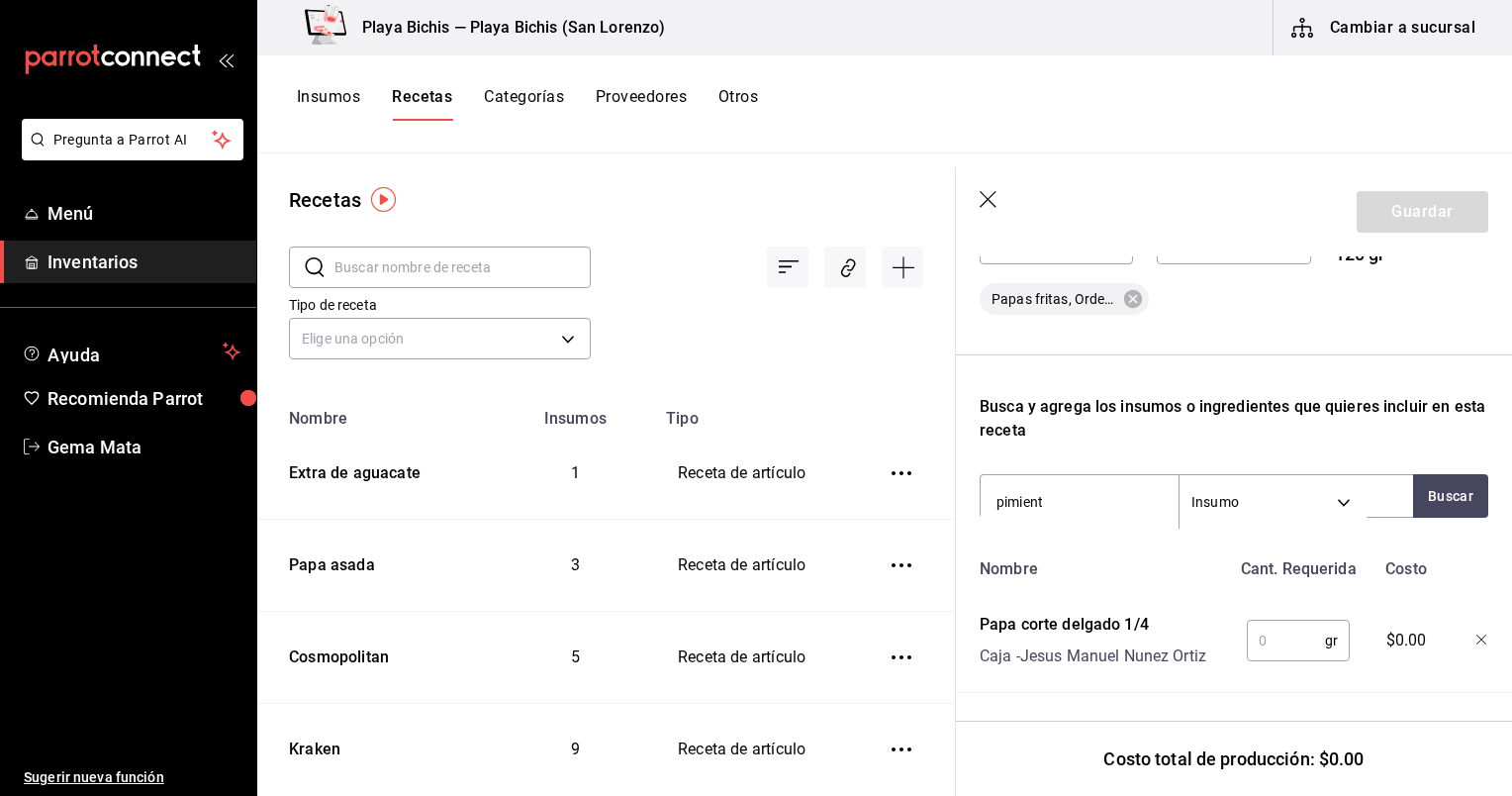 type on "pimienta" 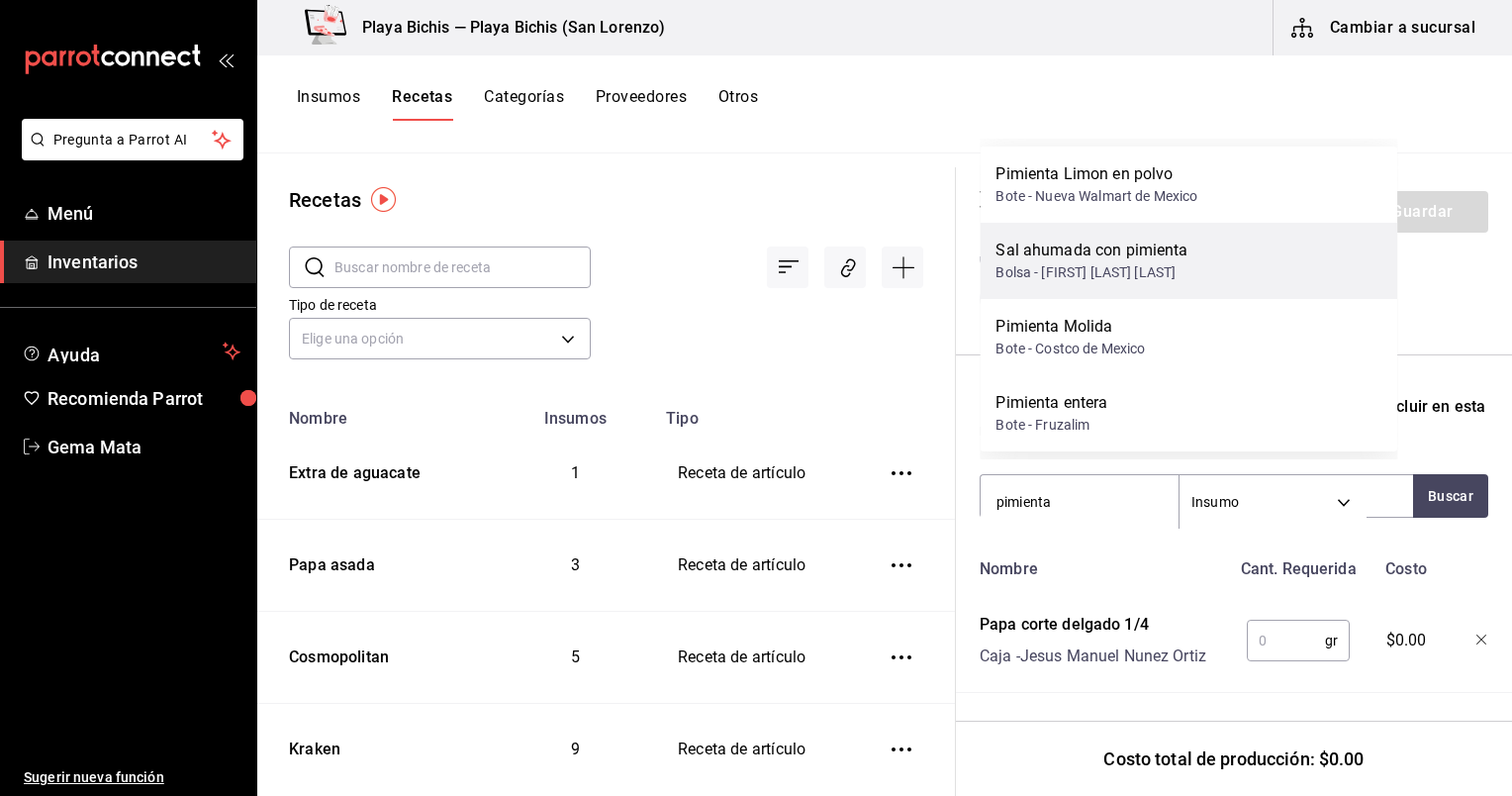 click on "Sal ahumada con pimienta Bolsa - [NAME]" at bounding box center [1188, 260] 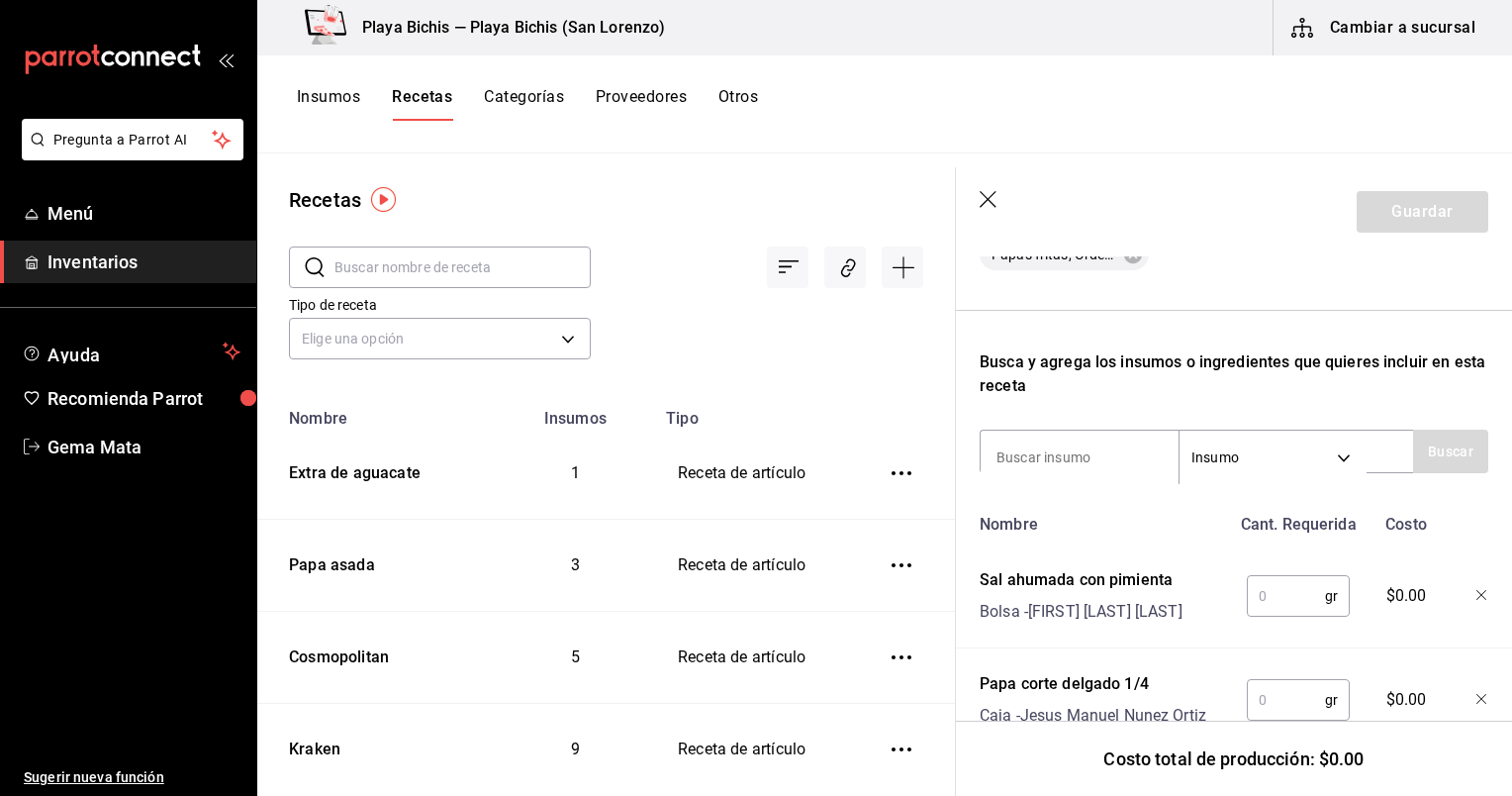scroll, scrollTop: 625, scrollLeft: 0, axis: vertical 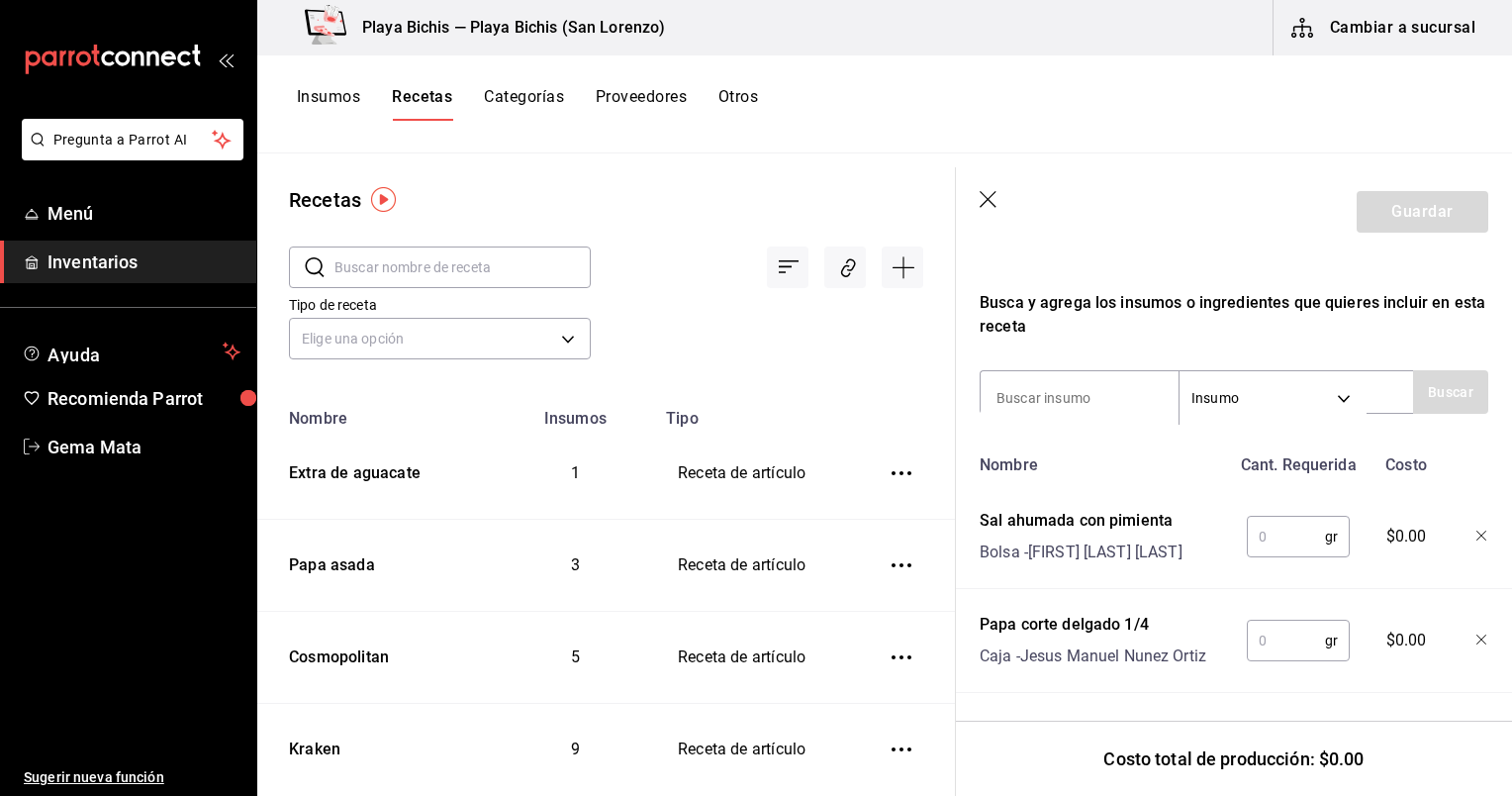 click at bounding box center (1285, 641) 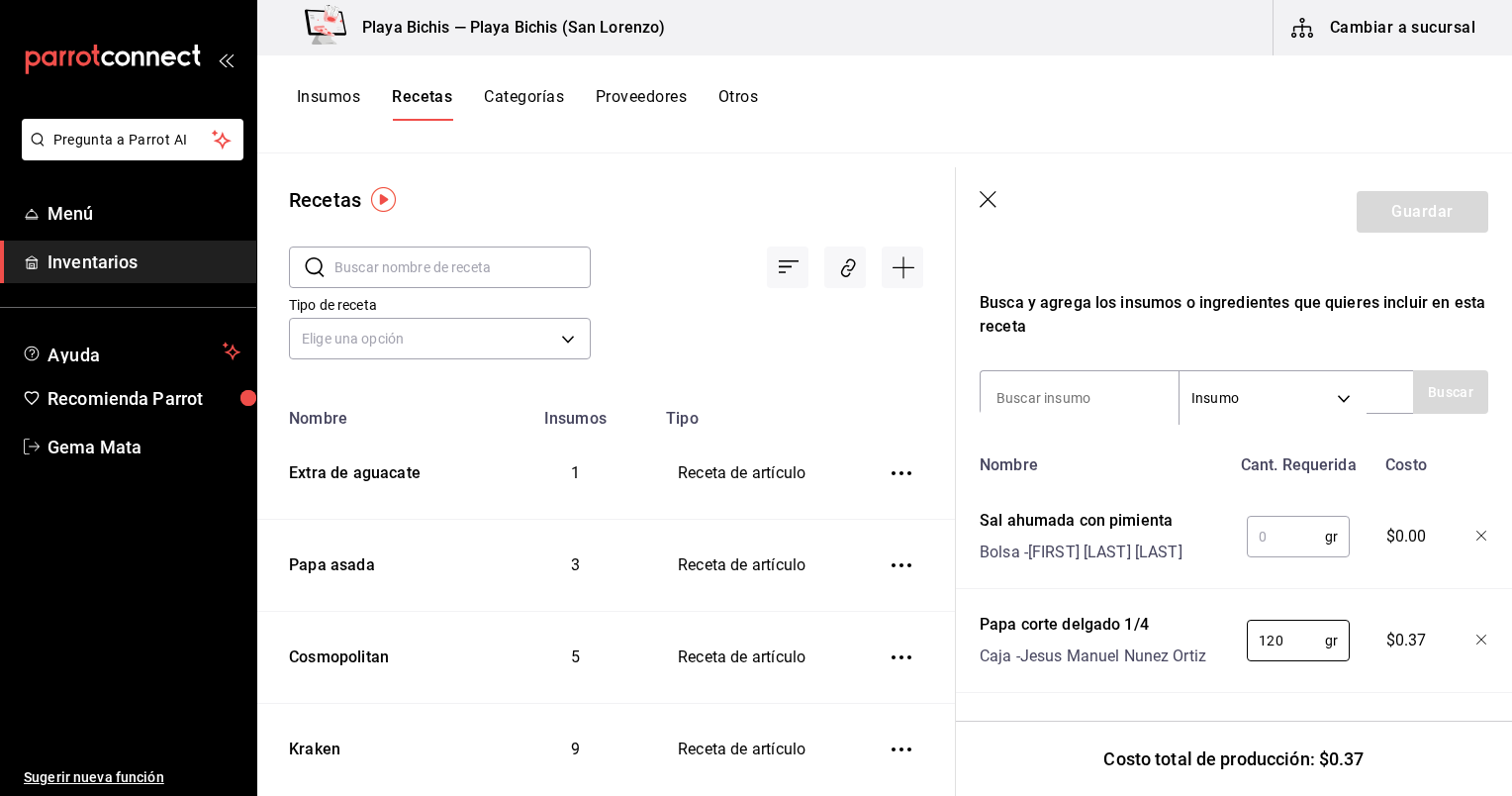 type on "120" 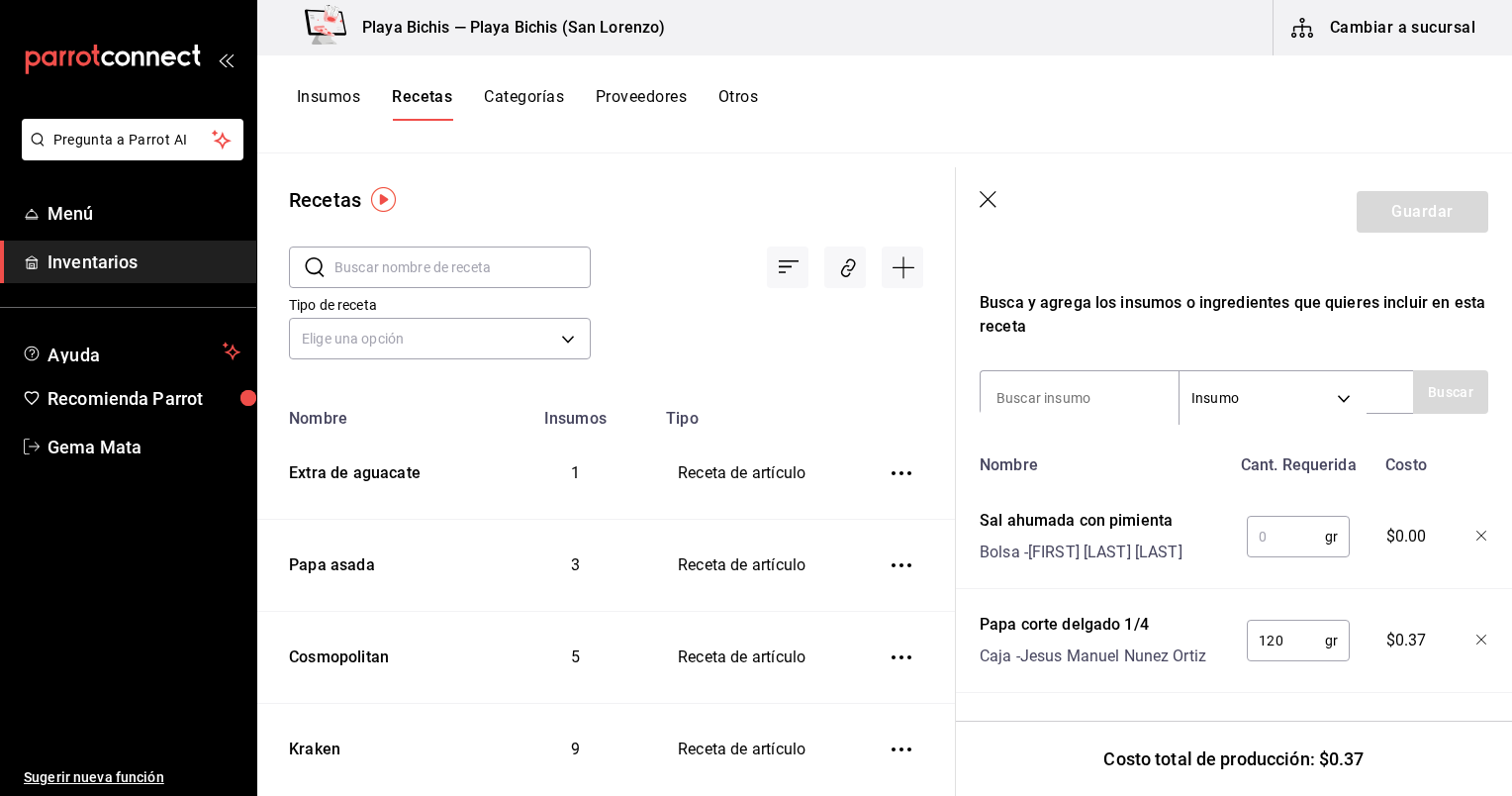 click at bounding box center [1285, 537] 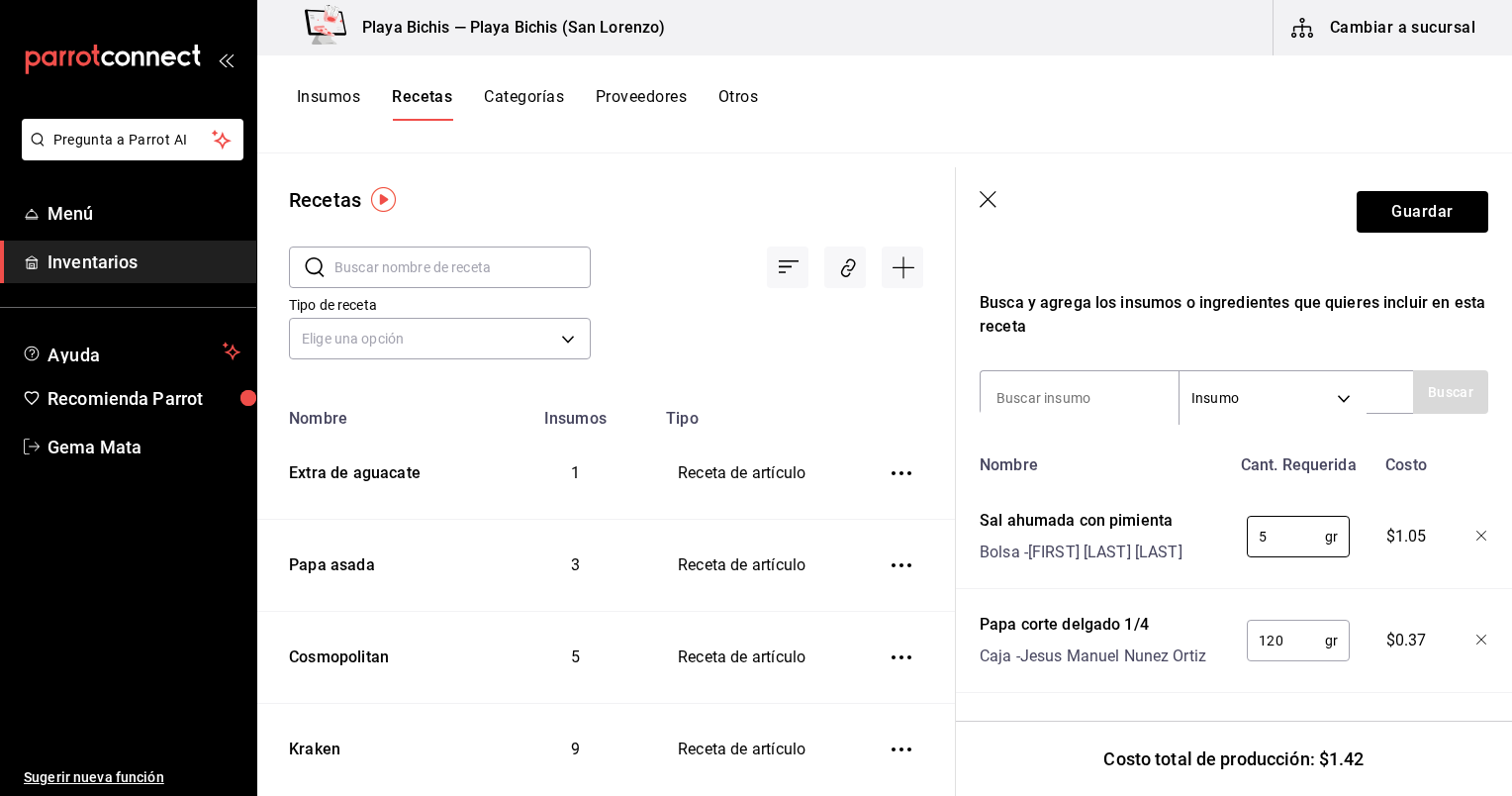 type on "5" 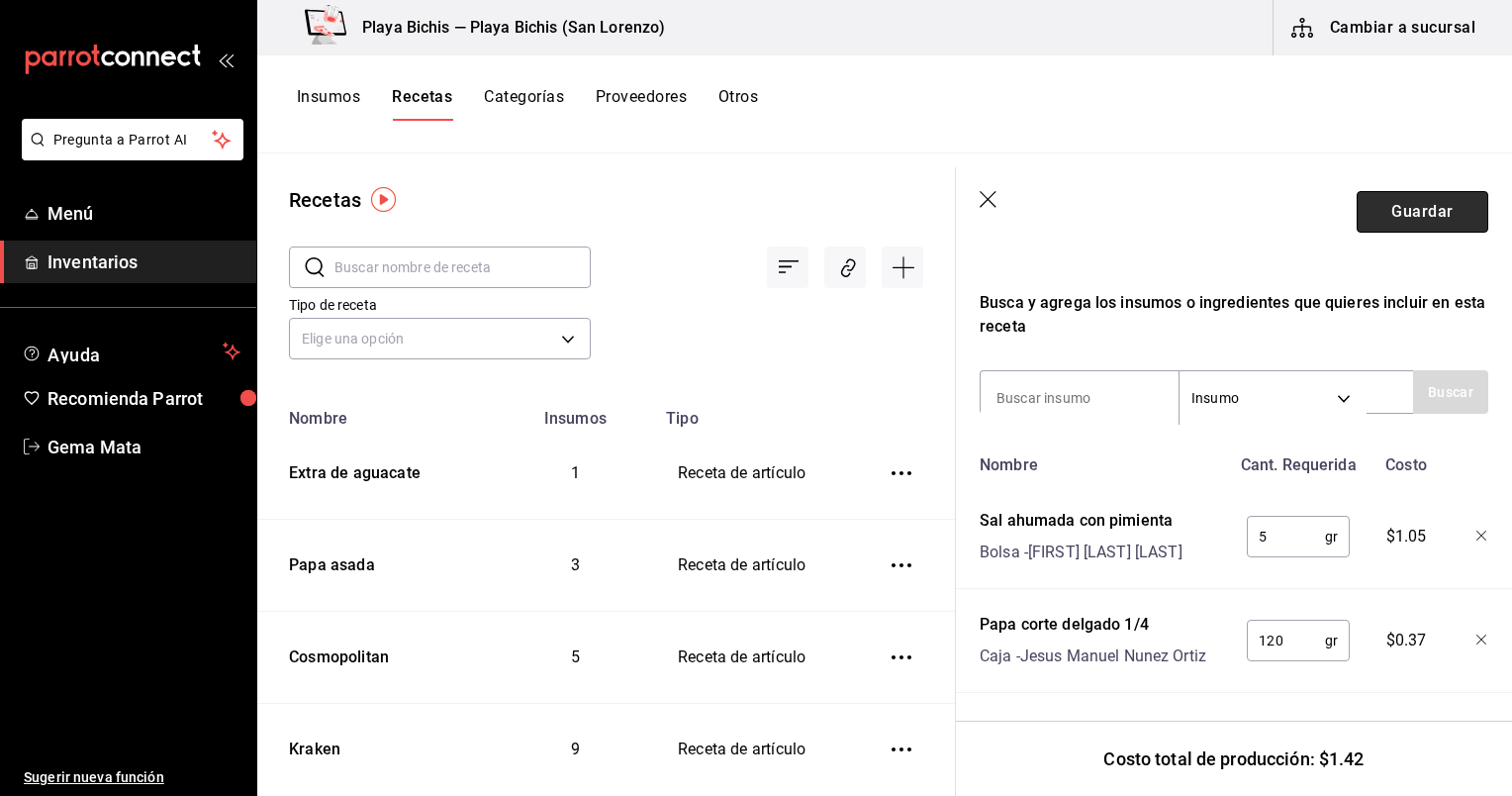 click on "Guardar" at bounding box center (1422, 212) 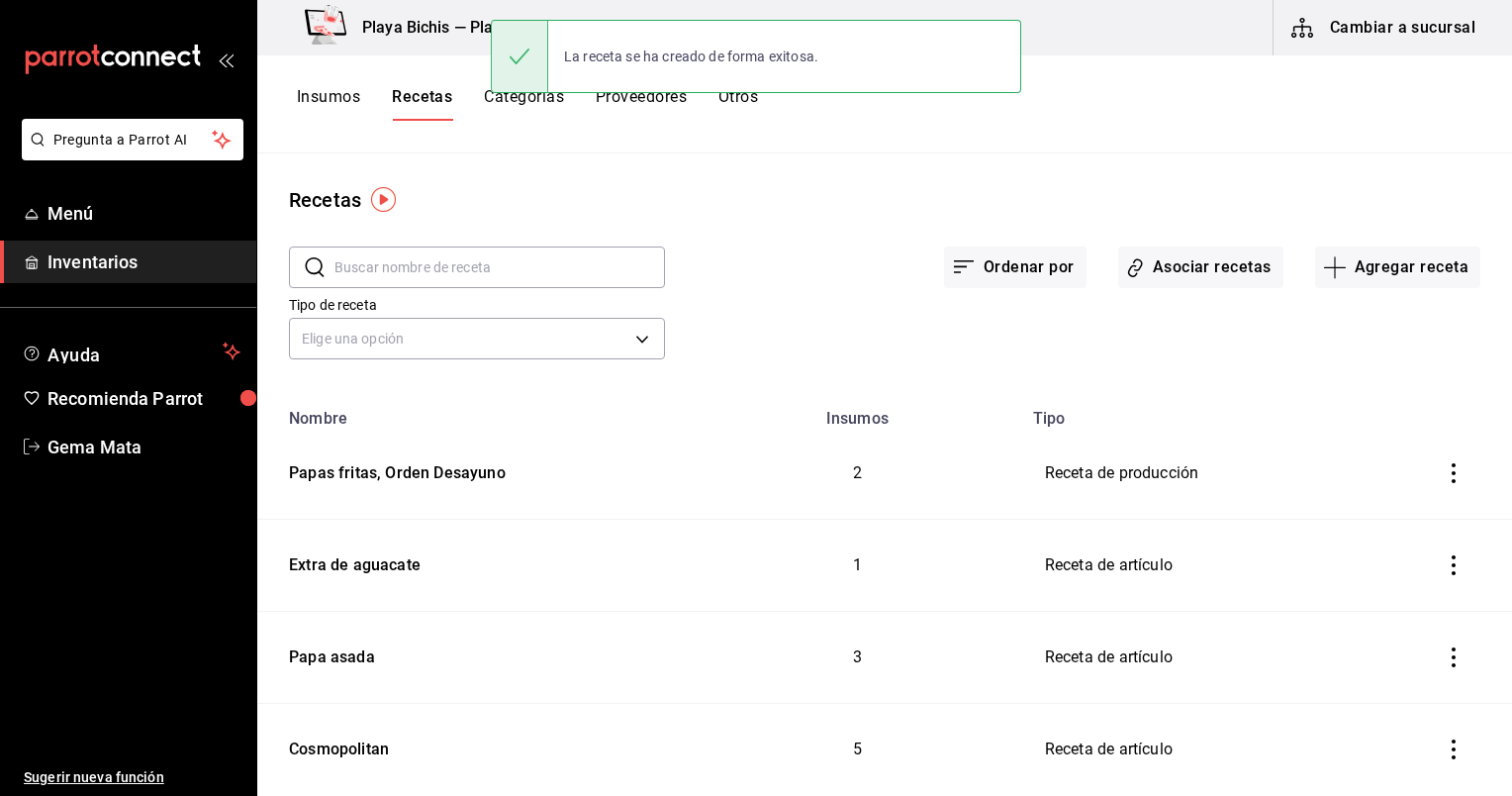 scroll, scrollTop: 0, scrollLeft: 0, axis: both 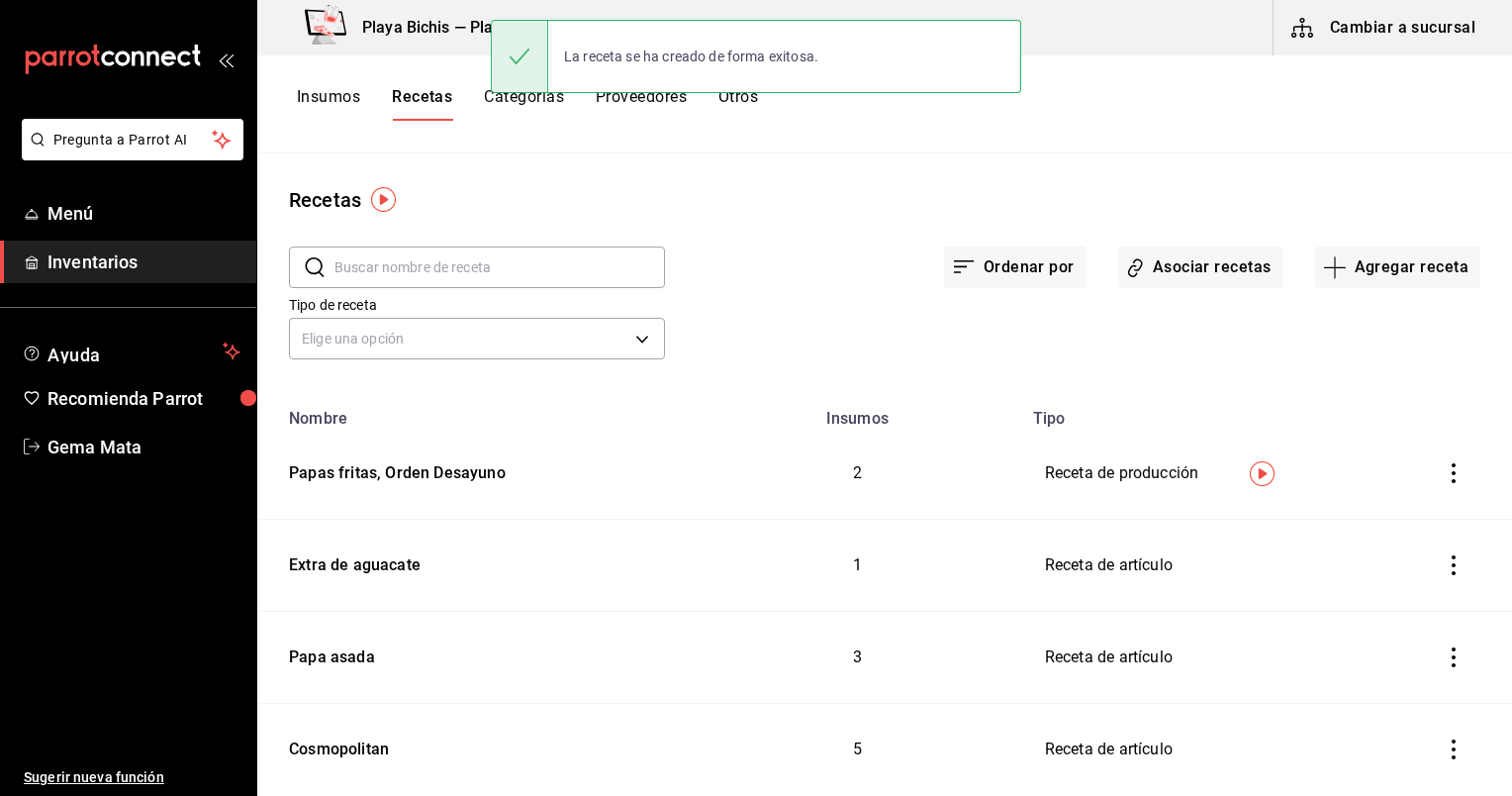 click at bounding box center [500, 267] 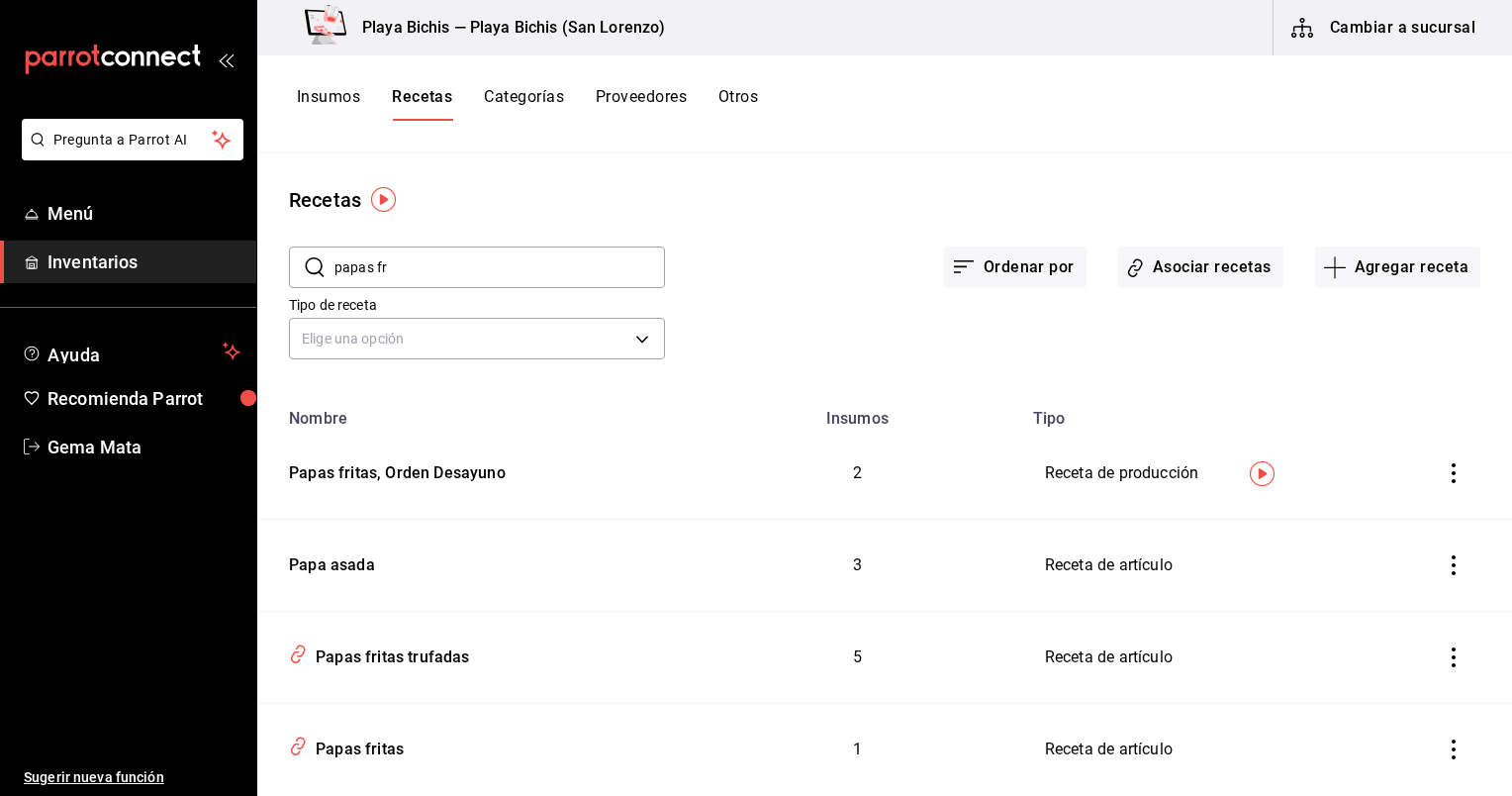 type on "papas fr" 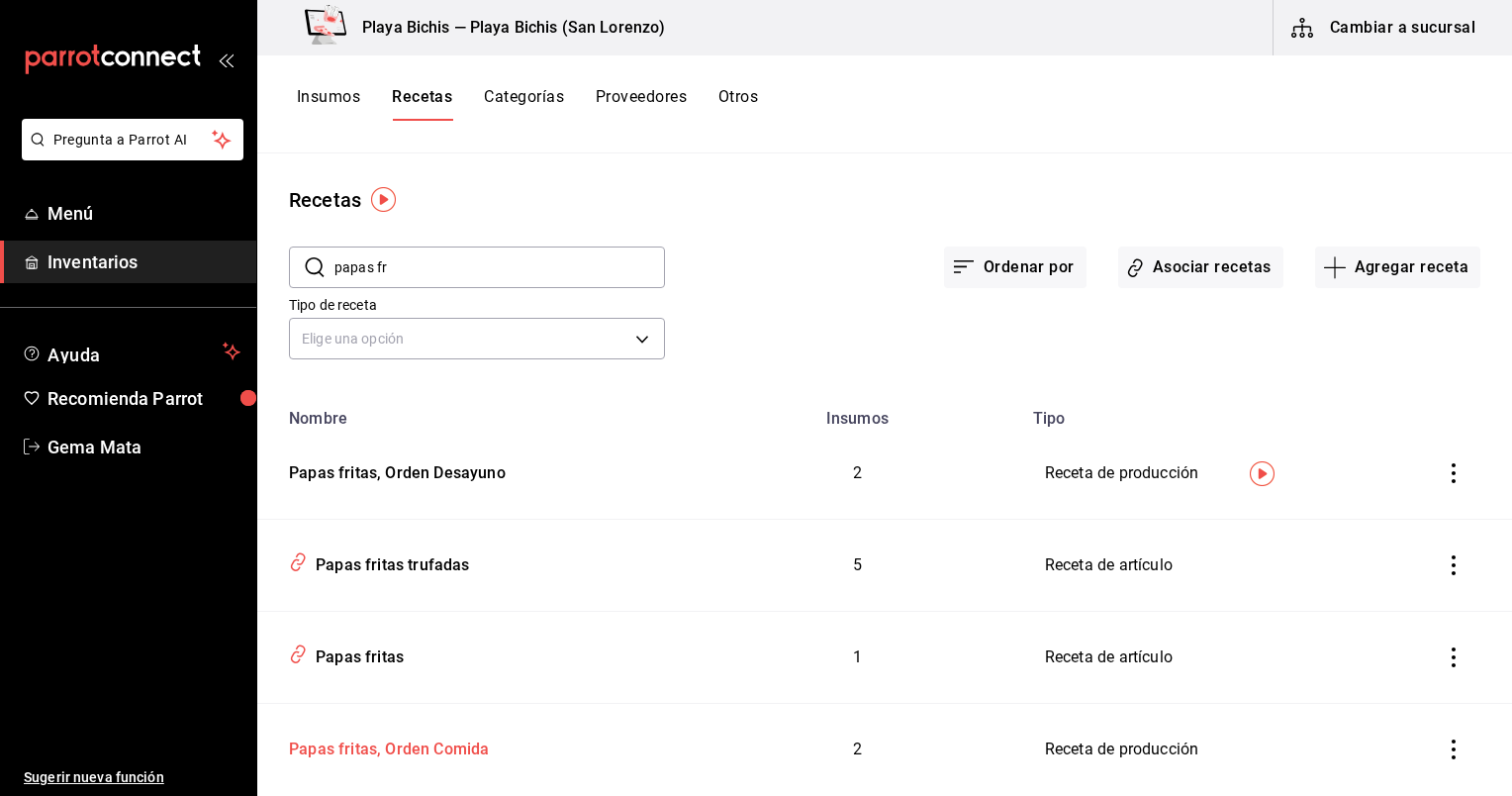 click on "Papas fritas, Orden Comida" at bounding box center (385, 746) 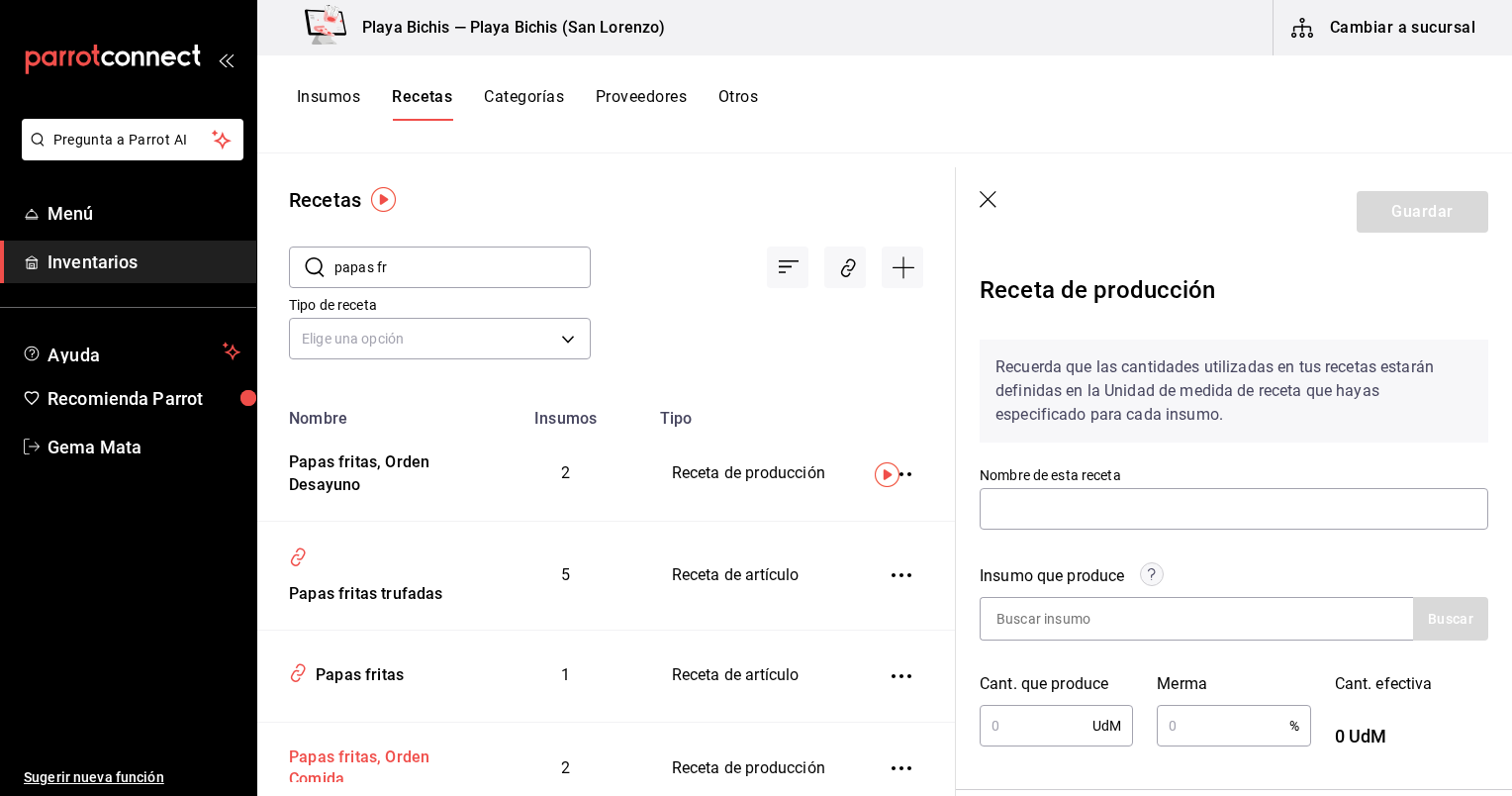type on "Papas fritas, Orden Comida" 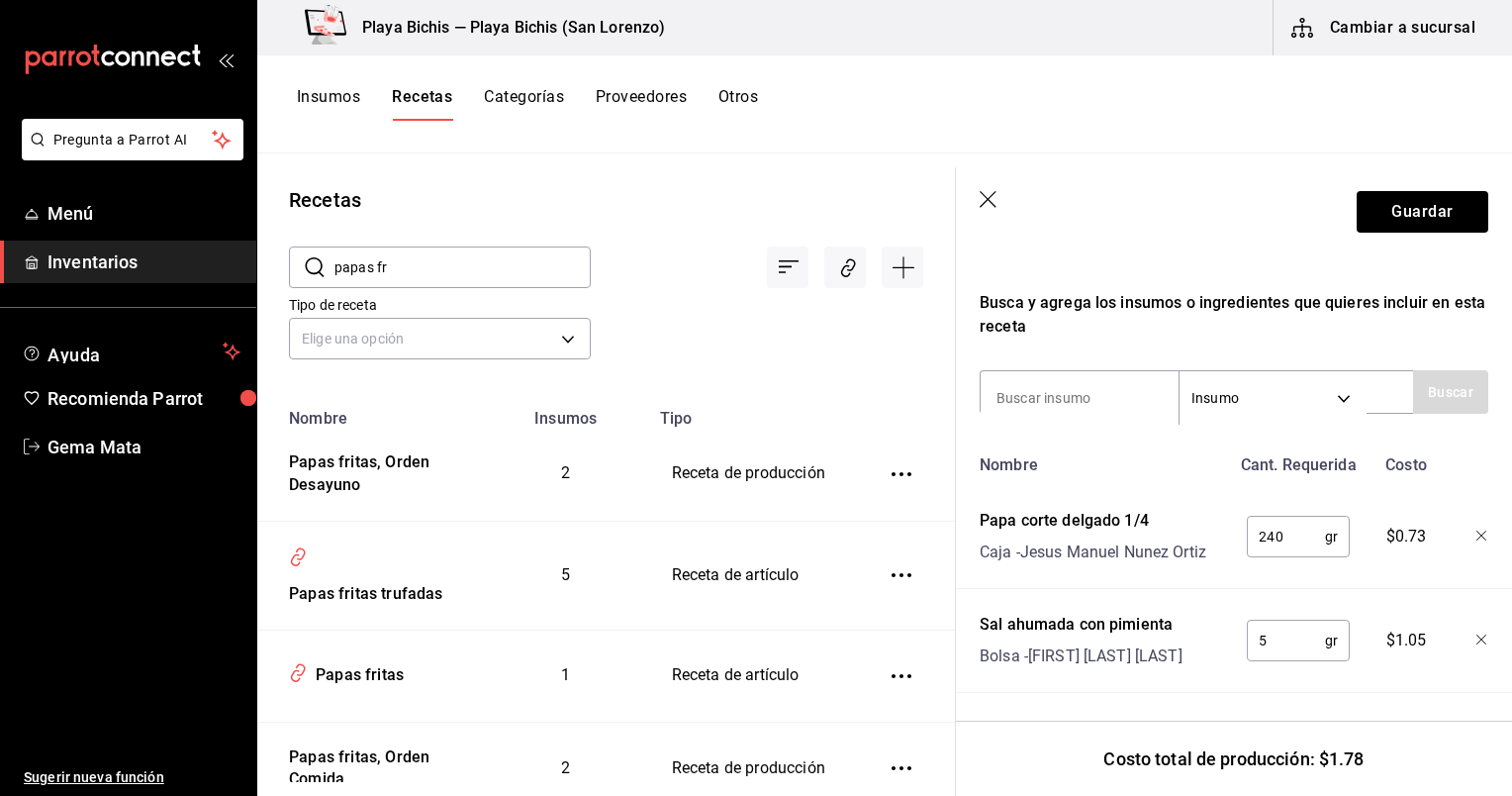 scroll, scrollTop: 625, scrollLeft: 0, axis: vertical 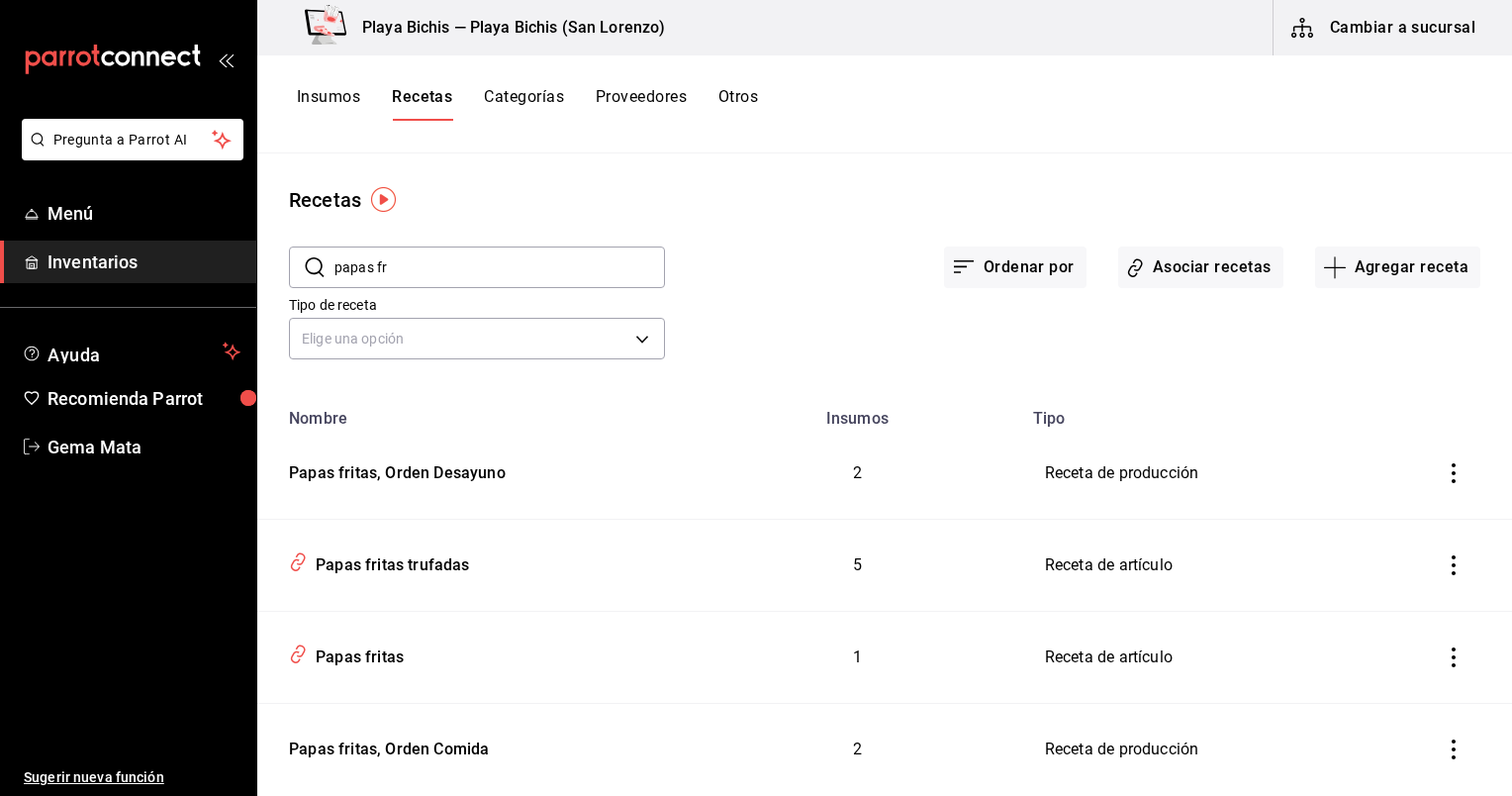 click on "Insumos" at bounding box center (329, 104) 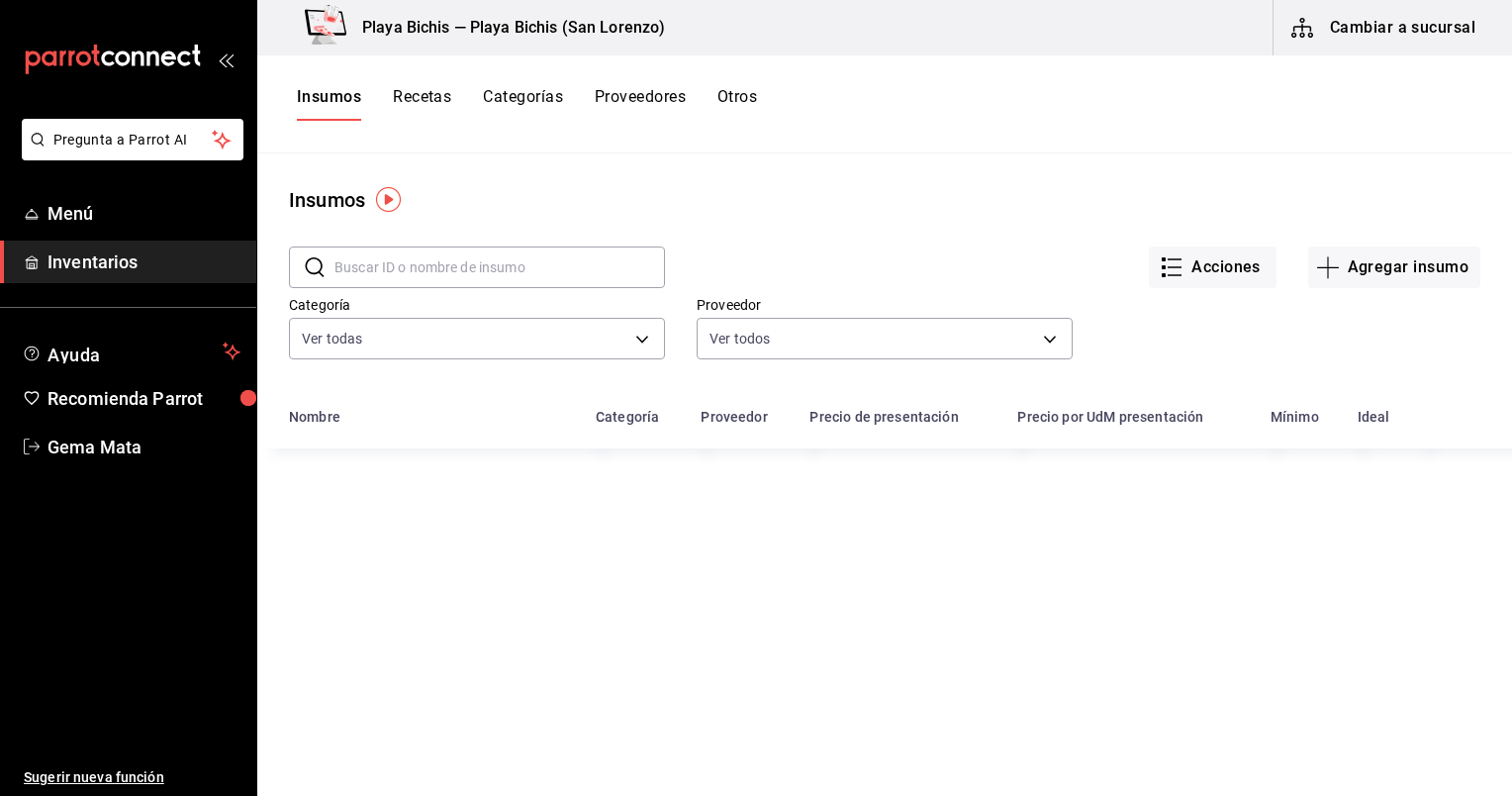 click at bounding box center [500, 267] 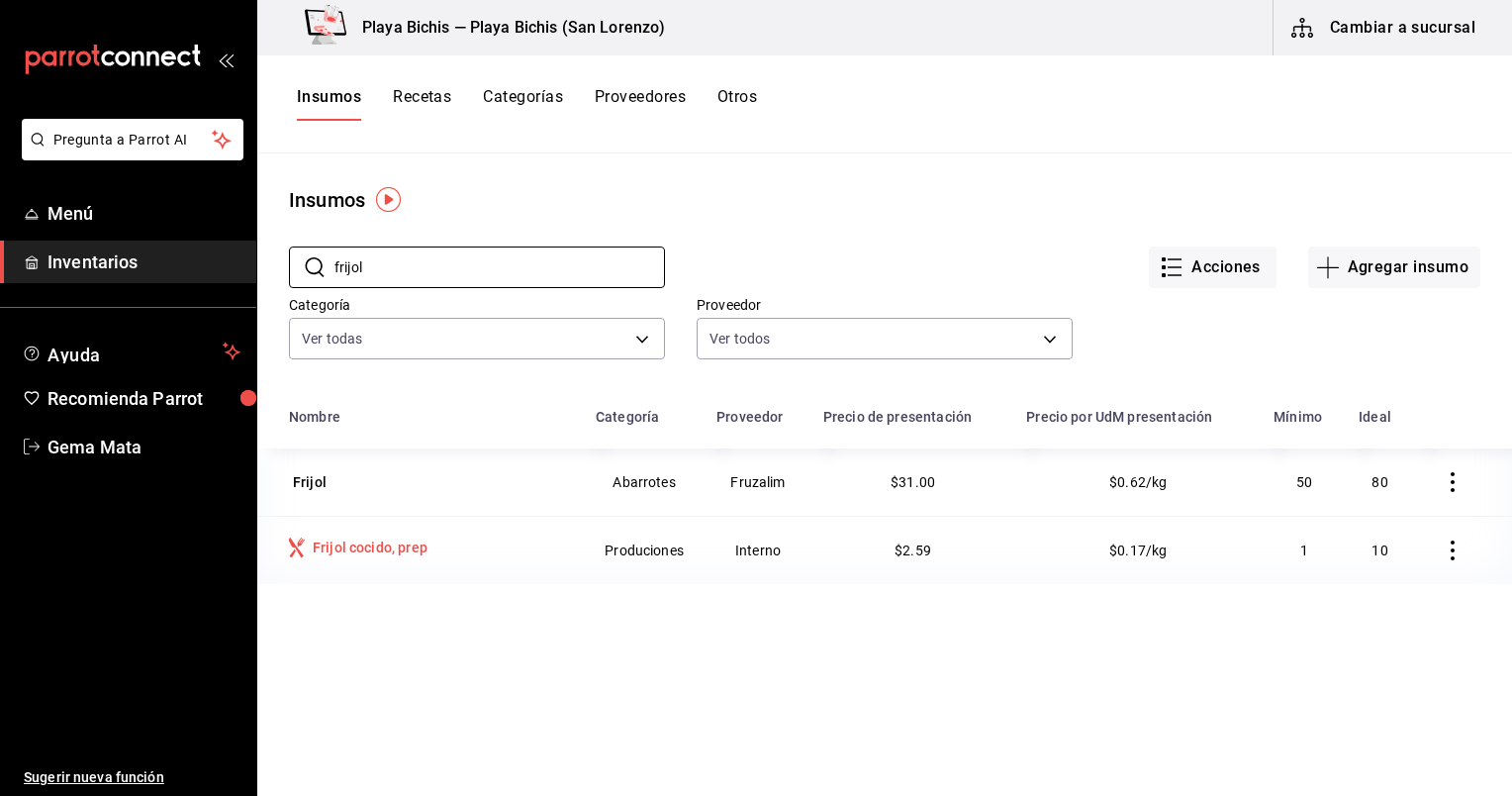 type on "frijol" 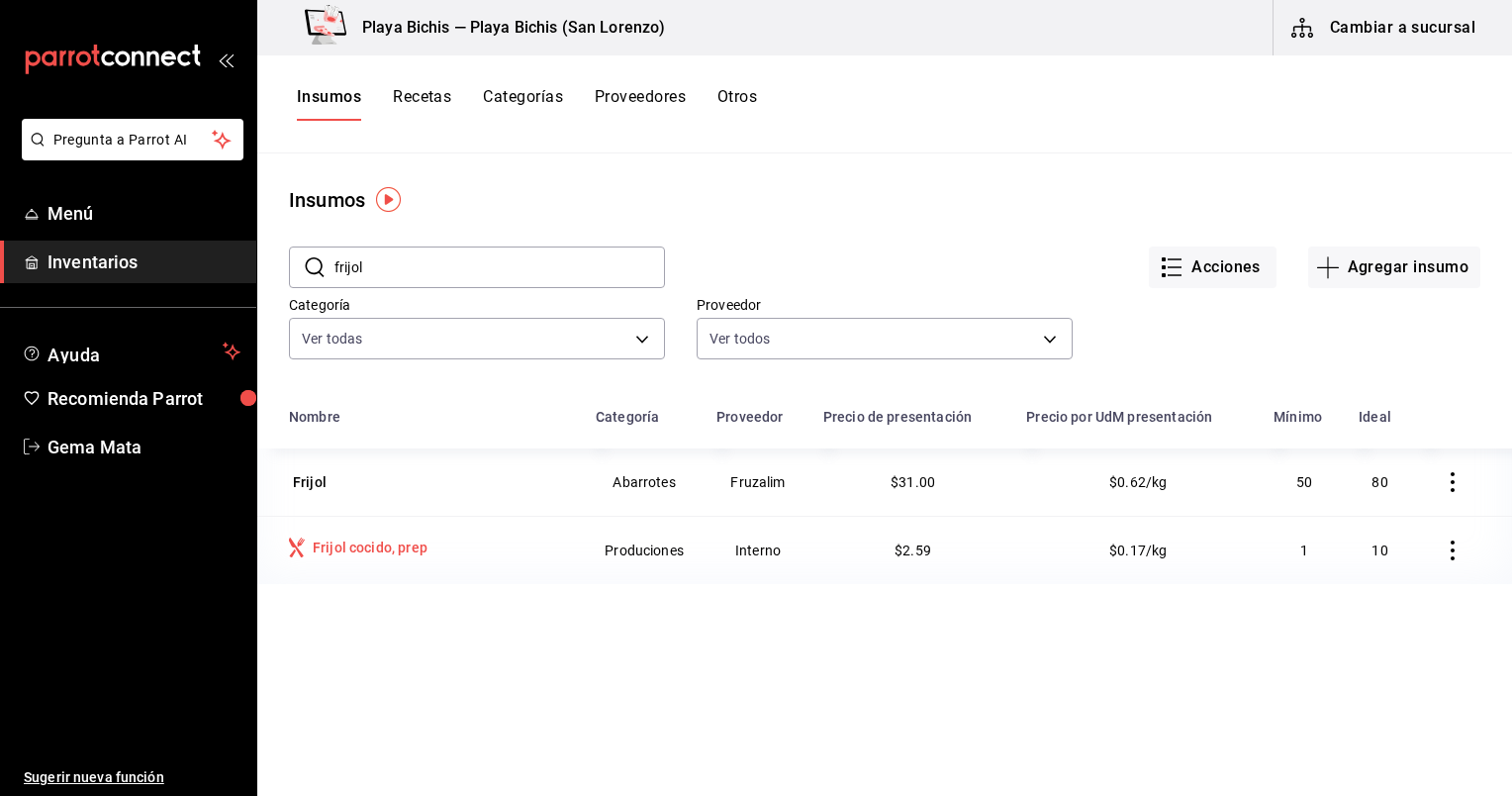 click on "Frijol cocido, prep" at bounding box center [421, 549] 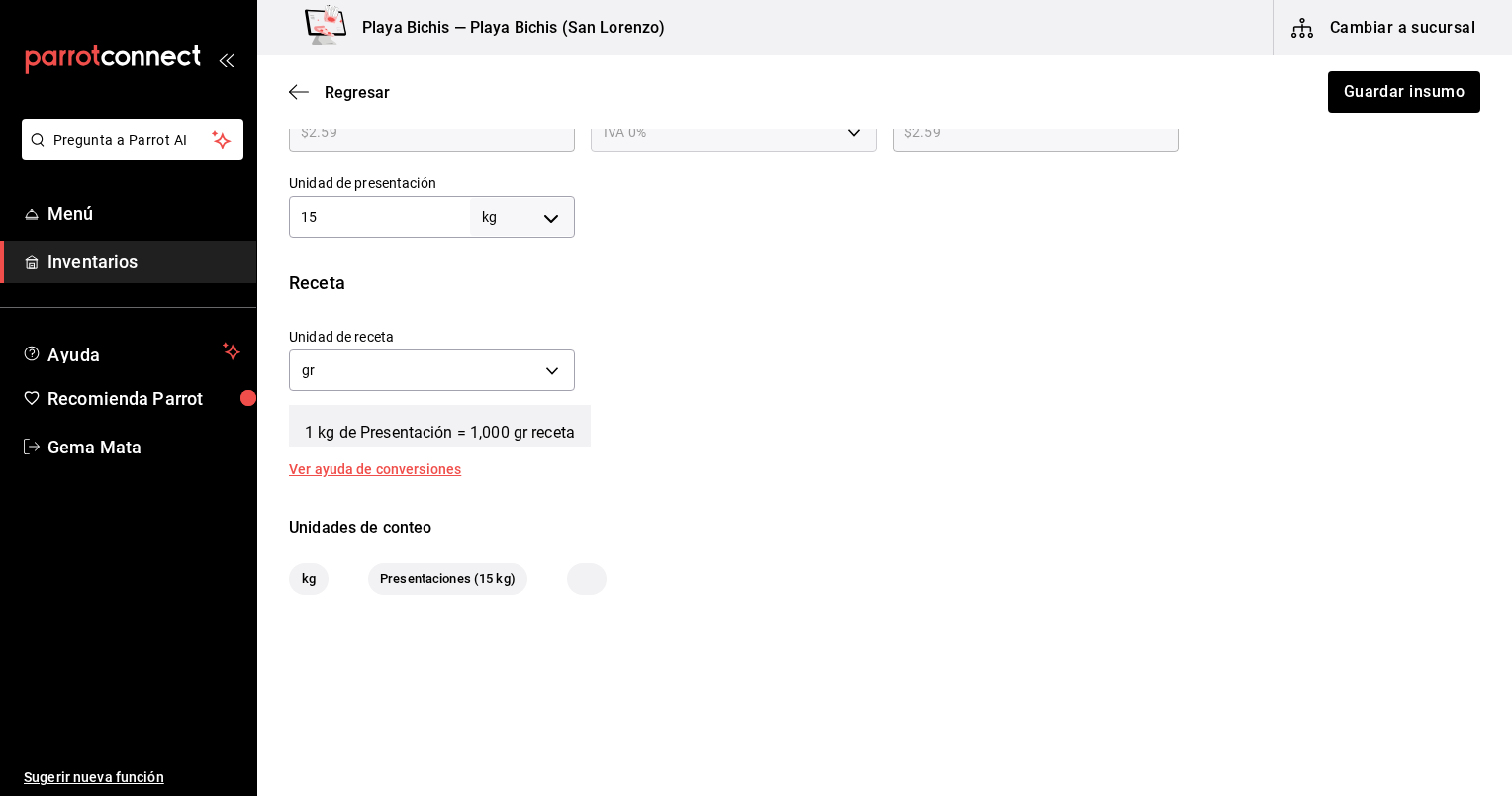 scroll, scrollTop: 586, scrollLeft: 0, axis: vertical 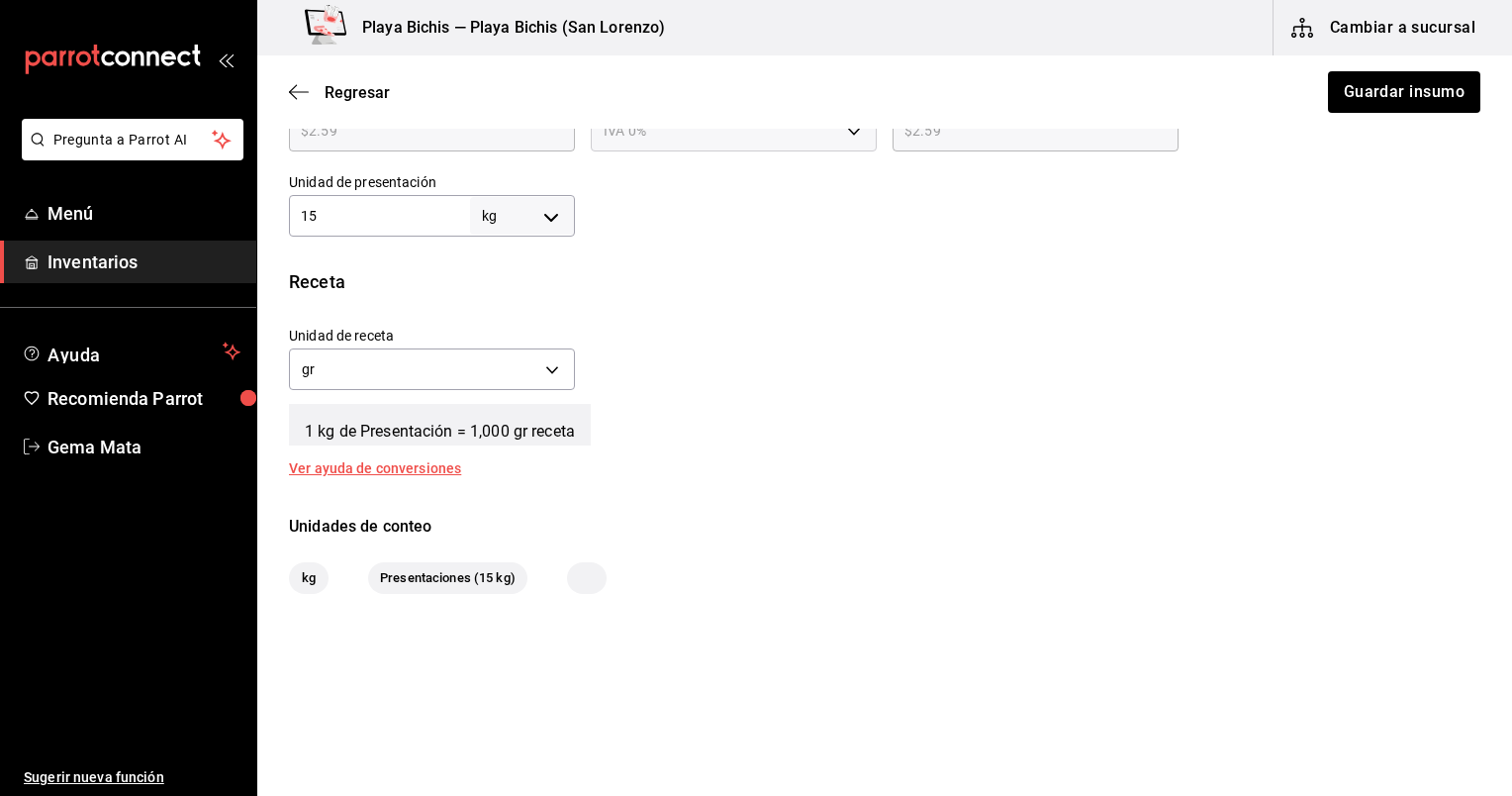 click on "15" at bounding box center [379, 216] 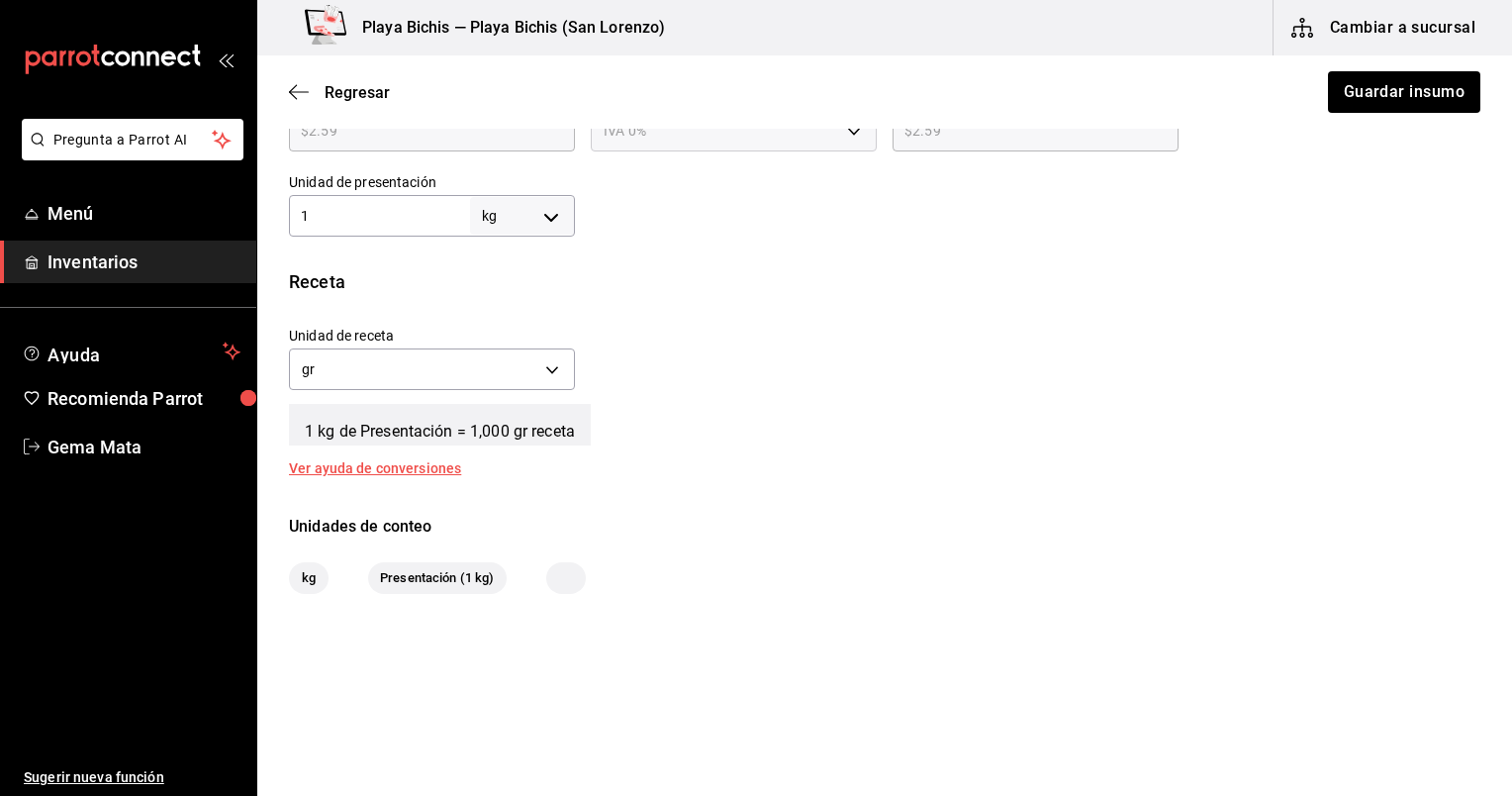 type on "1,000" 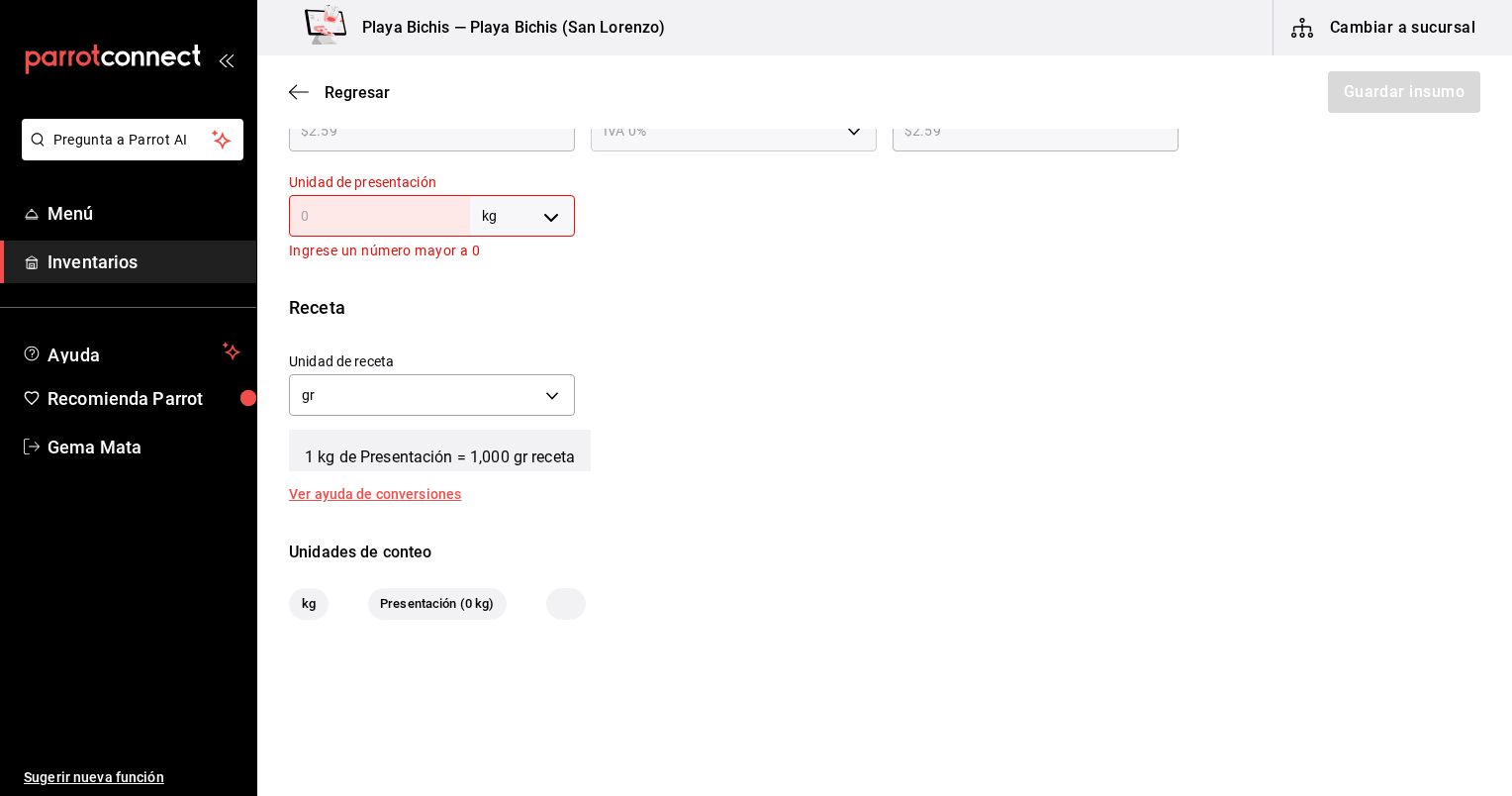 type on "2" 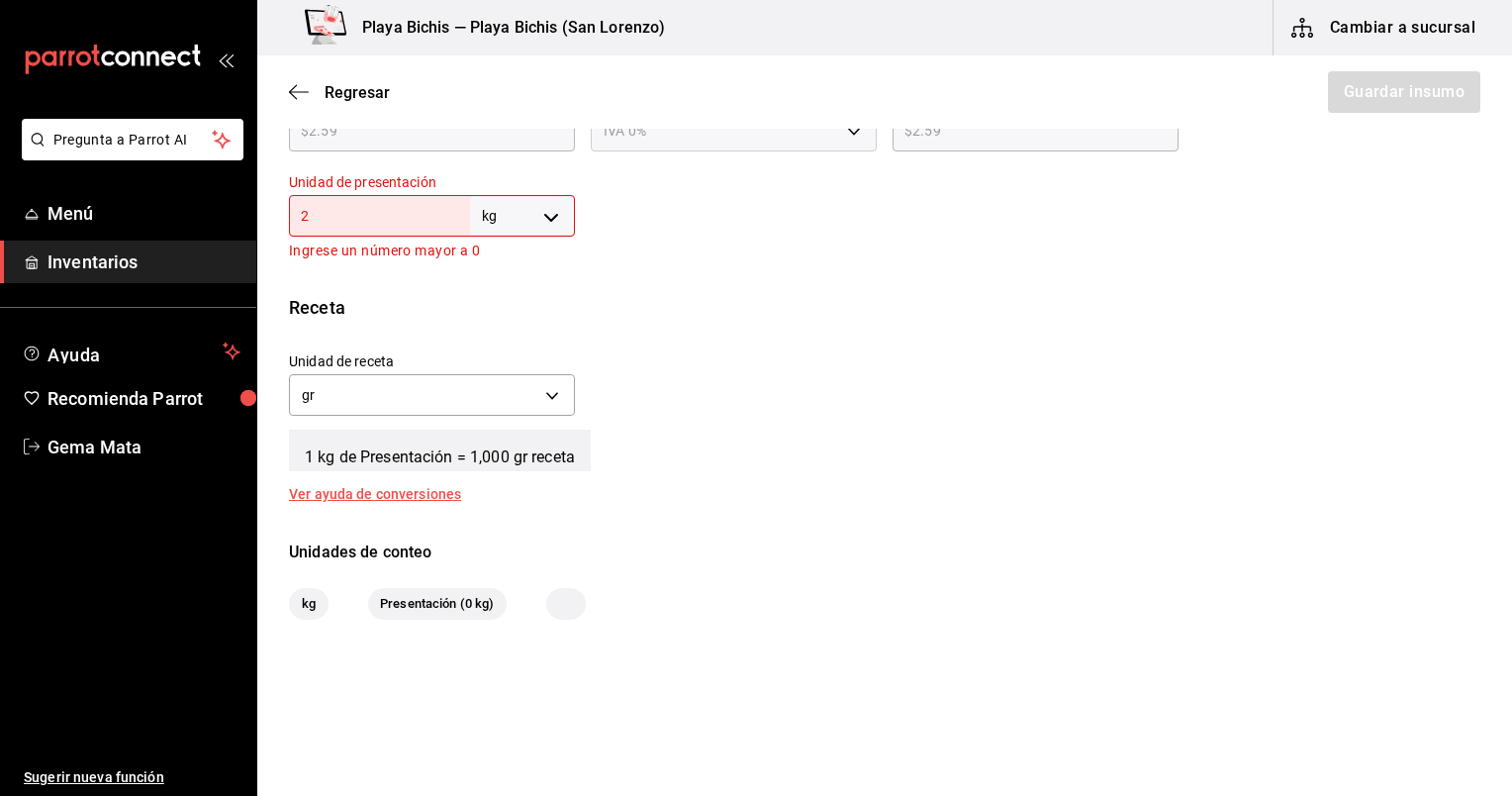 type on "2,000" 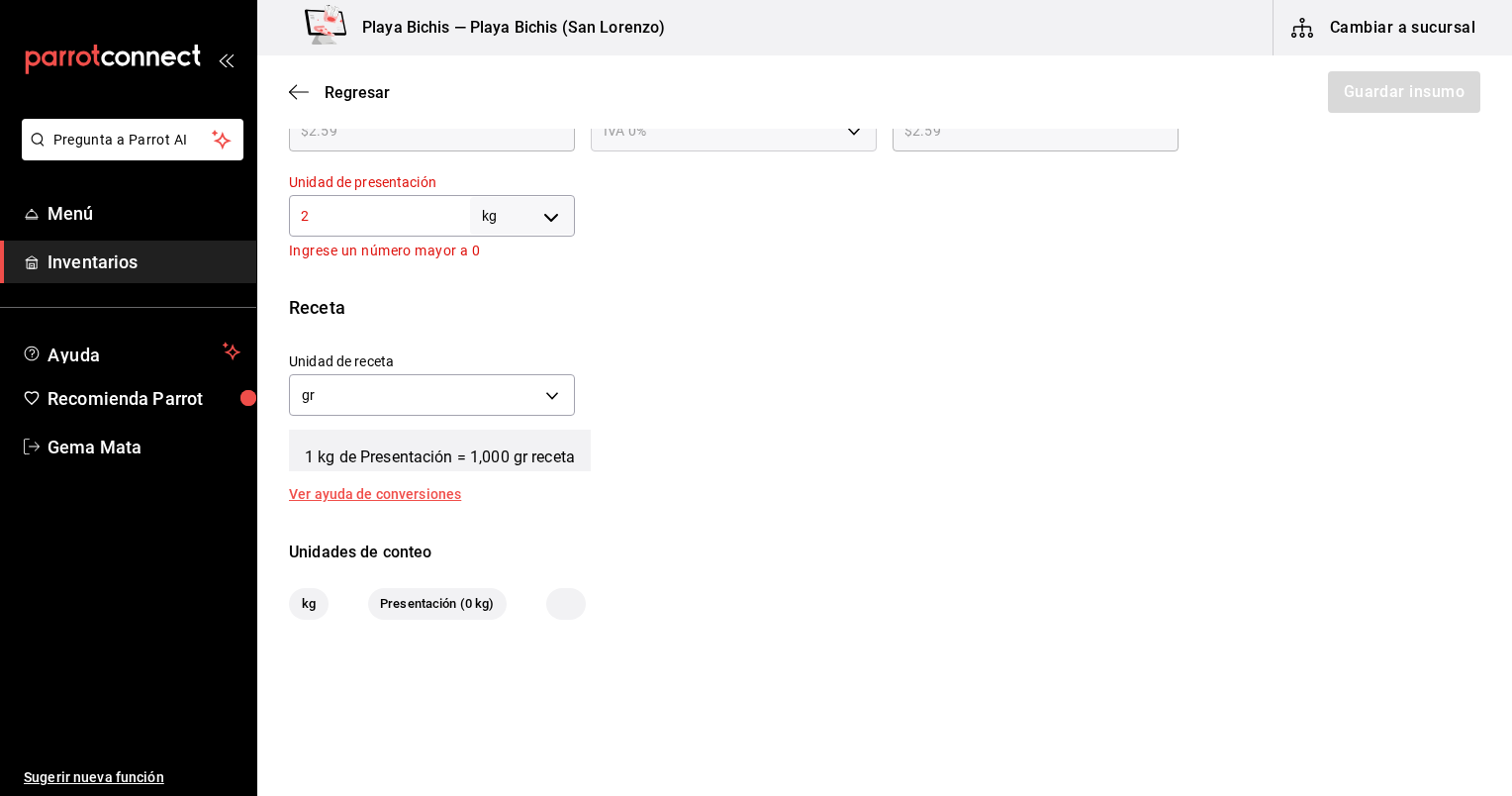 type on "20" 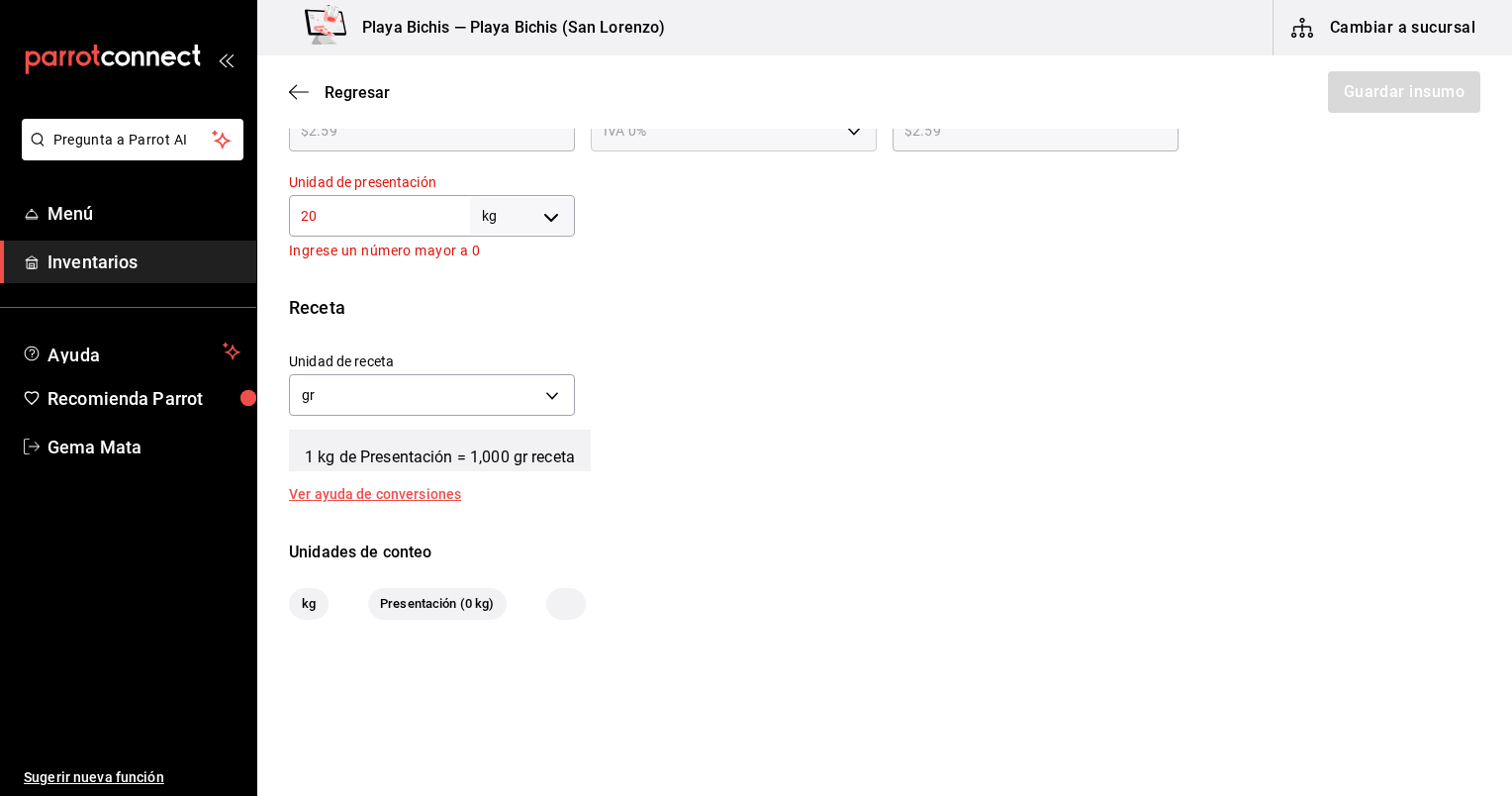type on "20,000" 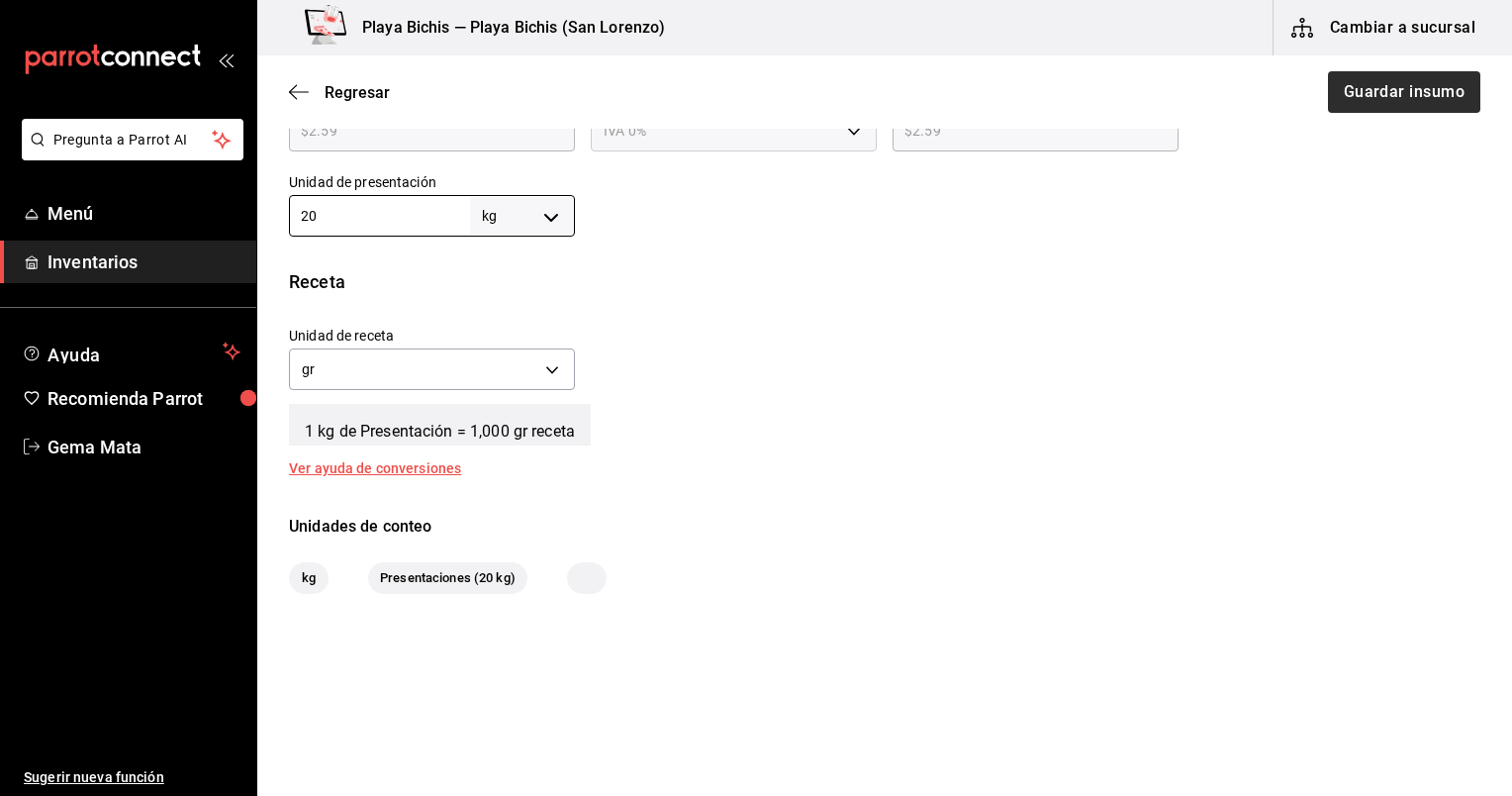 type on "20" 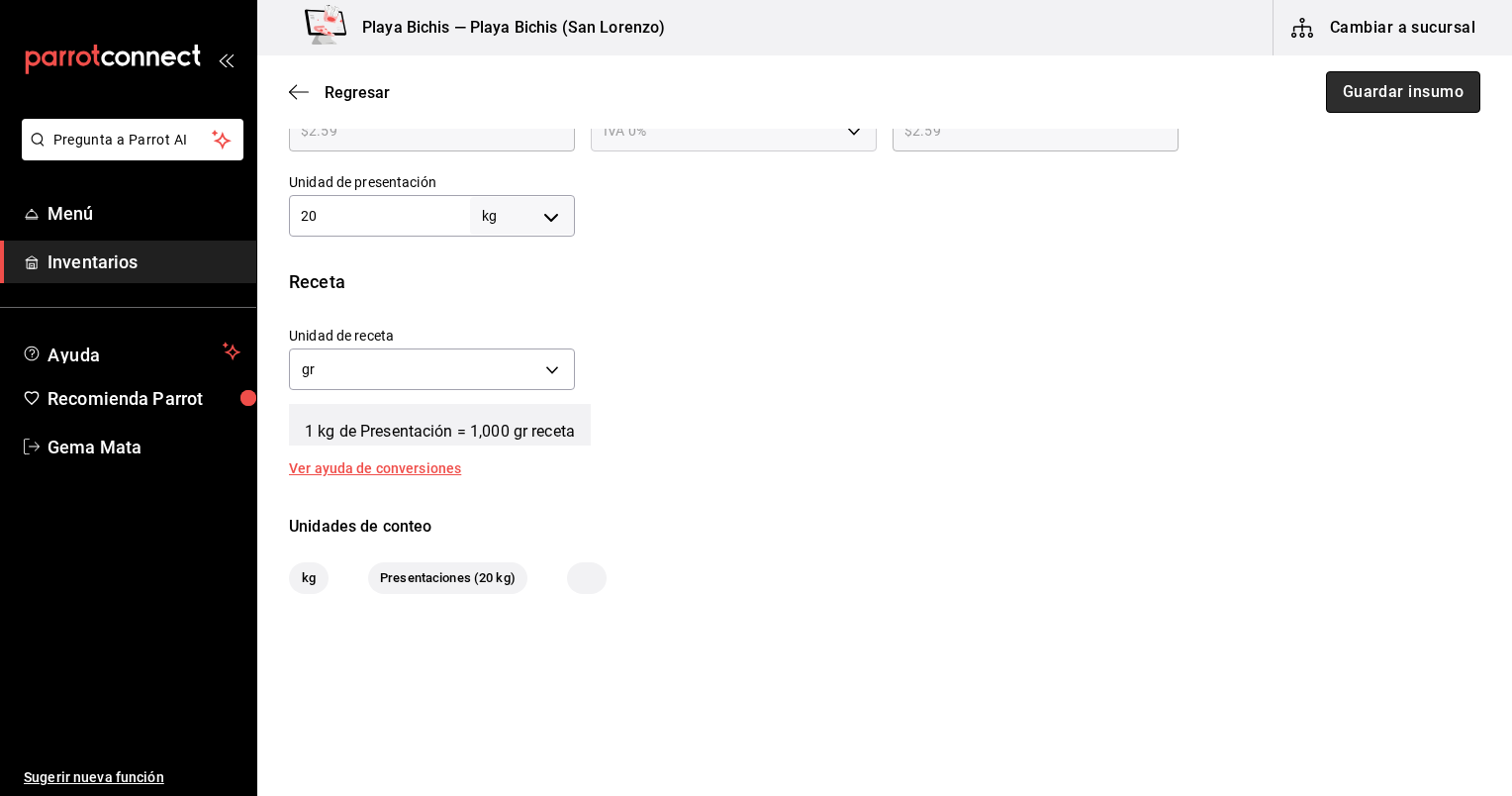click on "Guardar insumo" at bounding box center (1403, 92) 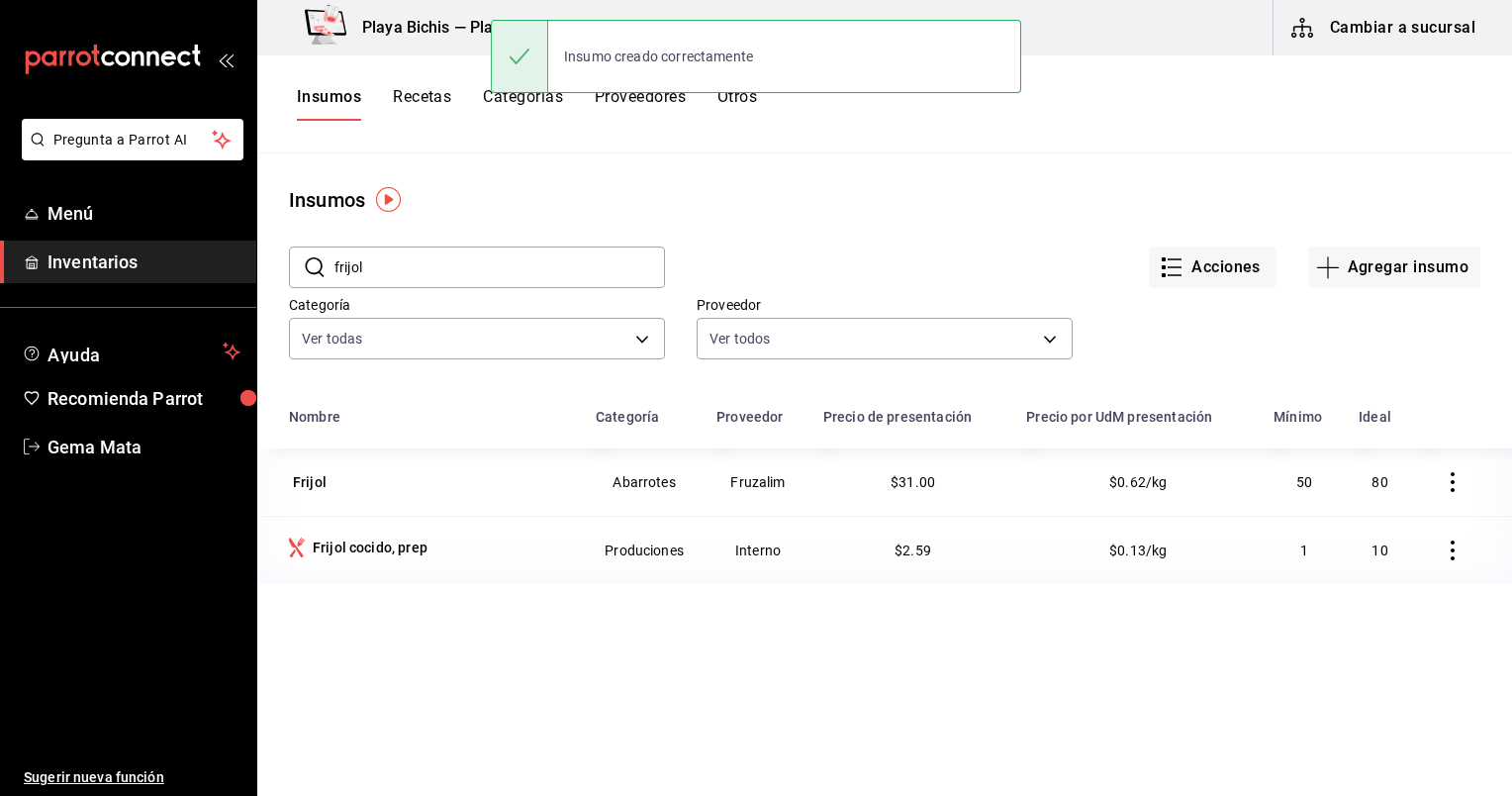 click on "Recetas" at bounding box center [422, 104] 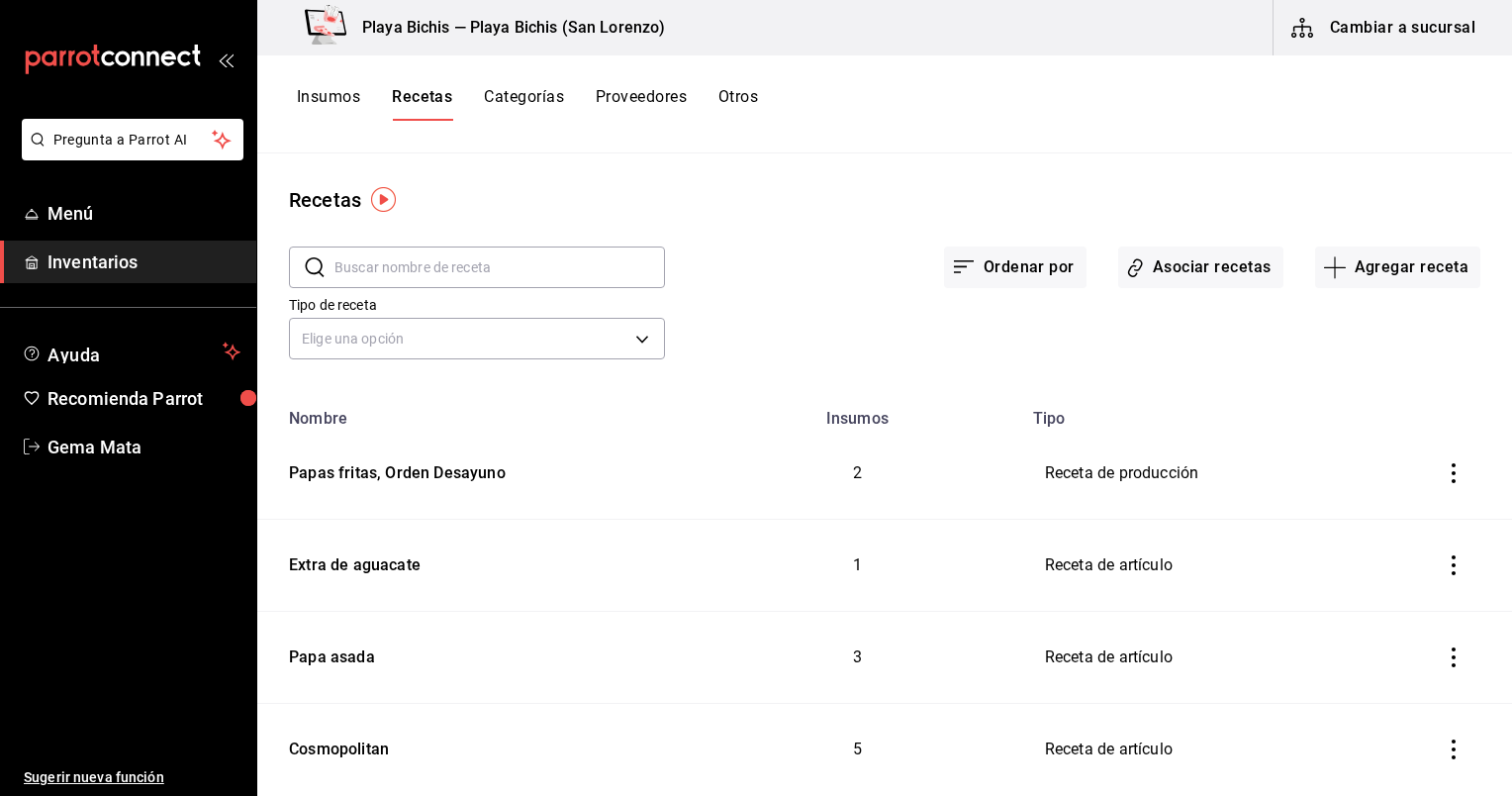 click at bounding box center (500, 267) 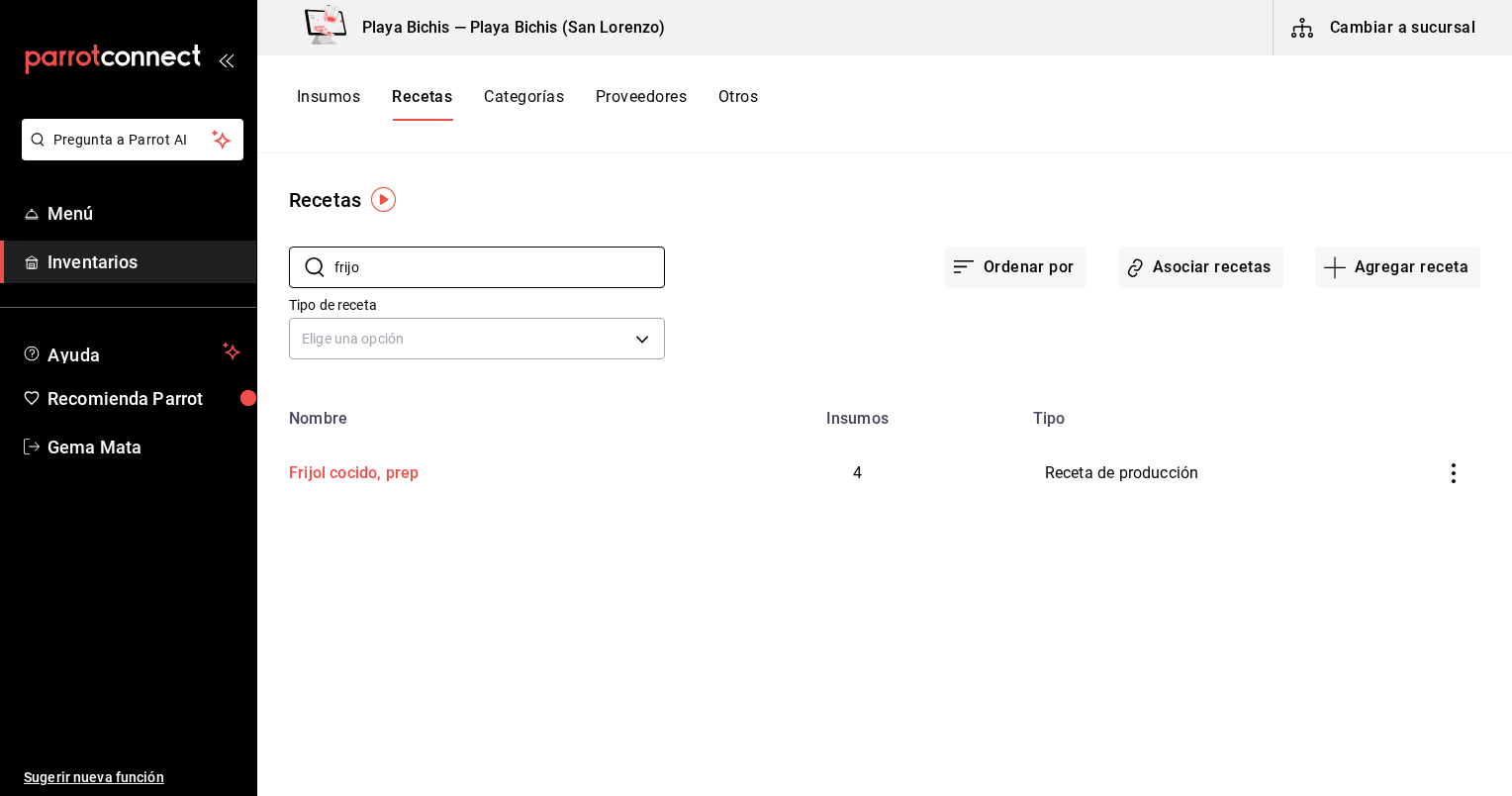 type on "frijo" 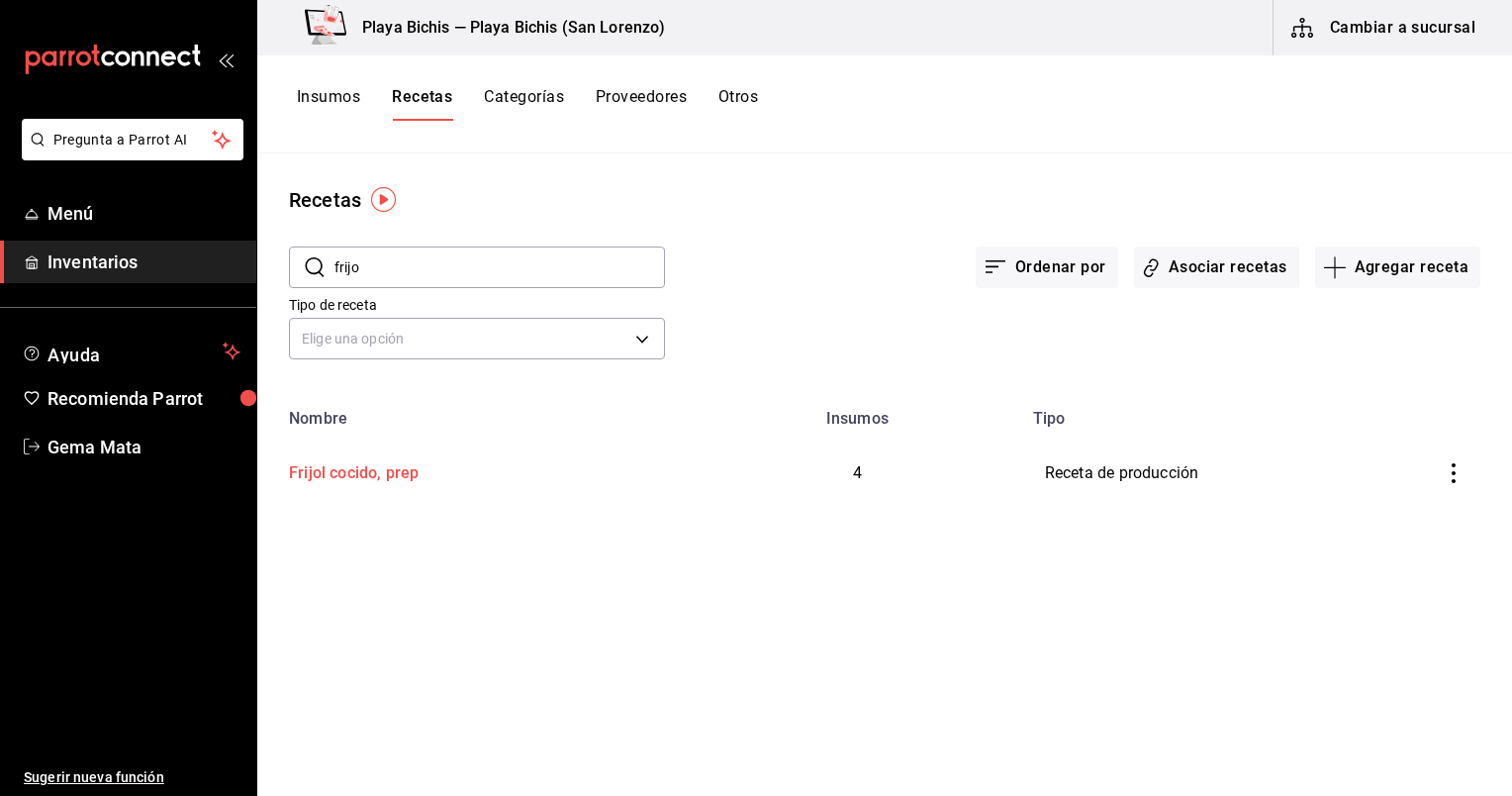 type on "Frijol cocido, prep" 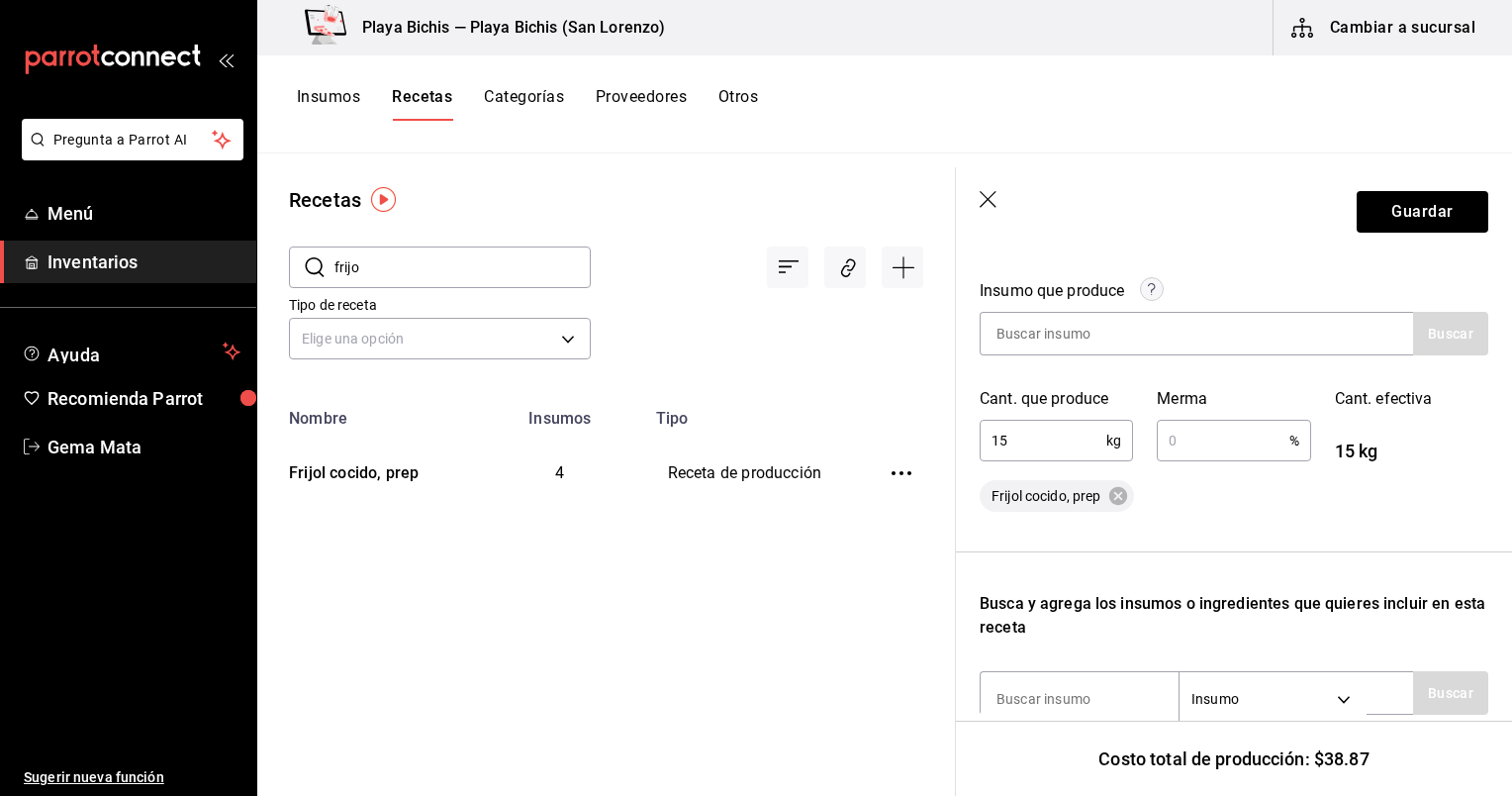 scroll, scrollTop: 287, scrollLeft: 0, axis: vertical 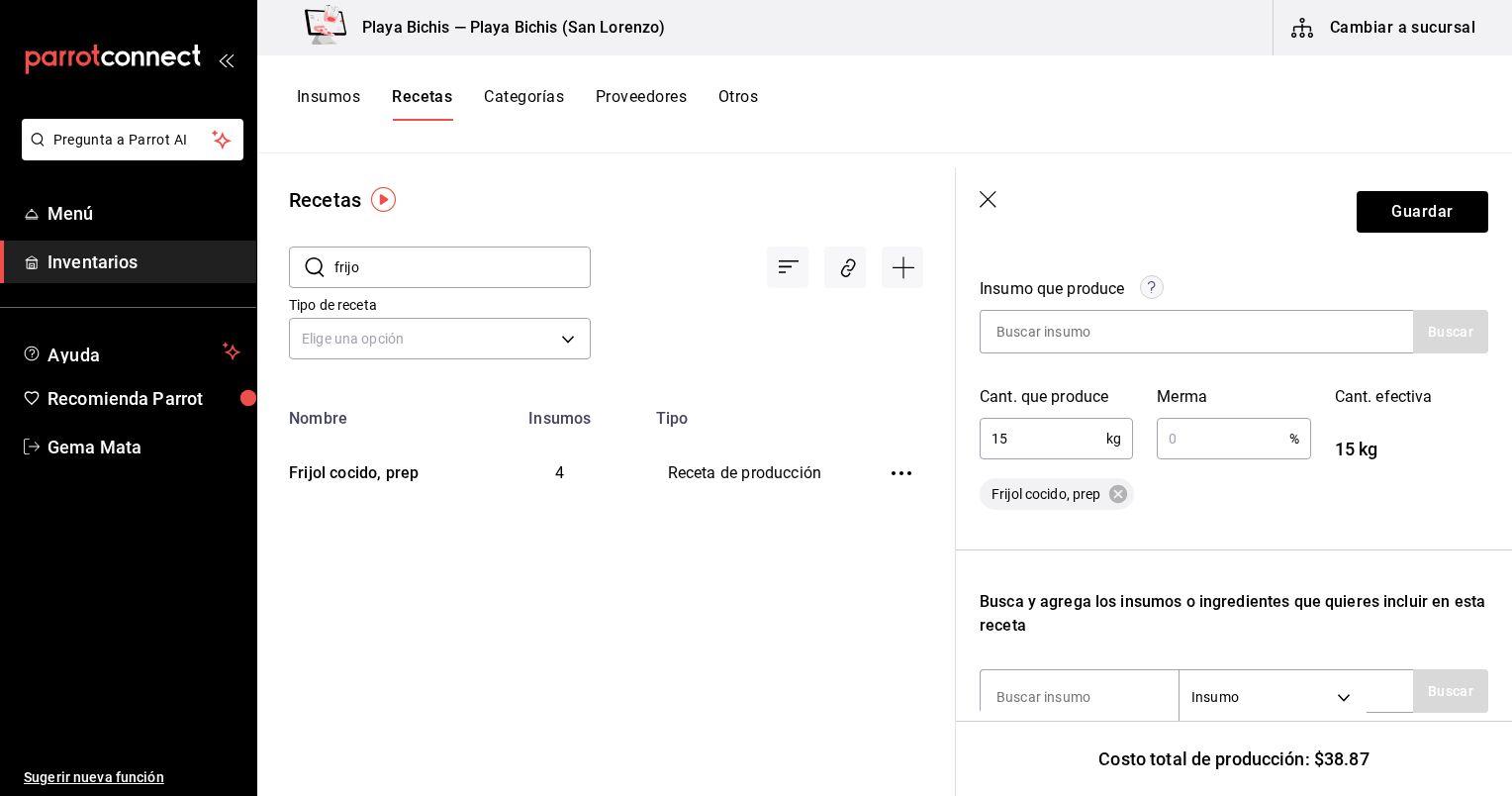 click on "15" at bounding box center [1043, 439] 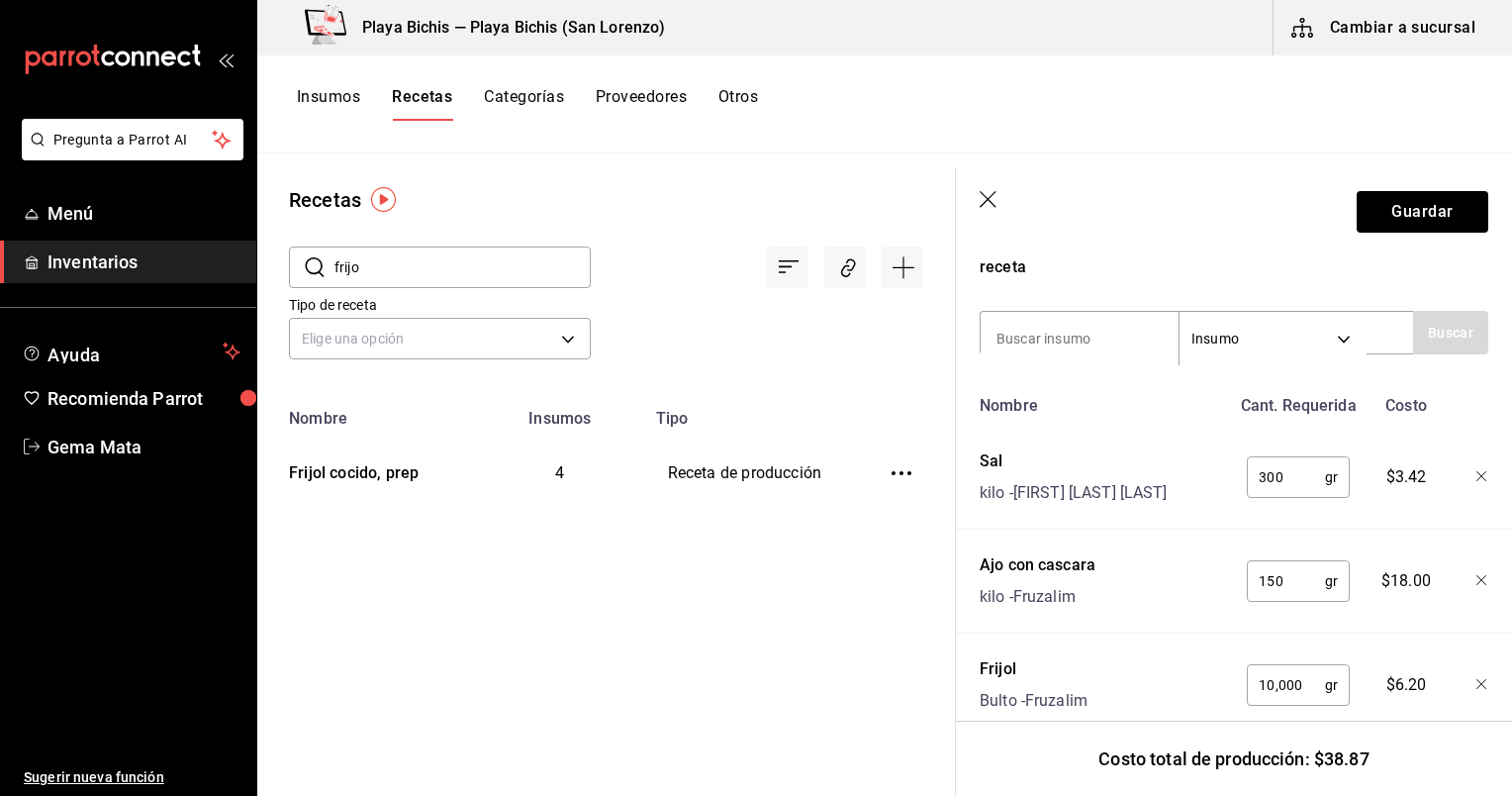 scroll, scrollTop: 648, scrollLeft: 0, axis: vertical 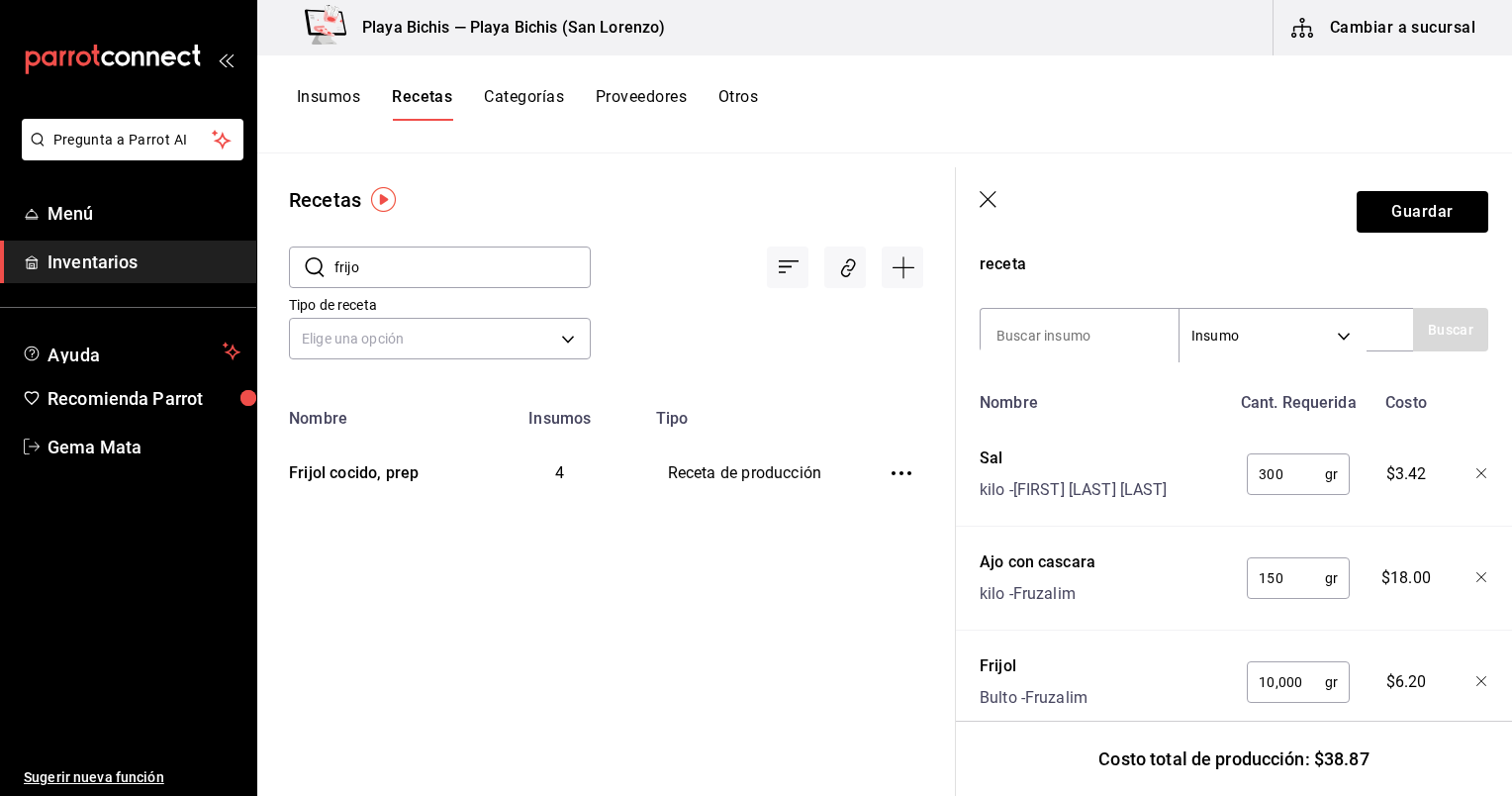 type on "20" 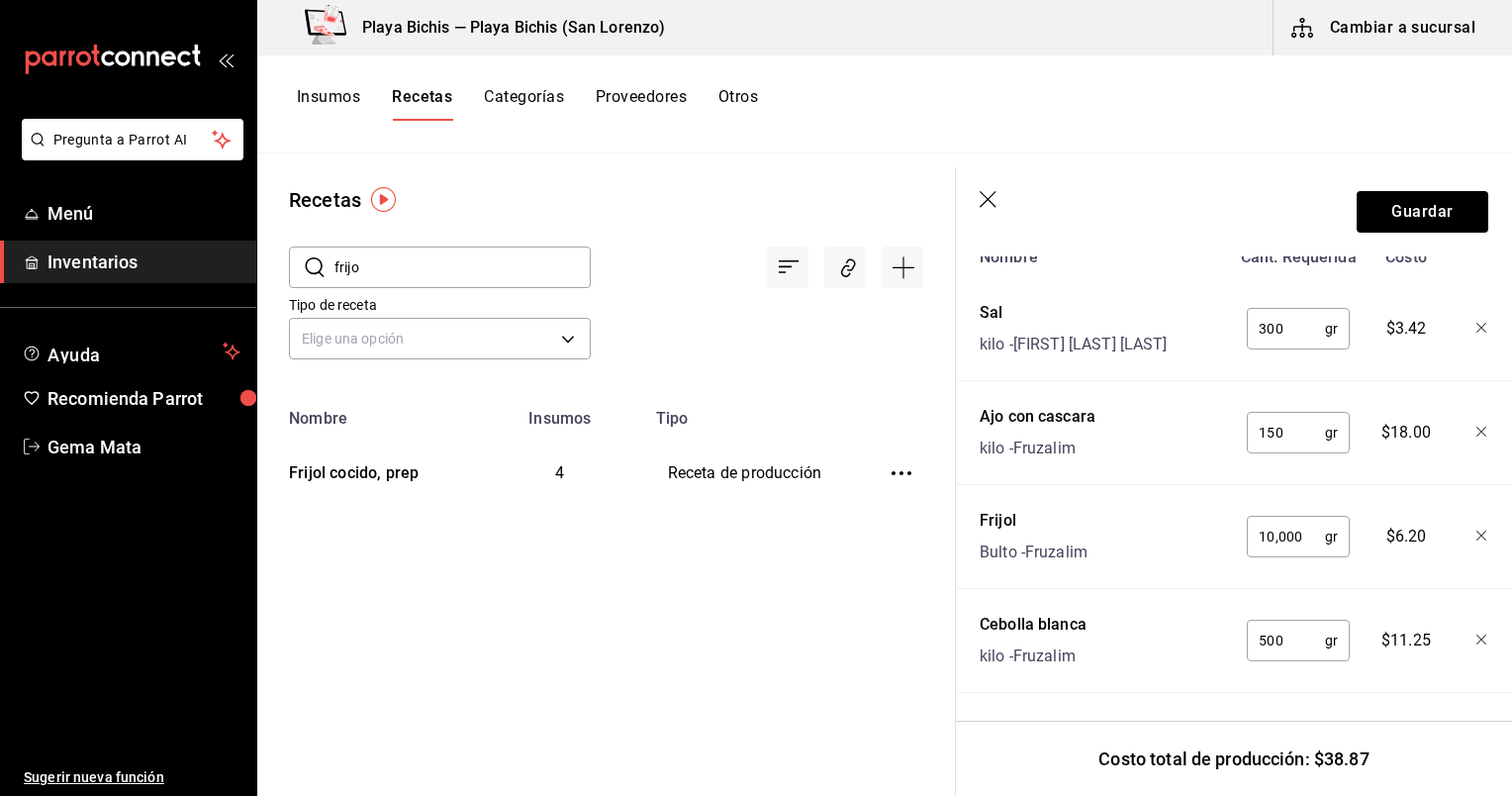 click on "10,000" at bounding box center [1285, 537] 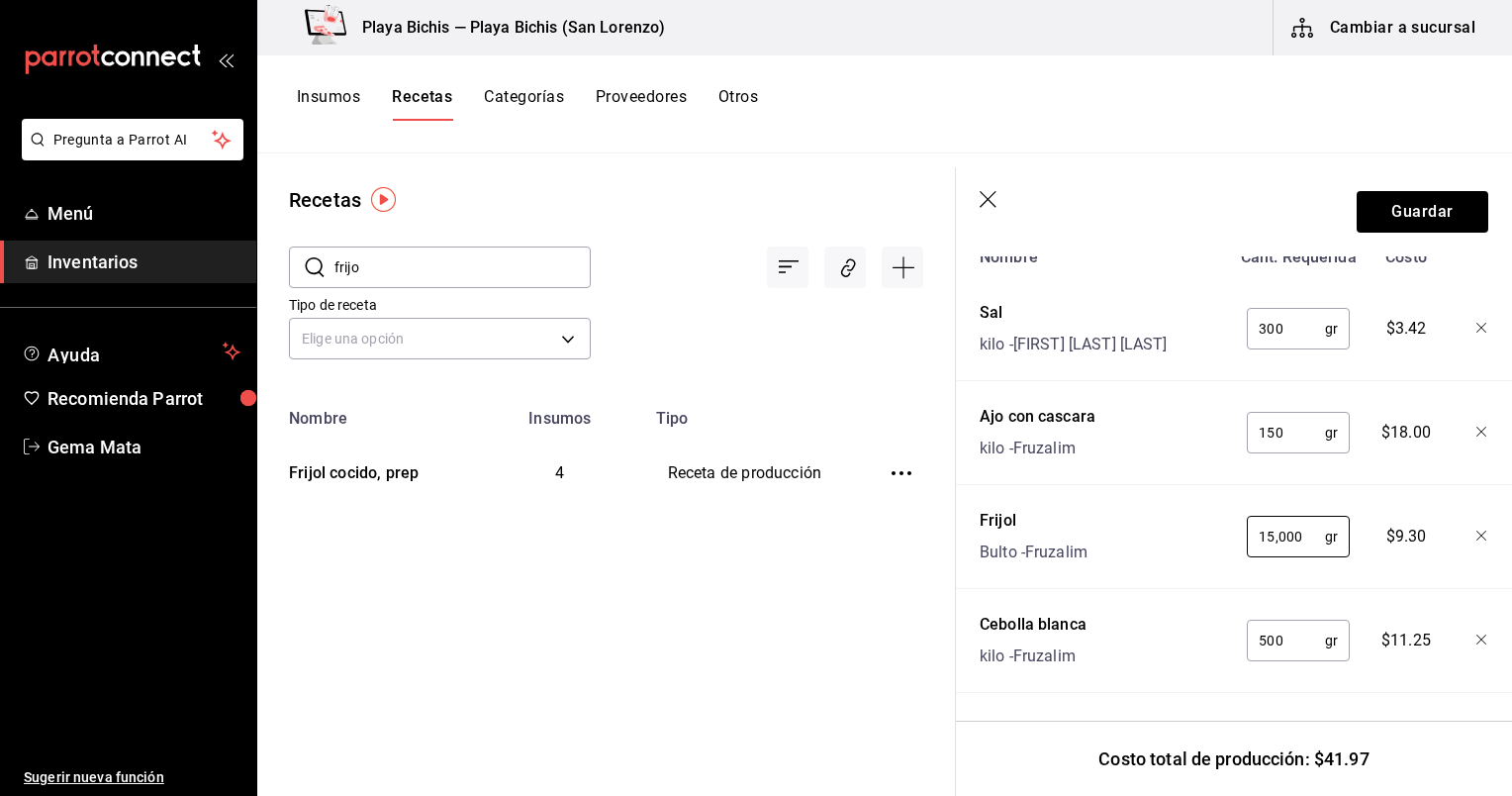 type on "15,000" 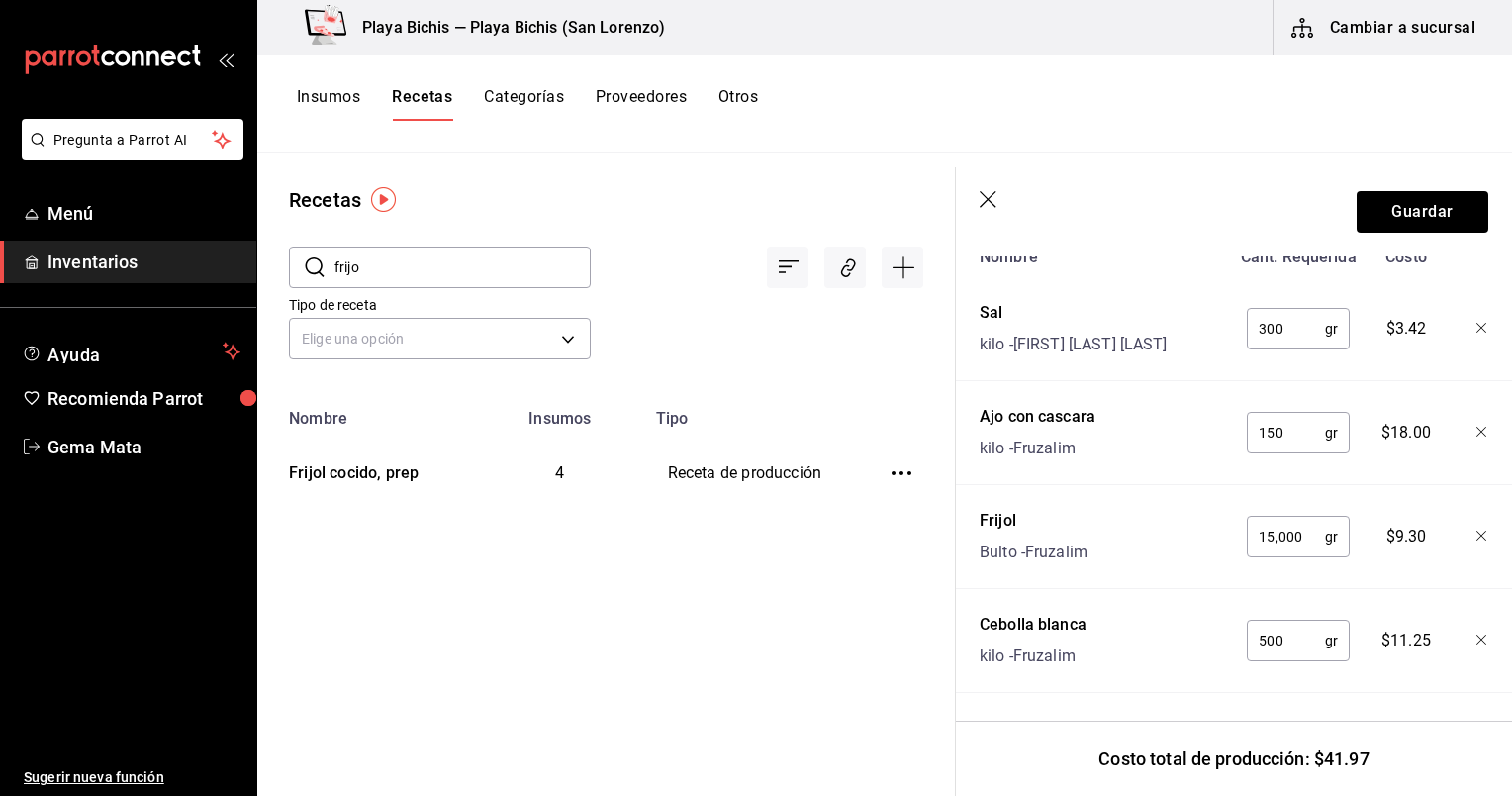 click on "500" at bounding box center [1285, 641] 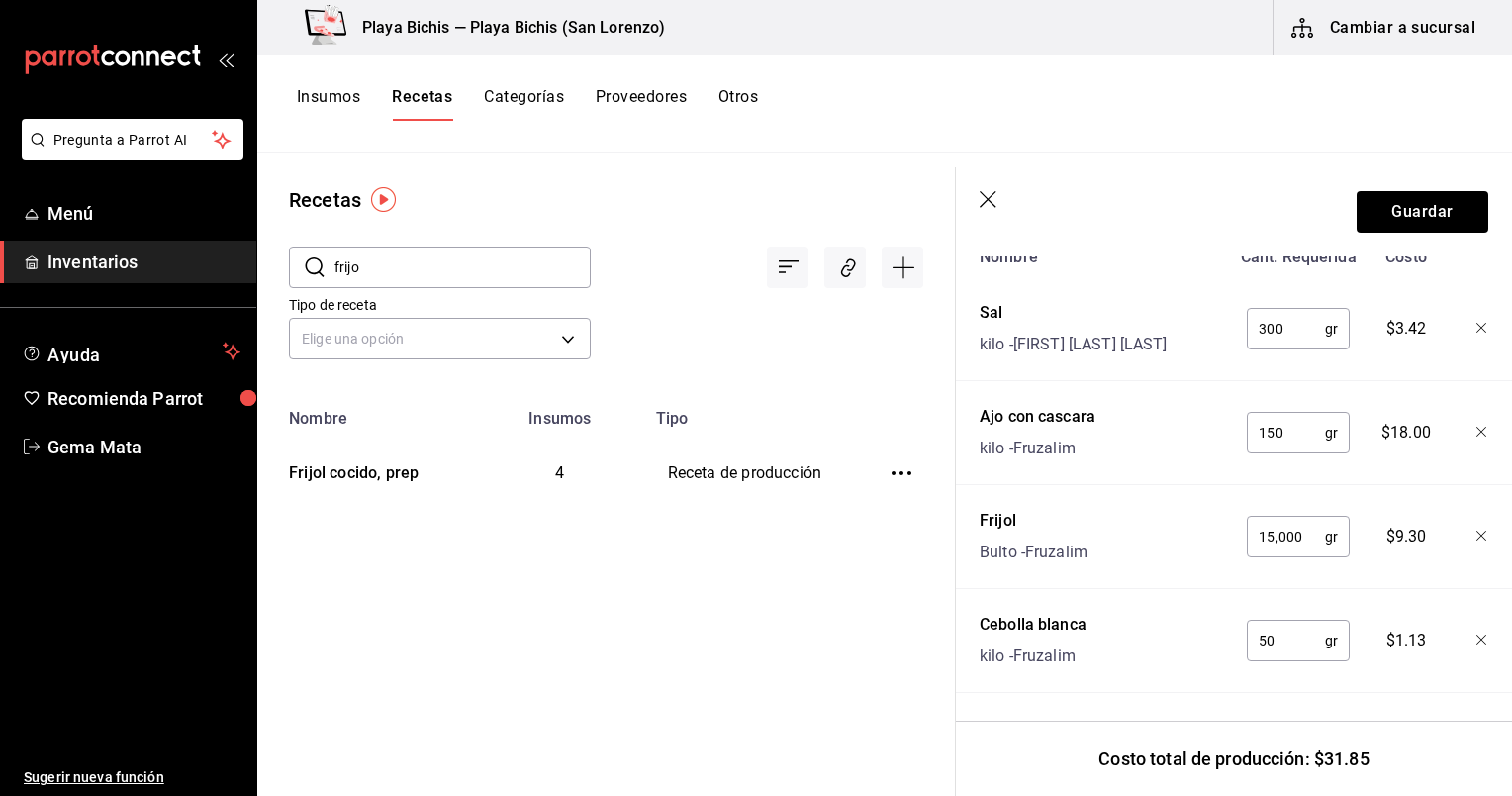 type on "5" 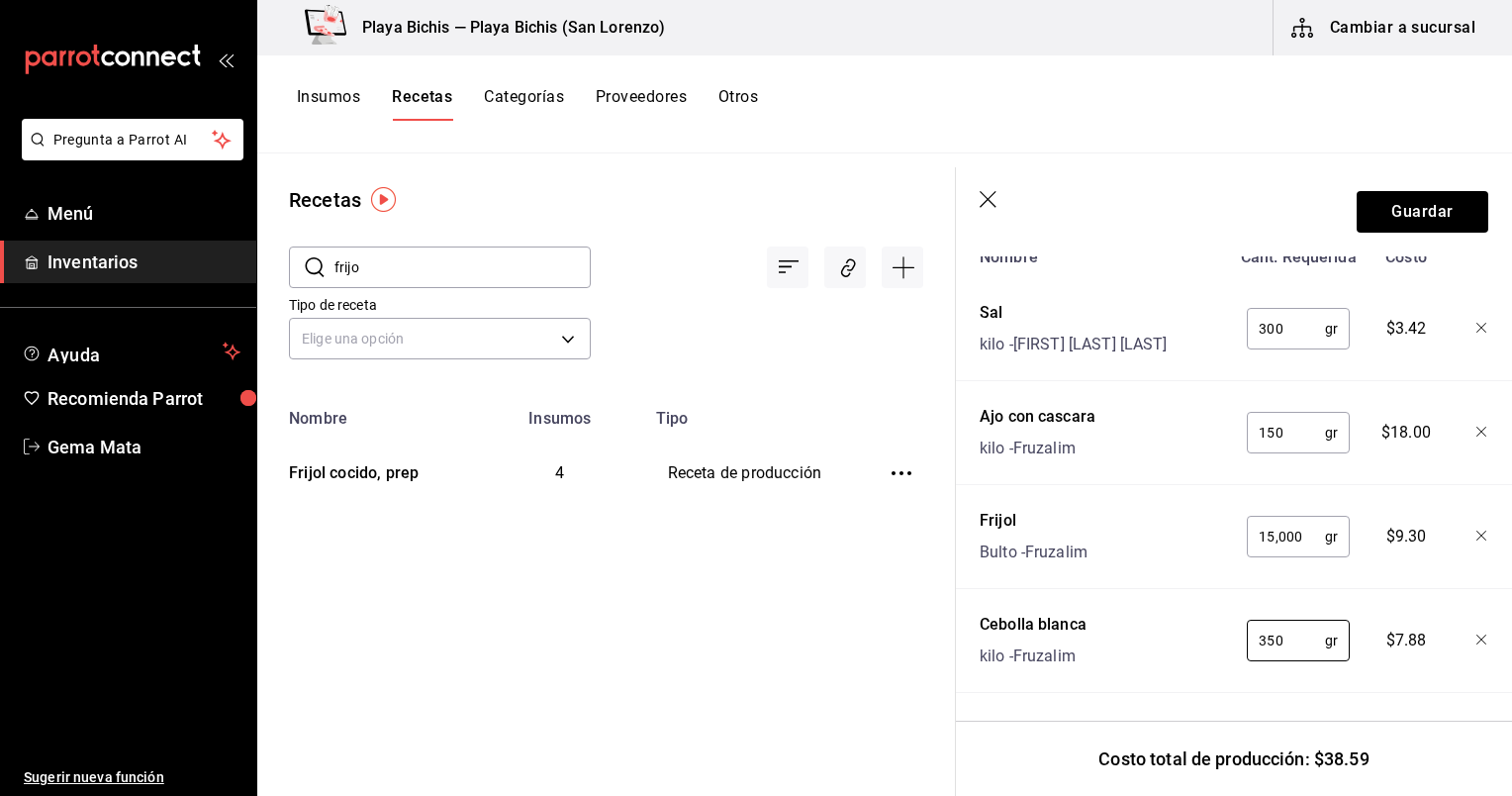 type on "350" 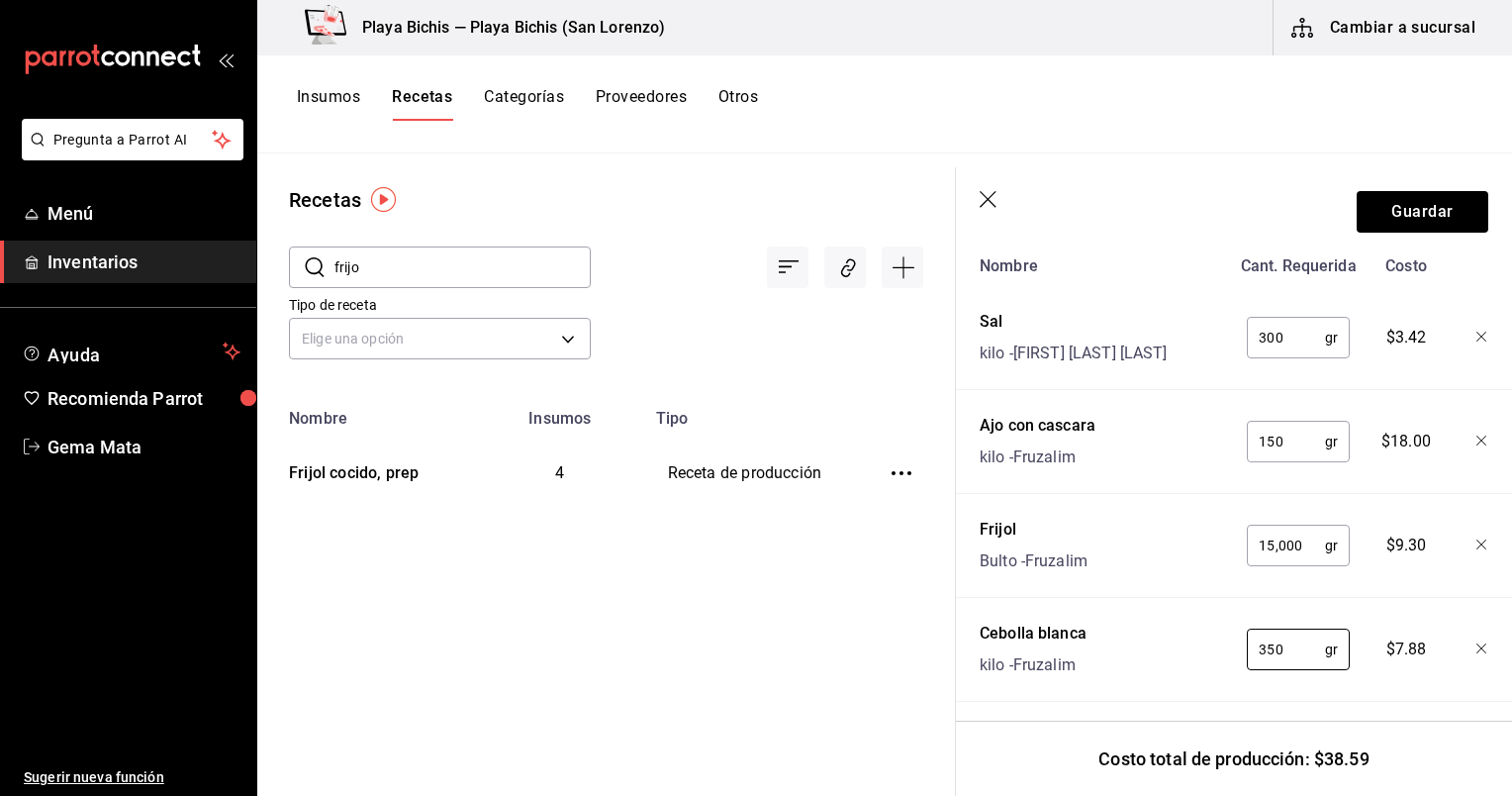 scroll, scrollTop: 808, scrollLeft: 16, axis: both 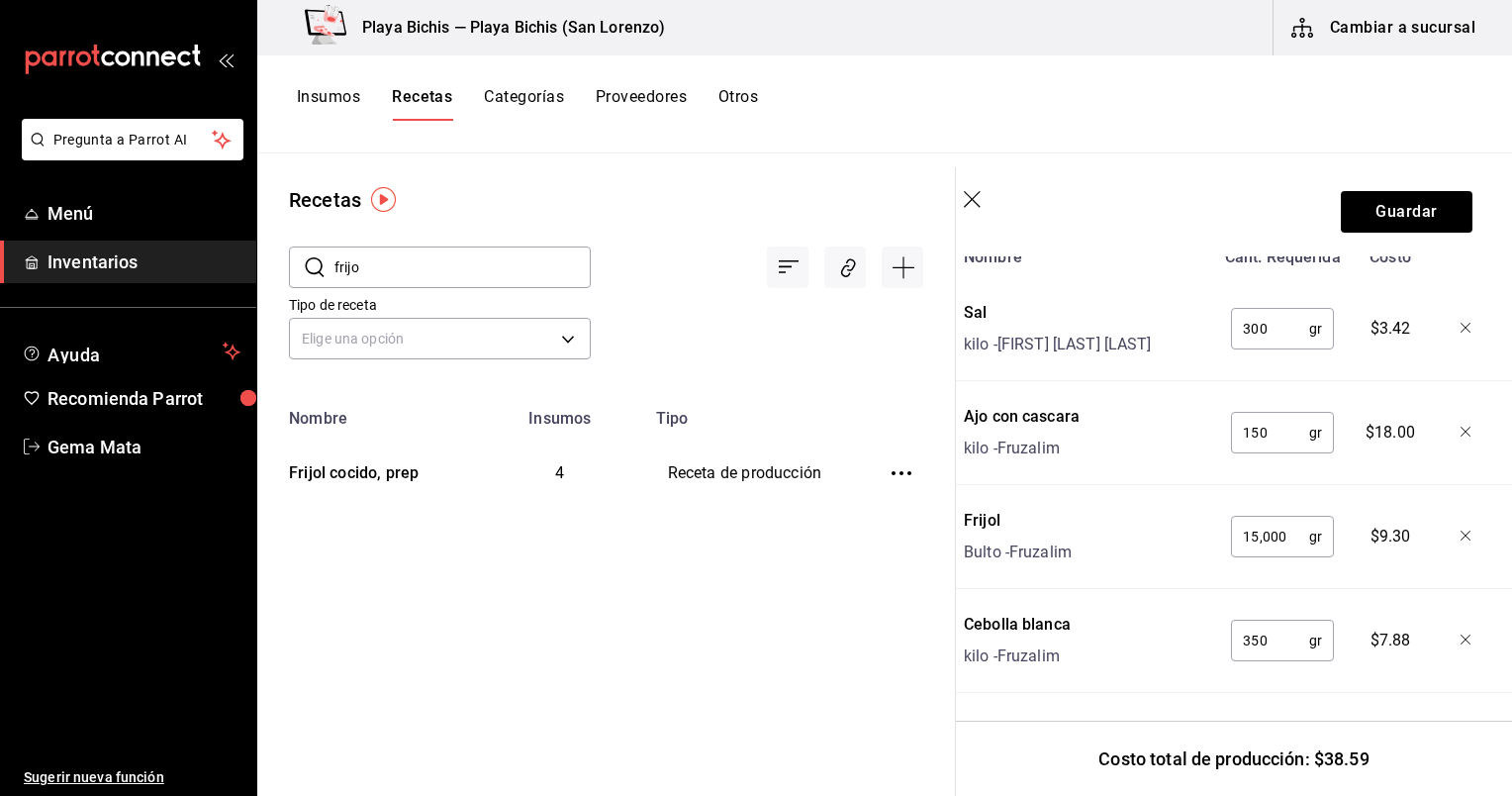 click on "150" at bounding box center [1270, 433] 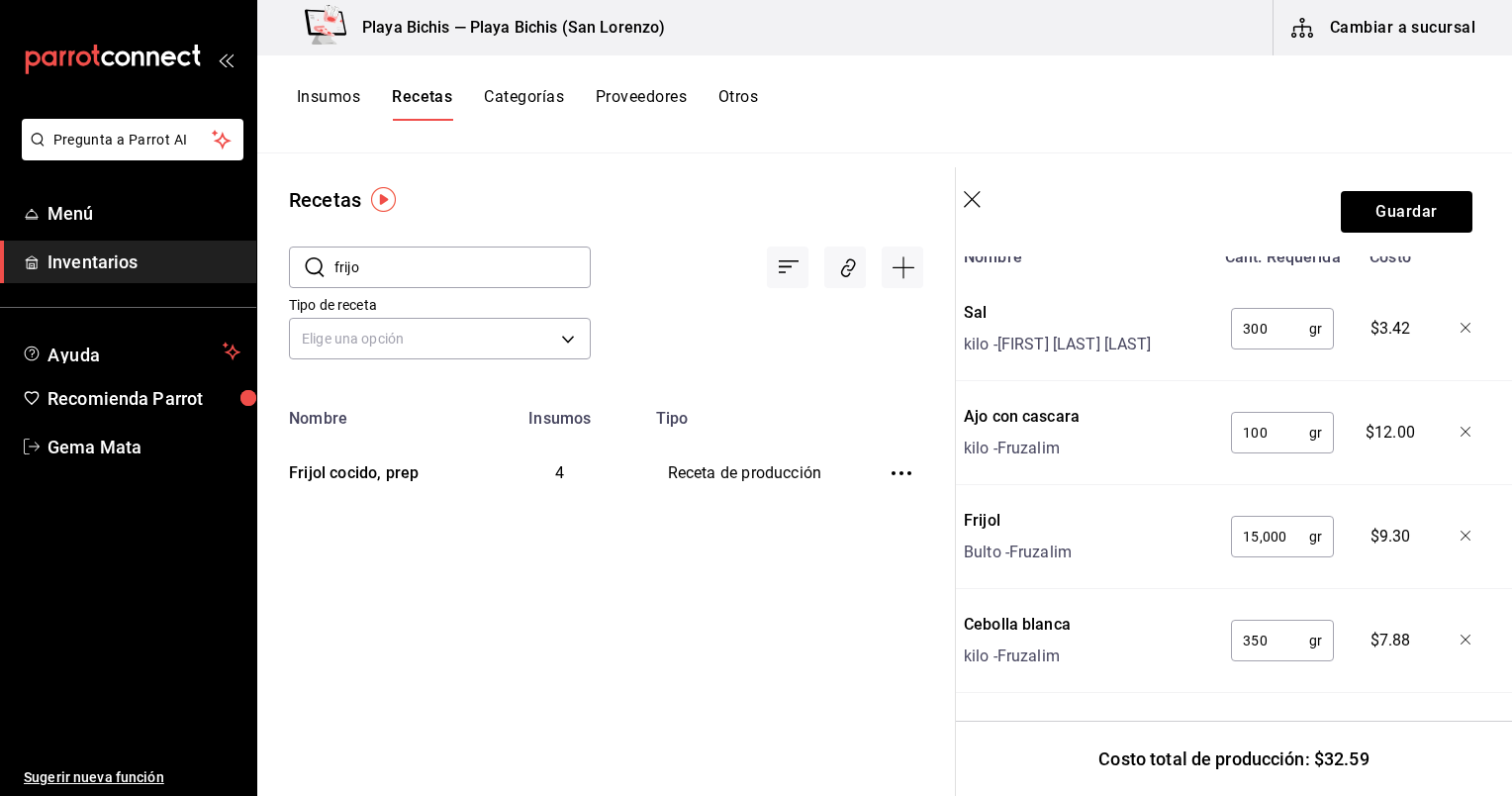 scroll, scrollTop: 758, scrollLeft: 16, axis: both 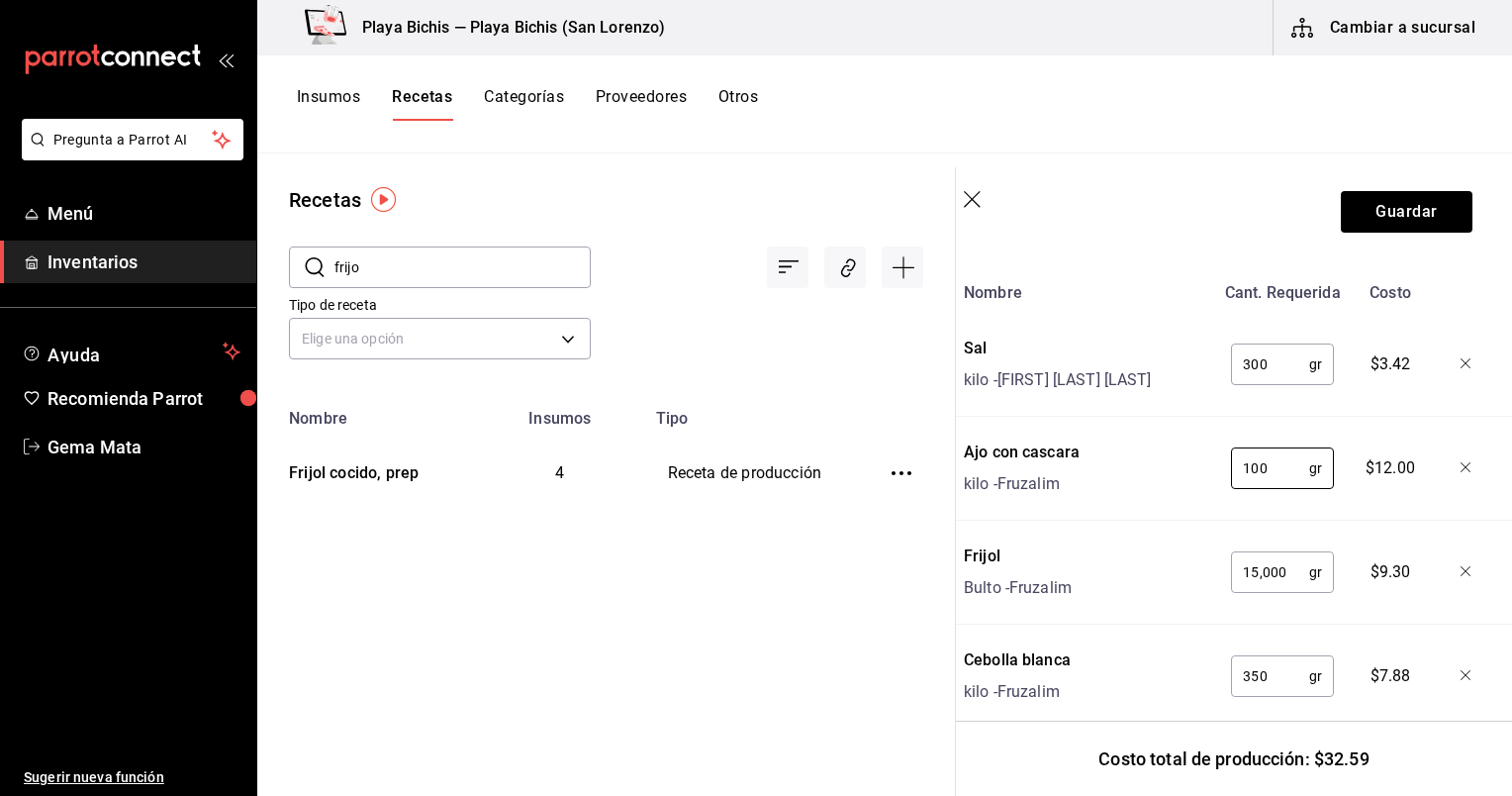 type on "100" 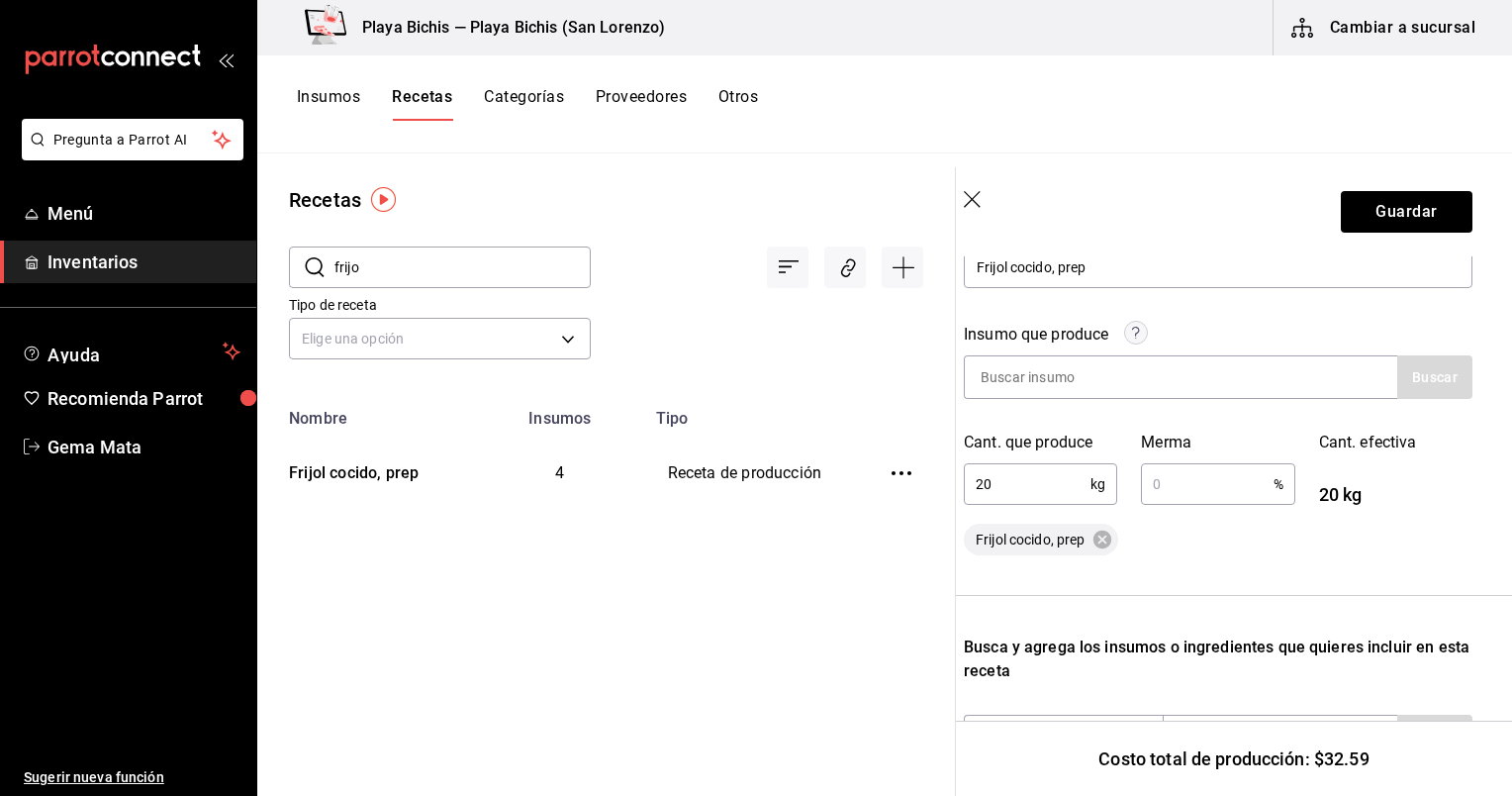 scroll, scrollTop: 238, scrollLeft: 16, axis: both 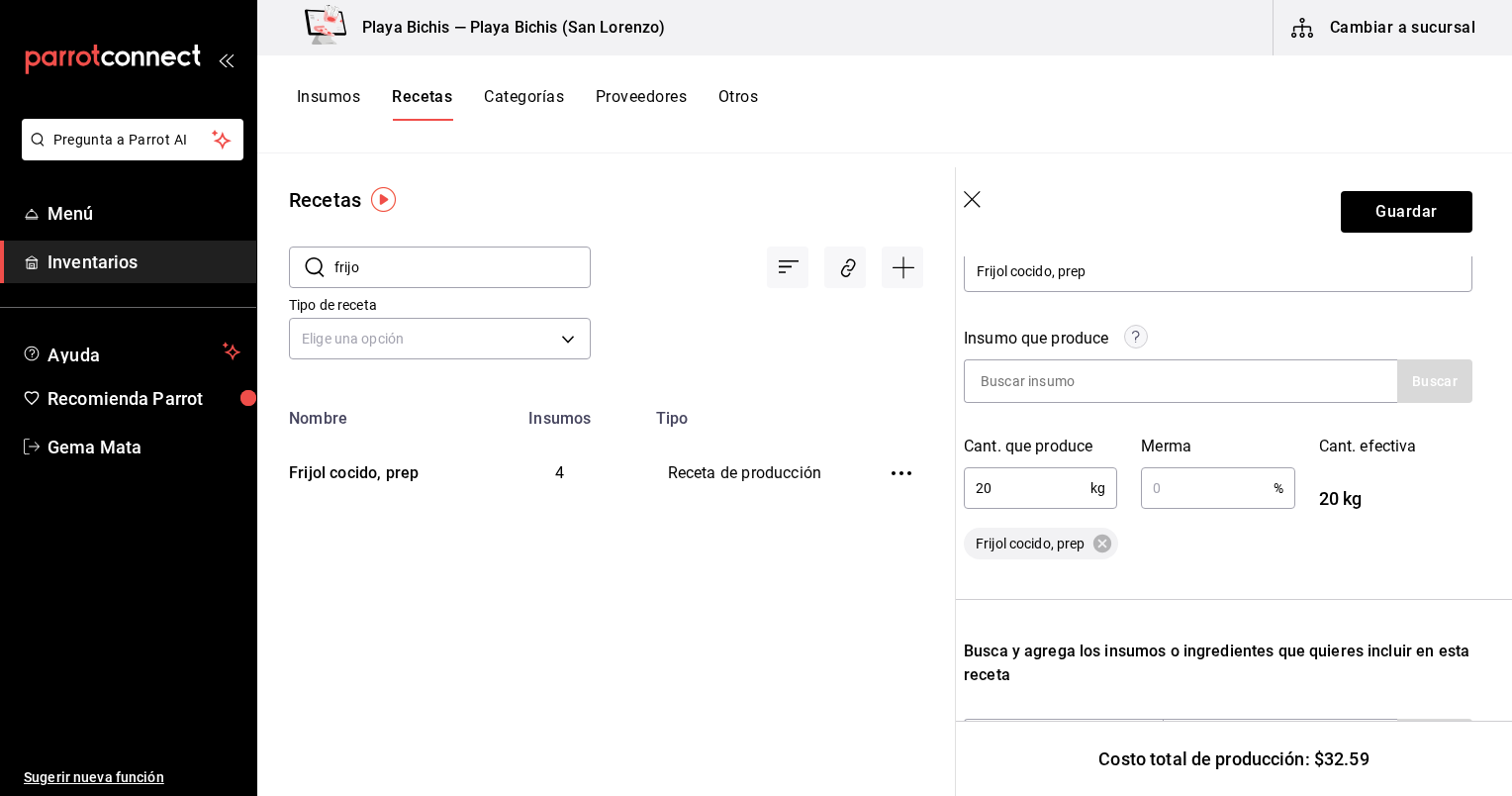 click on "Guardar" at bounding box center [1218, 212] 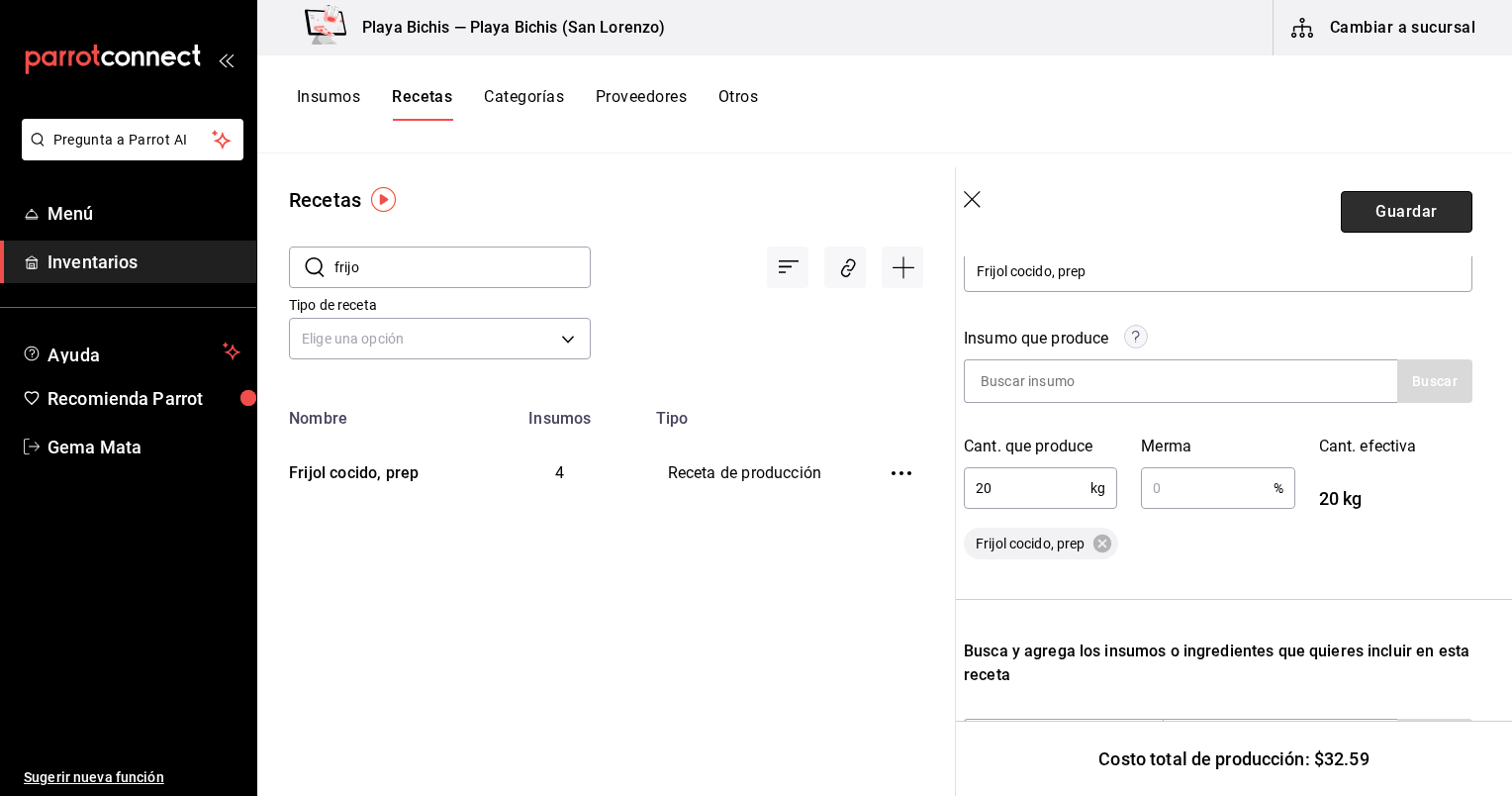 click on "Guardar" at bounding box center [1406, 212] 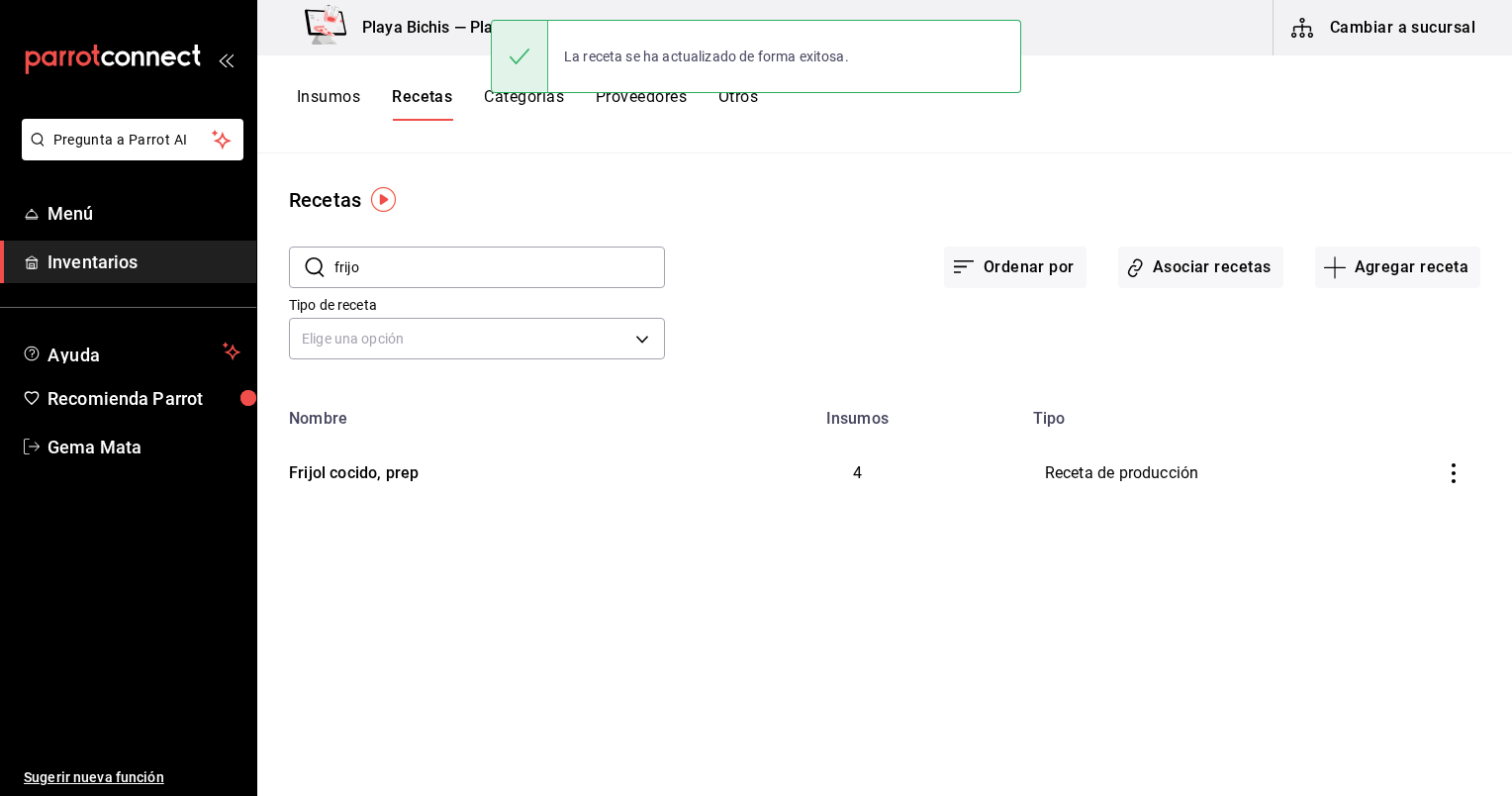 scroll, scrollTop: 0, scrollLeft: 0, axis: both 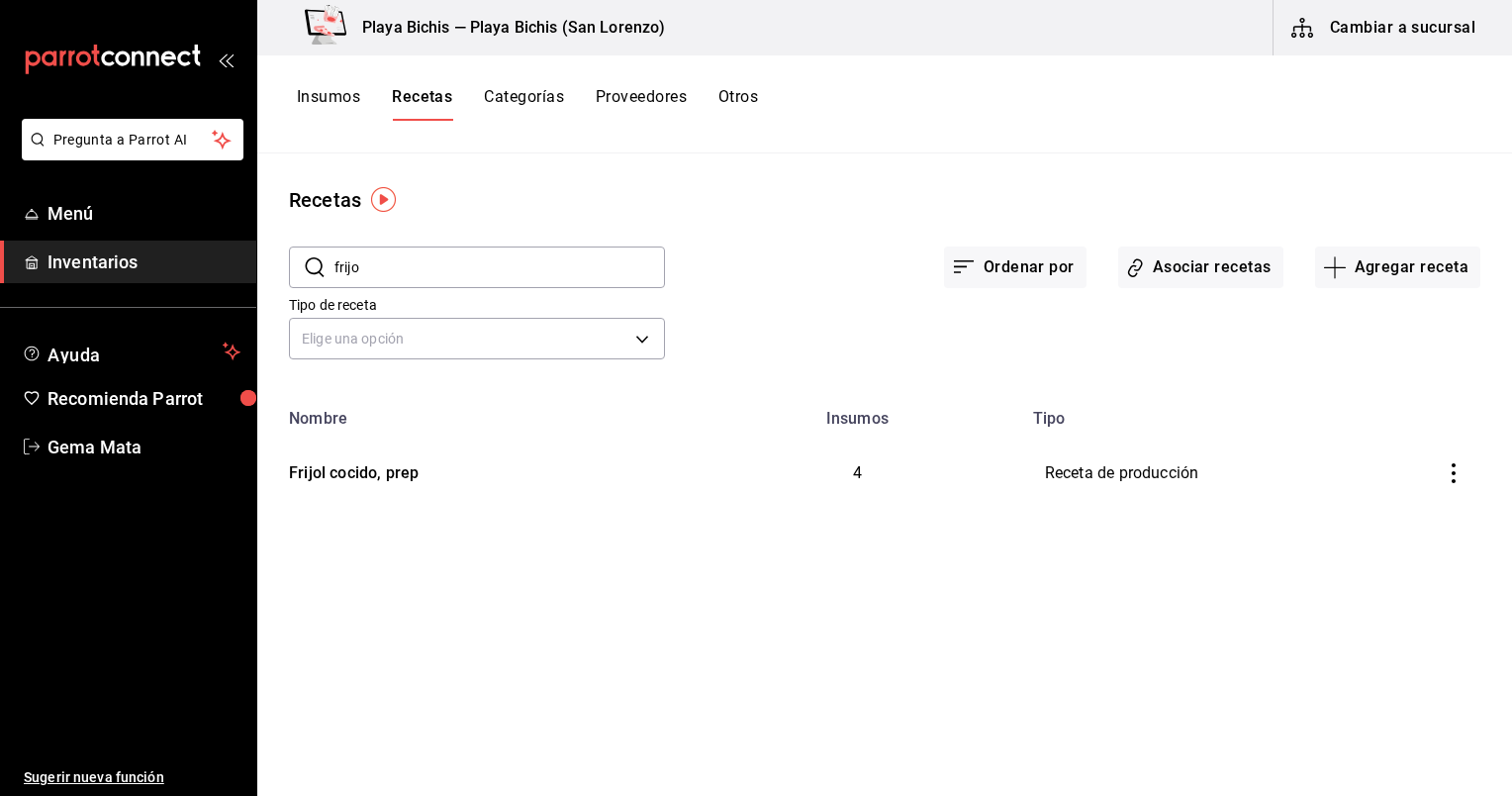click on "frijo" at bounding box center [500, 267] 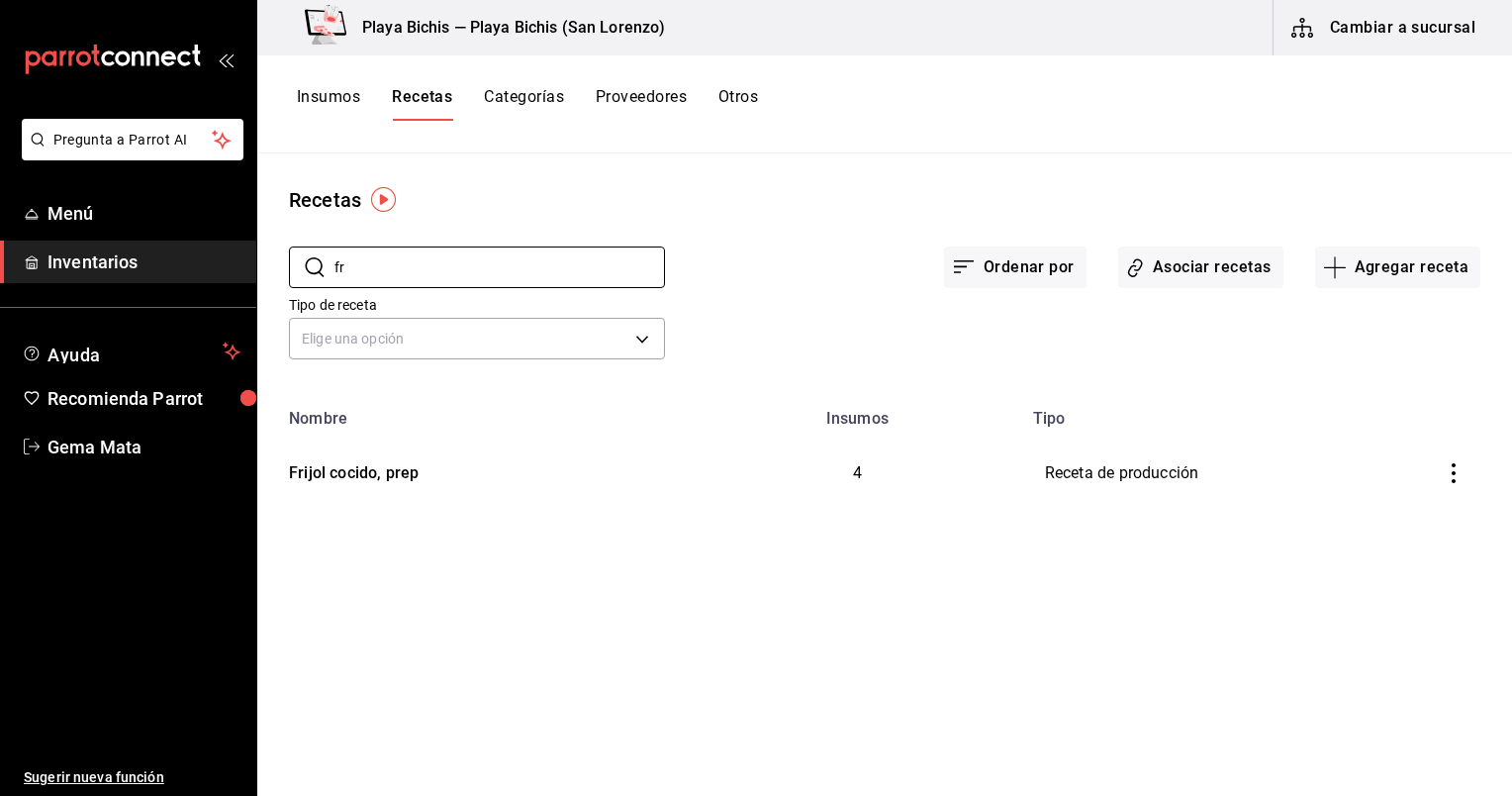type on "f" 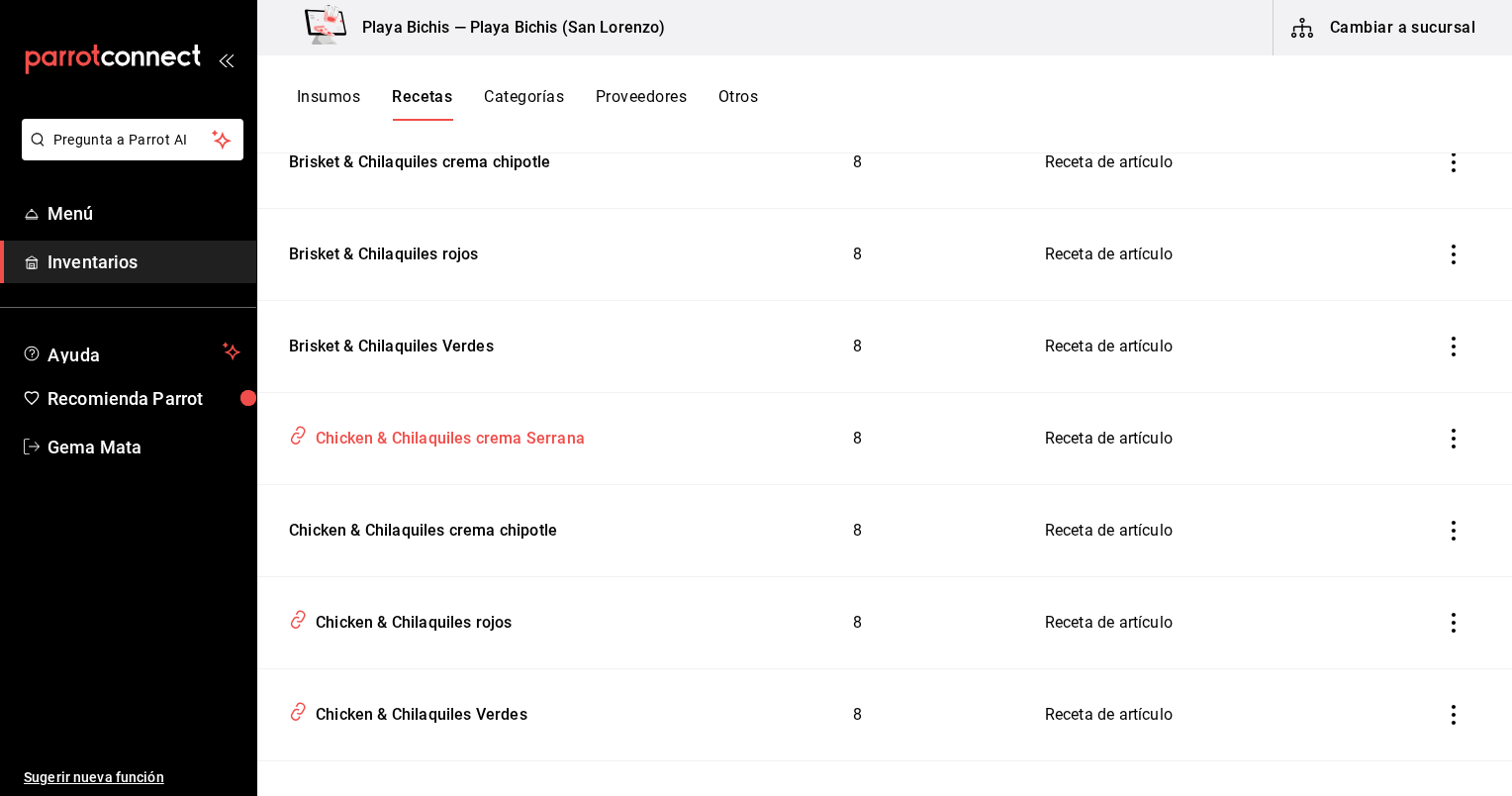 scroll, scrollTop: 495, scrollLeft: 0, axis: vertical 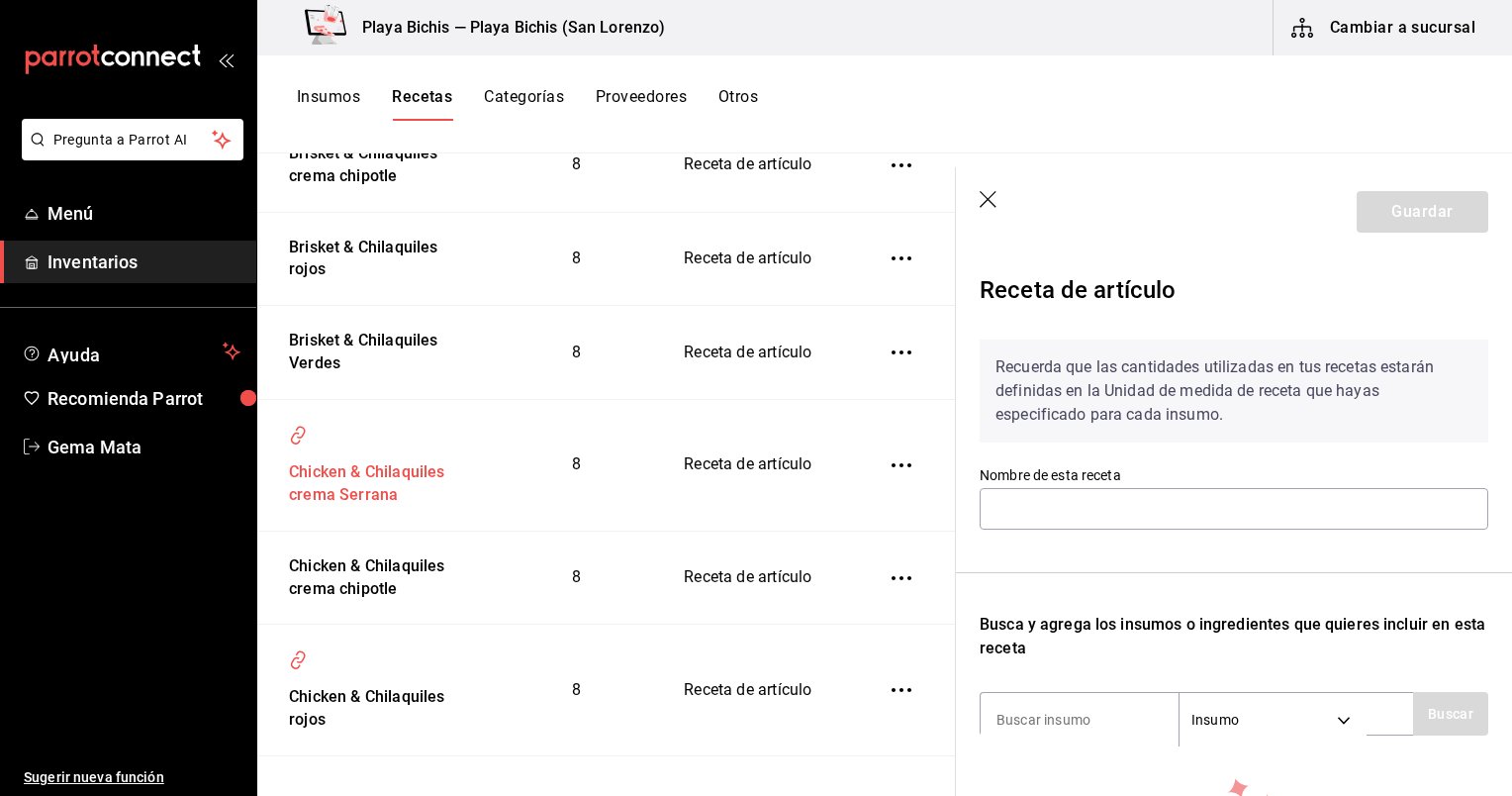 type on "Chicken & Chilaquiles crema Serrana" 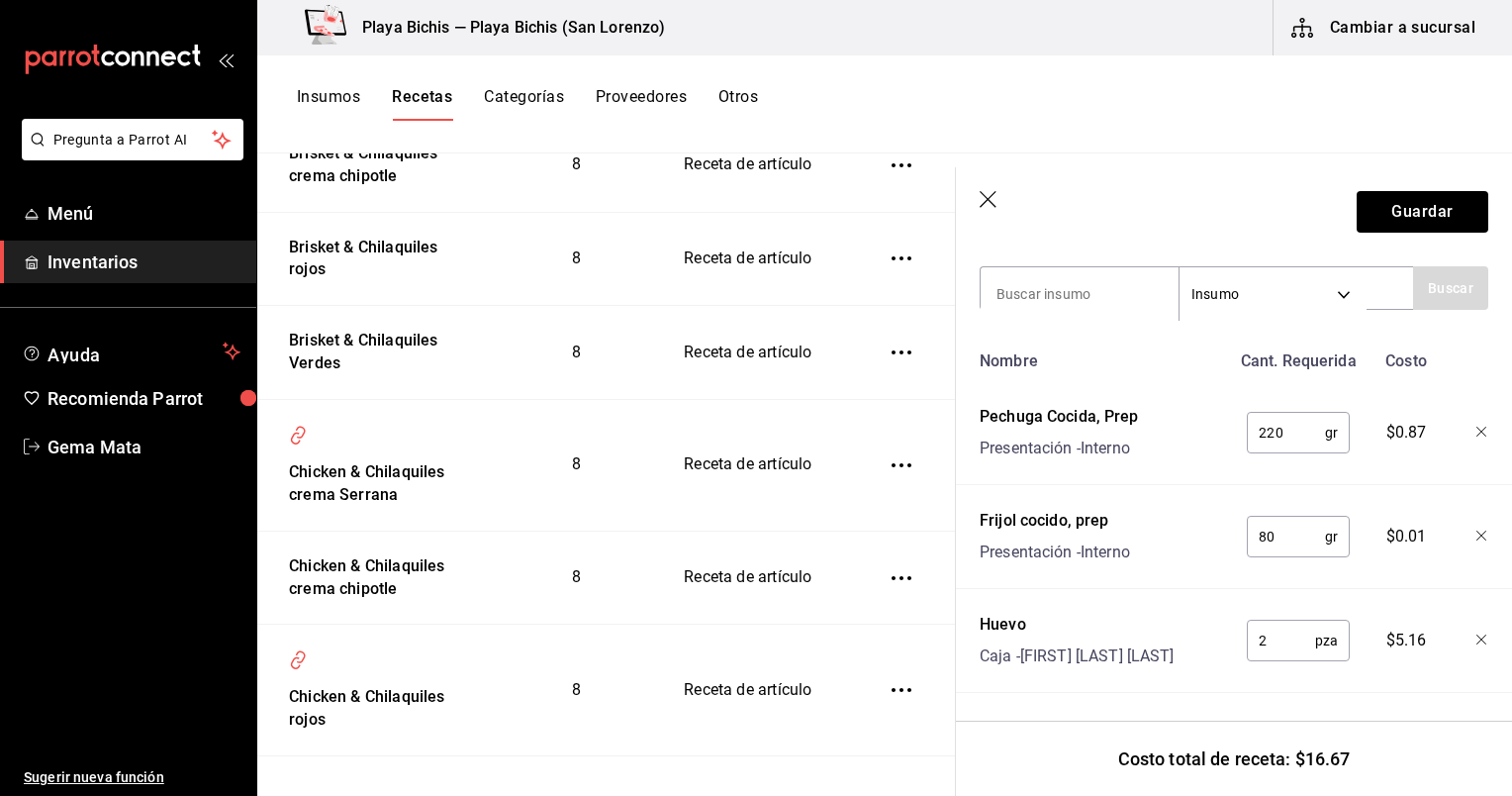 scroll, scrollTop: 427, scrollLeft: 0, axis: vertical 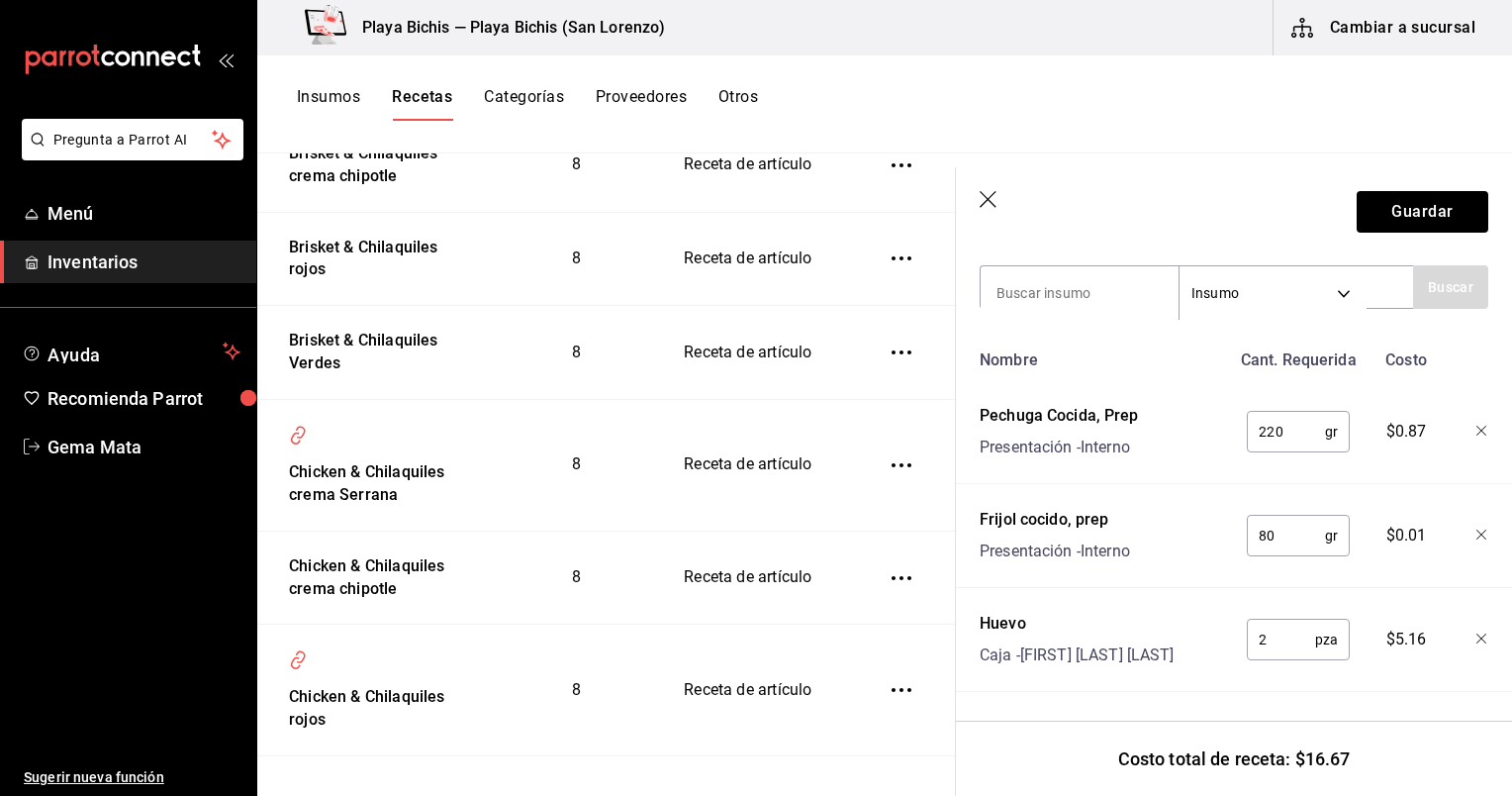 click 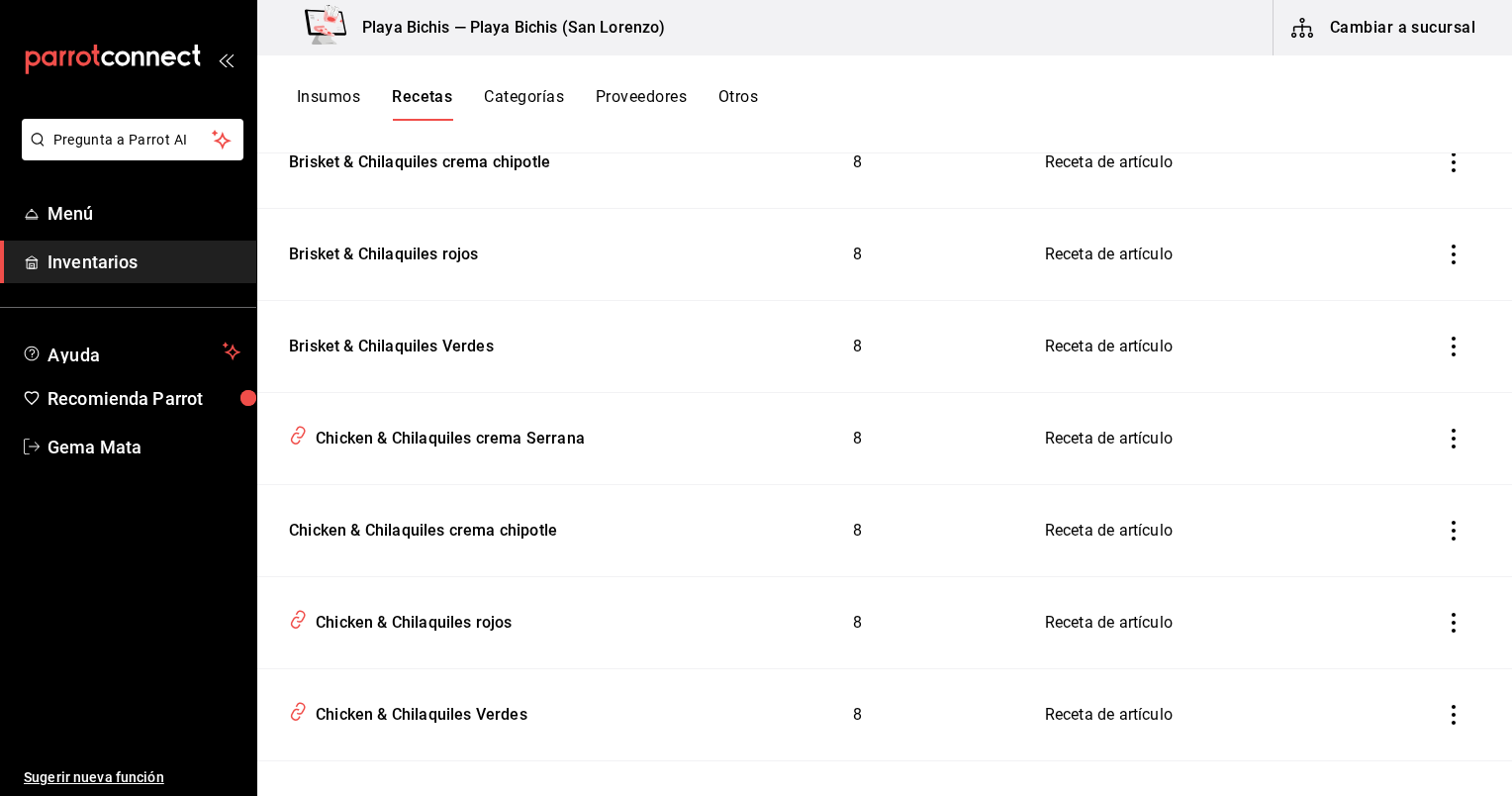 scroll, scrollTop: 0, scrollLeft: 0, axis: both 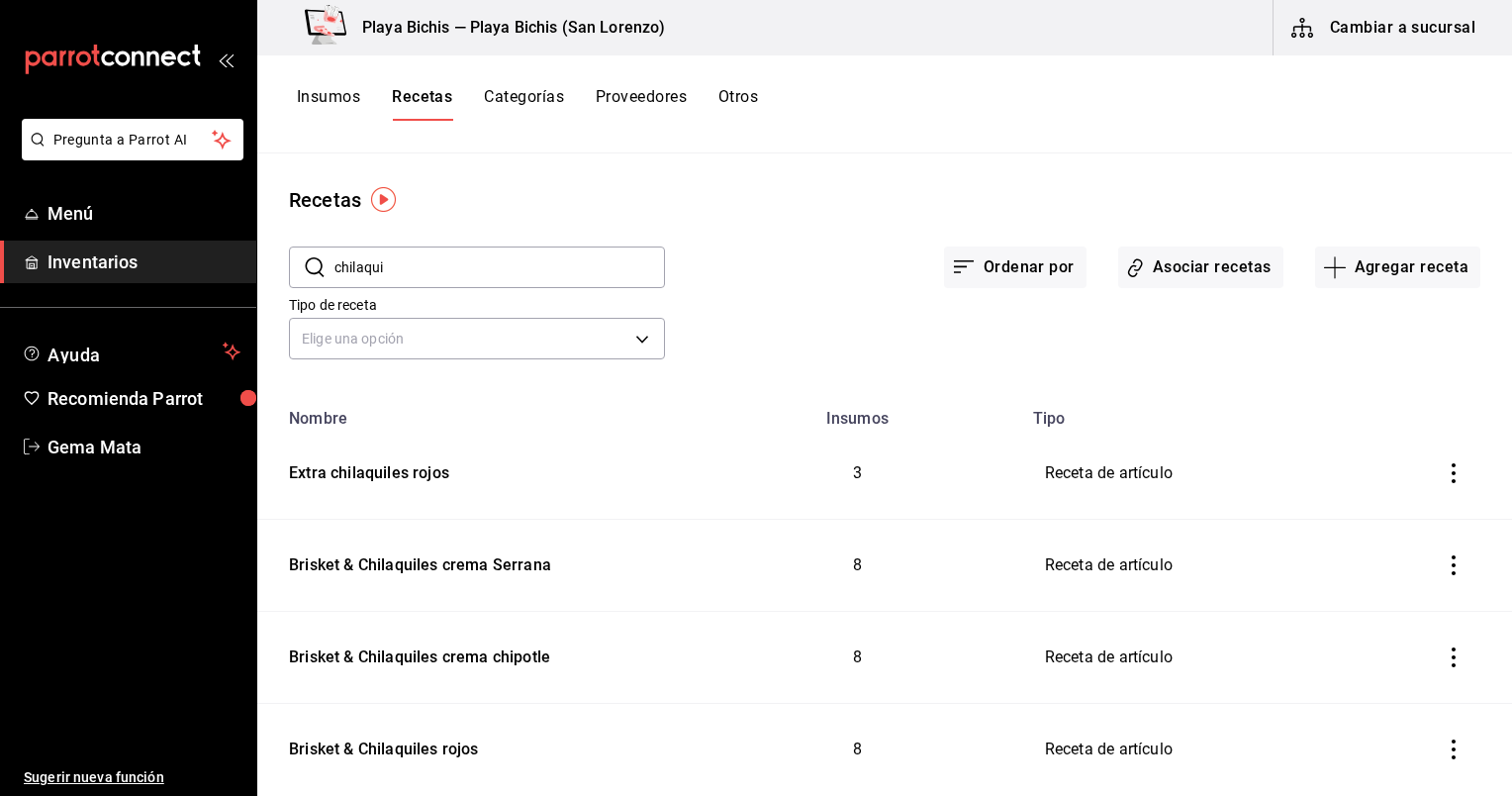 click on "chilaqui" at bounding box center (500, 267) 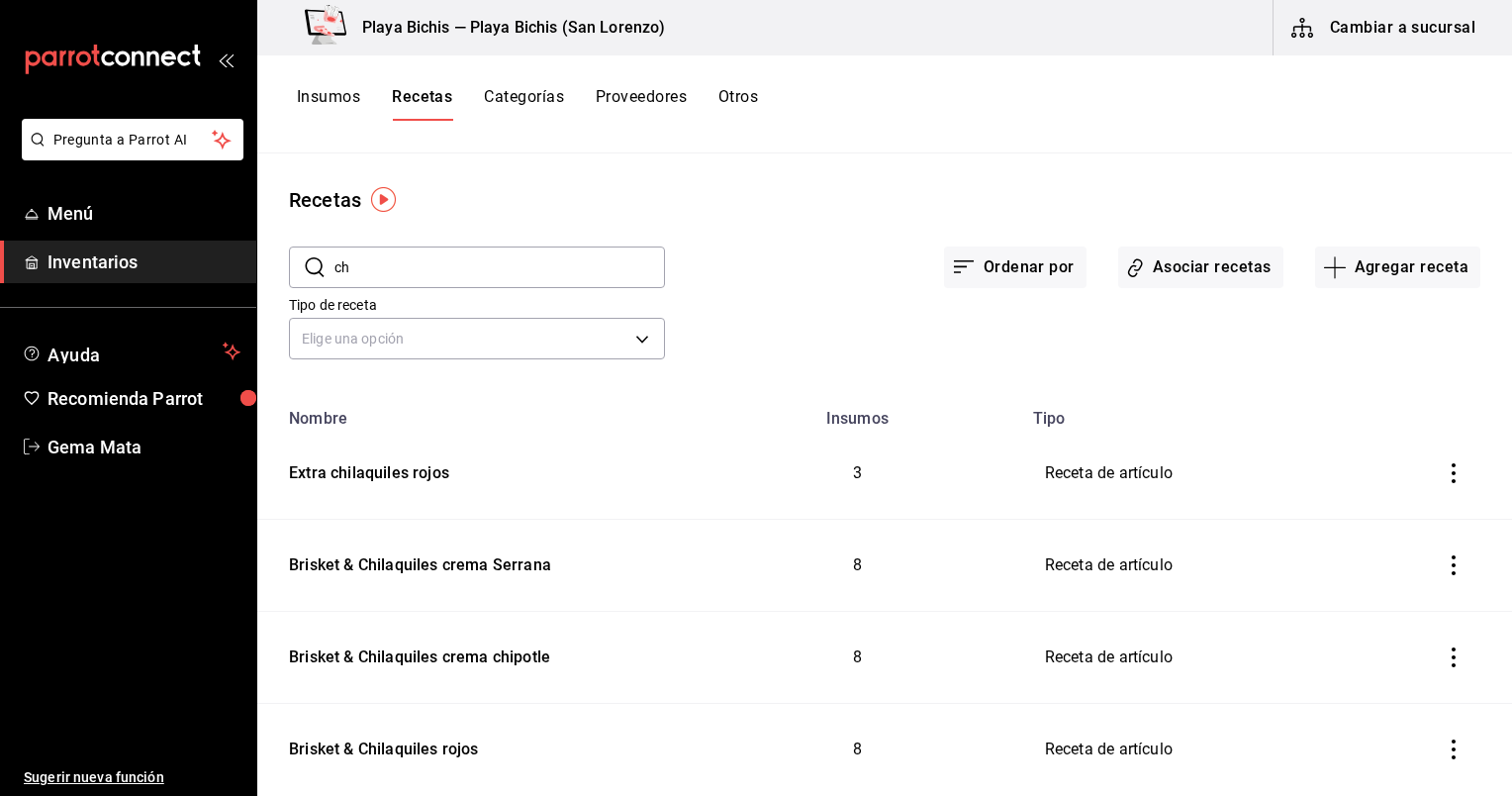 type on "c" 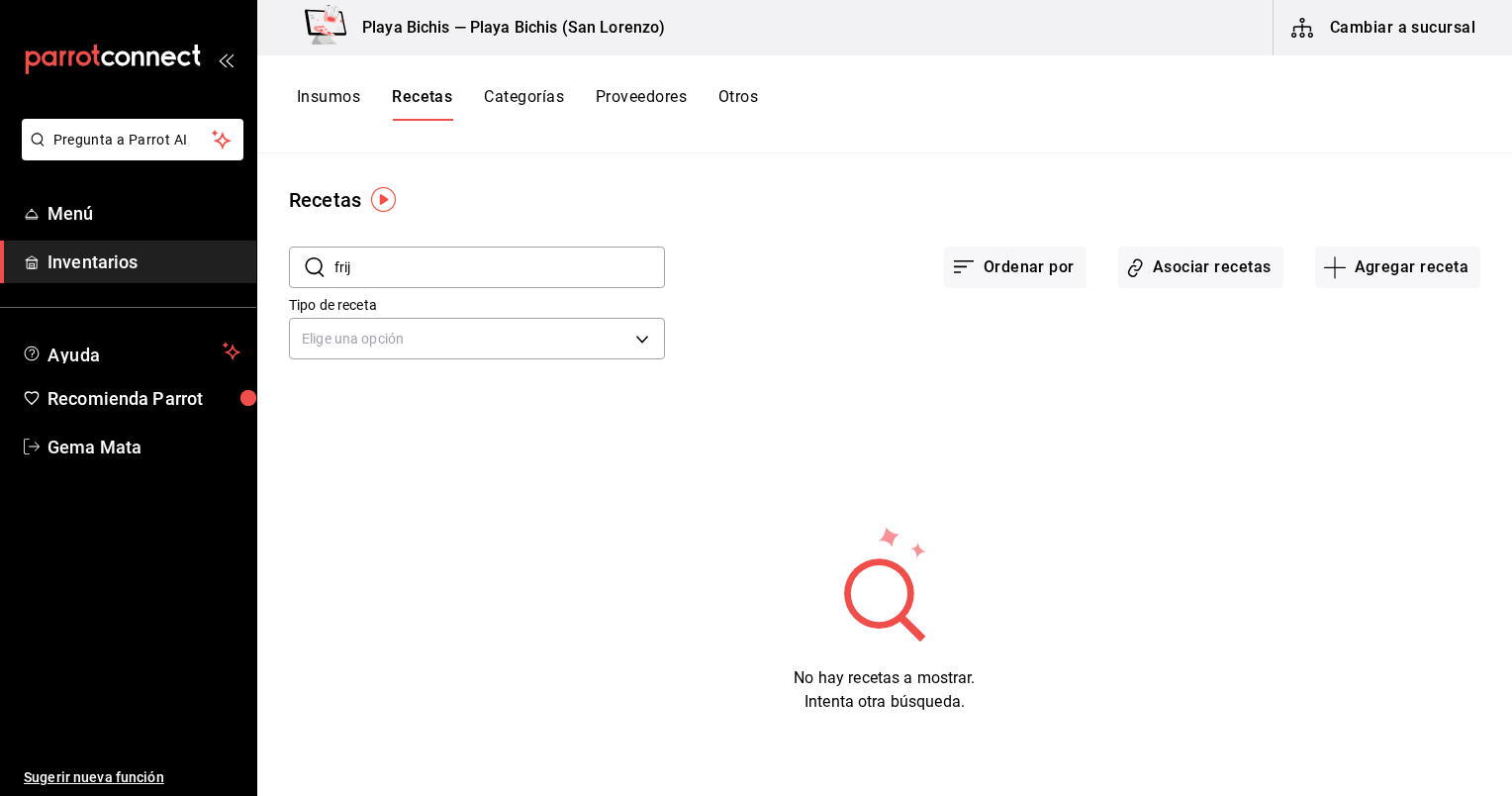 type on "frijo" 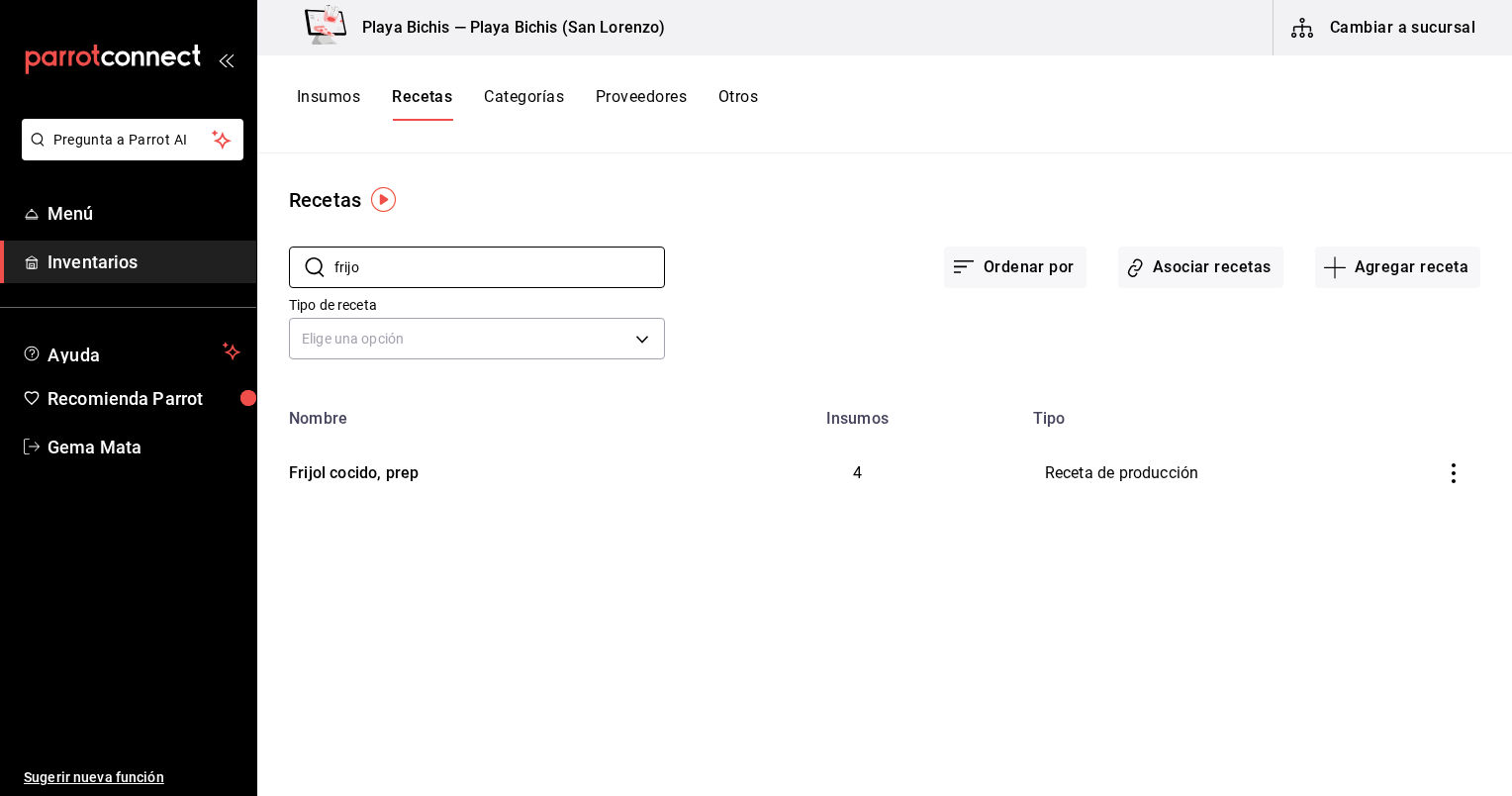 scroll, scrollTop: 0, scrollLeft: 0, axis: both 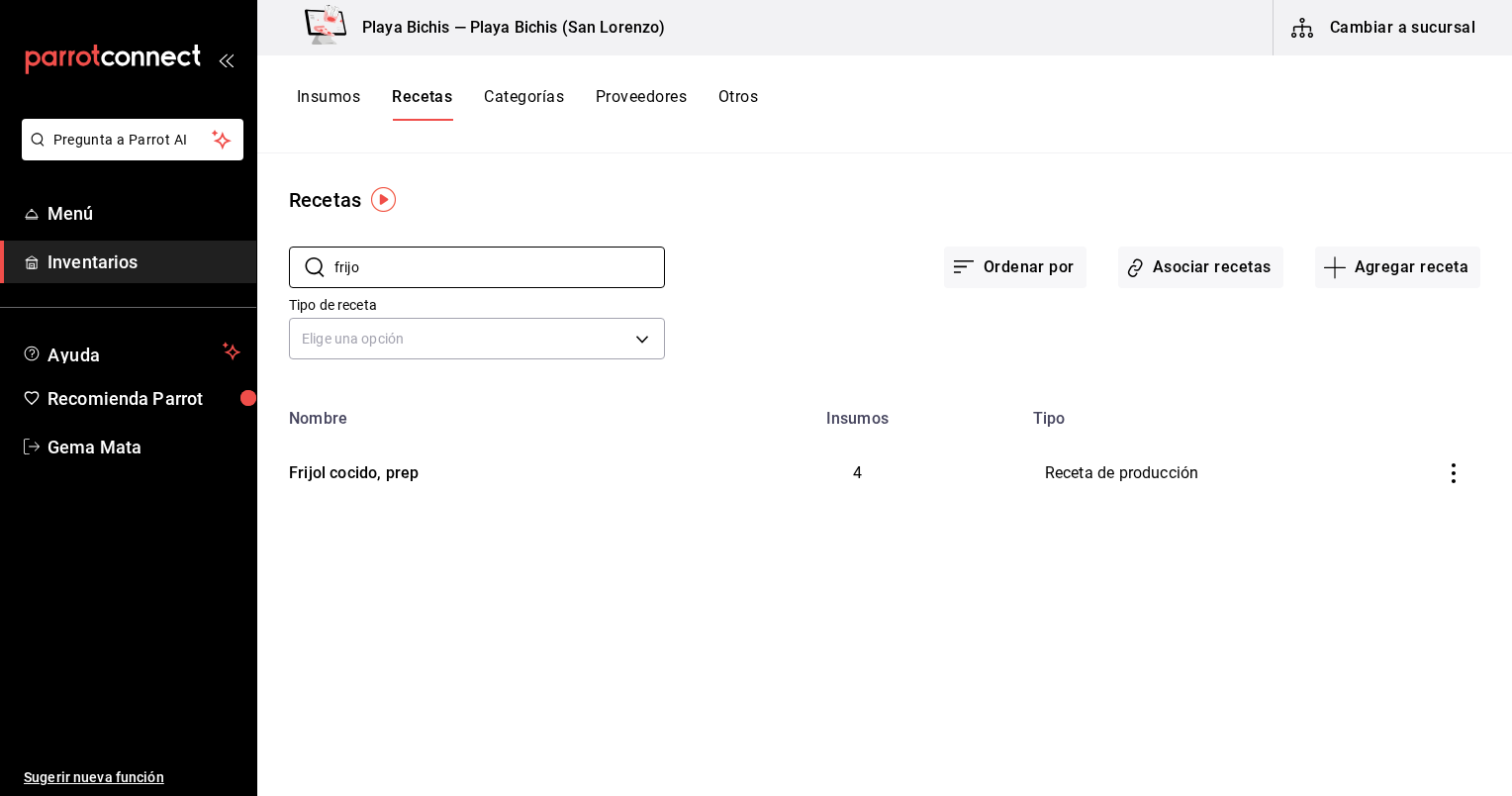 type on "frijo" 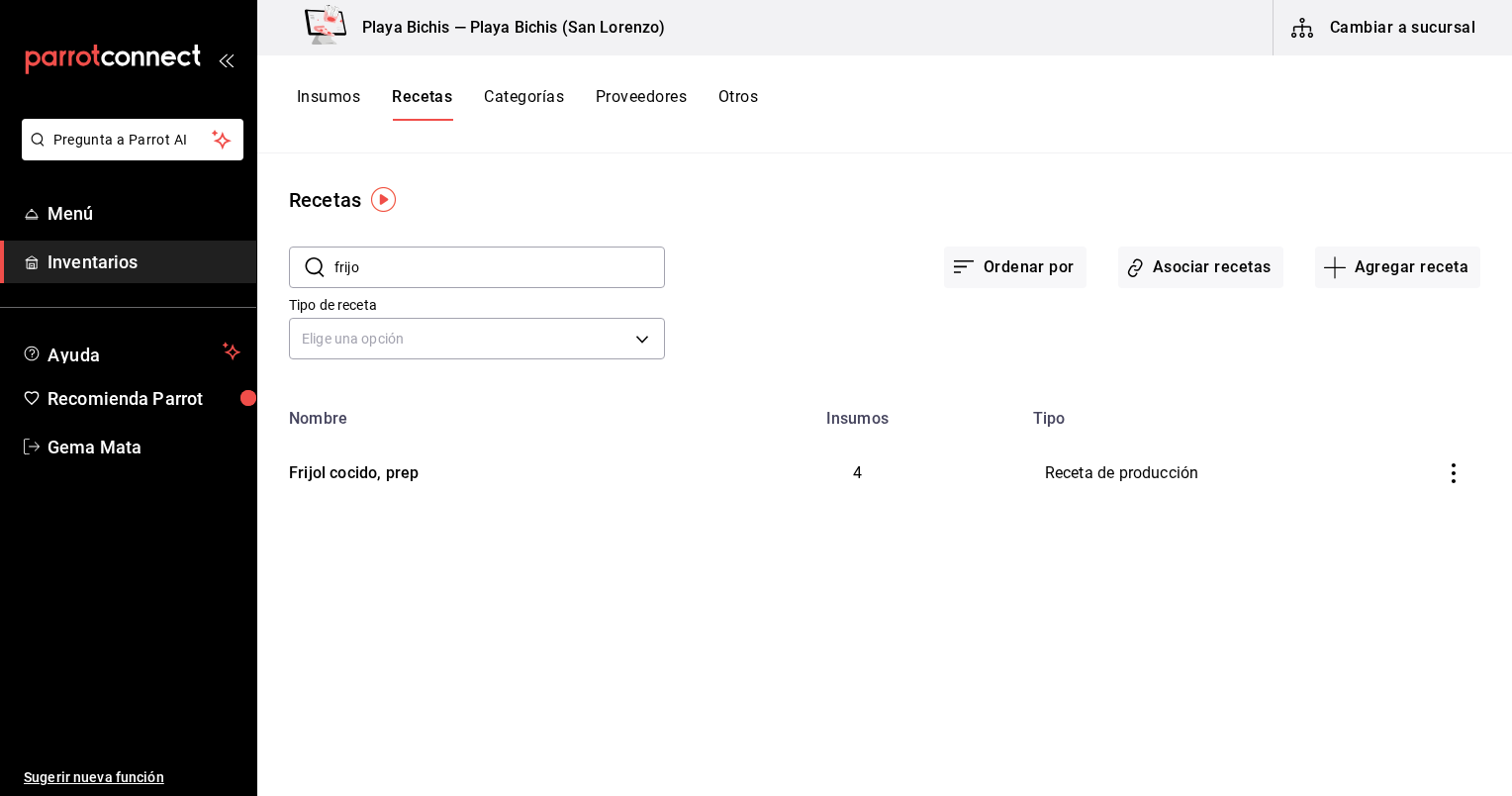 click on "Insumos" at bounding box center [329, 104] 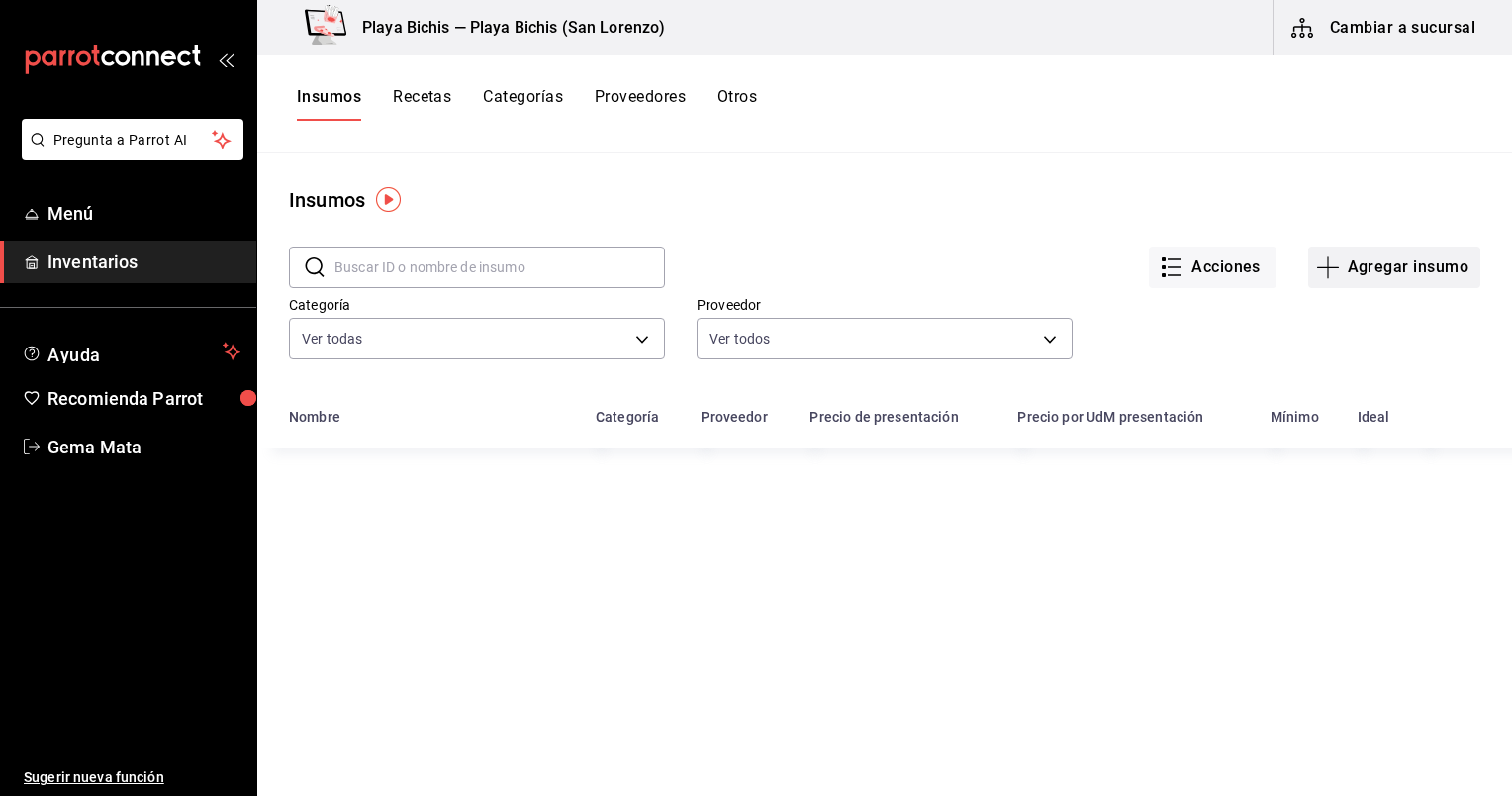 click on "Agregar insumo" at bounding box center (1394, 267) 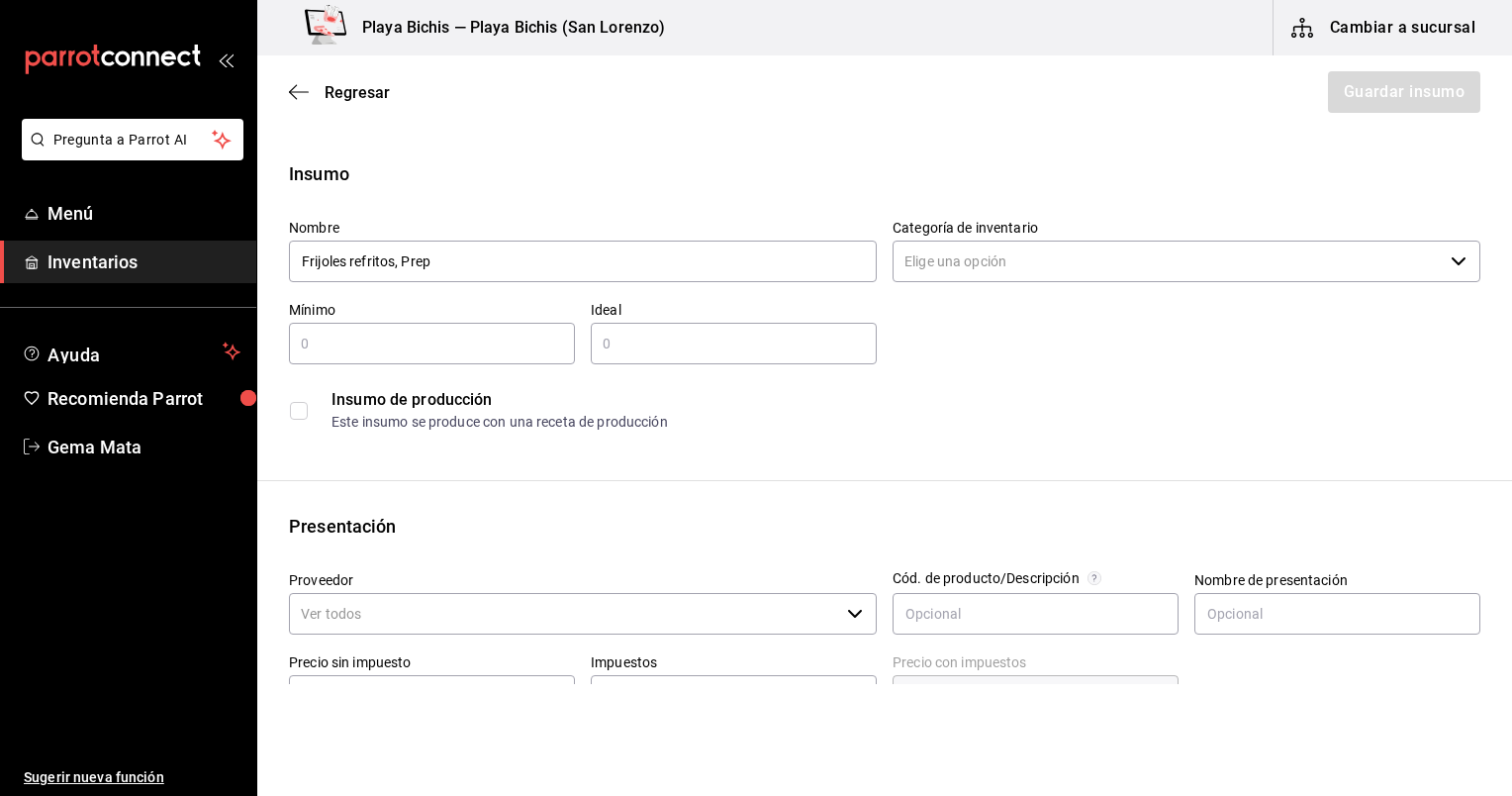 type on "Frijoles refritos, Prep" 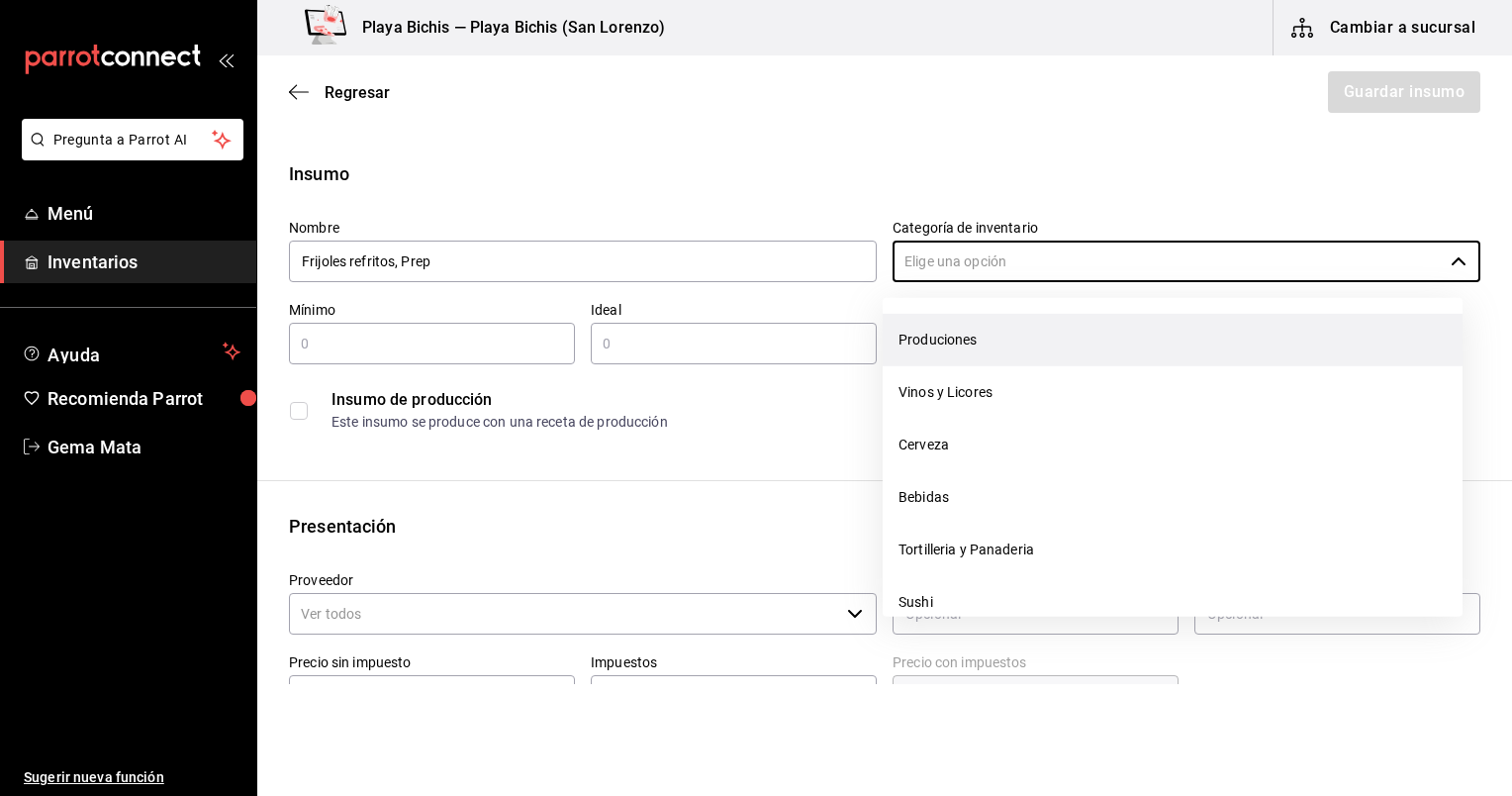 click on "Produciones" at bounding box center [1173, 340] 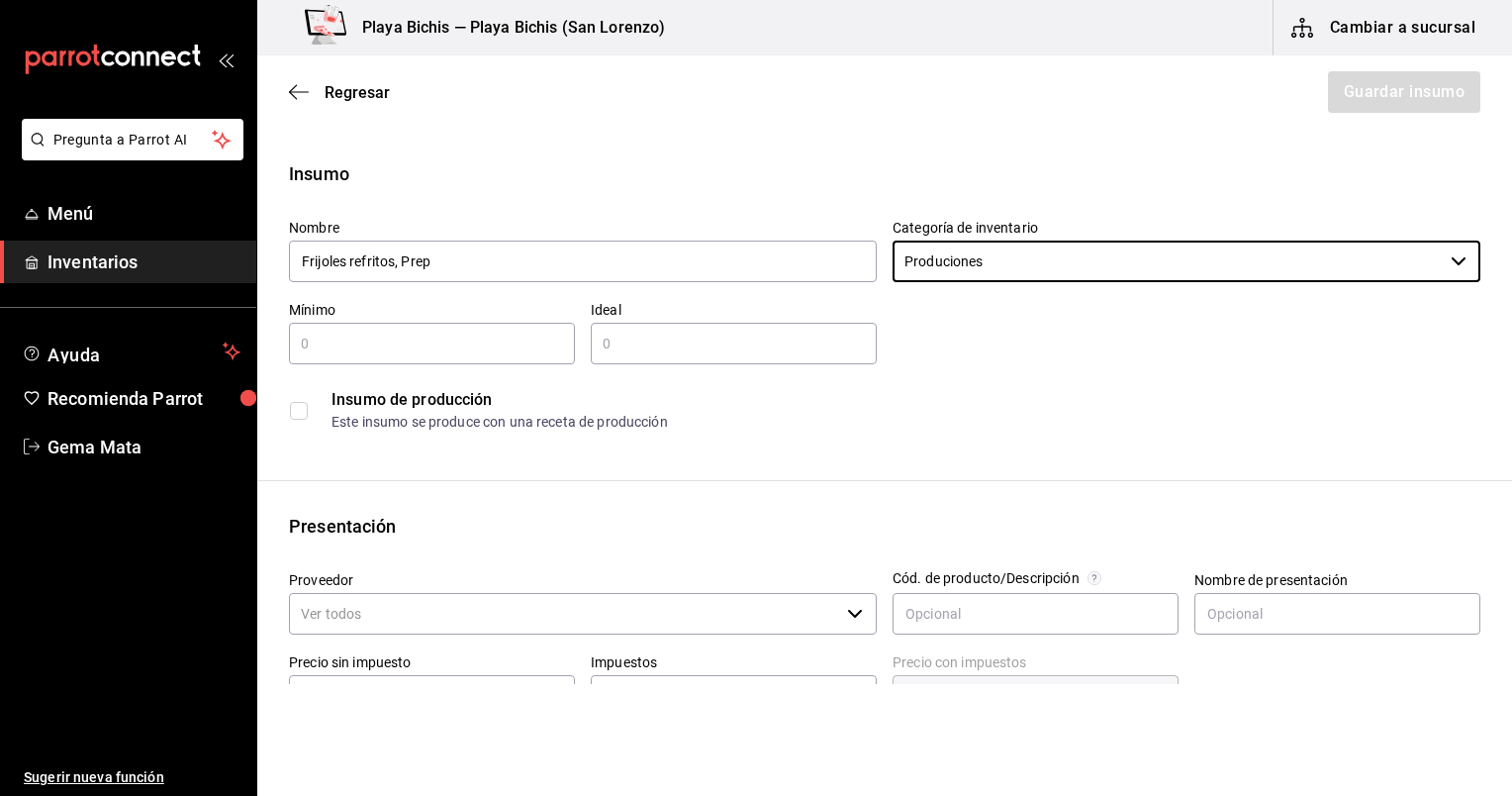 click at bounding box center (431, 344) 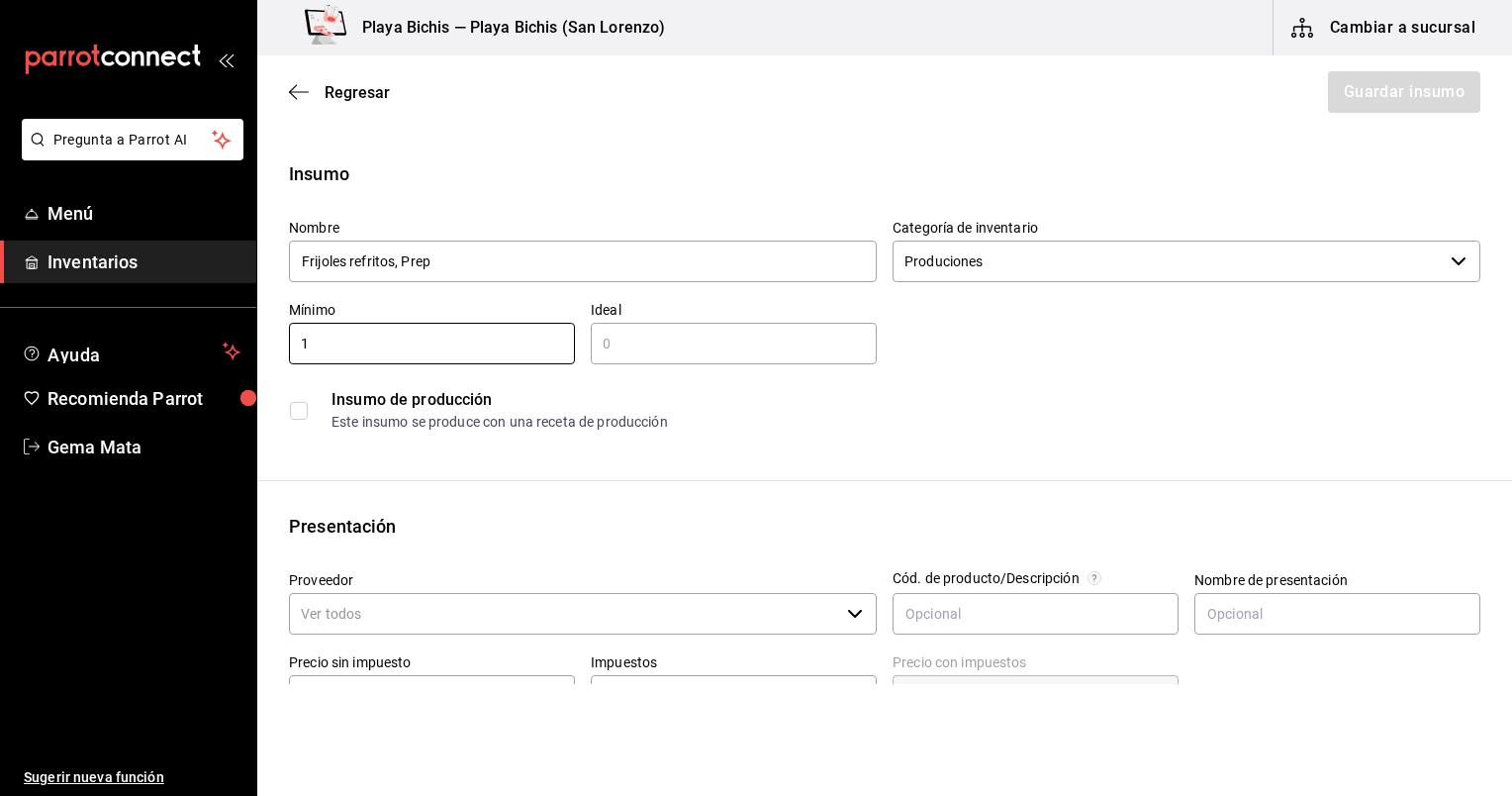 type on "1" 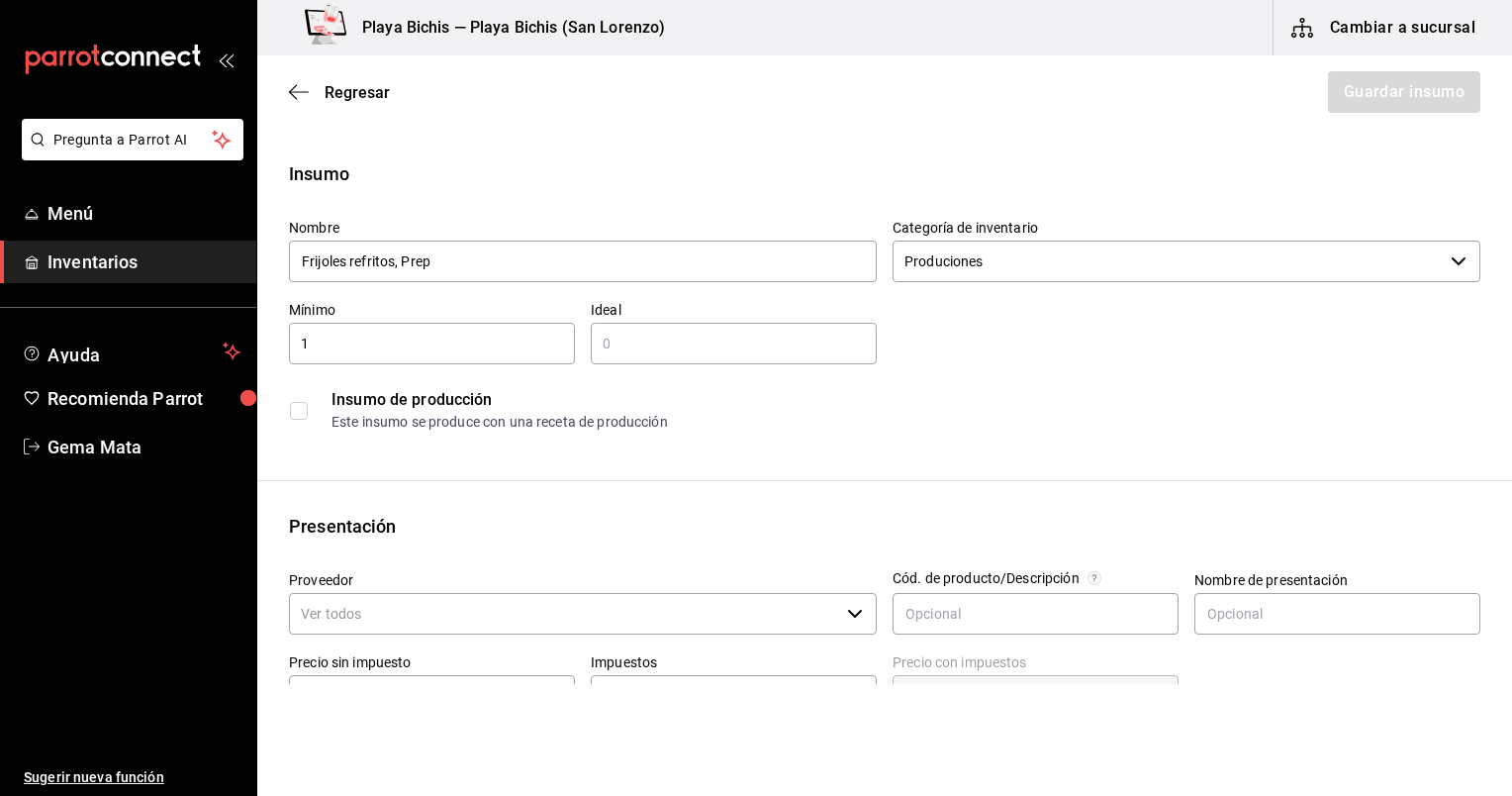 click at bounding box center (733, 344) 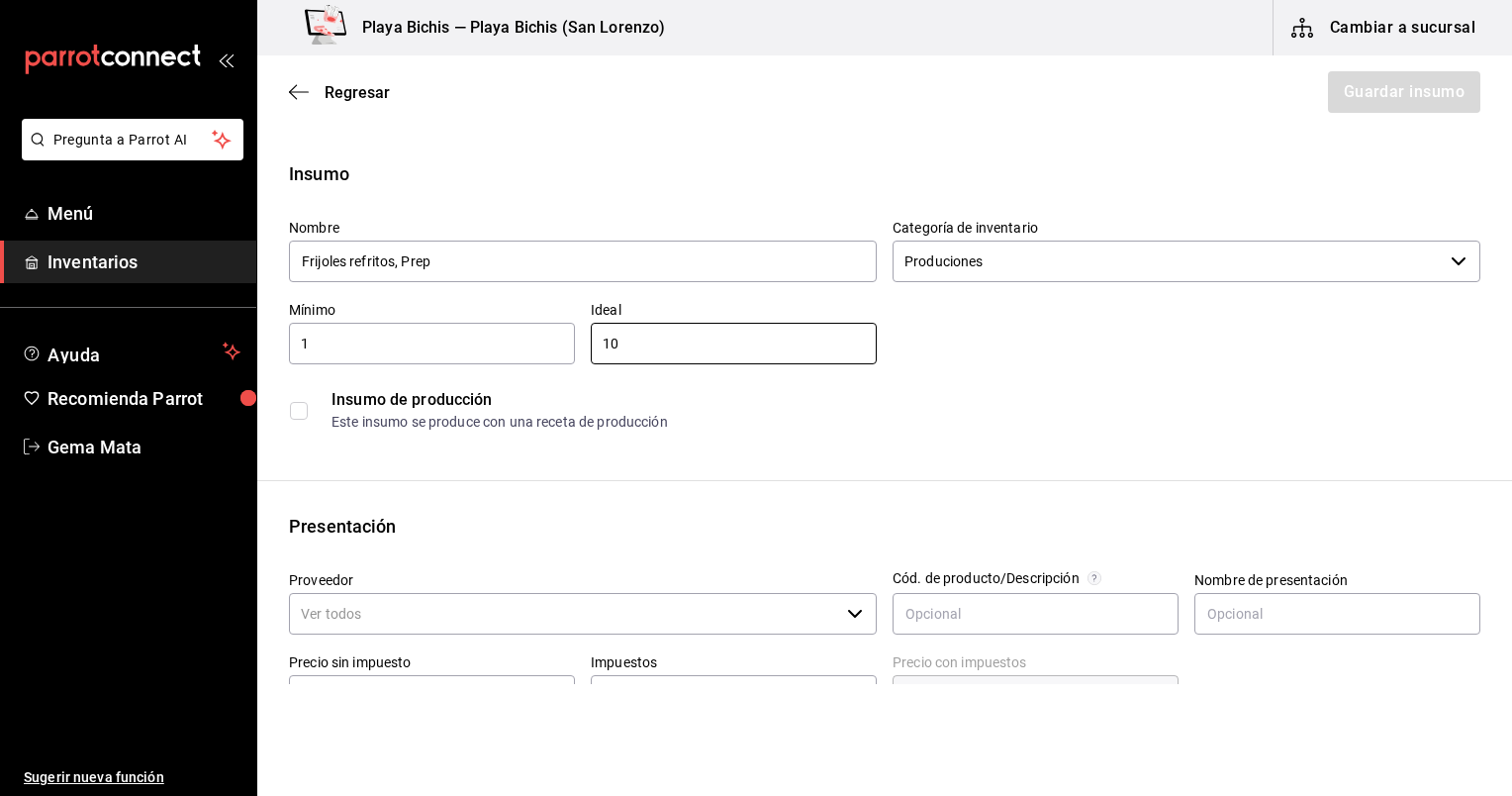 type on "10" 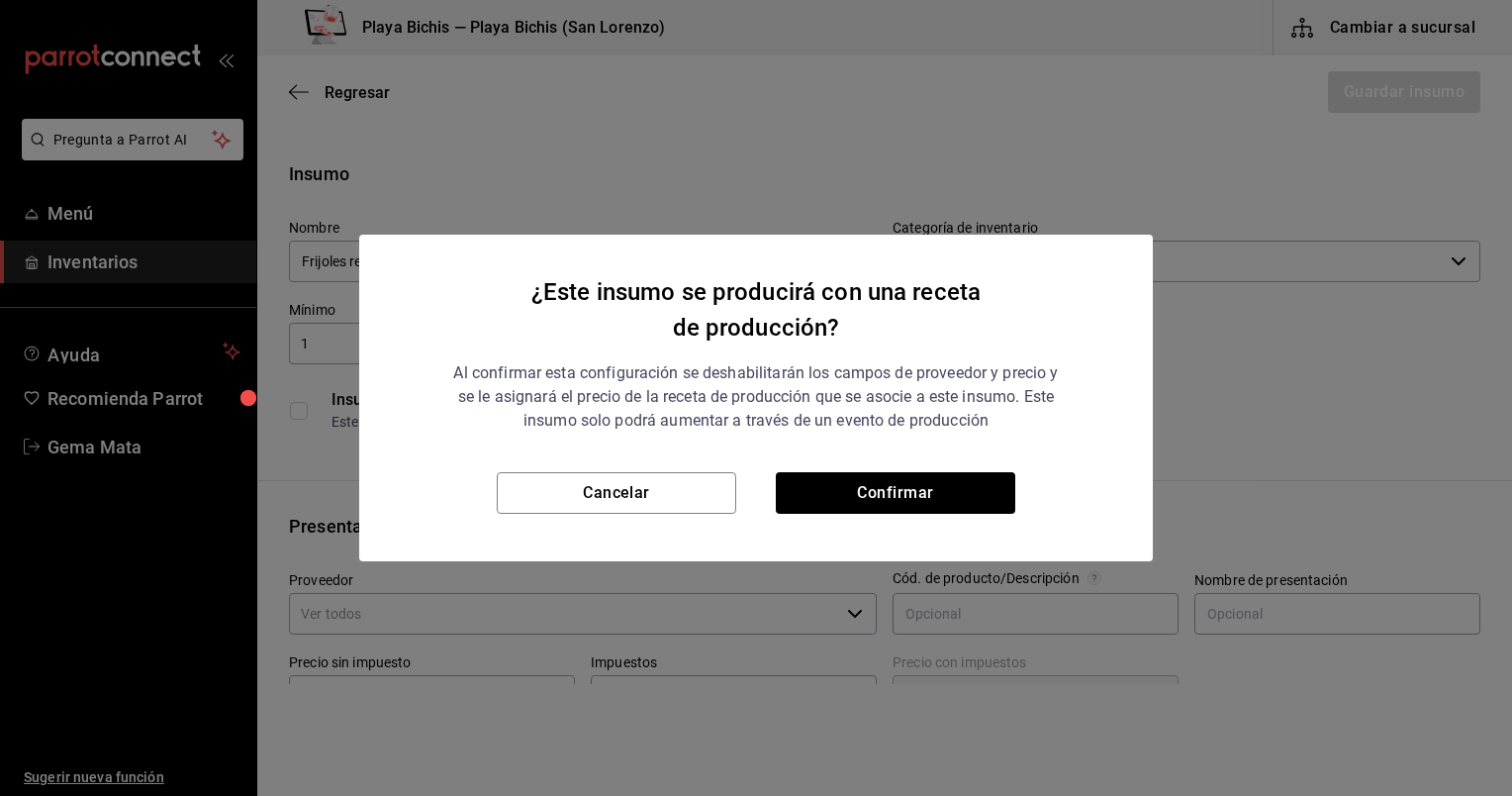 click on "Cancelar Confirmar" at bounding box center [756, 517] 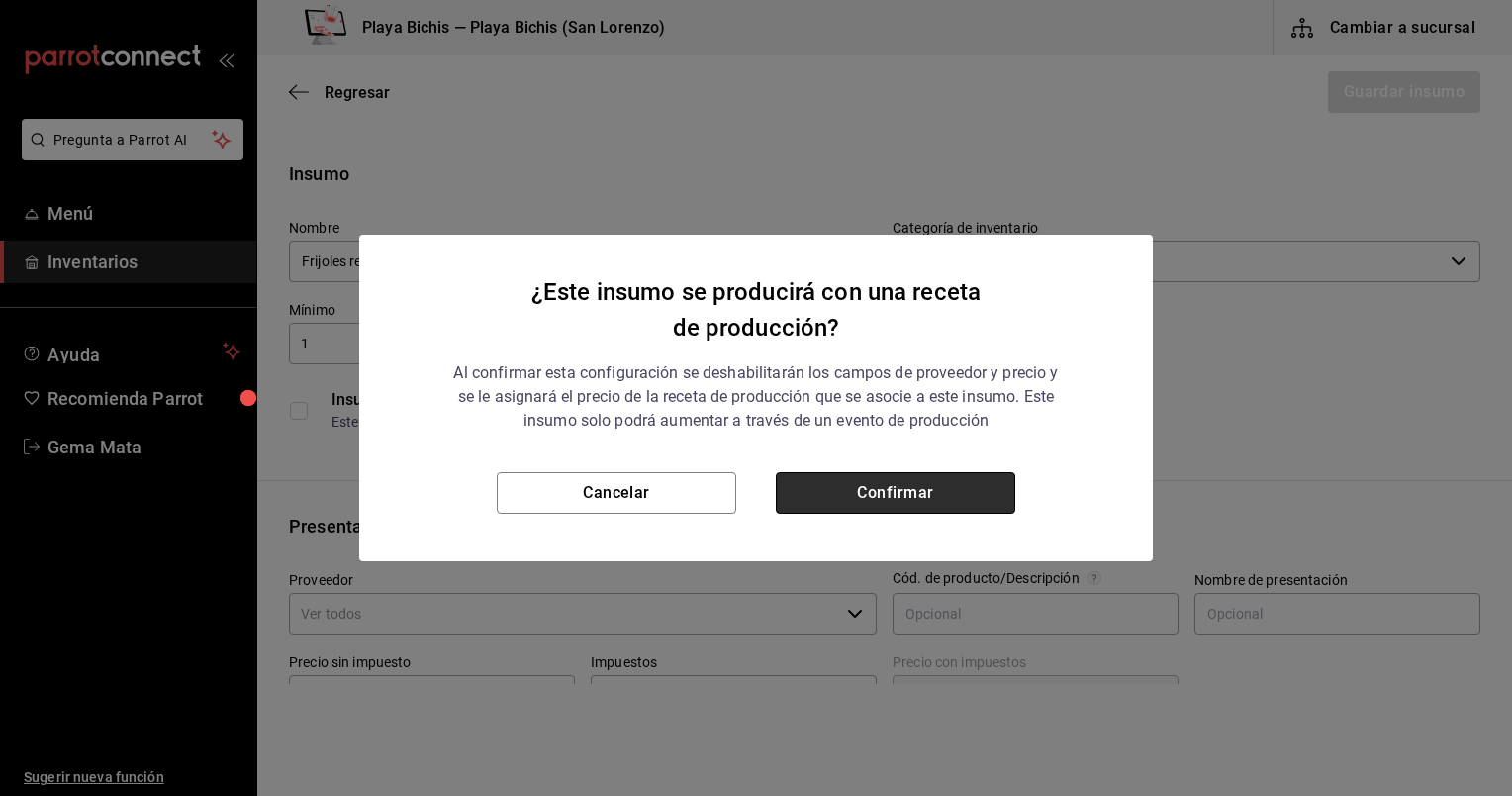 click on "Confirmar" at bounding box center [896, 493] 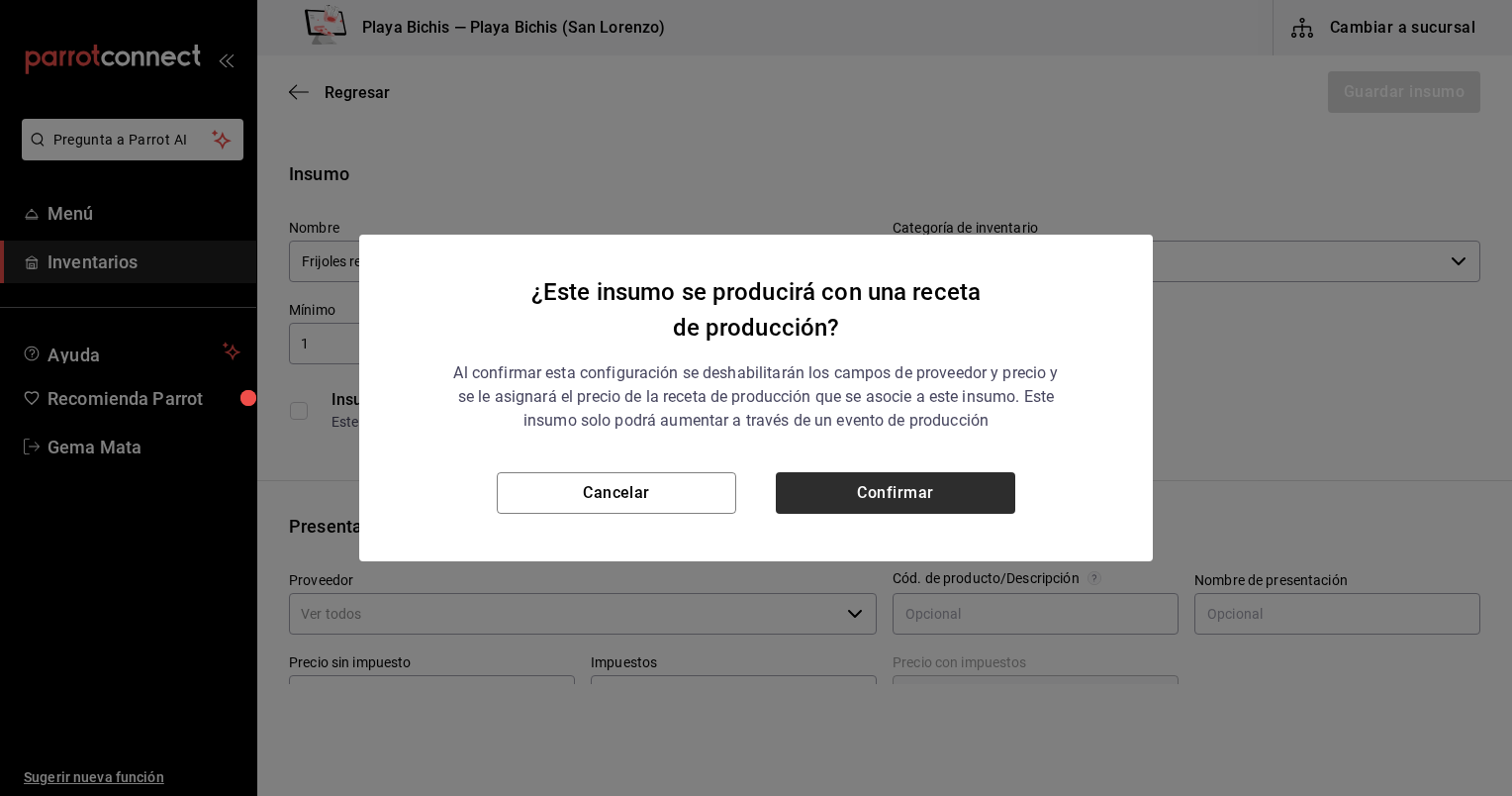checkbox on "true" 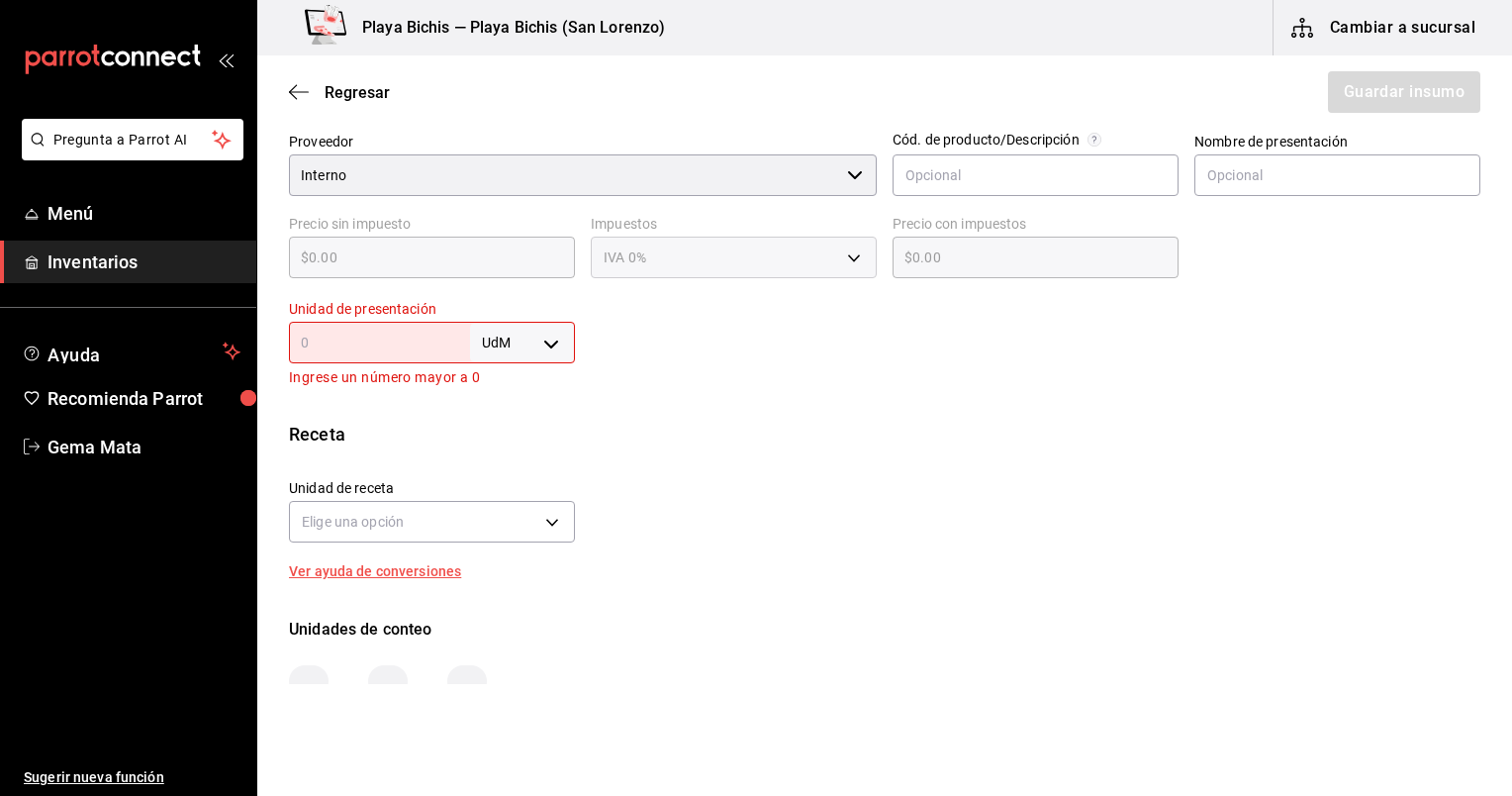 scroll, scrollTop: 440, scrollLeft: 0, axis: vertical 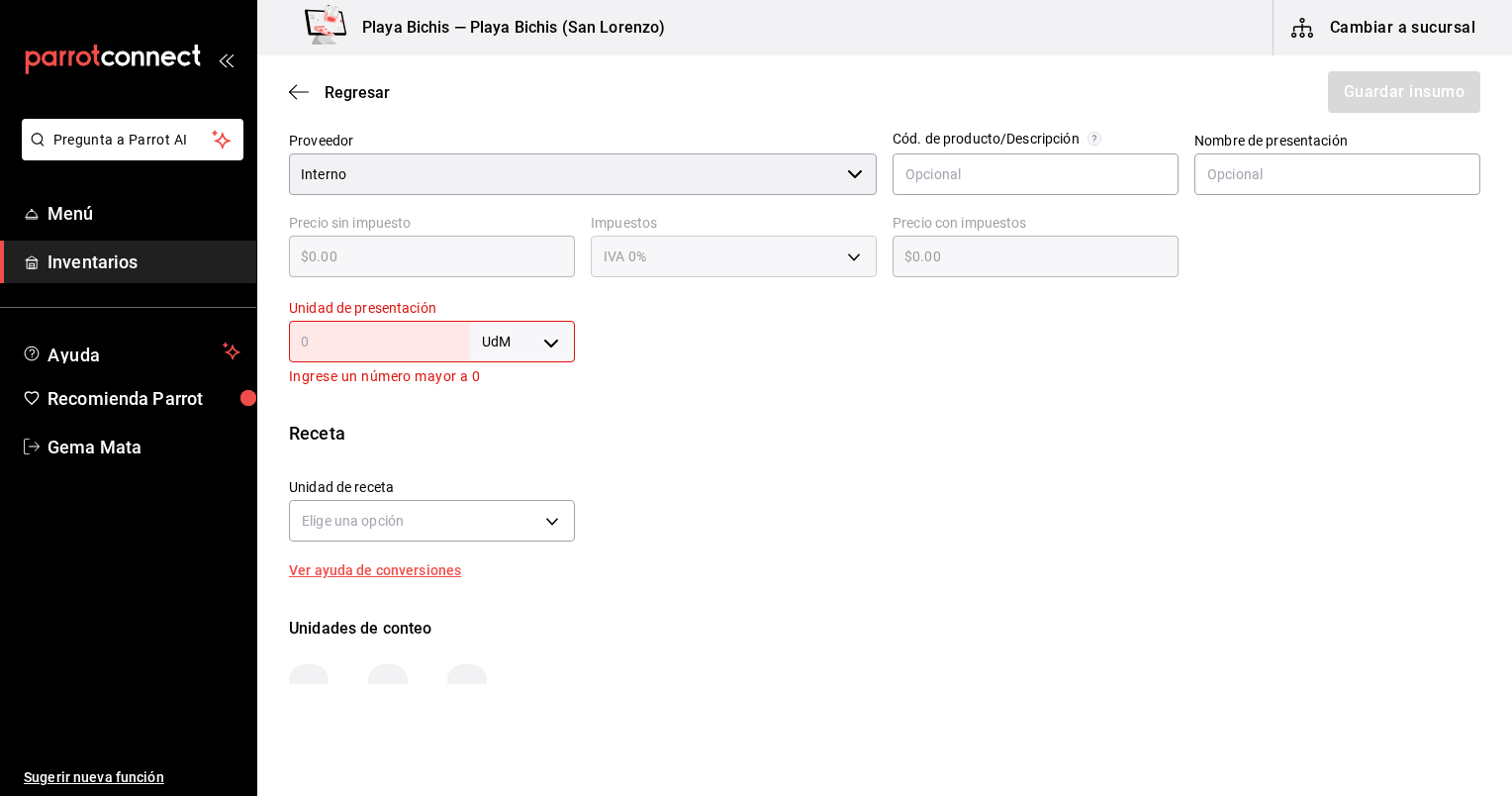 click at bounding box center [379, 342] 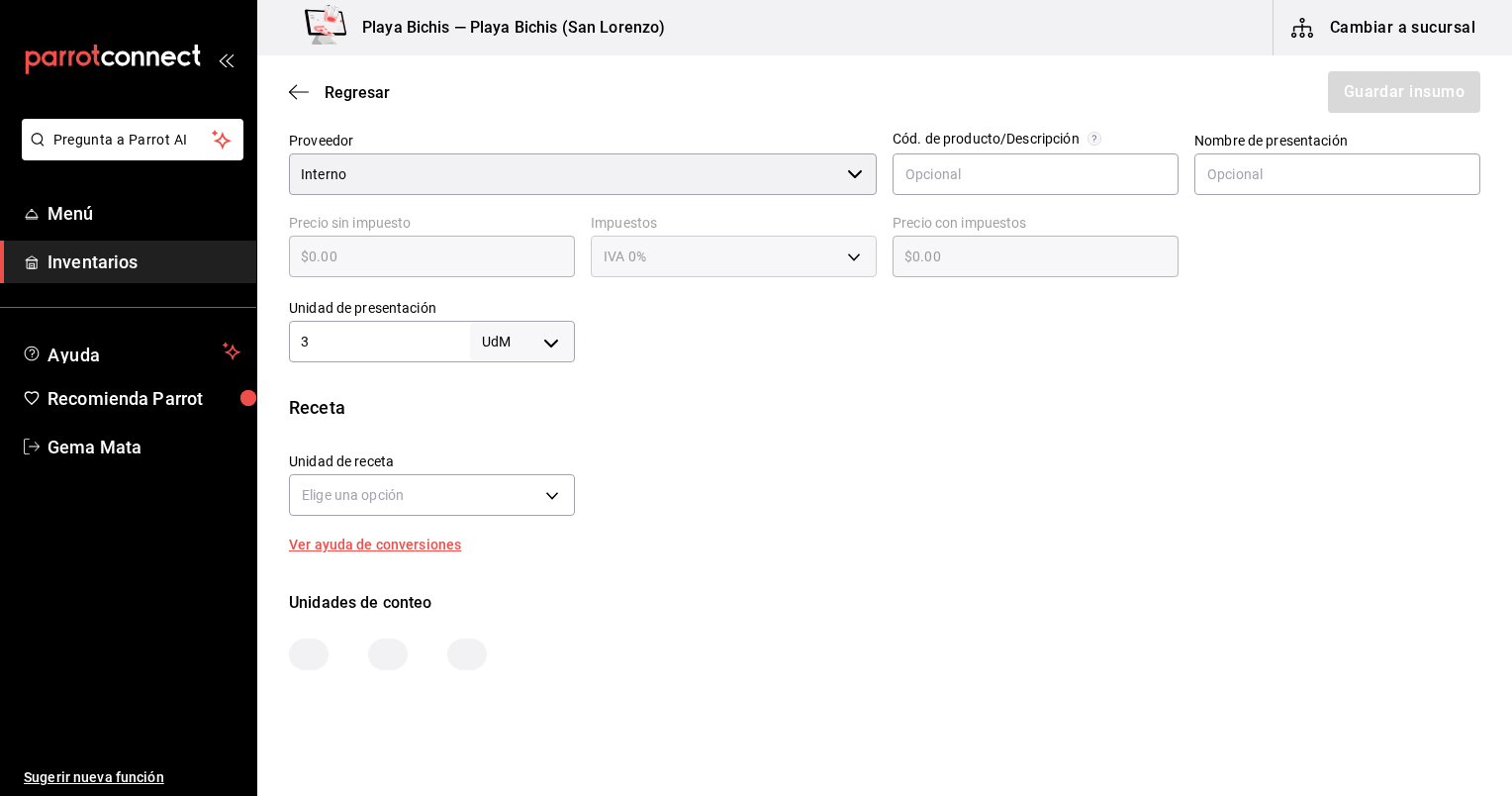 type on "3" 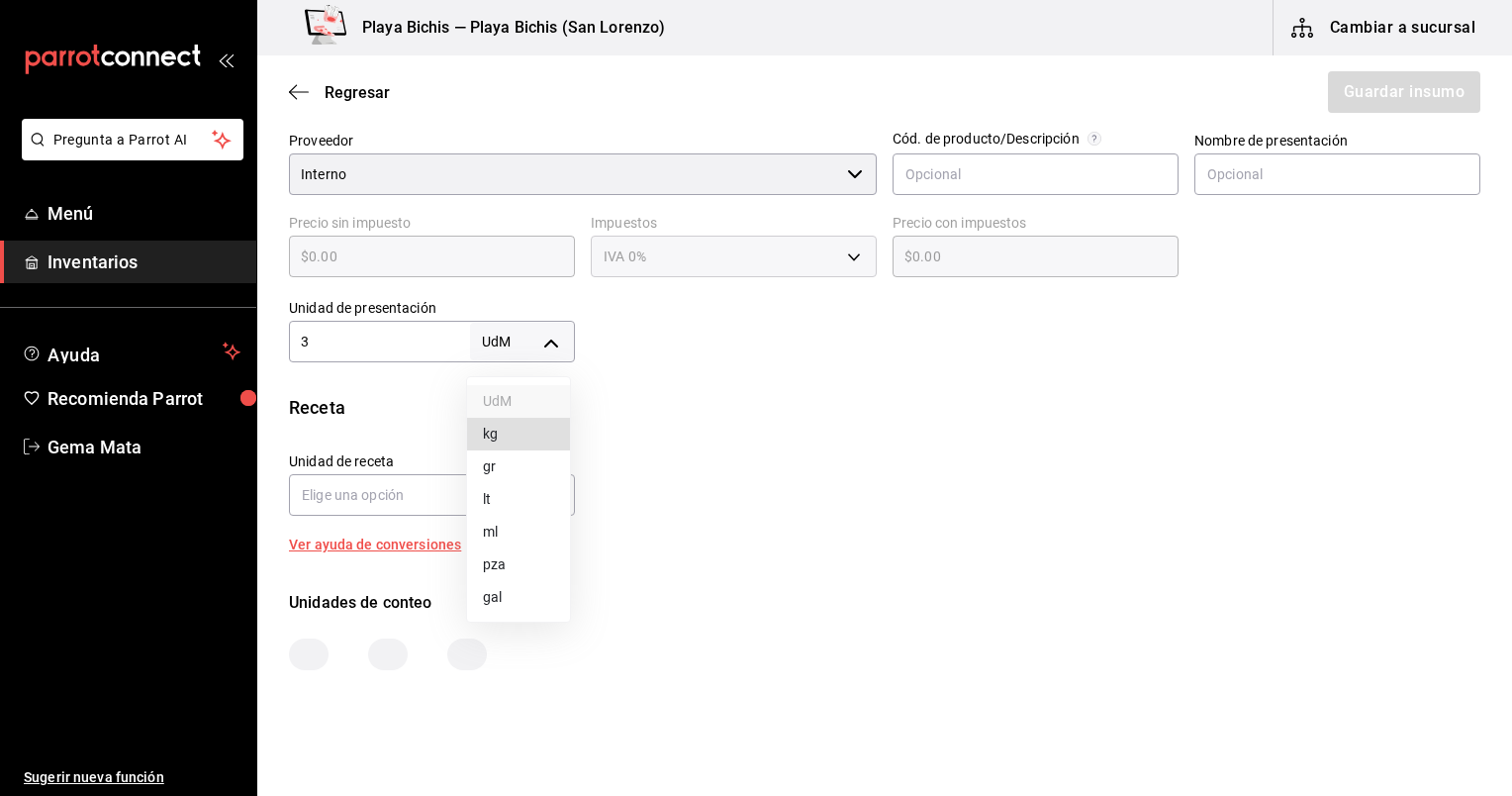 click on "kg" at bounding box center [519, 434] 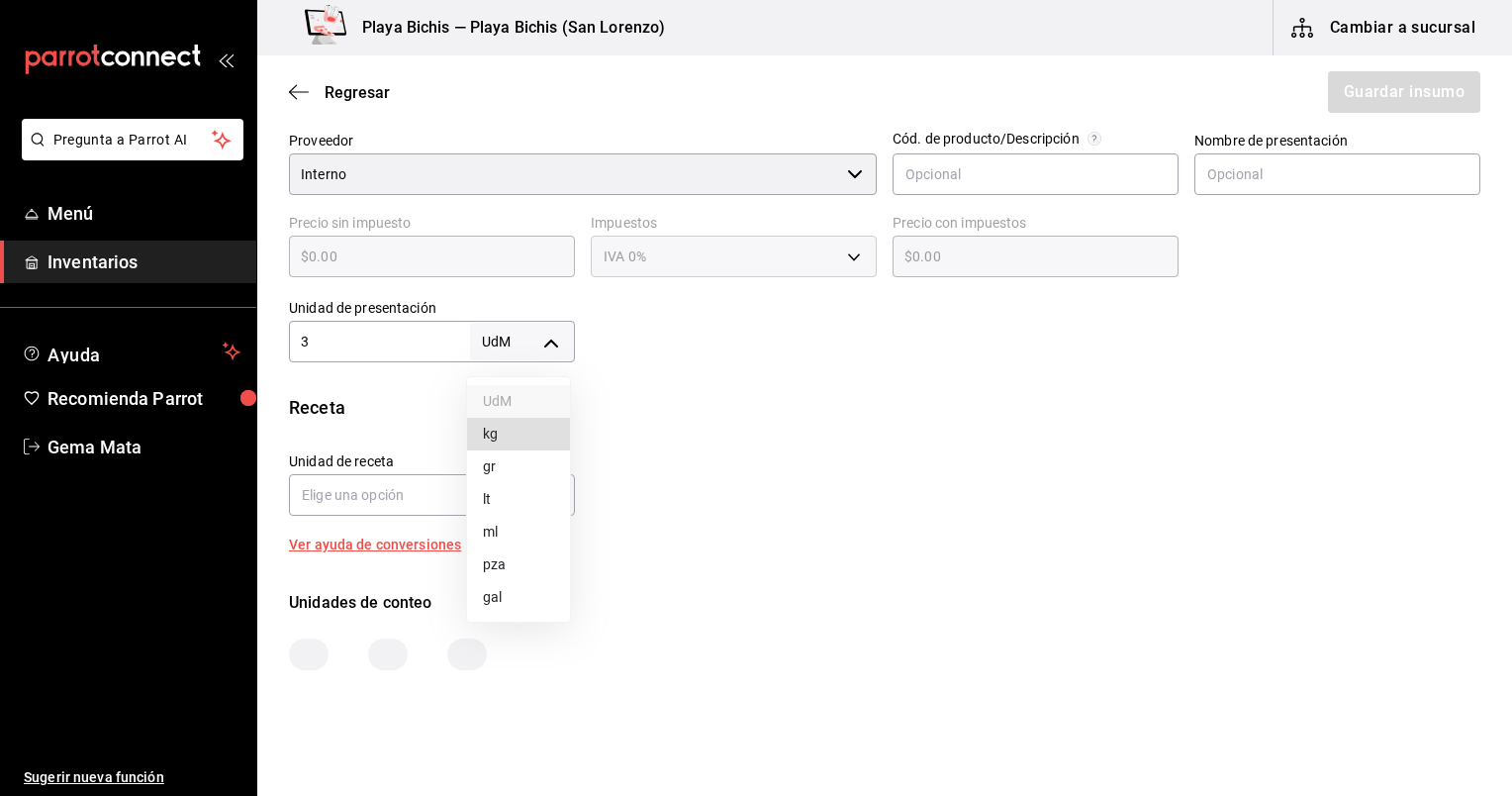 type on "KILOGRAM" 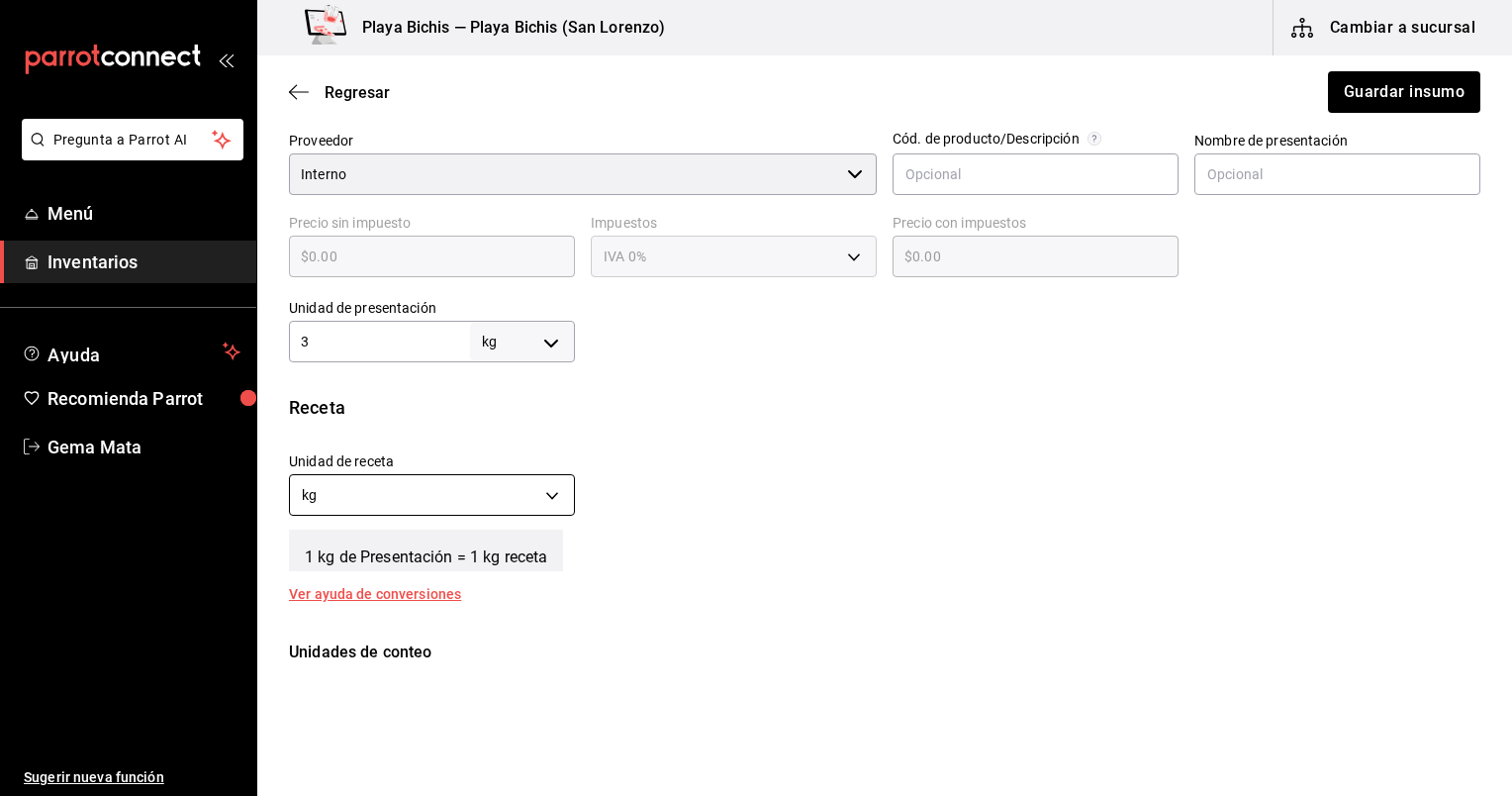 click on "Pregunta a Parrot AI Menú   Inventarios   Ayuda Recomienda Parrot   Gema Mata   Sugerir nueva función   Playa Bichis — Playa Bichis (San Lorenzo) Cambiar a sucursal Regresar Guardar insumo Insumo Nombre Frijoles refritos, Prep Categoría de inventario Produciones ​ Mínimo 1 ​ Ideal 10 ​ Insumo de producción Este insumo se produce con una receta de producción Presentación Proveedor Interno ​ Cód. de producto/Descripción Nombre de presentación Precio sin impuesto $0.00 ​ Impuestos IVA 0% Precio con impuestos $0.00 ​ Unidad de presentación 3 kg KILOGRAM ​ Receta Unidad de receta kg KILOGRAM Factor de conversión 3 ​ 1 kg de Presentación = 1 kg receta Ver ayuda de conversiones Unidades de conteo kg Presentaciones (3 kg) GANA 1 MES GRATIS EN TU SUSCRIPCIÓN AQUÍ Pregunta a Parrot AI Menú   Inventarios   Ayuda Recomienda Parrot   Gema Mata   Sugerir nueva función   Visitar centro de ayuda (81) 2046 6363 soporte@parrotsoftware.io Visitar centro de ayuda (81) 2046 6363" at bounding box center [756, 342] 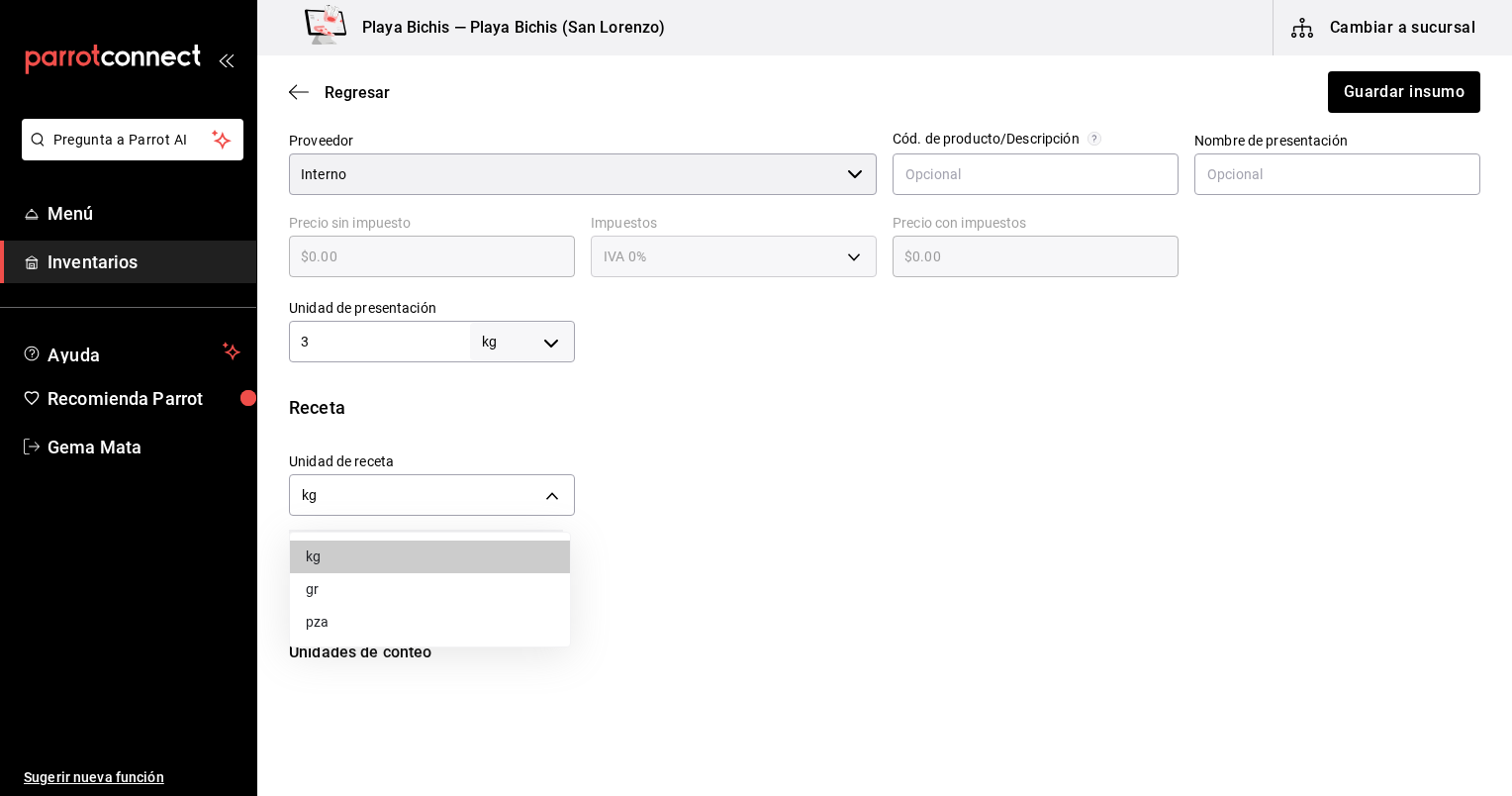 click on "gr" at bounding box center [429, 589] 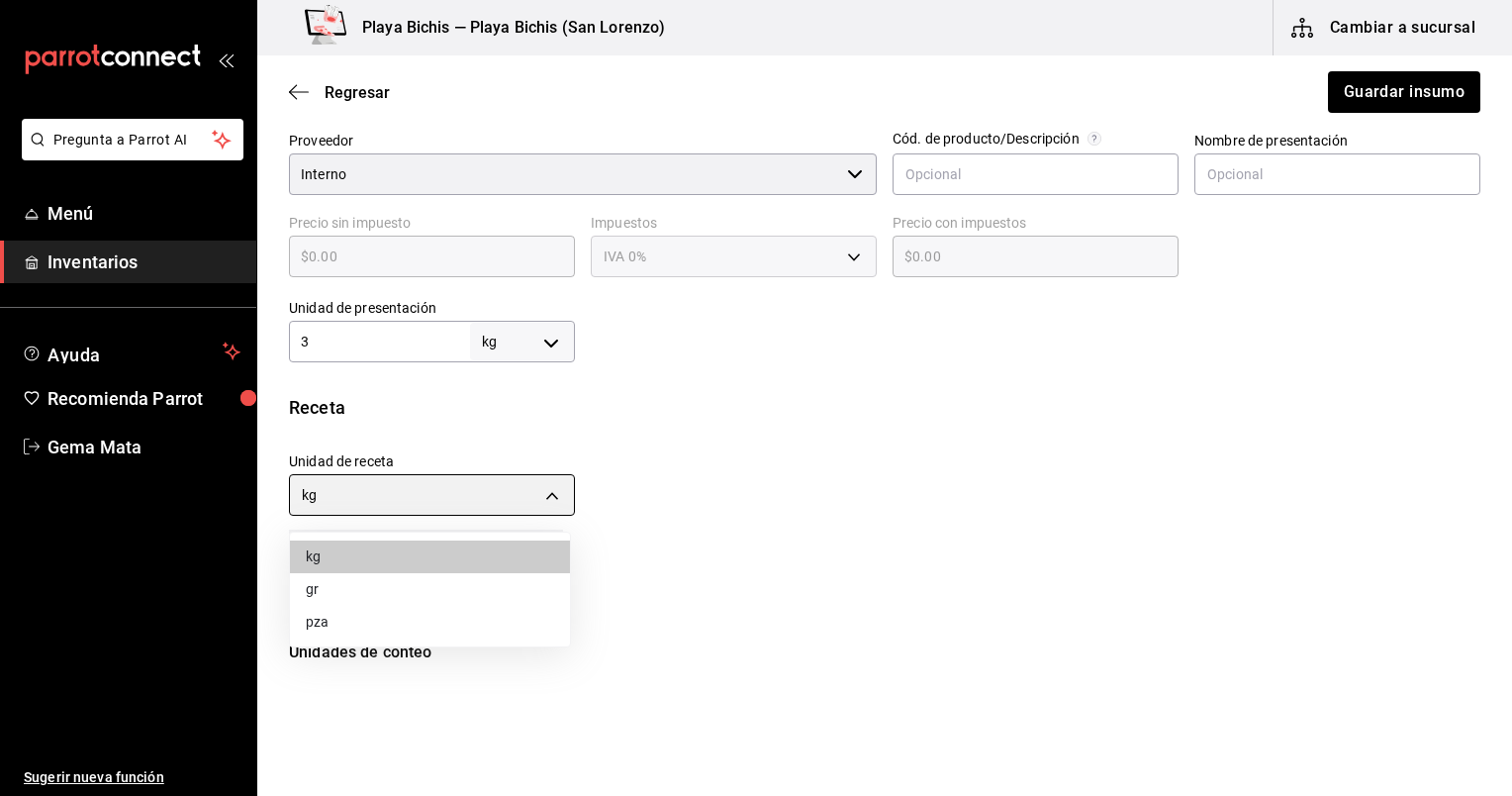 type on "GRAM" 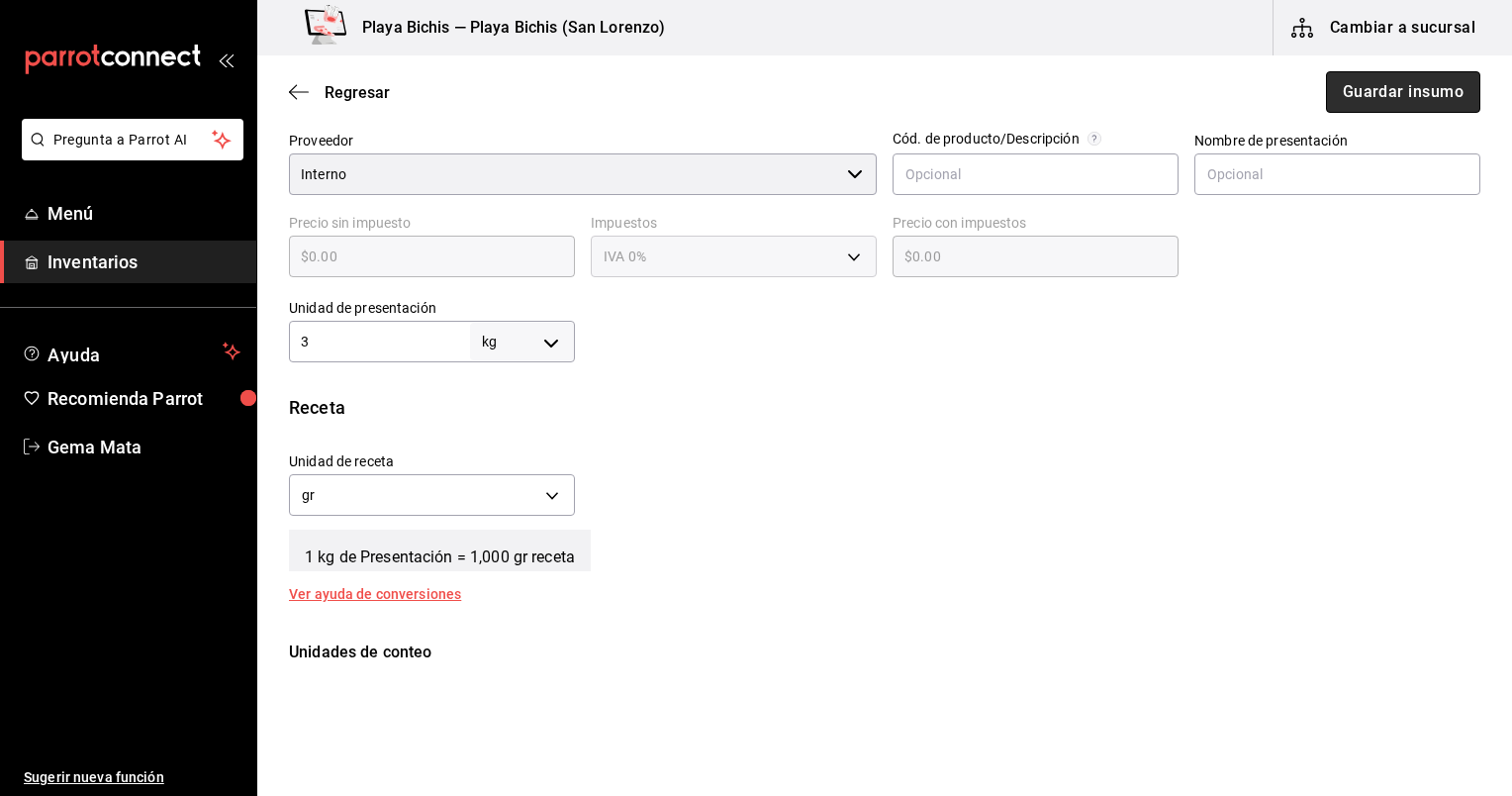 click on "Guardar insumo" at bounding box center (1403, 92) 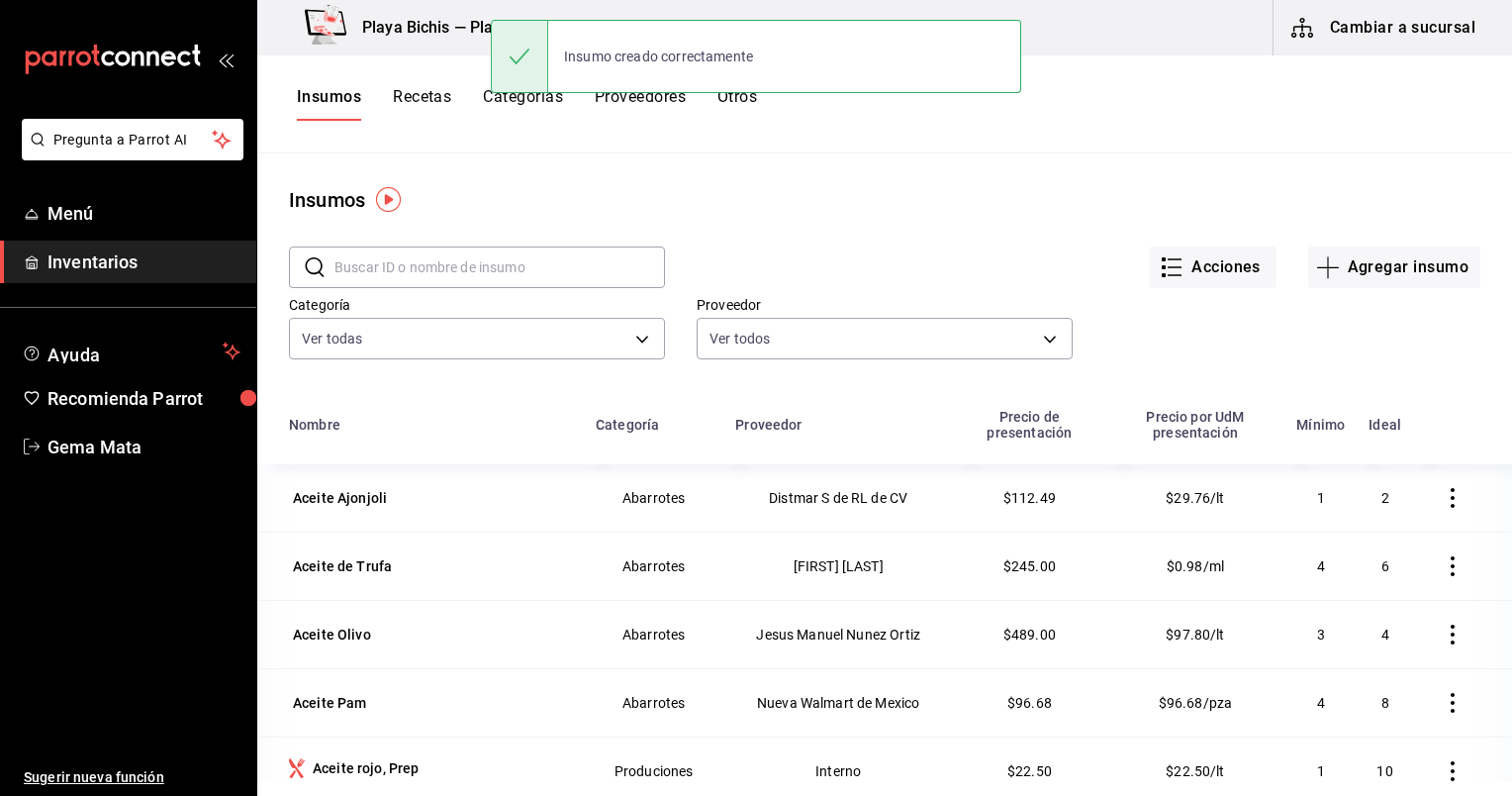 click on "Recetas" at bounding box center (422, 104) 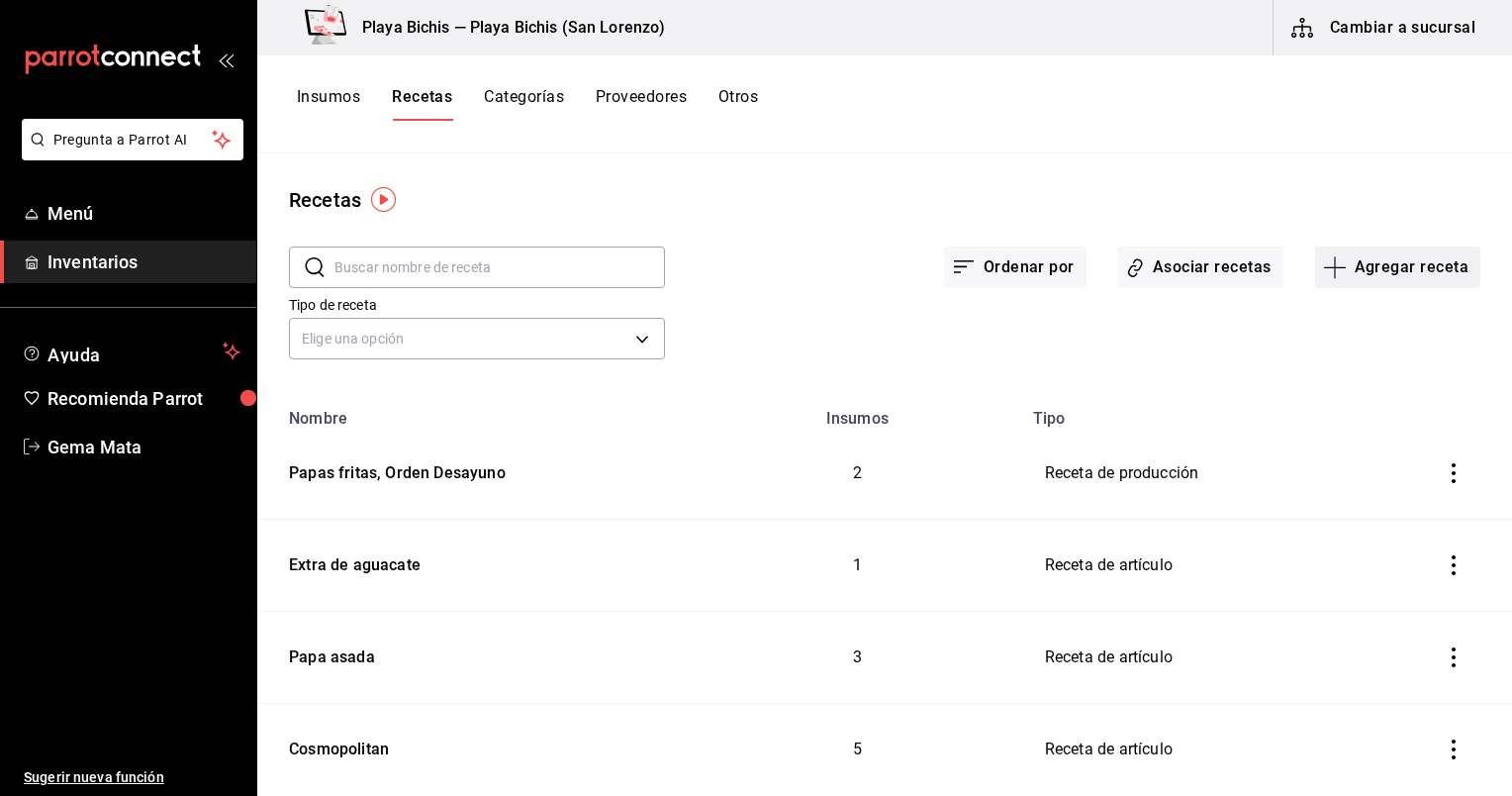 click on "Agregar receta" at bounding box center [1397, 267] 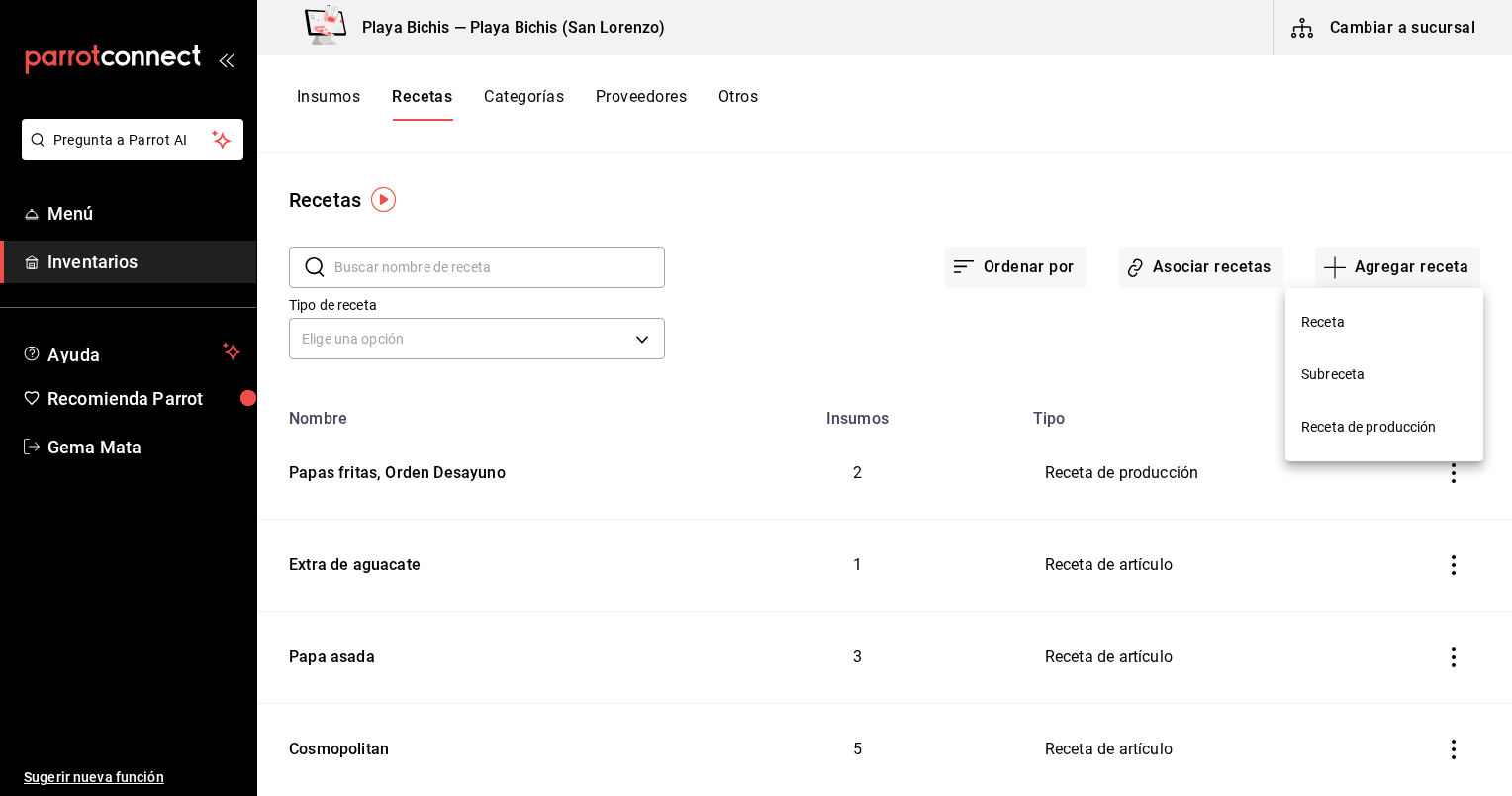 click on "Receta" at bounding box center [1384, 322] 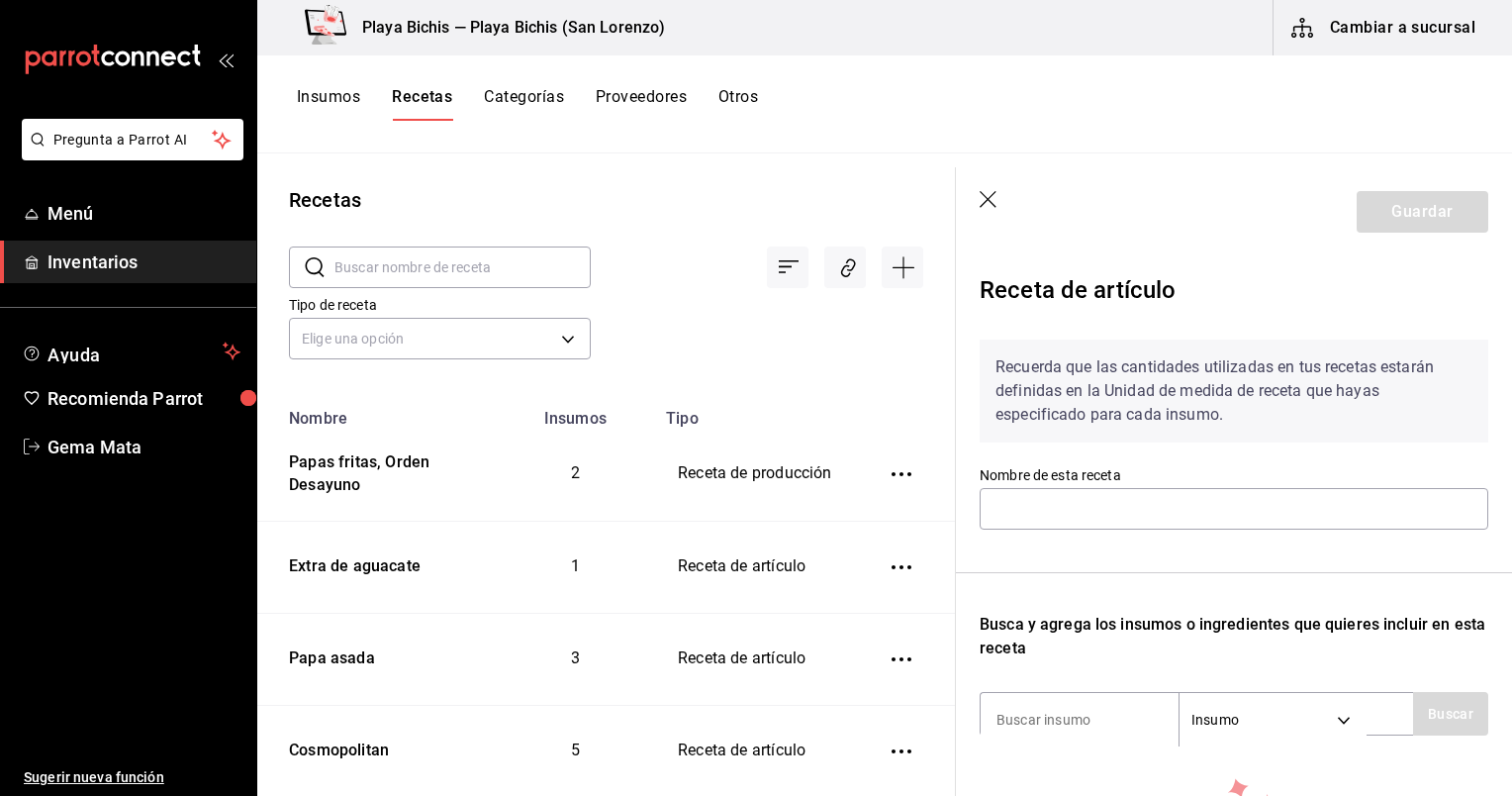 click 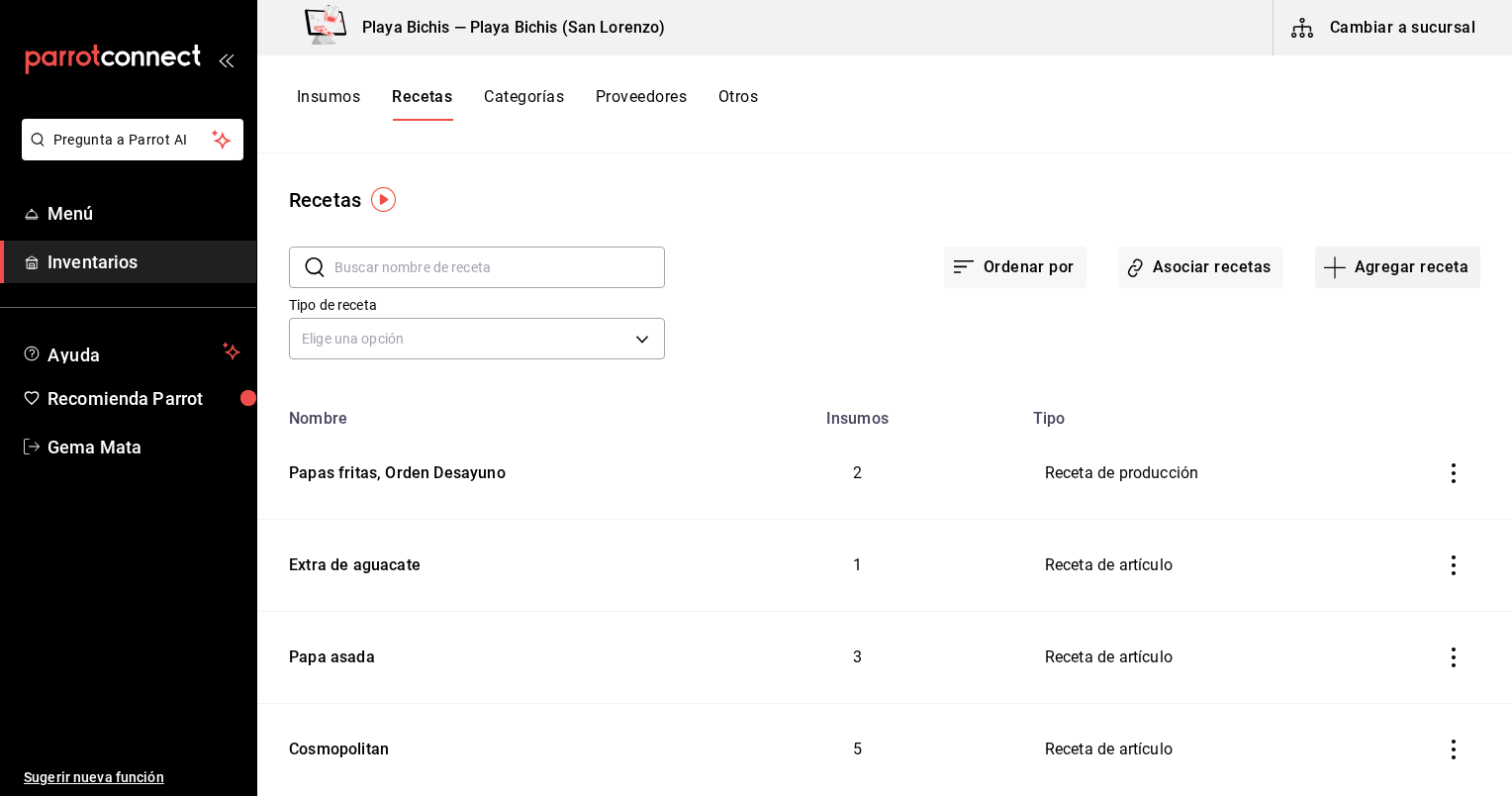 click on "Agregar receta" at bounding box center [1397, 267] 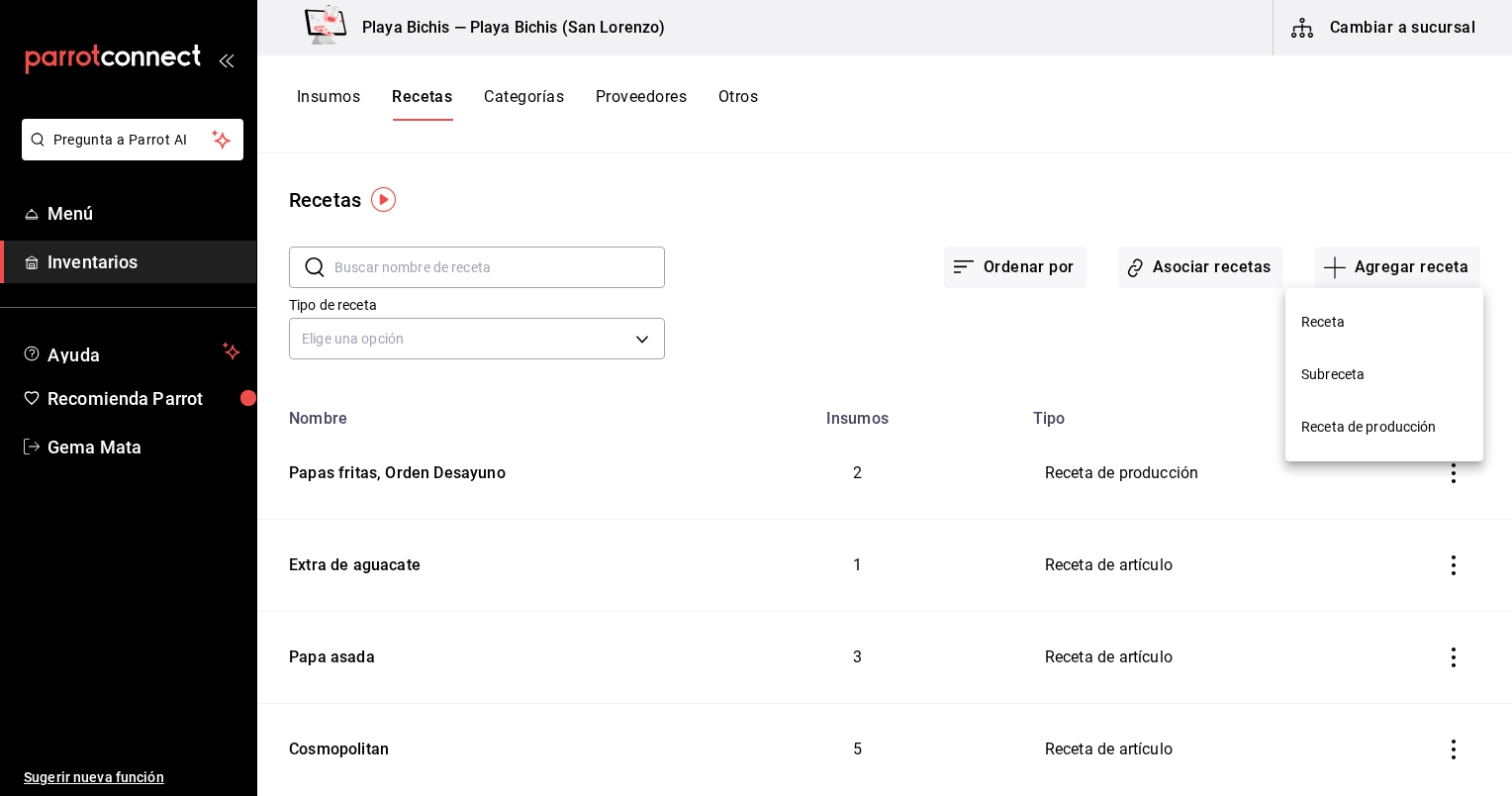 click on "Receta de producción" at bounding box center [1384, 427] 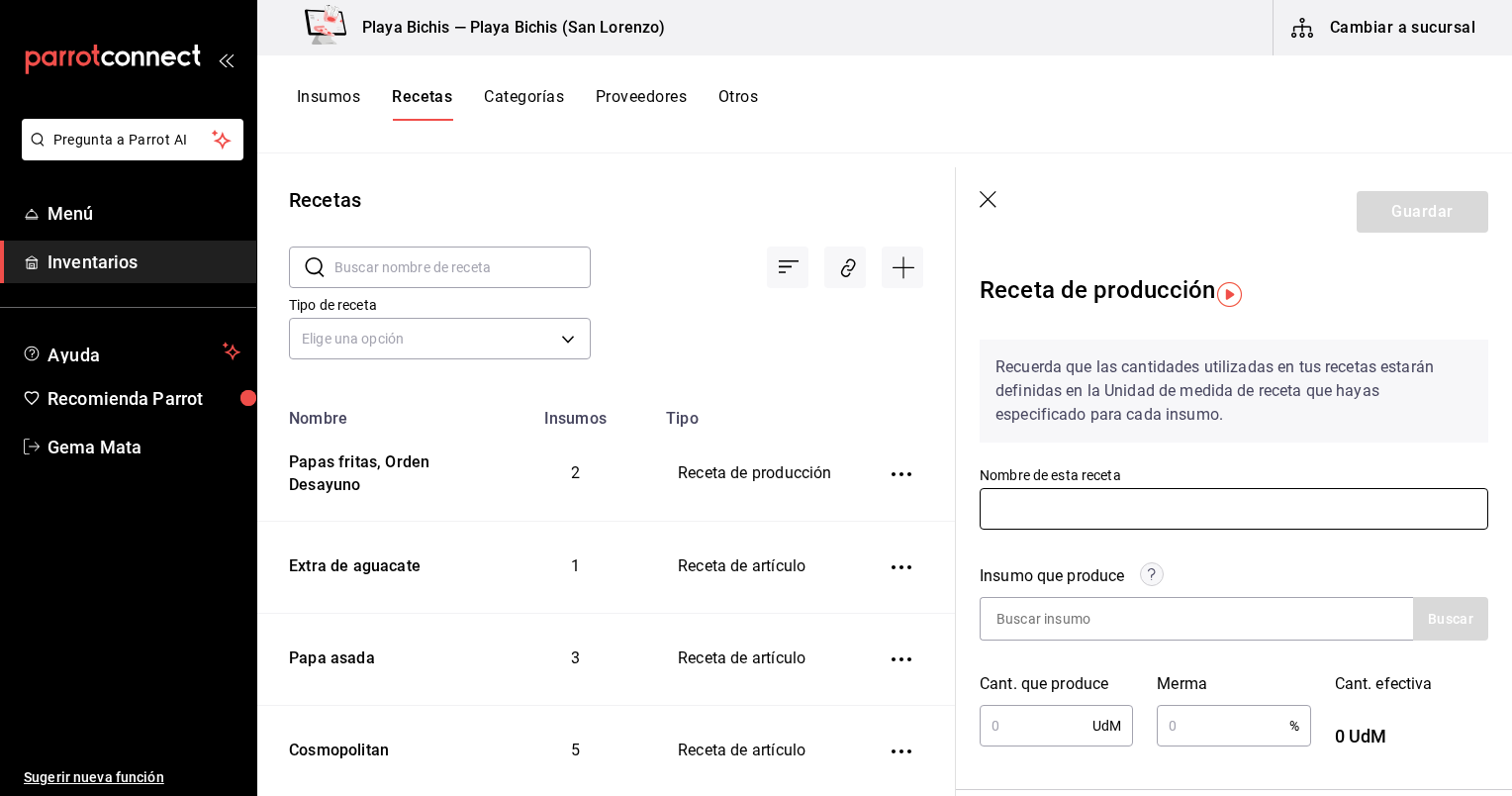 click at bounding box center (1234, 509) 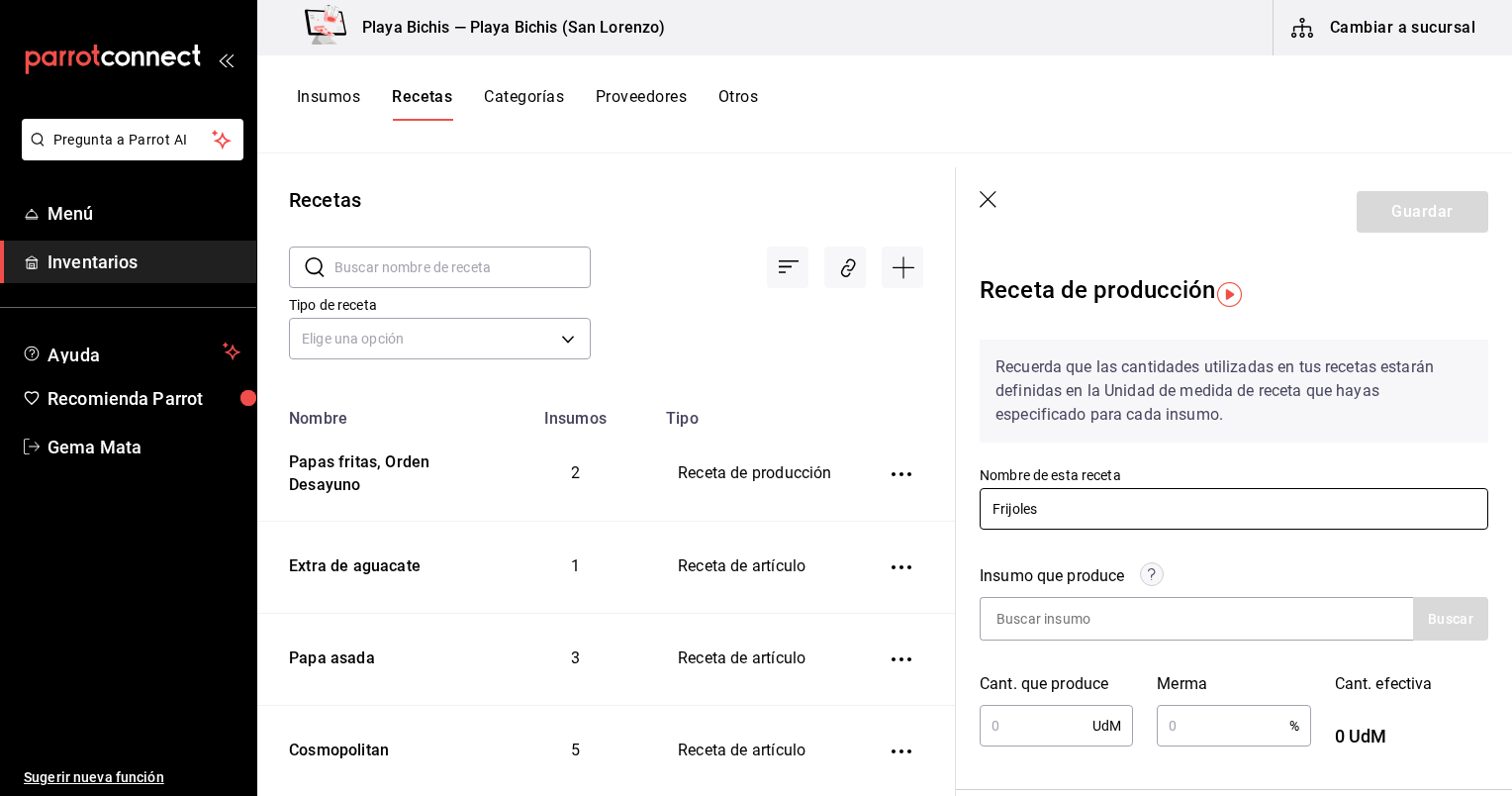 type on "Frijoles refritos, Prep" 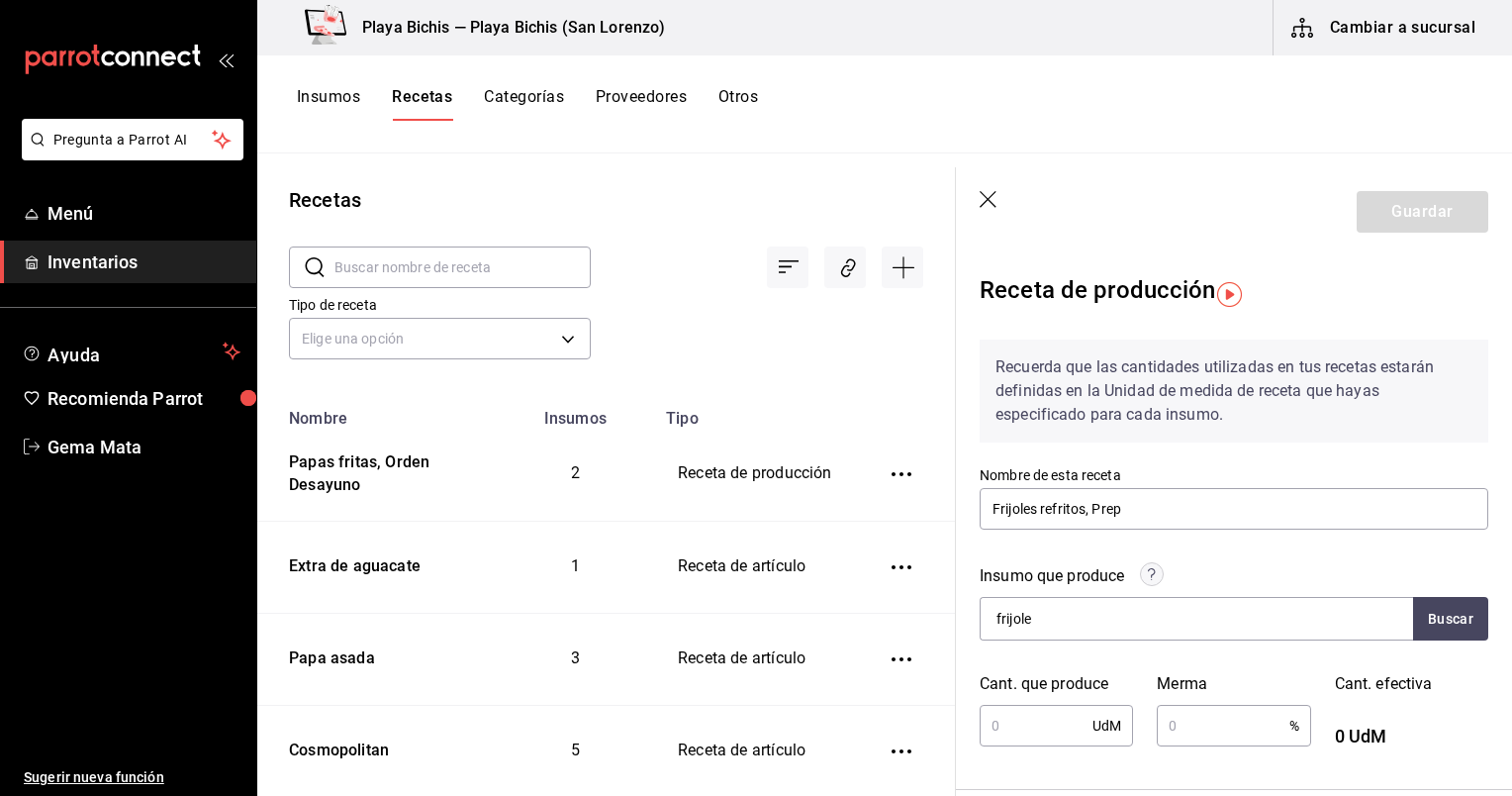 type on "frijoles" 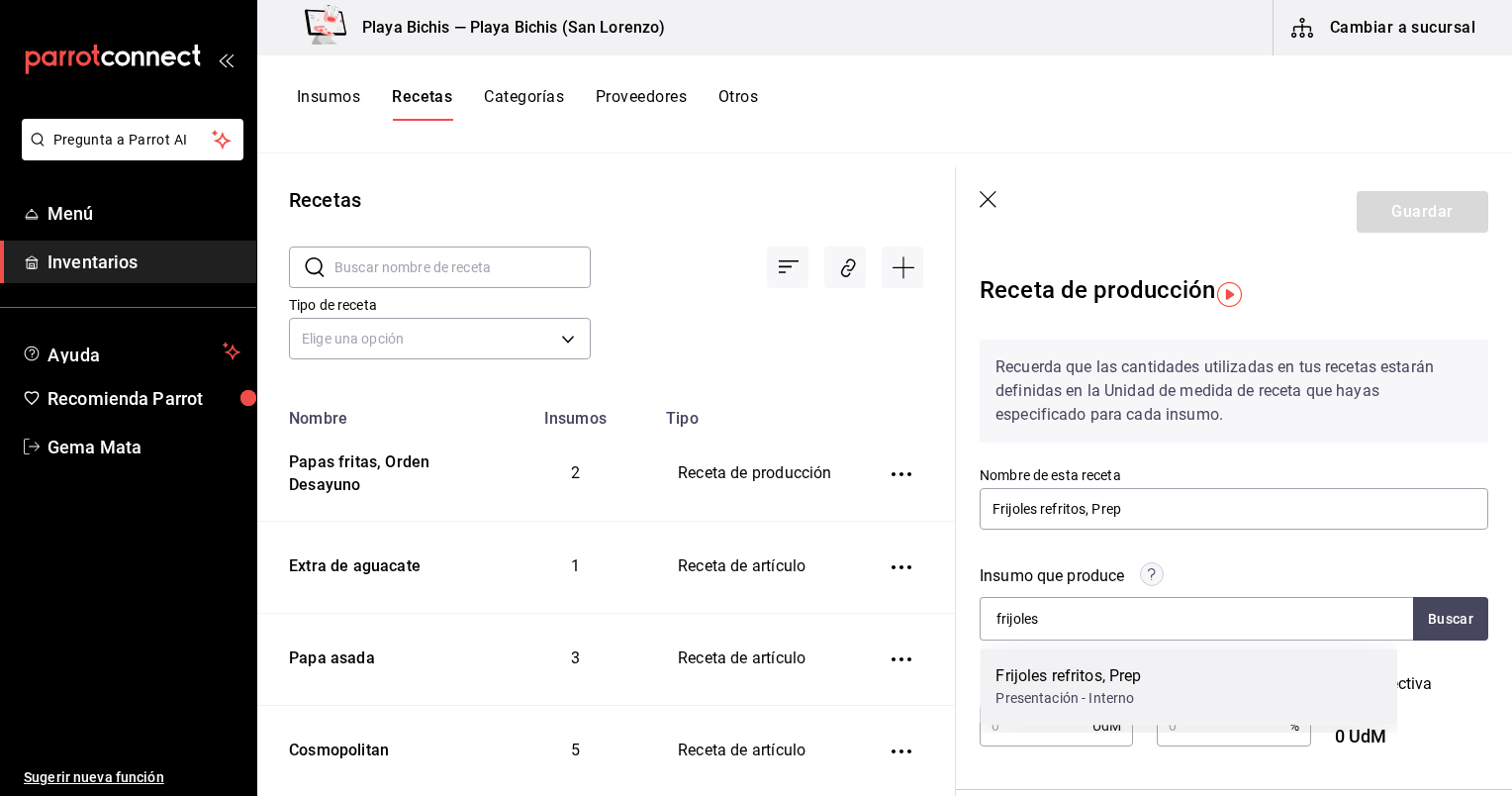 click on "Frijoles refritos, Prep Presentación - Interno" at bounding box center (1188, 686) 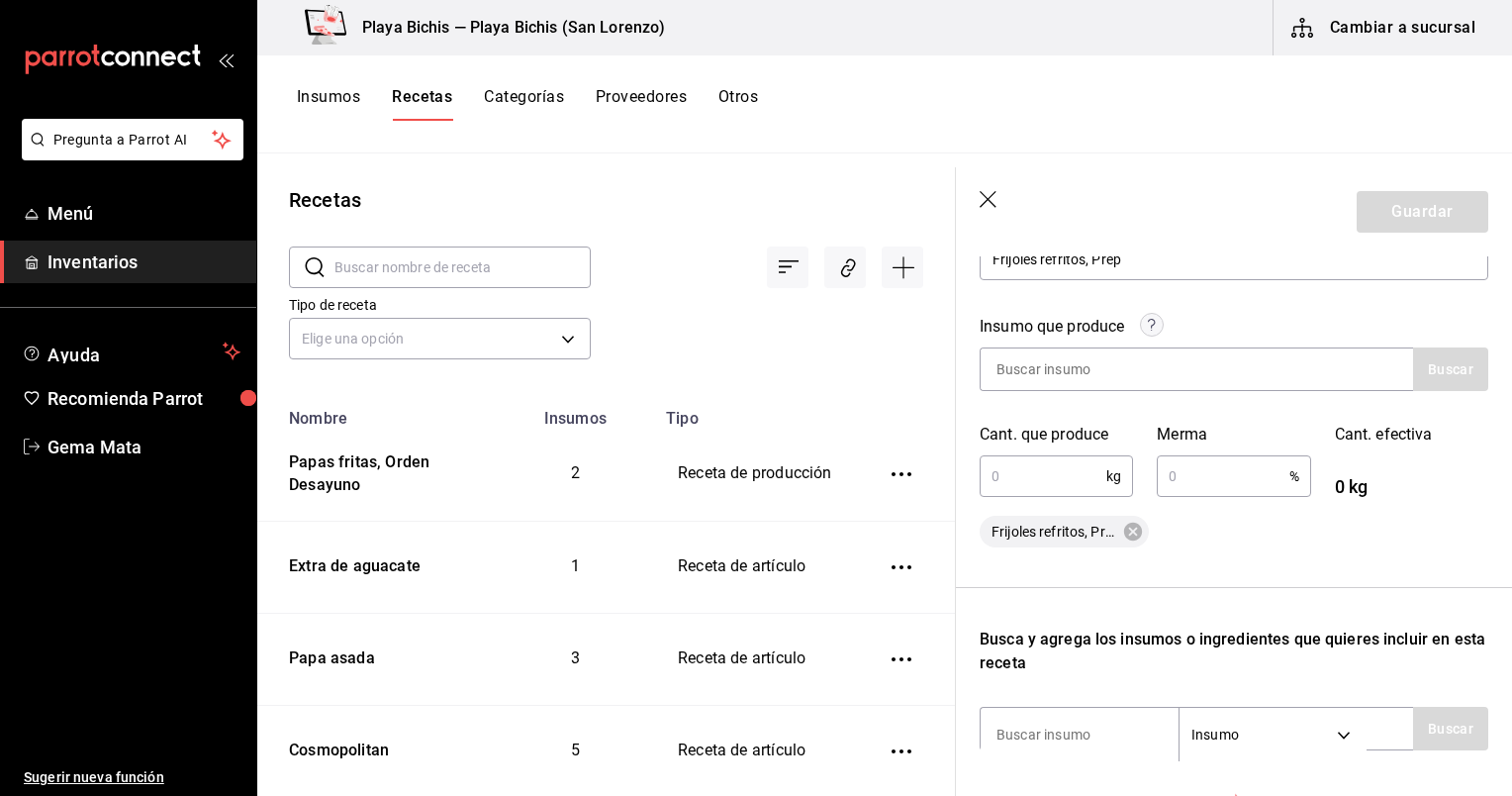 scroll, scrollTop: 252, scrollLeft: 0, axis: vertical 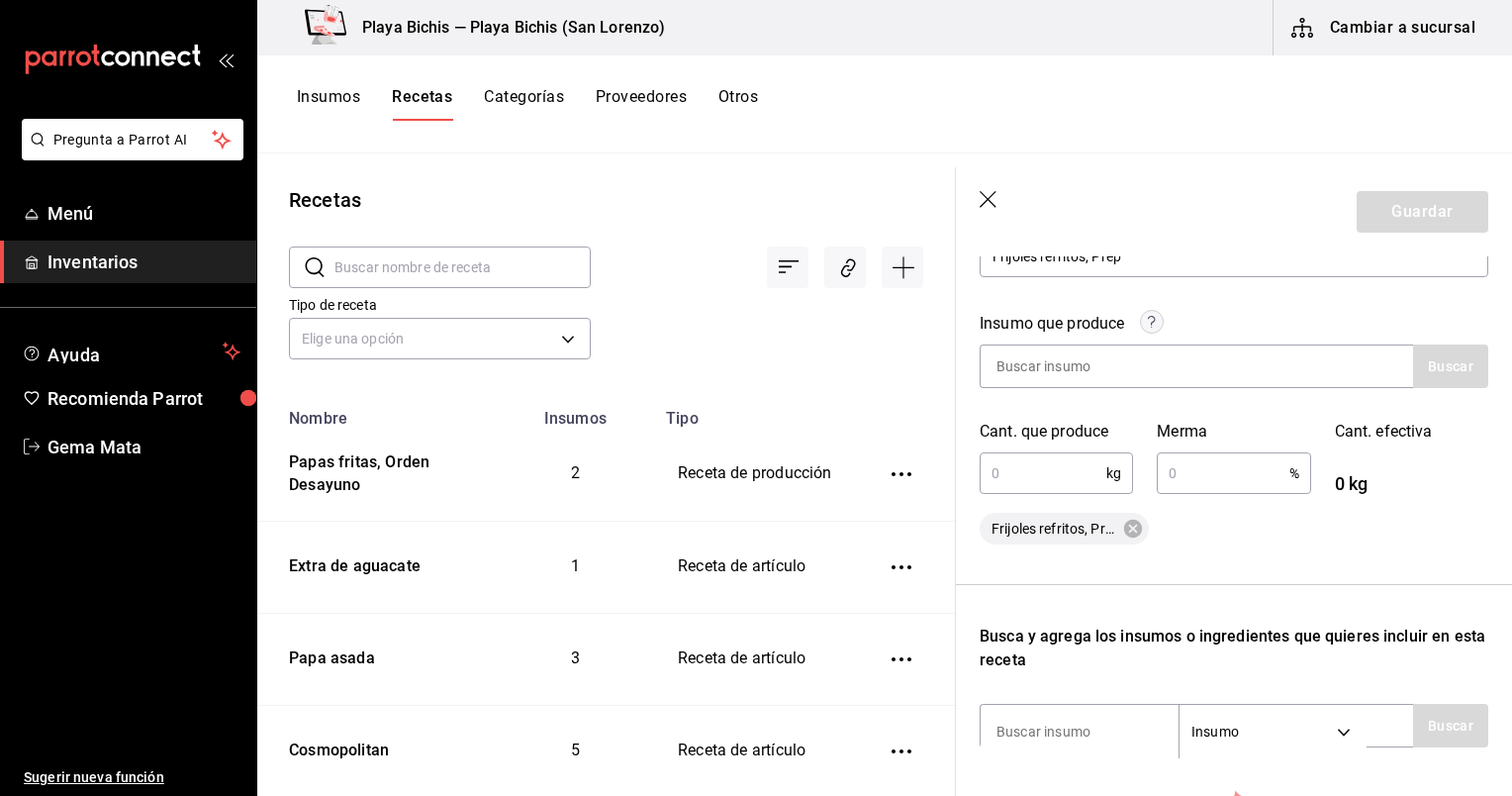 click at bounding box center [1043, 473] 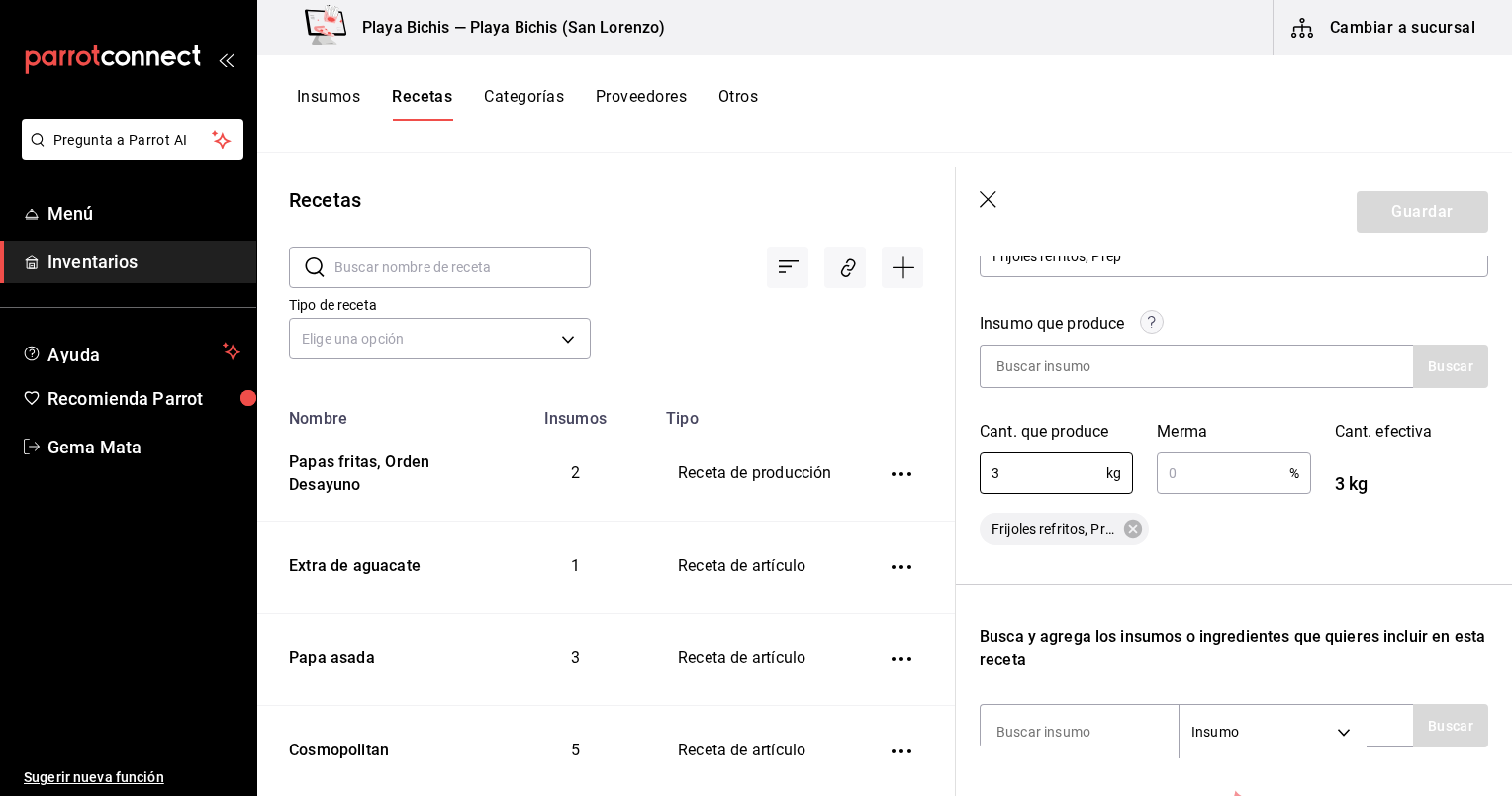 type on "3" 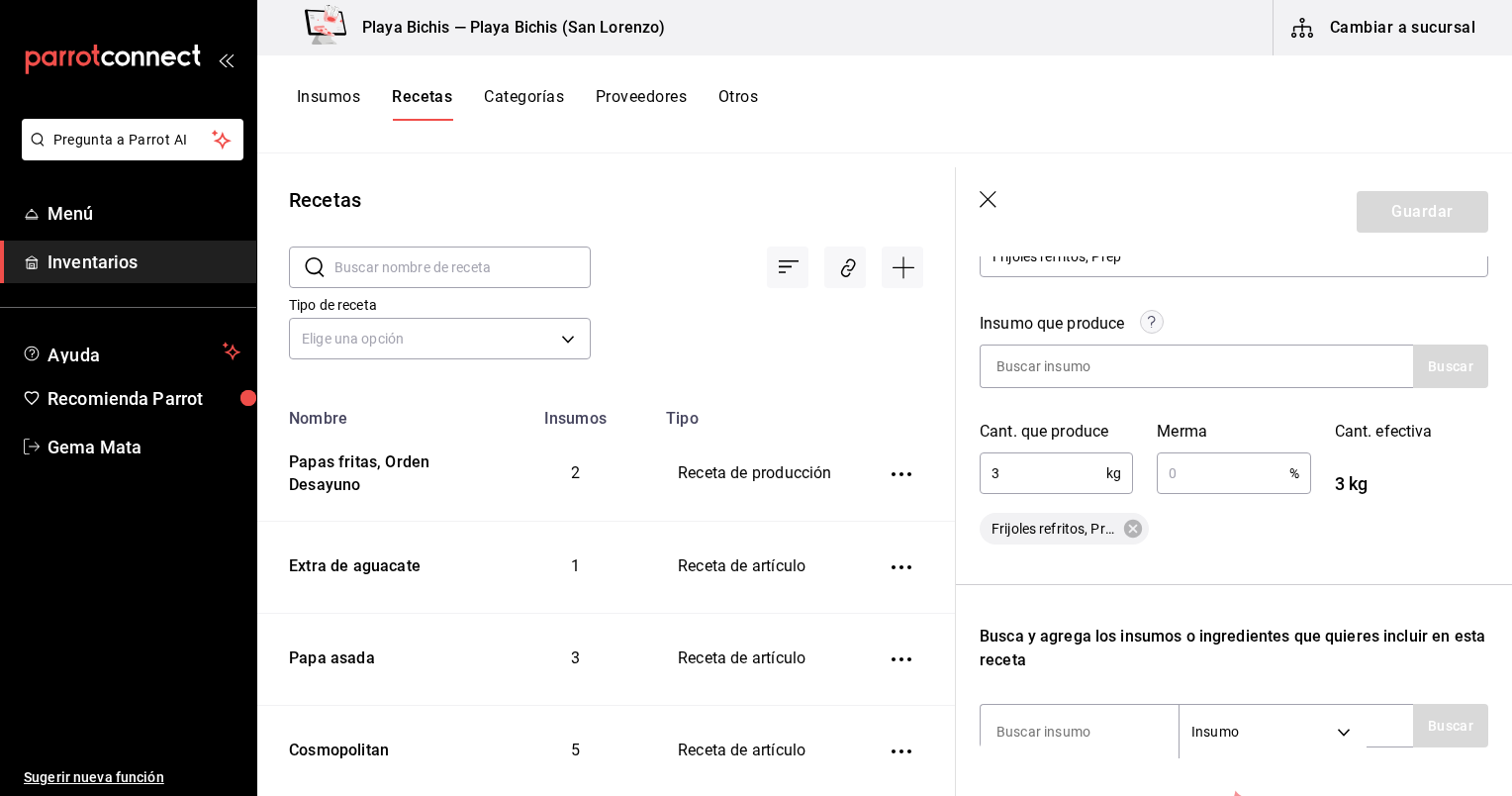 type 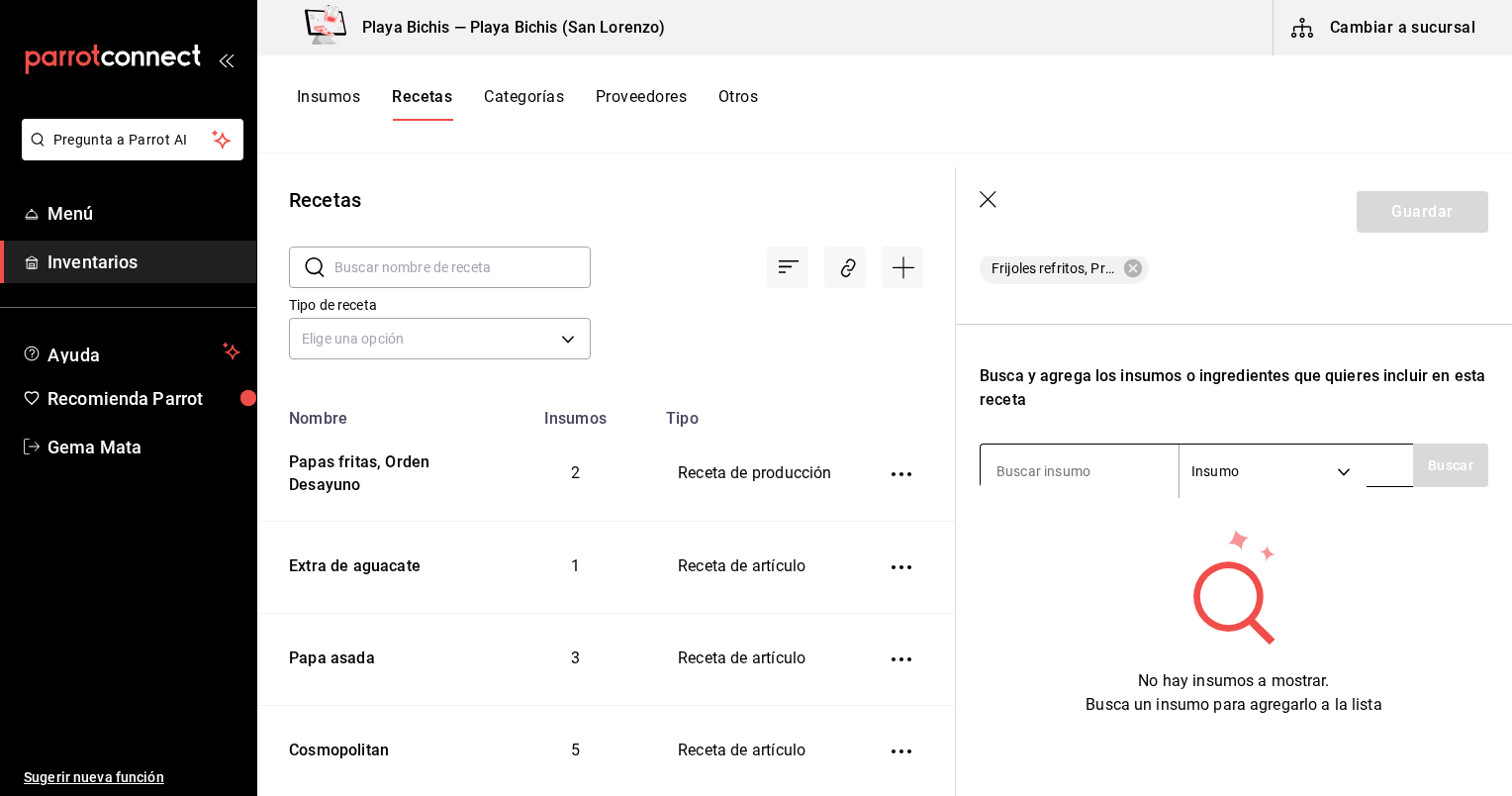 click at bounding box center (1080, 471) 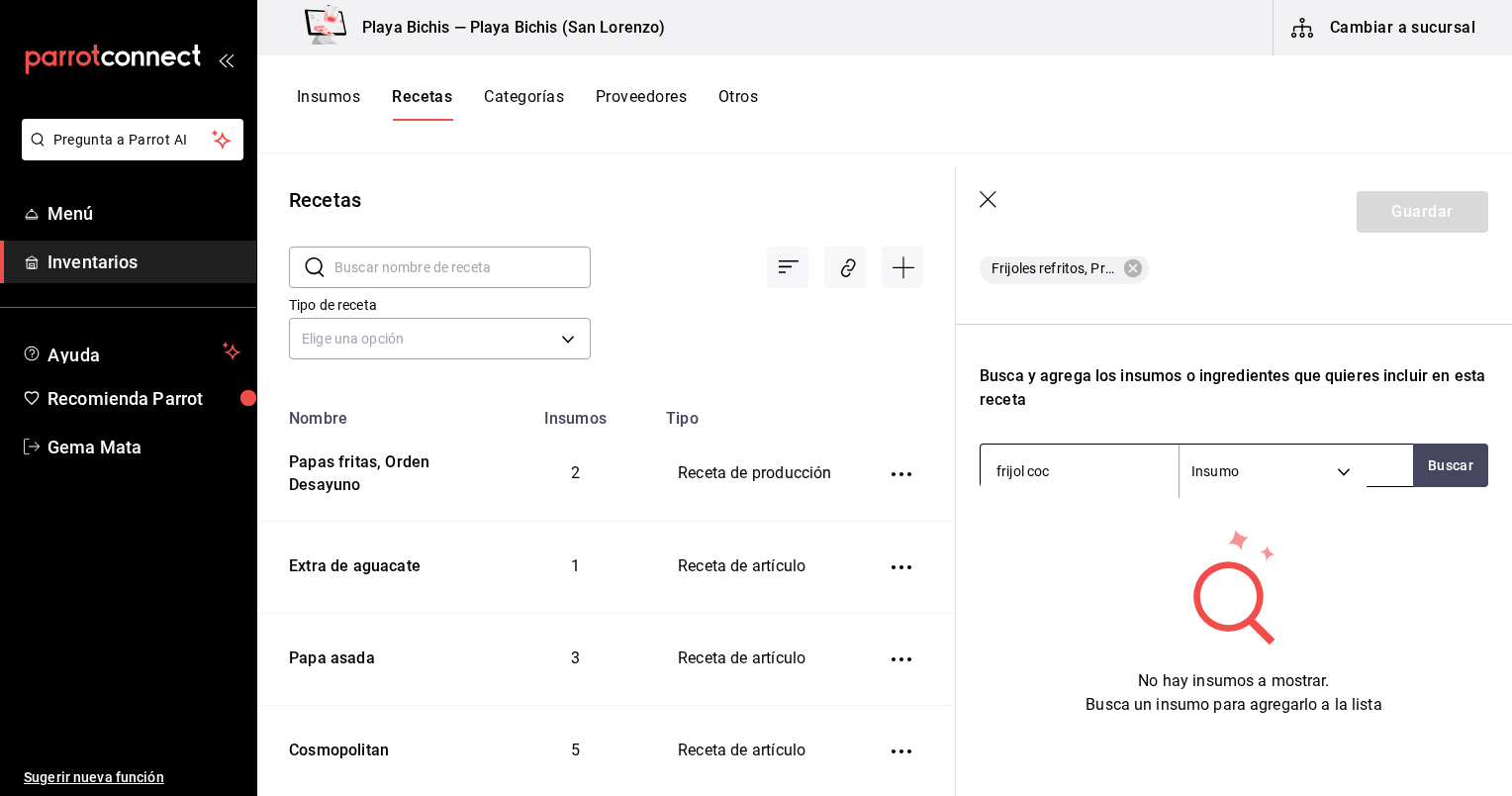 type on "frijol coci" 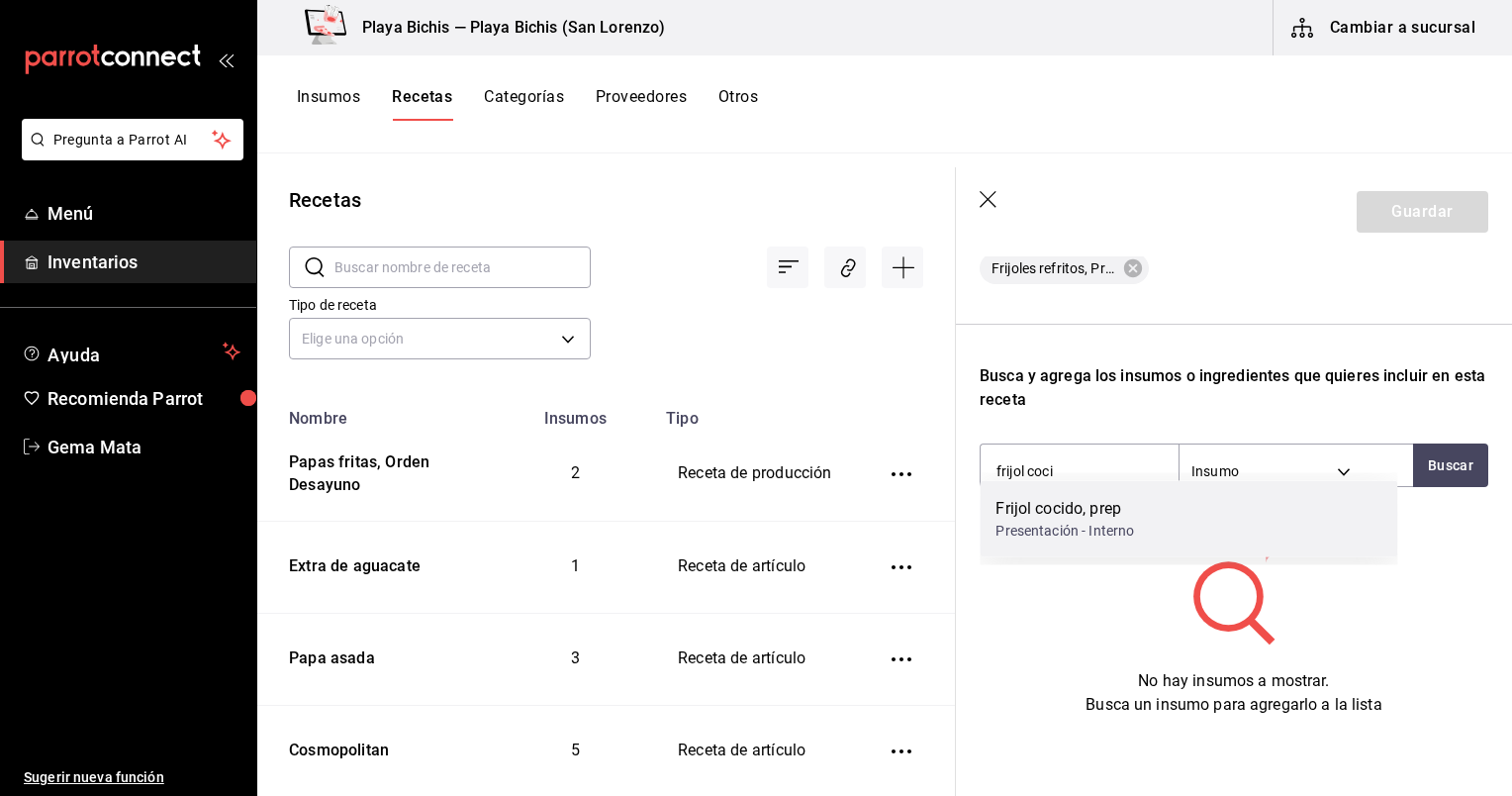 click on "Frijol cocido, prep" at bounding box center [1065, 509] 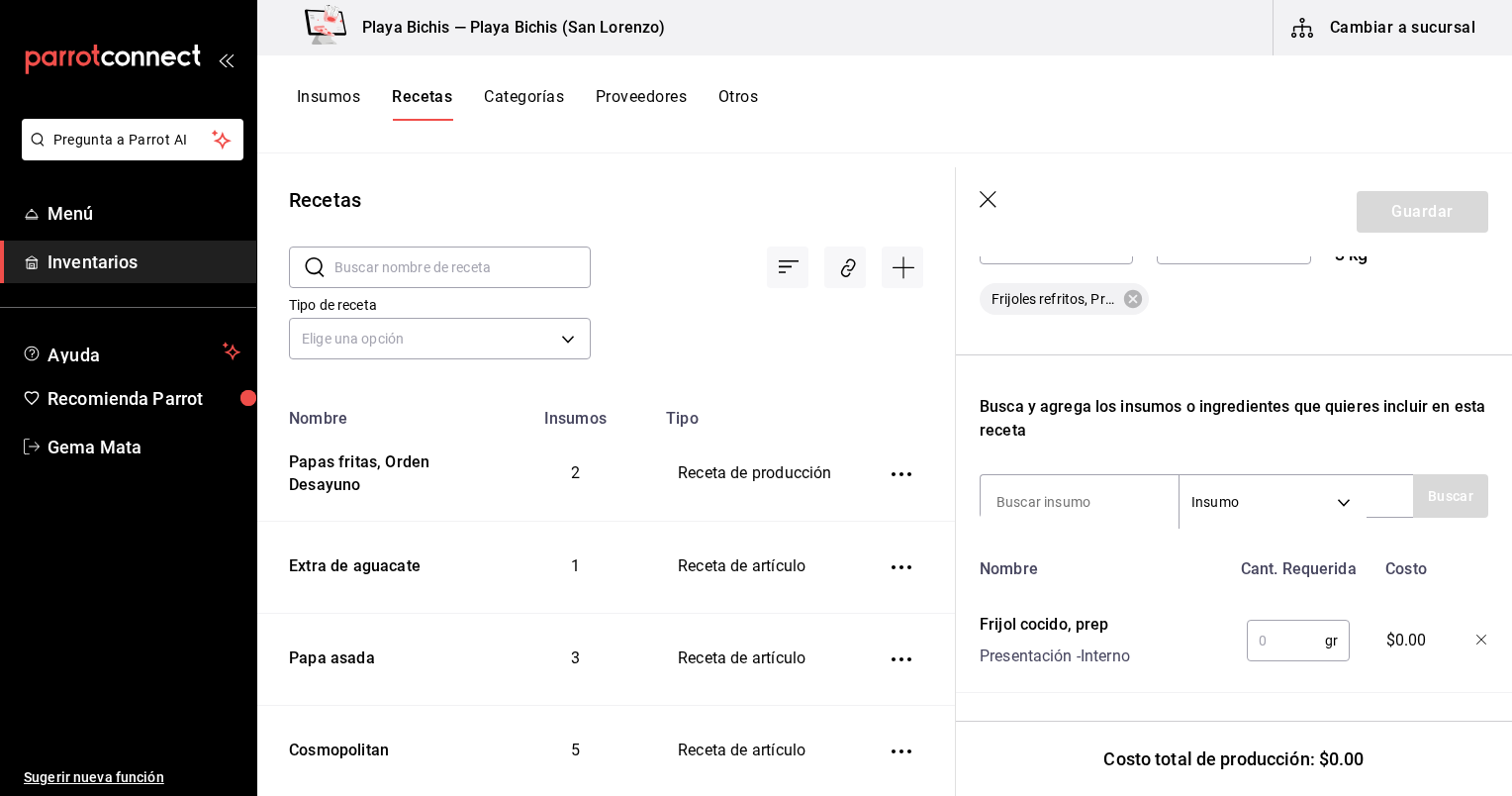 scroll, scrollTop: 497, scrollLeft: 0, axis: vertical 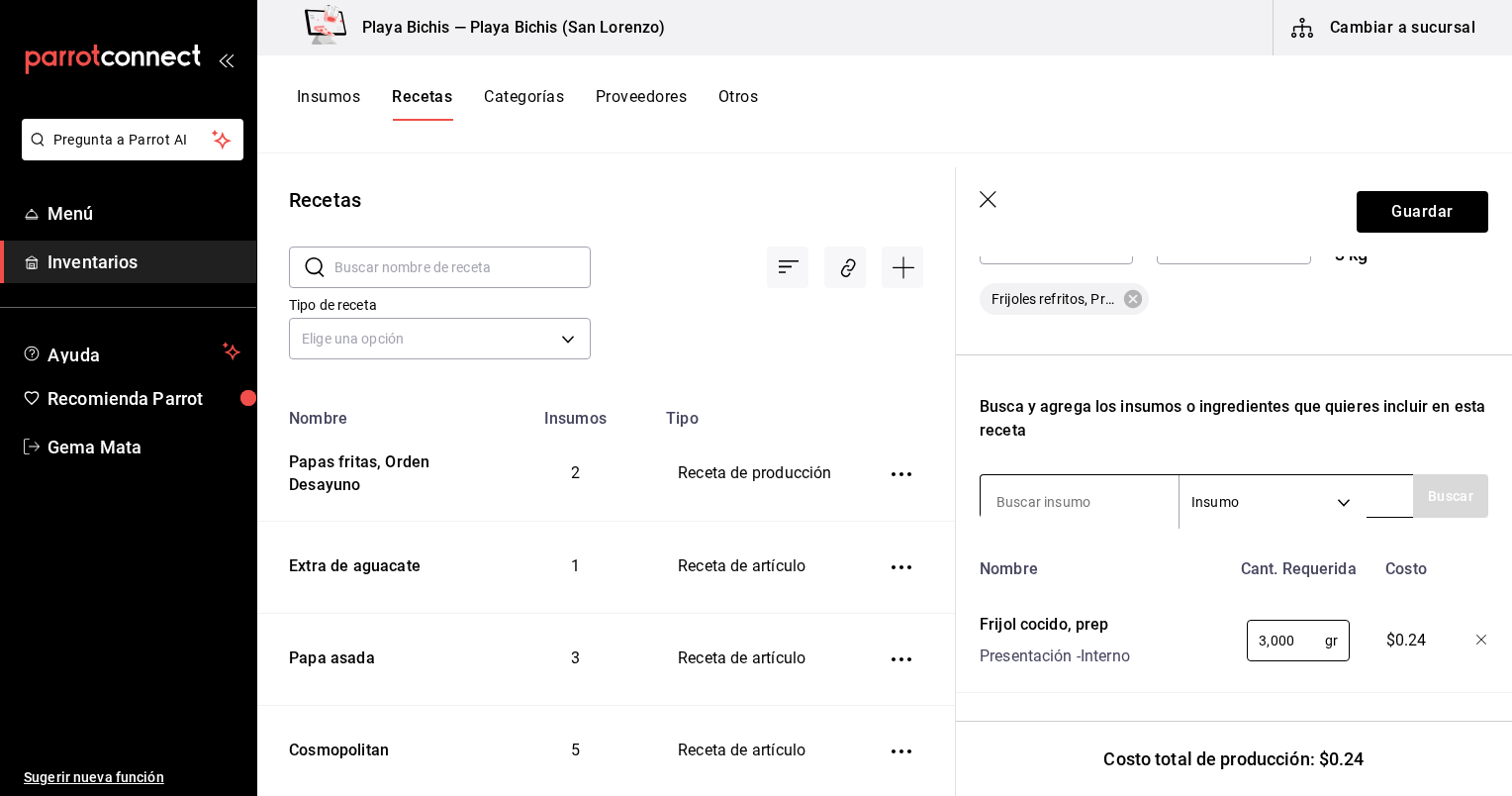 type on "3,000" 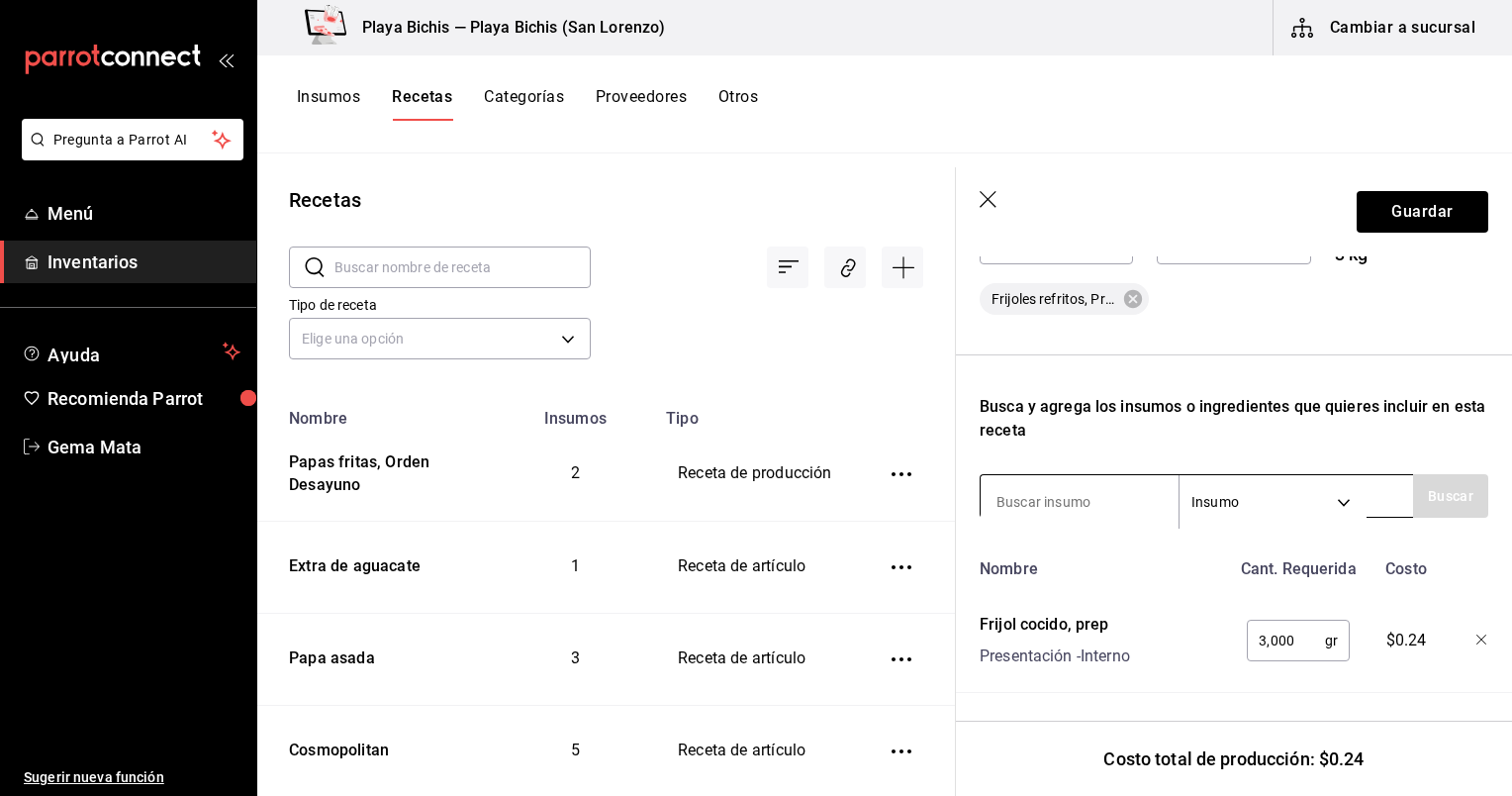 click at bounding box center [1080, 502] 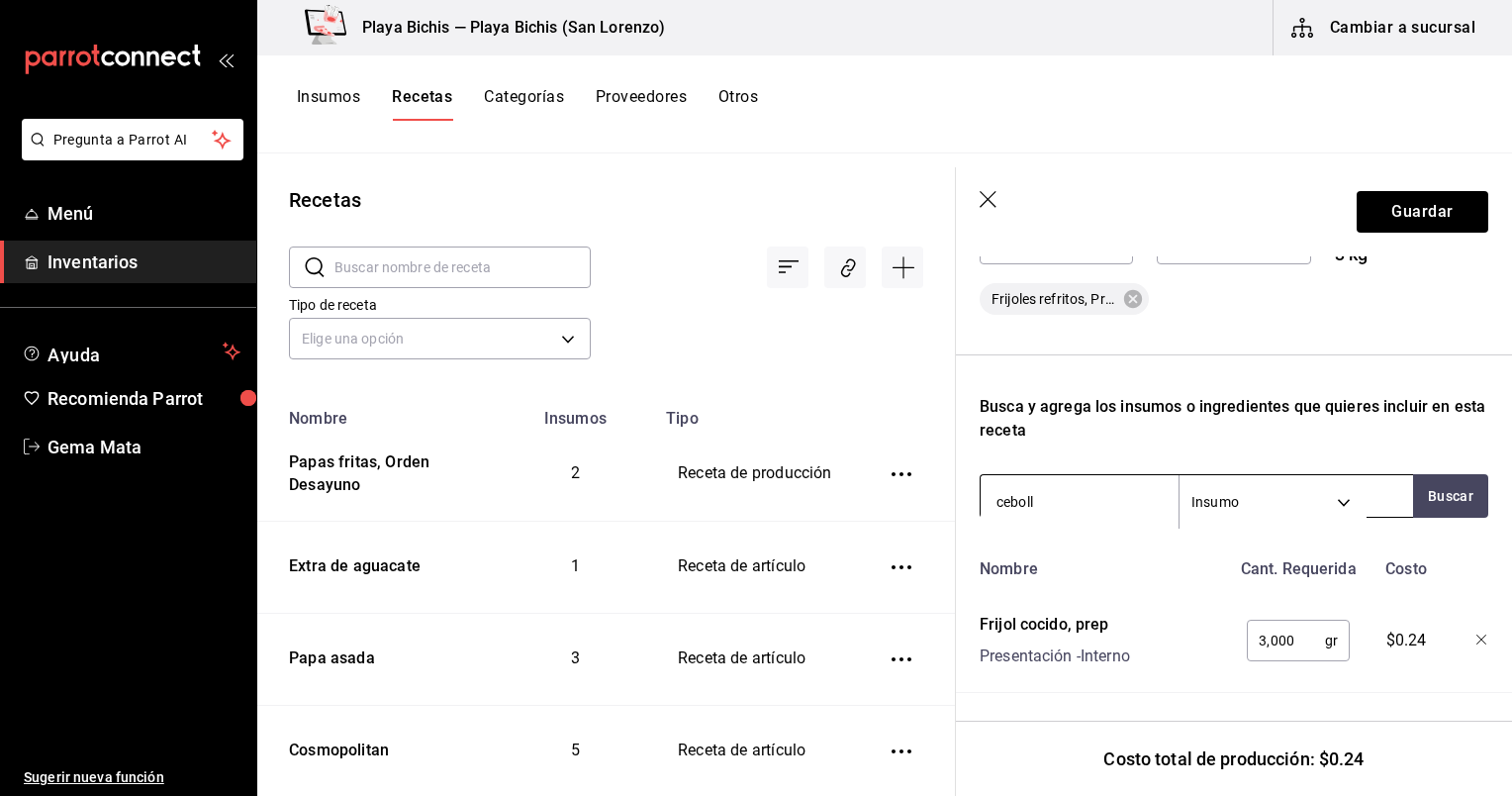 type on "cebolla" 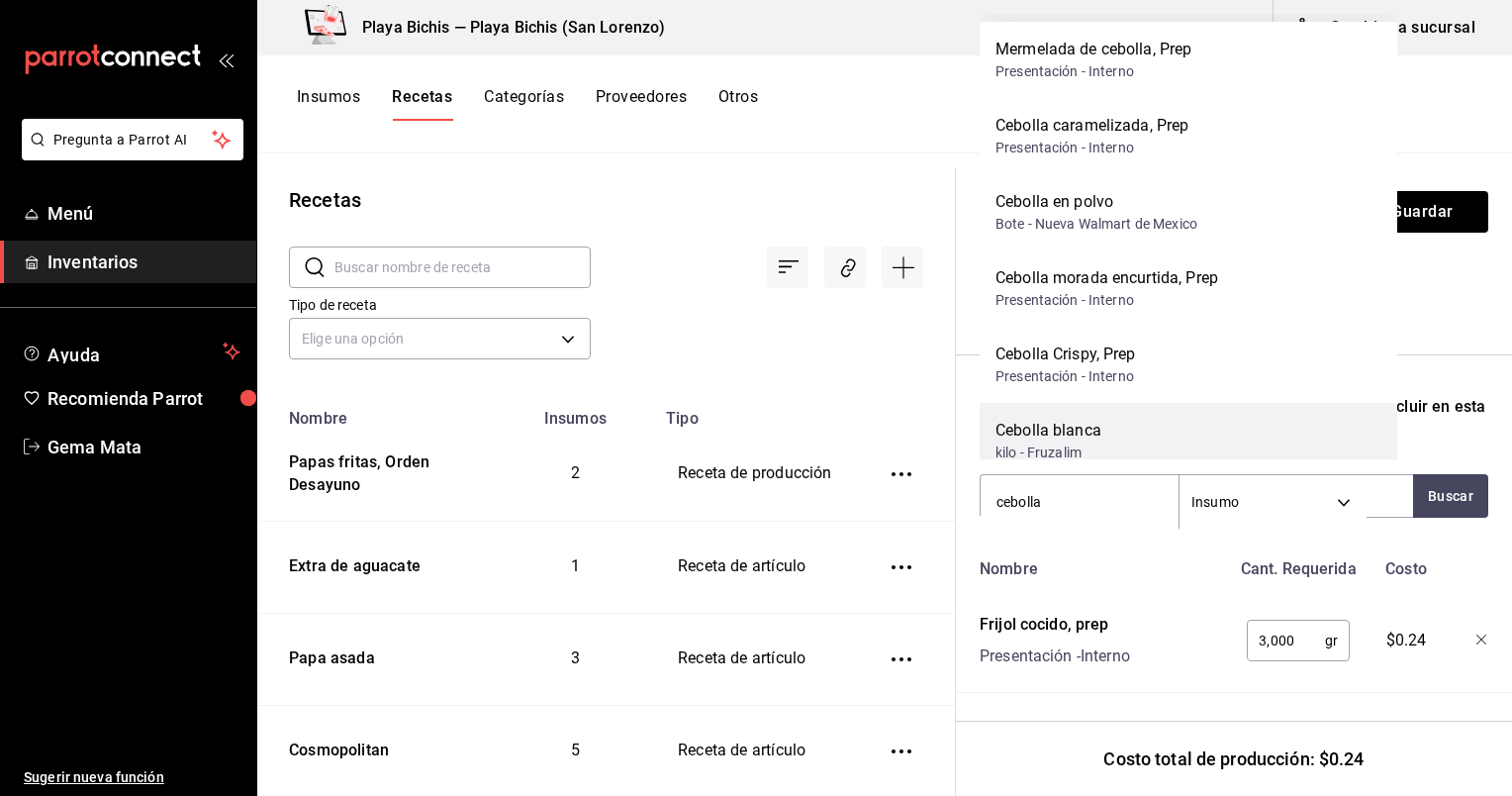 click on "kilo - Fruzalim" at bounding box center [1048, 452] 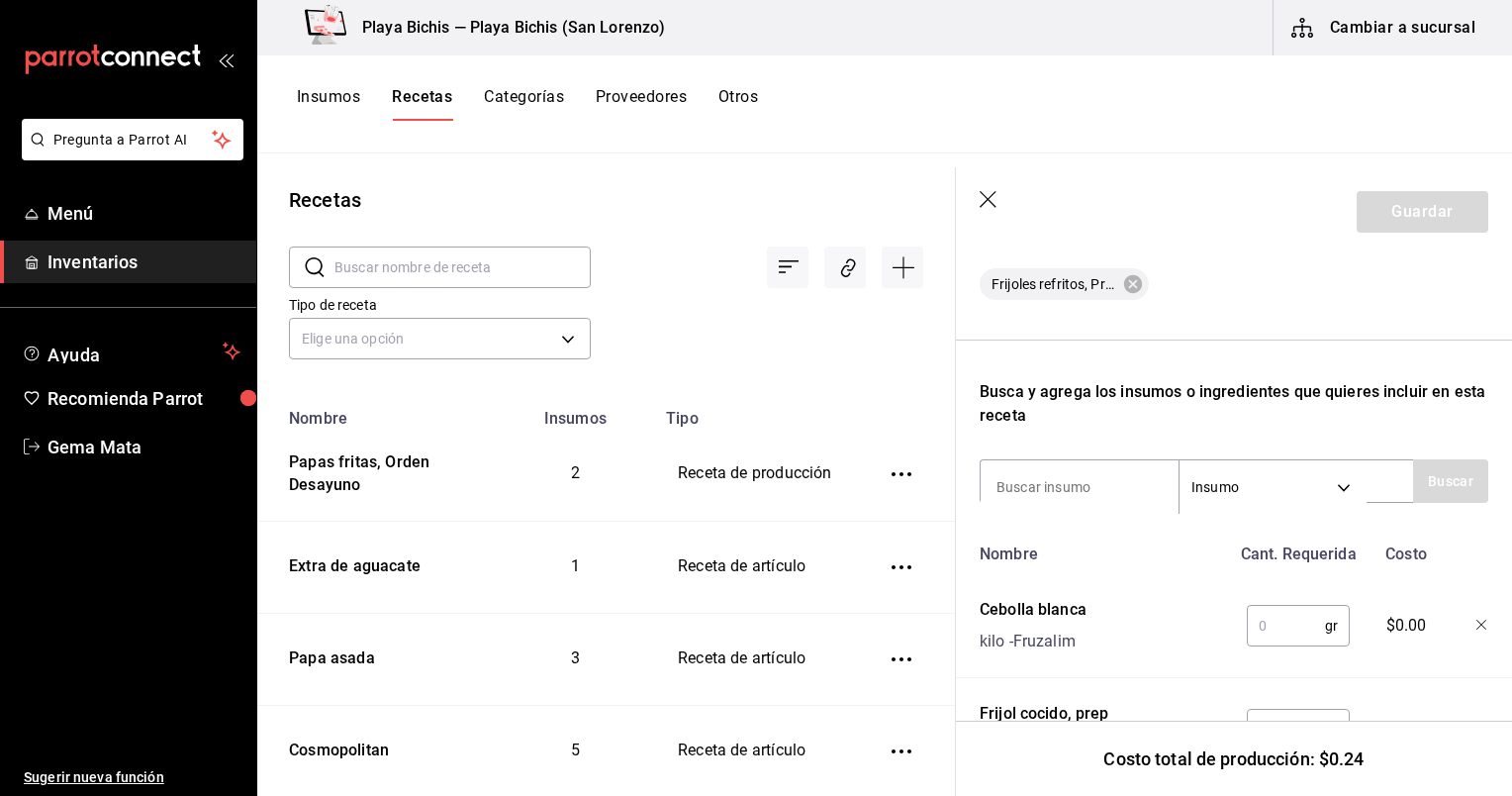 click at bounding box center [1285, 626] 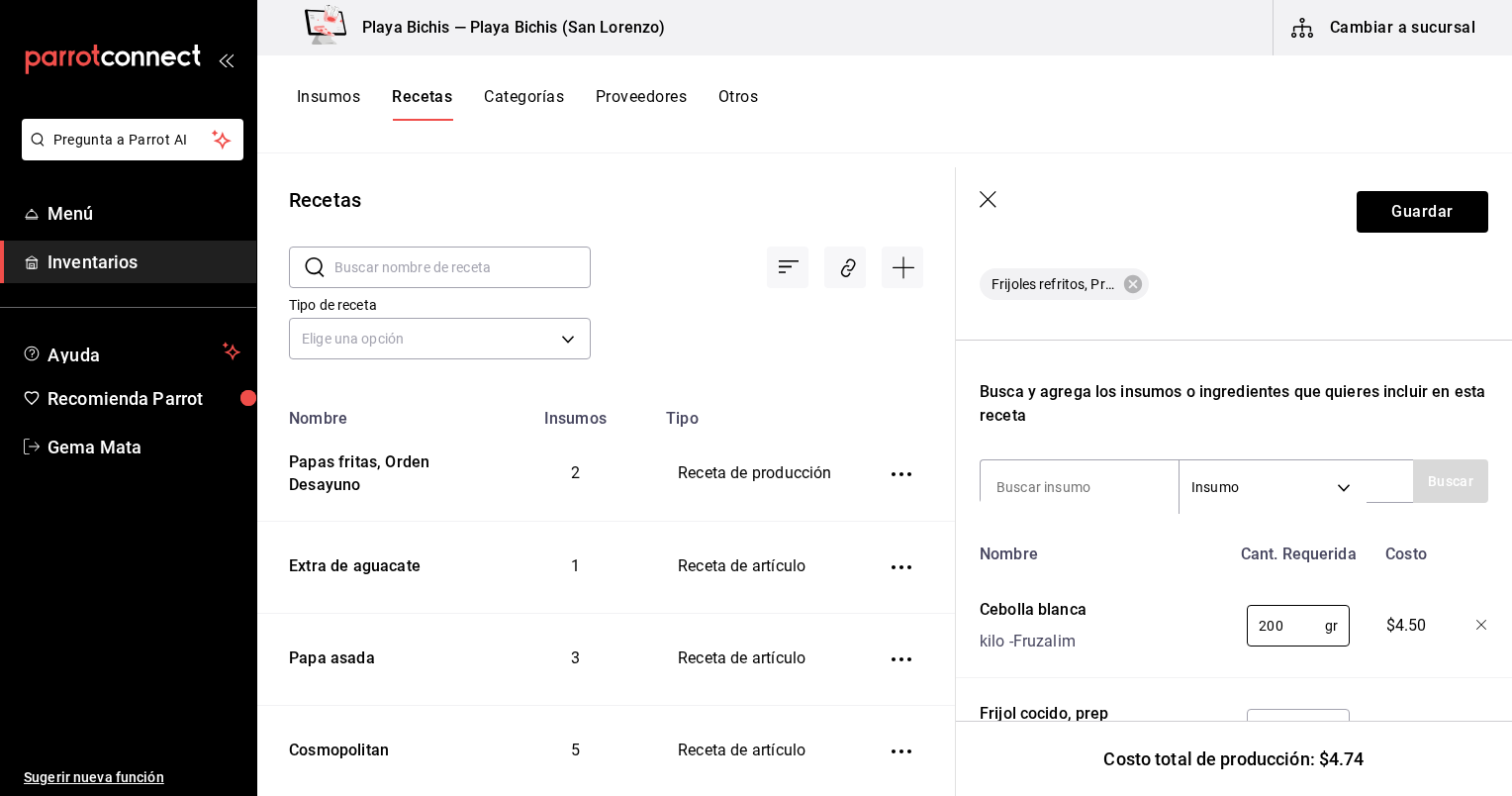 type on "200" 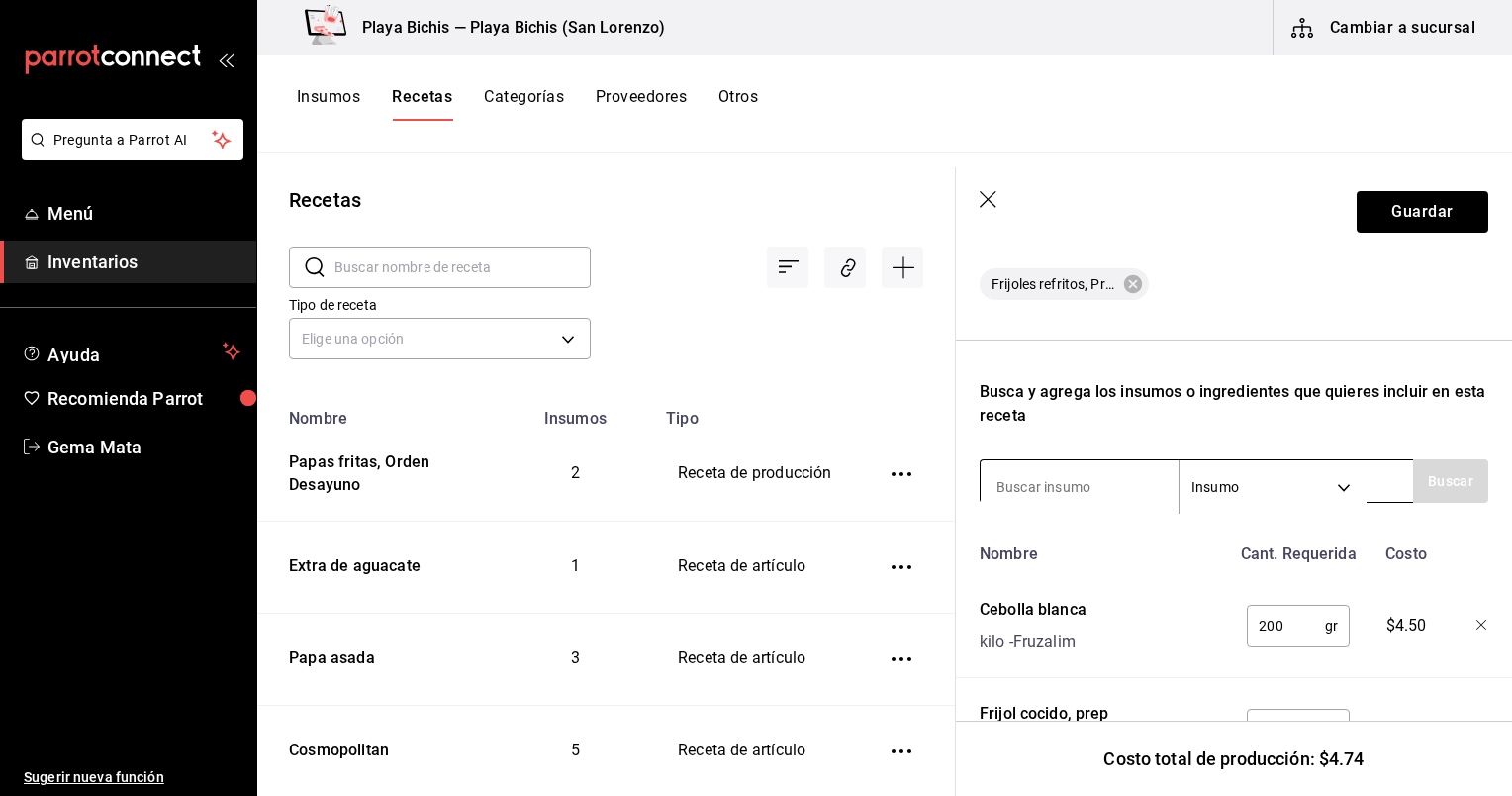 click at bounding box center (1080, 487) 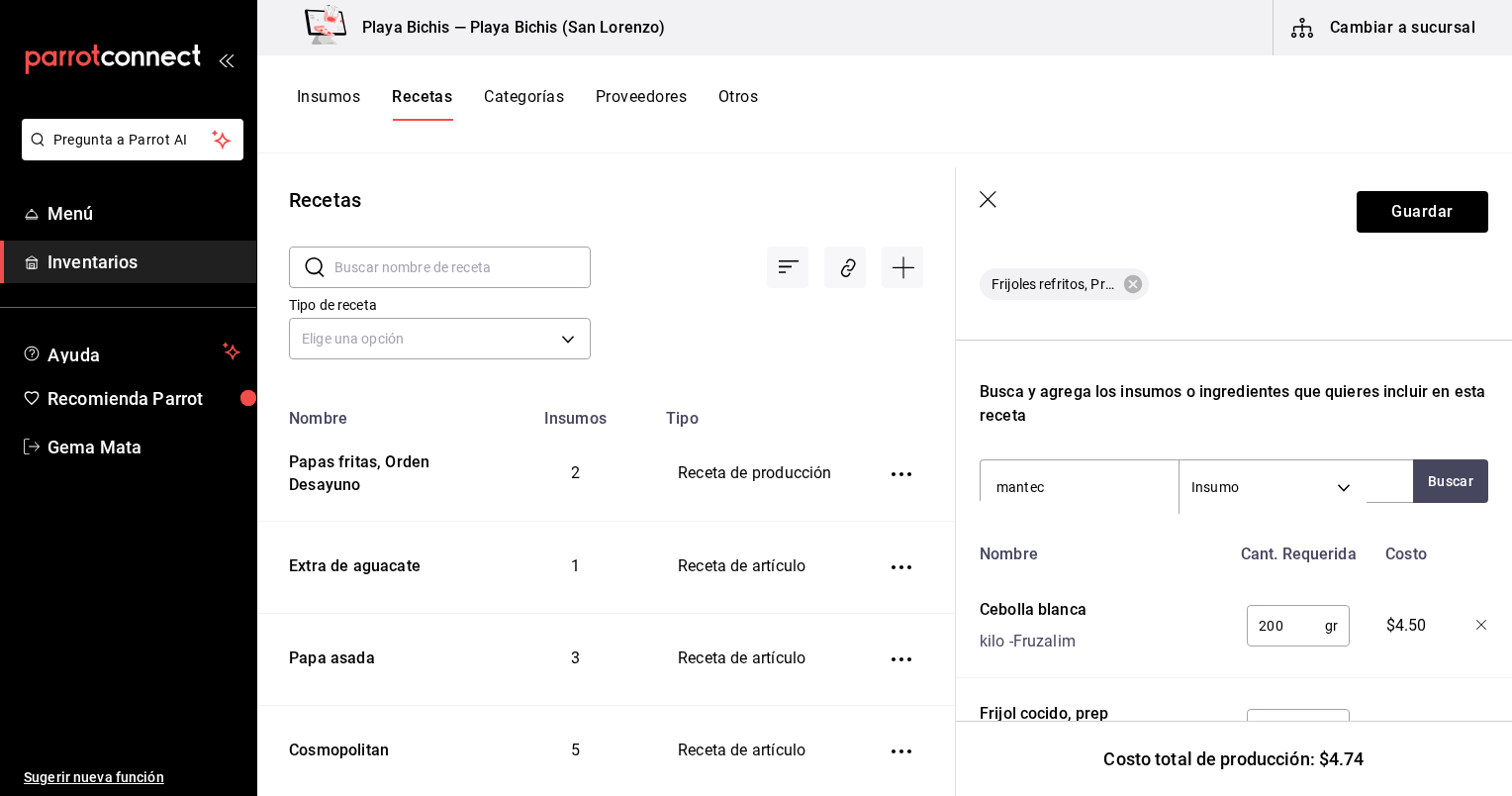 type on "manteca" 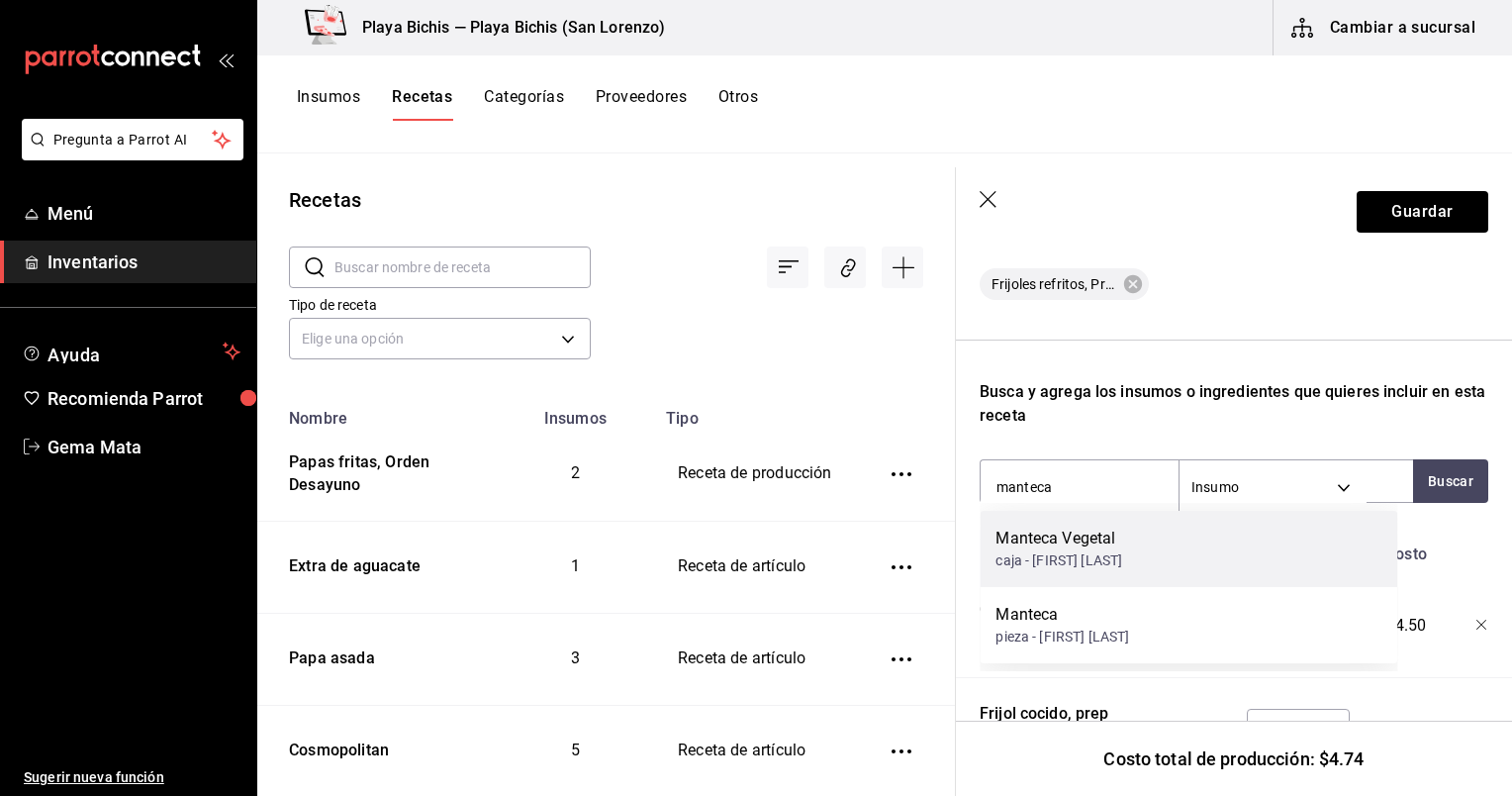 click on "caja - Ramon Lopez Gomez" at bounding box center (1059, 560) 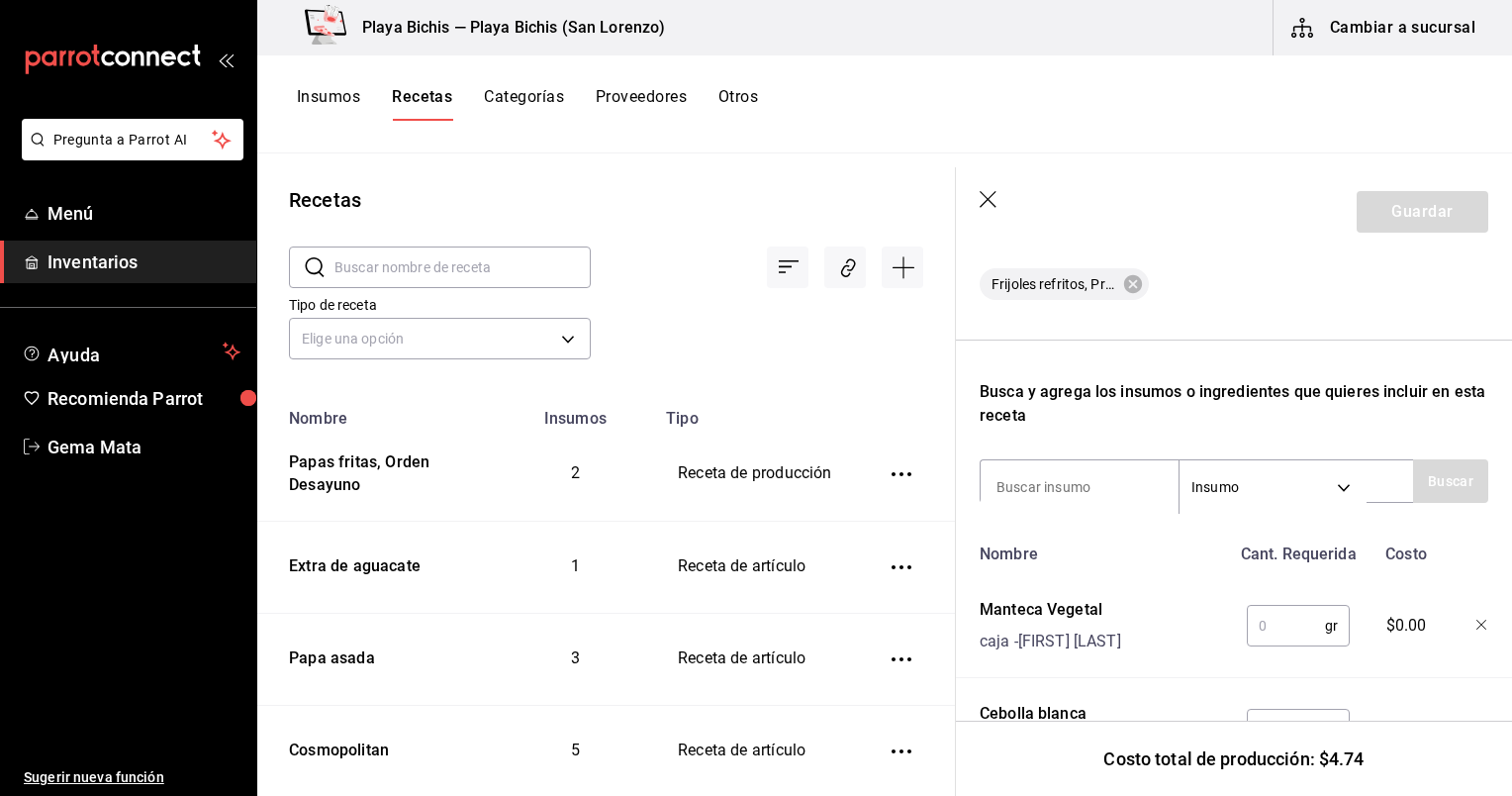click at bounding box center (1285, 626) 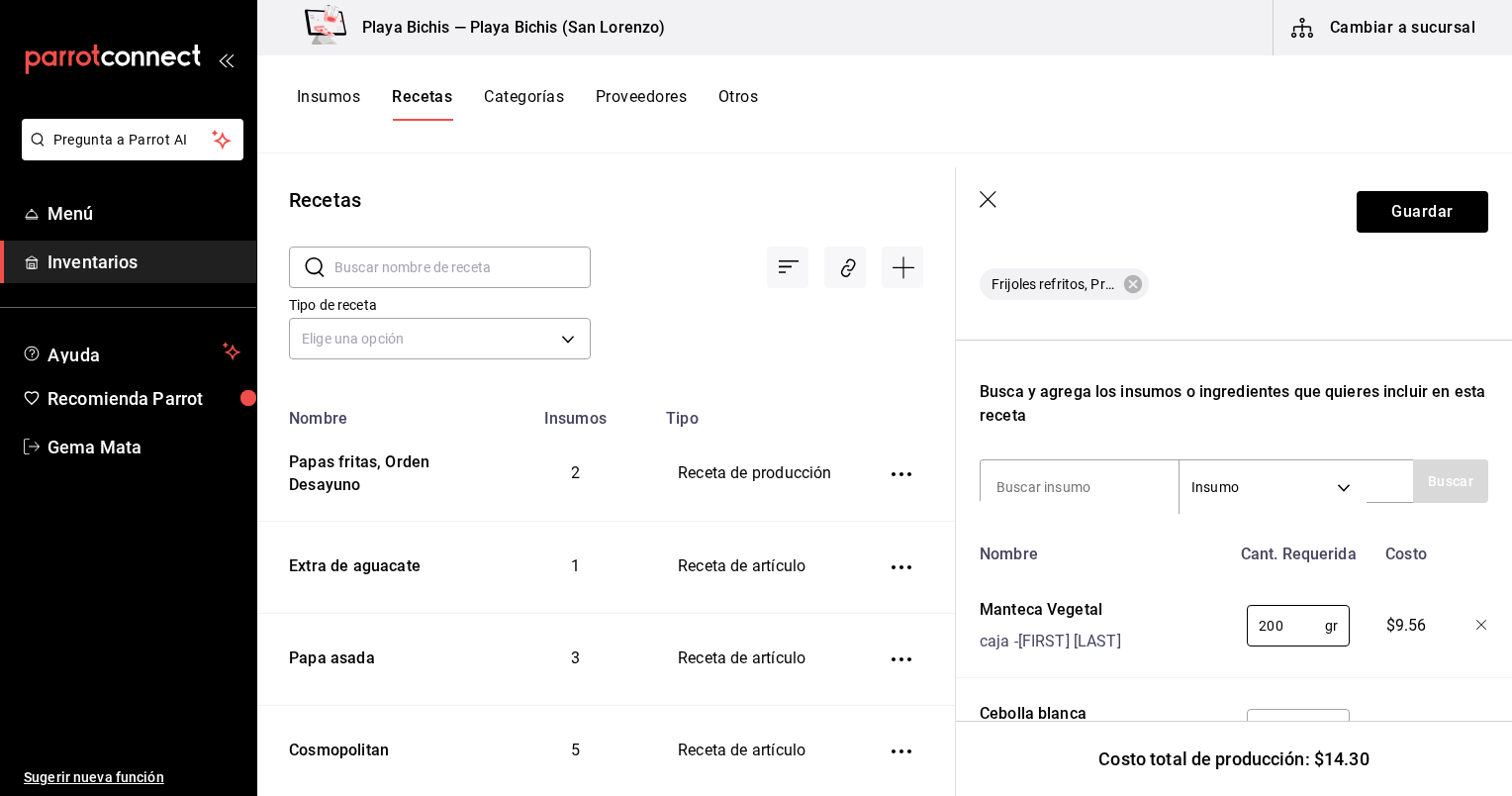 type on "200" 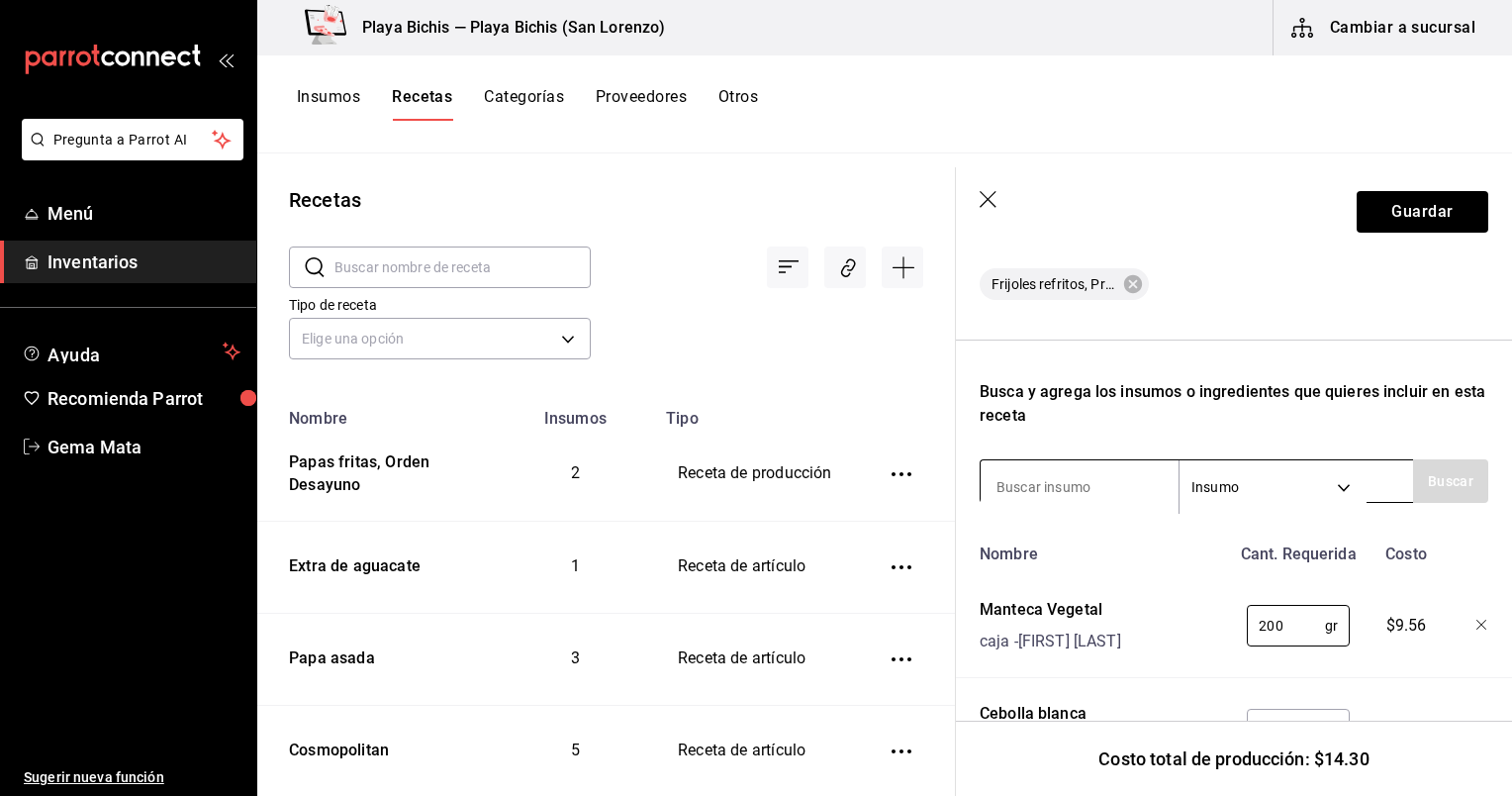 click at bounding box center [1080, 487] 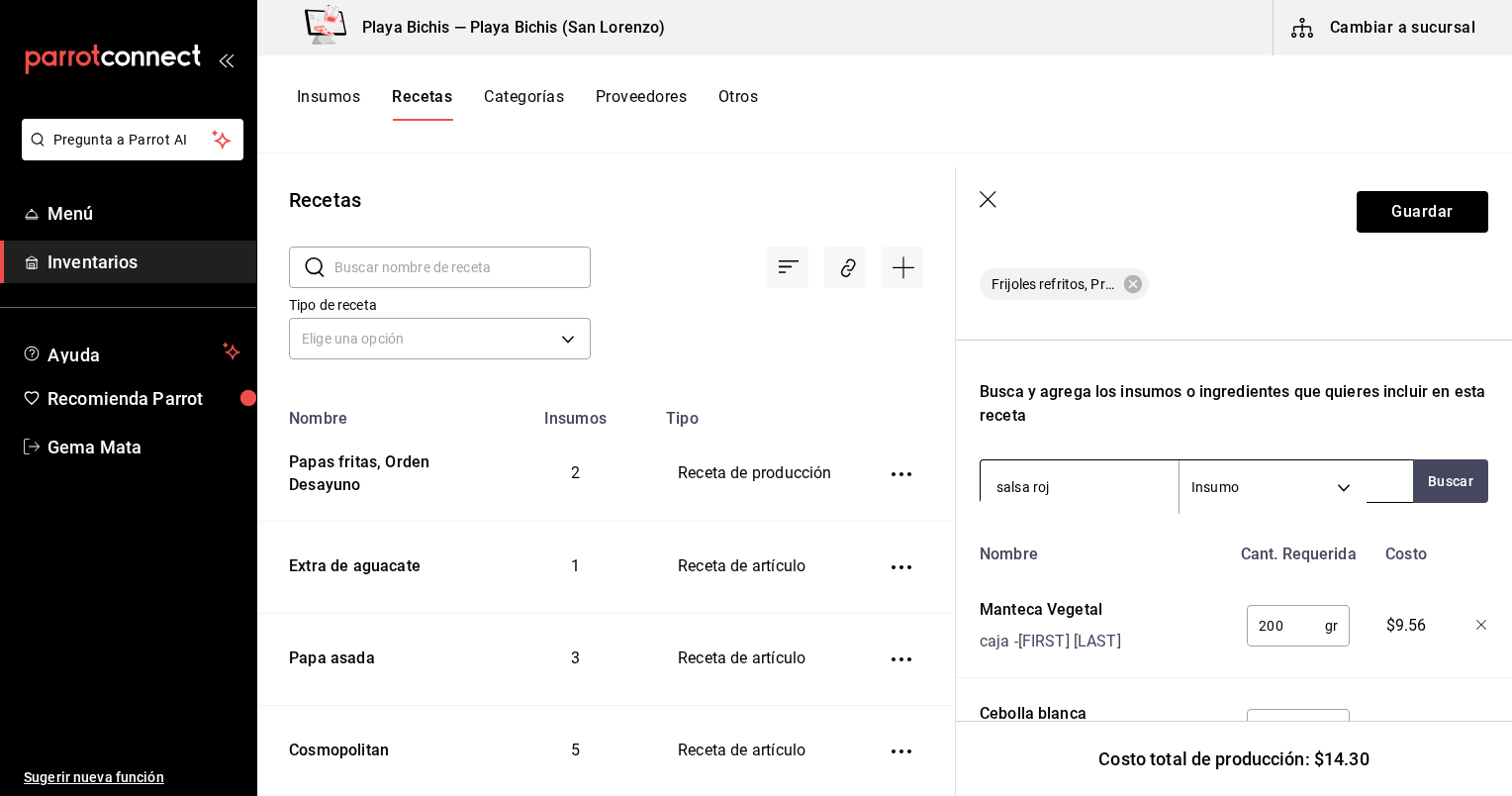 type on "salsa roja" 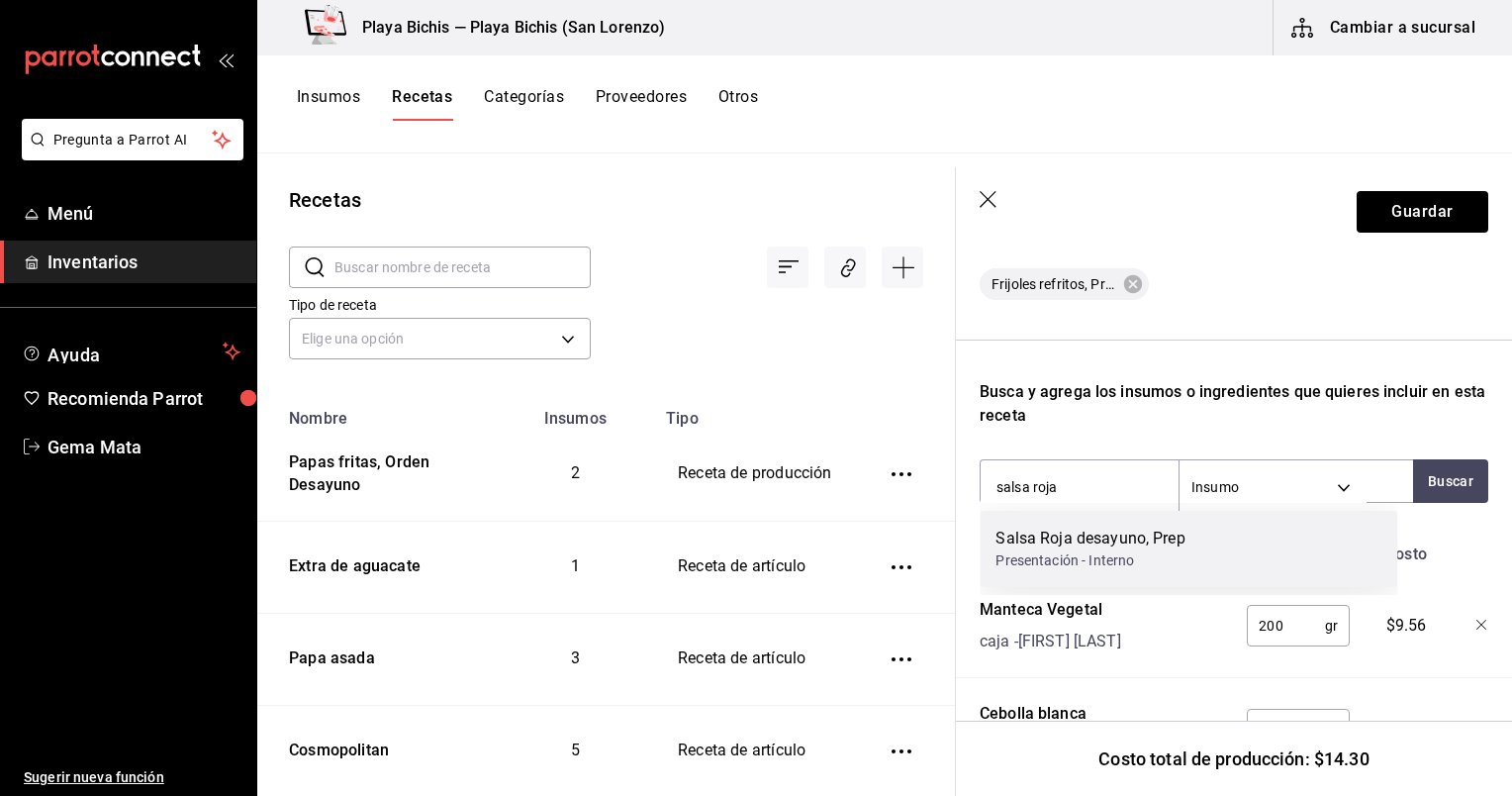 click on "Presentación - Interno" at bounding box center [1089, 560] 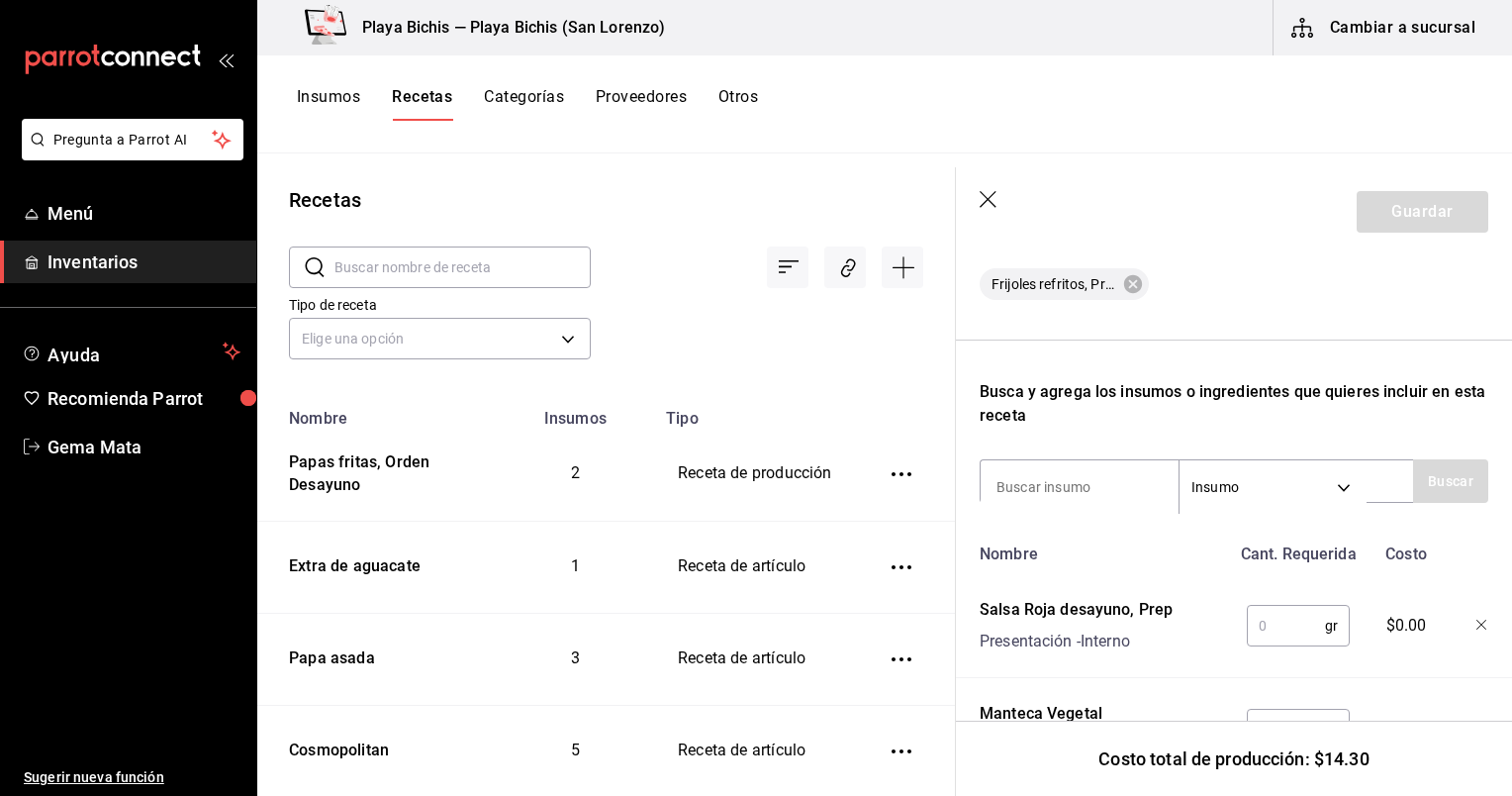 click at bounding box center (1285, 626) 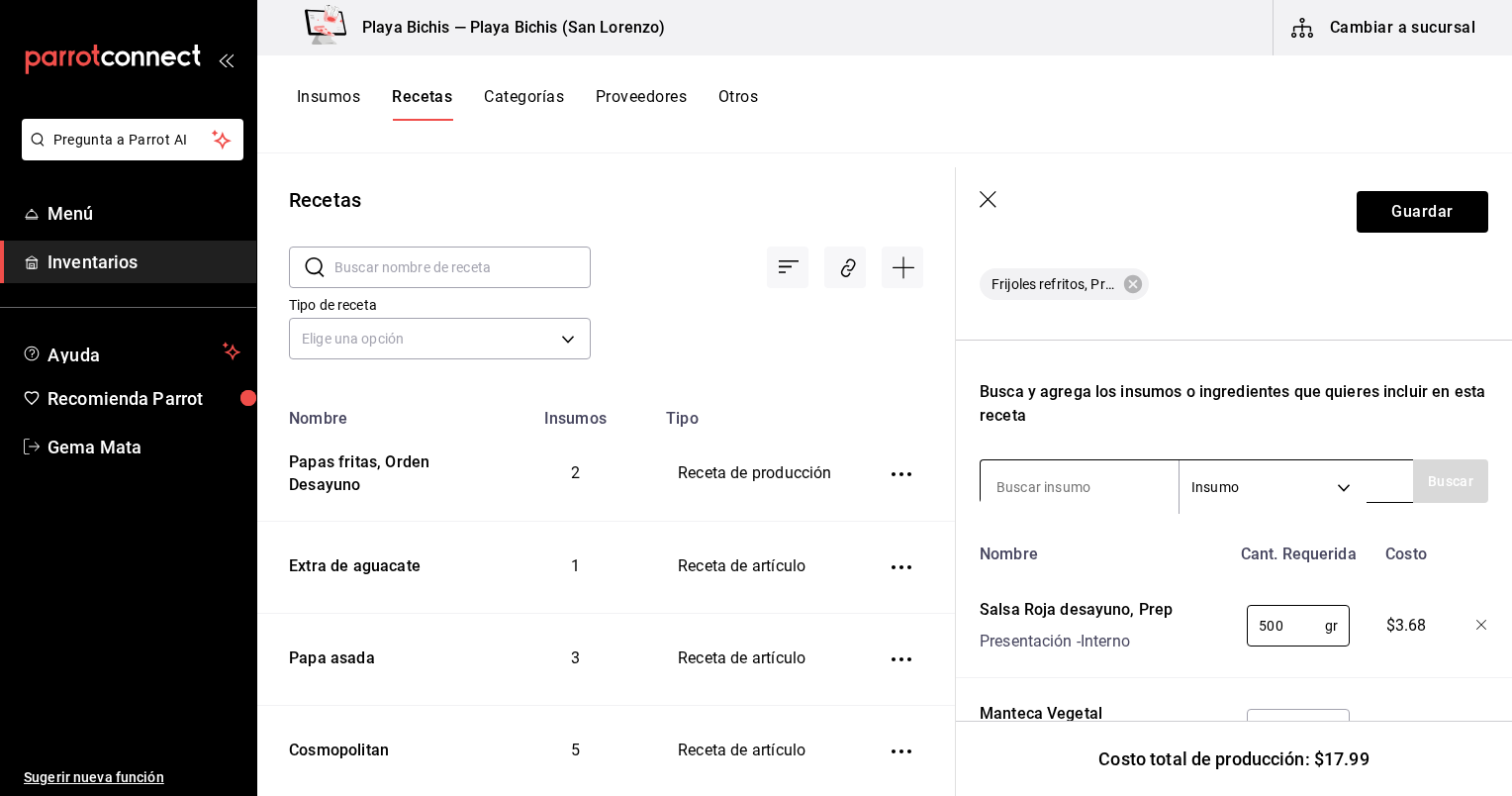 type on "500" 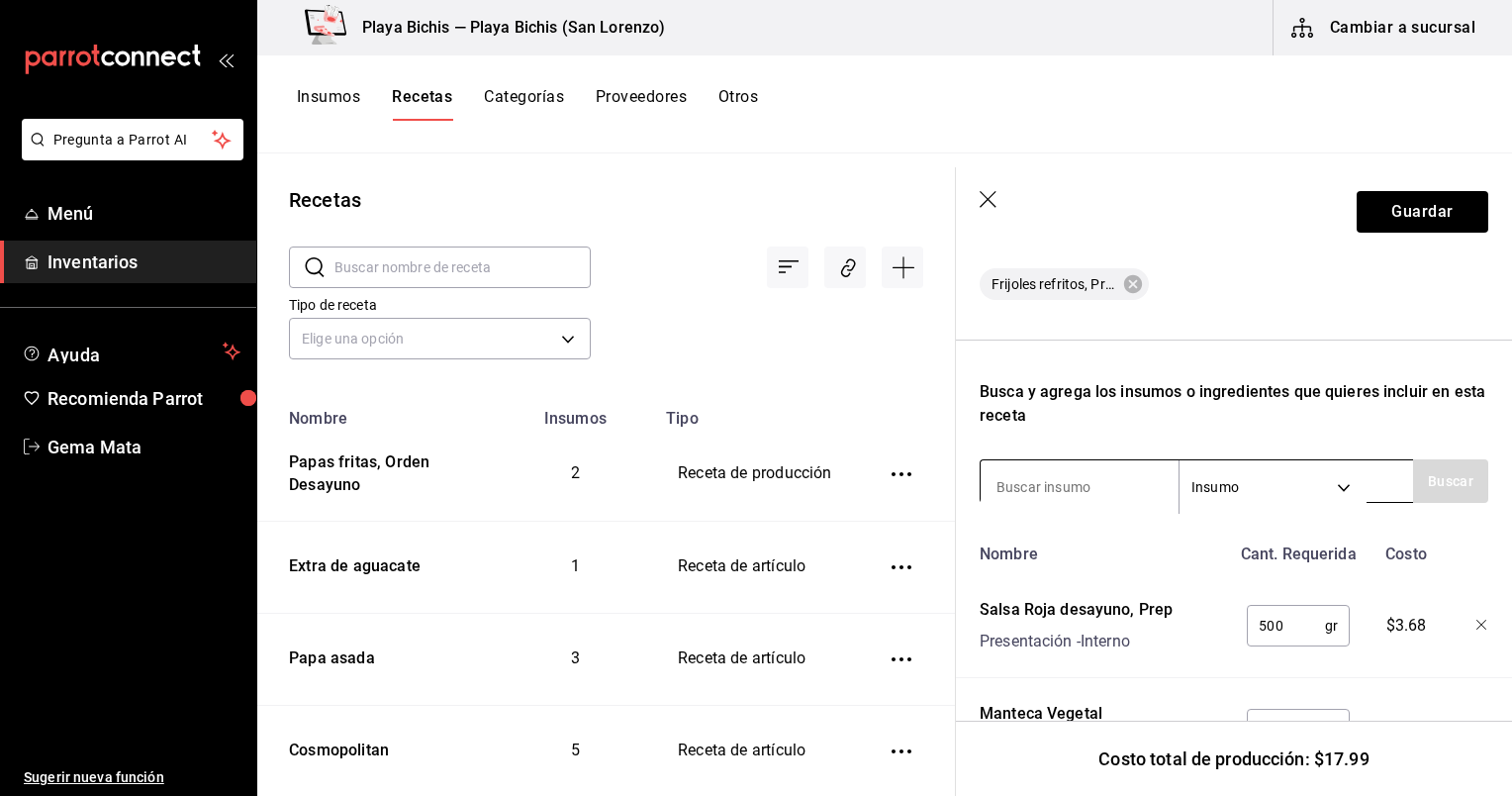 click at bounding box center [1080, 487] 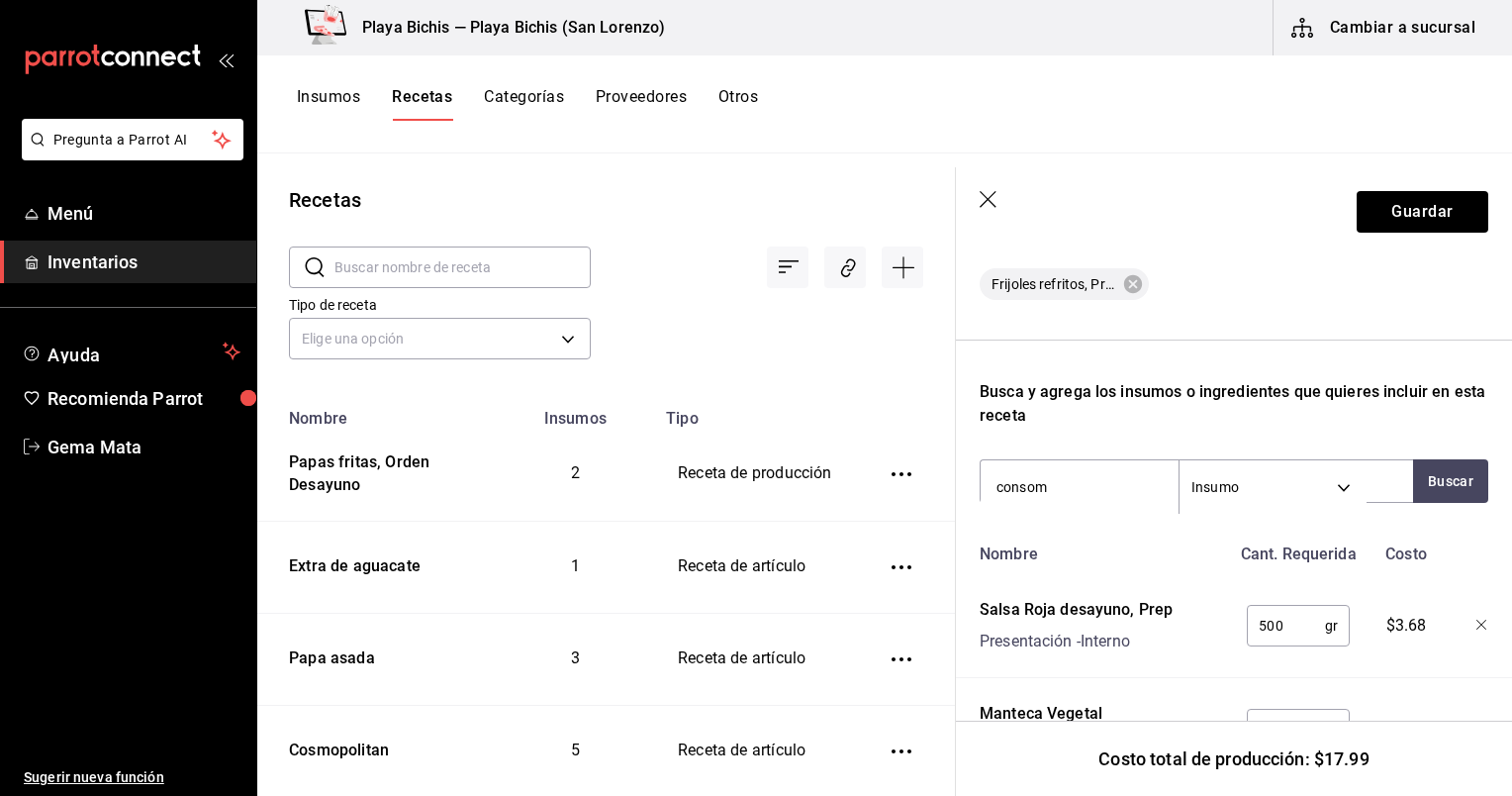 type on "consome" 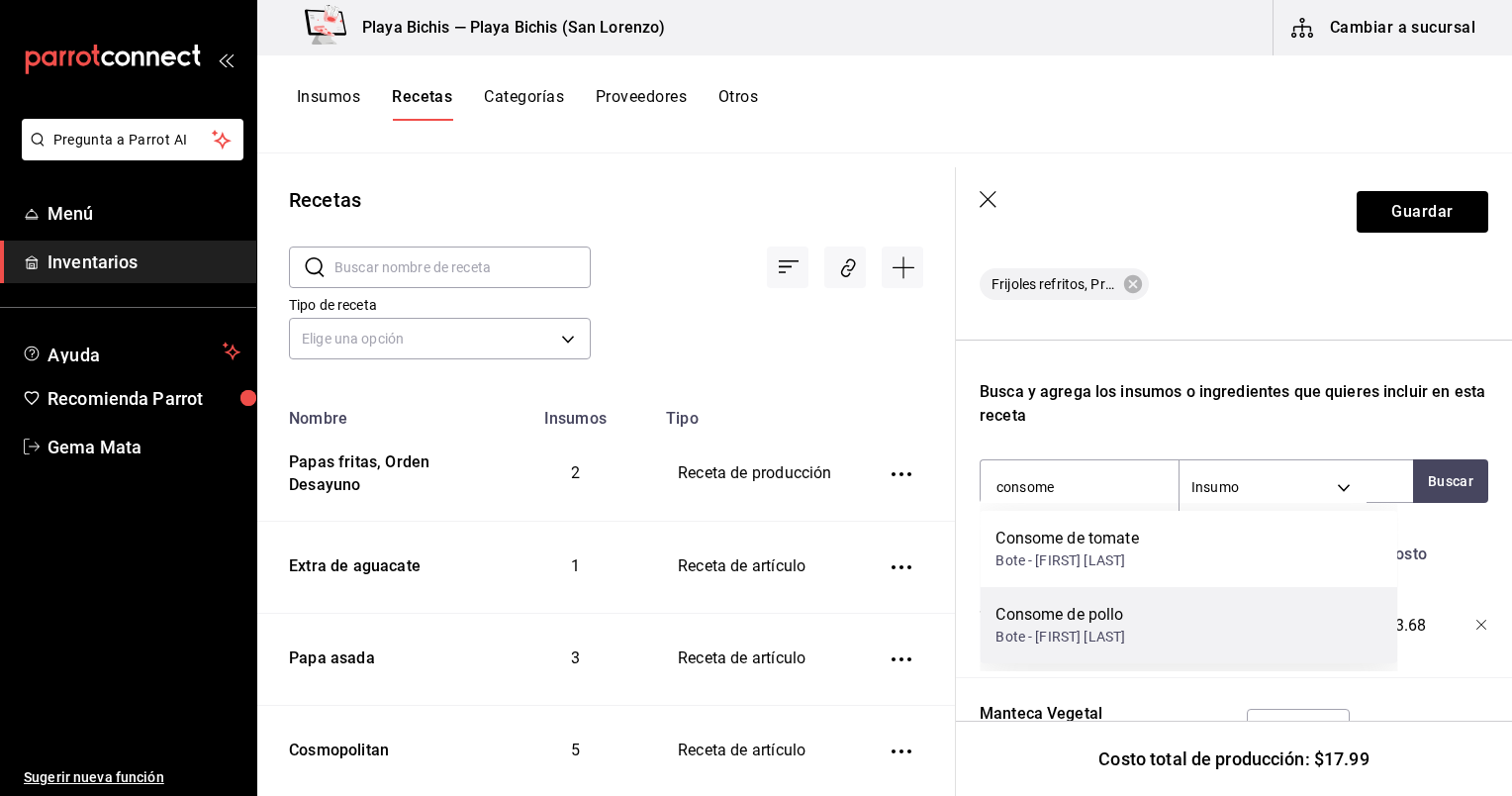 click on "Bote - Ramon Lopez Gomez" at bounding box center [1060, 637] 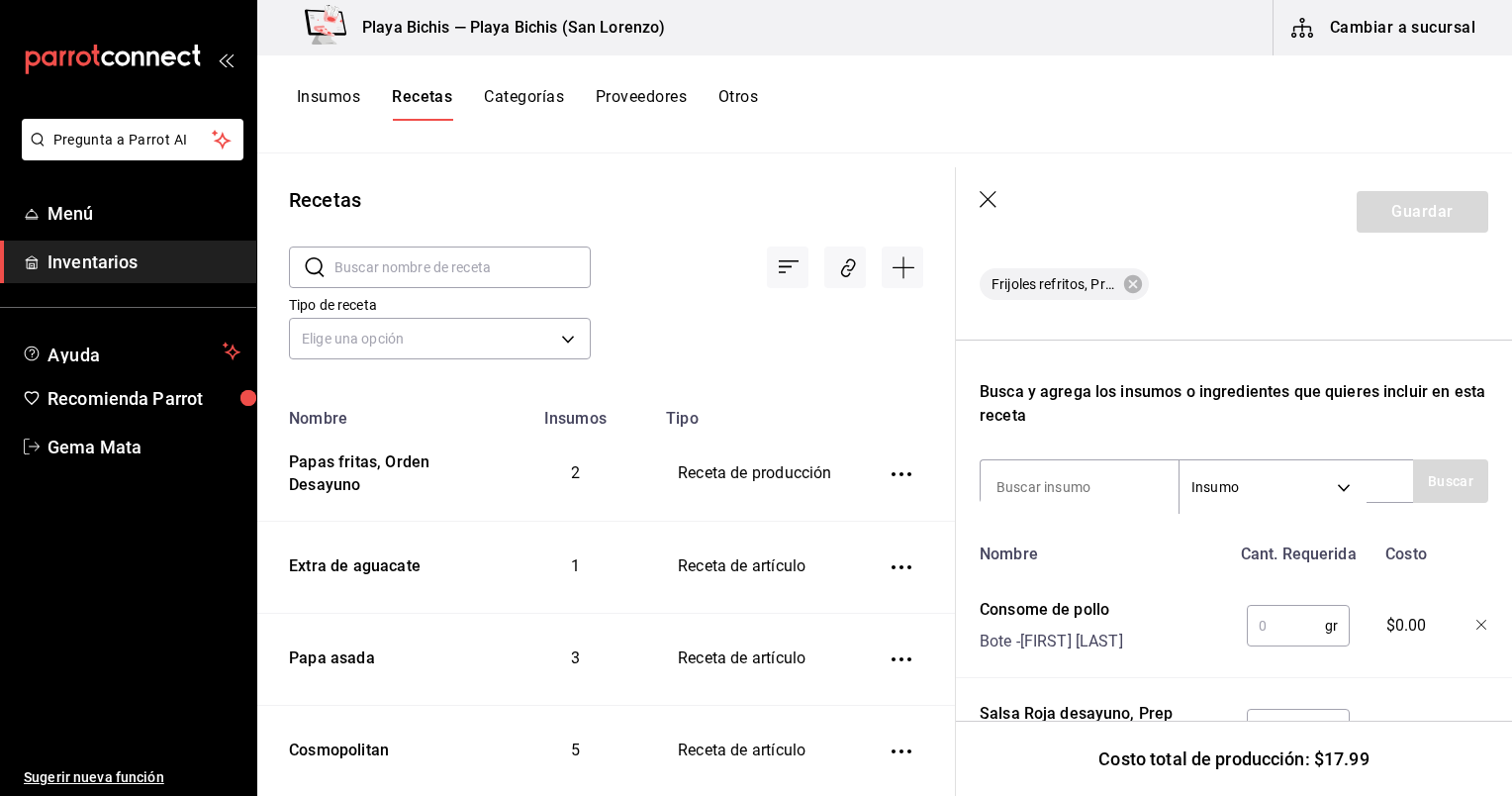 click at bounding box center (1285, 626) 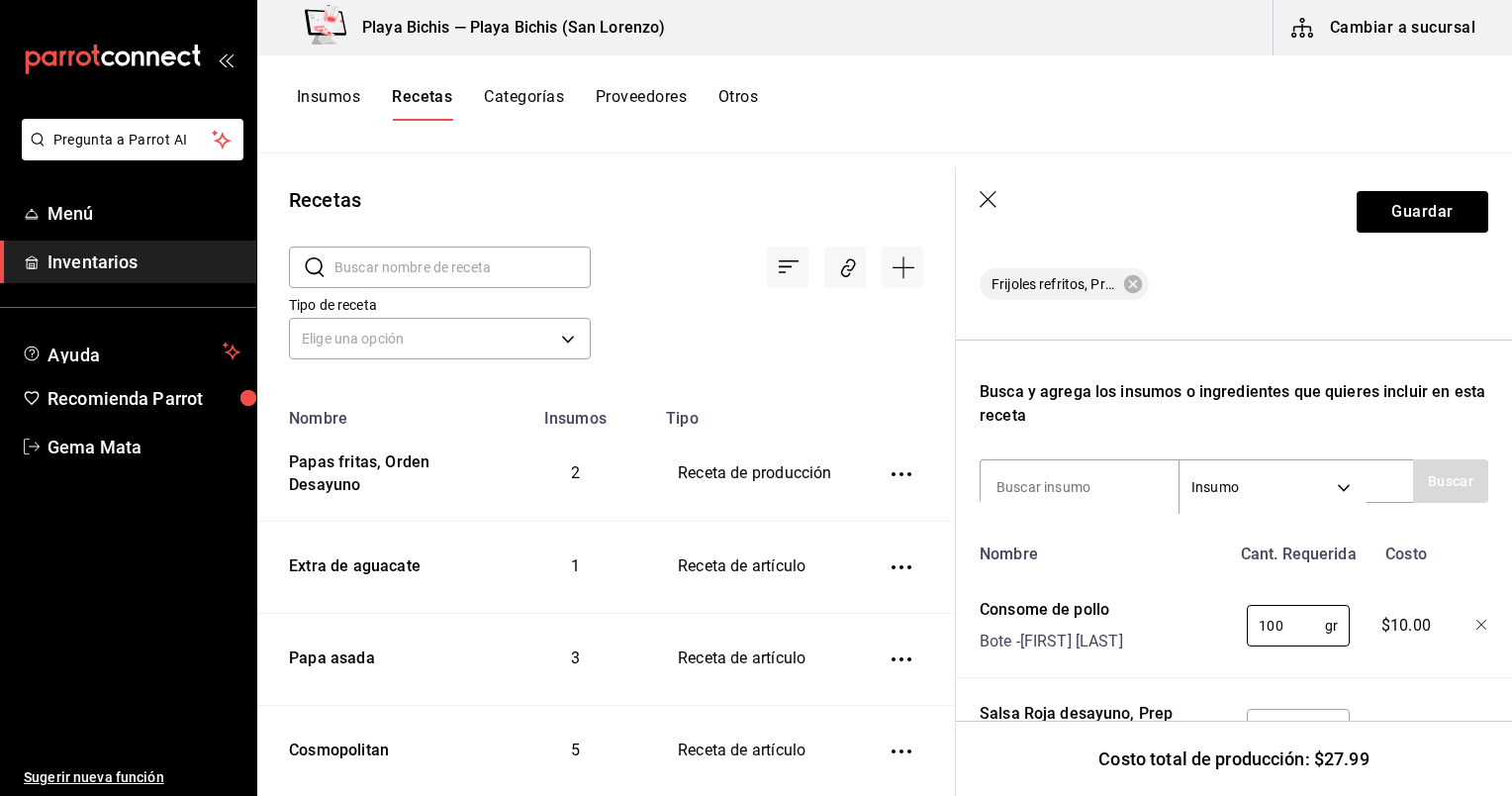 type on "100" 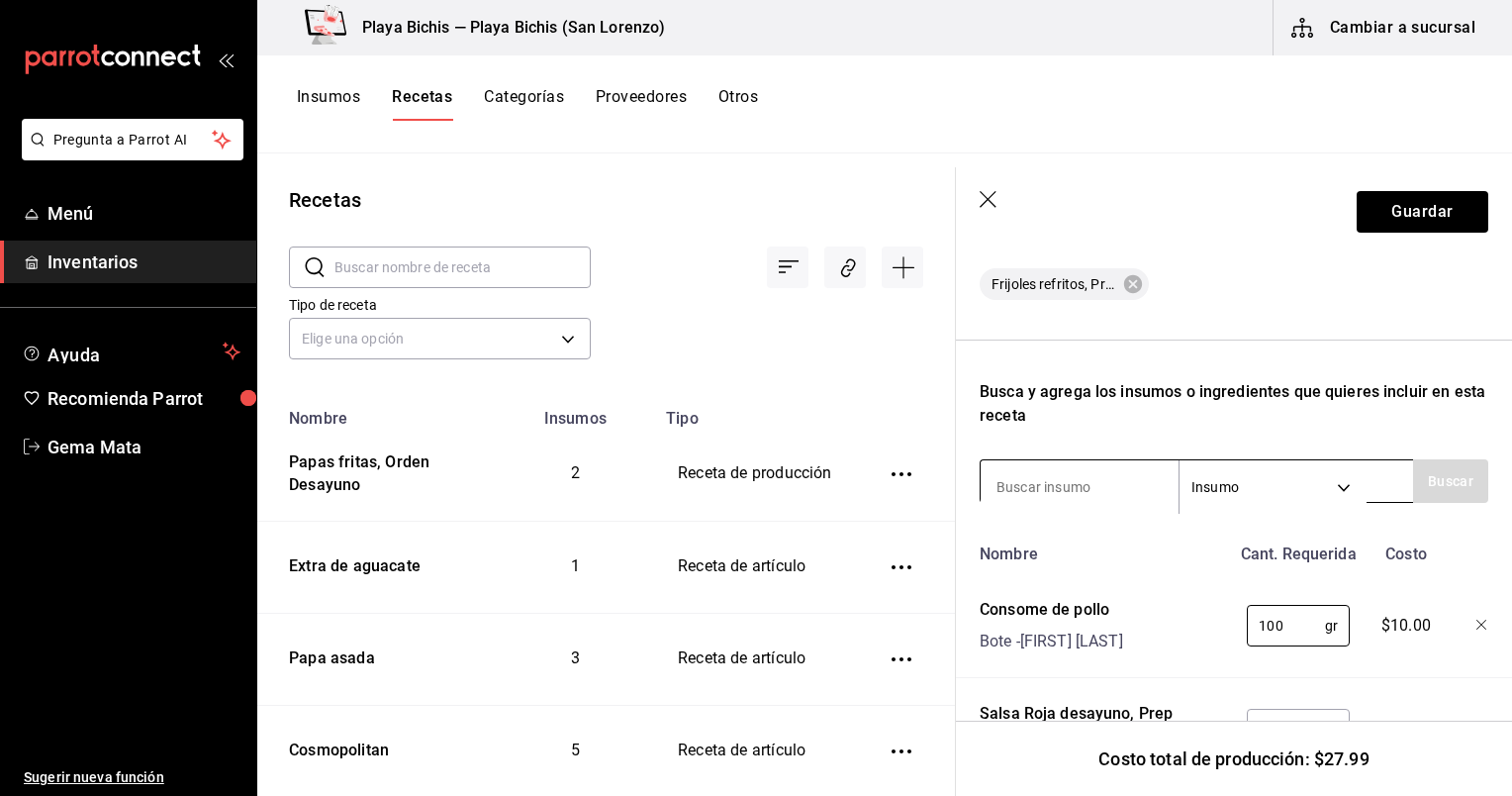 click at bounding box center [1080, 487] 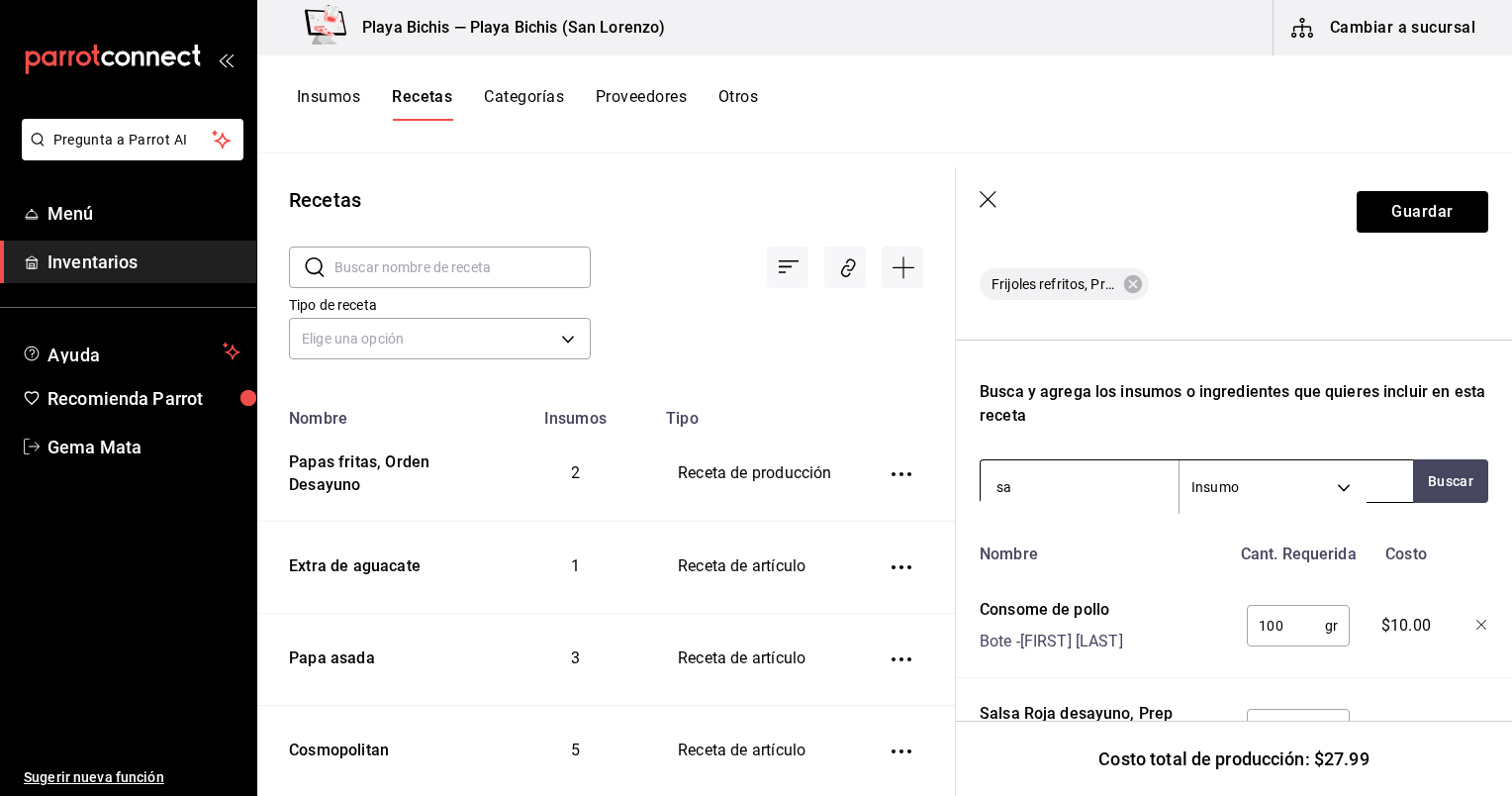 type on "s" 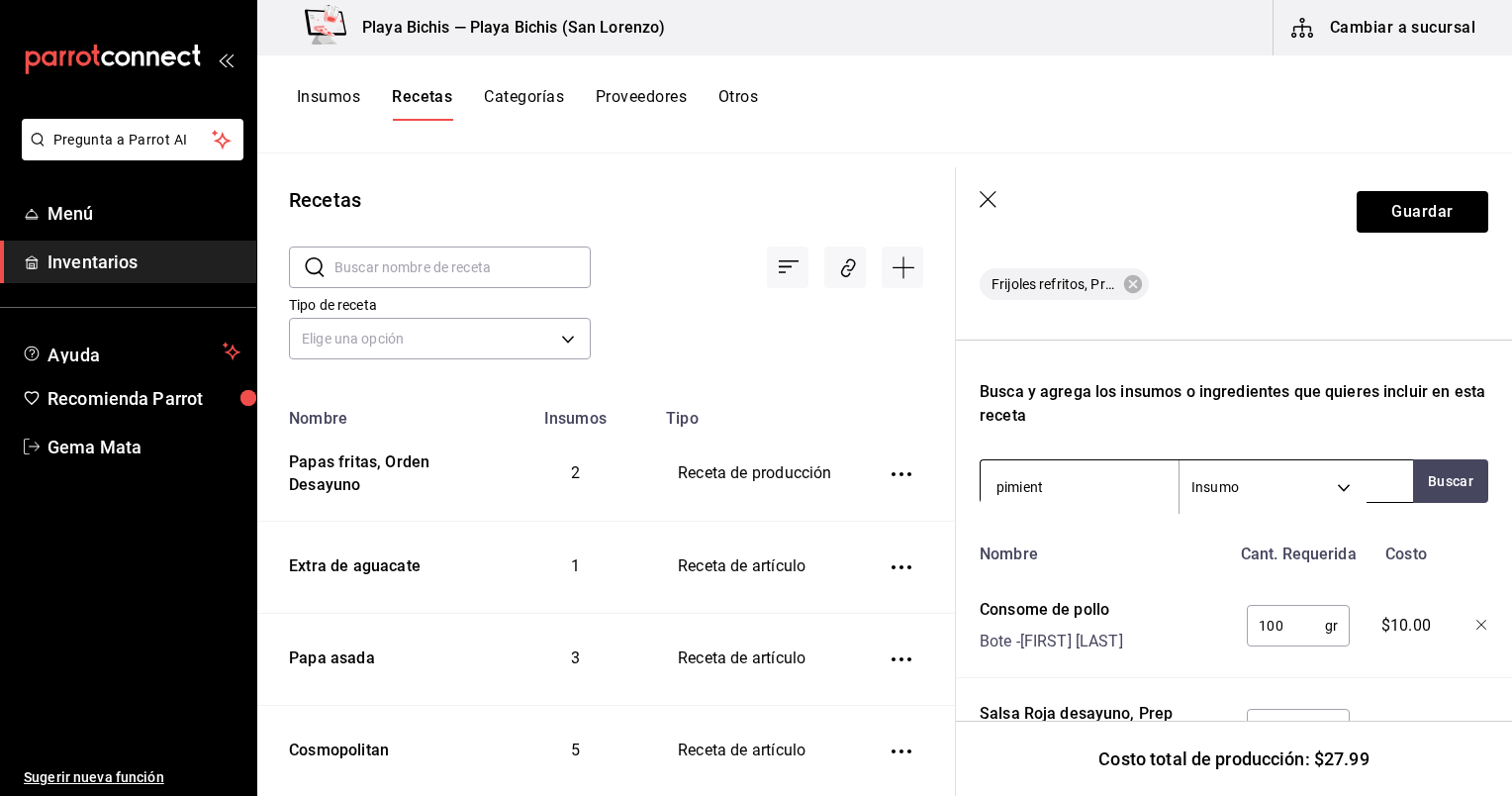 type on "pimienta" 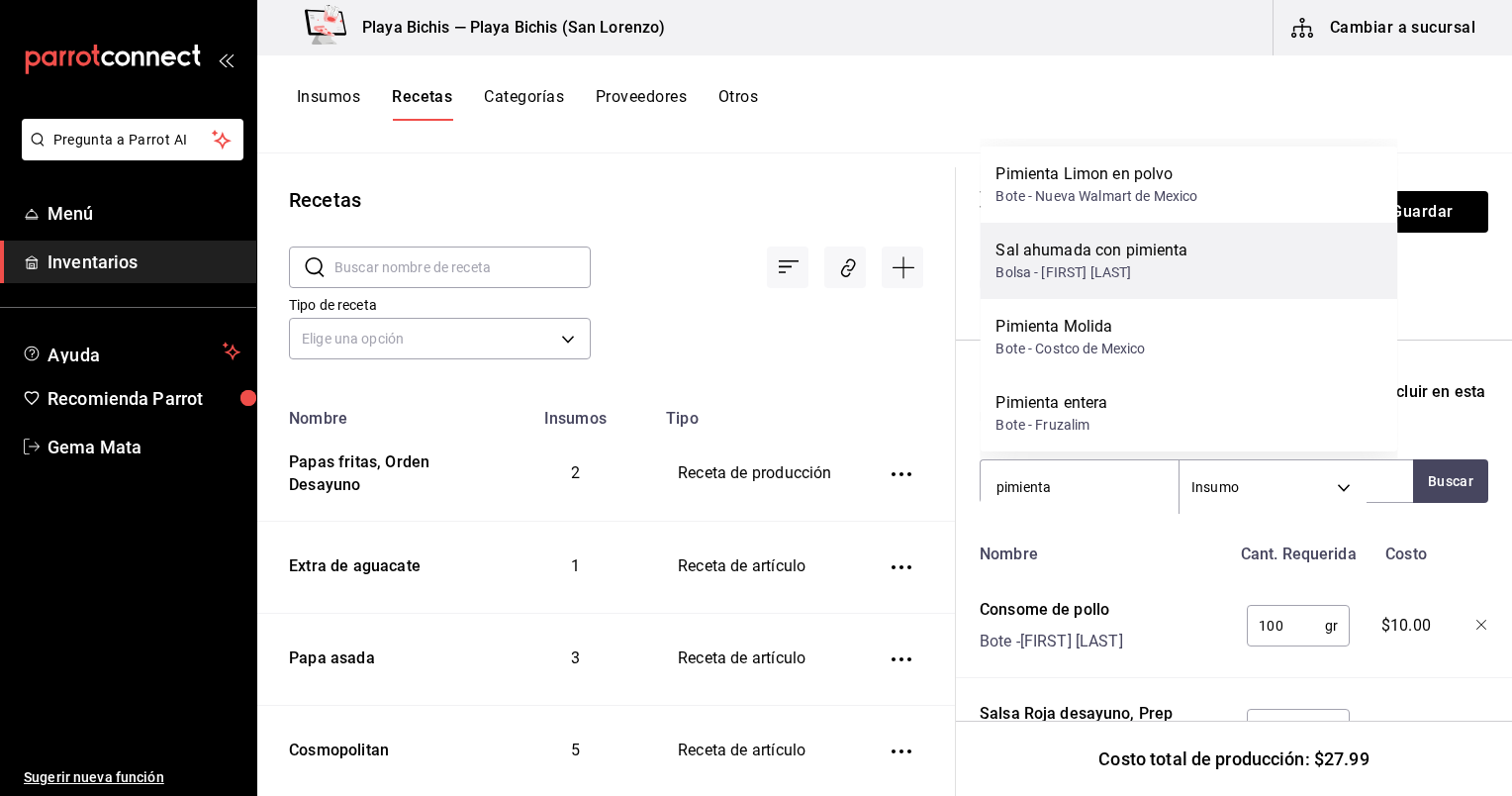 click on "Bolsa - [FIRST] [LAST] [LAST]" at bounding box center [1091, 272] 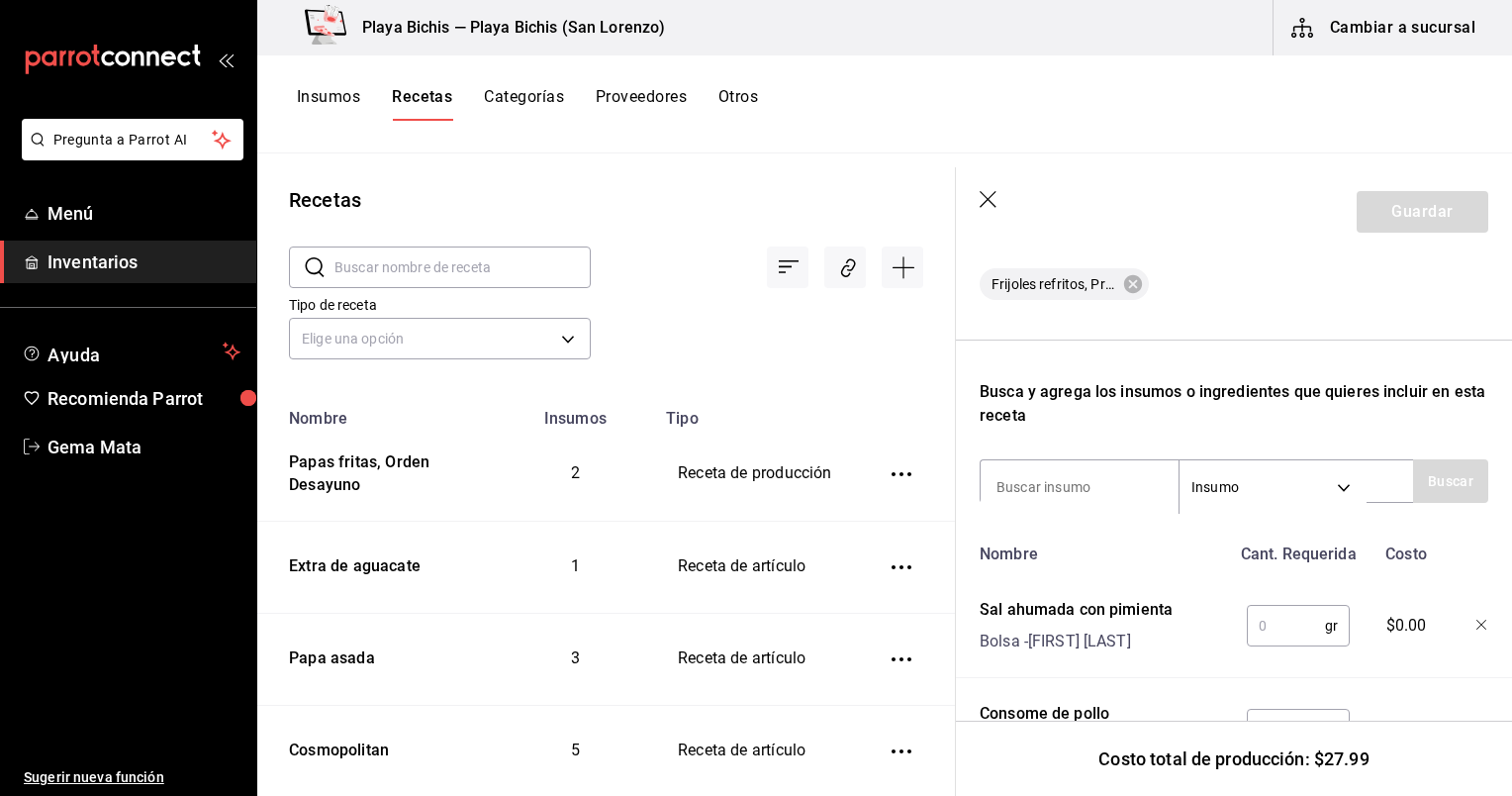 click at bounding box center [1285, 626] 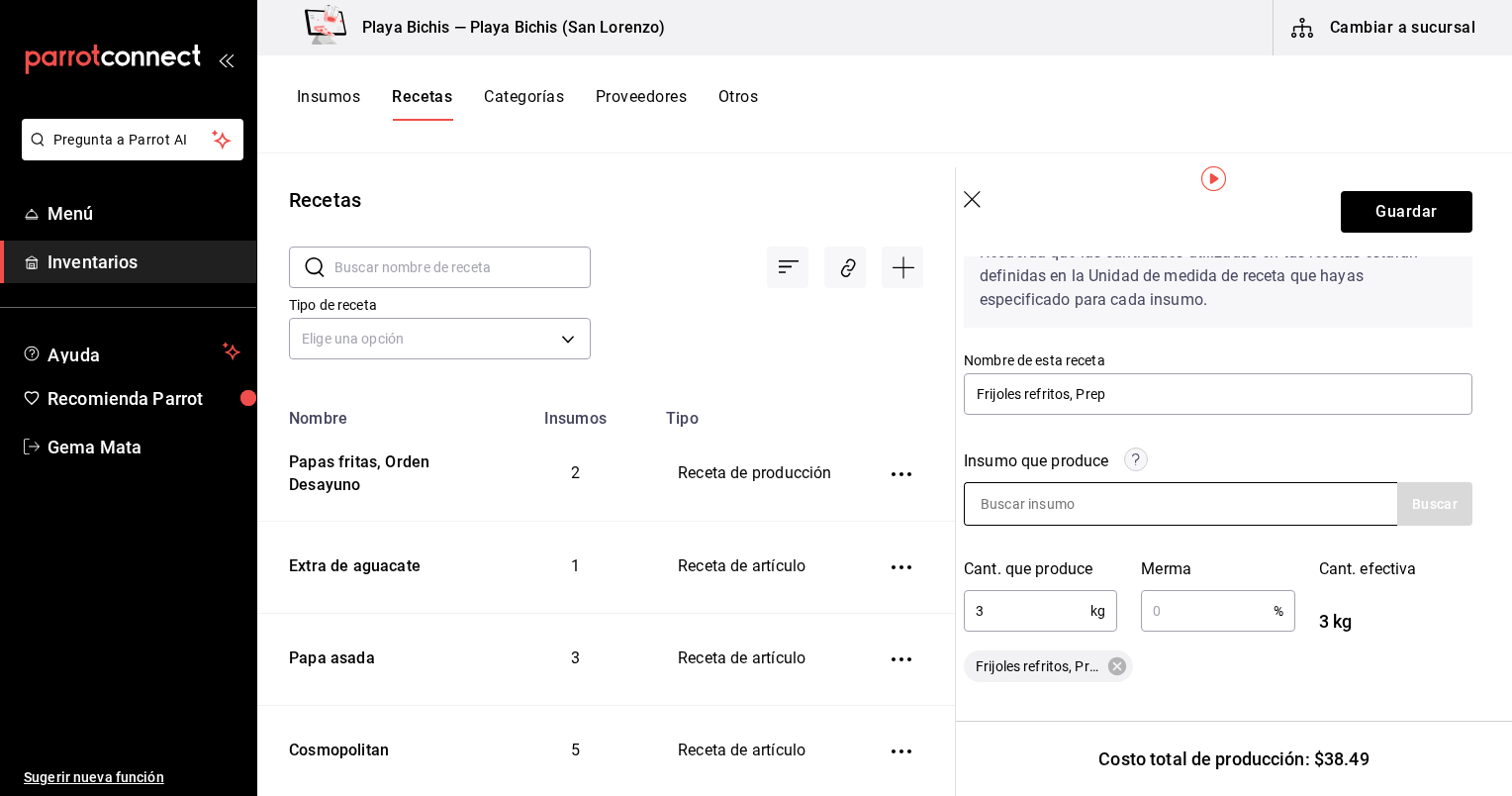 scroll, scrollTop: 115, scrollLeft: 16, axis: both 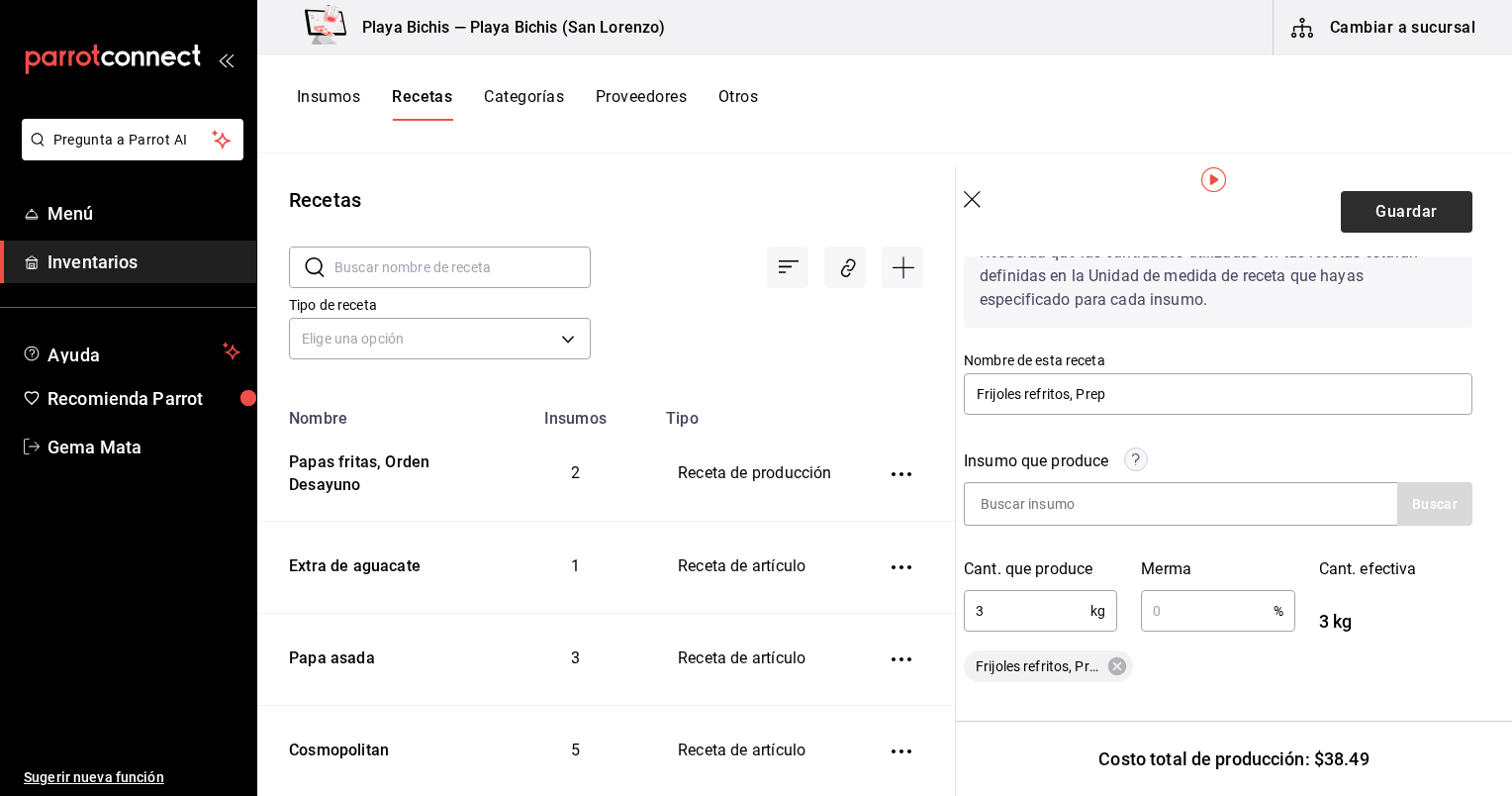 type on "50" 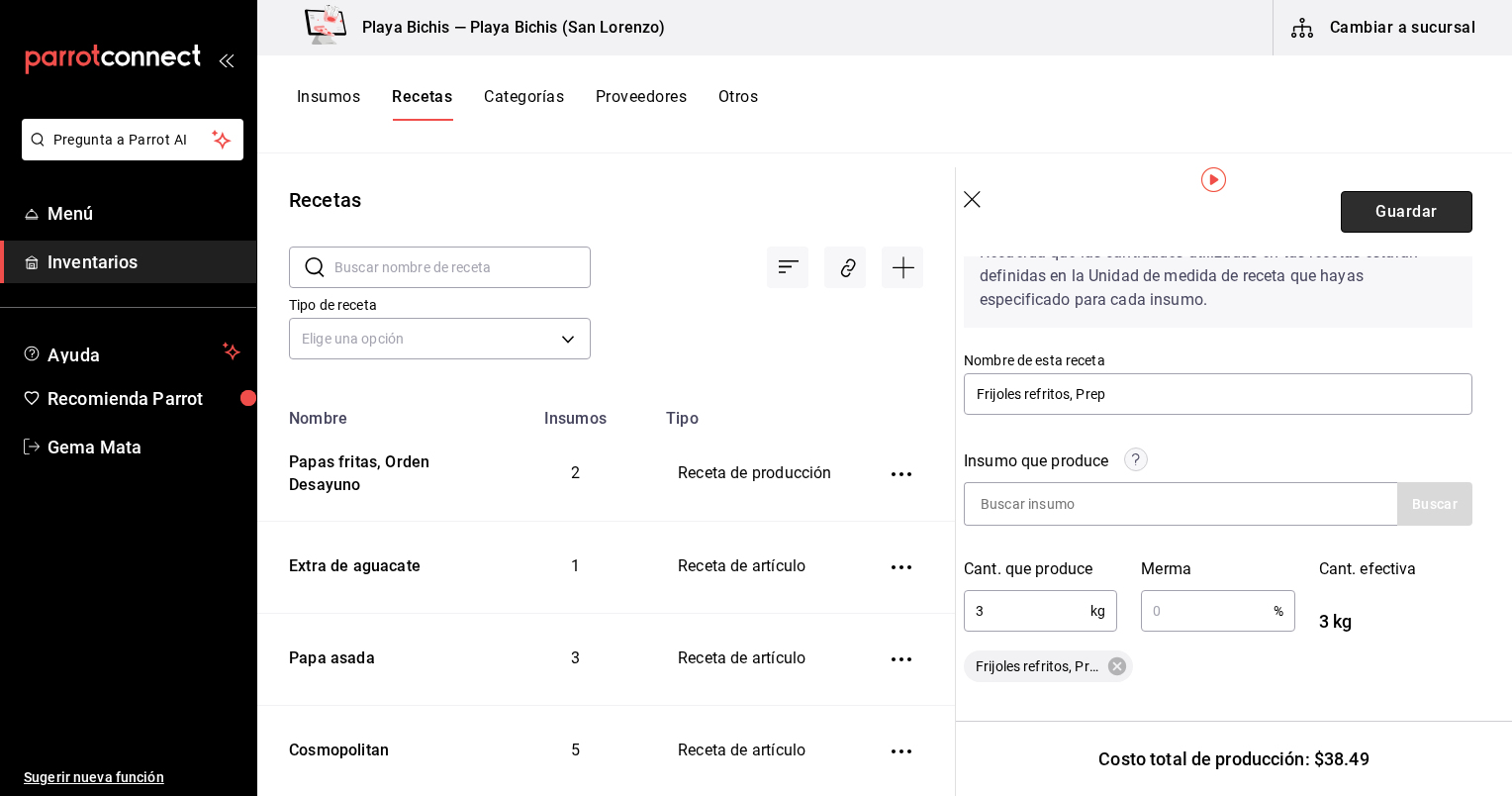 click on "Guardar" at bounding box center (1406, 212) 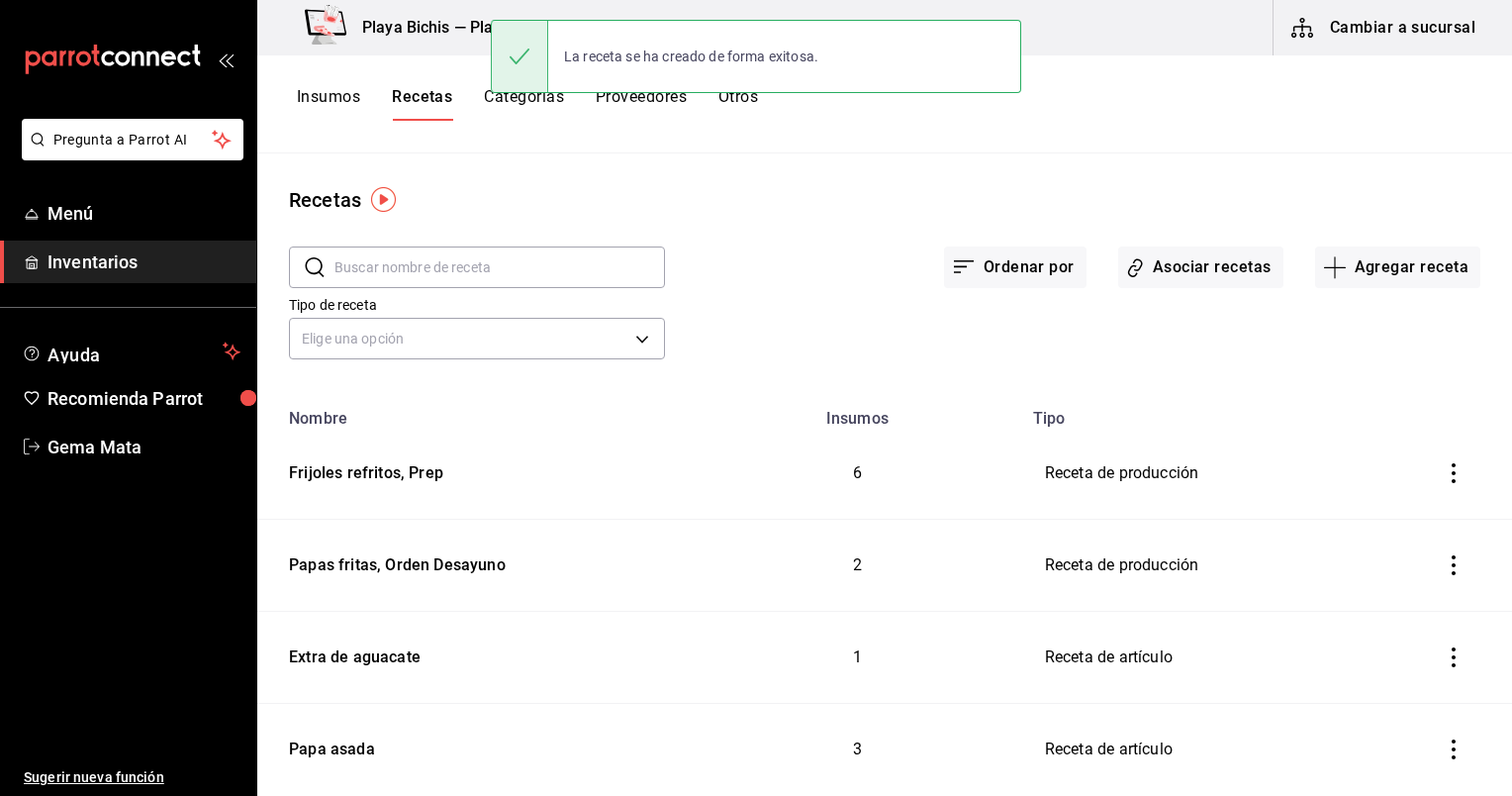 scroll, scrollTop: 0, scrollLeft: 0, axis: both 